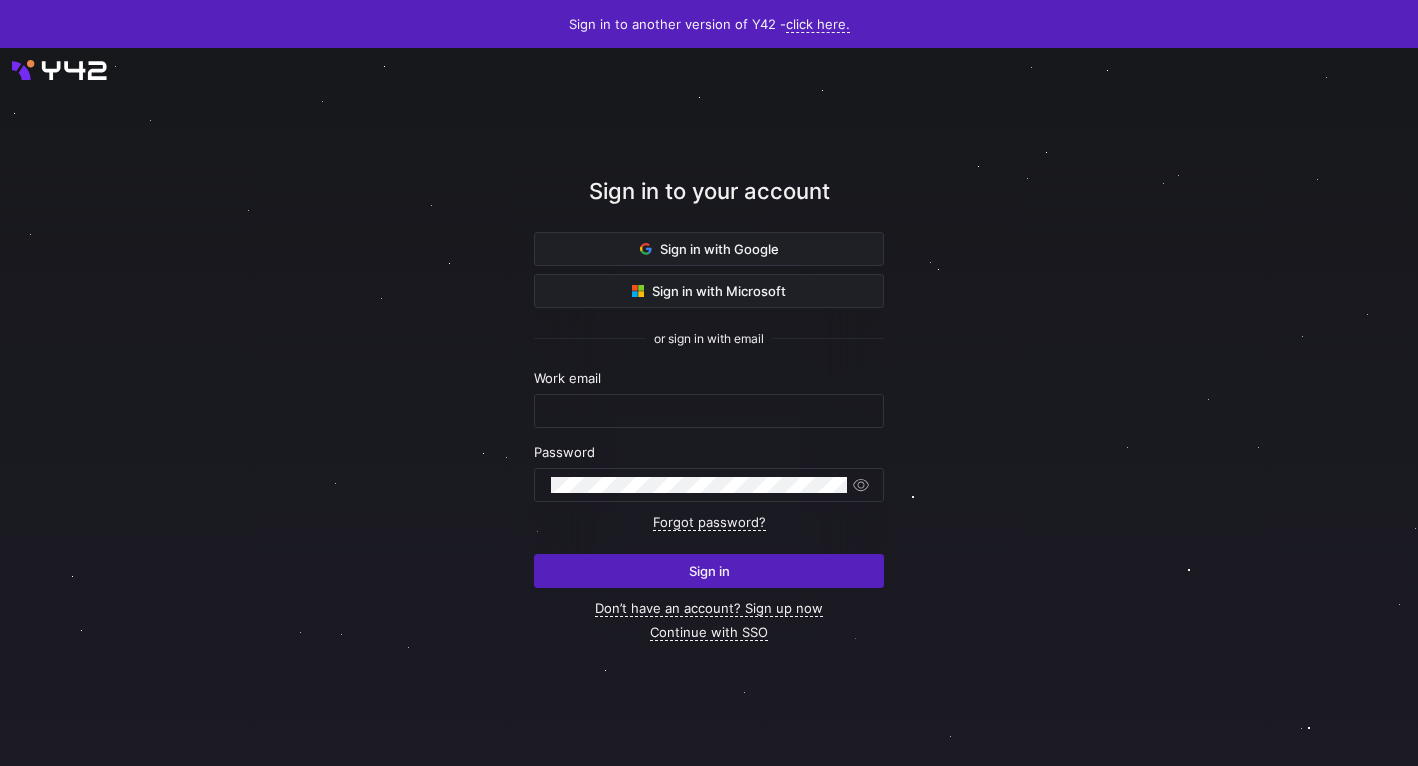 scroll, scrollTop: 0, scrollLeft: 0, axis: both 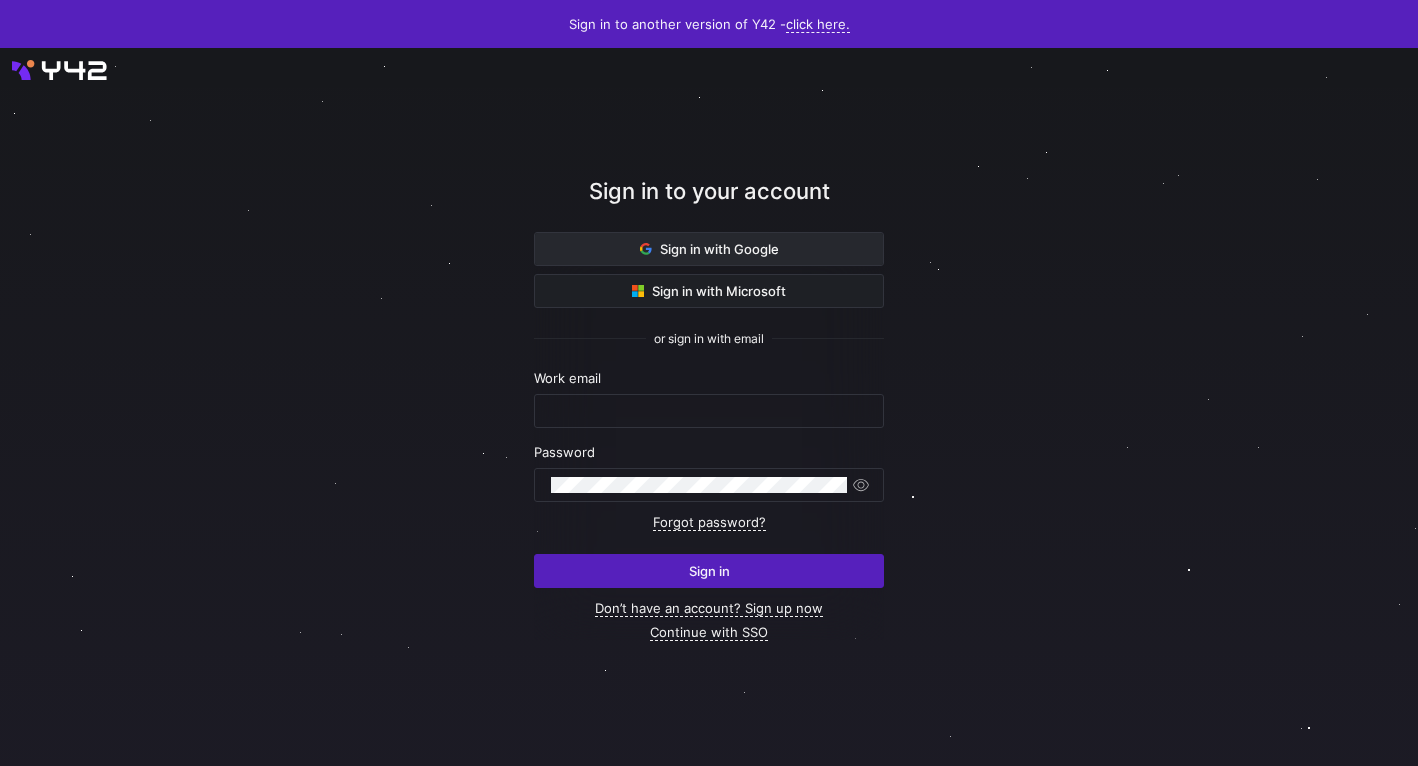 click on "Sign in with Google" 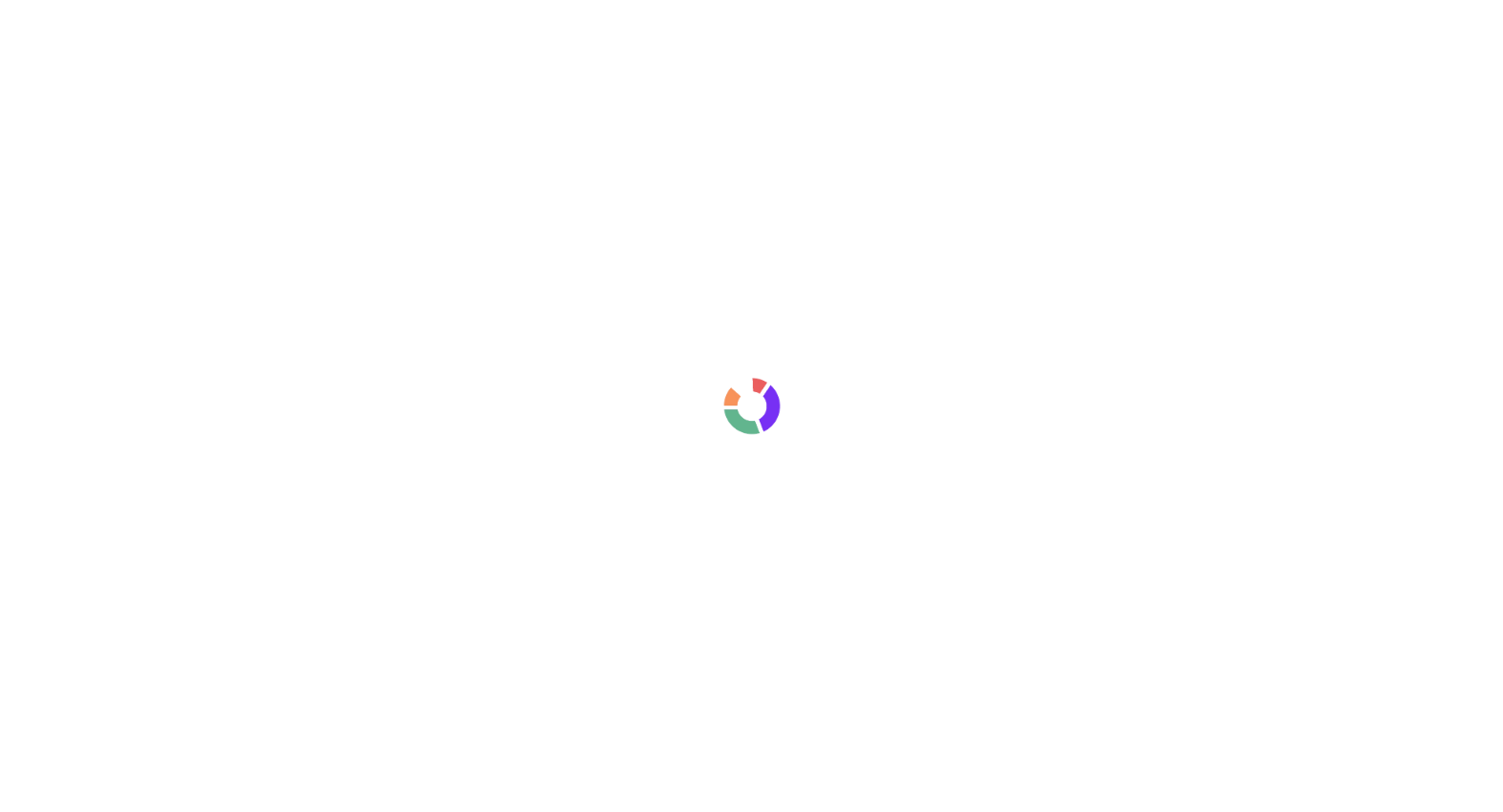 scroll, scrollTop: 0, scrollLeft: 0, axis: both 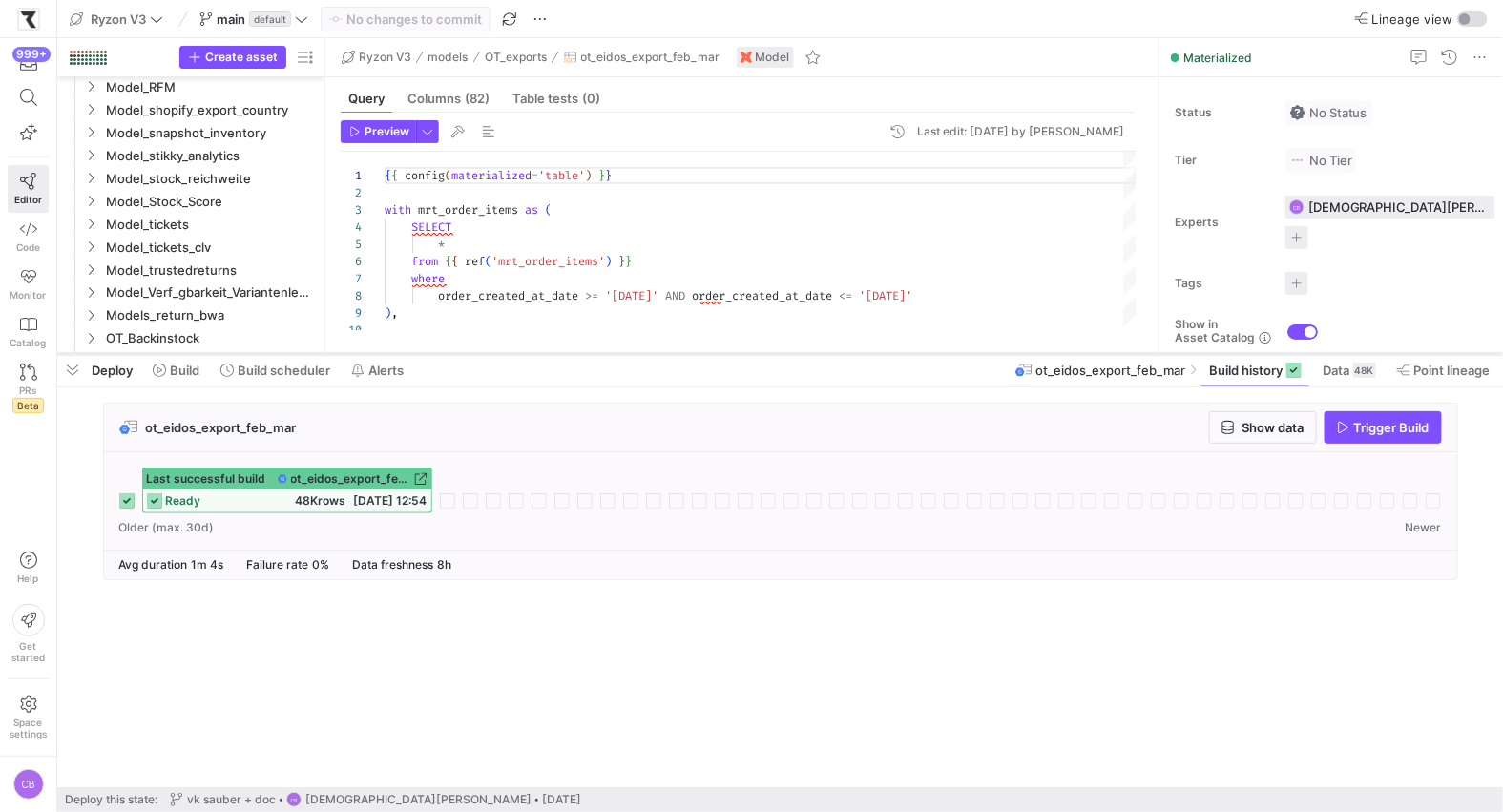 drag, startPoint x: 913, startPoint y: 460, endPoint x: 930, endPoint y: 323, distance: 138.05072 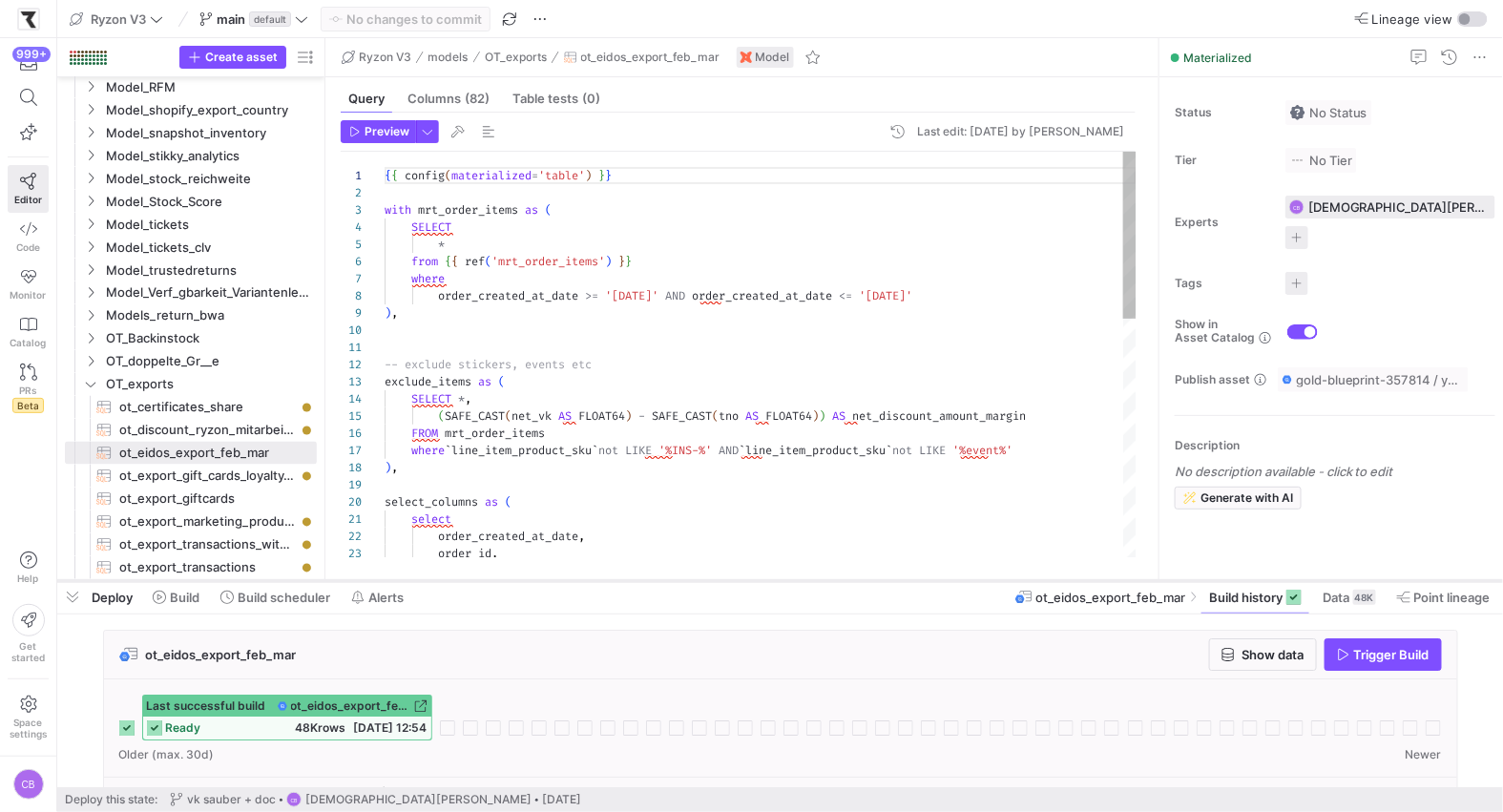 drag, startPoint x: 1049, startPoint y: 326, endPoint x: 1096, endPoint y: 581, distance: 259.295 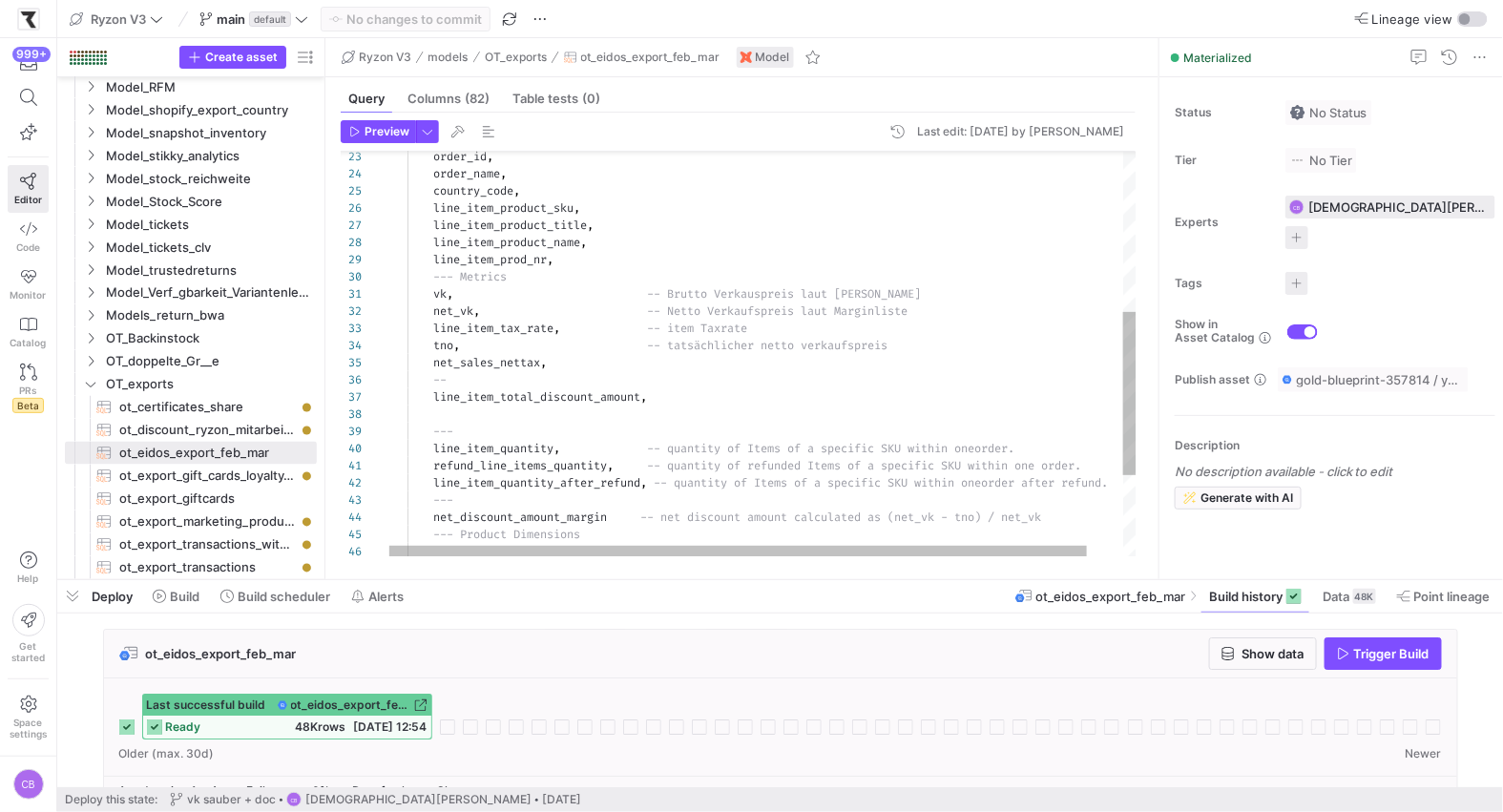 click on "net_sales_nettax ,          --          tno ,                              -- tatsächlicher netto verkaufspreis          net_vk ,                           -- Netto Verkaufspreis laut Marginliste          line_item_tax_rate ,               -- item Taxrate          vk ,                               -- Brutto Verkauspreis laut Margenliste          --- Metrics          line_item_product_name ,          line_item_prod_nr ,          line_item_product_title ,          line_item_product_sku ,          country_code ,          order_id ,          order_name ,          line_item_total_discount_amount ,          ---          line_item_quantity ,               -- quantity of Items of a specific SKU within one  order.           , ,   ---" at bounding box center [778, 258] 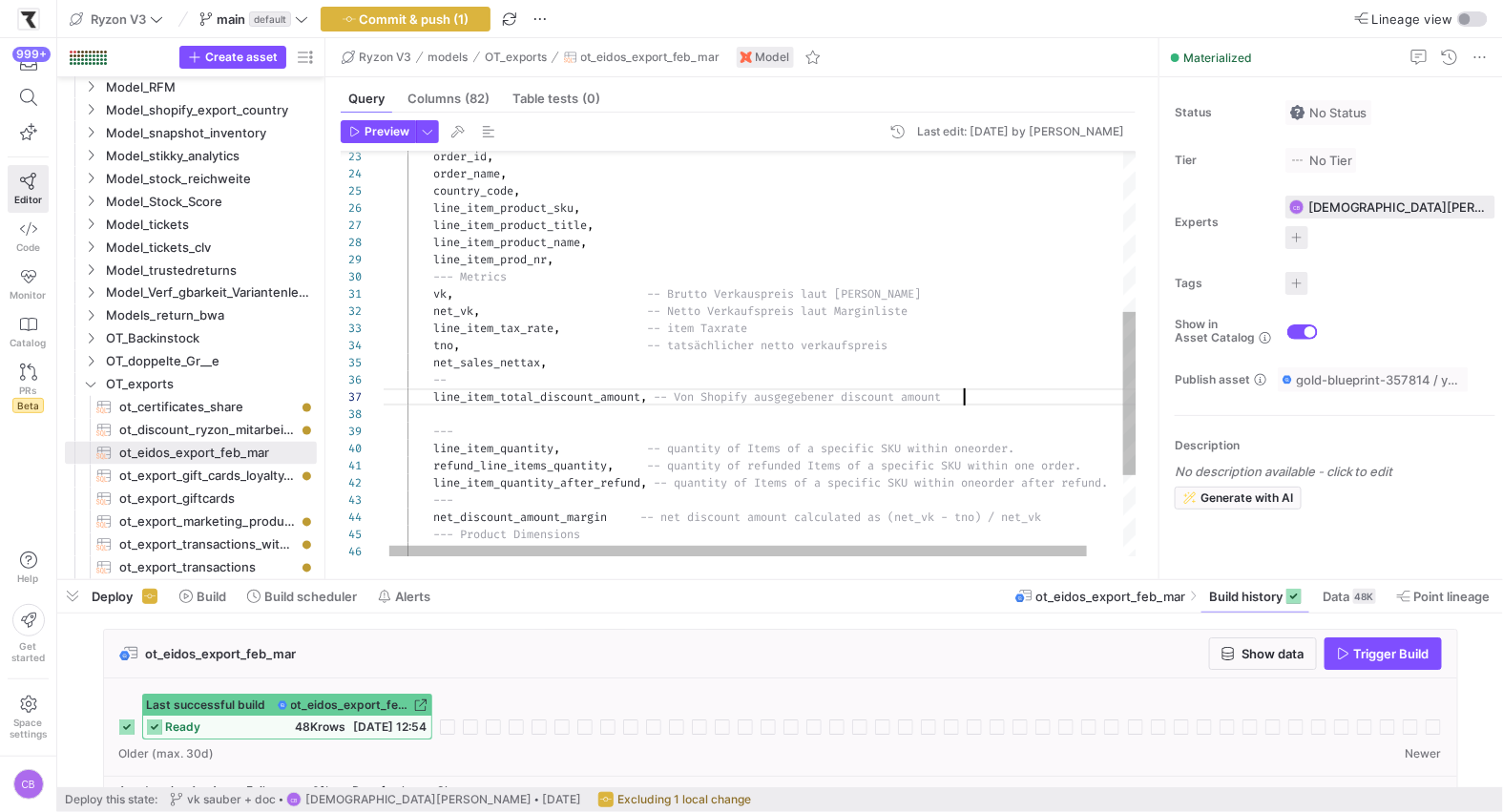 scroll, scrollTop: 102, scrollLeft: 597, axis: both 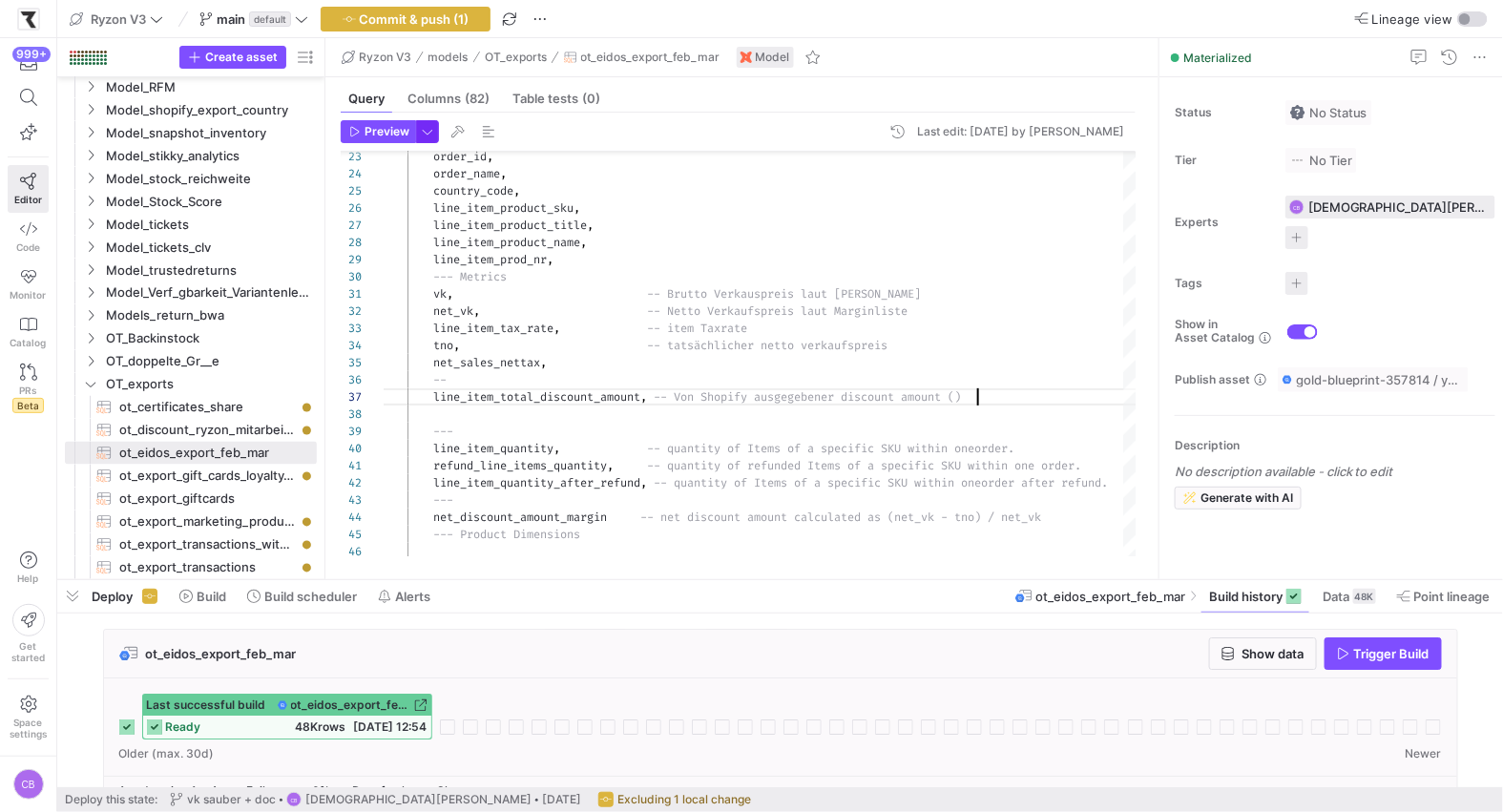 type on "vk,                             -- Brutto Verkauspreis laut Margenliste
net_vk,                         -- Netto Verkaufspreis laut Marginliste
line_item_tax_rate,             -- item Taxrate
tno,                            -- tatsächlicher netto verkaufspreis
net_sales_nettax,
--
line_item_total_discount_amount, -- Von Shopify ausgegebener discount amount ()
---
line_item_quantity,             -- quantity of Items of a specific SKU within one order." 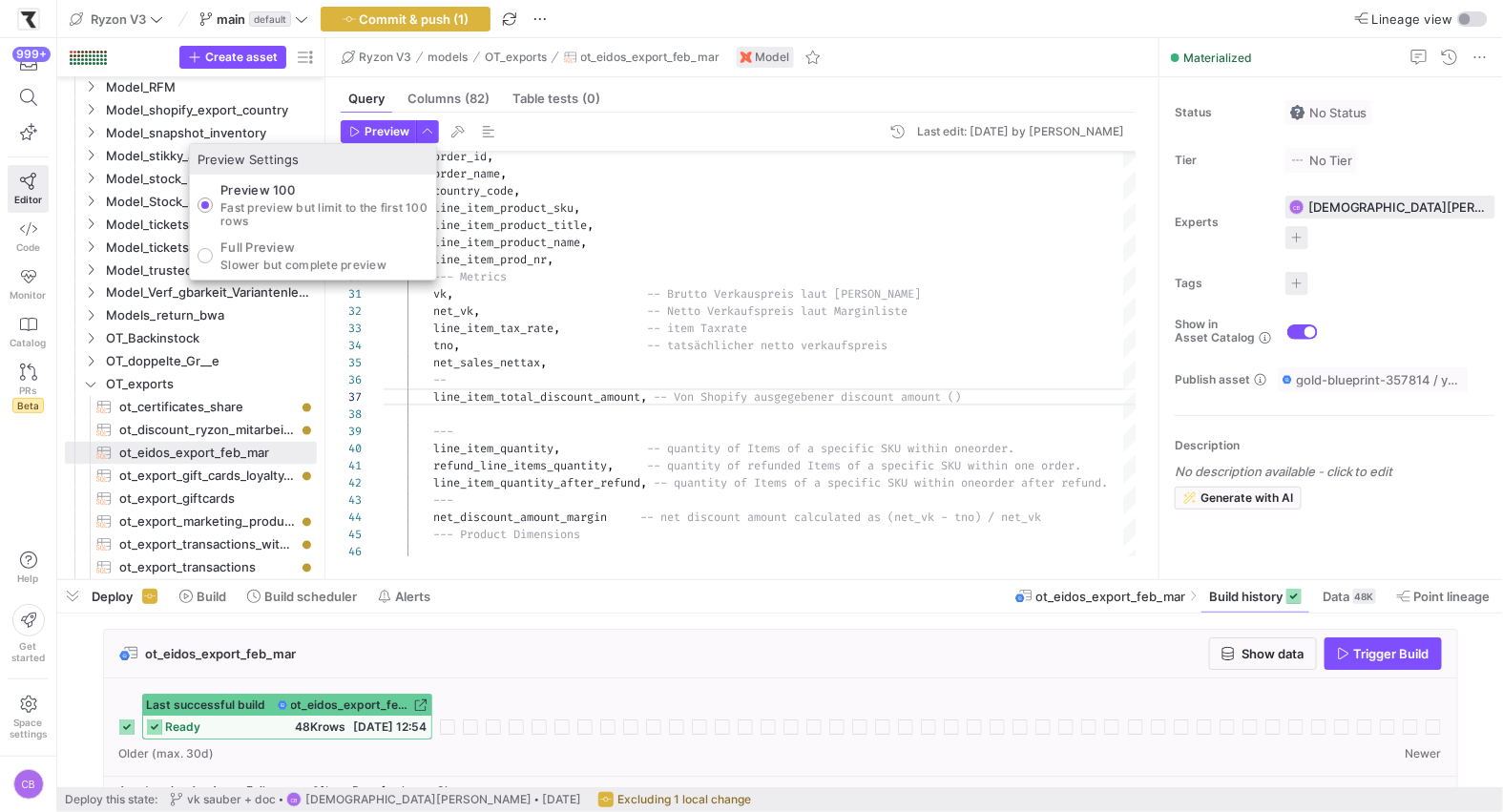 click on "Full Preview" at bounding box center [303, 247] 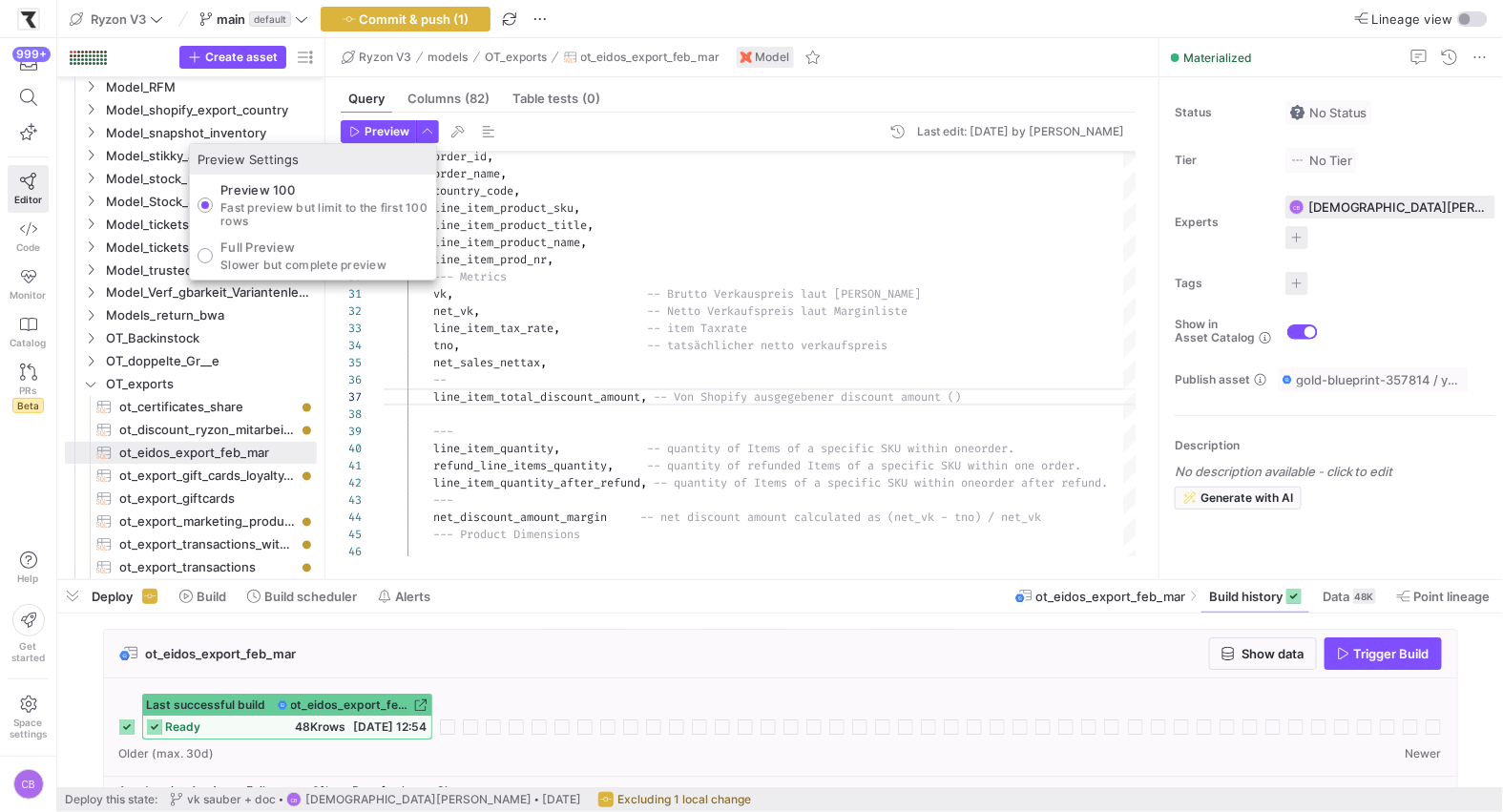 click on "Full Preview Slower but complete preview" at bounding box center (205, 256) 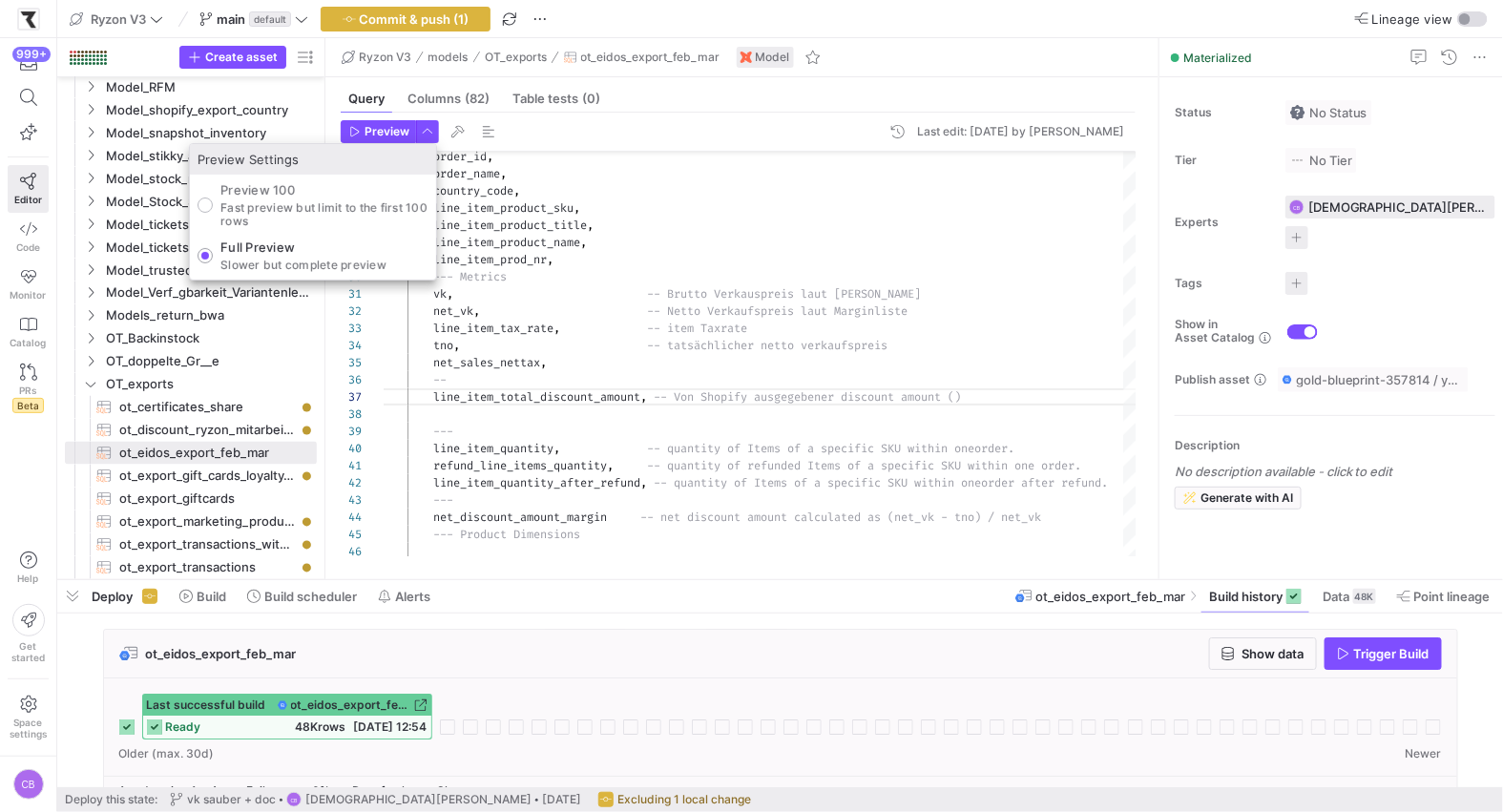 click at bounding box center (751, 406) 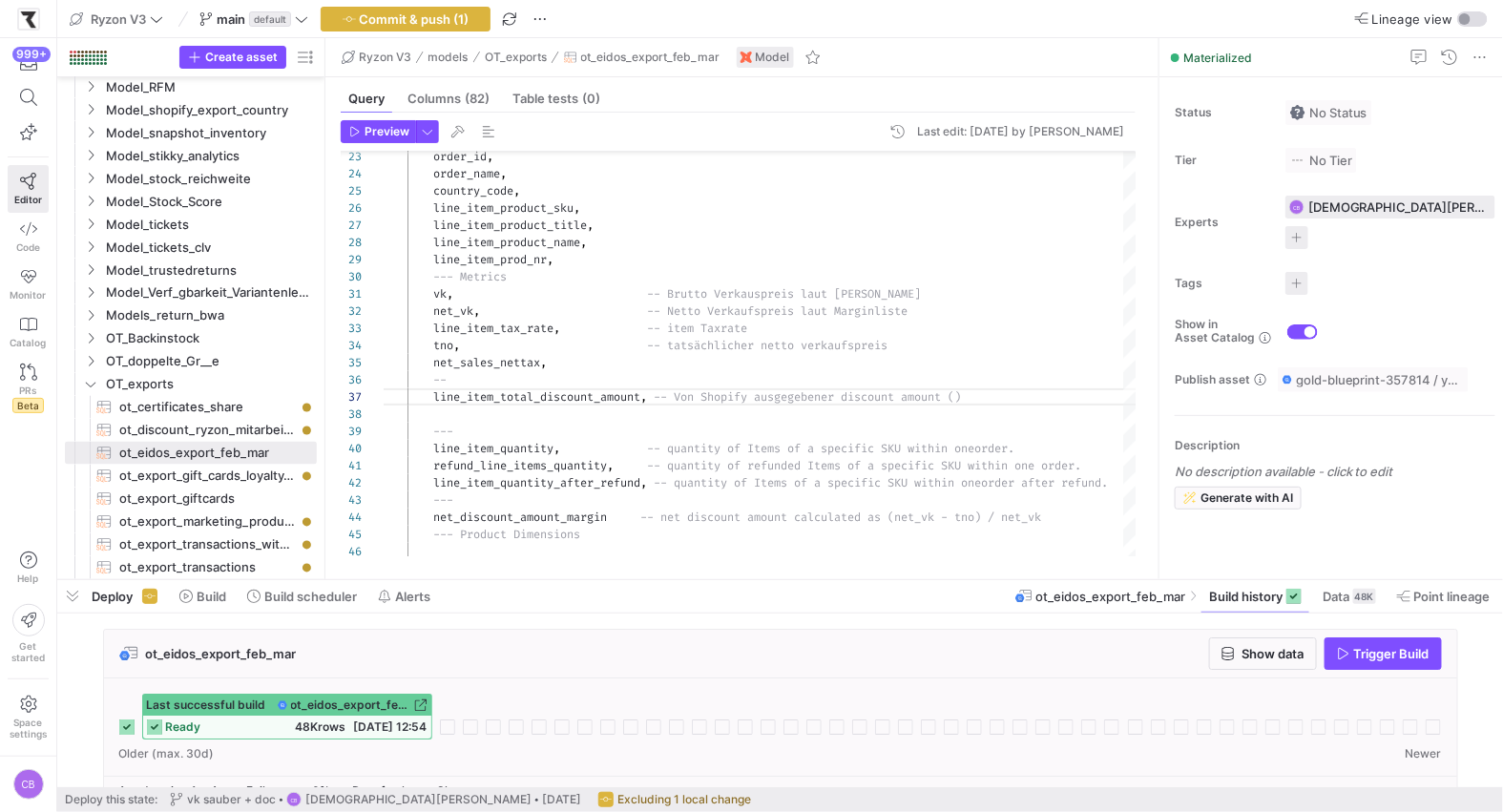 click on "Preview" at bounding box center [386, 132] 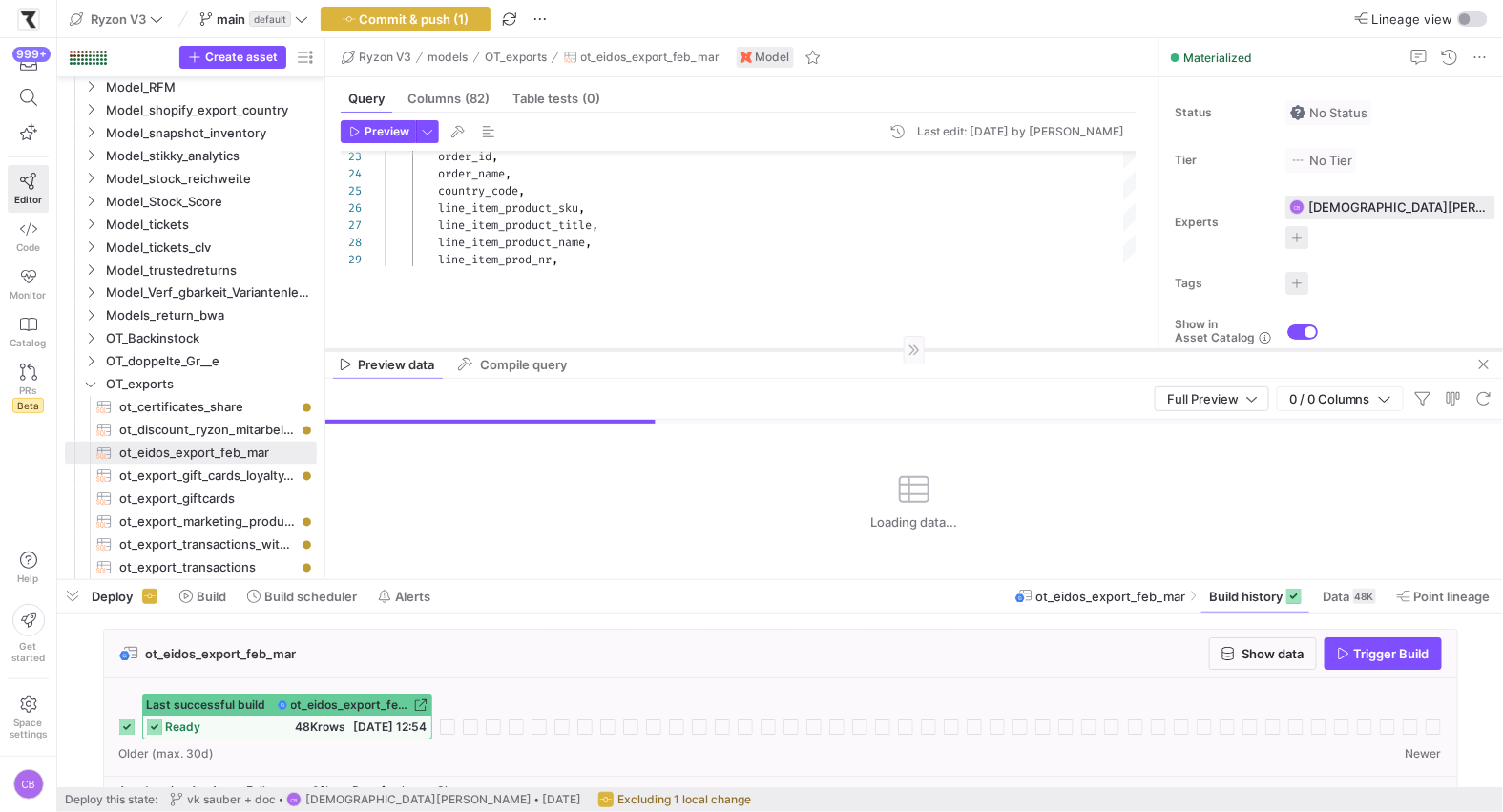 drag, startPoint x: 704, startPoint y: 245, endPoint x: 732, endPoint y: 346, distance: 104.80935 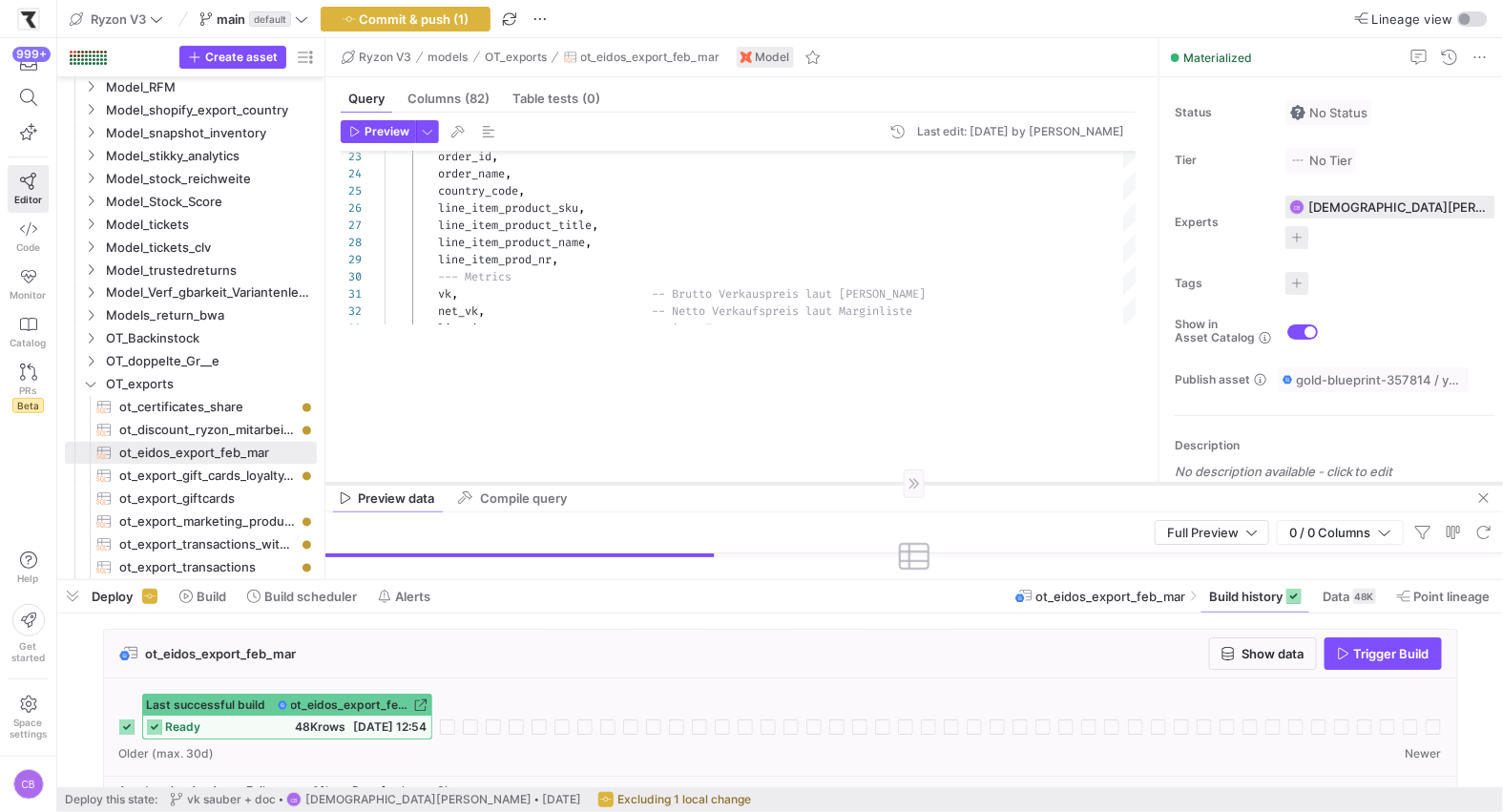 drag, startPoint x: 732, startPoint y: 346, endPoint x: 740, endPoint y: 480, distance: 134.23859 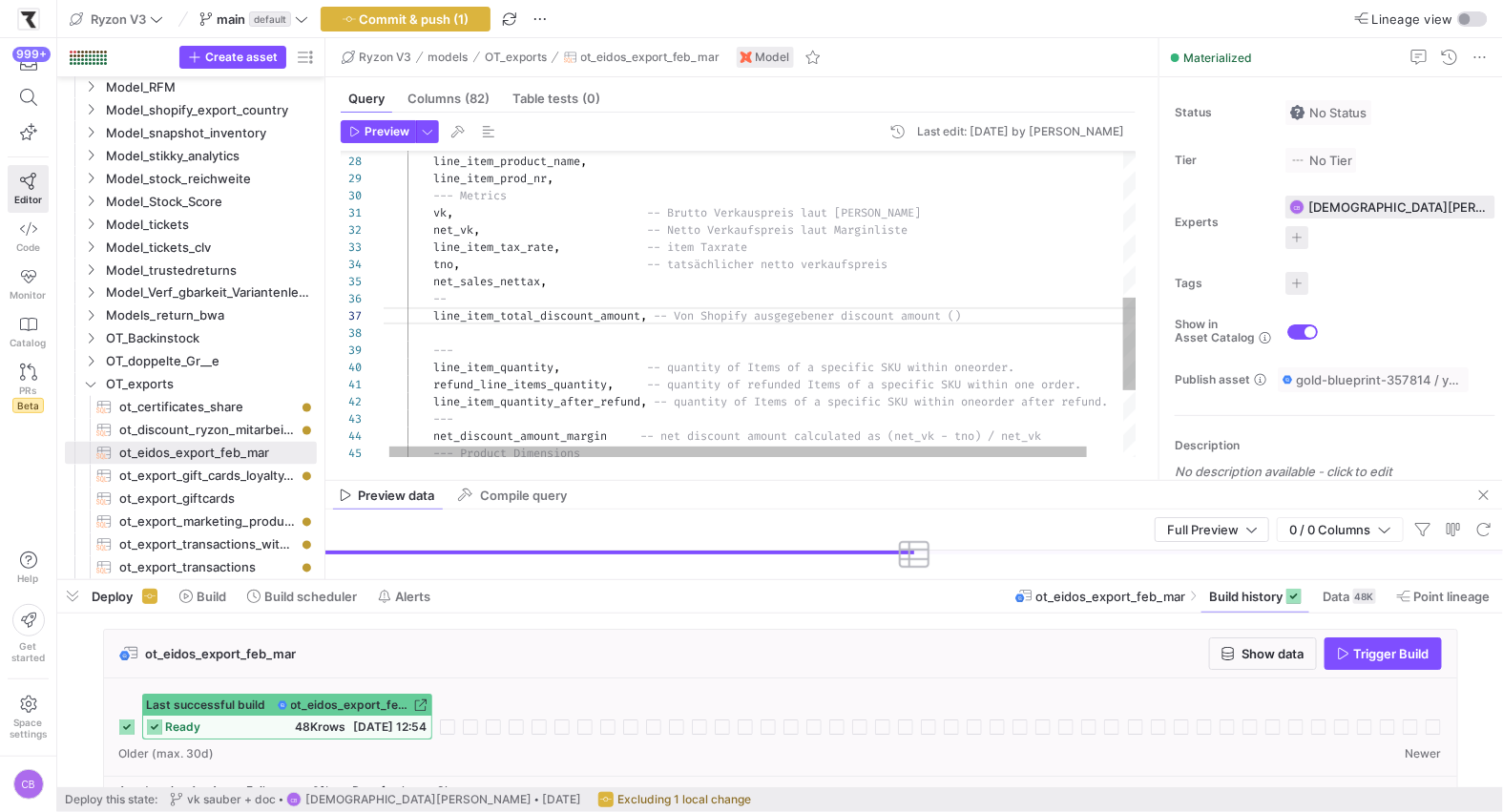 click on "line_item_product_name ,          line_item_prod_nr ,          line_item_product_title ,          --- Metrics          vk ,                               -- Brutto Verkauspreis laut Margenliste          net_vk ,                           -- Netto Verkaufspreis laut Marginliste          line_item_tax_rate ,               -- item Taxrate          tno ,                              -- tatsächlicher netto verkaufspreis          net_sales_nettax ,          --          line_item_total_discount_amount ,   -- Von Shopify ausgegebener discount amount ()          ---          line_item_quantity ,               -- quantity of Items of a specific SKU within one  order.           refund_line_items_quantity ,       thin one order.          ,   ---" at bounding box center (778, 177) 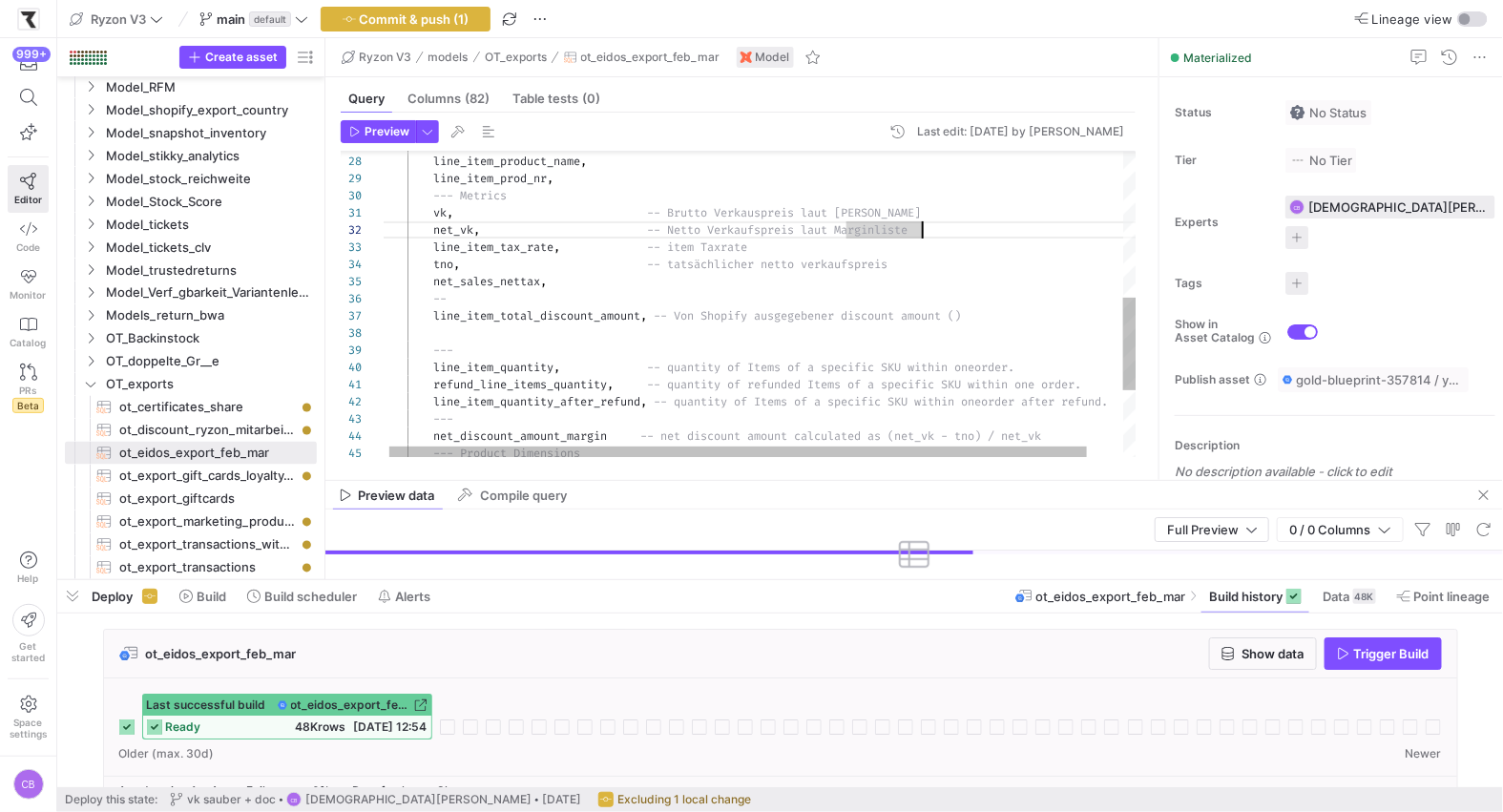 click on "line_item_product_name ,          line_item_prod_nr ,          line_item_product_title ,          --- Metrics          vk ,                               -- Brutto Verkauspreis laut Margenliste          net_vk ,                           -- Netto Verkaufspreis laut Marginliste          line_item_tax_rate ,               -- item Taxrate          tno ,                              -- tatsächlicher netto verkaufspreis          net_sales_nettax ,          --          line_item_total_discount_amount ,   -- Von Shopify ausgegebener discount amount ()          ---          line_item_quantity ,               -- quantity of Items of a specific SKU within one  order.           refund_line_items_quantity ,       thin one order.          ,   ---" at bounding box center [778, 177] 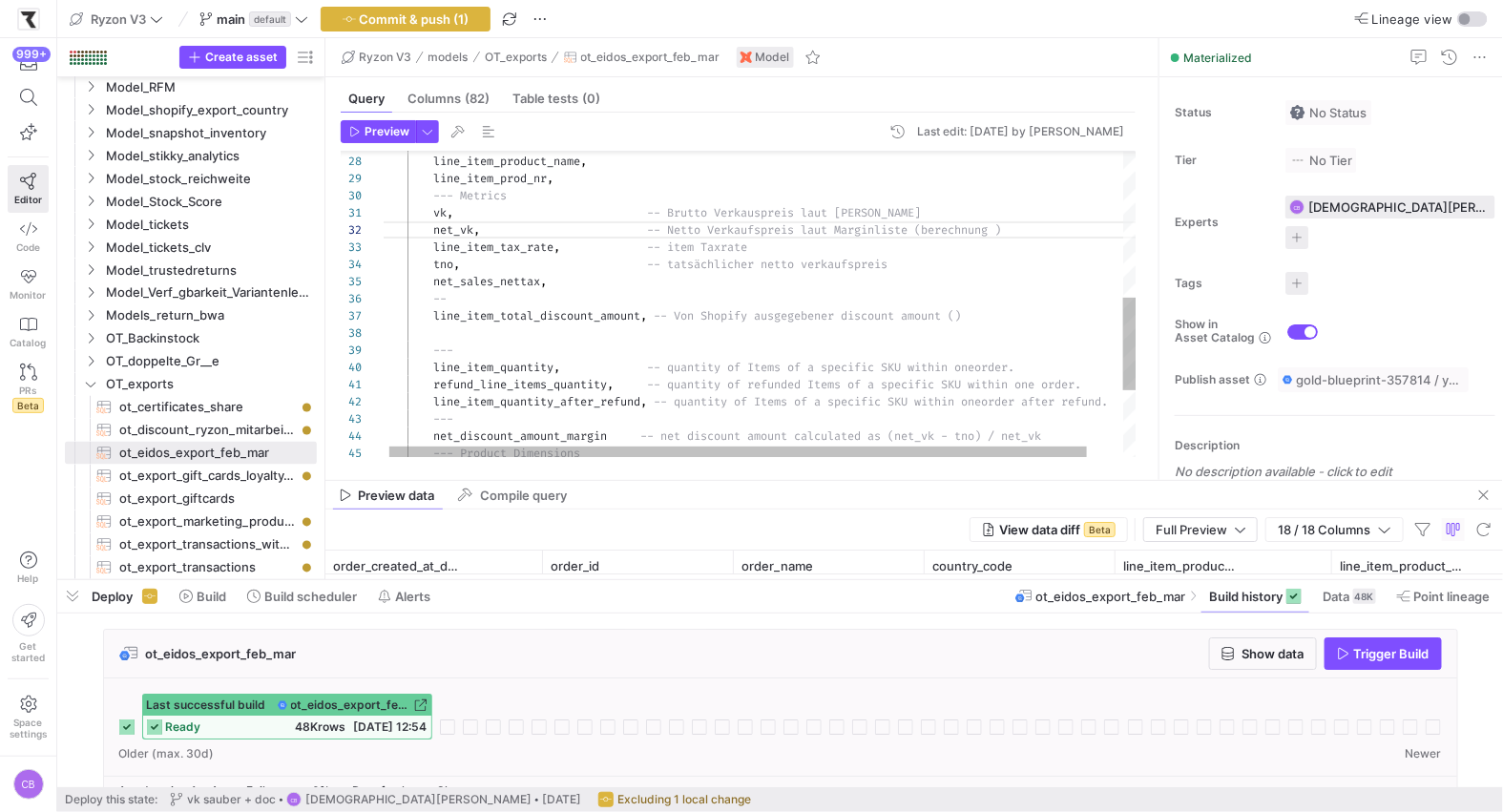 scroll, scrollTop: 16, scrollLeft: 625, axis: both 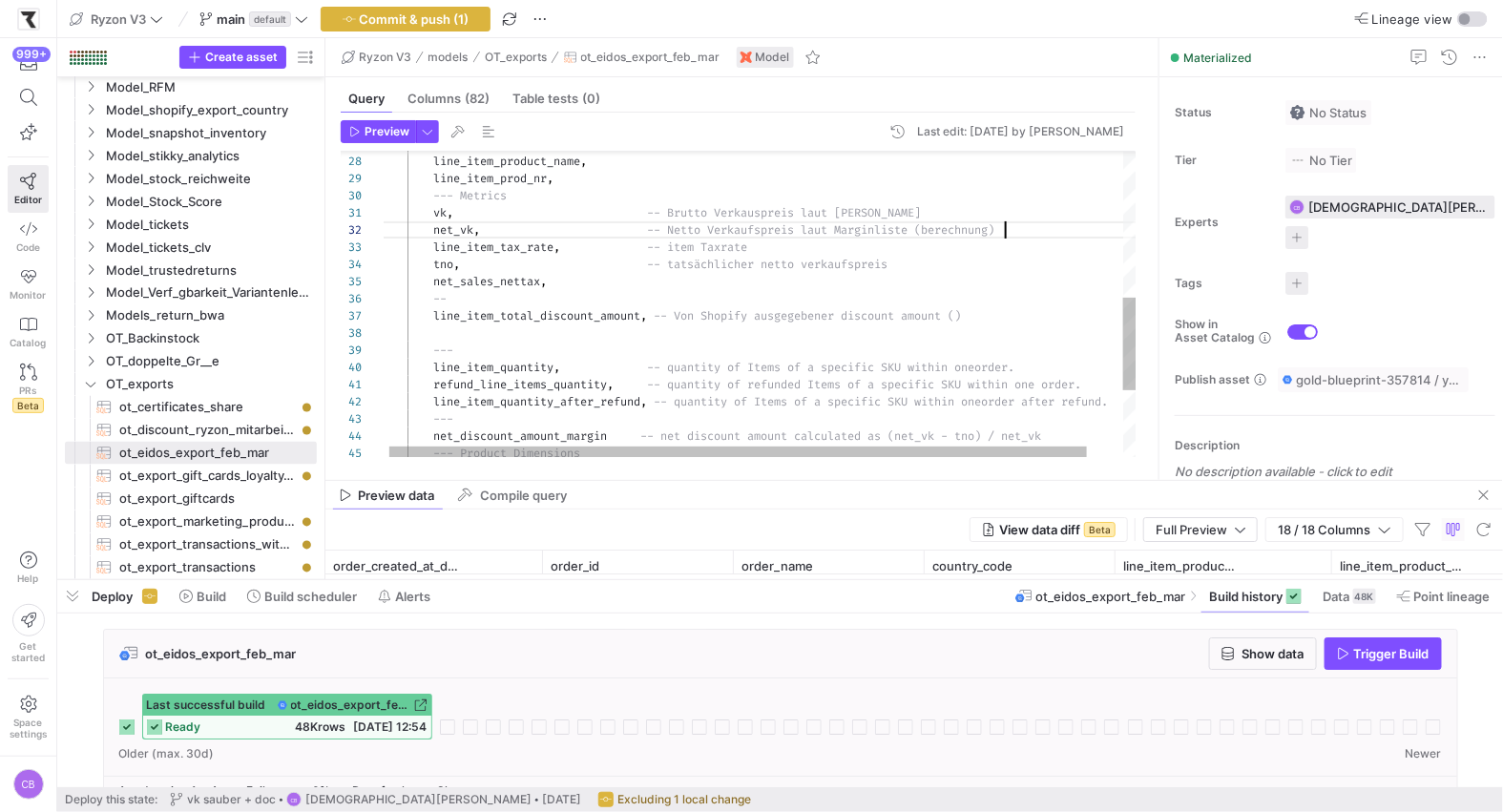click on "line_item_product_name ,          line_item_prod_nr ,          line_item_product_title ,          --- Metrics          vk ,                               -- Brutto Verkauspreis laut Margenliste          net_vk ,                           -- Netto Verkaufspreis laut Marginliste (berechnun g)          line_item_tax_rate ,               -- item Taxrate          tno ,                              -- tatsächlicher netto verkaufspreis          net_sales_nettax ,          --          line_item_total_discount_amount ,   -- Von Shopify ausgegebener discount amount ()          ---          line_item_quantity ,               -- quantity of Items of a specific SKU within one  order.           refund_line_items_quantity ,       thin one order. ,   ---" at bounding box center (778, 177) 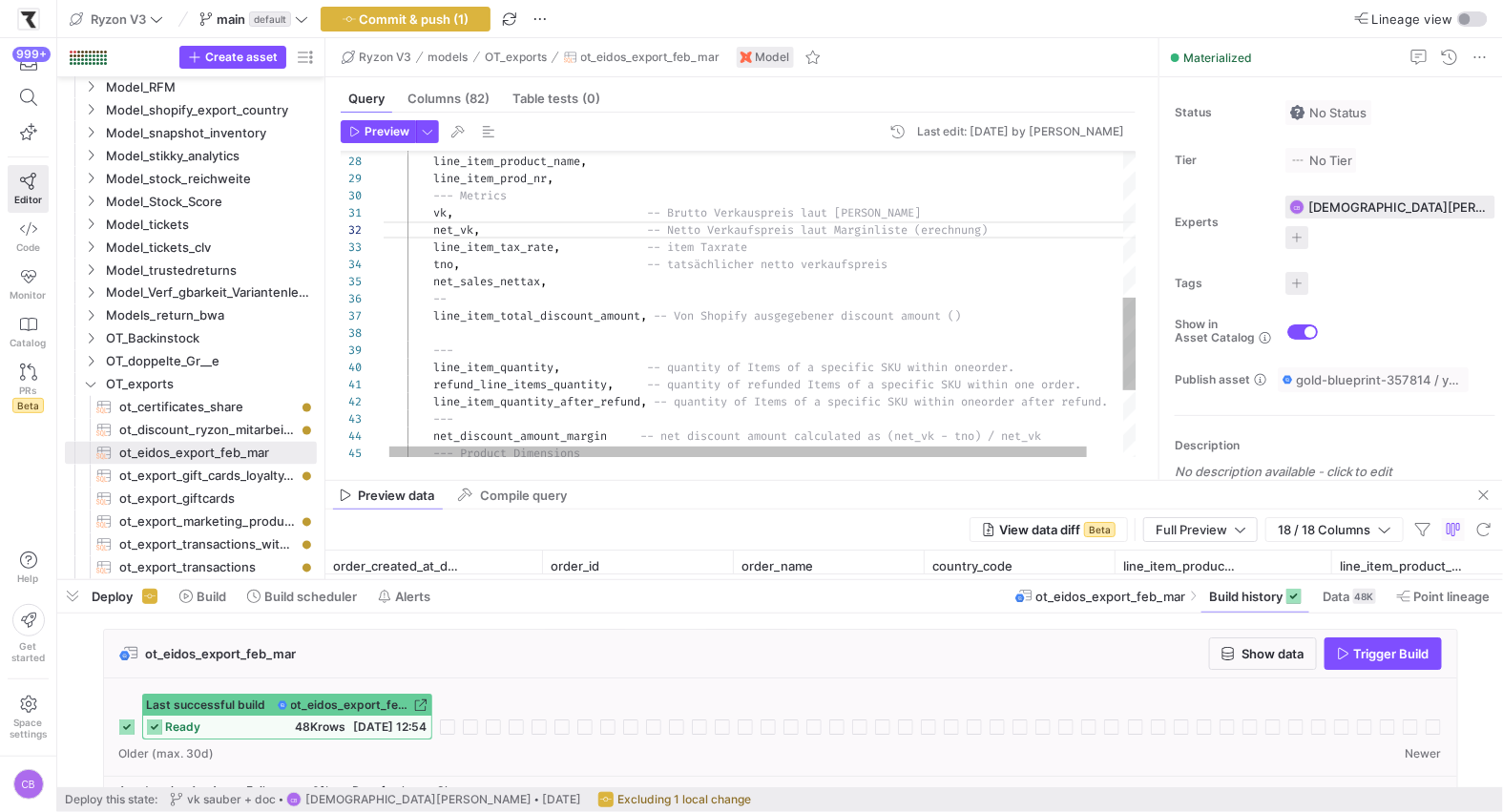 scroll, scrollTop: 16, scrollLeft: 563, axis: both 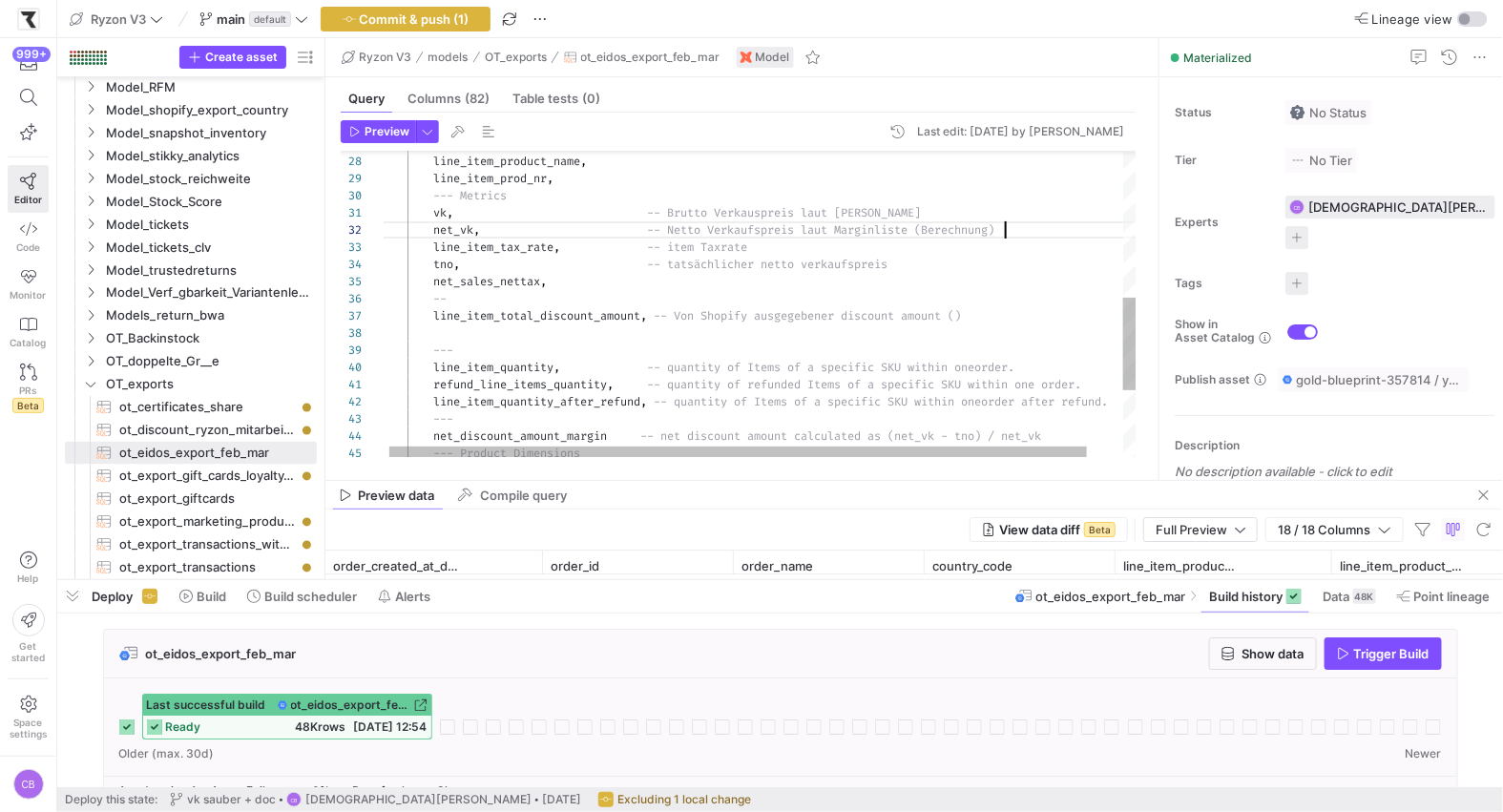 click on "line_item_product_name ,          line_item_prod_nr ,          line_item_product_title ,          --- Metrics          vk ,                               -- Brutto Verkauspreis laut Margenliste          net_vk ,                           -- Netto Verkaufspreis laut Marginliste (Berechnun g)          line_item_tax_rate ,               -- item Taxrate          tno ,                              -- tatsächlicher netto verkaufspreis          net_sales_nettax ,          --          line_item_total_discount_amount ,   -- Von Shopify ausgegebener discount amount ()          ---          line_item_quantity ,               -- quantity of Items of a specific SKU within one  order.           refund_line_items_quantity ,       thin one order. ,   ---" at bounding box center [778, 177] 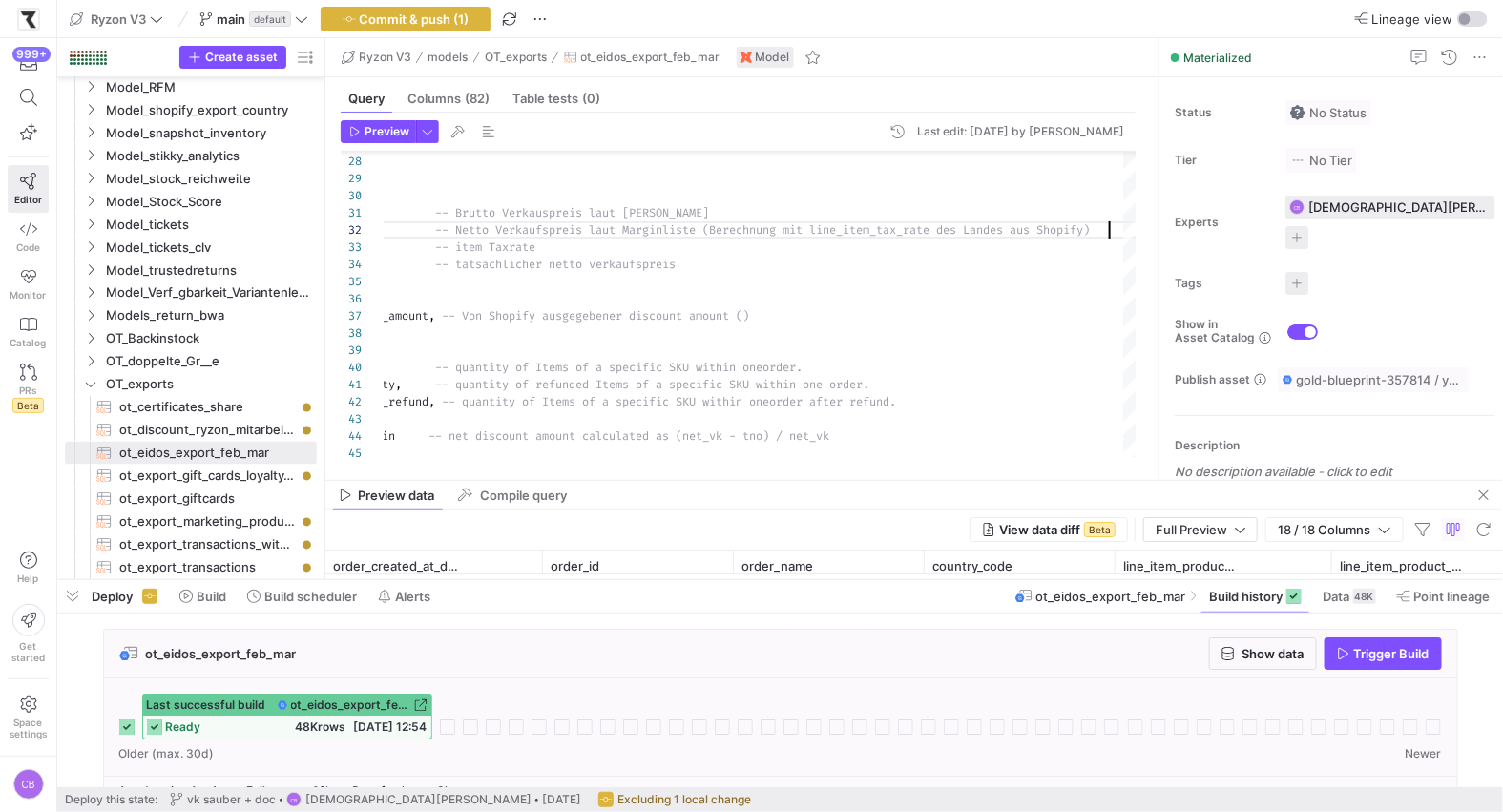 scroll, scrollTop: 16, scrollLeft: 941, axis: both 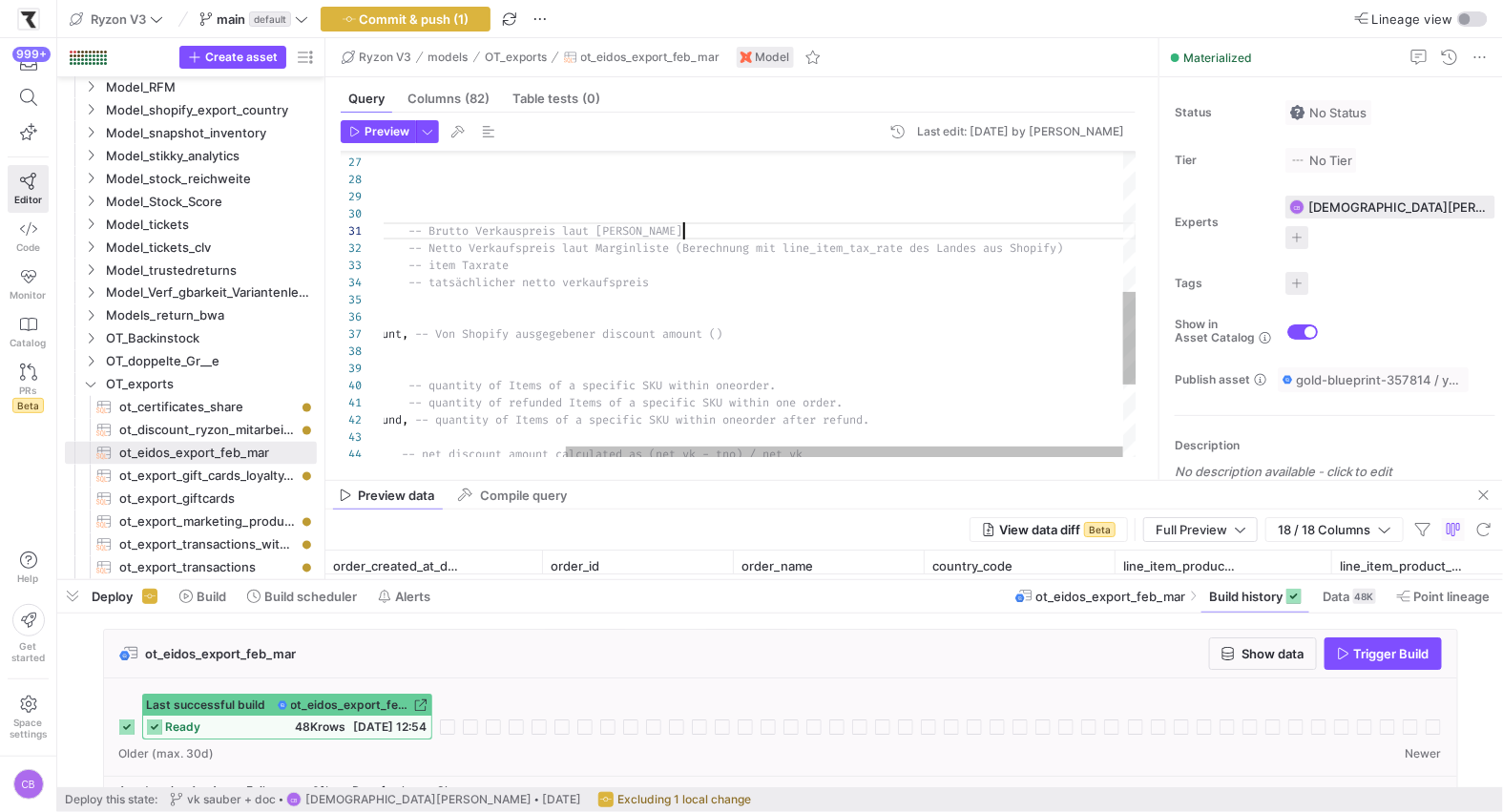 click on "line_item_product_name ,          line_item_prod_nr ,          line_item_product_title ,          --- Metrics          vk ,                               -- Brutto Verkauspreis laut Margenliste          net_vk ,                           -- Netto Verkaufspreis laut Marginliste (Berechnun g mit line_item_tax_rate des Landes aus Shopify)          line_item_tax_rate ,               -- item Taxrate          tno ,                              -- tatsächlicher netto verkaufspreis          net_sales_nettax ,          --          line_item_total_discount_amount ,   -- Von Shopify ausgegebener discount amount ()          ---          line_item_quantity ,               -- quantity of Items of a specific SKU within one  order.           ,       ,   ," at bounding box center [638, 195] 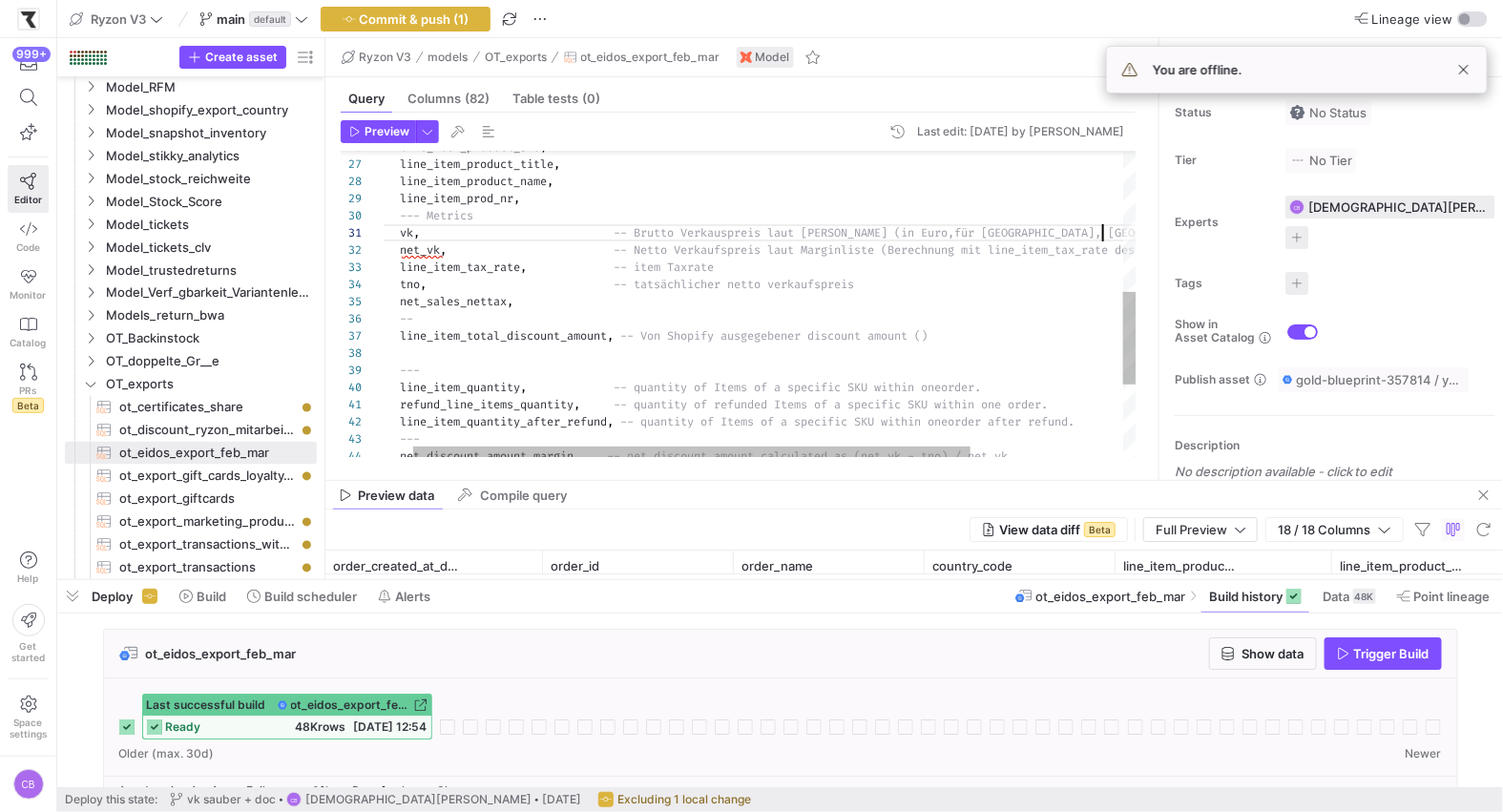 scroll, scrollTop: 0, scrollLeft: 769, axis: horizontal 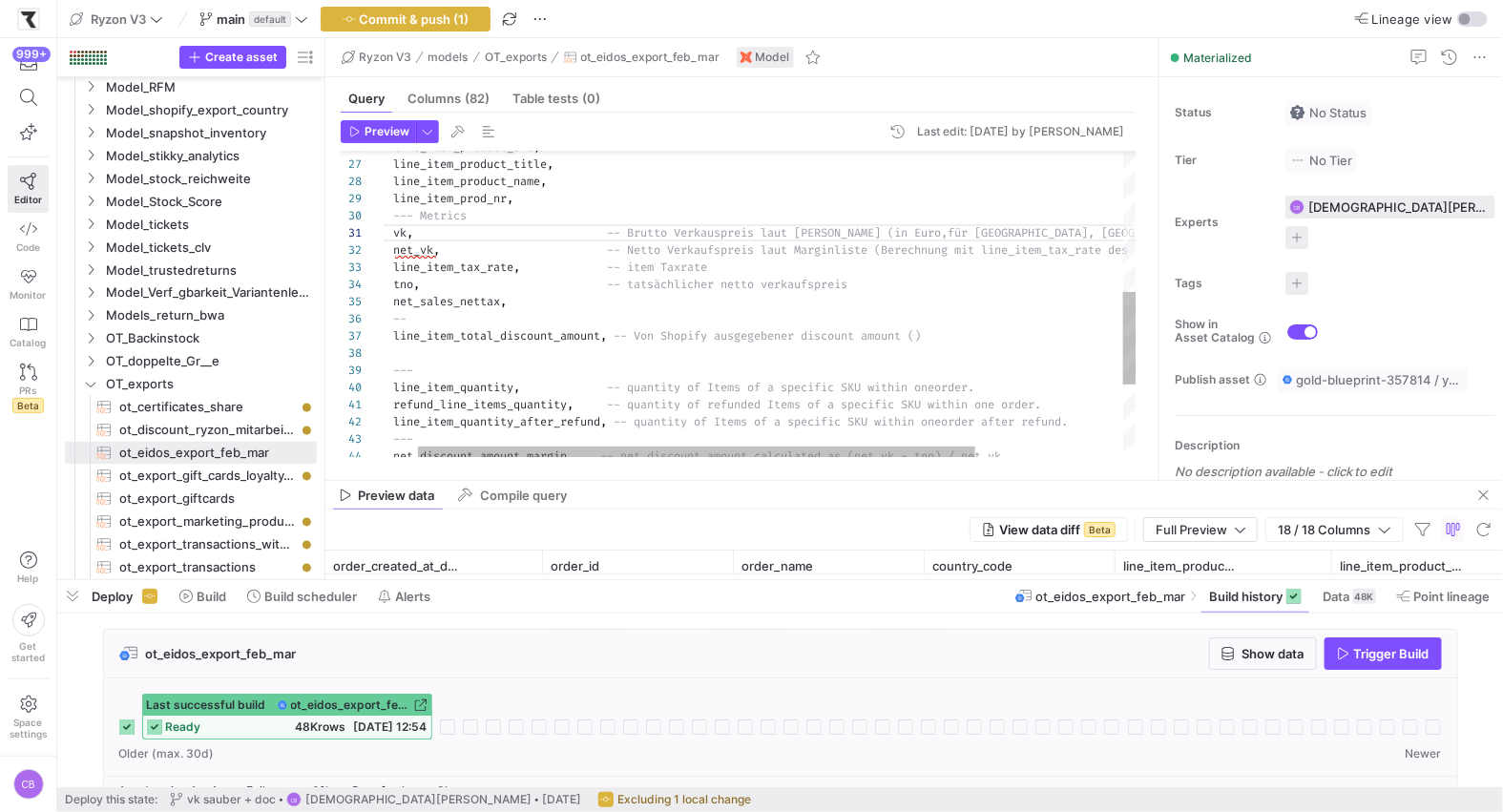 click on "line_item_product_name ,          line_item_prod_nr ,          line_item_product_title ,          --- Metrics          vk ,                               -- Brutto Verkauspreis laut Margenliste (in Euro,  für Schweiz, USA, GB, )          net_vk ,                           -- Netto Verkaufspreis laut Marginliste (Berechnun g mit line_item_tax_rate des Landes aus Shopify)          line_item_tax_rate ,               -- item Taxrate          tno ,                              -- tatsächlicher netto verkaufspreis          net_sales_nettax ,          --          line_item_total_discount_amount ,   -- Von Shopify ausgegebener discount amount ()          ---          line_item_quantity ,               -- quantity of Items of a specific SKU within one  ," at bounding box center (837, 197) 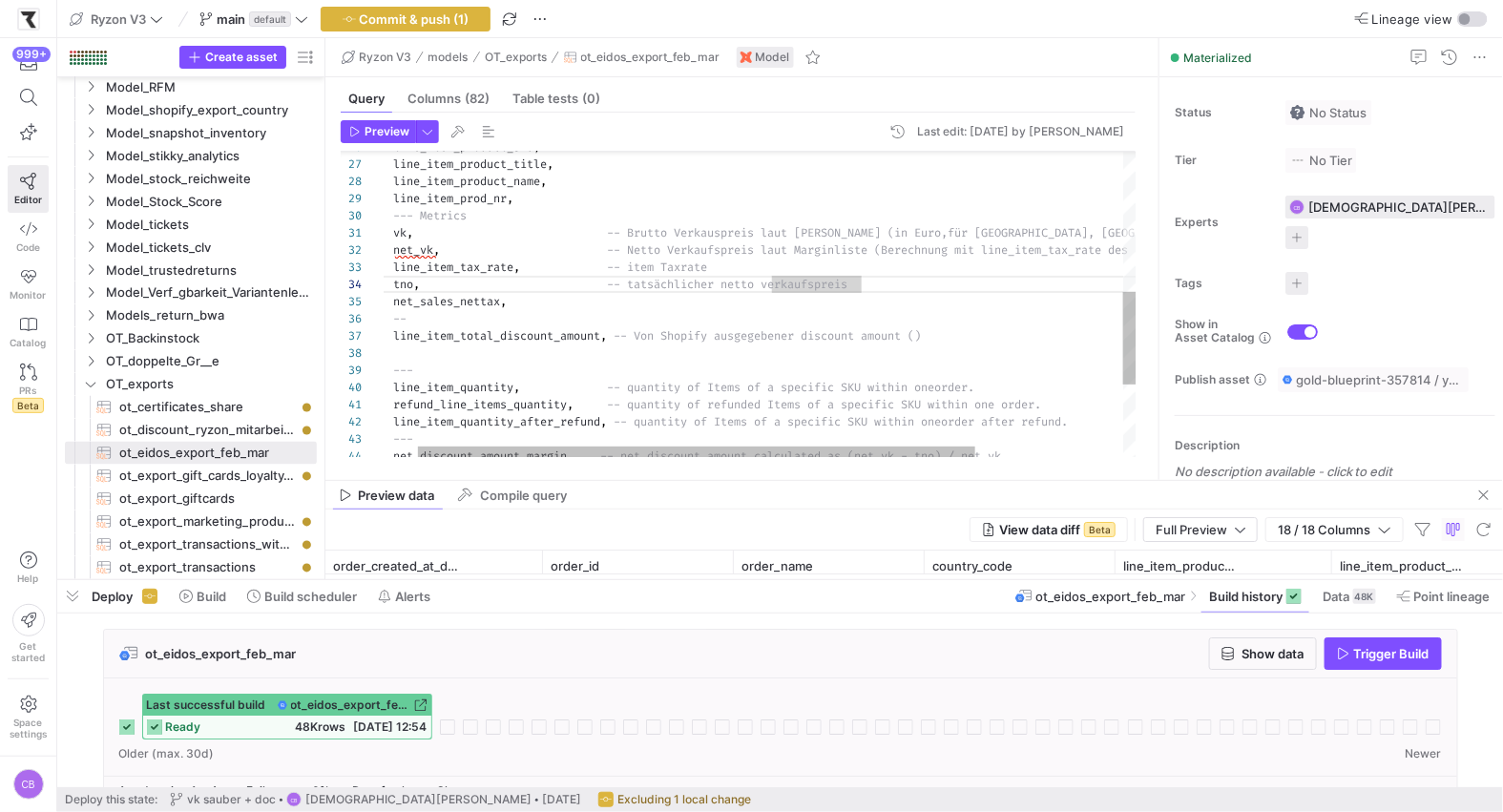 scroll, scrollTop: 16, scrollLeft: 687, axis: both 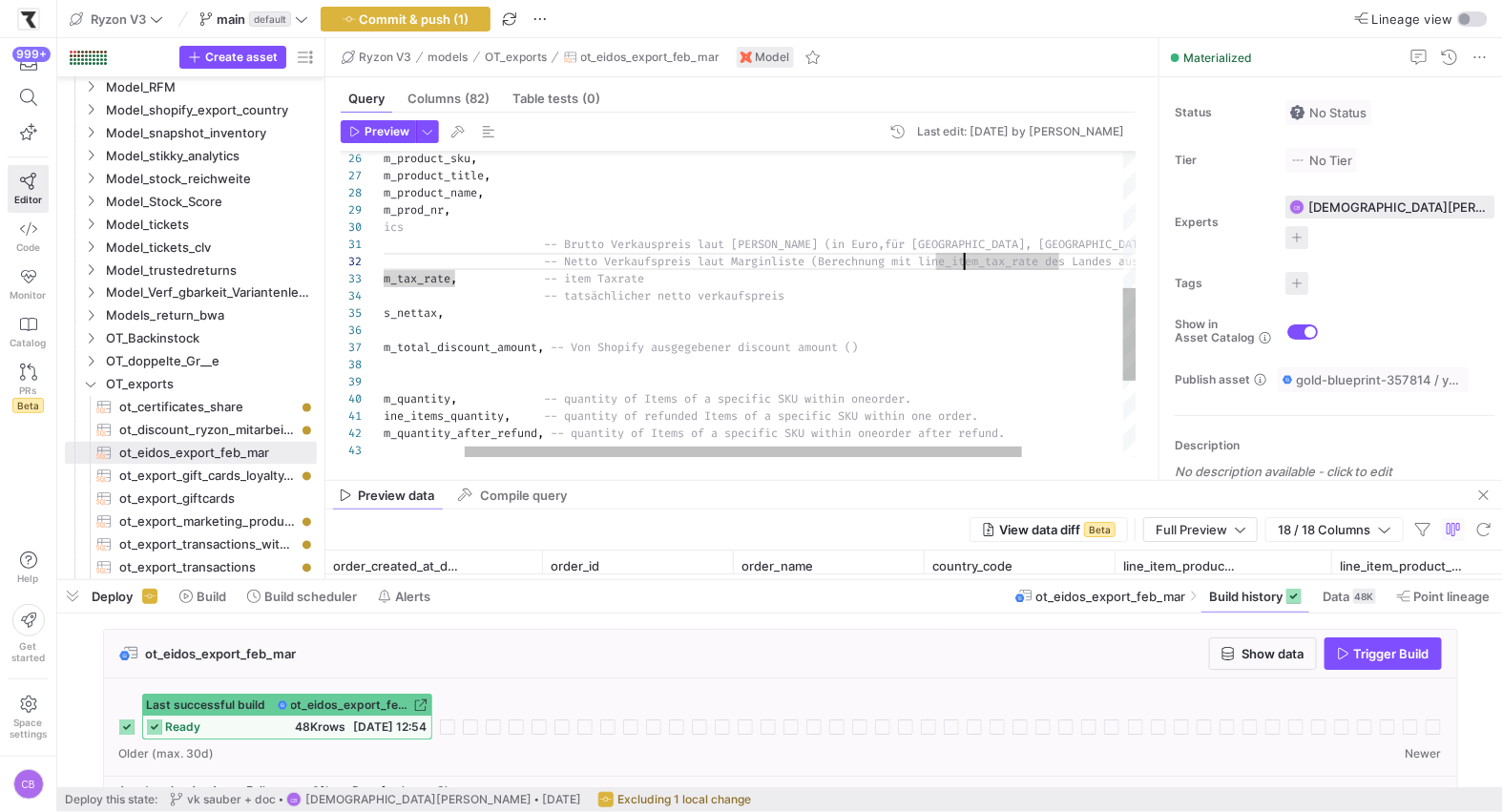 click on "line_item_product_name ,          line_item_prod_nr ,          line_item_product_title ,          --- Metrics          vk ,                               -- Brutto Verkauspreis laut Margenliste (in Euro,  für Schweiz, USA, GB, )          net_vk ,                           -- Netto Verkaufspreis laut Marginliste (Berechnun g mit line_item_tax_rate des Landes aus Shopify)          line_item_tax_rate ,               -- item Taxrate          tno ,                              -- tatsächlicher netto verkaufspreis          net_sales_nettax ,          --          line_item_total_discount_amount ,   -- Von Shopify ausgegebener discount amount ()          ---          line_item_quantity ,               -- quantity of Items of a specific SKU within one  ," at bounding box center [774, 208] 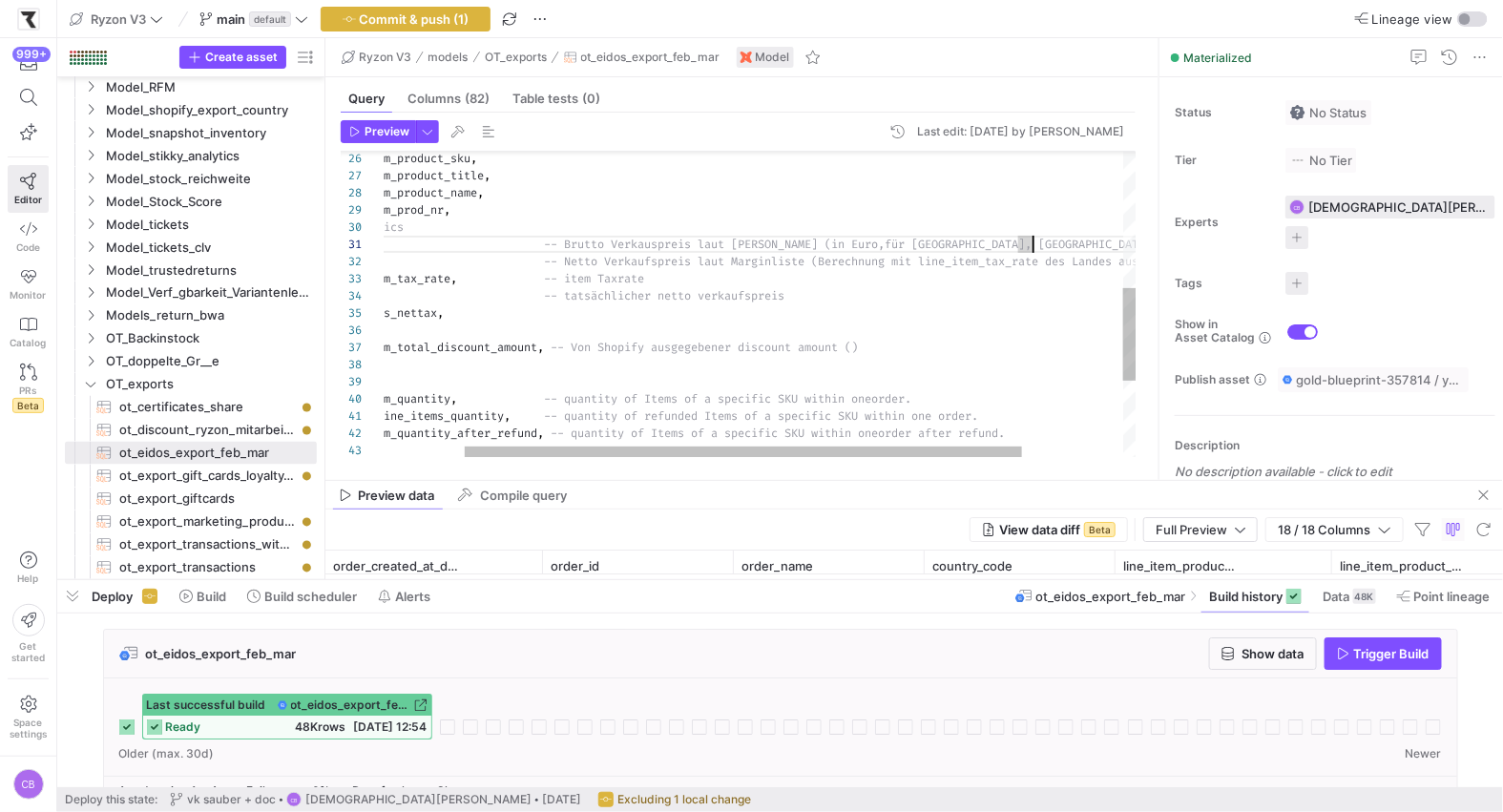 scroll, scrollTop: 0, scrollLeft: 769, axis: horizontal 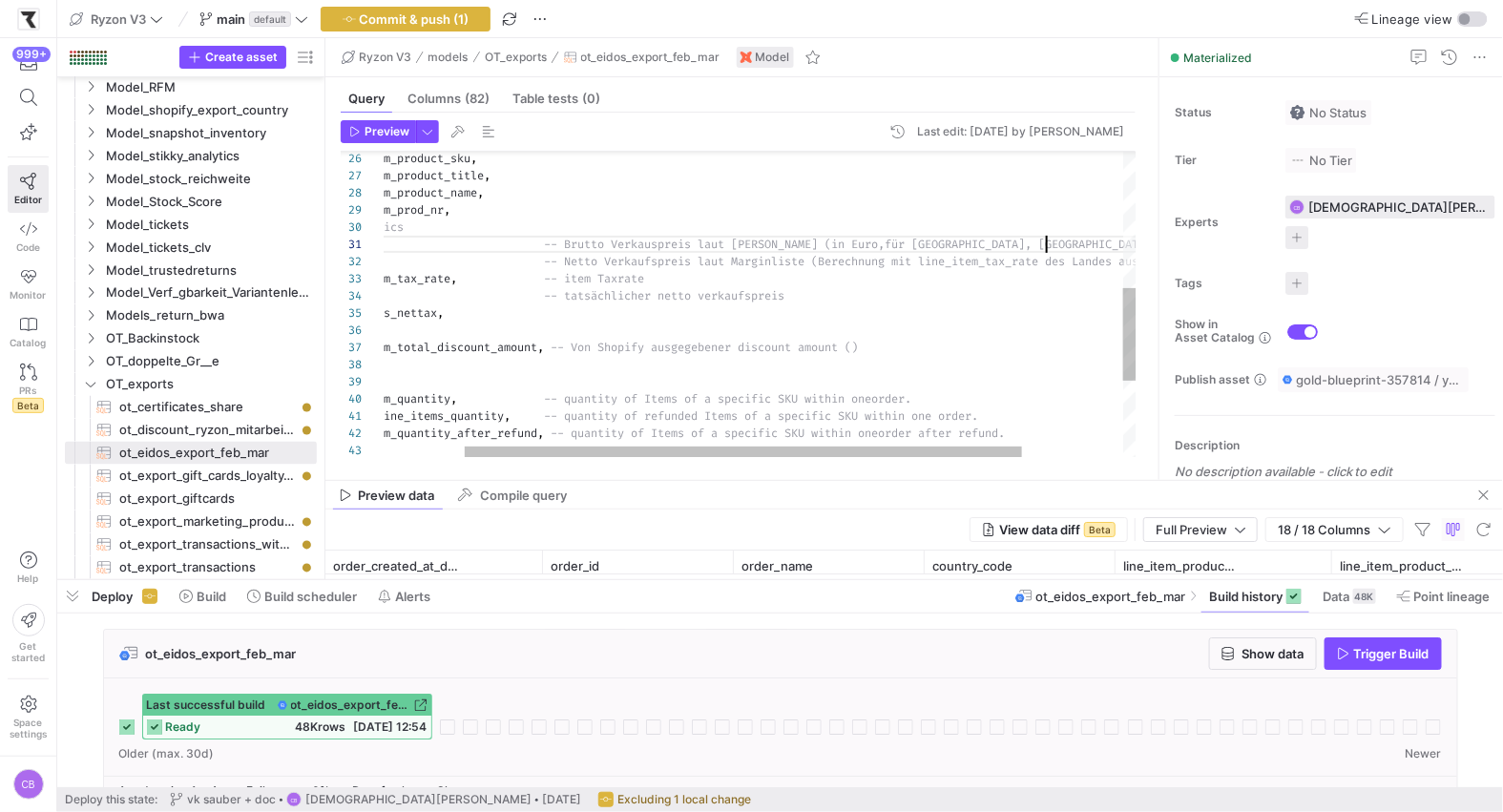 click on "line_item_product_name ,          line_item_prod_nr ,          line_item_product_title ,          --- Metrics          vk ,                               -- Brutto Verkauspreis laut Margenliste (in Euro,  für Schweiz, USA, GB, )          net_vk ,                           -- Netto Verkaufspreis laut Marginliste (Berechnun g mit line_item_tax_rate des Landes aus Shopify)          line_item_tax_rate ,               -- item Taxrate          tno ,                              -- tatsächlicher netto verkaufspreis          net_sales_nettax ,          --          line_item_total_discount_amount ,   -- Von Shopify ausgegebener discount amount ()          ---          line_item_quantity ,               -- quantity of Items of a specific SKU within one  ," at bounding box center (774, 208) 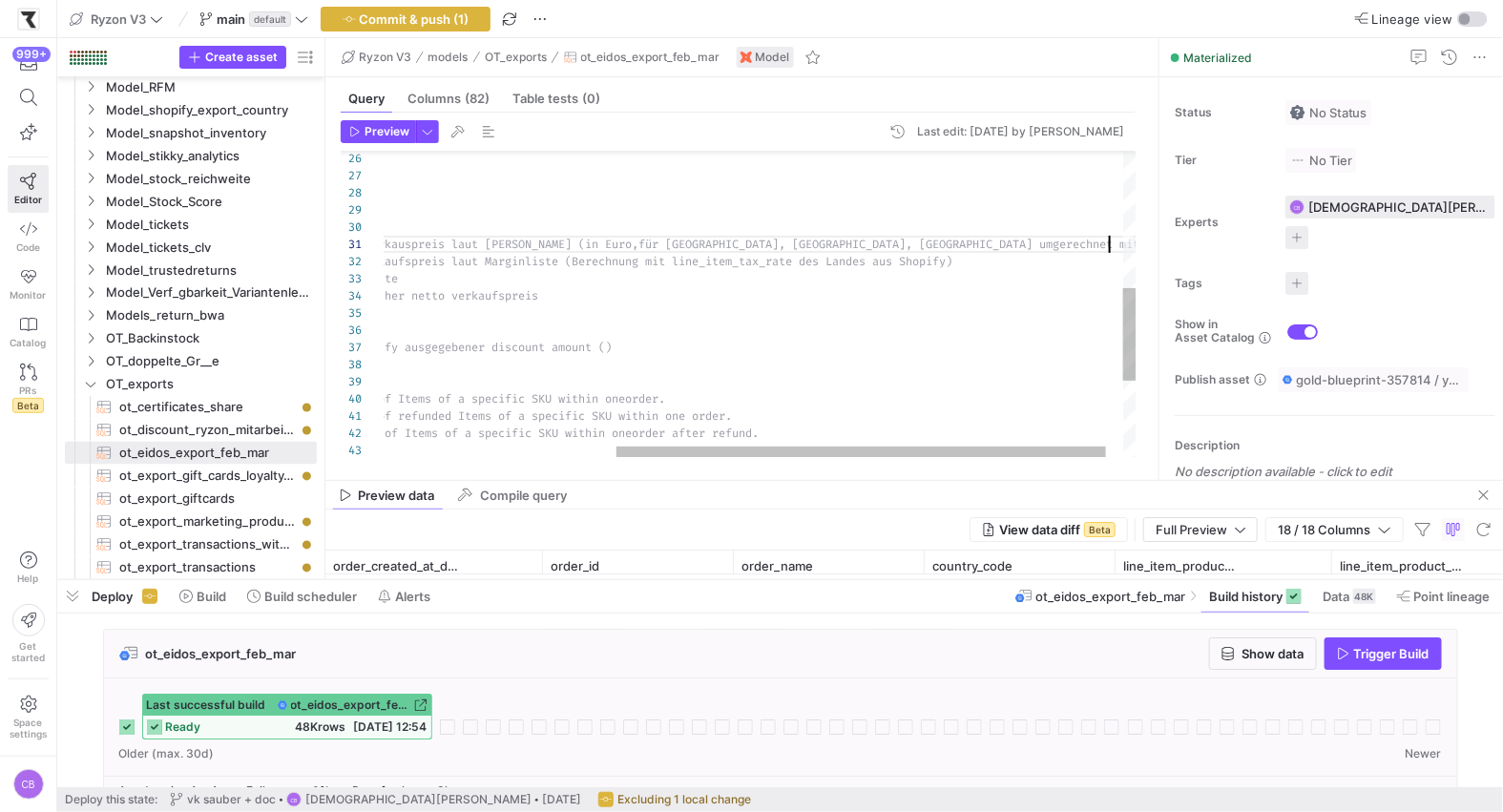 scroll, scrollTop: 0, scrollLeft: 1085, axis: horizontal 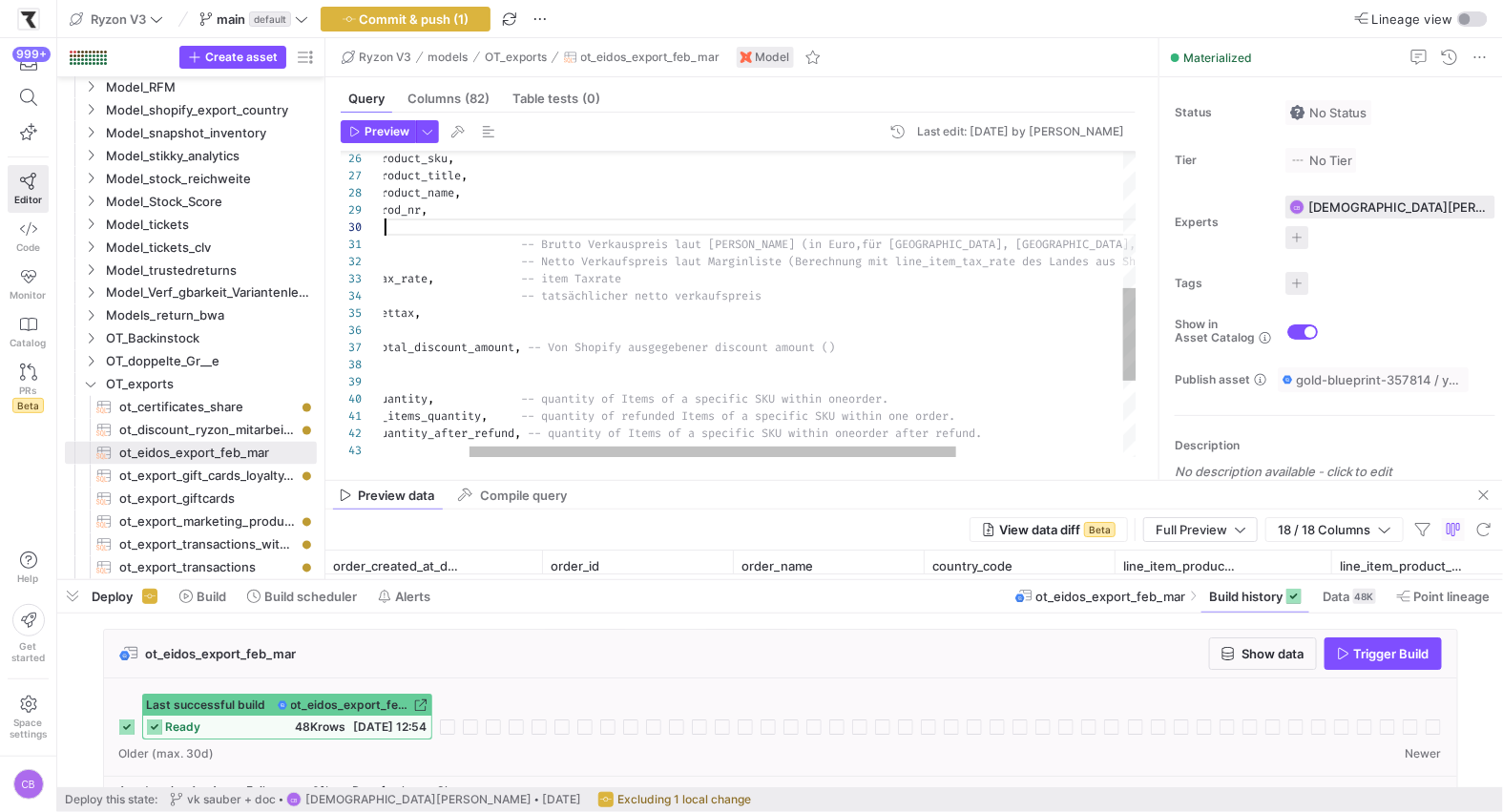 click on "line_item_product_name ,          line_item_prod_nr ,          line_item_product_title ,          --- Metrics          vk ,                               -- Brutto Verkauspreis laut Margenliste (in Euro,  für Schweiz, USA, GB. umgerechnet mit der für die  Order angewandten )          net_vk ,                           -- Netto Verkaufspreis laut Marginliste (Berechnun g mit line_item_tax_rate des Landes aus Shopify)          line_item_tax_rate ,               -- item Taxrate          tno ,                              -- tatsächlicher netto verkaufspreis          net_sales_nettax ,          --          line_item_total_discount_amount ,   -- Von Shopify ausgegebener discount amount ()          ---          line_item_quantity ,               order." at bounding box center (824, 208) 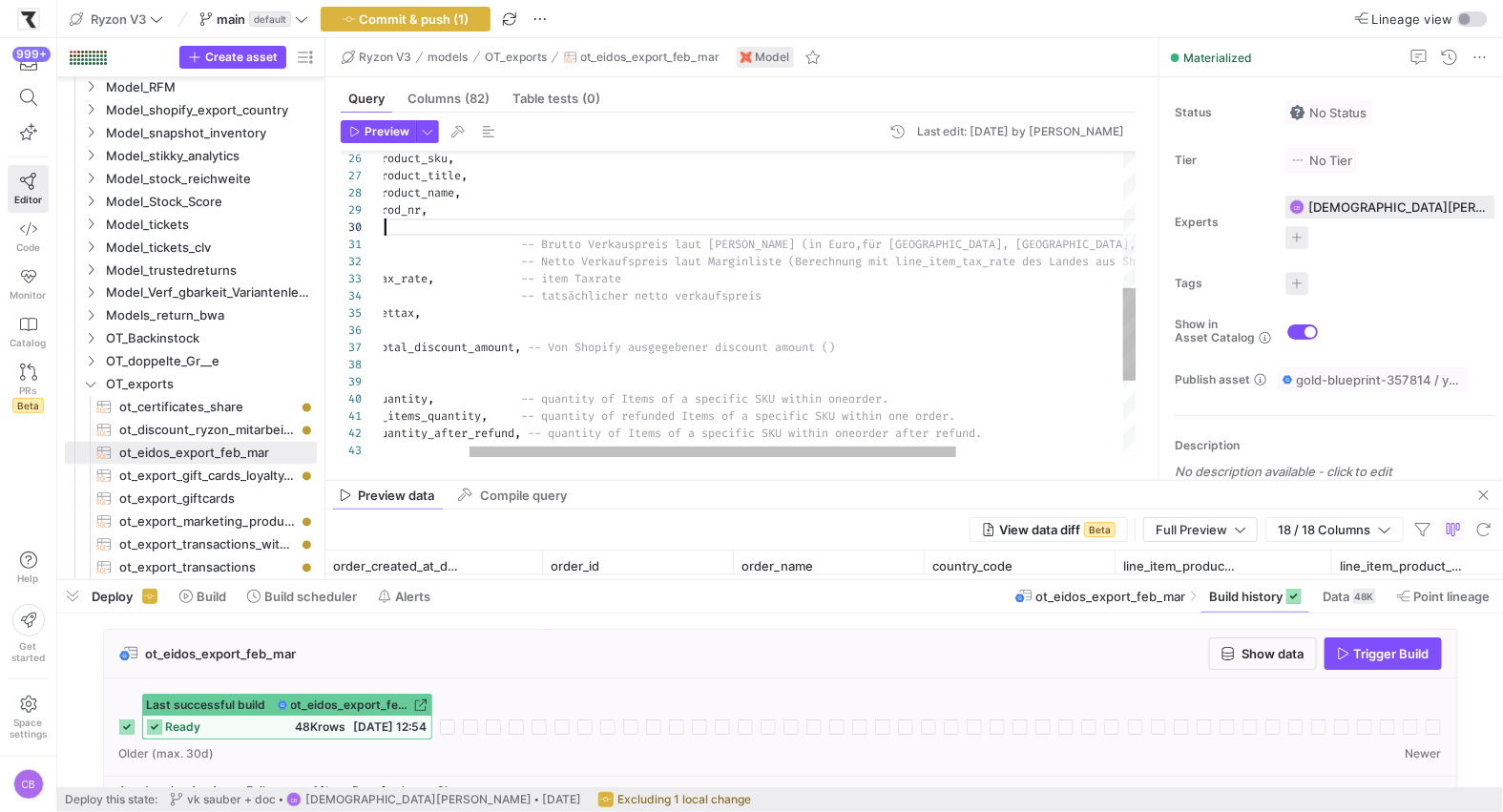scroll, scrollTop: 0, scrollLeft: 721, axis: horizontal 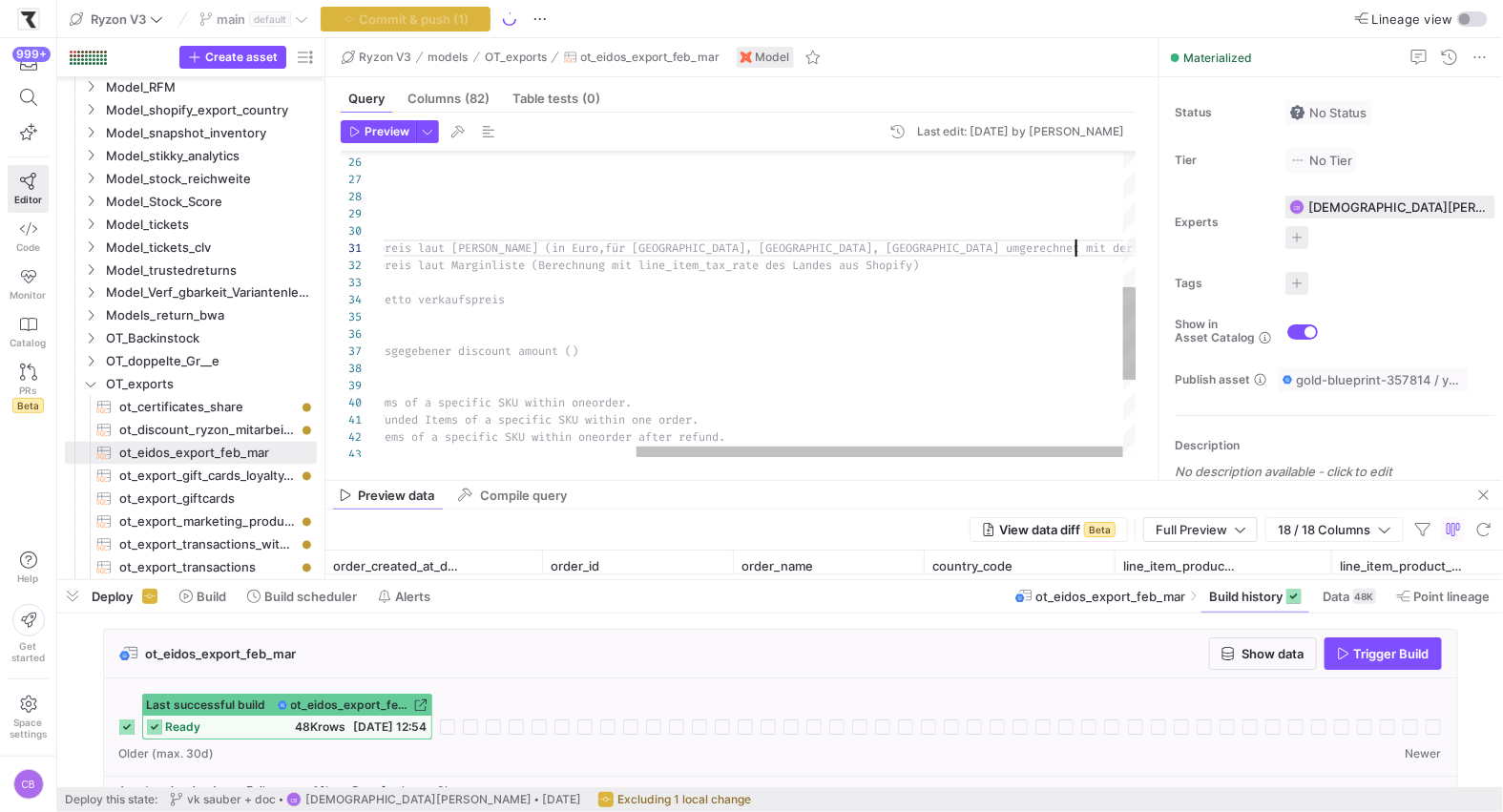 click on "line_item_product_name ,          line_item_prod_nr ,          line_item_product_title ,          --- Metrics          vk ,                               -- Brutto Verkauspreis laut Margenliste (in Euro,  für Schweiz, USA, GB. umgerechnet mit der für die  Order angewandten )          net_vk ,                           -- Netto Verkaufspreis laut Marginliste (Berechnun g mit line_item_tax_rate des Landes aus Shopify)          line_item_tax_rate ,               -- item Taxrate          tno ,                              -- tatsächlicher netto verkaufspreis          net_sales_nettax ,          --          line_item_total_discount_amount ,   -- Von Shopify ausgegebener discount amount ()          ---          line_item_quantity ,               order." at bounding box center [567, 212] 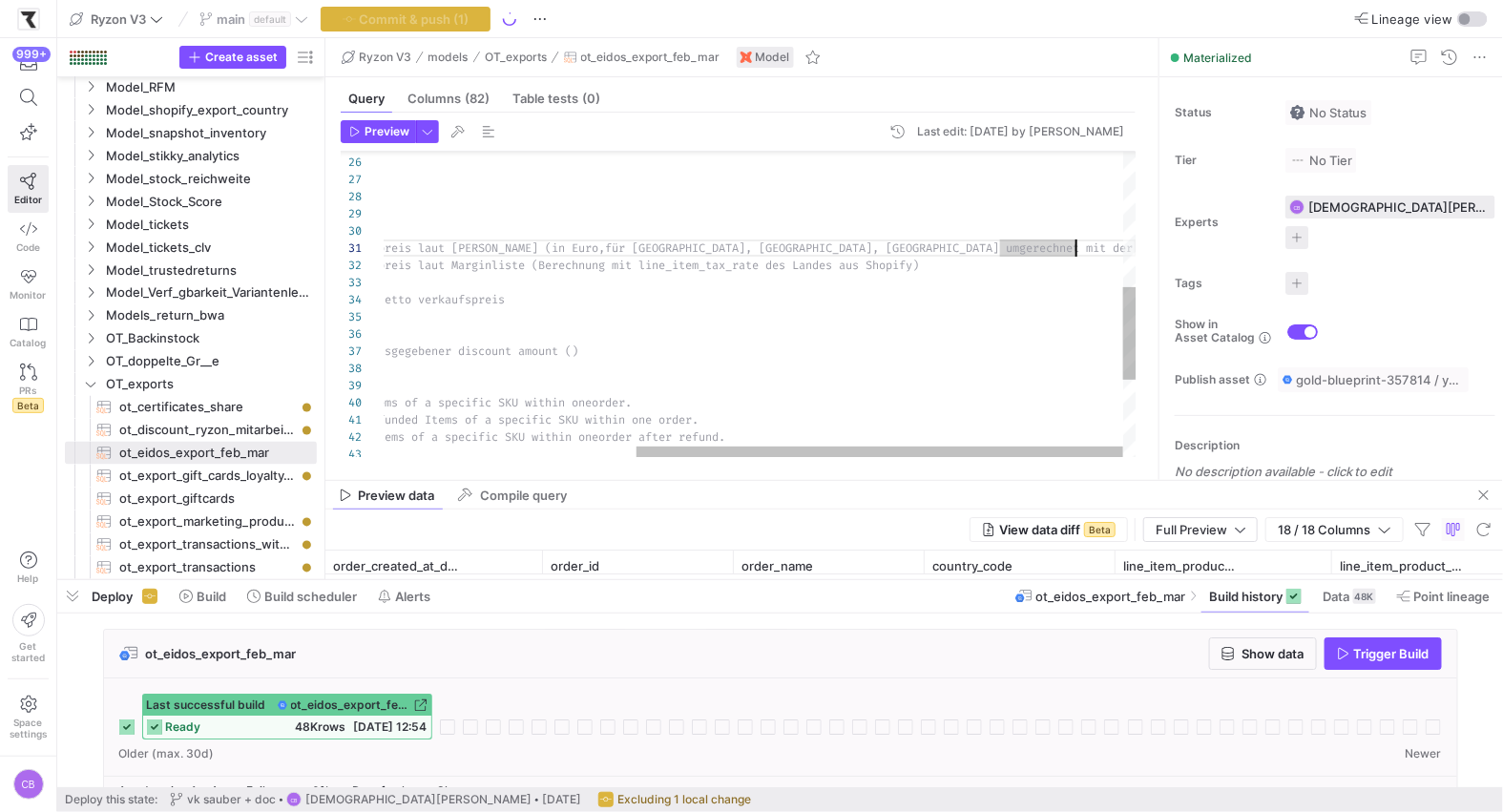 click on "line_item_product_name ,          line_item_prod_nr ,          line_item_product_title ,          --- Metrics          vk ,                               -- Brutto Verkauspreis laut Margenliste (in Euro,  für Schweiz, USA, GB. umgerechnet mit der für die  Order angewandten )          net_vk ,                           -- Netto Verkaufspreis laut Marginliste (Berechnun g mit line_item_tax_rate des Landes aus Shopify)          line_item_tax_rate ,               -- item Taxrate          tno ,                              -- tatsächlicher netto verkaufspreis          net_sales_nettax ,          --          line_item_total_discount_amount ,   -- Von Shopify ausgegebener discount amount ()          ---          line_item_quantity ,               order." at bounding box center [567, 212] 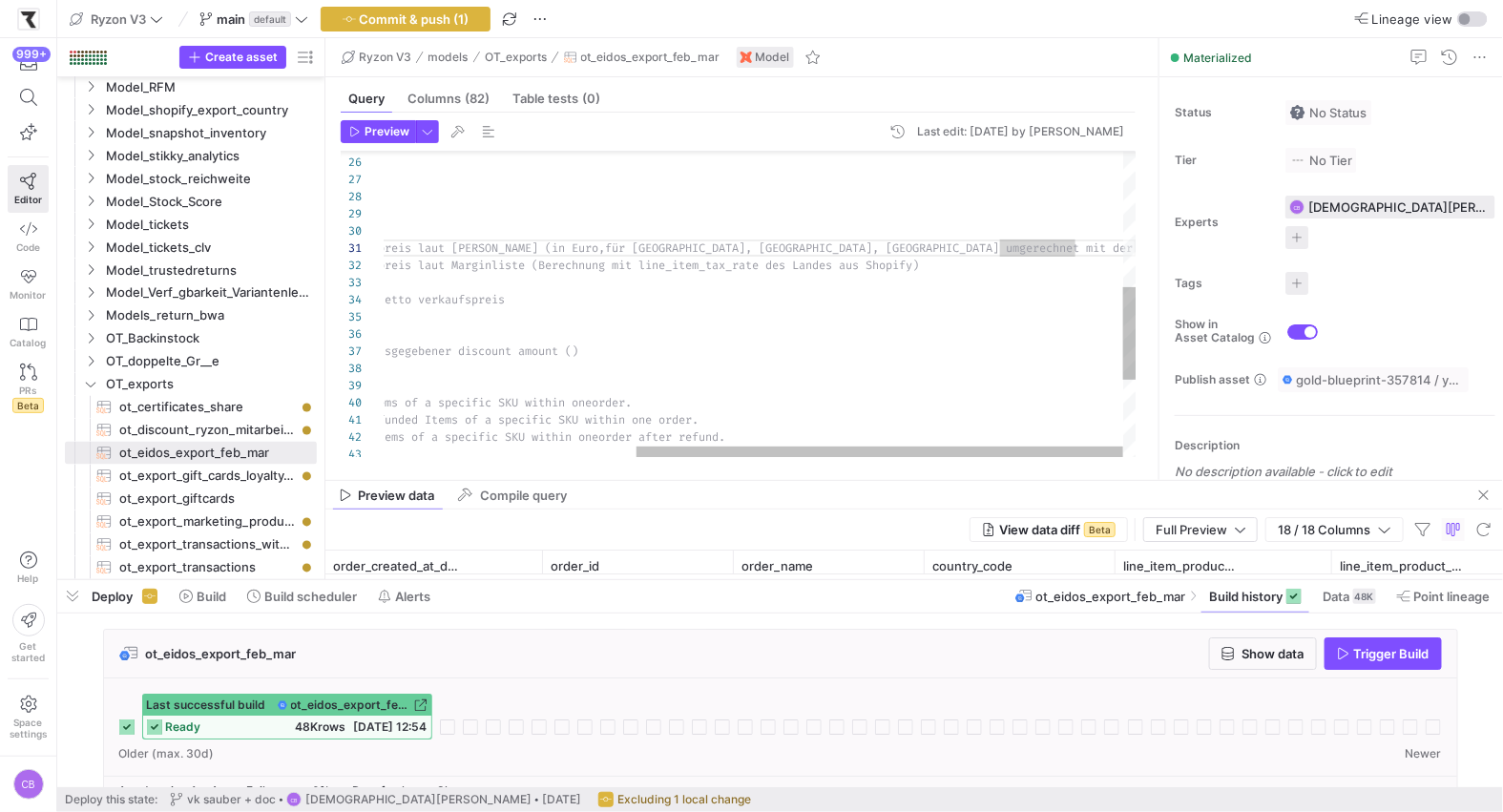 click on "line_item_product_name ,          line_item_prod_nr ,          line_item_product_title ,          --- Metrics          vk ,                               -- Brutto Verkauspreis laut Margenliste (in Euro,  für Schweiz, USA, GB. umgerechnet mit der für die  Order angewandten )          net_vk ,                           -- Netto Verkaufspreis laut Marginliste (Berechnun g mit line_item_tax_rate des Landes aus Shopify)          line_item_tax_rate ,               -- item Taxrate          tno ,                              -- tatsächlicher netto verkaufspreis          net_sales_nettax ,          --          line_item_total_discount_amount ,   -- Von Shopify ausgegebener discount amount ()          ---          line_item_quantity ,               order." at bounding box center [567, 212] 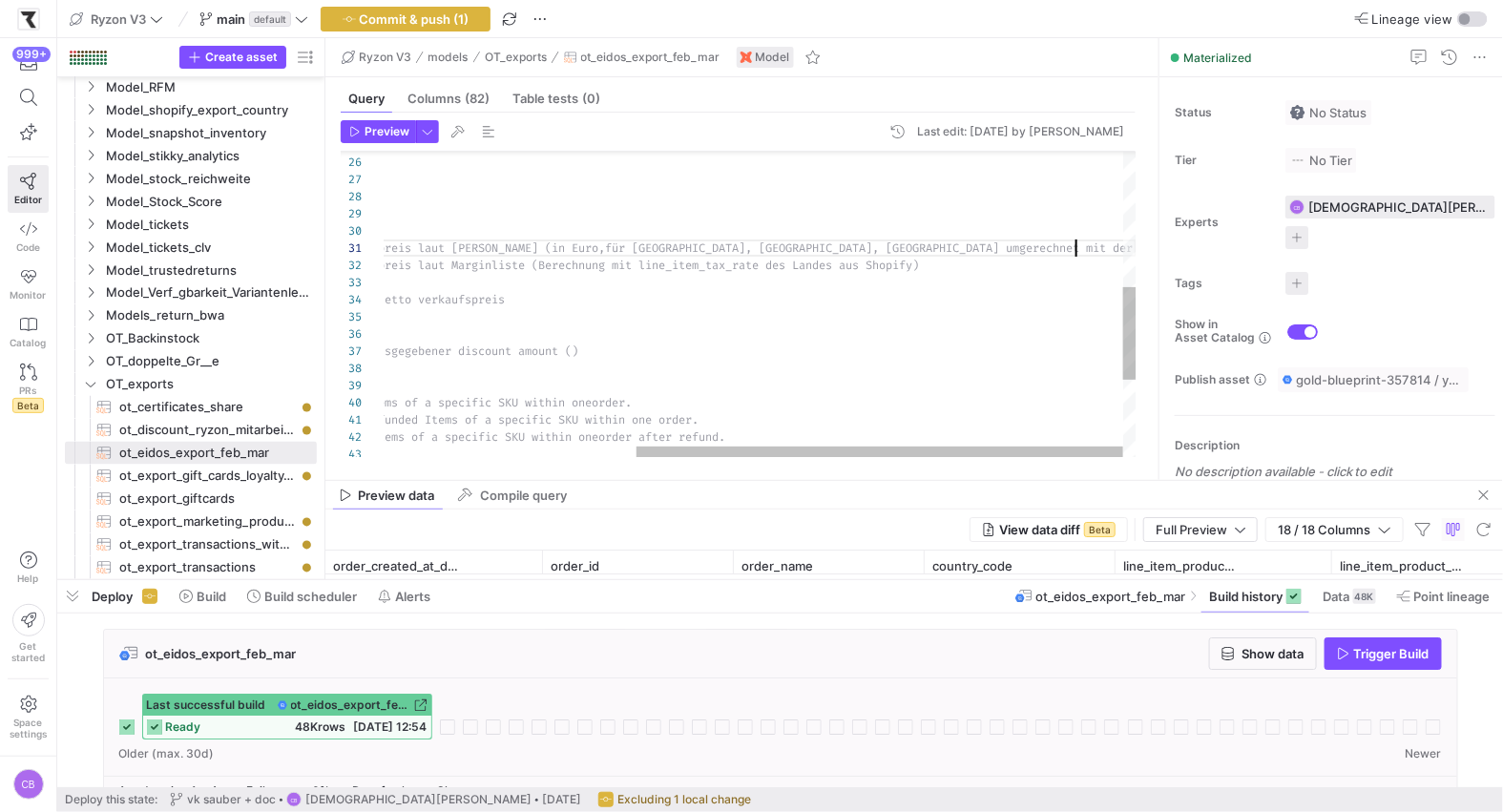 scroll, scrollTop: 0, scrollLeft: 1078, axis: horizontal 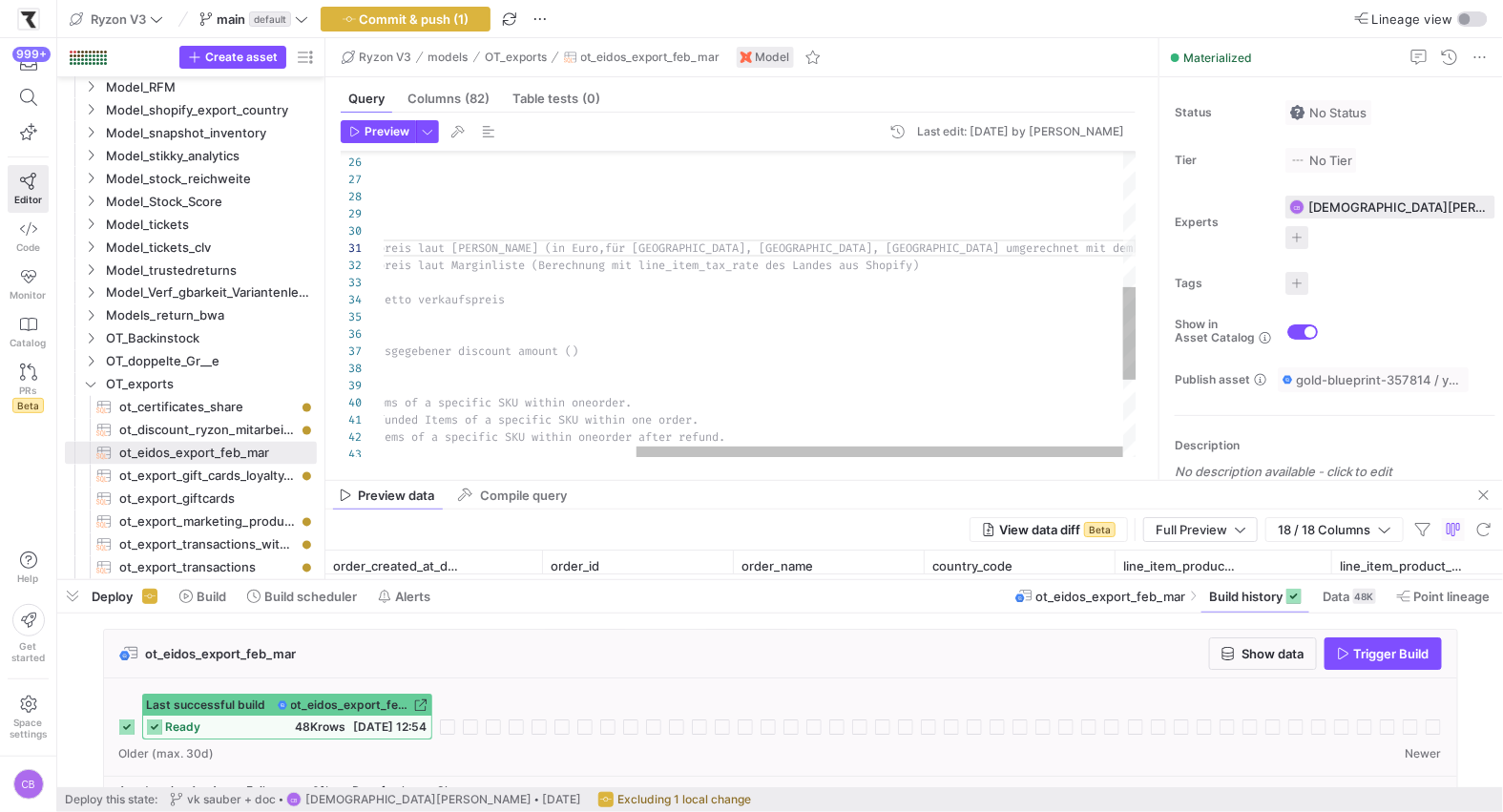 click on "line_item_product_name ,          line_item_prod_nr ,          line_item_product_title ,          --- Metrics          vk ,                               -- Brutto Verkauspreis laut Margenliste (in Euro,  für Schweiz, USA, GB. umgerechnet mit dem für die  Order angewandten)          net_vk ,                           -- Netto Verkaufspreis laut Marginliste (Berechnun g mit line_item_tax_rate des Landes aus Shopify)          line_item_tax_rate ,               -- item Taxrate          tno ,                              -- tatsächlicher netto verkaufspreis          net_sales_nettax ,          --          line_item_total_discount_amount ,   -- Von Shopify ausgegebener discount amount ()          ---          line_item_quantity ,               order.  ," at bounding box center [567, 212] 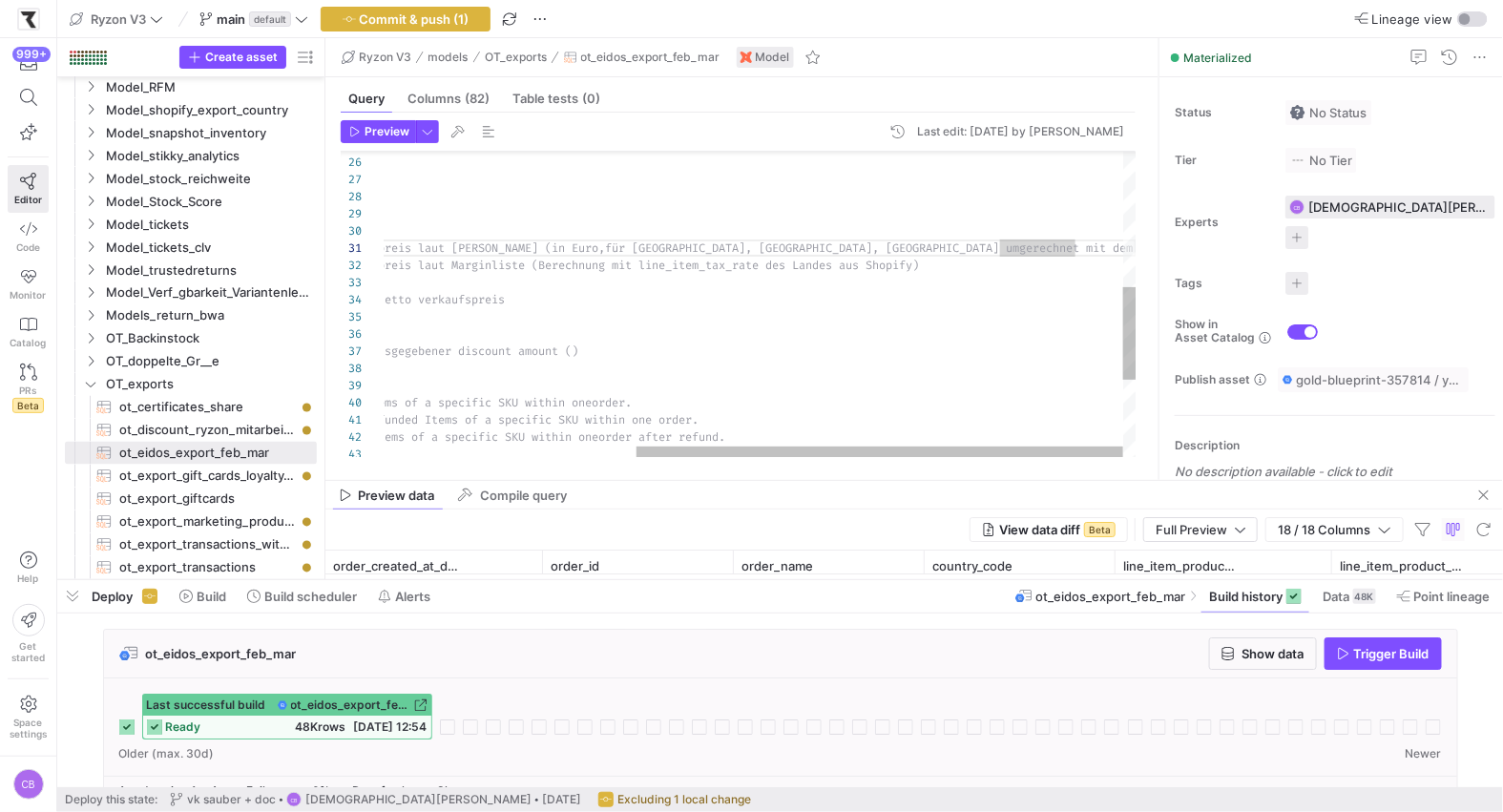 click on "line_item_product_name ,          line_item_prod_nr ,          line_item_product_title ,          --- Metrics          vk ,                               -- Brutto Verkauspreis laut Margenliste (in Euro,  für Schweiz, USA, GB. umgerechnet mit dem für die  Order angewandten)          net_vk ,                           -- Netto Verkaufspreis laut Marginliste (Berechnun g mit line_item_tax_rate des Landes aus Shopify)          line_item_tax_rate ,               -- item Taxrate          tno ,                              -- tatsächlicher netto verkaufspreis          net_sales_nettax ,          --          line_item_total_discount_amount ,   -- Von Shopify ausgegebener discount amount ()          ---          line_item_quantity ,               order.  ," at bounding box center (567, 212) 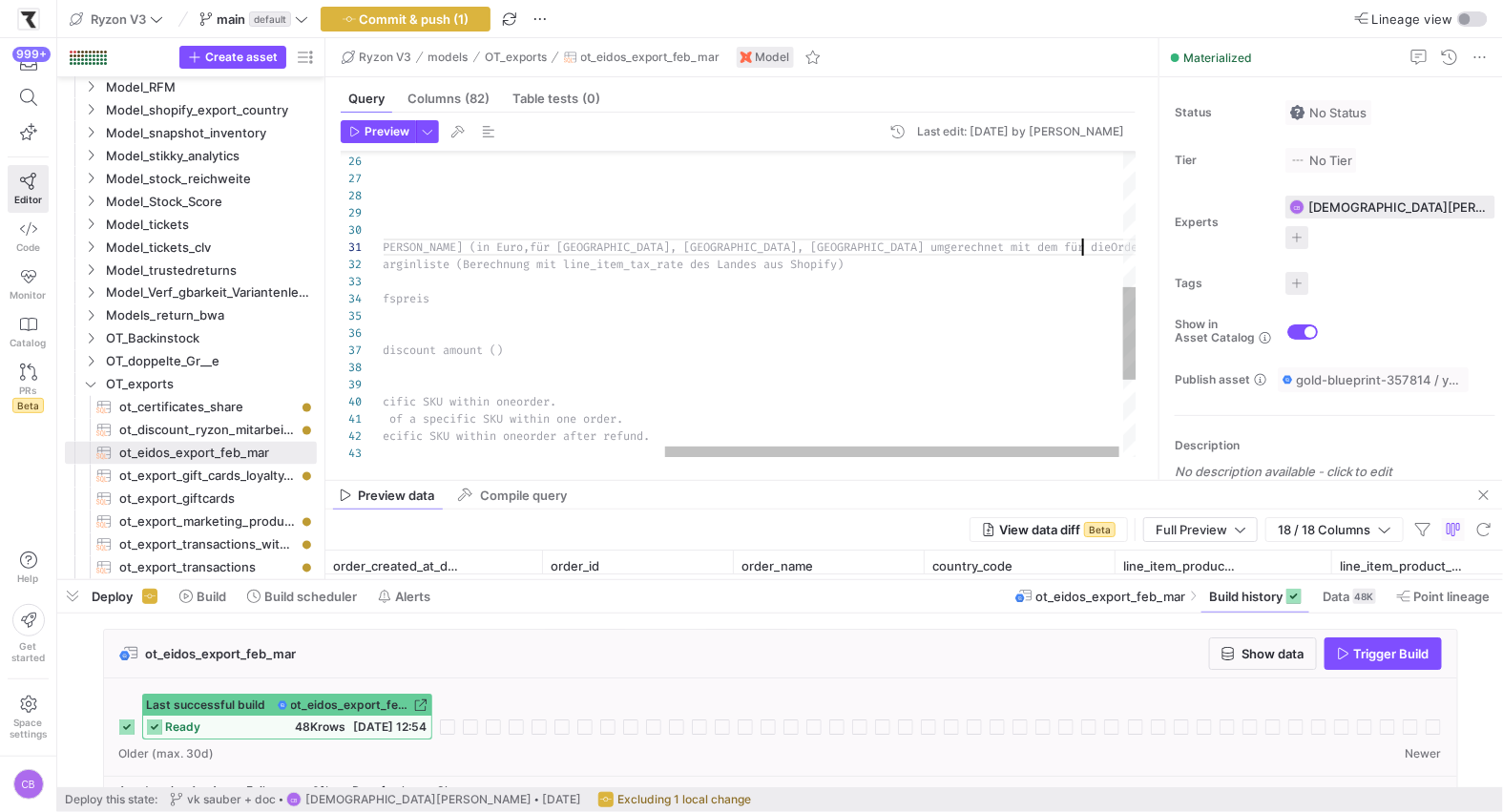 scroll, scrollTop: 0, scrollLeft: 1160, axis: horizontal 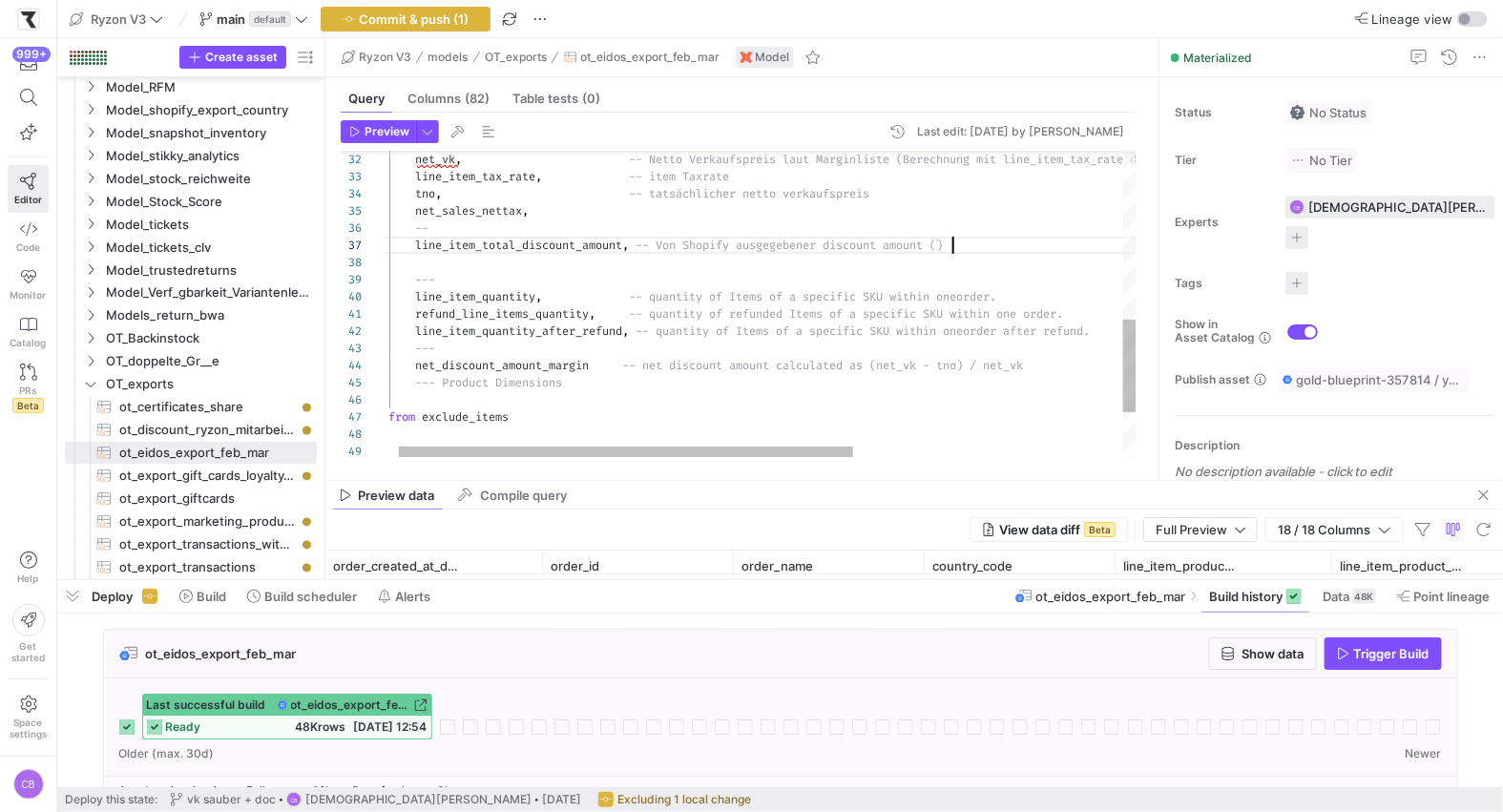 click on "net_vk ,                           -- Netto Verkaufspreis laut Marginliste (Berechnun g mit line_item_tax_rate des Landes aus Shopify)          line_item_tax_rate ,               -- item Taxrate          tno ,                              -- tatsächlicher netto verkaufspreis          net_sales_nettax ,          --          line_item_total_discount_amount ,   -- Von Shopify ausgegebener discount amount ()          ---          line_item_quantity ,               -- quantity of Items of a specific SKU within one  order.           refund_line_items_quantity ,       -- quantity of refunded Items of a specific SKU wi thin one order.          line_item_quantity_after_refund ,   -- quantity of Items of a specific SKU within one  order after refund.          ---" at bounding box center (972, 106) 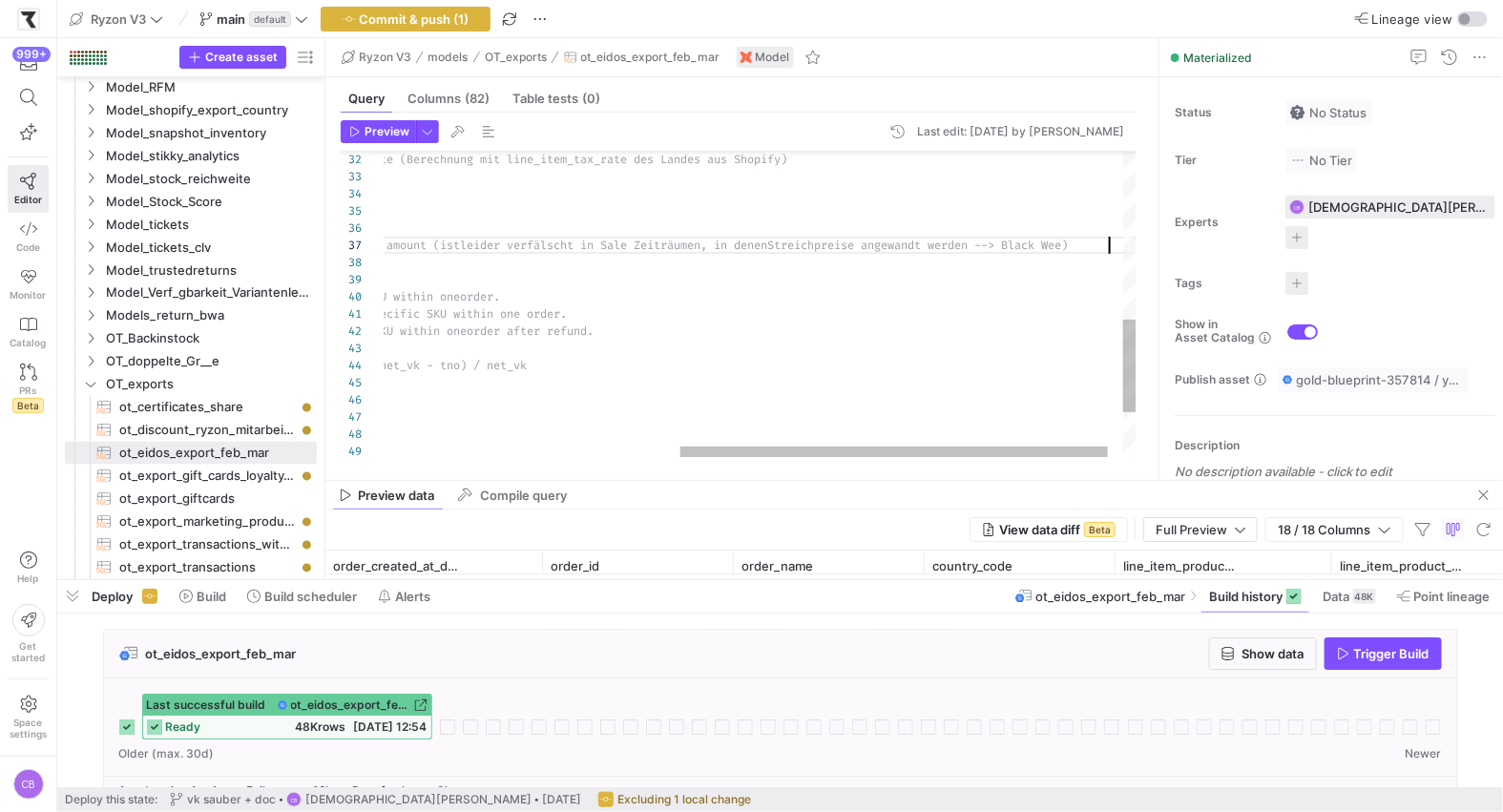 scroll, scrollTop: 102, scrollLeft: 1250, axis: both 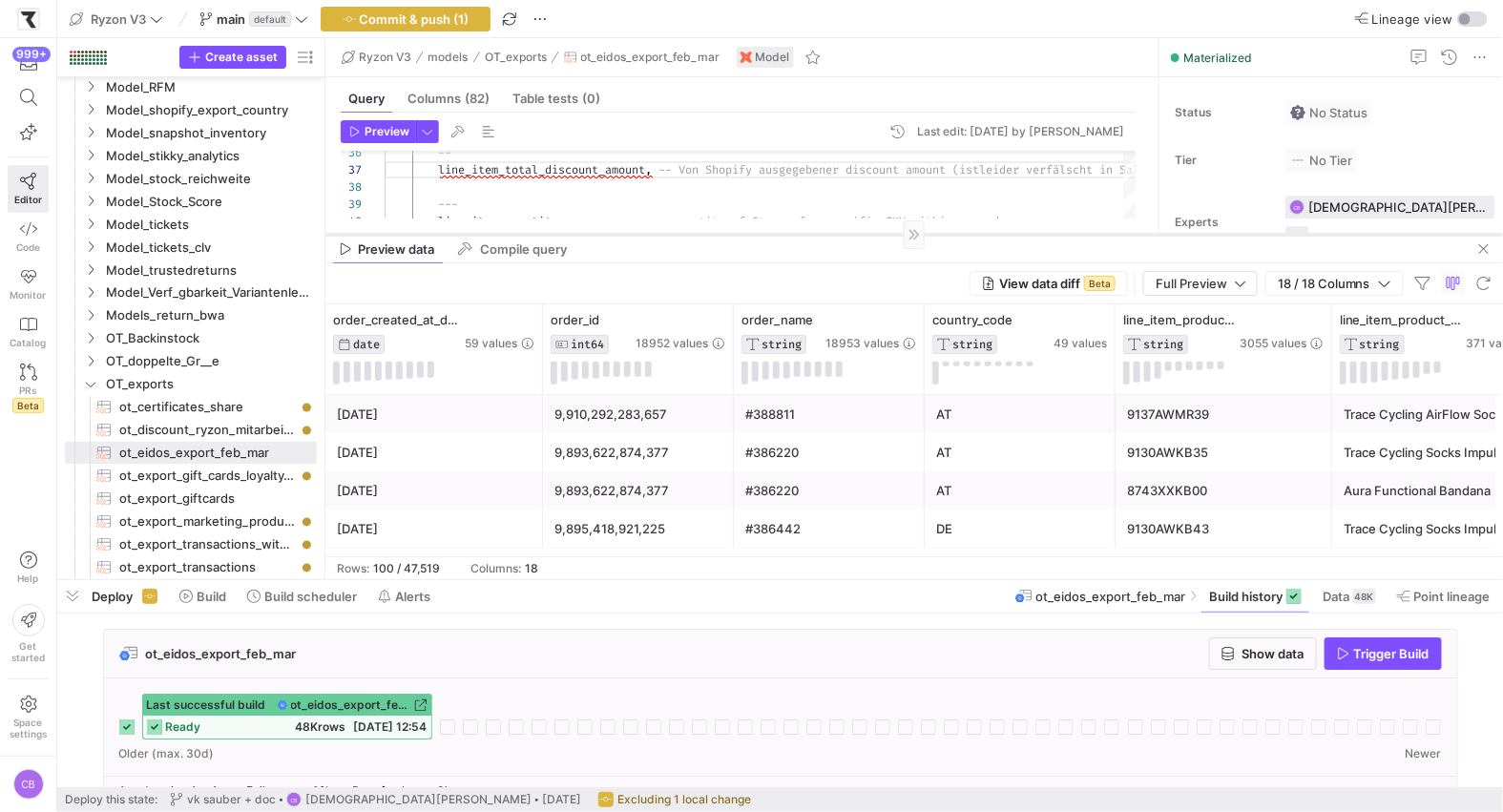 drag, startPoint x: 841, startPoint y: 481, endPoint x: 859, endPoint y: 235, distance: 246.65766 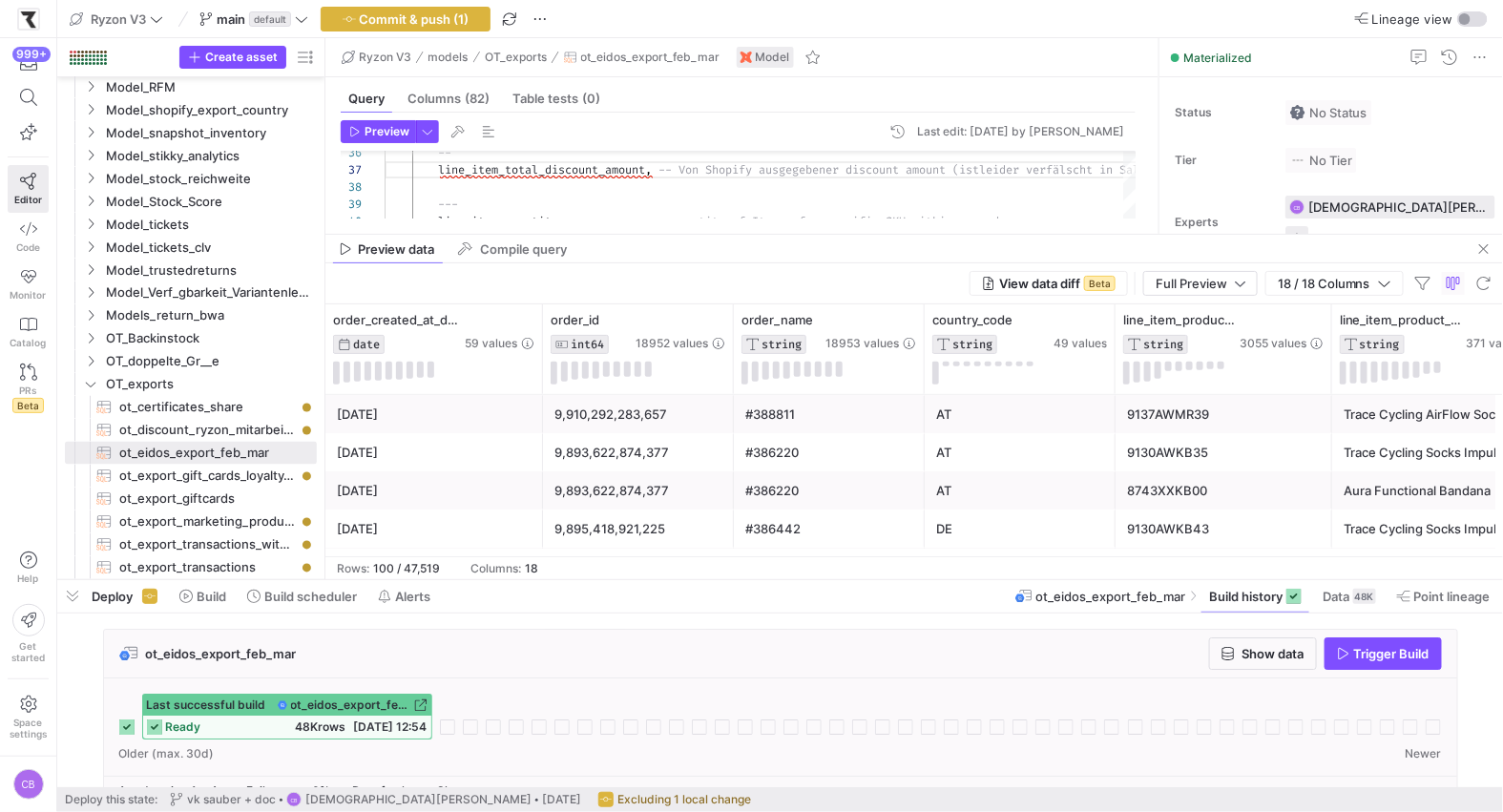 scroll, scrollTop: 0, scrollLeft: 132, axis: horizontal 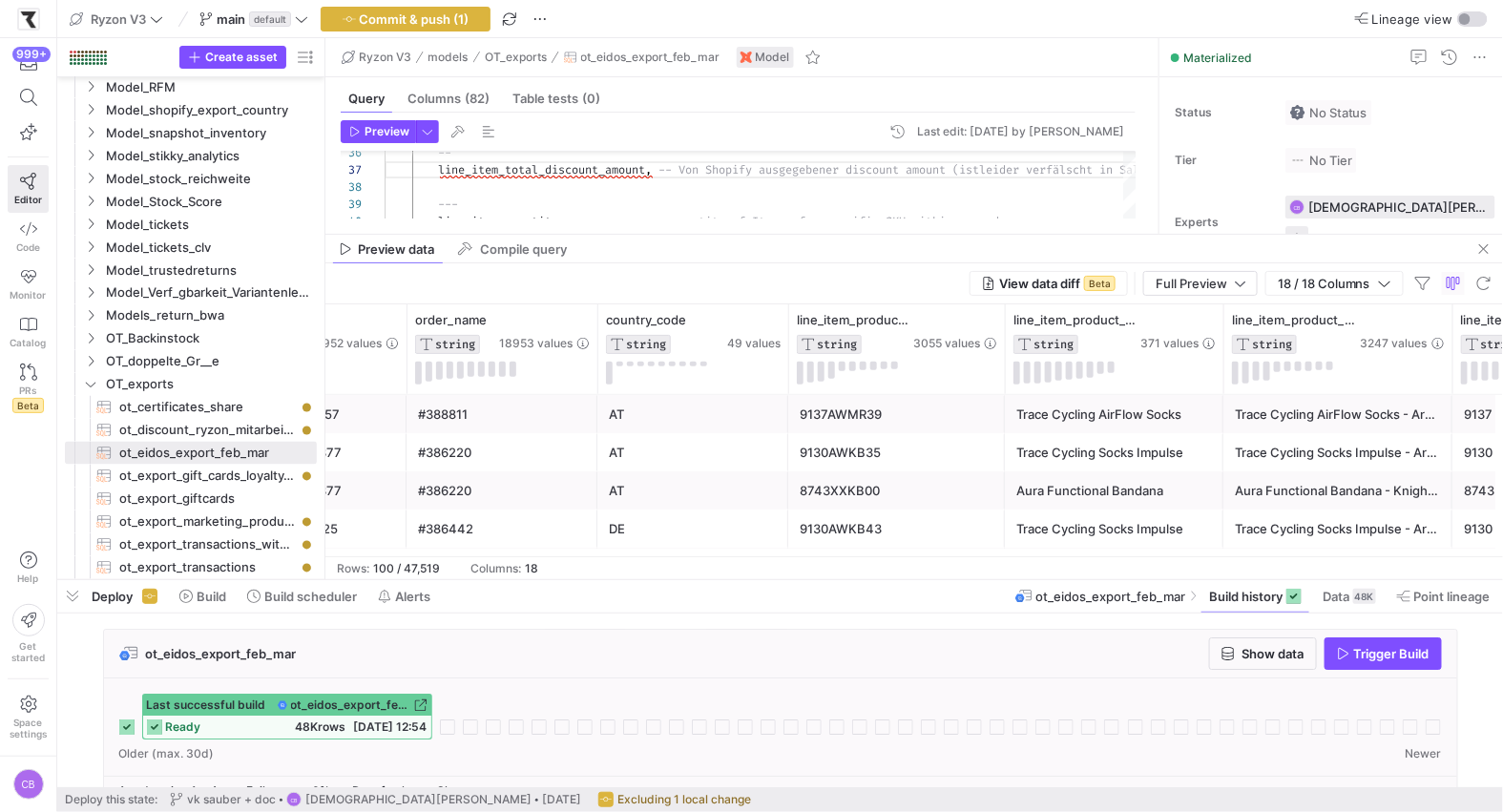drag, startPoint x: 1031, startPoint y: 236, endPoint x: 1027, endPoint y: 302, distance: 66.121101 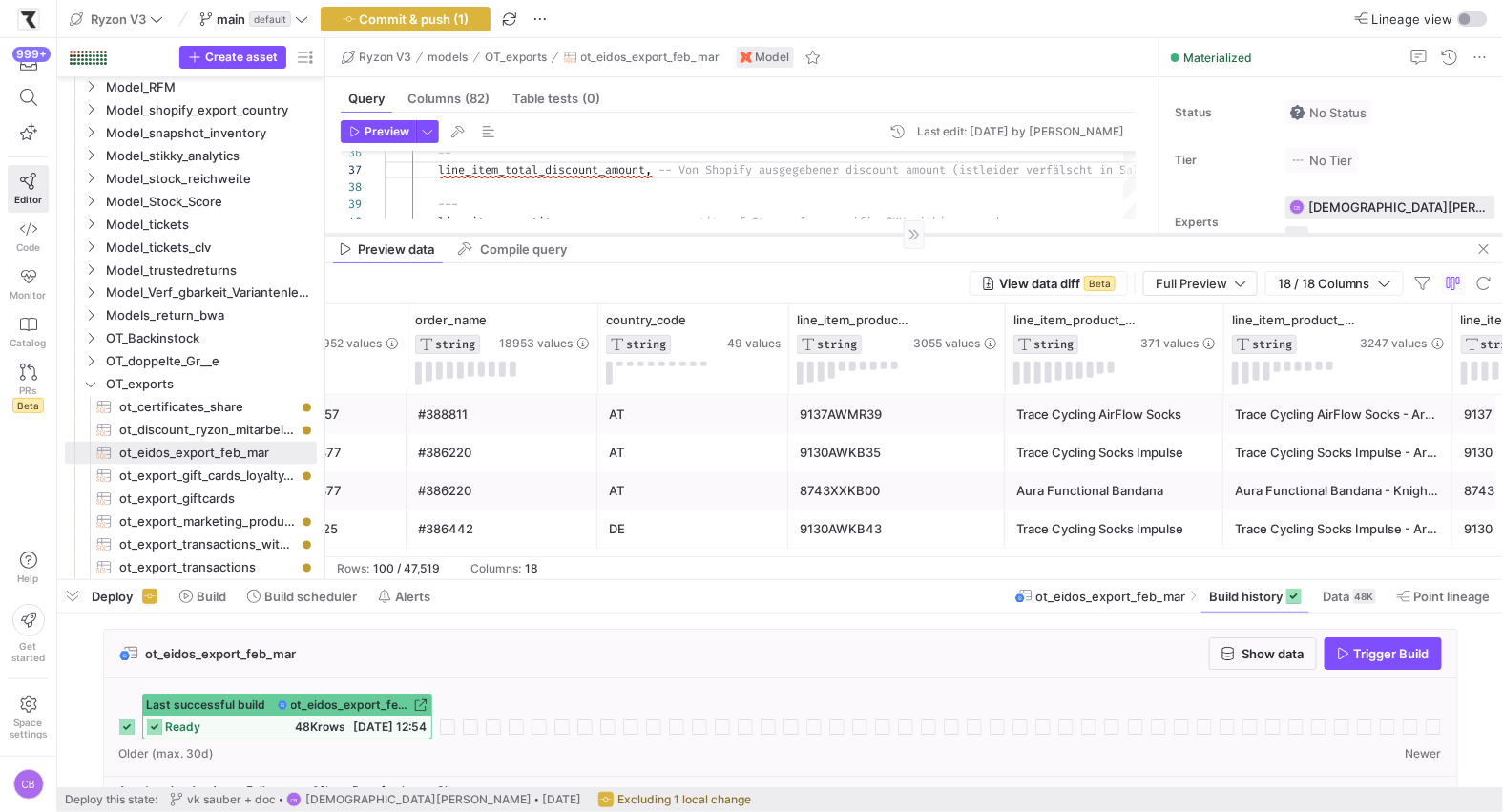 scroll, scrollTop: 0, scrollLeft: 326, axis: horizontal 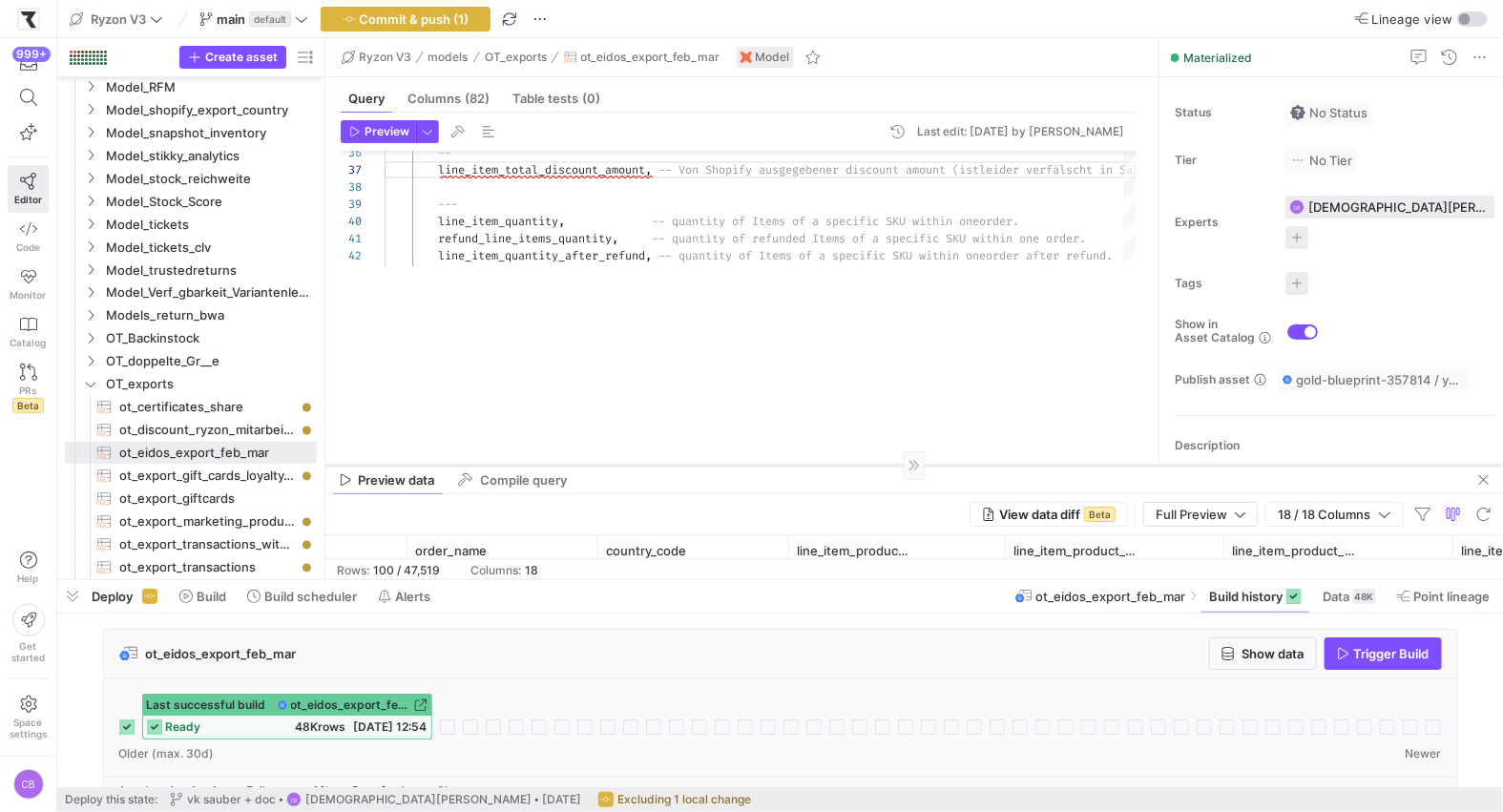 drag, startPoint x: 1027, startPoint y: 234, endPoint x: 1033, endPoint y: 464, distance: 230.07825 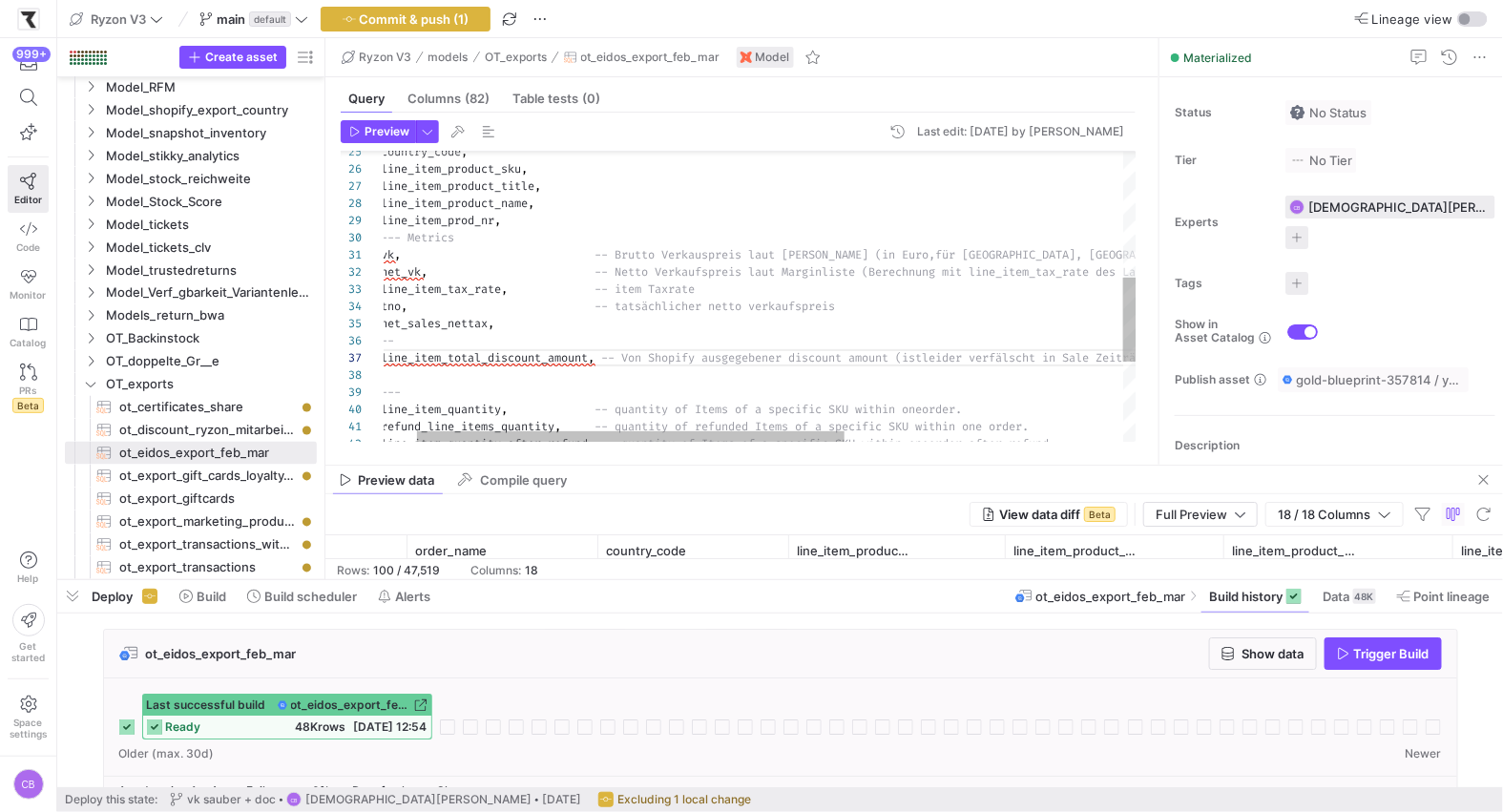 scroll, scrollTop: 34, scrollLeft: 378, axis: both 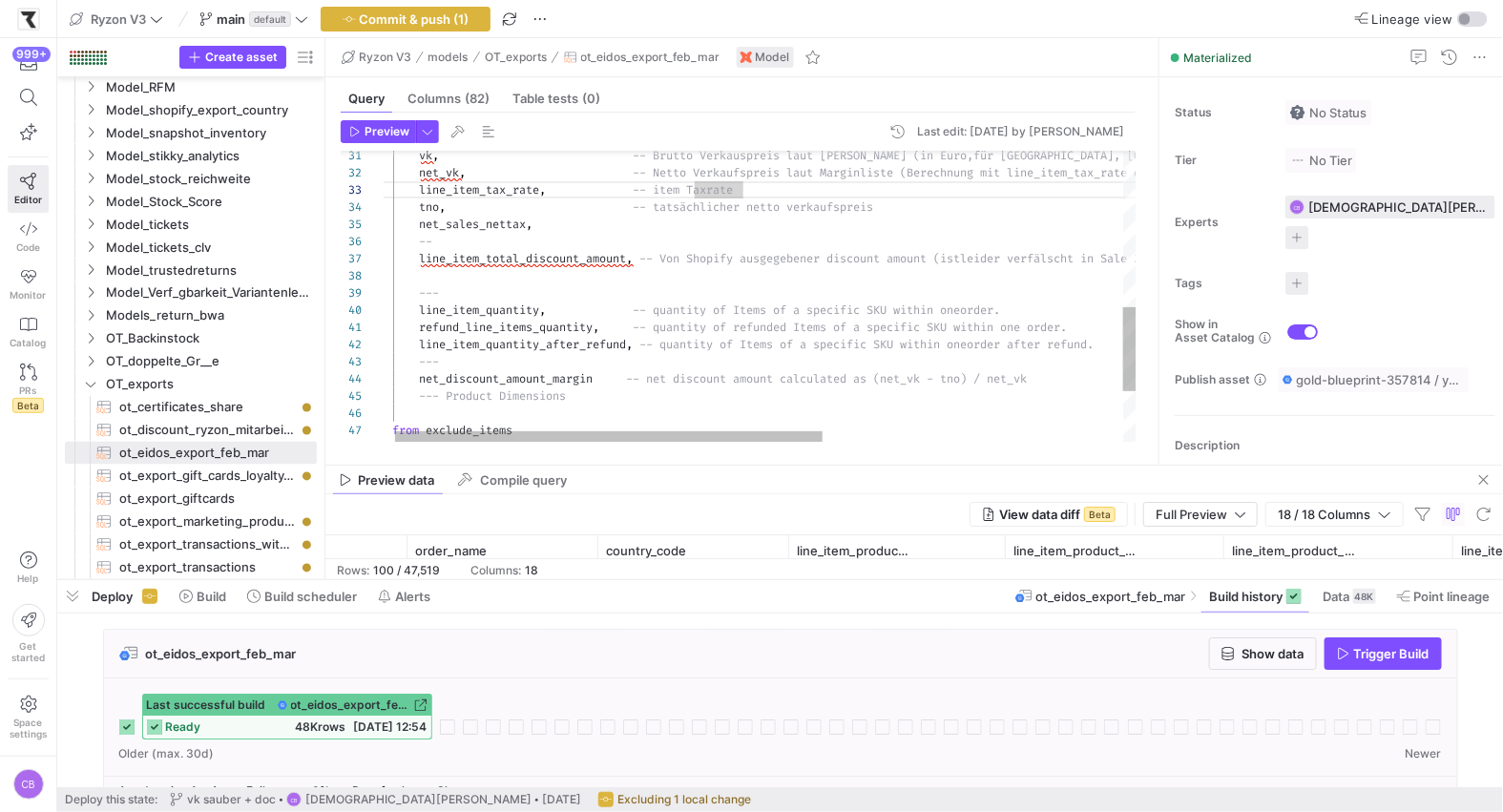 click on "--          line_item_total_discount_amount ,   -- Von Shopify ausgegebener discount amount (ist  leider verfälscht in Sale Zeiträumen, in denen  Streichpreise angewandt werden --> Black Week)          ---          line_item_quantity ,               -- quantity of Items of a specific SKU within one  order.           refund_line_items_quantity ,       -- quantity of refunded Items of a specific SKU wi thin one order.          line_item_quantity_after_refund ,   -- quantity of Items of a specific SKU within one  order after refund.          net_sales_nettax ,          tno ,                              -- tatsächlicher netto verkaufspreis          ---          net_discount_amount_margin       -- net discount amount calculated as (net_vk - tno ) / net_vk          --- Product Dimensions" at bounding box center [1013, 119] 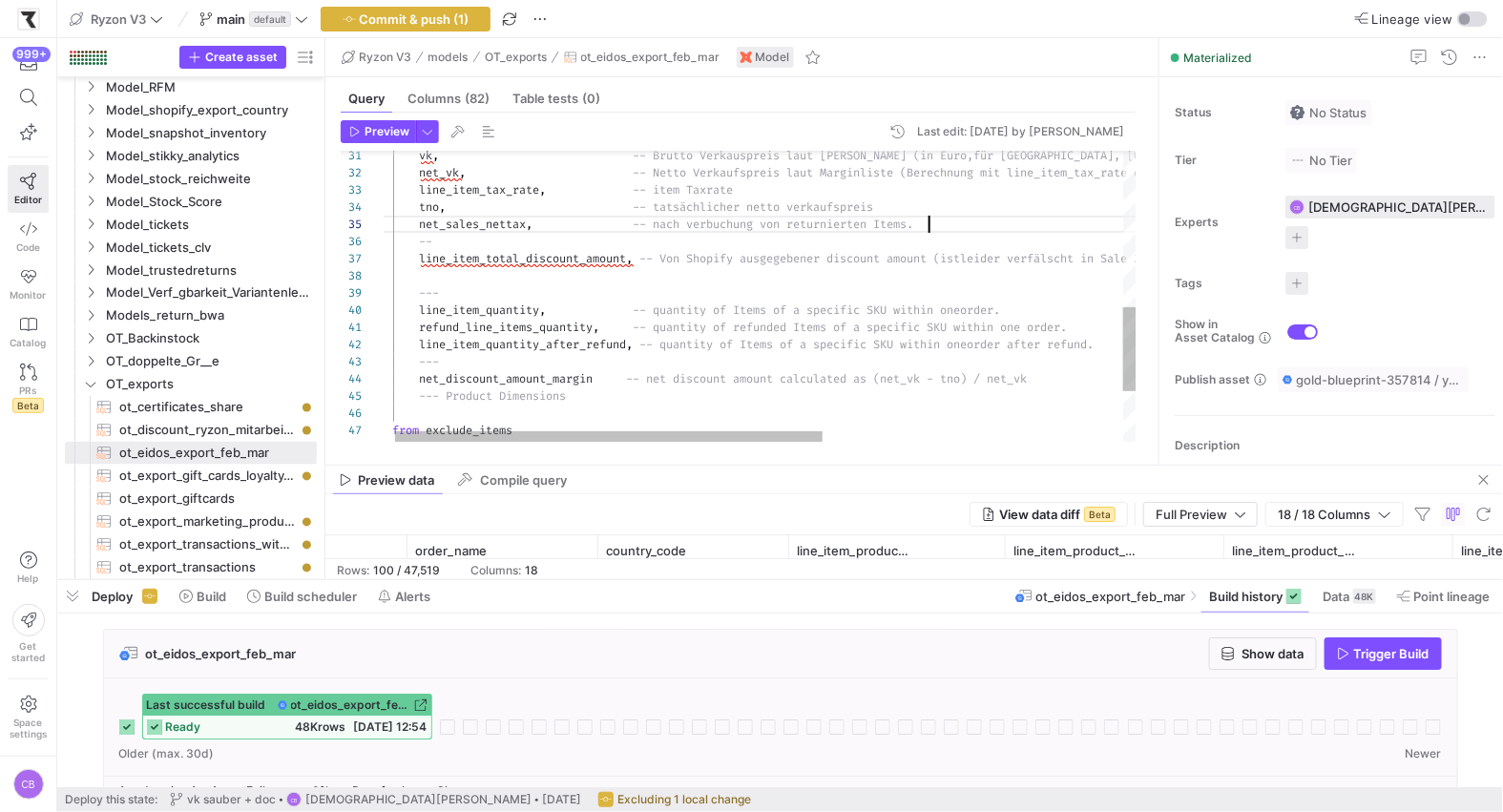 scroll, scrollTop: 69, scrollLeft: 555, axis: both 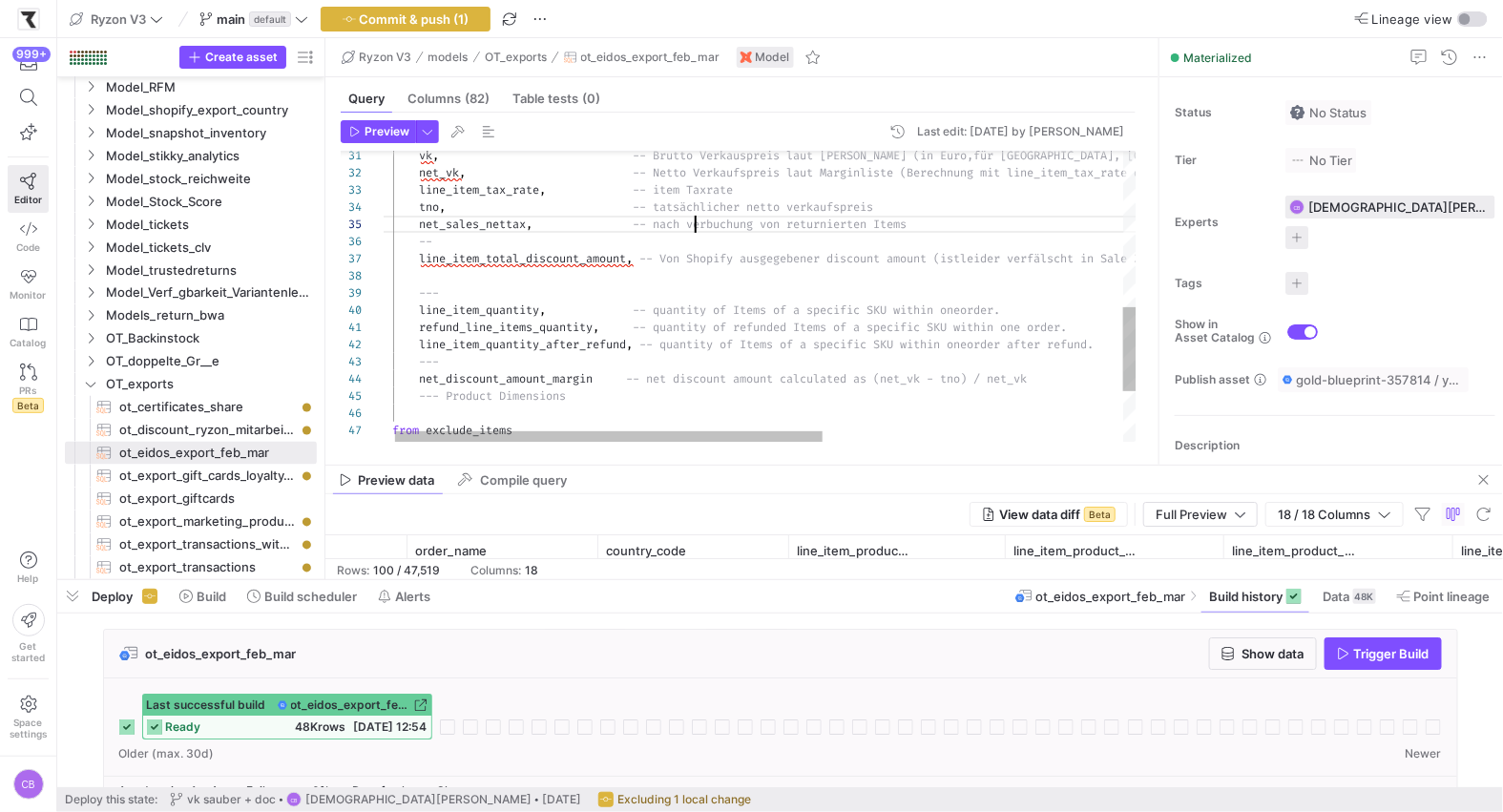 click on "--          line_item_total_discount_amount ,   -- Von Shopify ausgegebener discount amount (ist  leider verfälscht in Sale Zeiträumen, in denen  Streichpreise angewandt werden --> Black Week)          ---          line_item_quantity ,               -- quantity of Items of a specific SKU within one  order.           refund_line_items_quantity ,       -- quantity of refunded Items of a specific SKU wi thin one order.          line_item_quantity_after_refund ,   -- quantity of Items of a specific SKU within one  order after refund.          net_sales_nettax ,                 -- nach verbuchung von returnierten Items          tno ,                              -- tatsächlicher netto verkaufspreis          ---          net_discount_amount_margin       ) / net_vk               from )" at bounding box center (1013, 119) 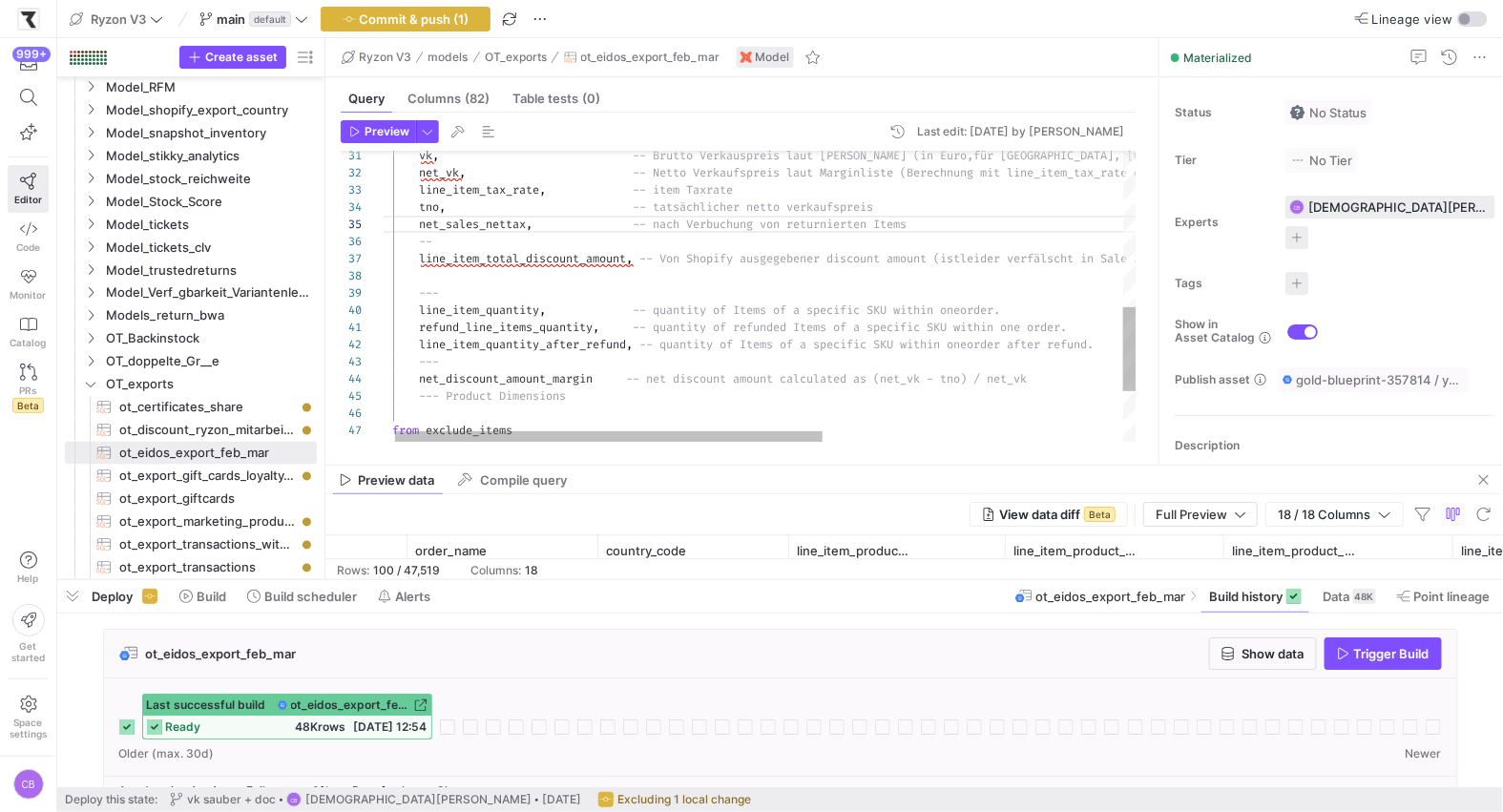 click on "--          line_item_total_discount_amount ,   -- Von Shopify ausgegebener discount amount (ist  leider verfälscht in Sale Zeiträumen, in denen  Streichpreise angewandt werden --> Black Week)          ---          line_item_quantity ,               -- quantity of Items of a specific SKU within one  order.           refund_line_items_quantity ,       -- quantity of refunded Items of a specific SKU wi thin one order.          line_item_quantity_after_refund ,   -- quantity of Items of a specific SKU within one  order after refund.          net_sales_nettax ,                 -- nach Verbuchung von returnierten Items          tno ,                              -- tatsächlicher netto verkaufspreis          ---          net_discount_amount_margin       ) / net_vk               from )" at bounding box center [1013, 119] 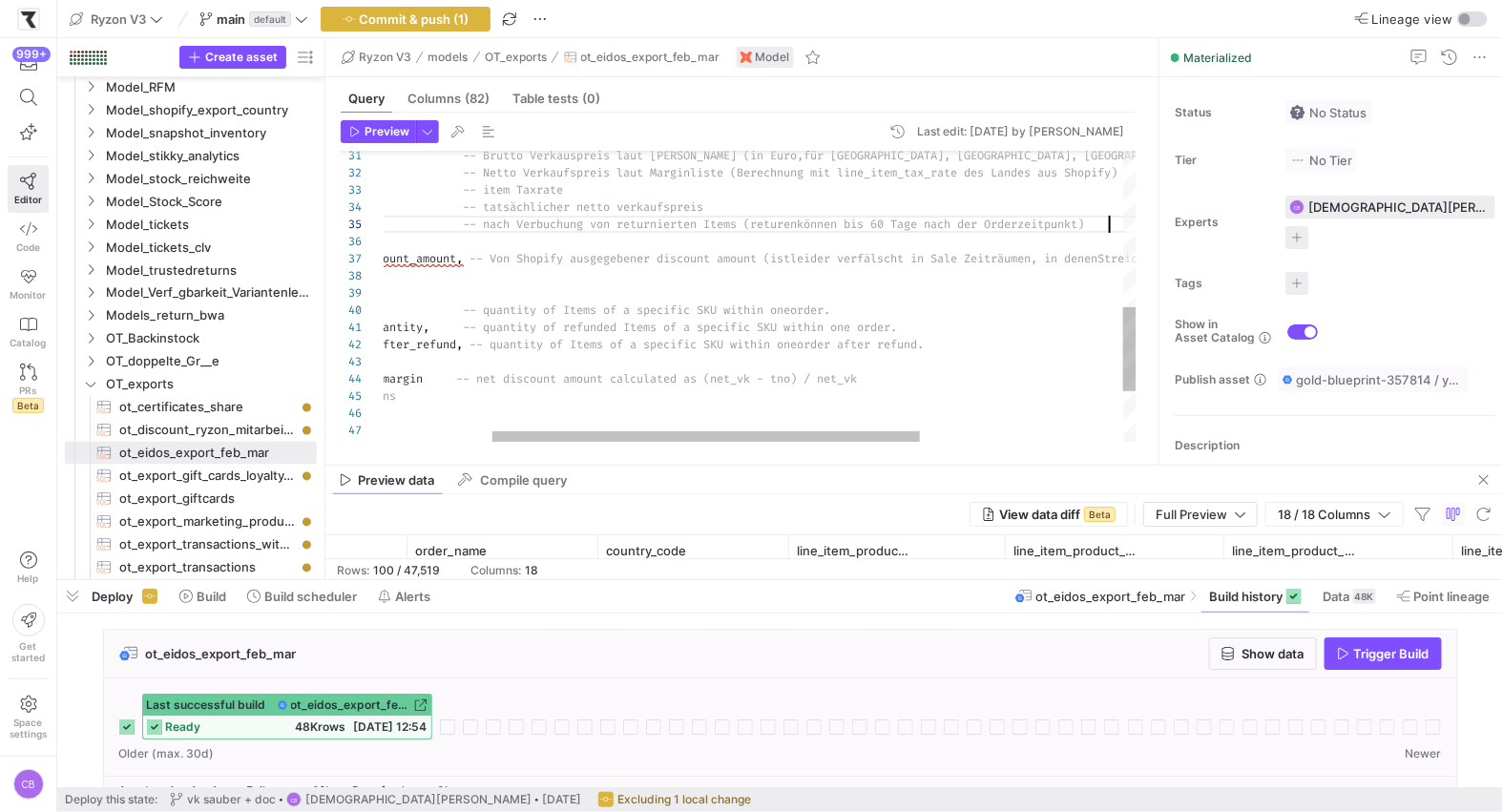 scroll, scrollTop: 69, scrollLeft: 919, axis: both 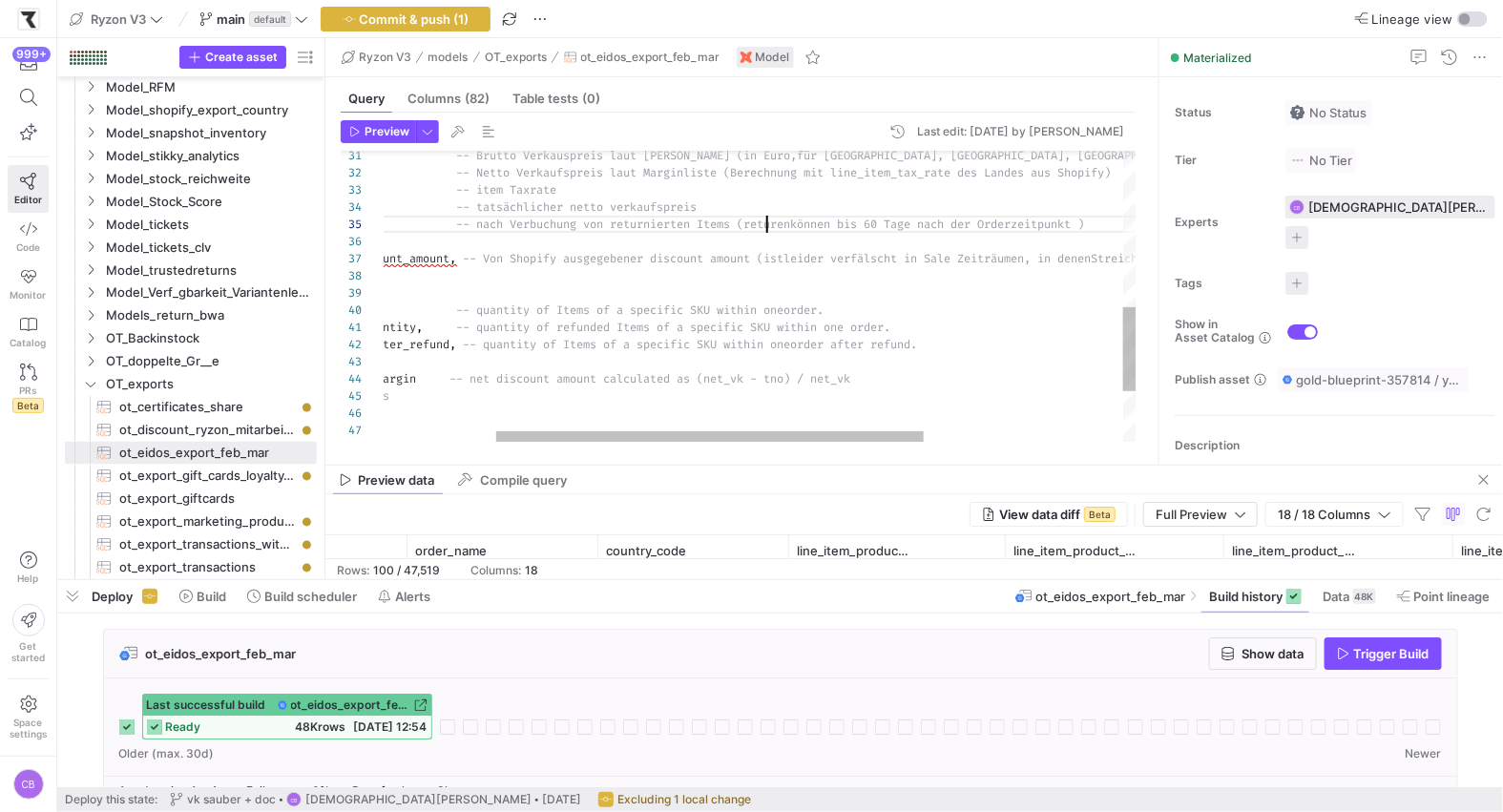 click on "--          line_item_total_discount_amount ,   -- Von Shopify ausgegebener discount amount (ist  leider verfälscht in Sale Zeiträumen, in denen  Streichpreise angewandt werden --> Black Week)          ---          line_item_quantity ,               -- quantity of Items of a specific SKU within one  order.           refund_line_items_quantity ,       -- quantity of refunded Items of a specific SKU wi thin one order.          line_item_quantity_after_refund ,   -- quantity of Items of a specific SKU within one  order after refund.          net_sales_nettax ,                 -- nach Verbuchung von returnierten Items (returen  können bis 60 Tage nach der Orderzeitpunkt )          tno ,                              -- tatsächlicher netto verkaufspreis          ---                from" at bounding box center (837, 119) 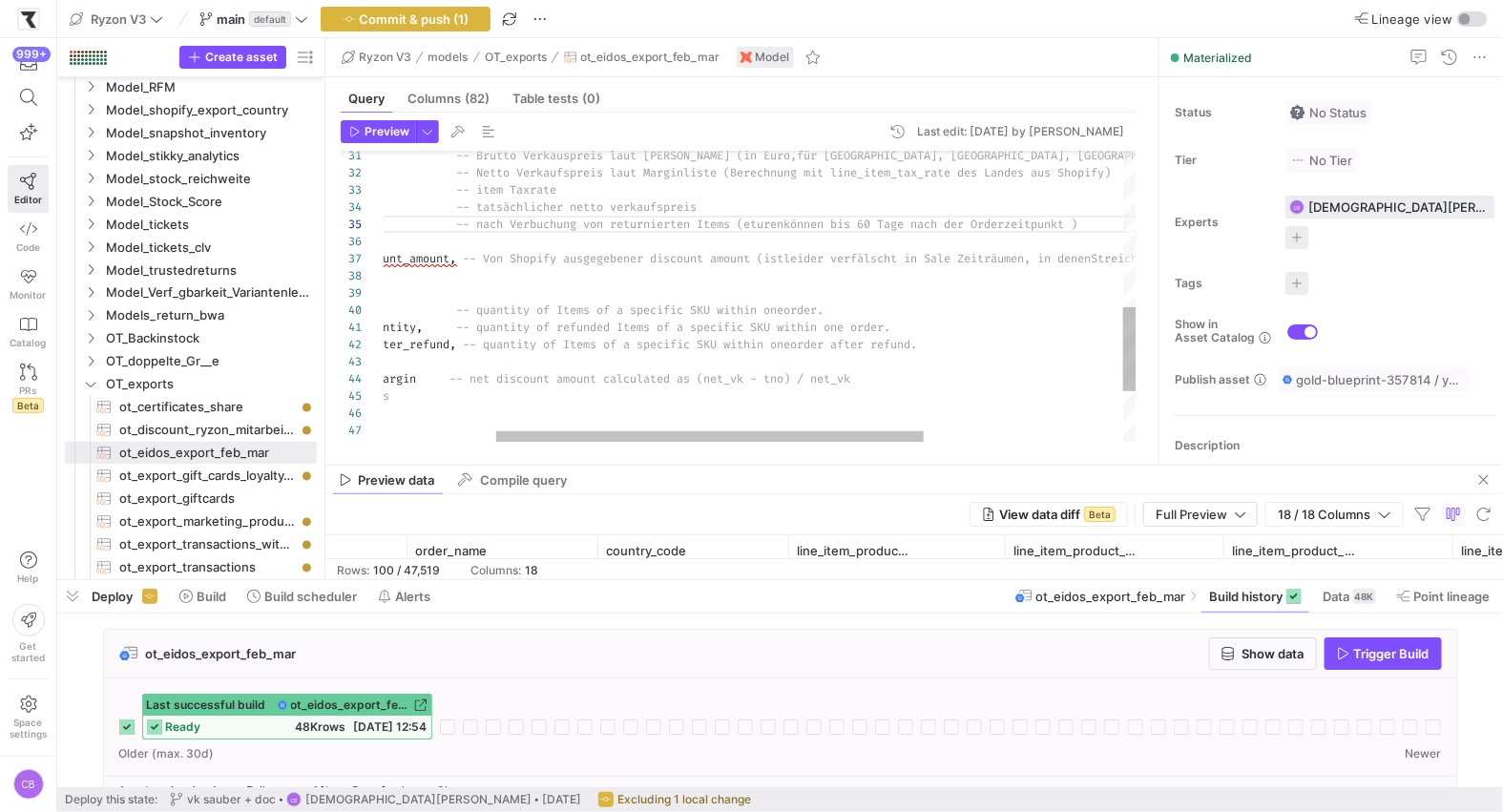 scroll, scrollTop: 69, scrollLeft: 577, axis: both 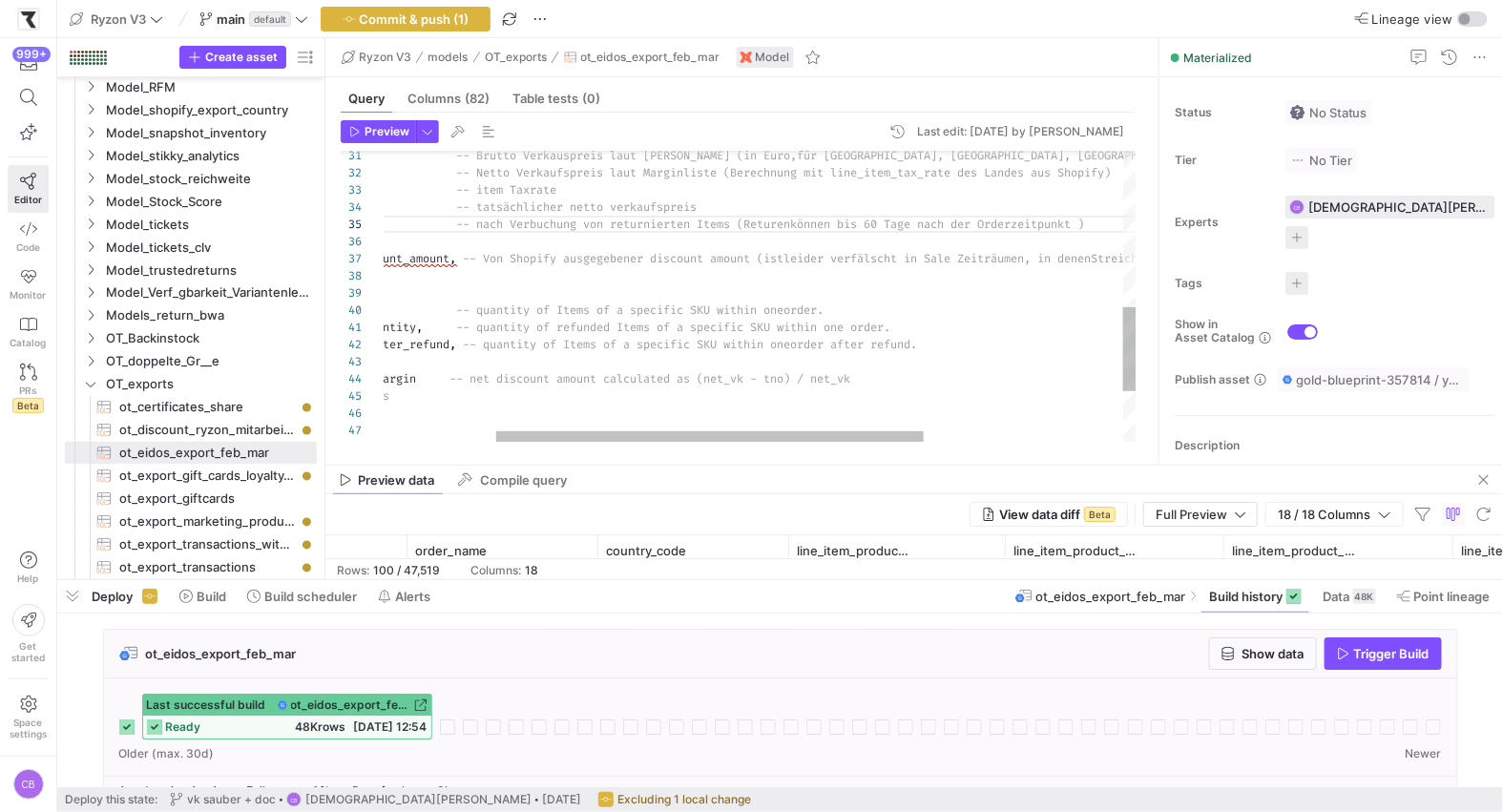 click on "--          line_item_total_discount_amount ,   -- Von Shopify ausgegebener discount amount (ist  leider verfälscht in Sale Zeiträumen, in denen  Streichpreise angewandt werden --> Black Week)          ---          line_item_quantity ,               -- quantity of Items of a specific SKU within one  order.           refund_line_items_quantity ,       -- quantity of refunded Items of a specific SKU wi thin one order.          line_item_quantity_after_refund ,   -- quantity of Items of a specific SKU within one  order after refund.          net_sales_nettax ,                 -- nach Verbuchung von returnierten Items (Returen  können bis 60 Tage nach der Orderzeitpunkt )          tno ,                              -- tatsächlicher netto verkaufspreis          ---                from" at bounding box center (837, 119) 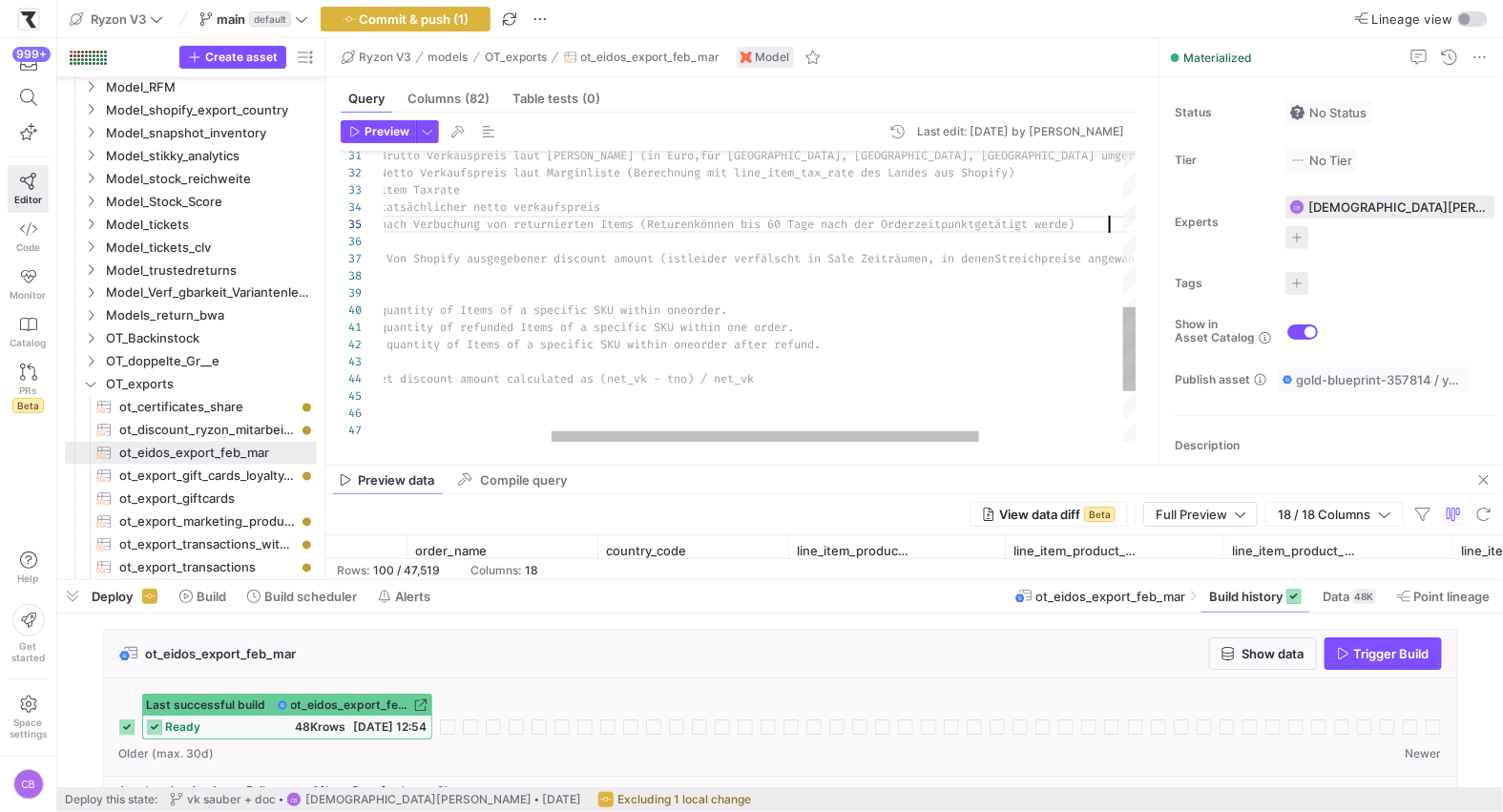 scroll, scrollTop: 69, scrollLeft: 1023, axis: both 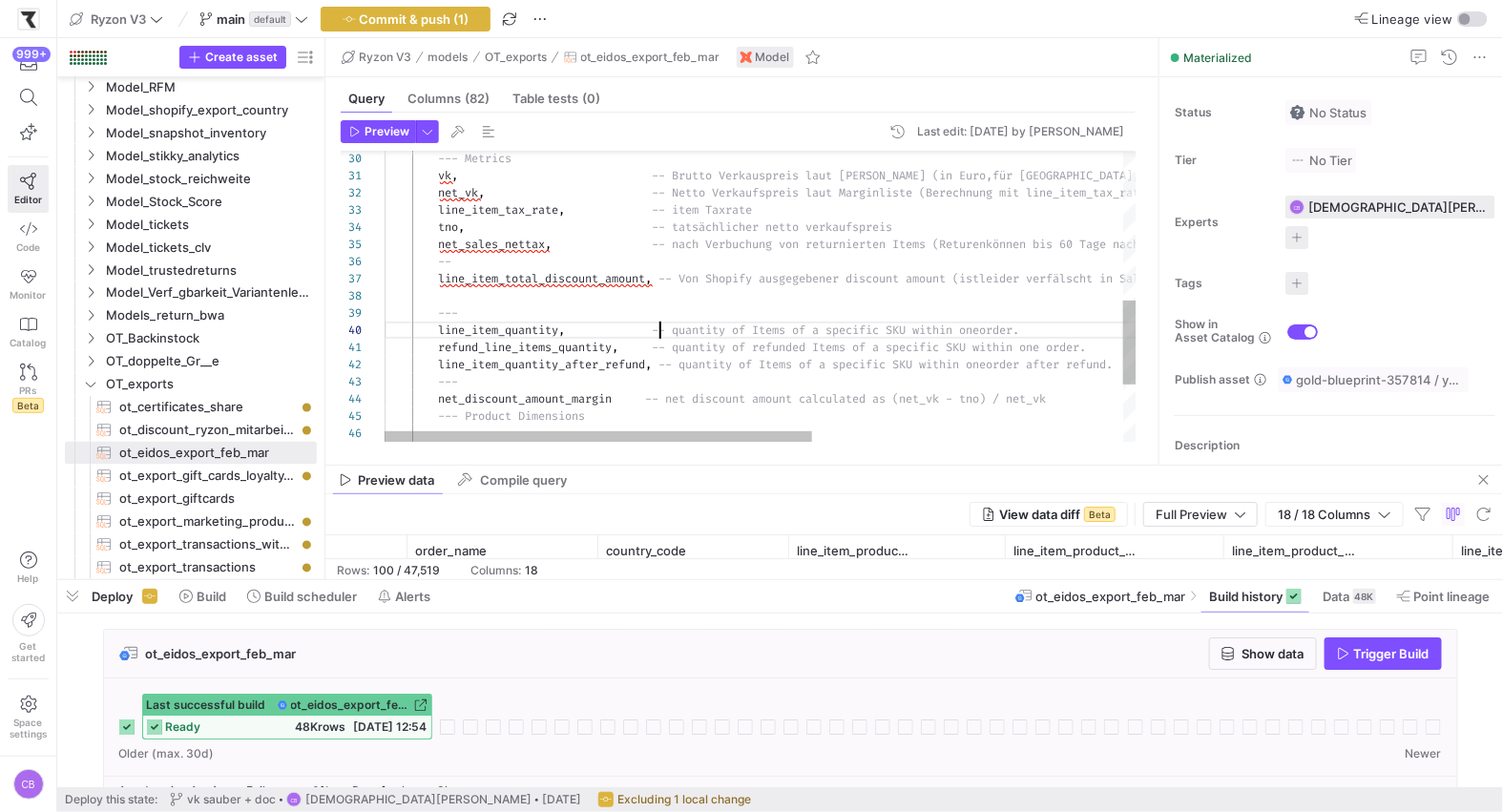 click on "---          line_item_quantity ,               -- quantity of Items of a specific SKU within one  order.           refund_line_items_quantity ,       -- quantity of refunded Items of a specific SKU wi thin one order.          line_item_quantity_after_refund ,   -- quantity of Items of a specific SKU within one  order after refund.          ---          net_discount_amount_margin       -- net discount amount calculated as (net_vk - tno ) / net_vk          --- Product Dimensions      from   exclude_items          line_item_total_discount_amount ,   -- Von Shopify ausgegebener discount amount (ist  leider verfälscht in Sale Zeiträumen, in denen  Streichpreise angewandt werden --> Black Week)          --          net_sales_nettax ,                 -- nach Verbuchung von returnierten Items (Returen  tno , , ," at bounding box center (1033, 139) 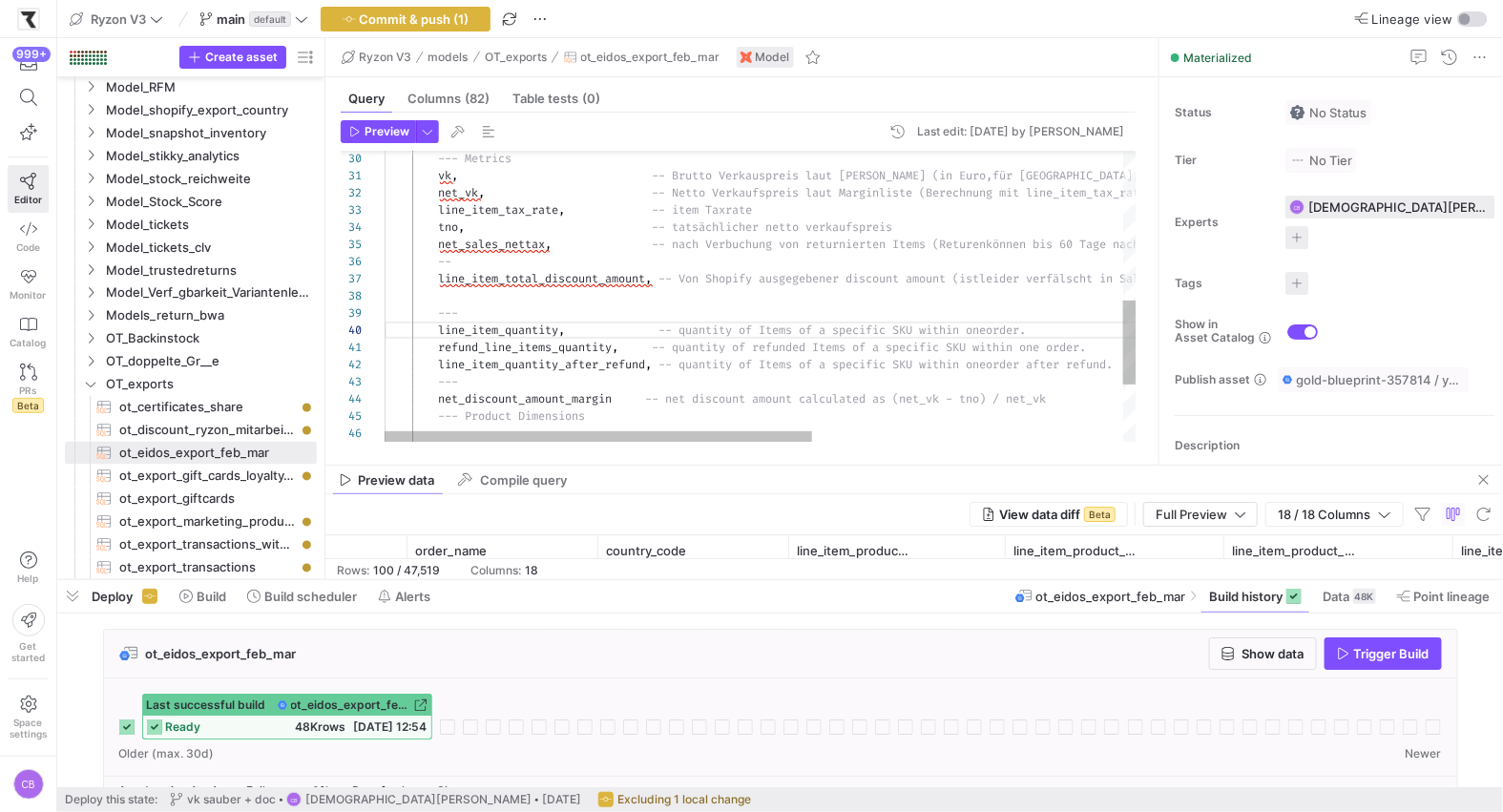 click on "---          line_item_quantity ,                -- quantity of Items of a specific SKU within one  order.           refund_line_items_quantity ,       -- quantity of refunded Items of a specific SKU wi thin one order.          line_item_quantity_after_refund ,   -- quantity of Items of a specific SKU within one  order after refund.          ---          net_discount_amount_margin       -- net discount amount calculated as (net_vk - tno ) / net_vk          --- Product Dimensions      from   exclude_items          line_item_total_discount_amount ,   -- Von Shopify ausgegebener discount amount (ist  leider verfälscht in Sale Zeiträumen, in denen  Streichpreise angewandt werden --> Black Week)          --          net_sales_nettax ,                 -- nach Verbuchung von returnierten Items (Returen  tno , ," at bounding box center (1033, 139) 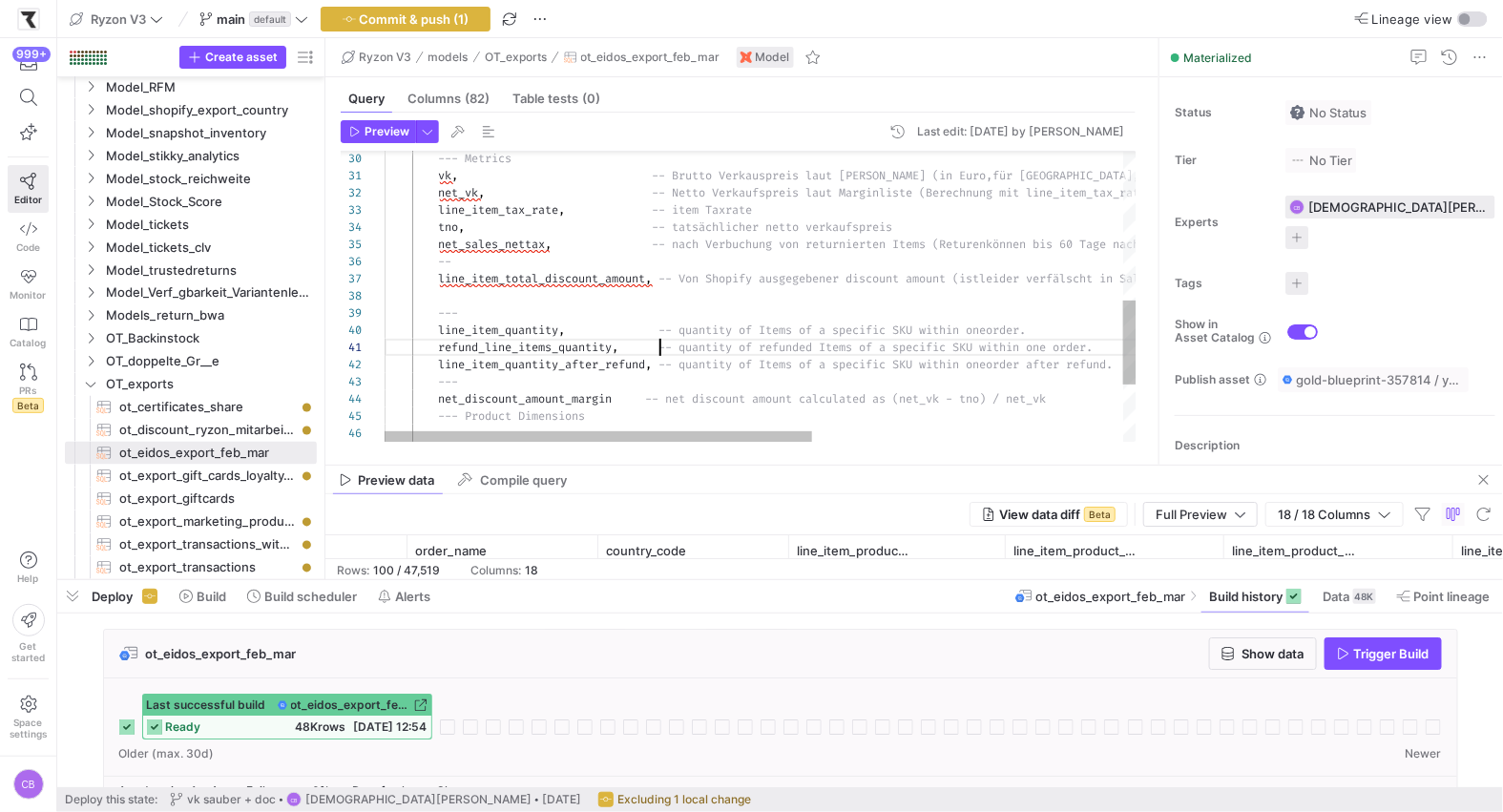 scroll, scrollTop: 0, scrollLeft: 274, axis: horizontal 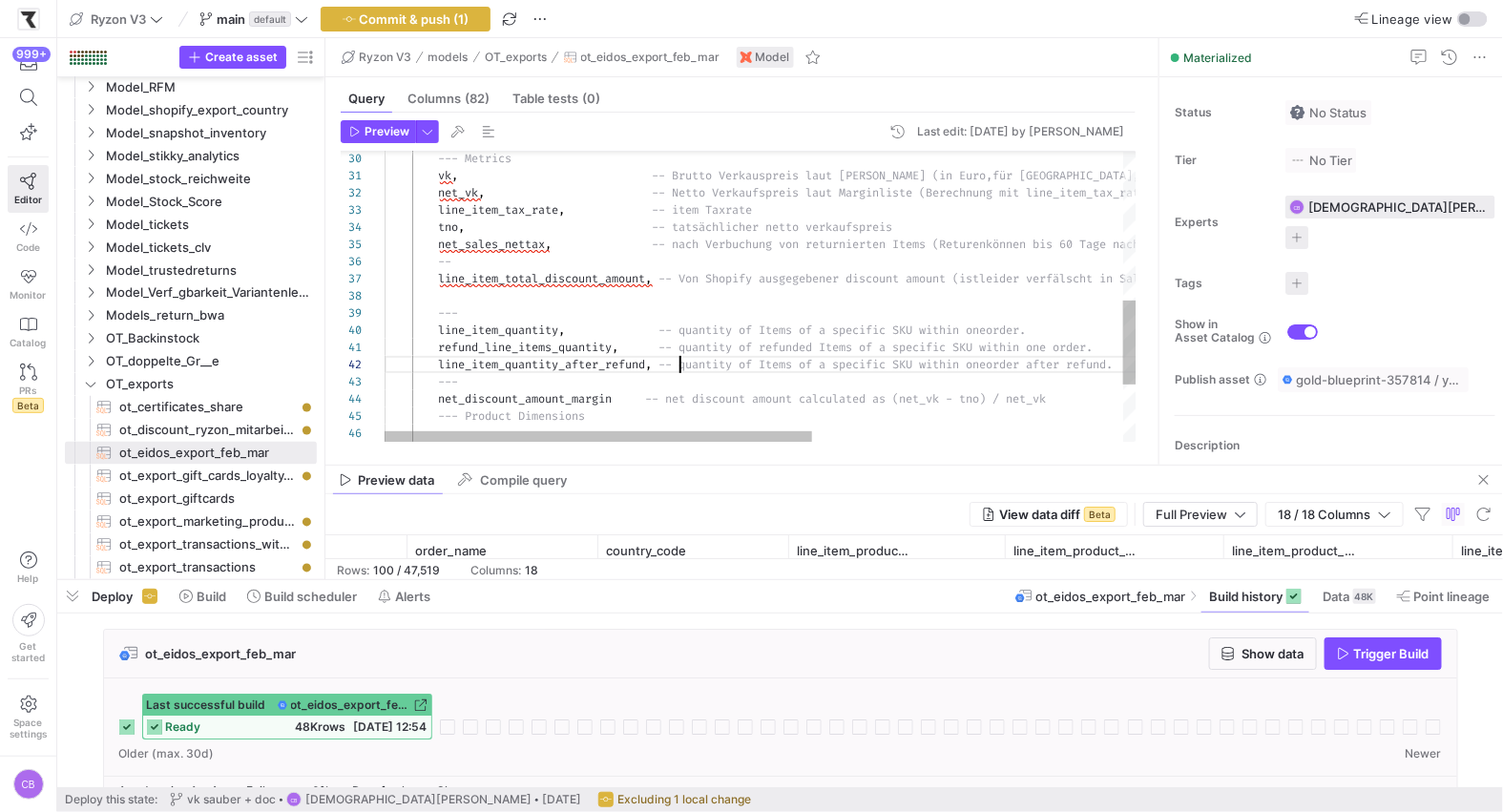 click on "---          line_item_quantity ,                -- quantity of Items of a specific SKU within one  order.           refund_line_items_quantity ,        -- quantity of refunded Items of a specific SKU wi thin one order.          line_item_quantity_after_refund ,   -- quantity of Items of a specific SKU within one  order after refund.          ---          net_discount_amount_margin       -- net discount amount calculated as (net_vk - tno ) / net_vk          --- Product Dimensions      from   exclude_items          line_item_total_discount_amount ,   -- Von Shopify ausgegebener discount amount (ist  leider verfälscht in Sale Zeiträumen, in denen  Streichpreise angewandt werden --> Black Week)          --          net_sales_nettax ,                 -- nach Verbuchung von returnierten Items (Returen  tno ," at bounding box center [1033, 139] 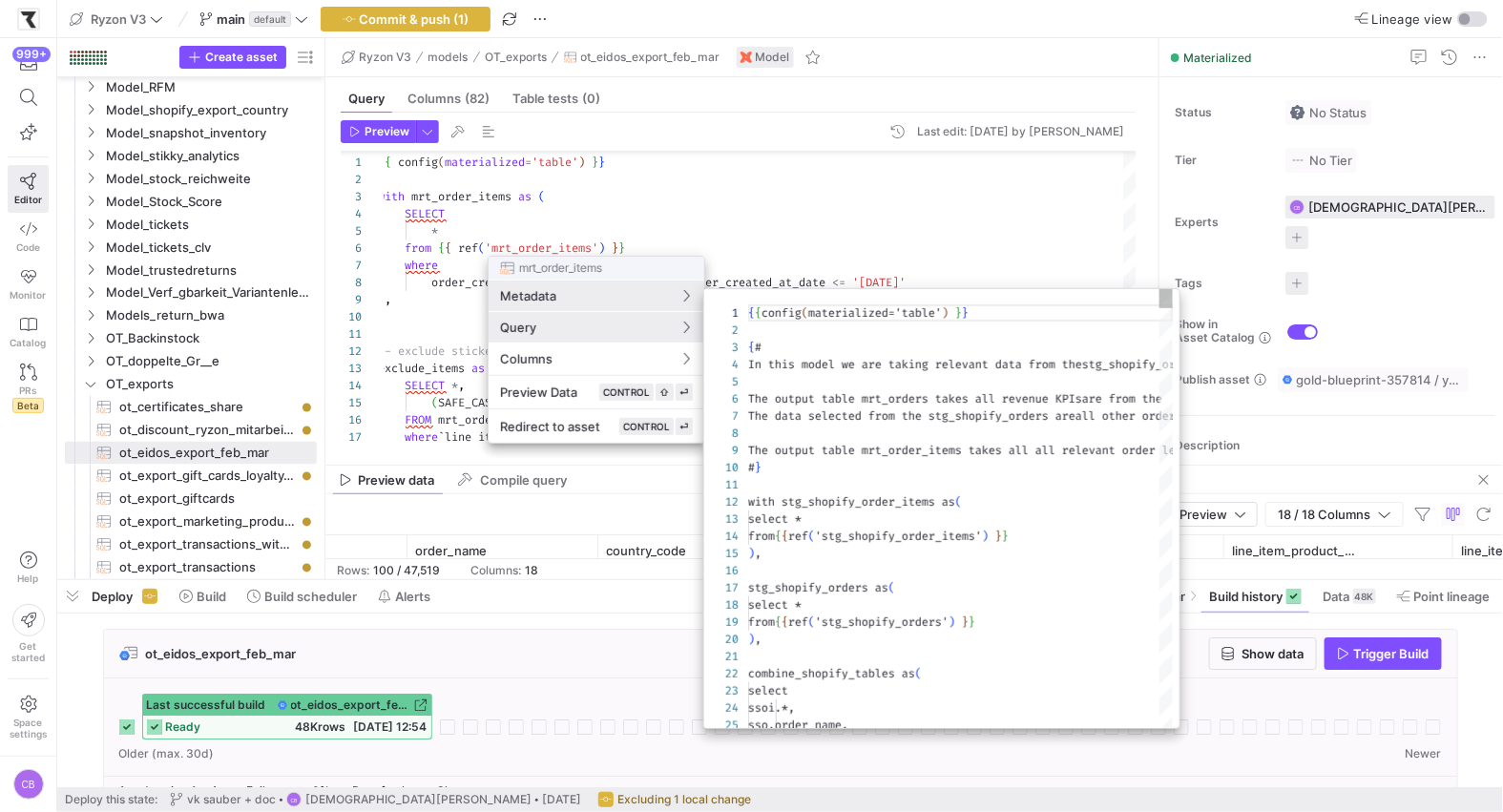 scroll, scrollTop: 136, scrollLeft: 0, axis: vertical 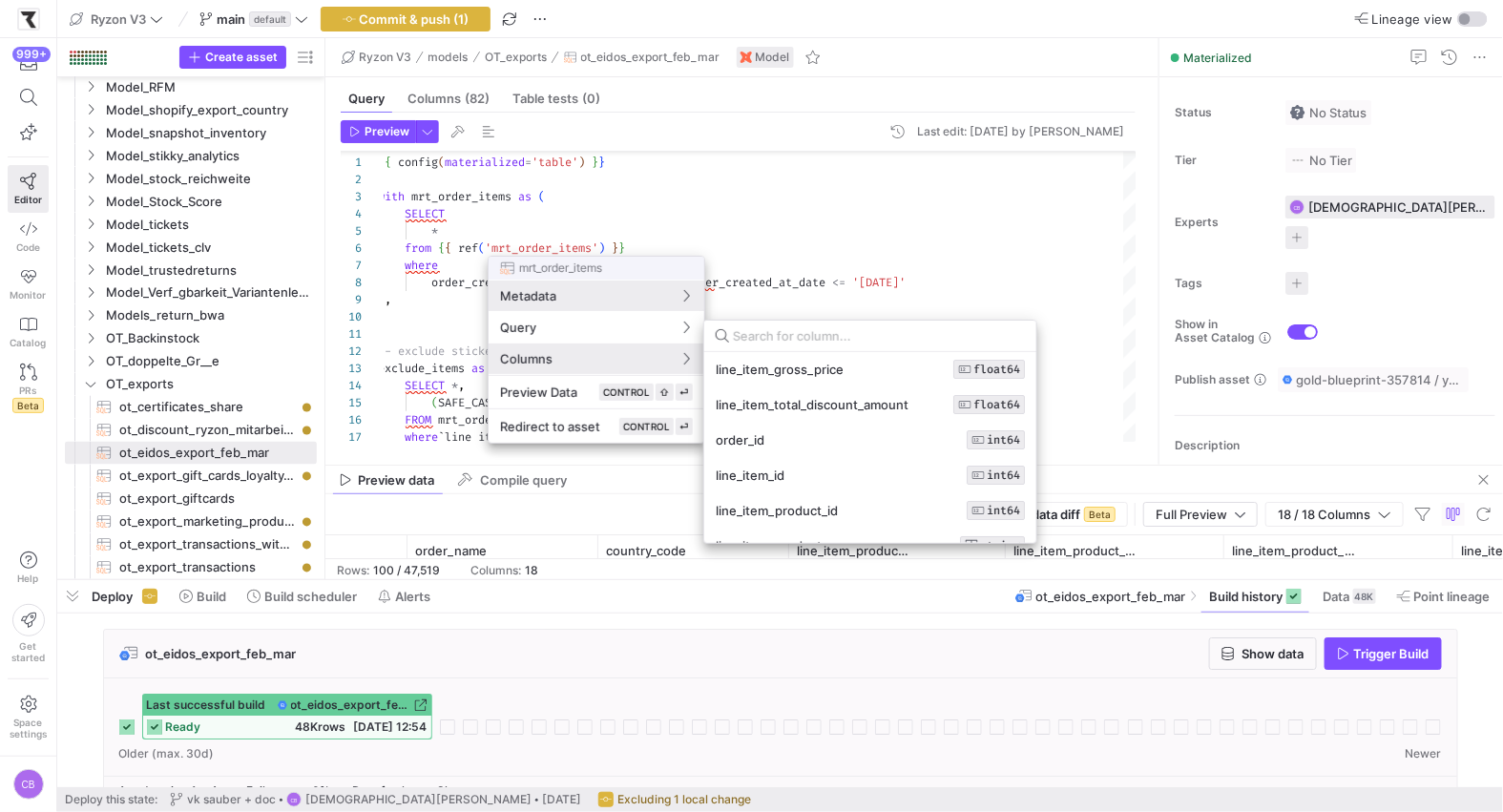 click at bounding box center [751, 406] 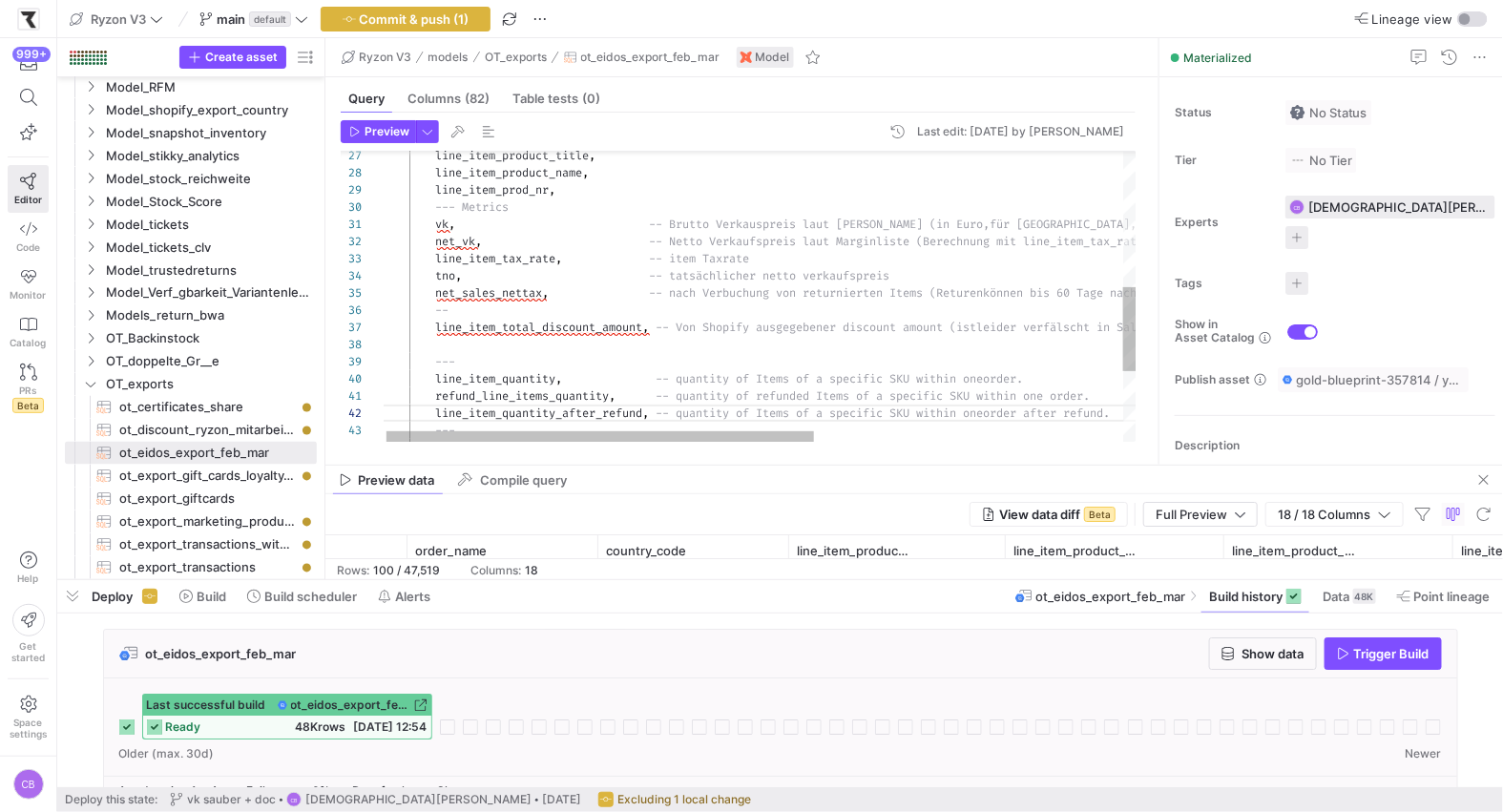 click on "line_item_product_title ,          line_item_product_name ,          line_item_prod_nr ,          --- Metrics          vk ,                               -- Brutto Verkauspreis laut Margenliste (in Euro,  für Schweiz, USA, GB. umgerechnet mit dem für die  Order angewandten Wechselkurs)          net_vk ,                           -- Netto Verkaufspreis laut Marginliste (Berechnun g mit line_item_tax_rate des Landes aus Shopify)          line_item_tax_rate ,               -- item Taxrate          tno ,                              -- tatsächlicher netto verkaufspreis          net_sales_nettax ,                 -- nach Verbuchung von returnierten Items (Returen  können bis 60 Tage nach der Orderzeitpunkt  getätigt werden)          --          ,   --- , ," at bounding box center (1030, 188) 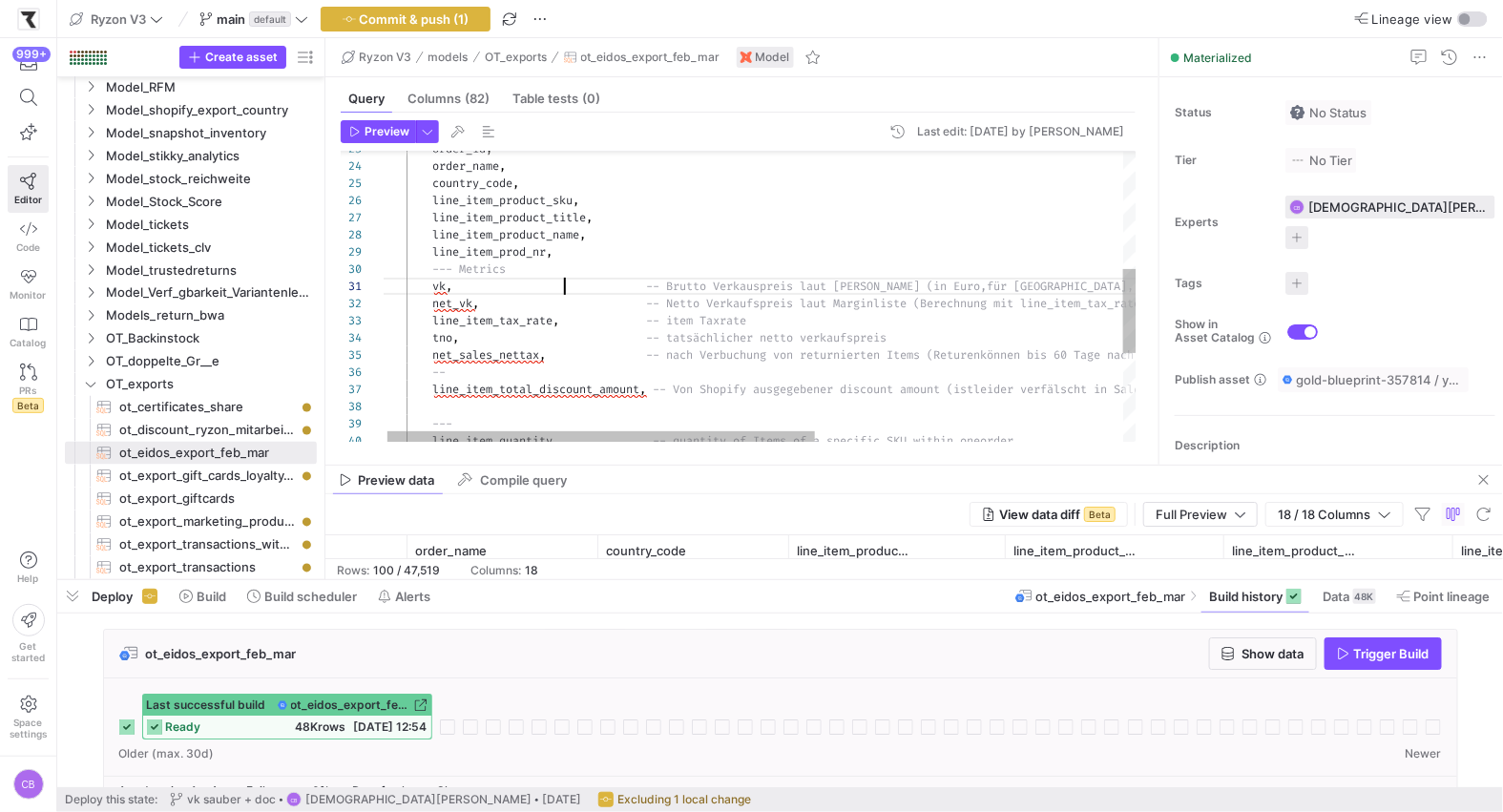 scroll, scrollTop: 0, scrollLeft: 184, axis: horizontal 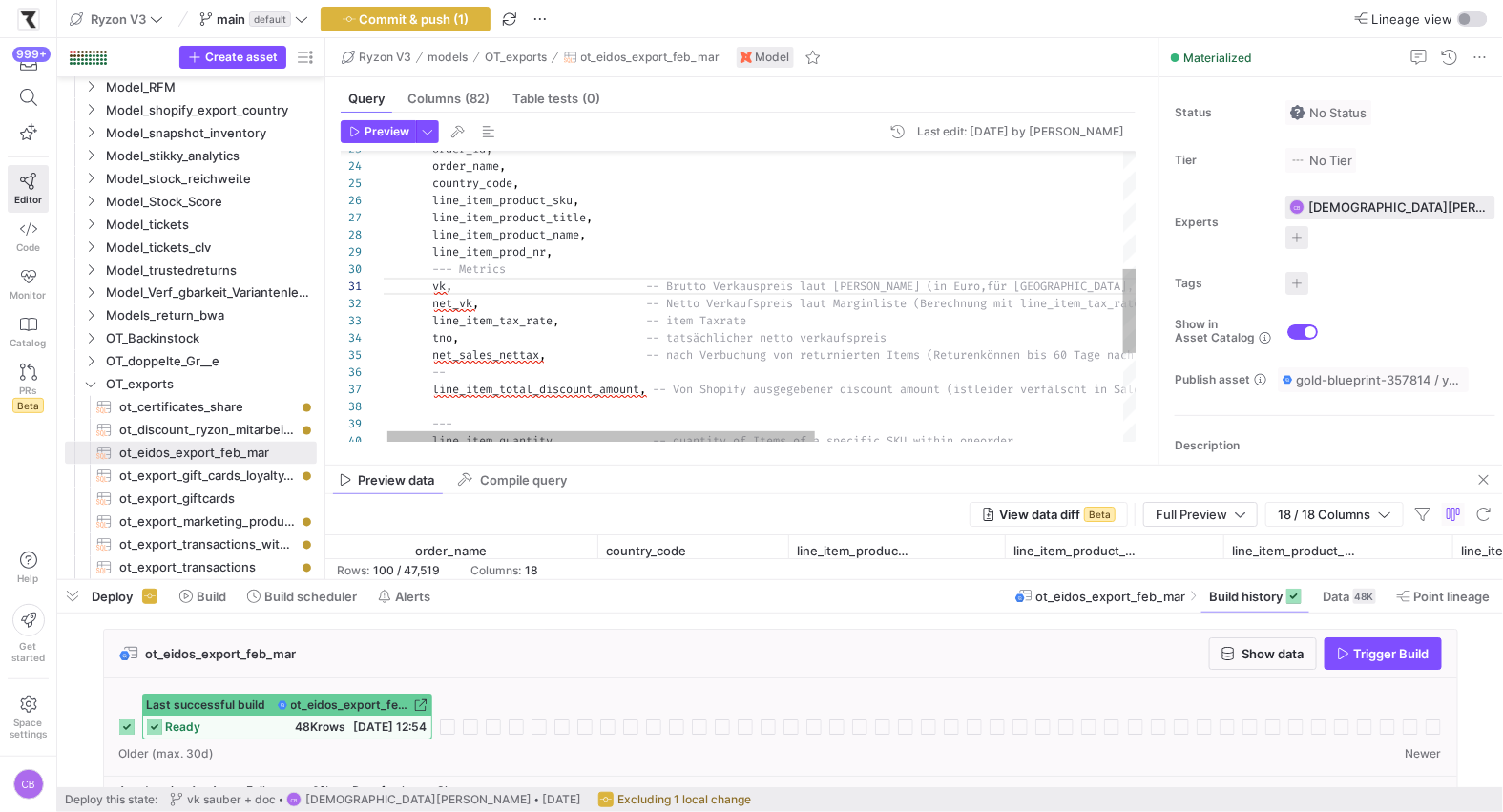click on "net_sales_nettax ,                 -- nach Verbuchung von returnierten Items (Returen  können bis 60 Tage nach der Orderzeitpunkt  getätigt werden)          --          line_item_total_discount_amount ,   -- Von Shopify ausgegebener discount amount (ist  leider verfälscht in Sale Zeiträumen, in denen  Streichpreise angewandt werden --> Black Week)          ---          line_item_quantity ,                -- quantity of Items of a specific SKU within one  order.           tno ,                              -- tatsächlicher netto verkaufspreis          line_item_tax_rate ,               -- item Taxrate          net_vk ,                           -- Netto Verkaufspreis laut Marginliste (Berechnun g mit line_item_tax_rate des Landes aus Shopify)          vk , --- Metrics ," at bounding box center [1027, 250] 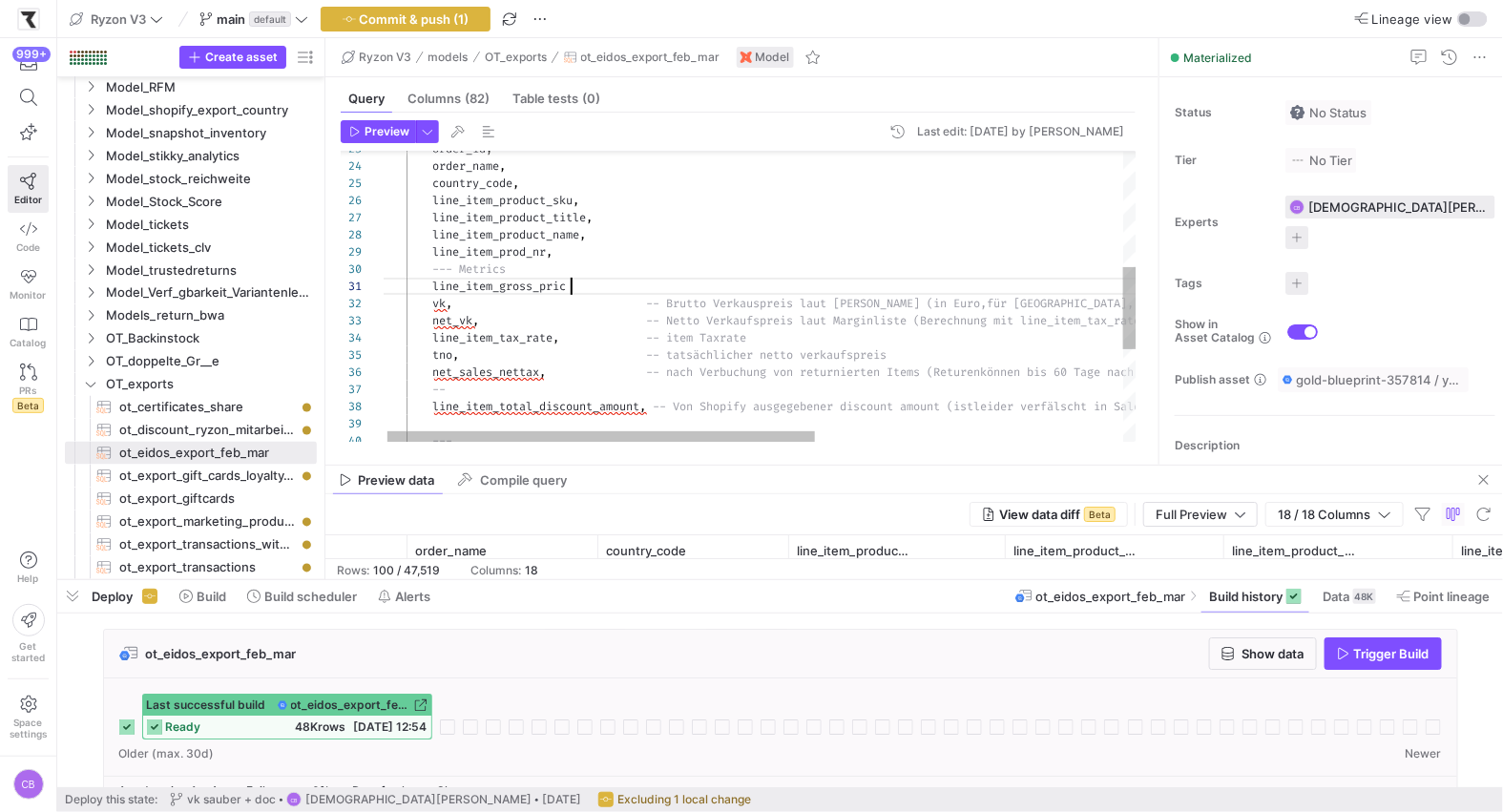 scroll, scrollTop: 0, scrollLeft: 198, axis: horizontal 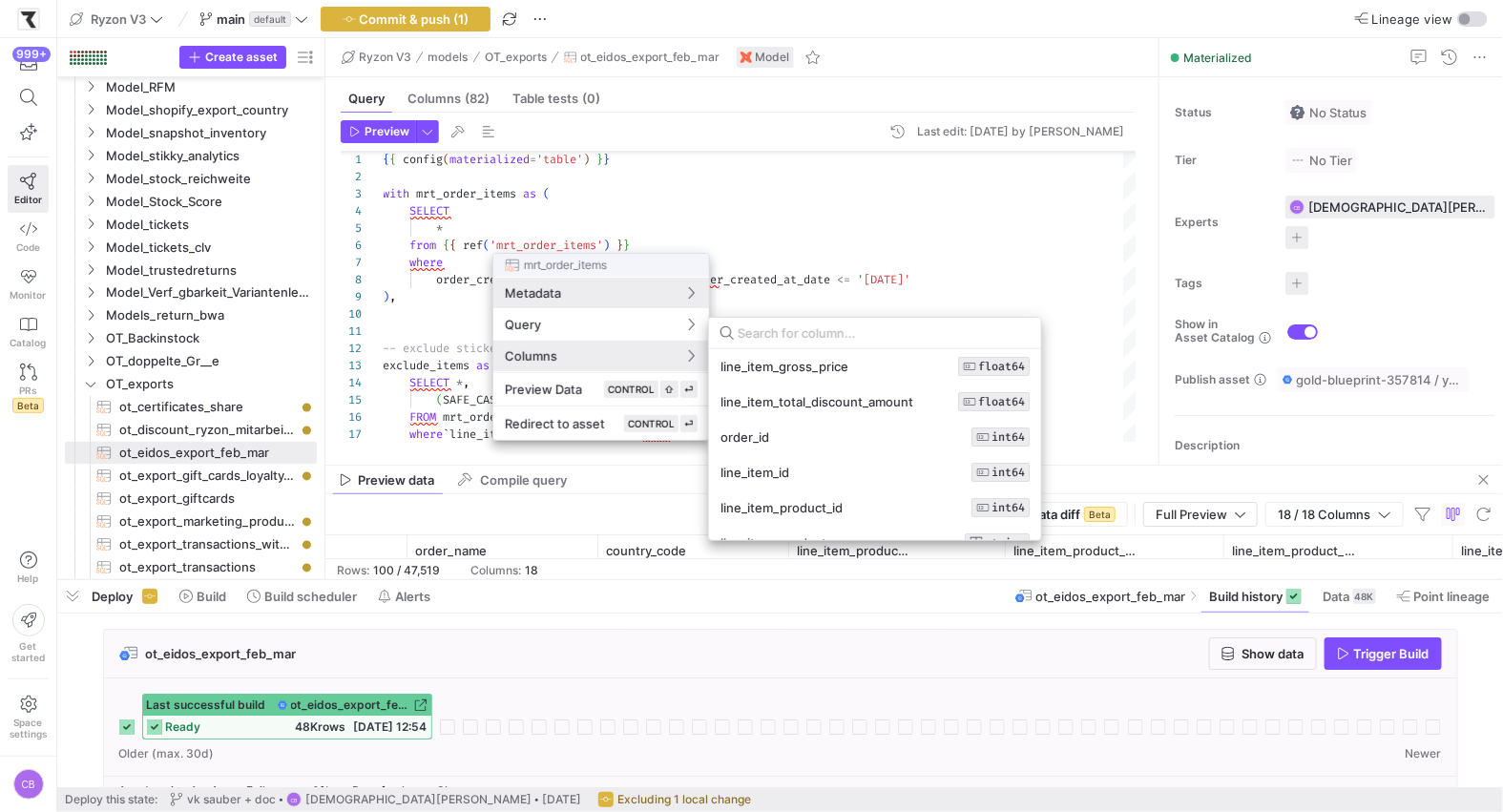 click at bounding box center [751, 406] 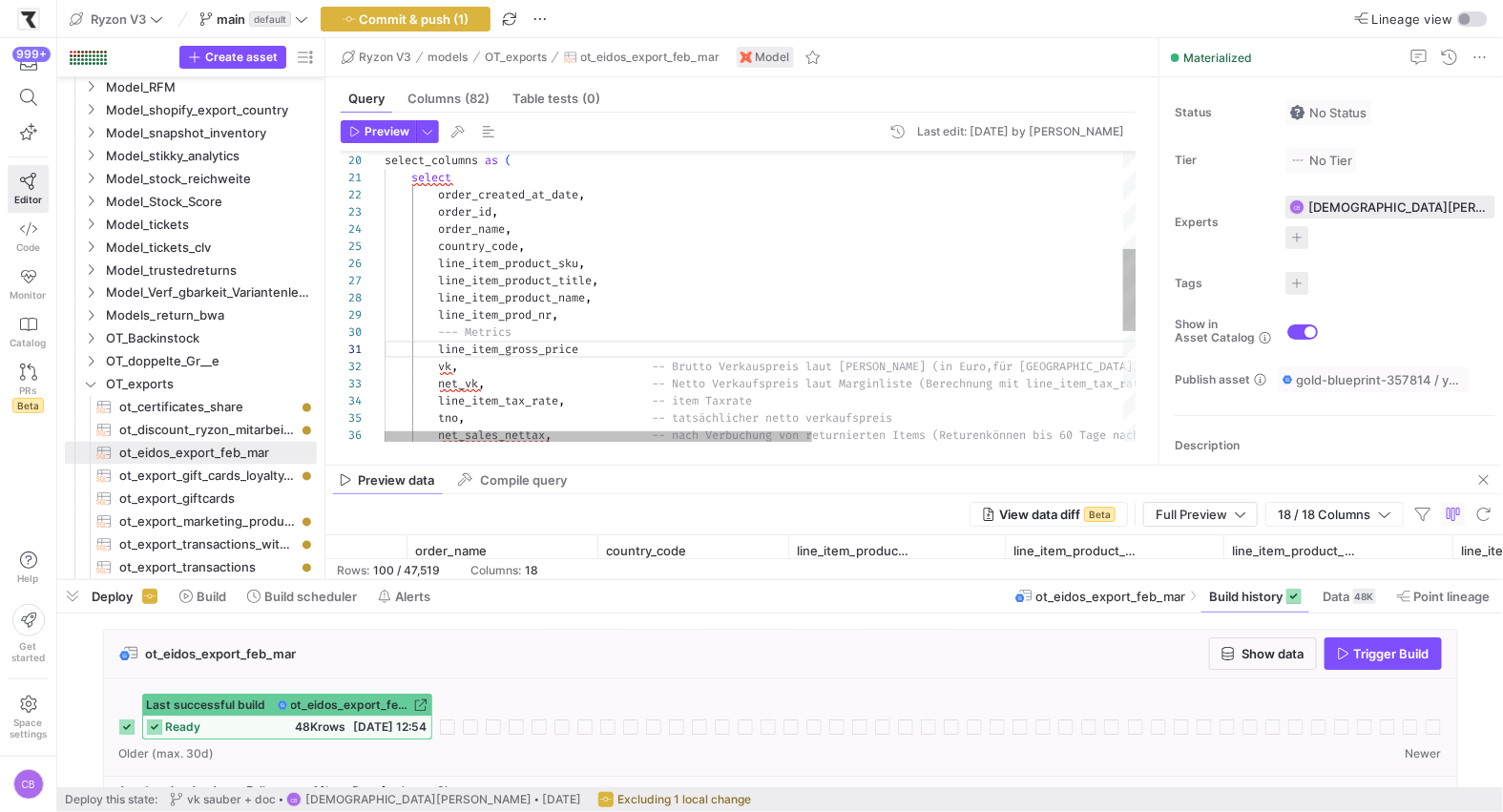 click on "select_columns   as   (      select            order_created_at_date ,          order_id ,          order_name ,          country_code ,          line_item_product_sku ,          line_item_product_title ,          line_item_product_name ,          line_item_prod_nr ,          --- Metrics          line_item_gross_price          vk ,                               -- Brutto Verkauspreis laut Margenliste (in Euro,  für Schweiz, USA, GB. umgerechnet mit dem für die  Order angewandten Wechselkurs)          net_vk ,                           -- Netto Verkaufspreis laut Marginliste (Berechnun g mit line_item_tax_rate des Landes aus Shopify)          line_item_tax_rate ,               -- item Taxrate          tno ,                                       ," at bounding box center [1033, 322] 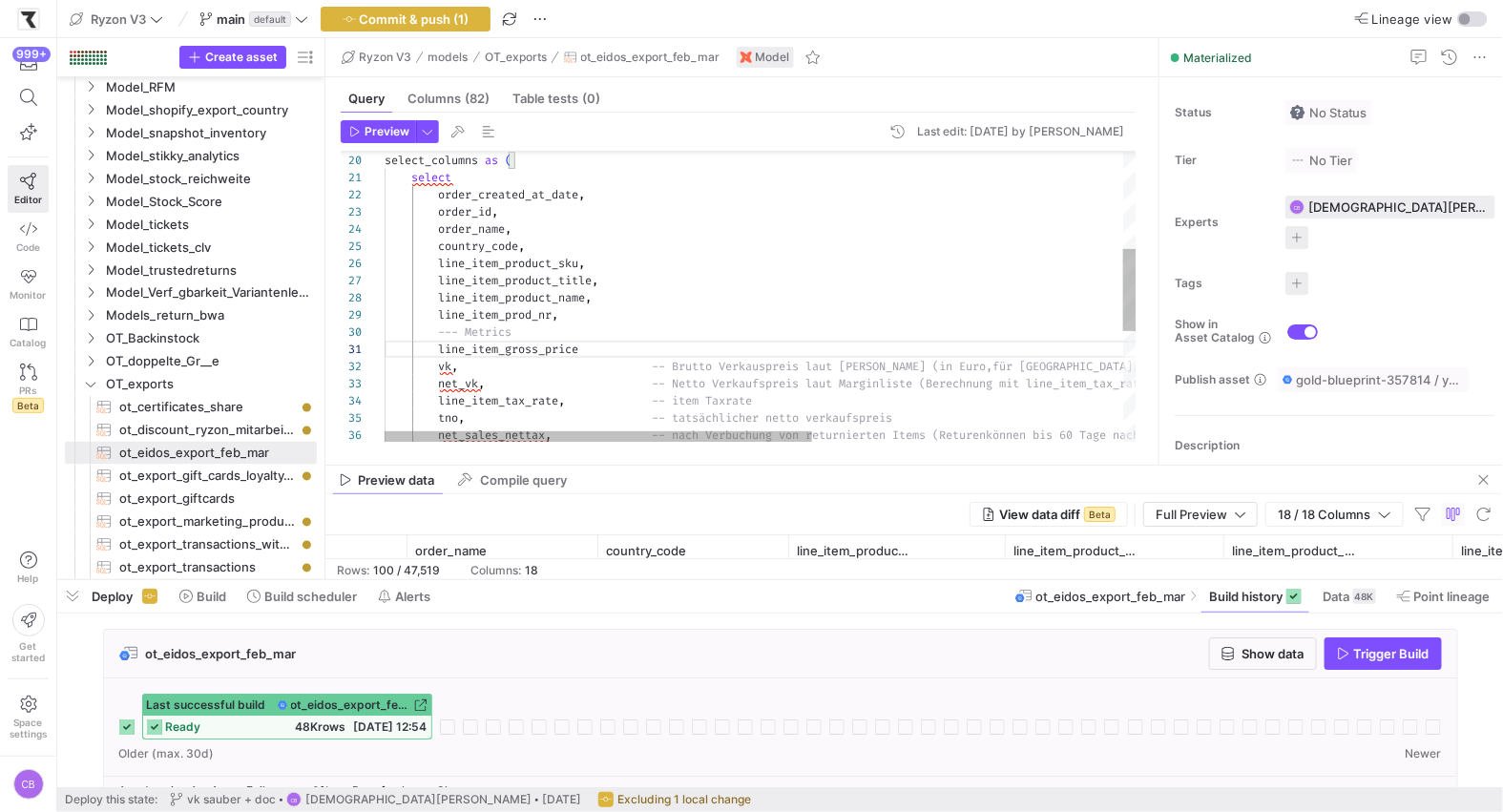 scroll, scrollTop: 0, scrollLeft: 206, axis: horizontal 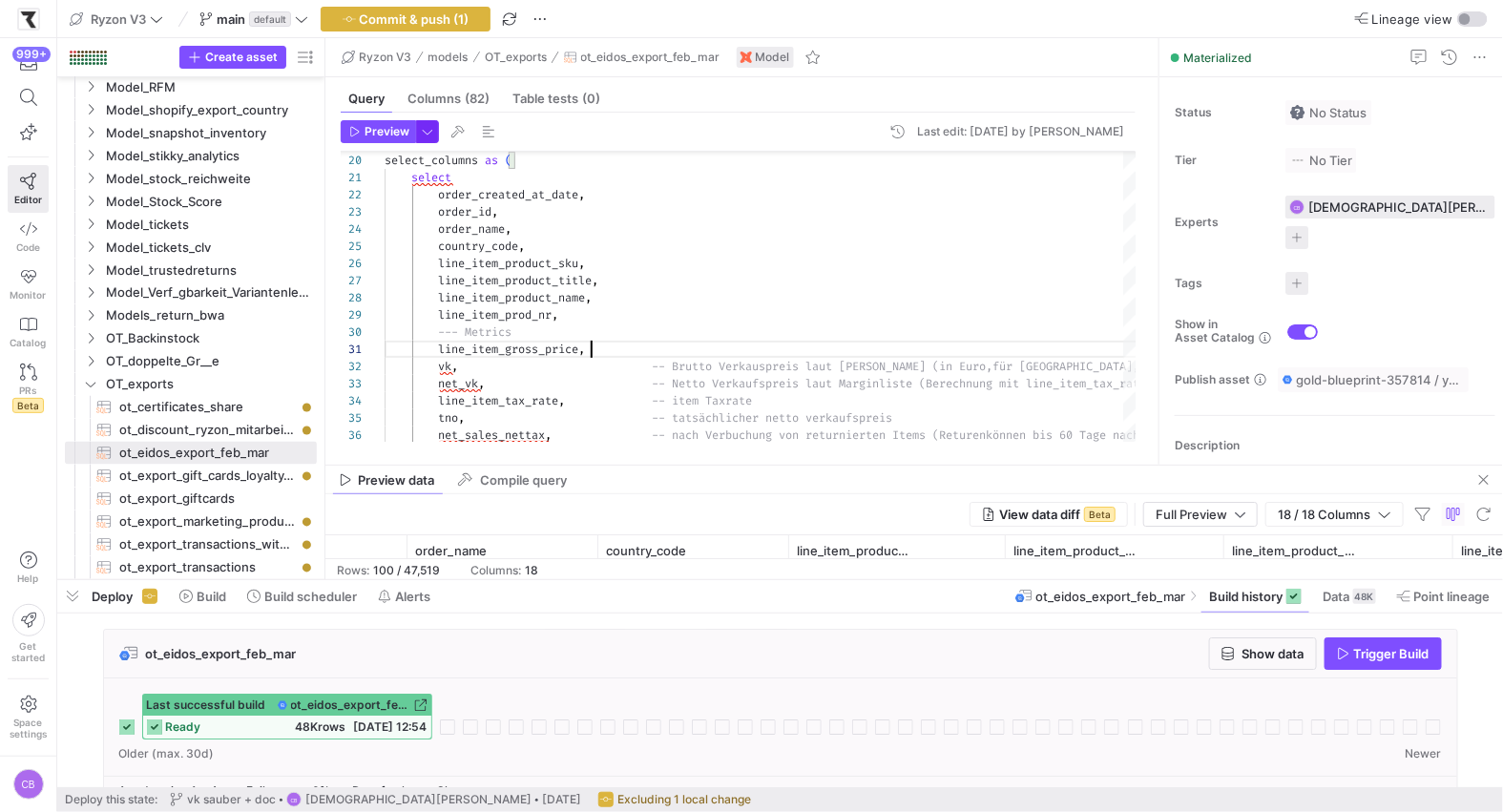 type on "line_item_gross_price,
vk,                             -- Brutto Verkauspreis laut Margenliste (in Euro, für Schweiz, USA, GB. umgerechnet mit dem für die Order angewandten Wechselkurs)
net_vk,                         -- Netto Verkaufspreis laut Marginliste (Berechnung mit line_item_tax_rate des Landes aus Shopify)
line_item_tax_rate,             -- item Taxrate
tno,                            -- tatsächlicher netto verkaufspreis
net_sales_nettax,               -- nach Verbuchu" 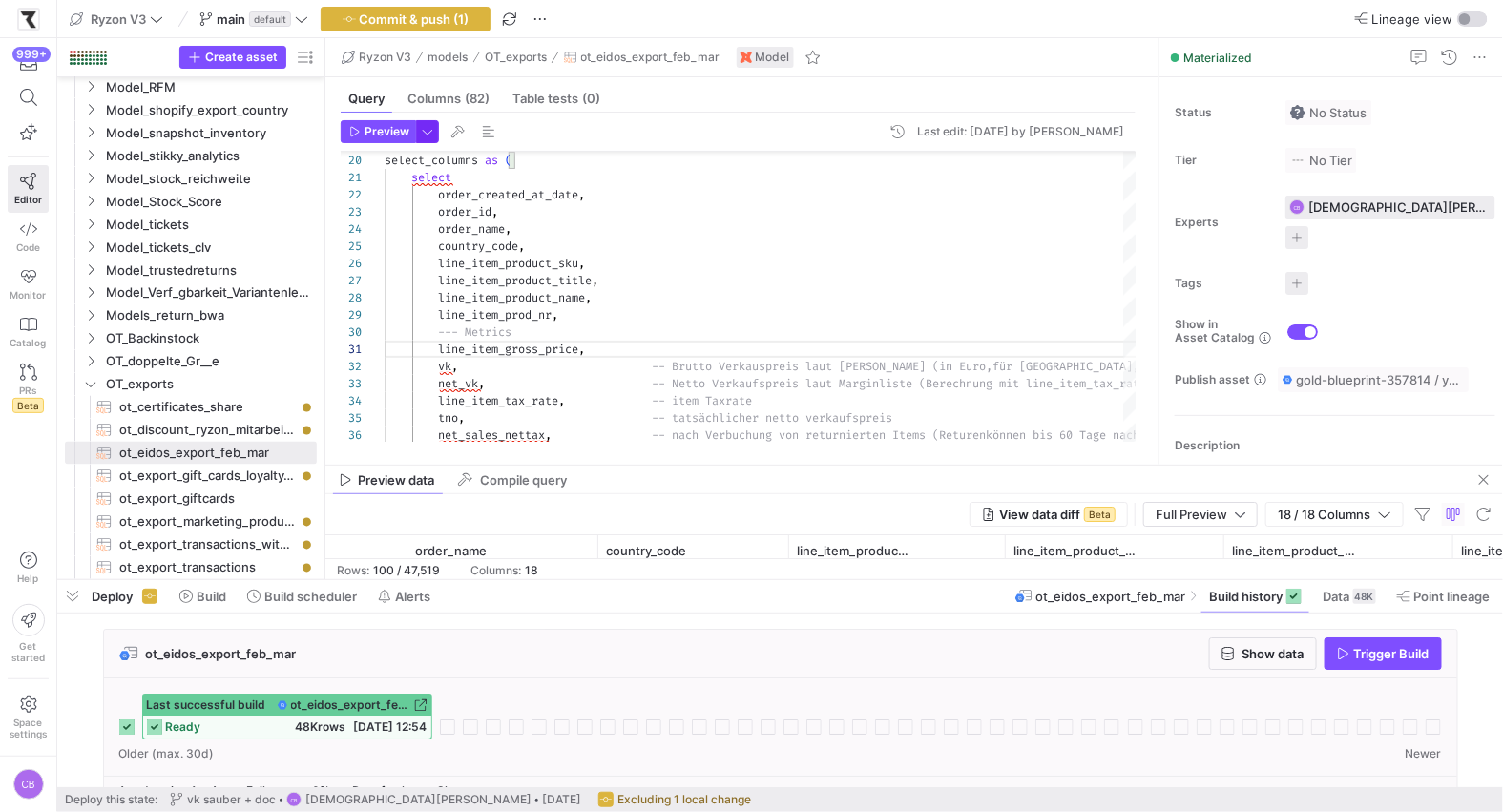 click 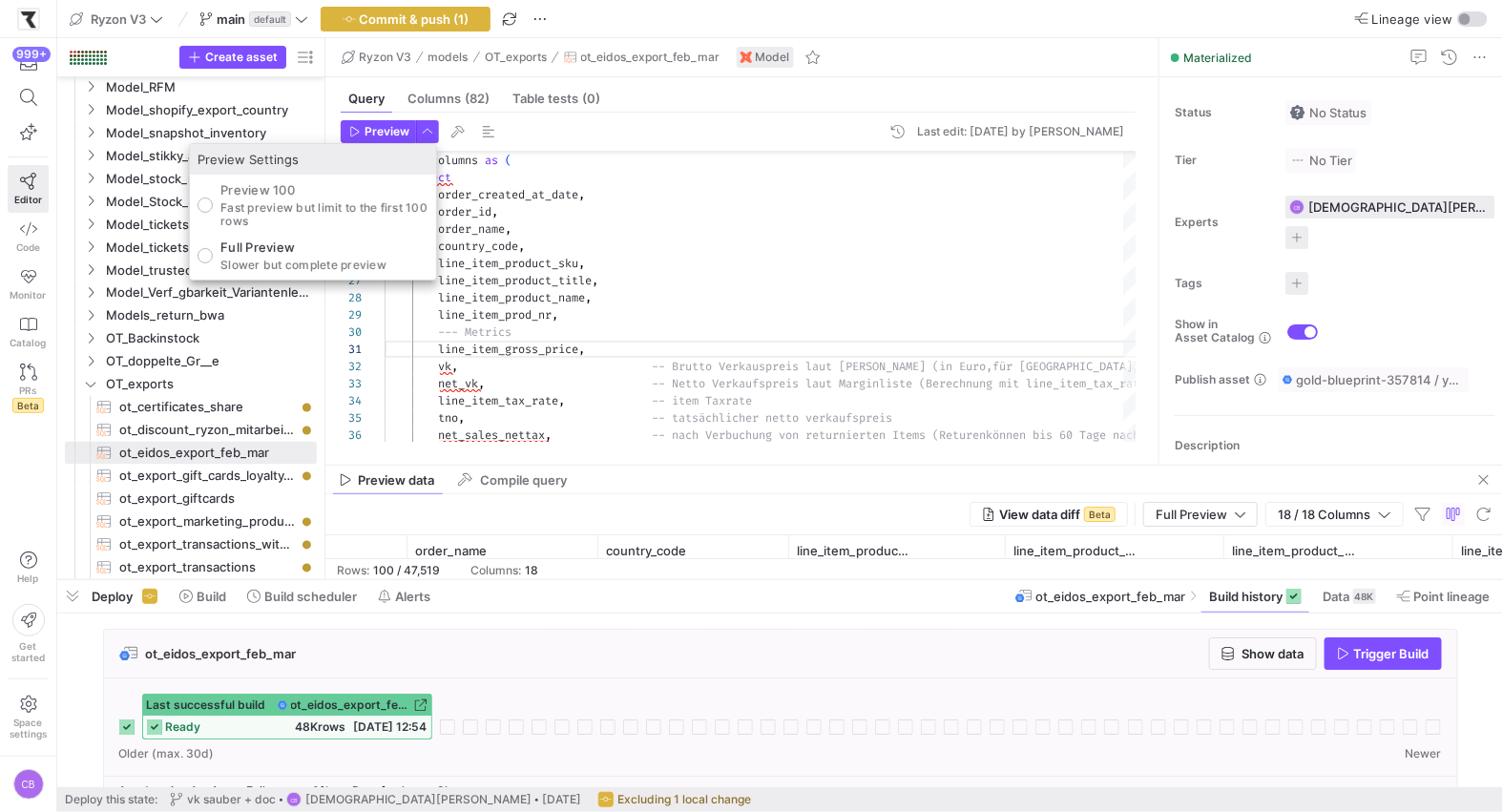 click on "Full Preview" at bounding box center [303, 247] 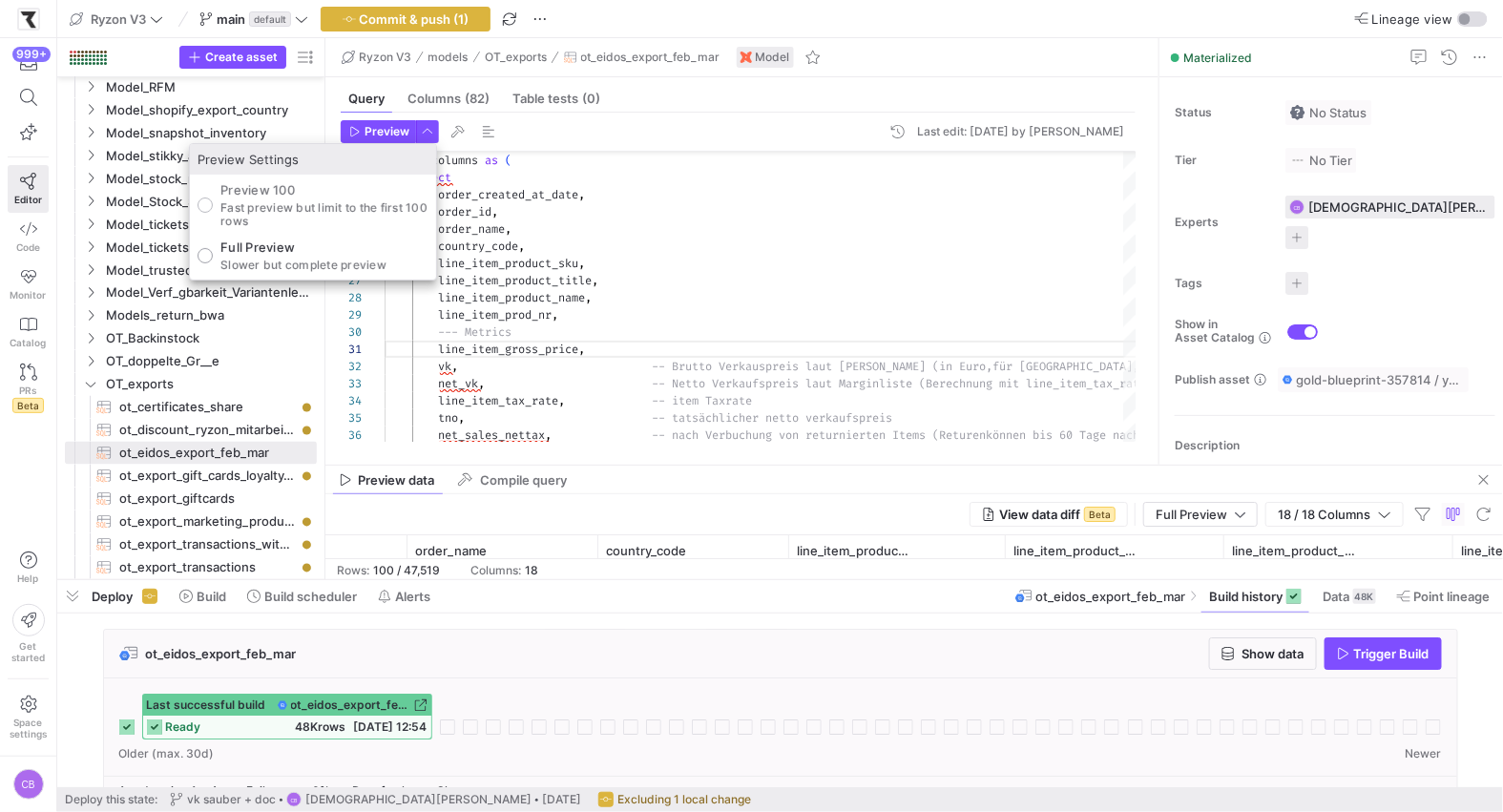 click on "Full Preview Slower but complete preview" at bounding box center [205, 256] 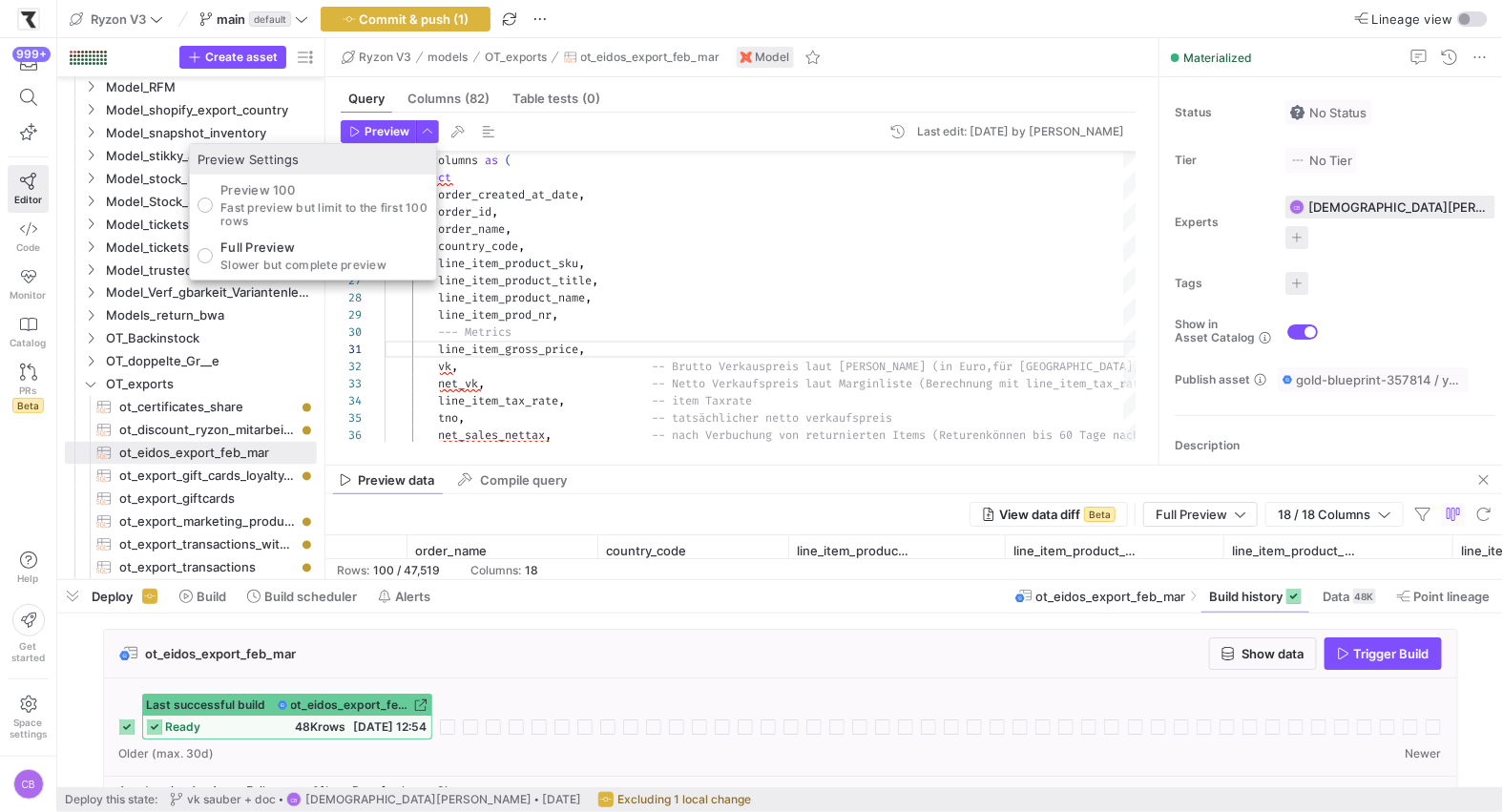 click on "Preview Settings" at bounding box center [313, 159] 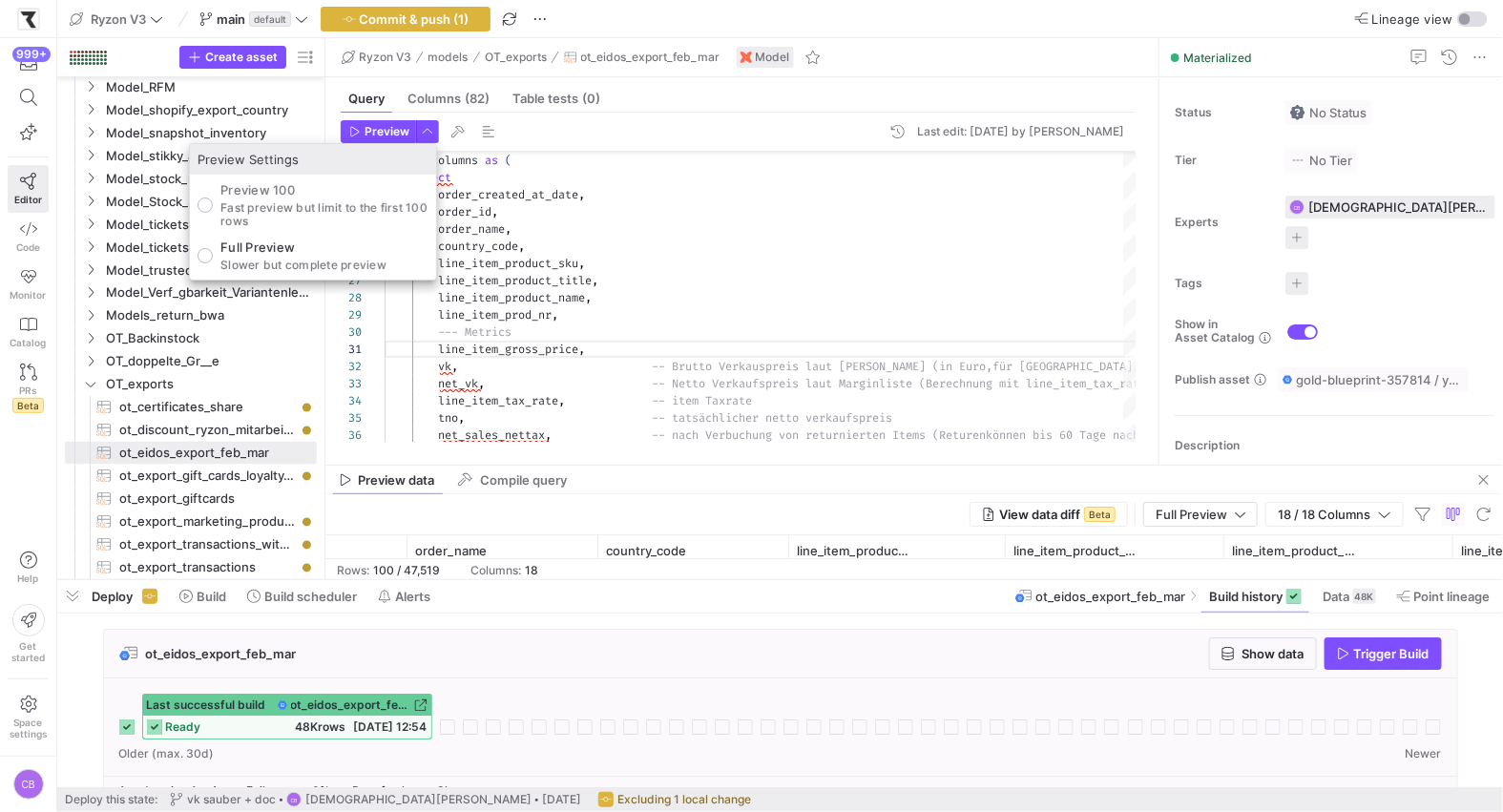 click at bounding box center [751, 406] 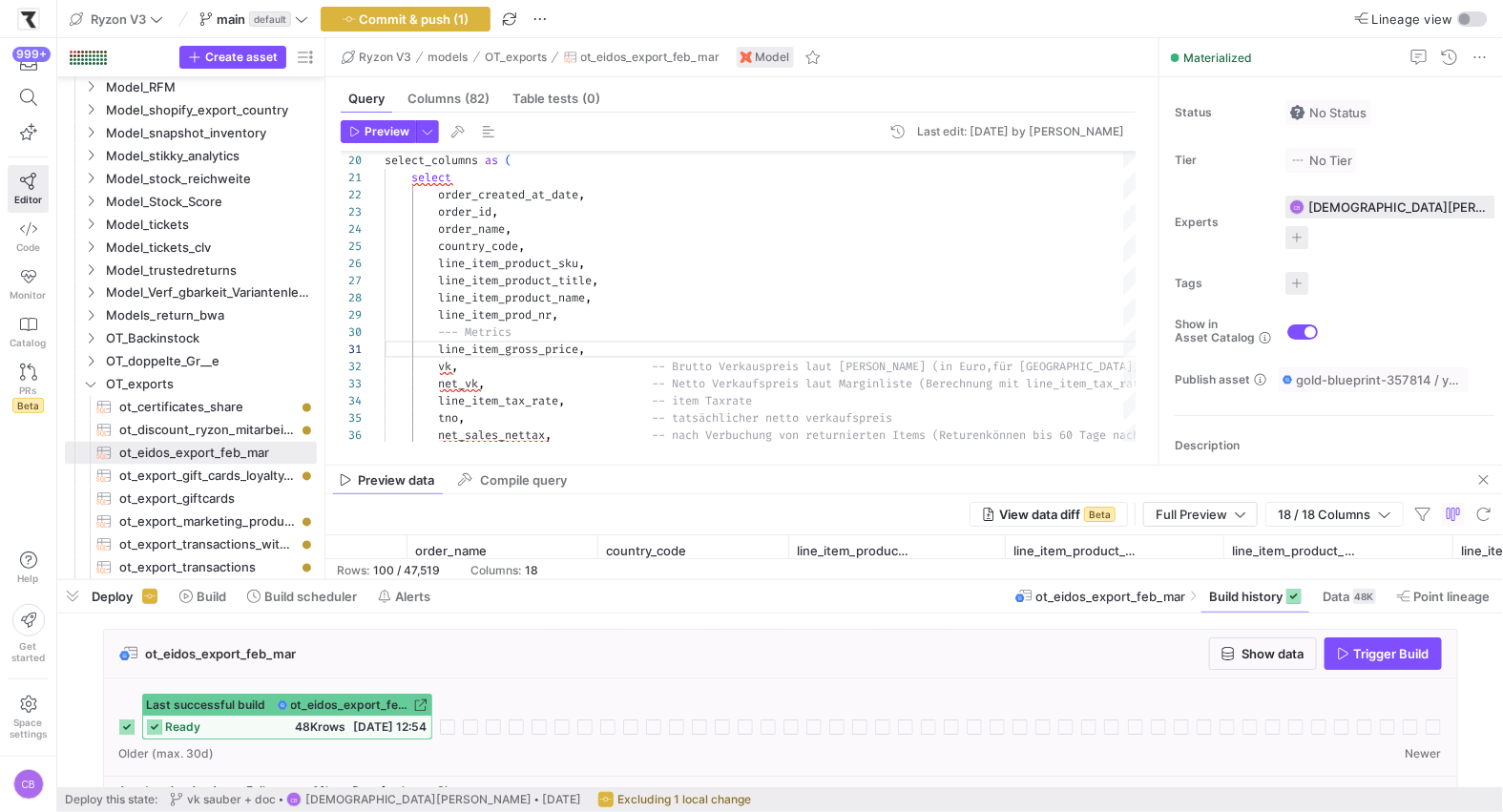 click on "Preview" at bounding box center (386, 132) 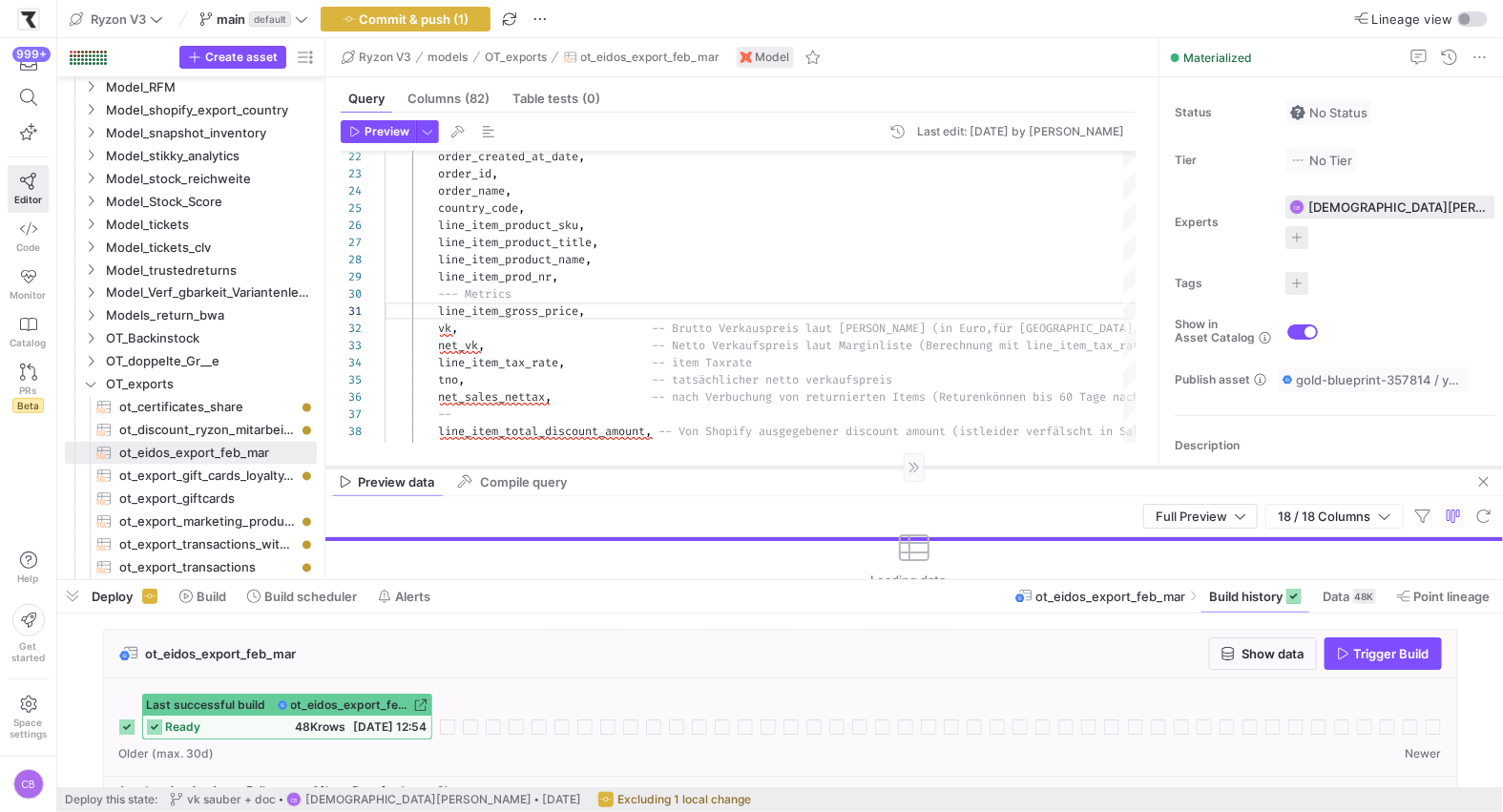 drag, startPoint x: 712, startPoint y: 464, endPoint x: 727, endPoint y: 479, distance: 21.213203 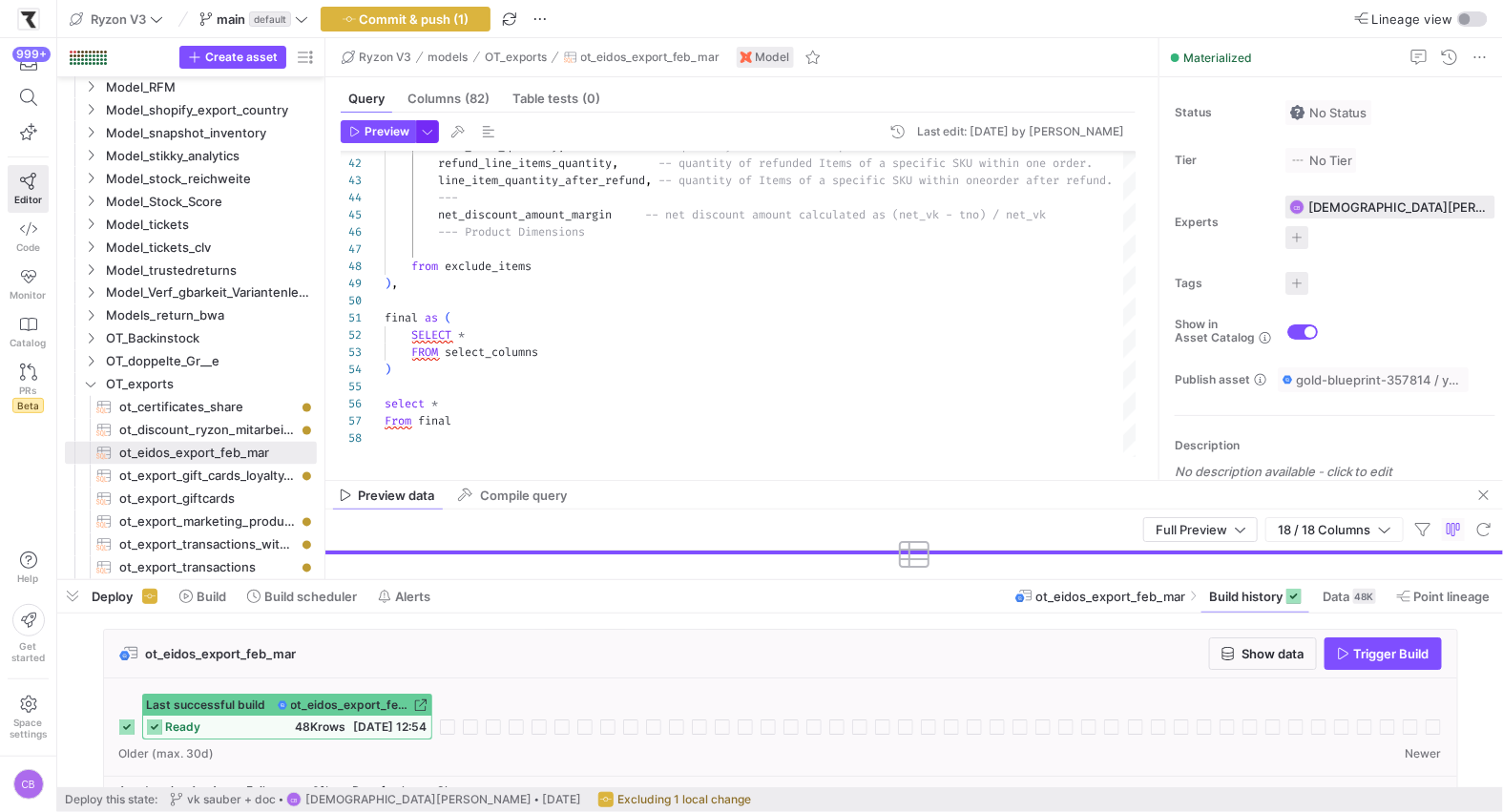 click 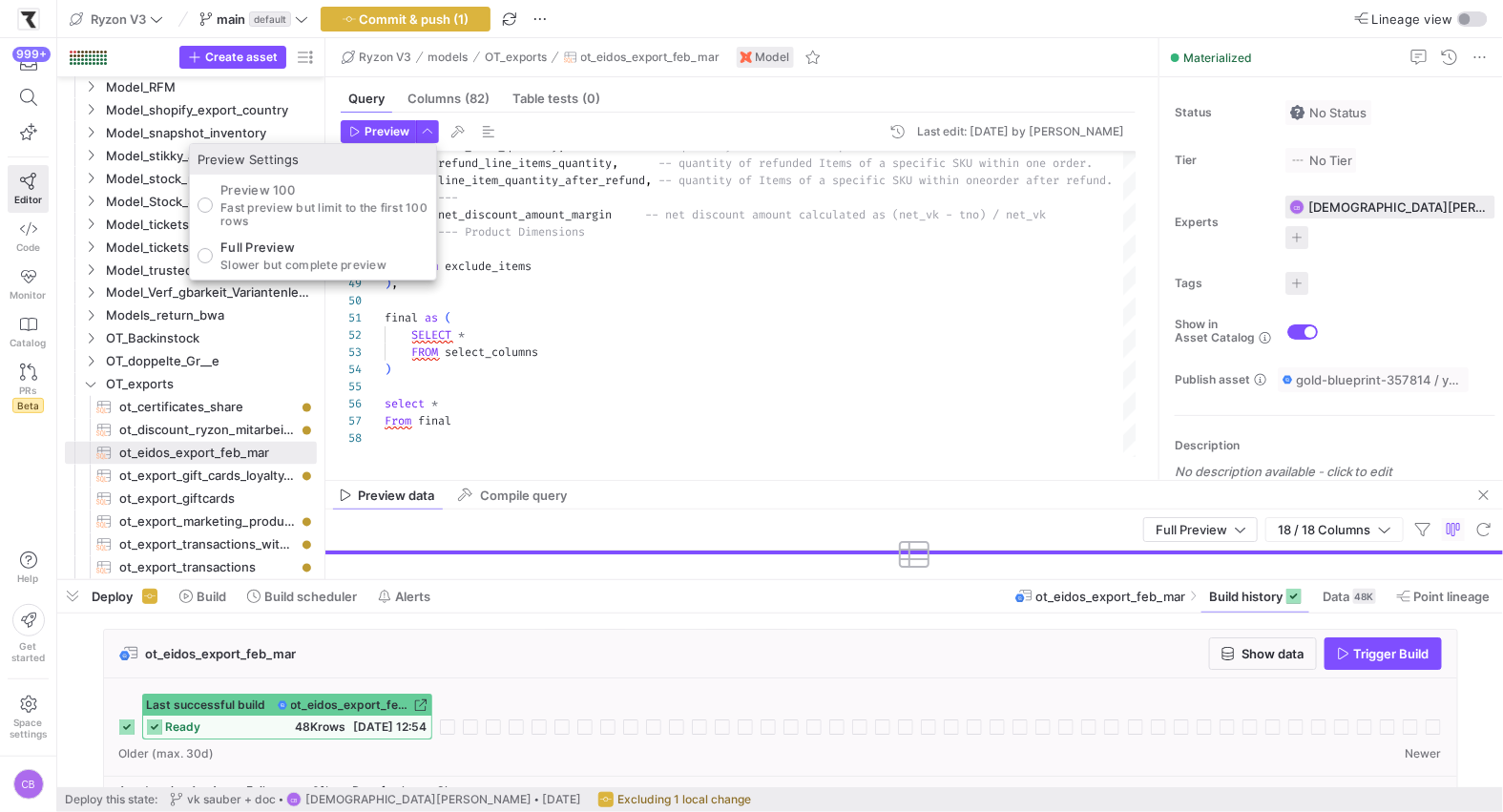 click on "Full Preview" at bounding box center (303, 247) 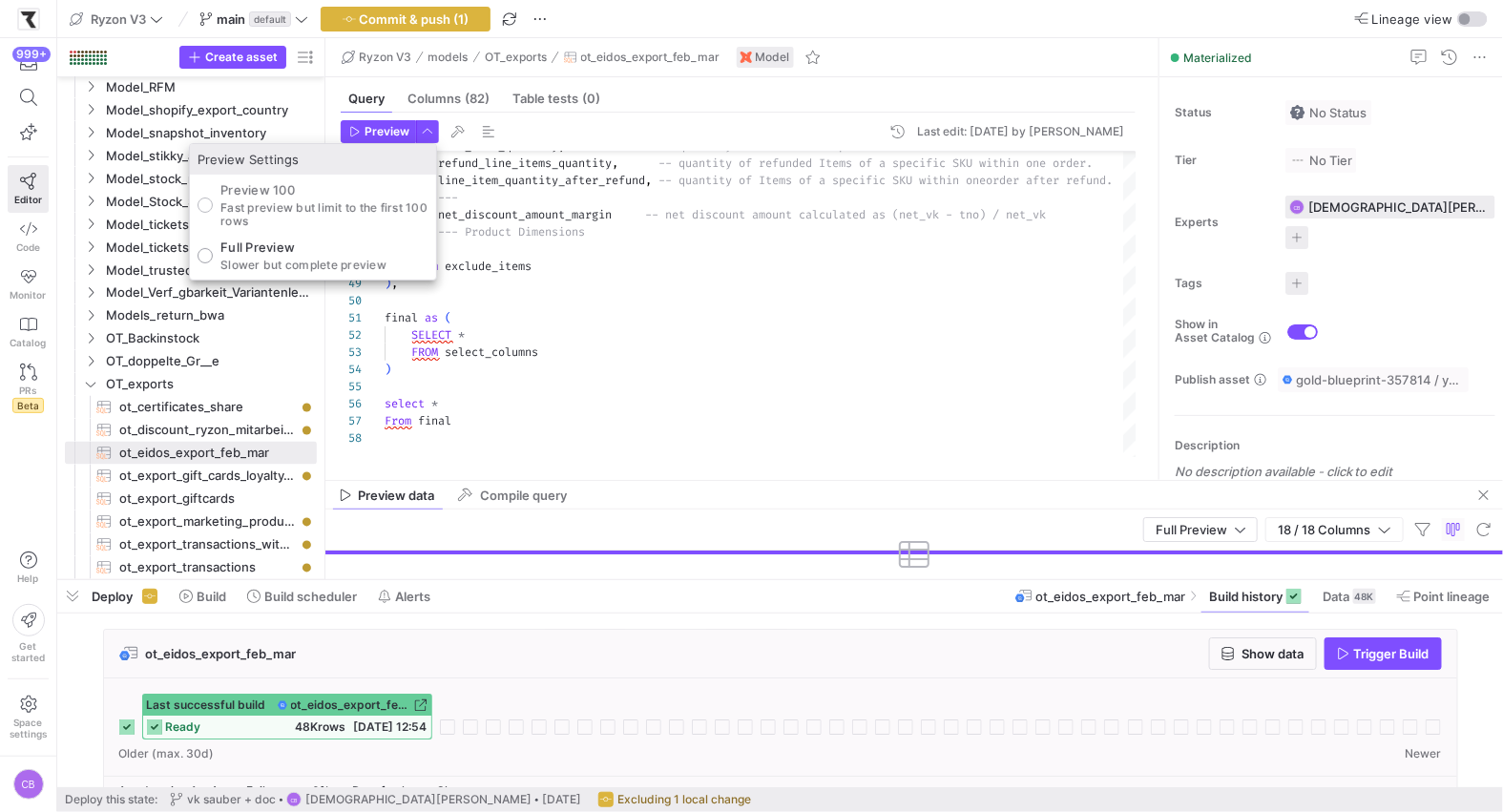 click on "Full Preview Slower but complete preview" at bounding box center [205, 256] 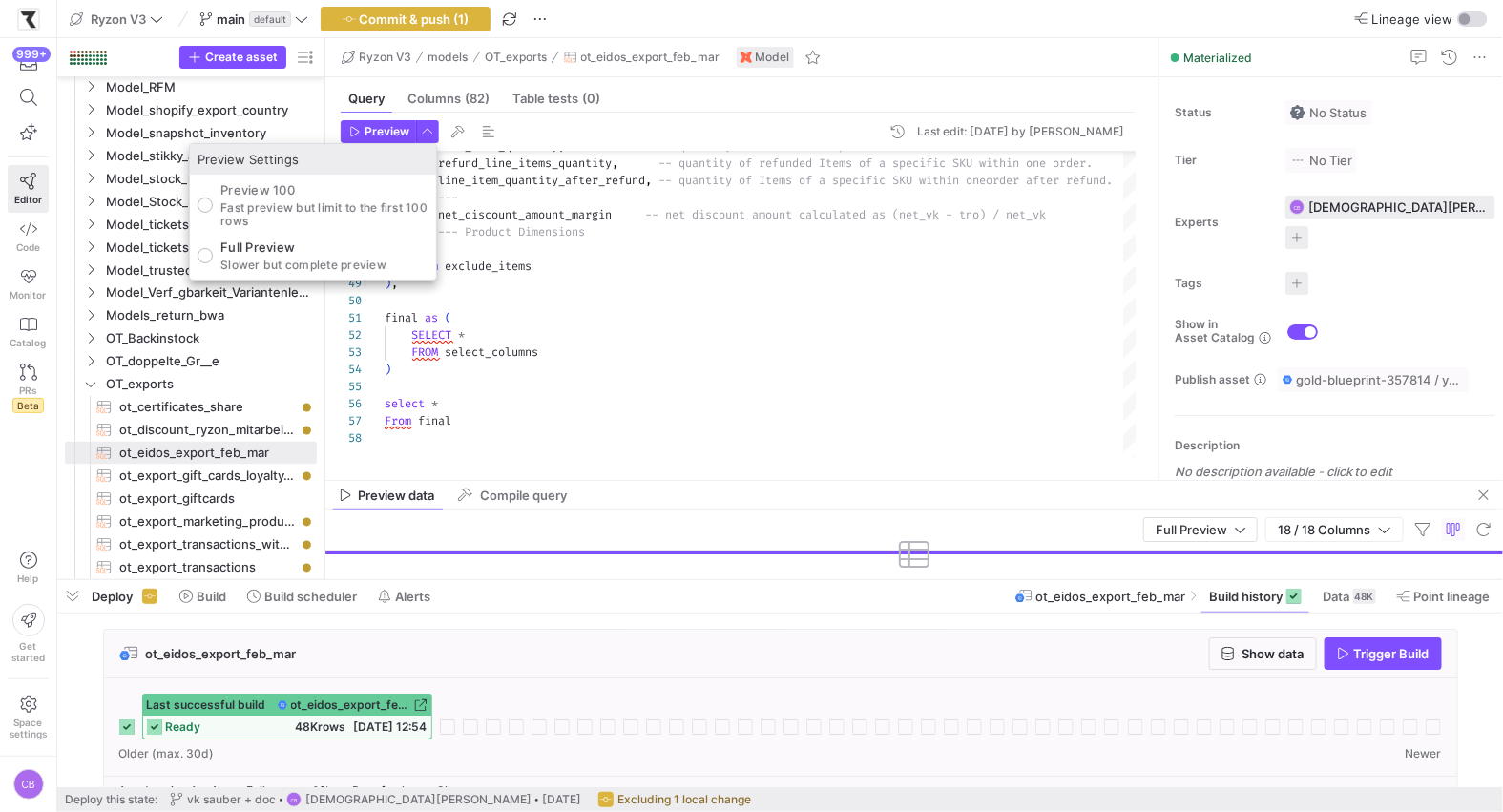click at bounding box center [751, 406] 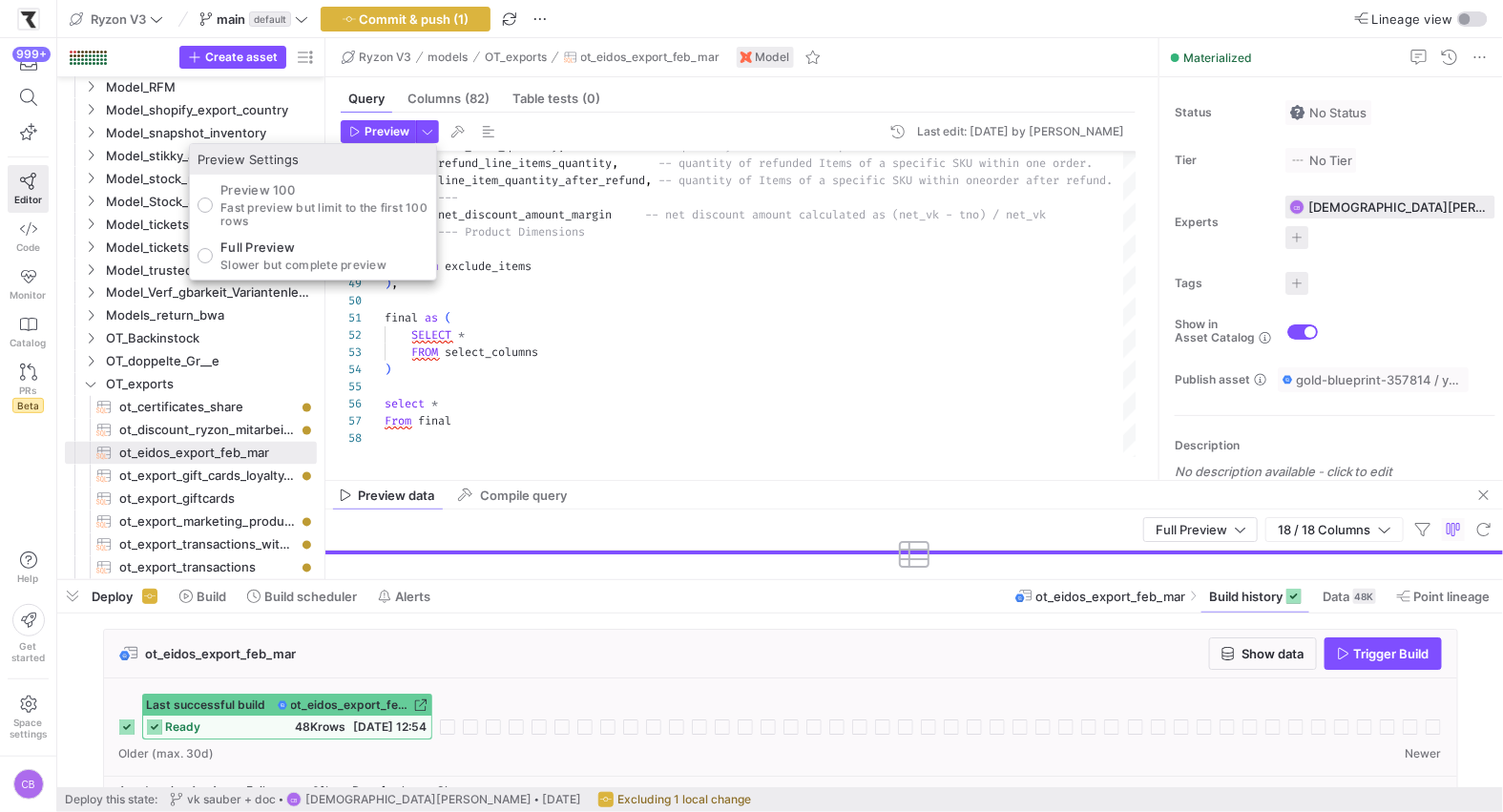 click on "Preview" at bounding box center [386, 132] 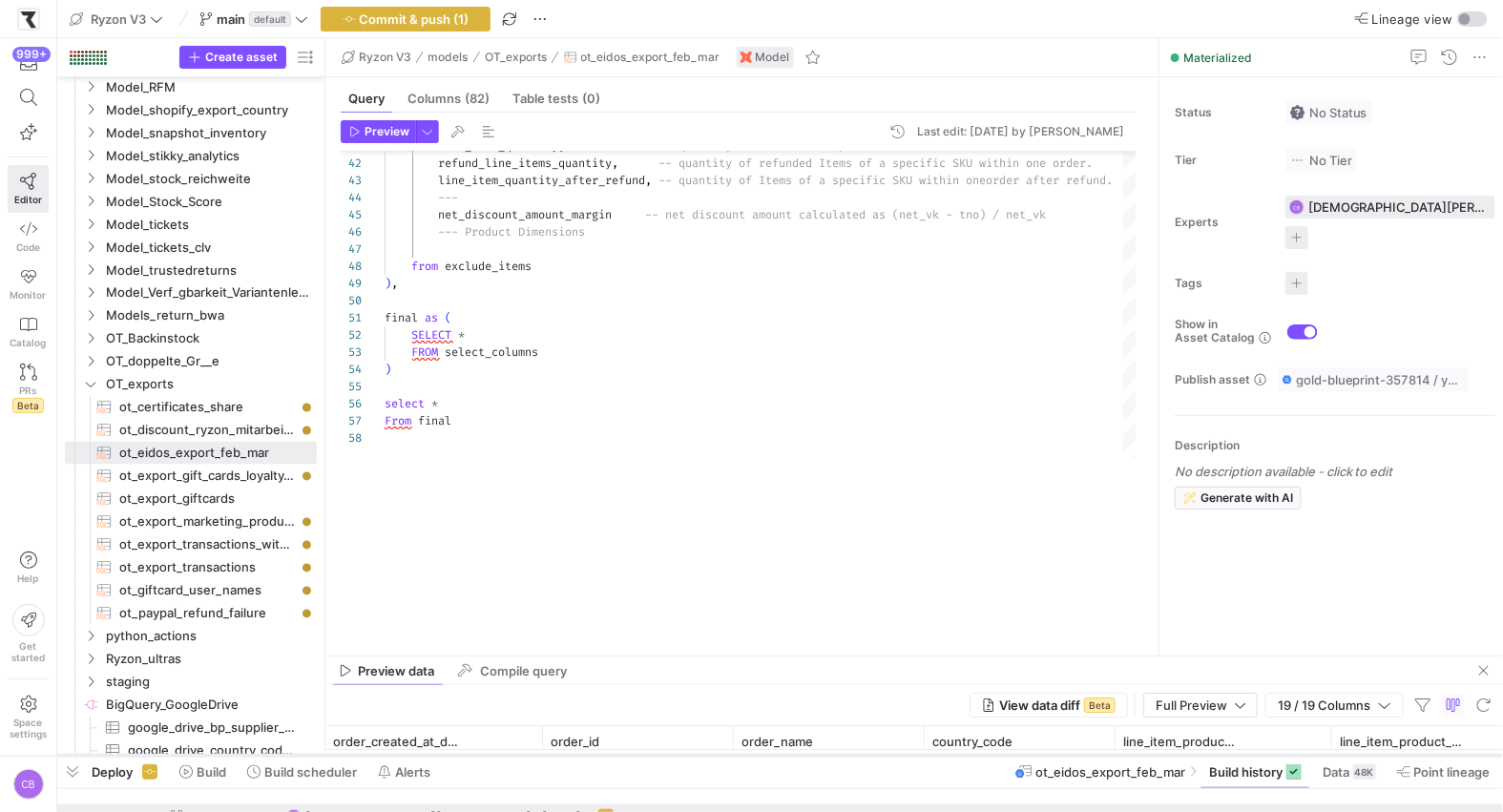 drag, startPoint x: 662, startPoint y: 579, endPoint x: 677, endPoint y: 752, distance: 173.64907 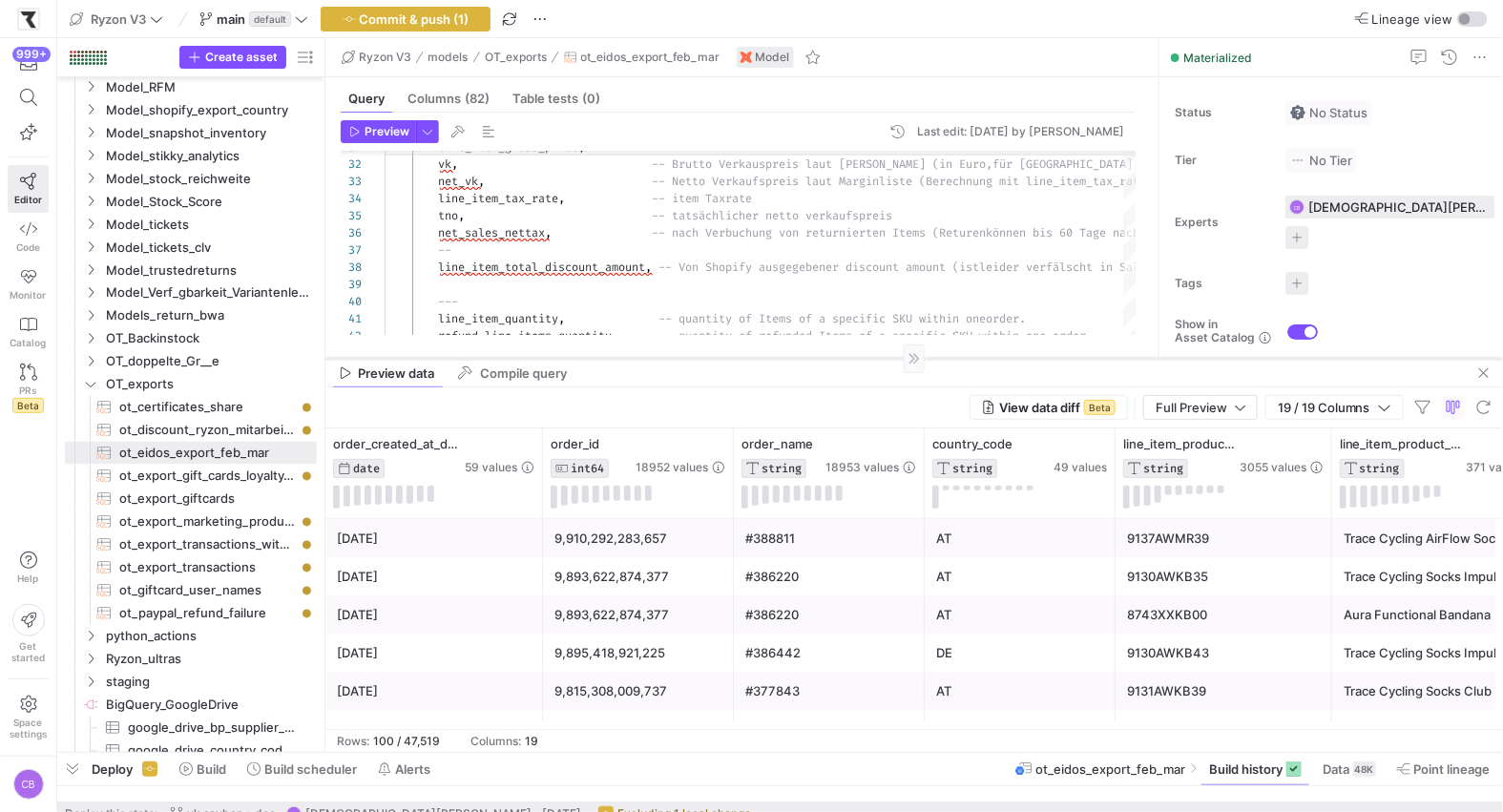 drag, startPoint x: 677, startPoint y: 653, endPoint x: 717, endPoint y: 342, distance: 313.5618 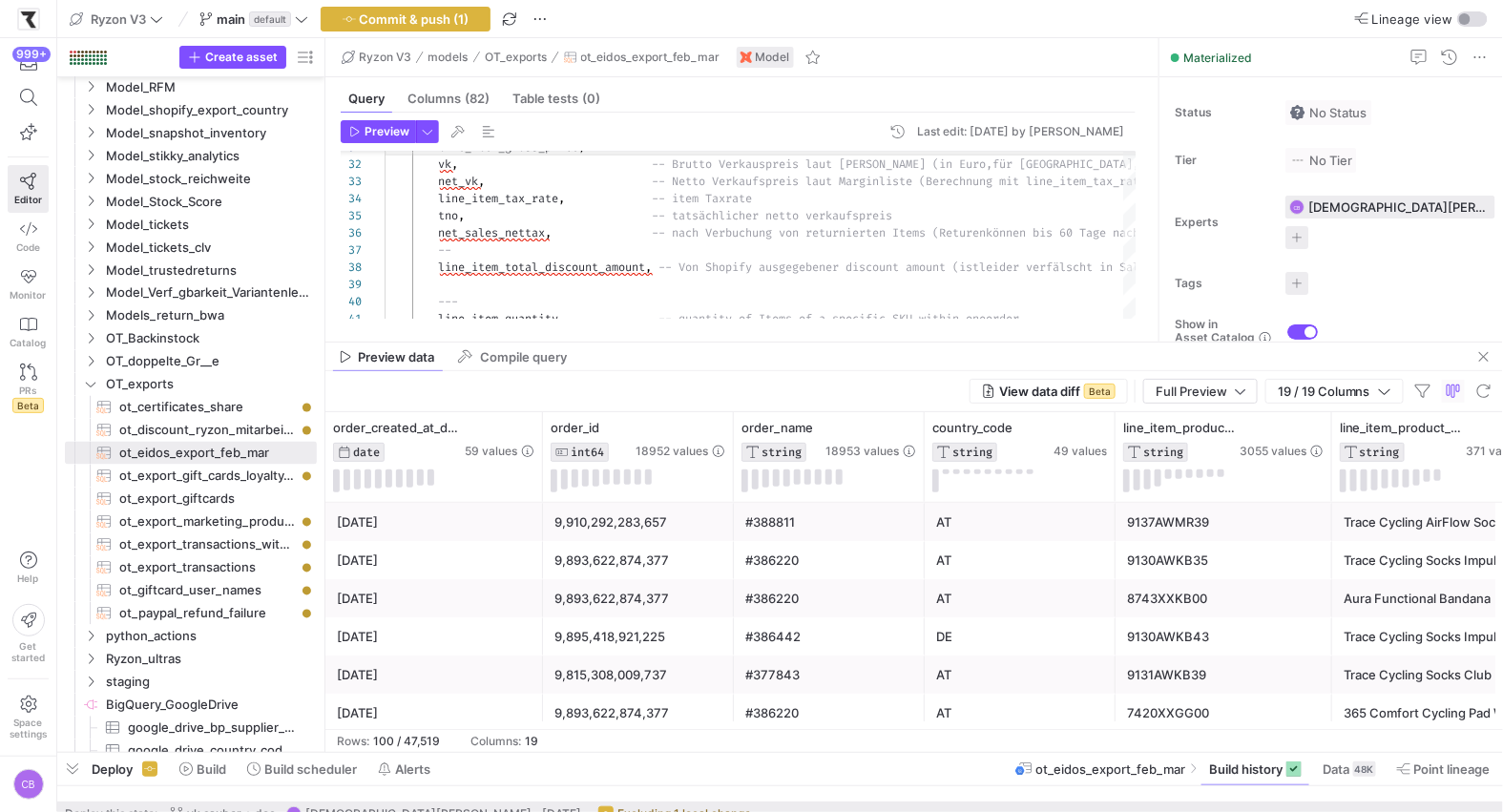 scroll, scrollTop: 31, scrollLeft: 0, axis: vertical 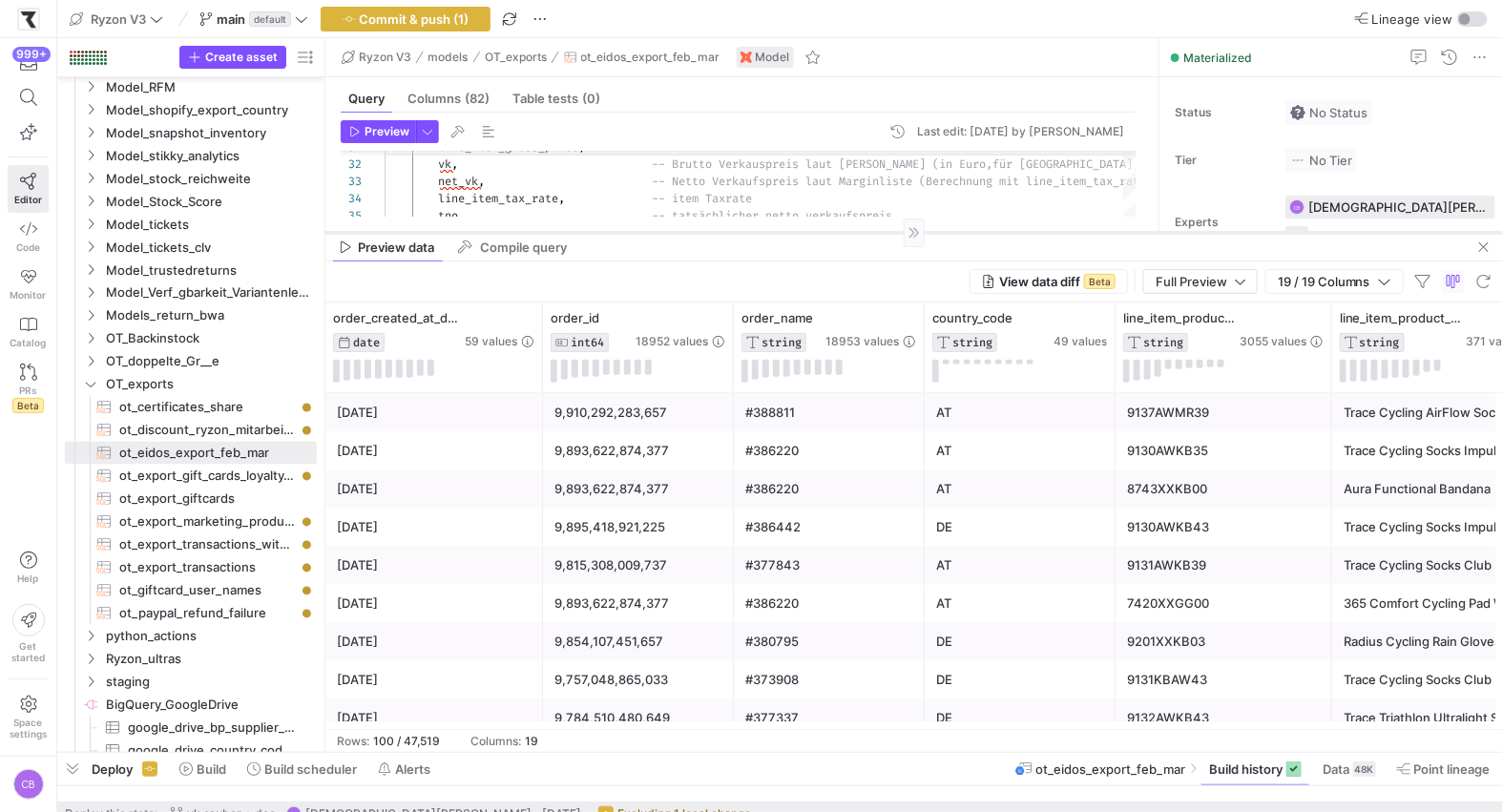 drag, startPoint x: 769, startPoint y: 341, endPoint x: 774, endPoint y: 231, distance: 110.11358 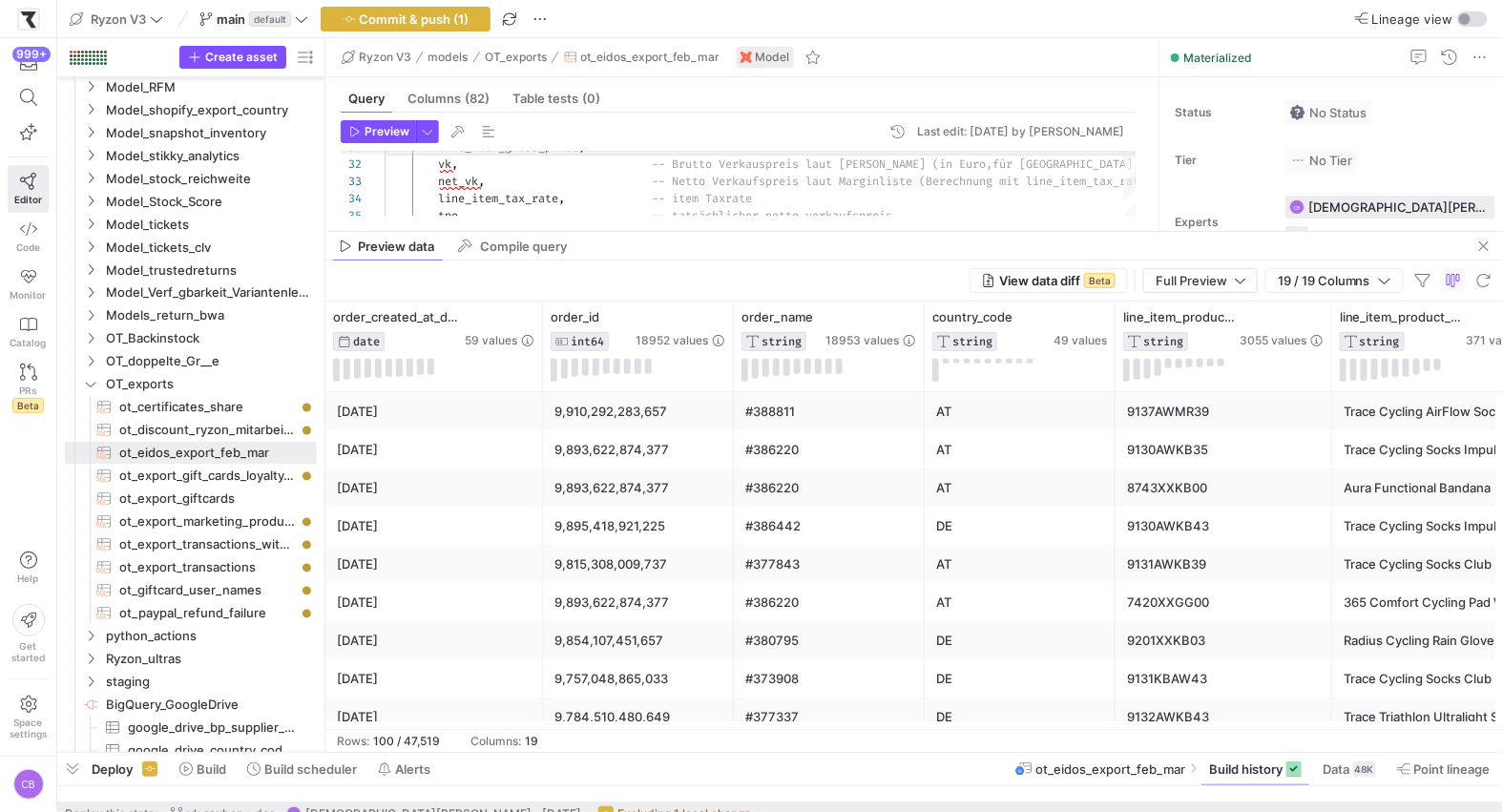 scroll, scrollTop: 0, scrollLeft: 15, axis: horizontal 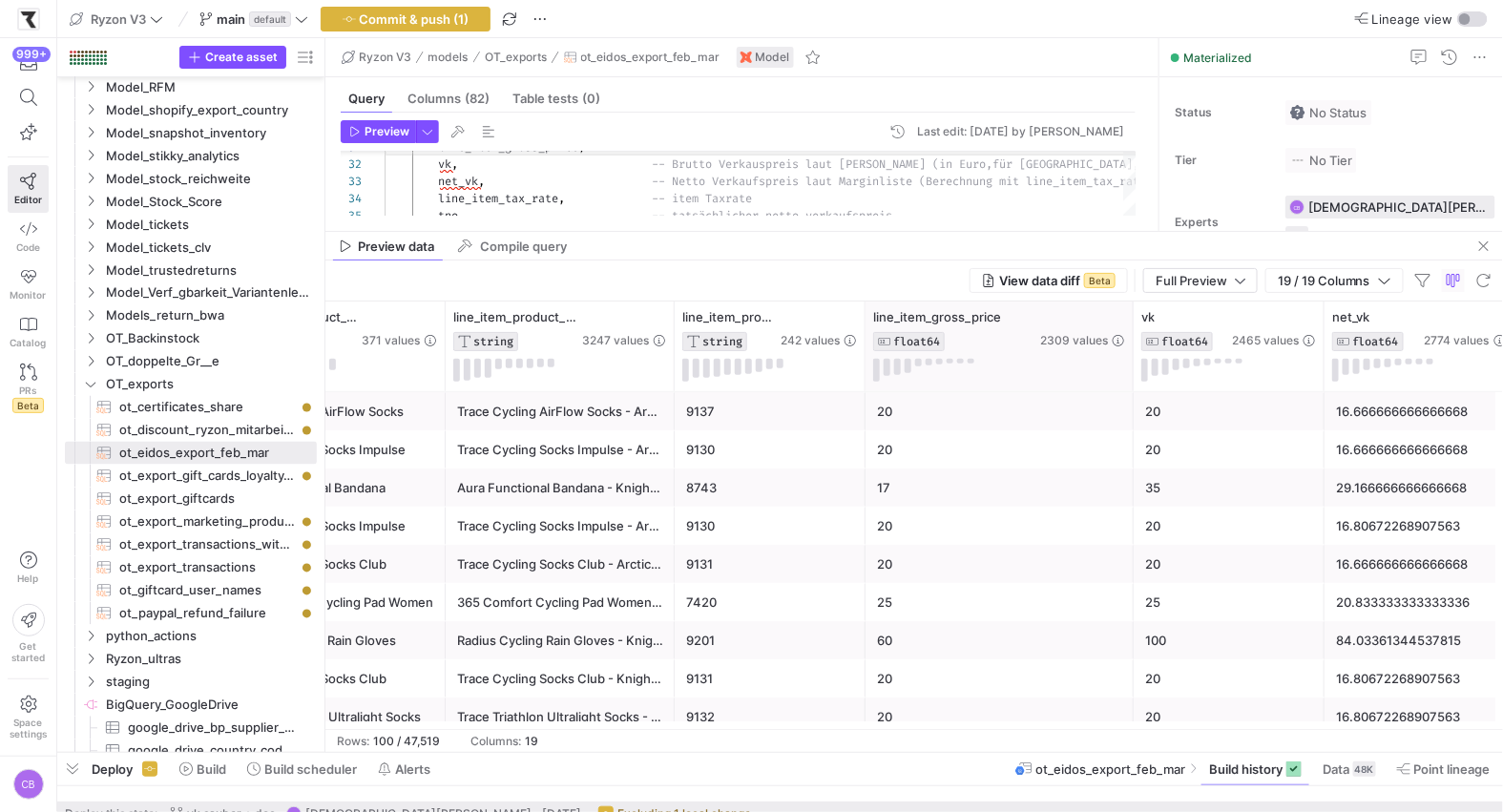 drag, startPoint x: 1053, startPoint y: 341, endPoint x: 1132, endPoint y: 341, distance: 79 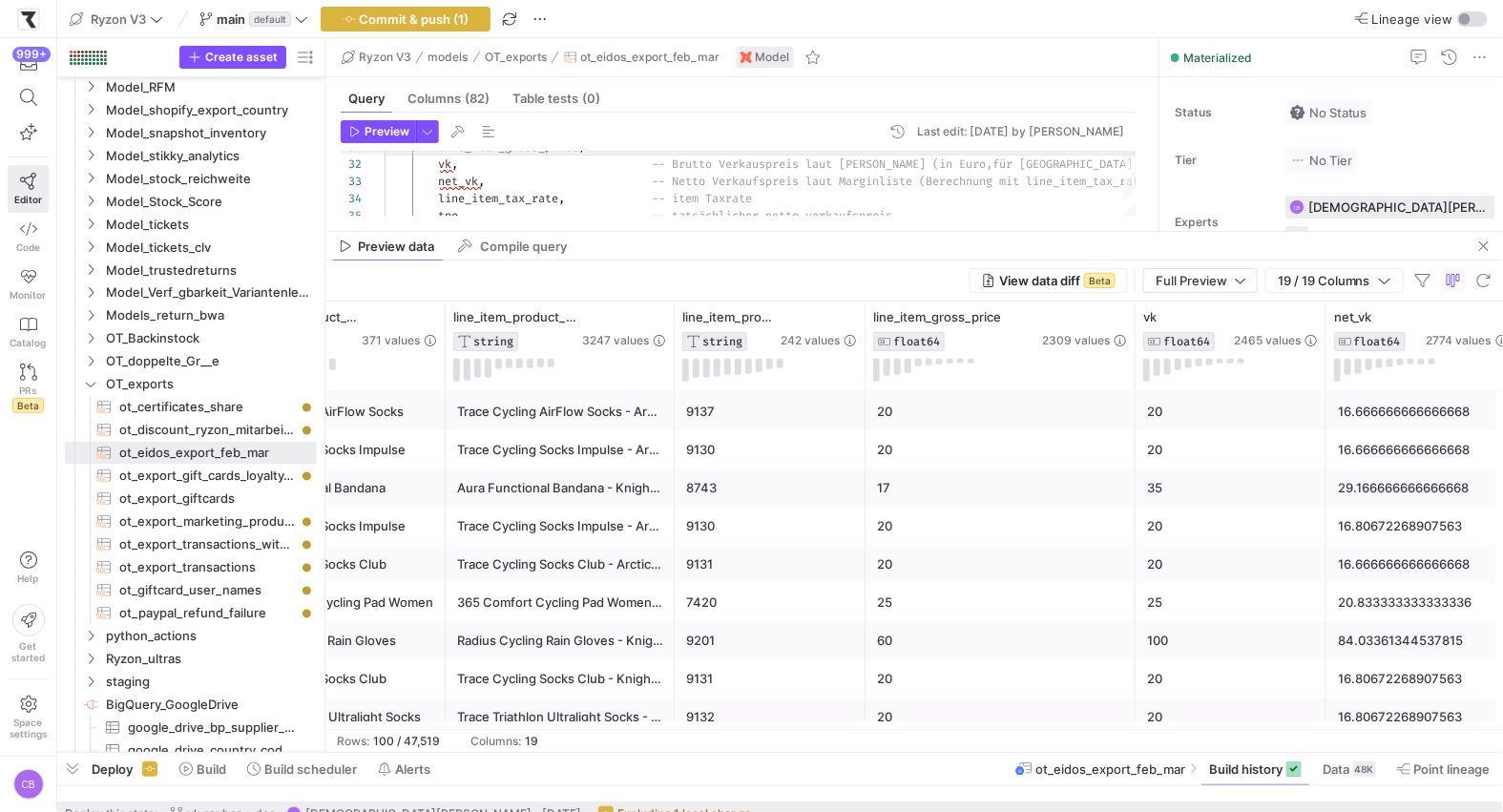 click on "100" 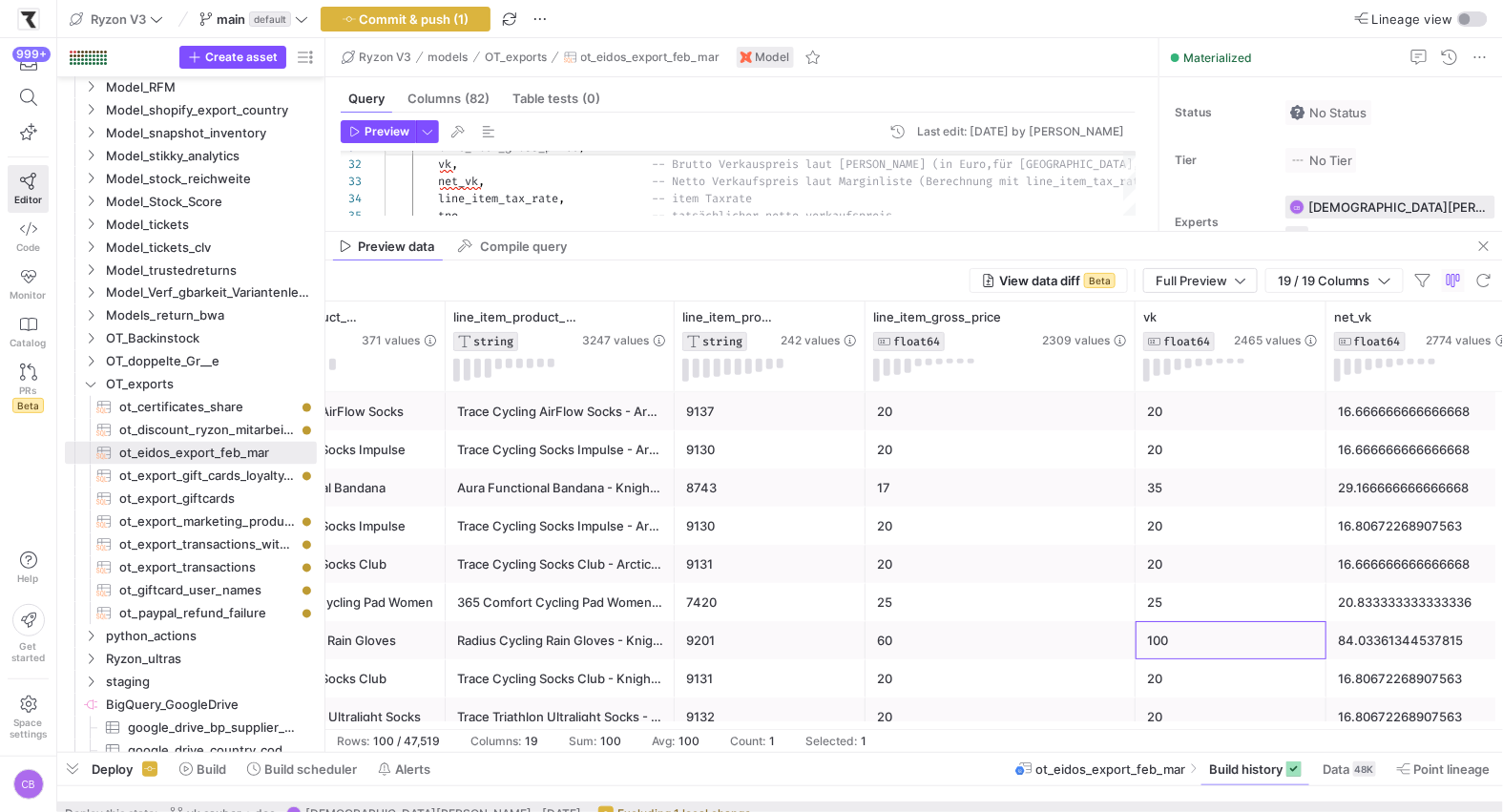 click on "60" 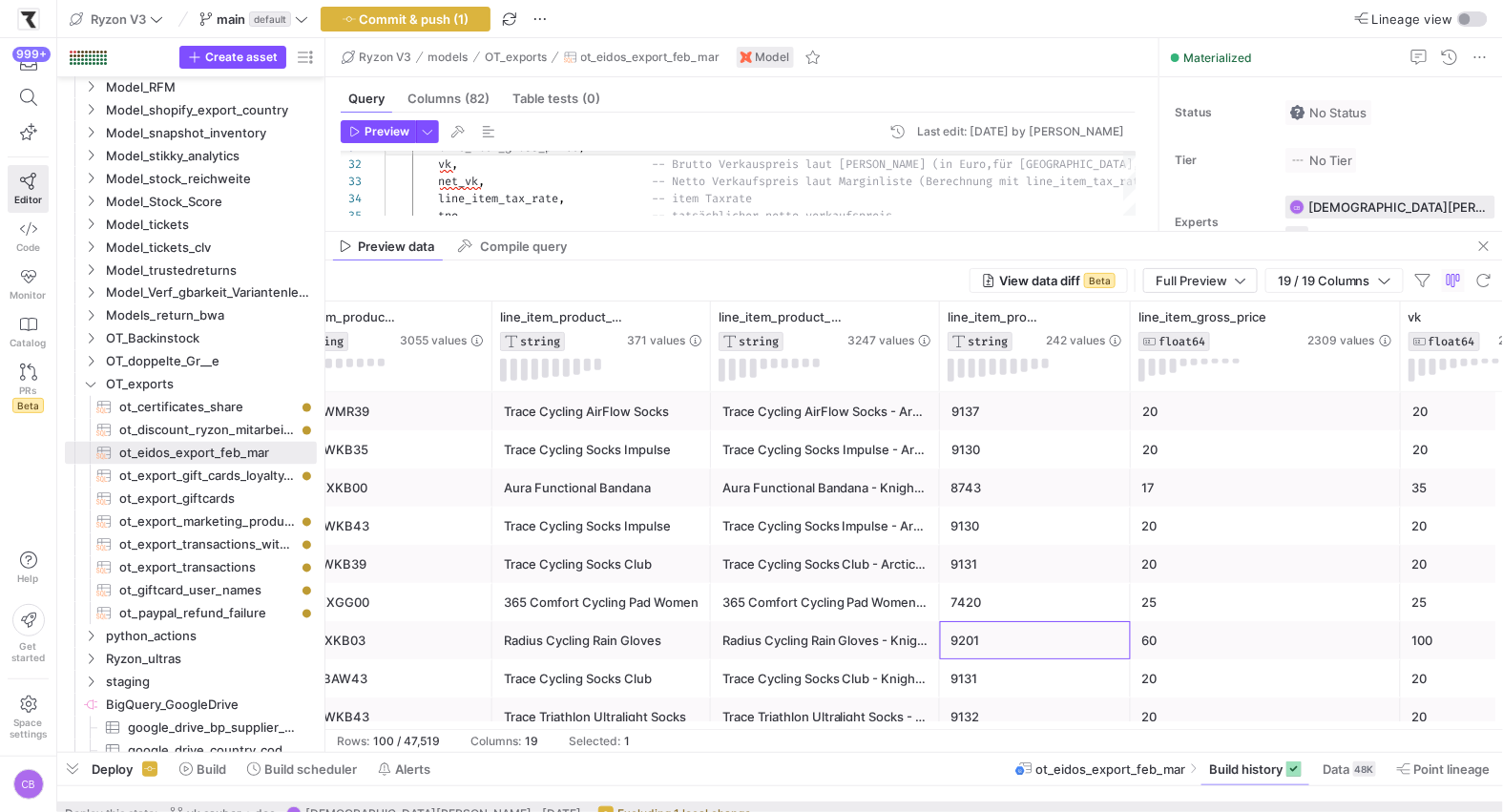 click on "9201" 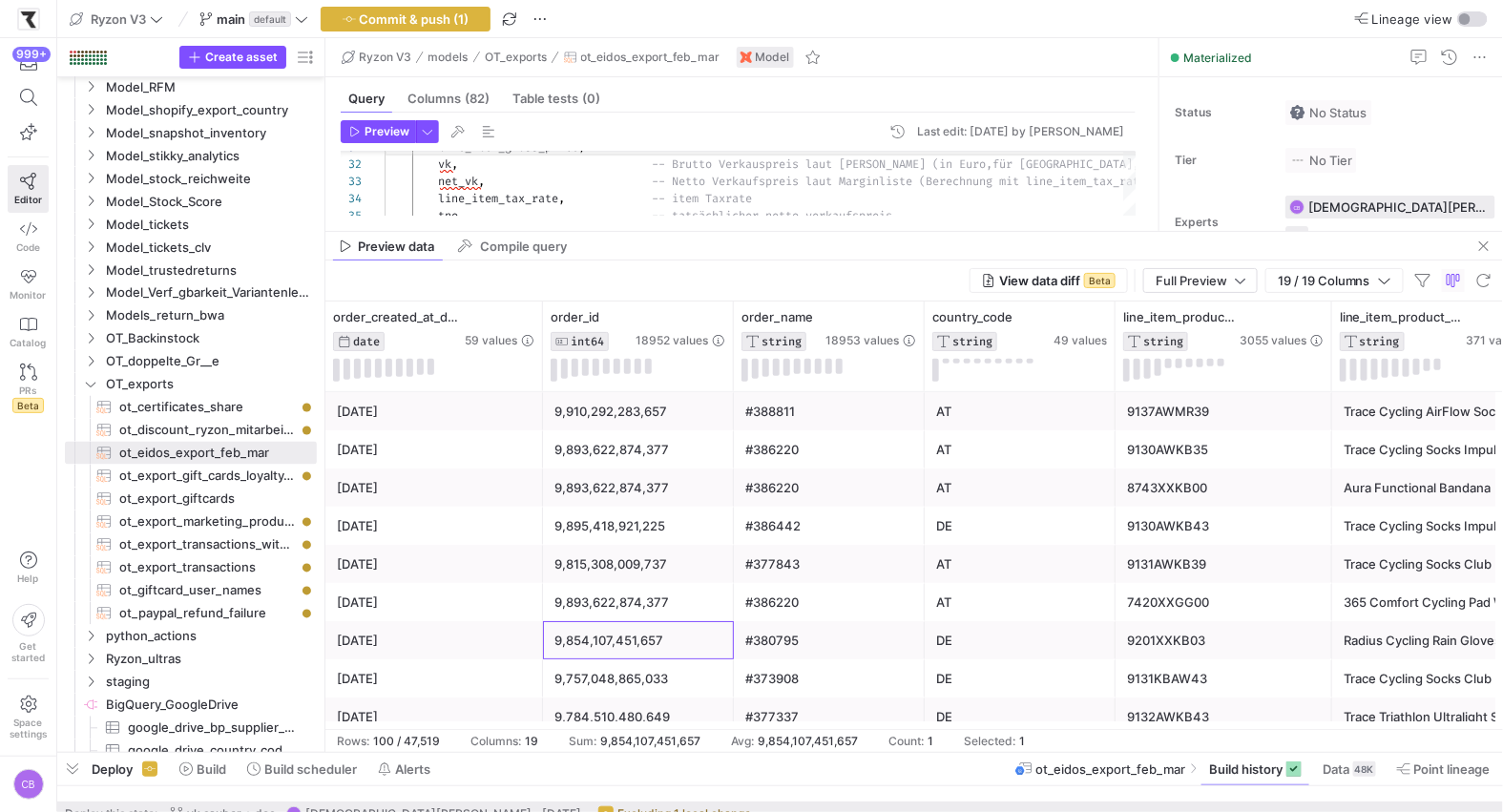click on "9,854,107,451,657" 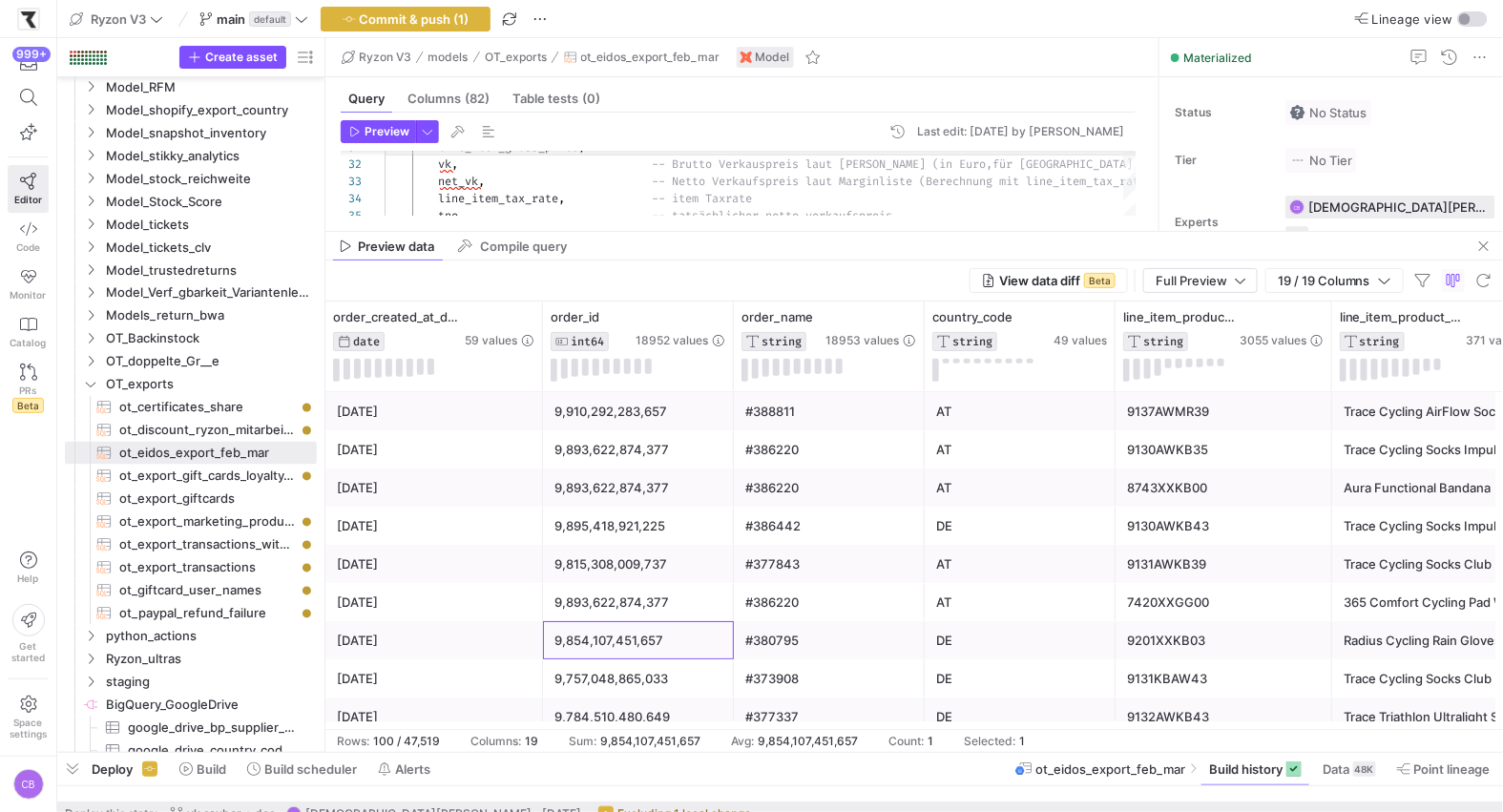 scroll, scrollTop: 0, scrollLeft: 156, axis: horizontal 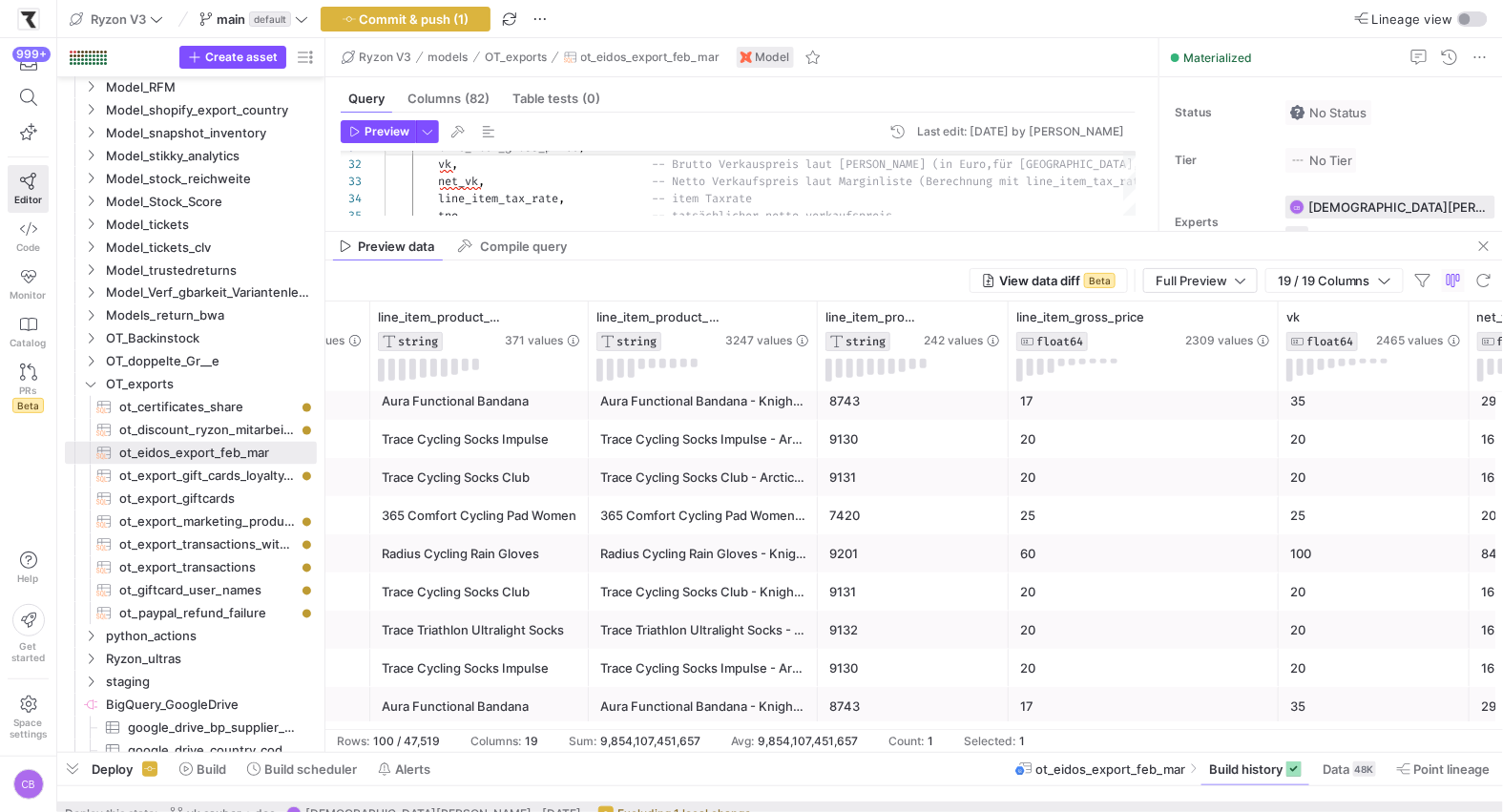 click on "60" 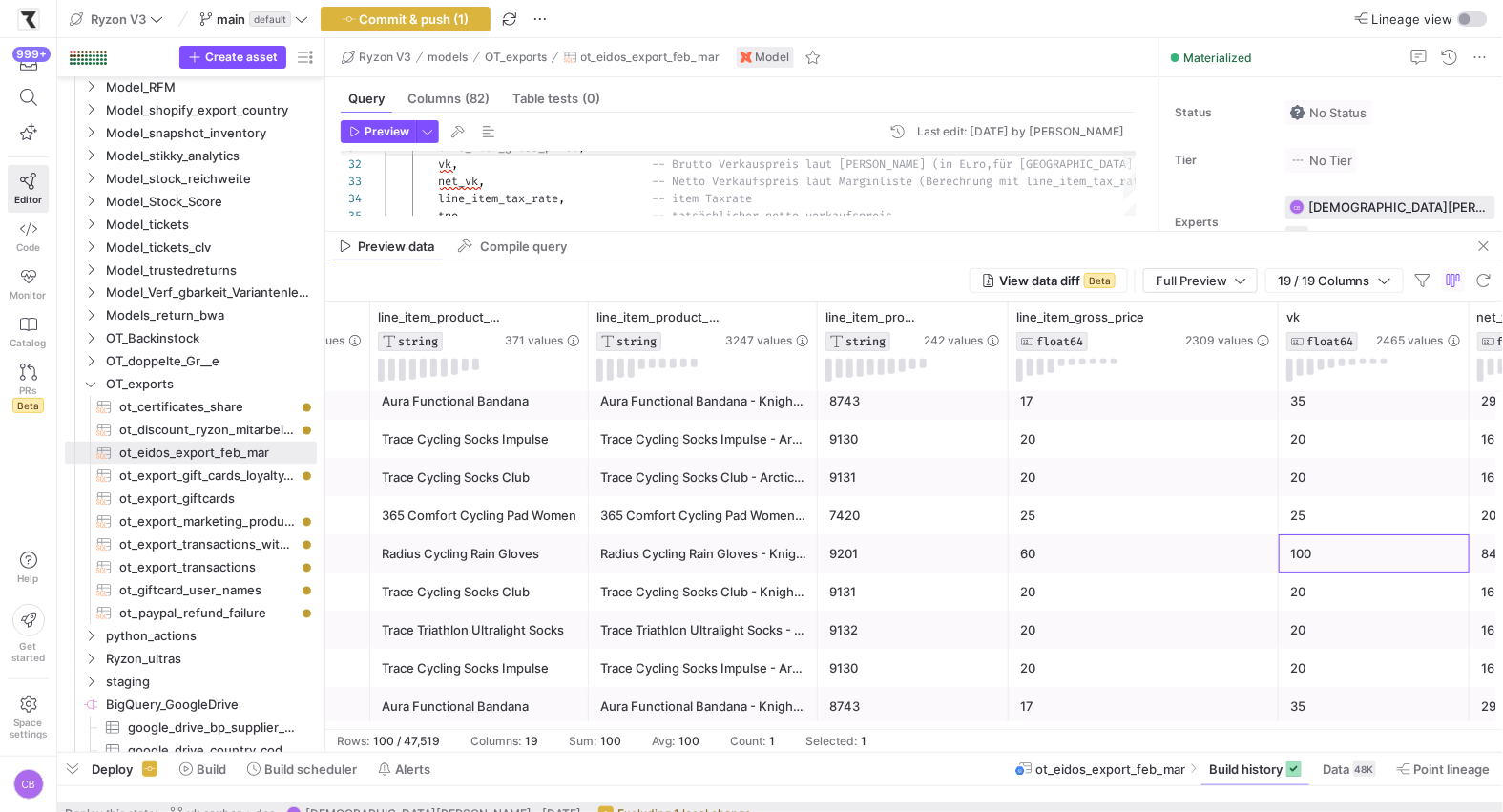 click on "100" 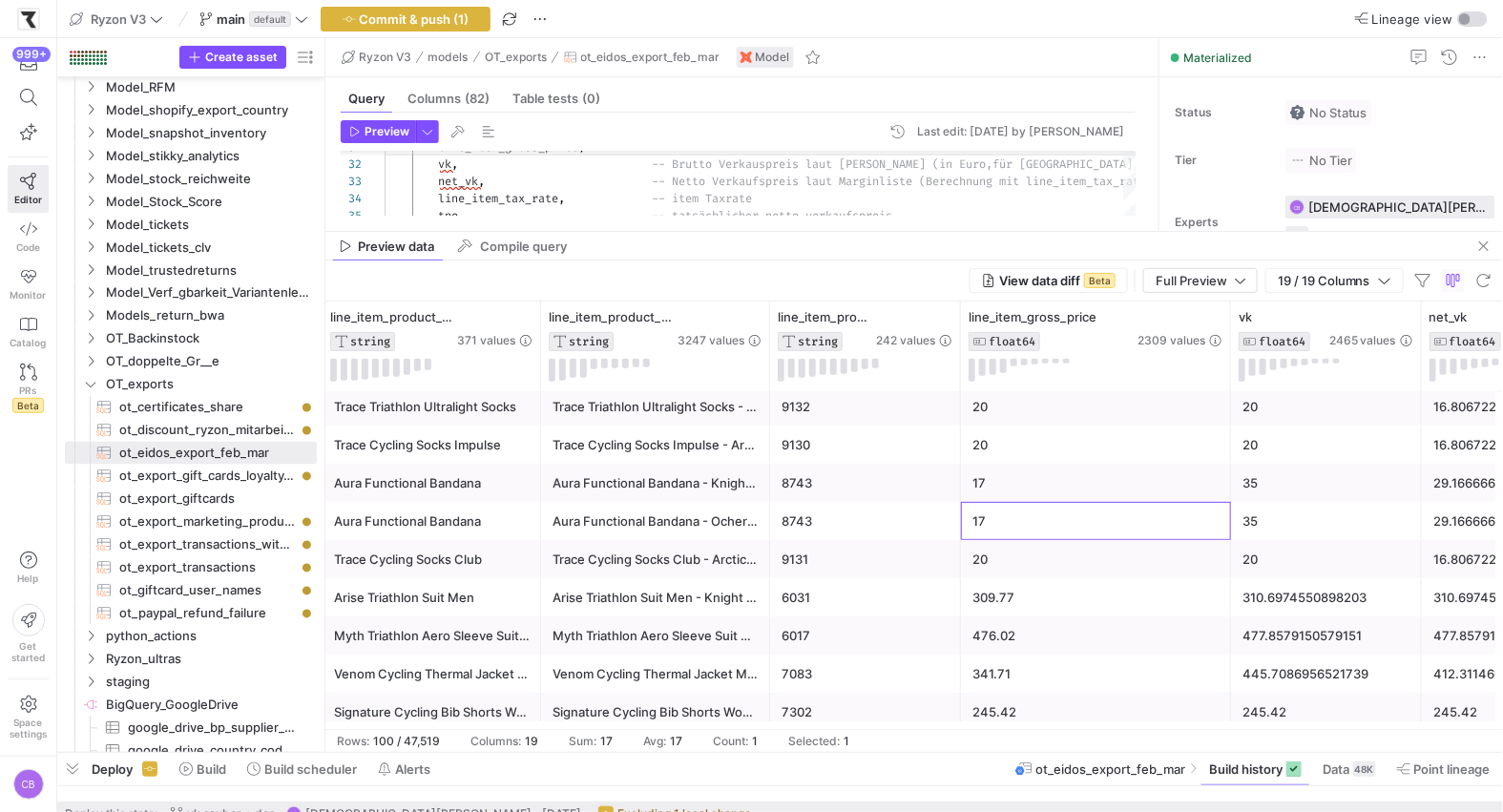 click on "17" 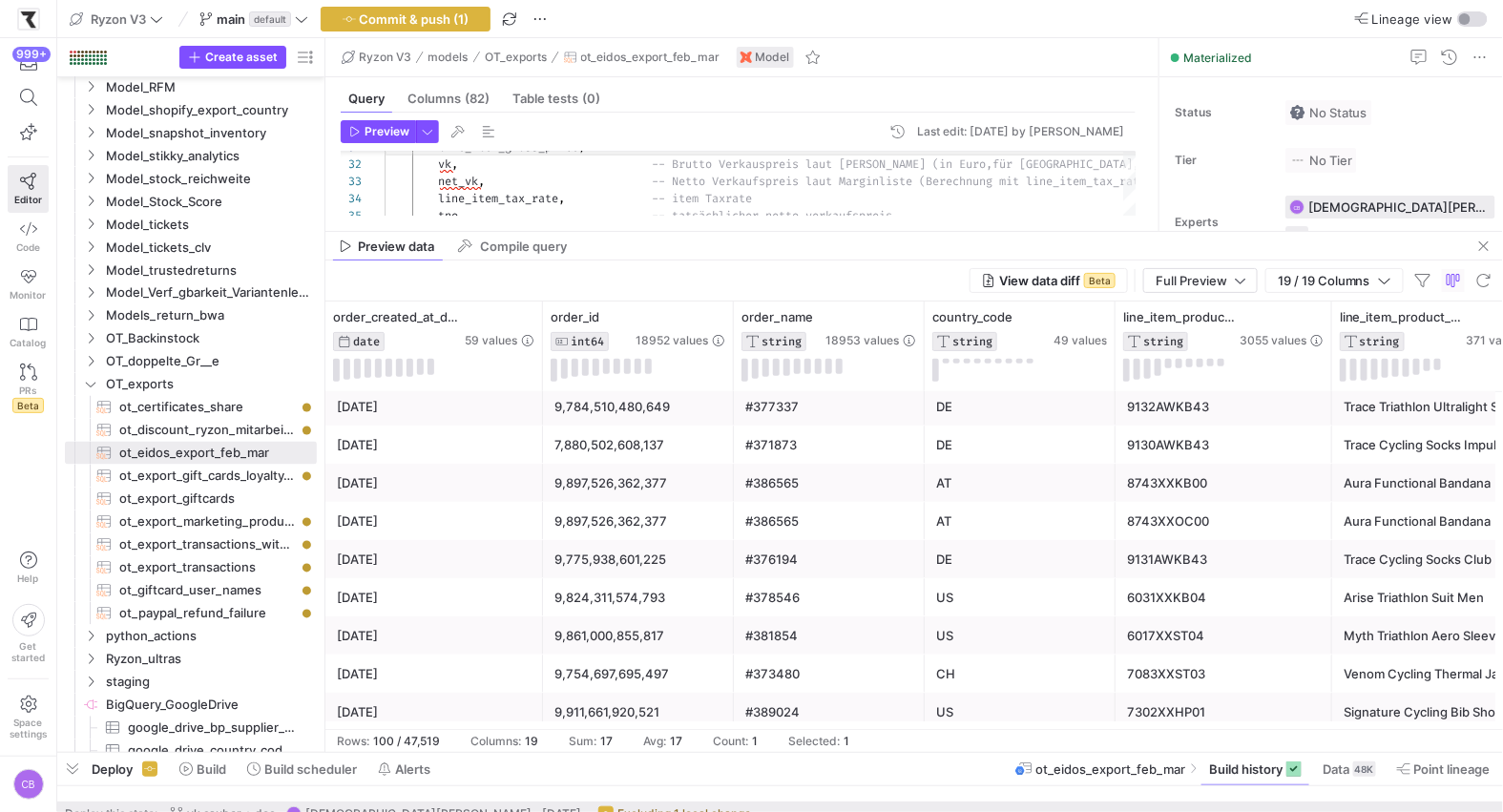 click on "9,897,526,362,377" 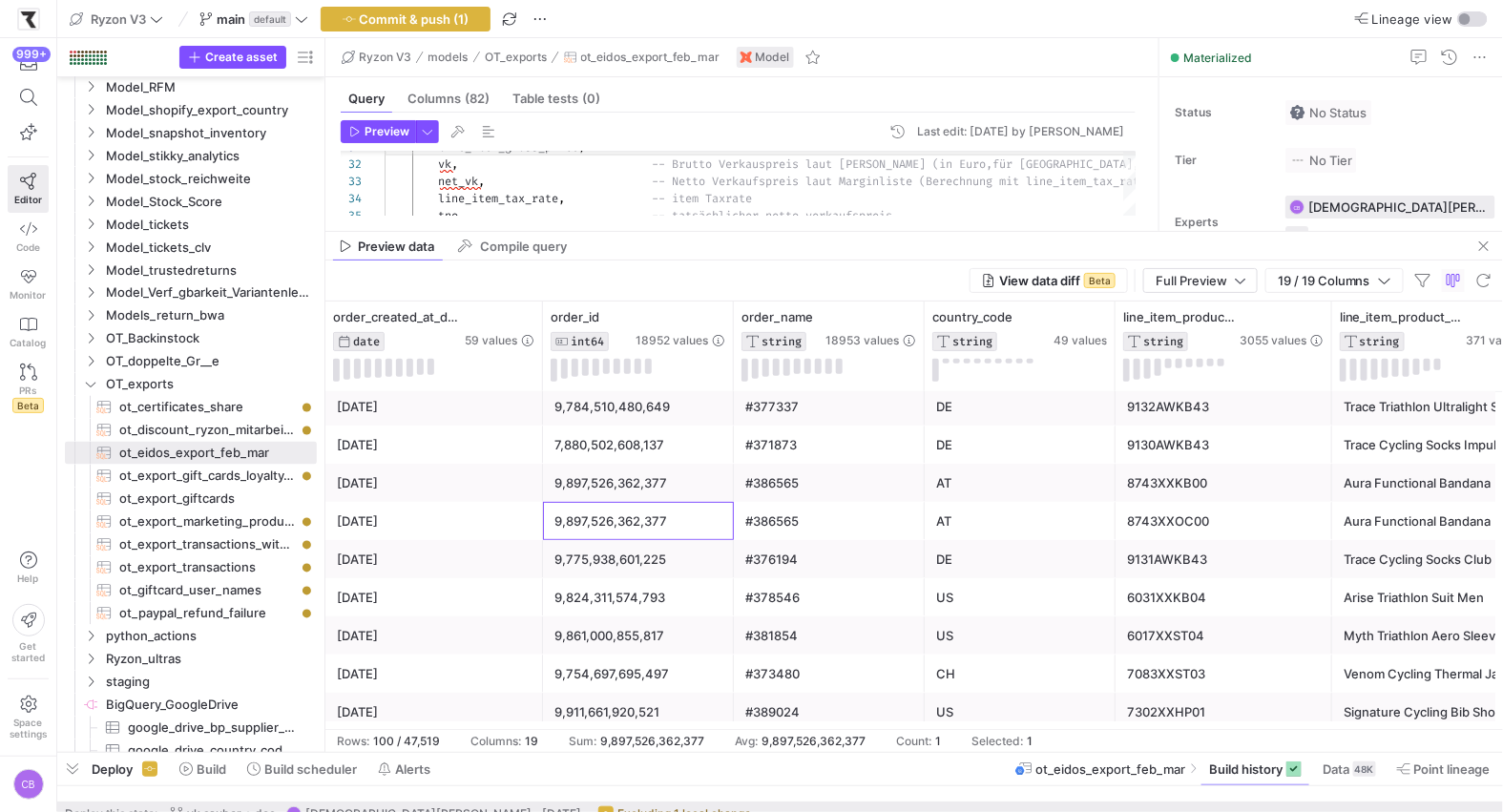 scroll, scrollTop: 0, scrollLeft: 223, axis: horizontal 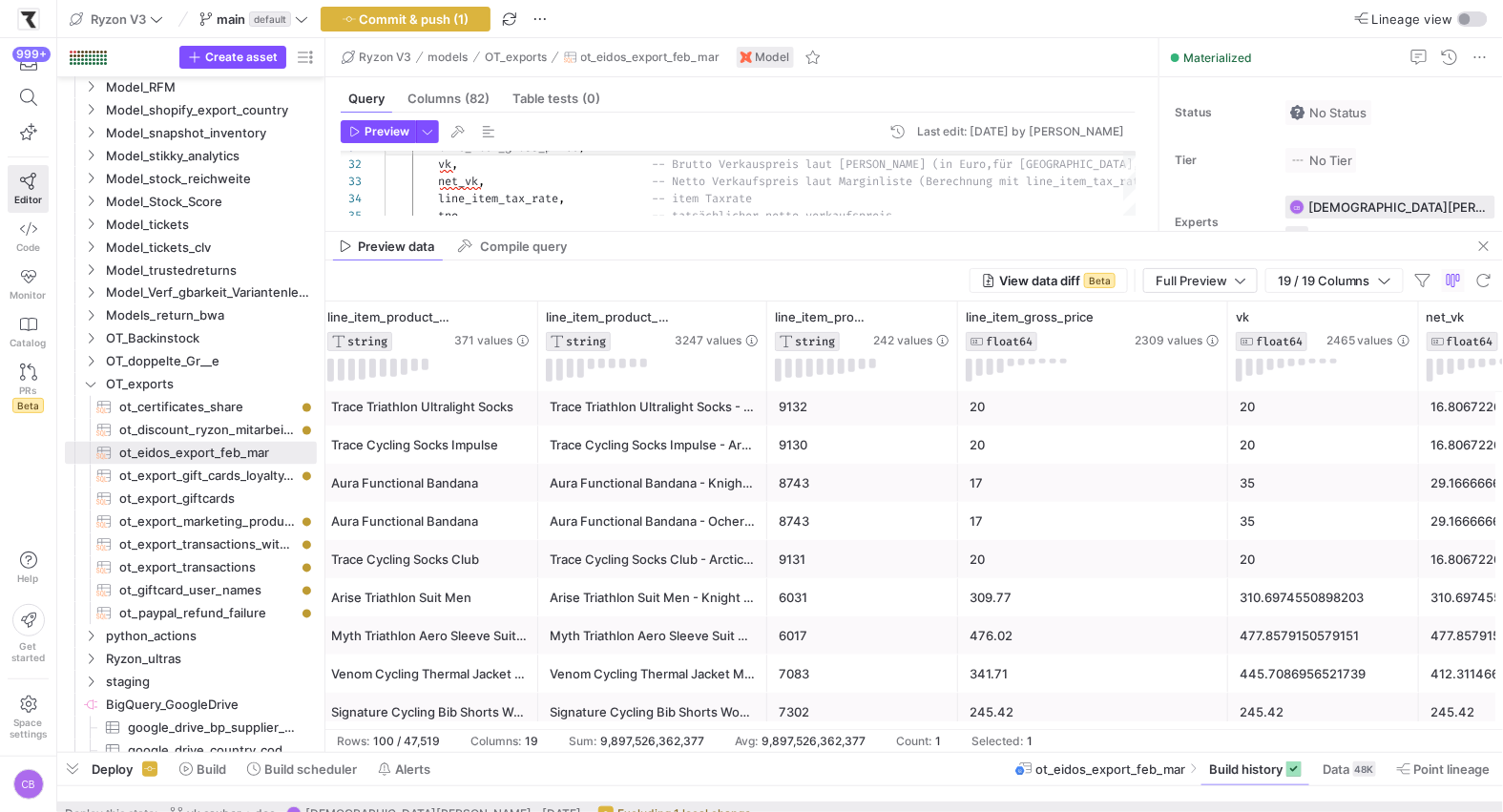 click on "17" 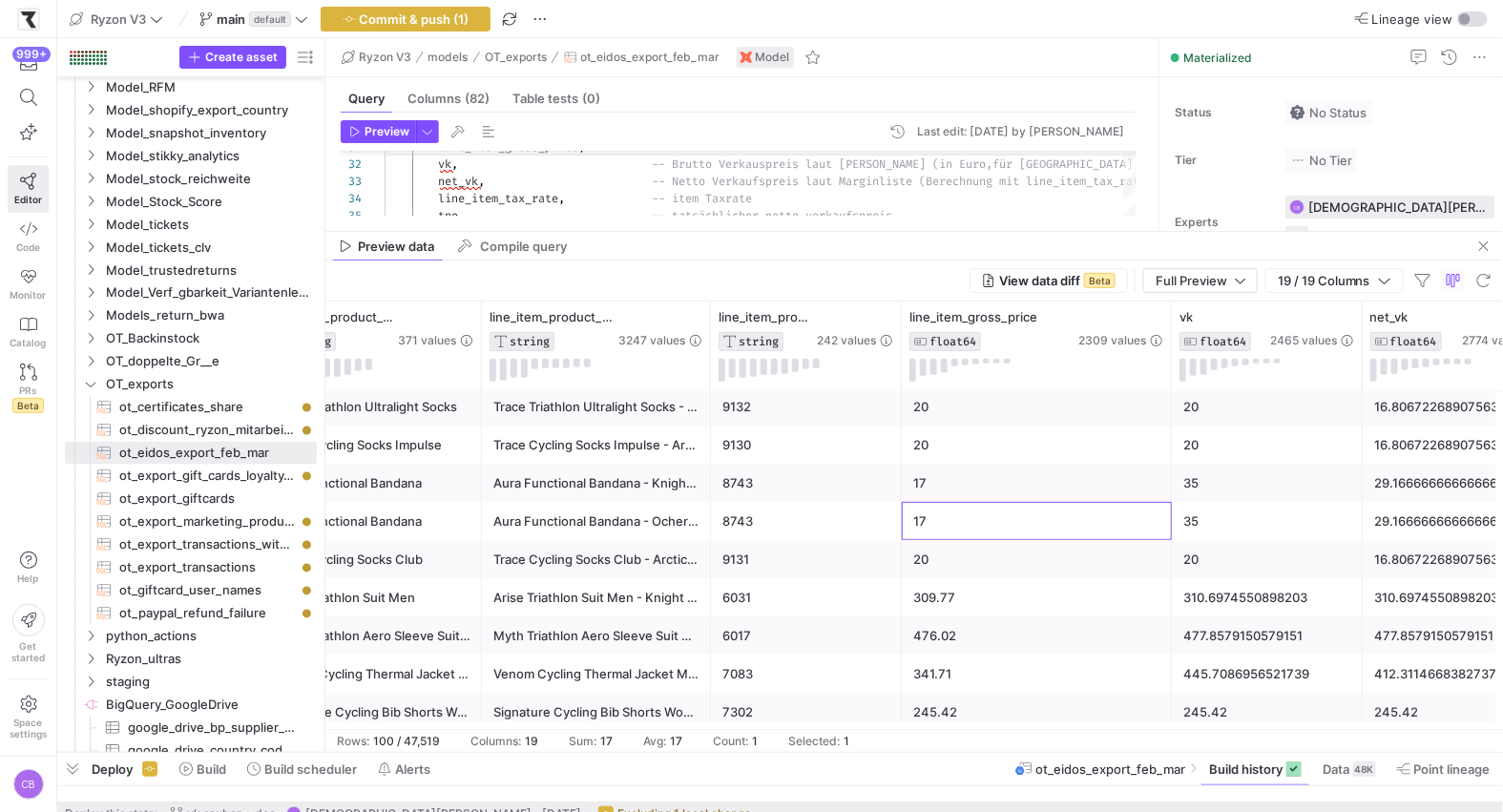 click on "35" 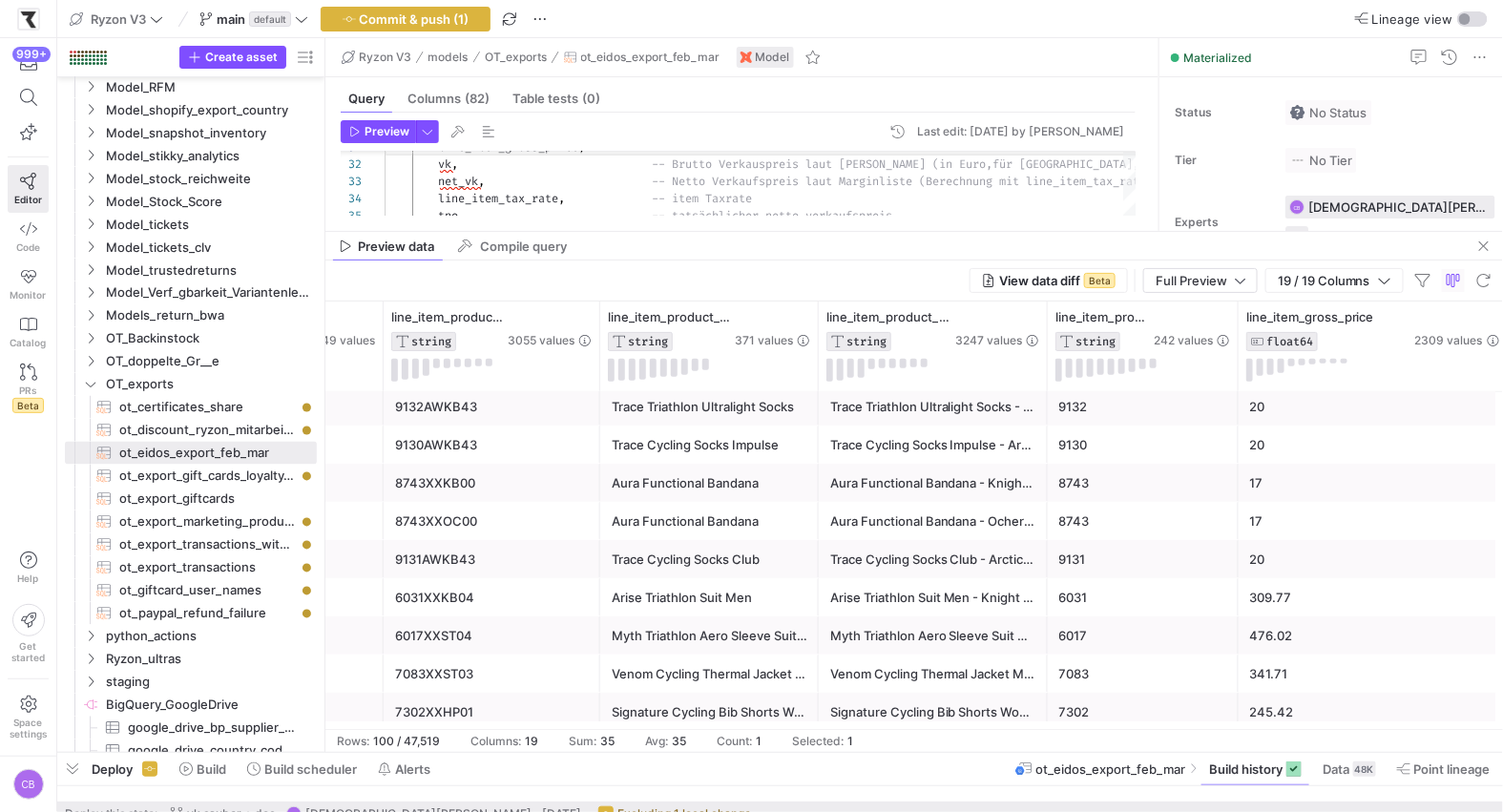 click on "8743" 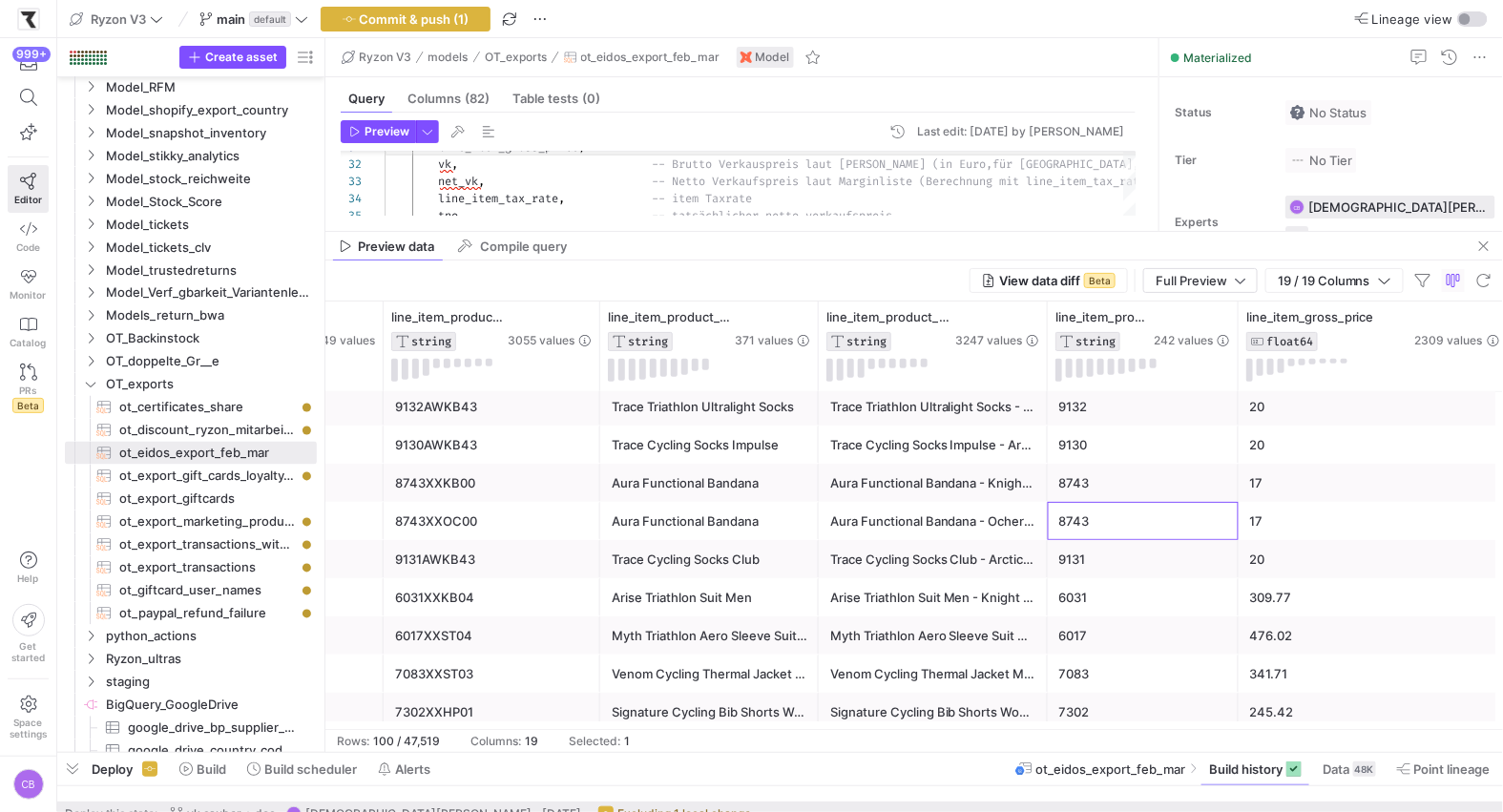 click on "8743" 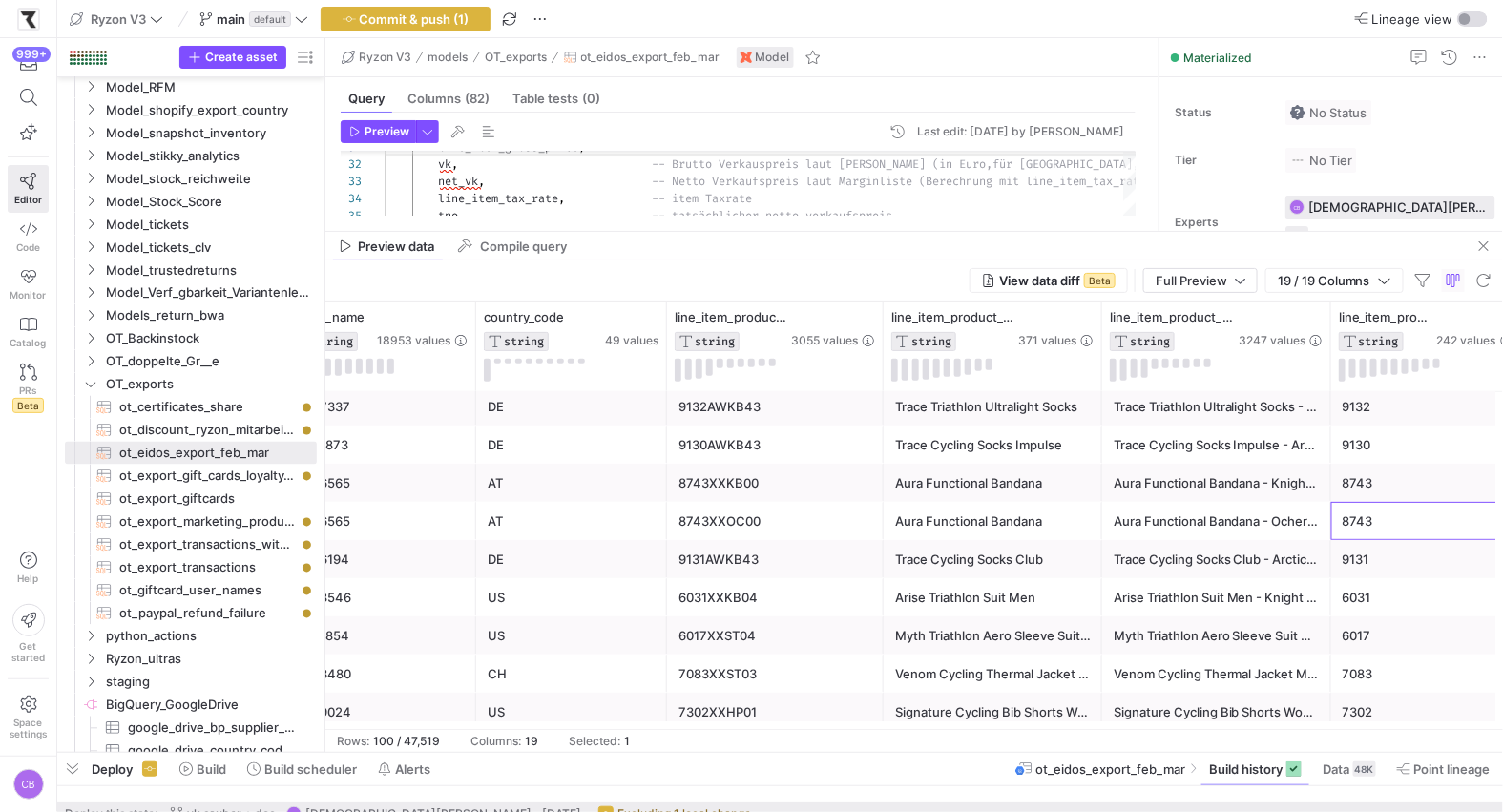 click on "8743XXOC00" 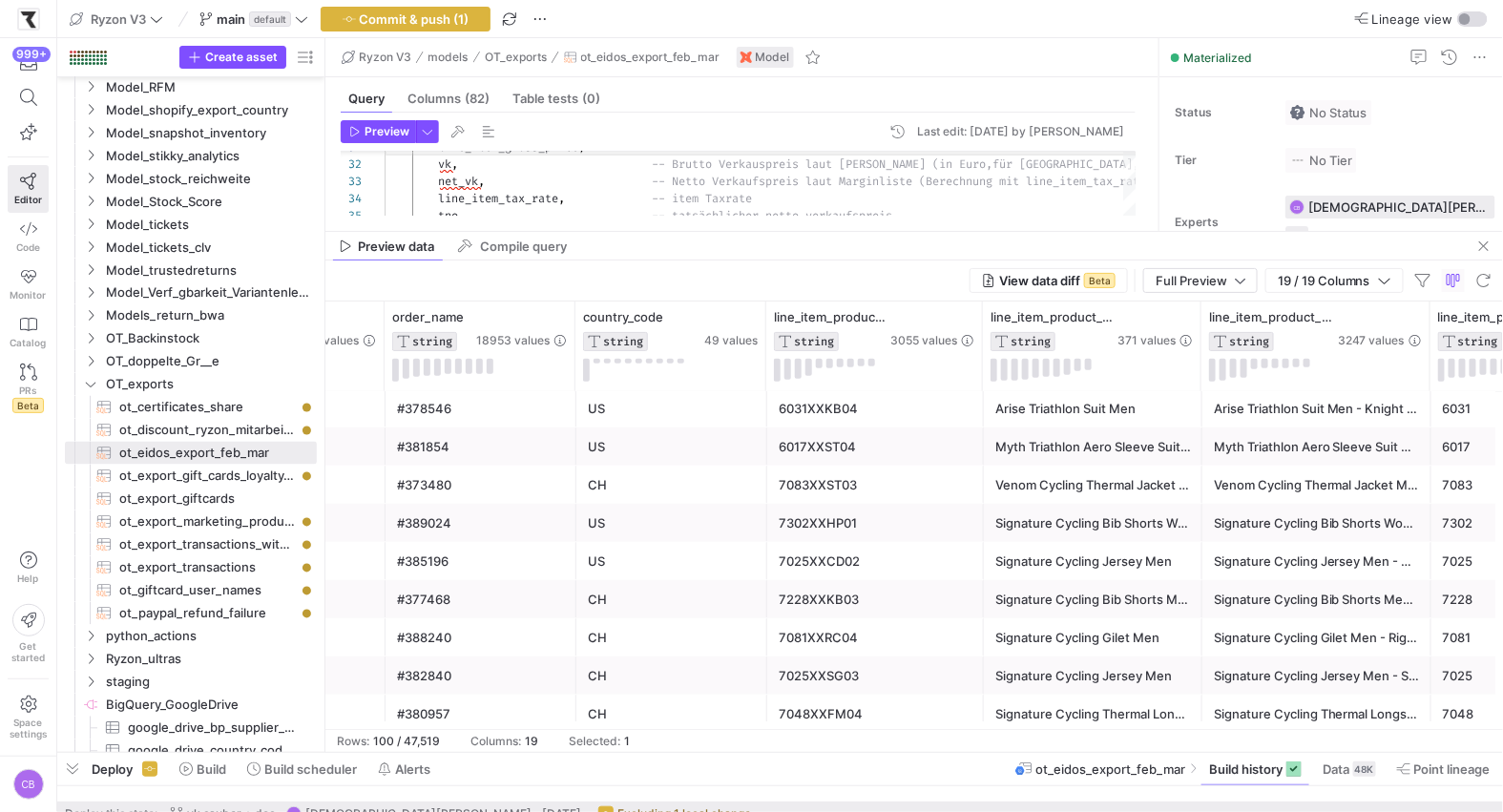 click on "US" 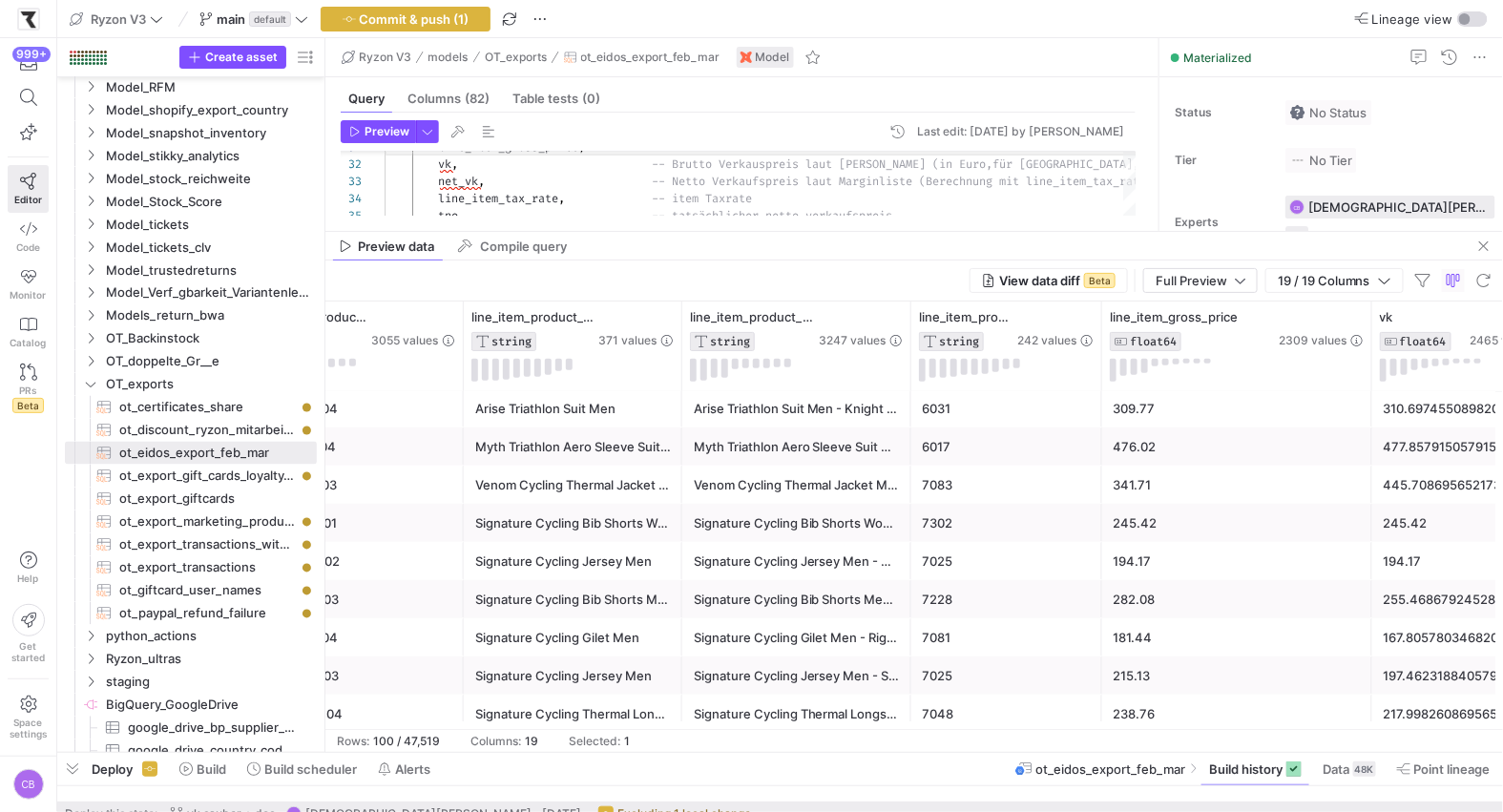 click on "7025" 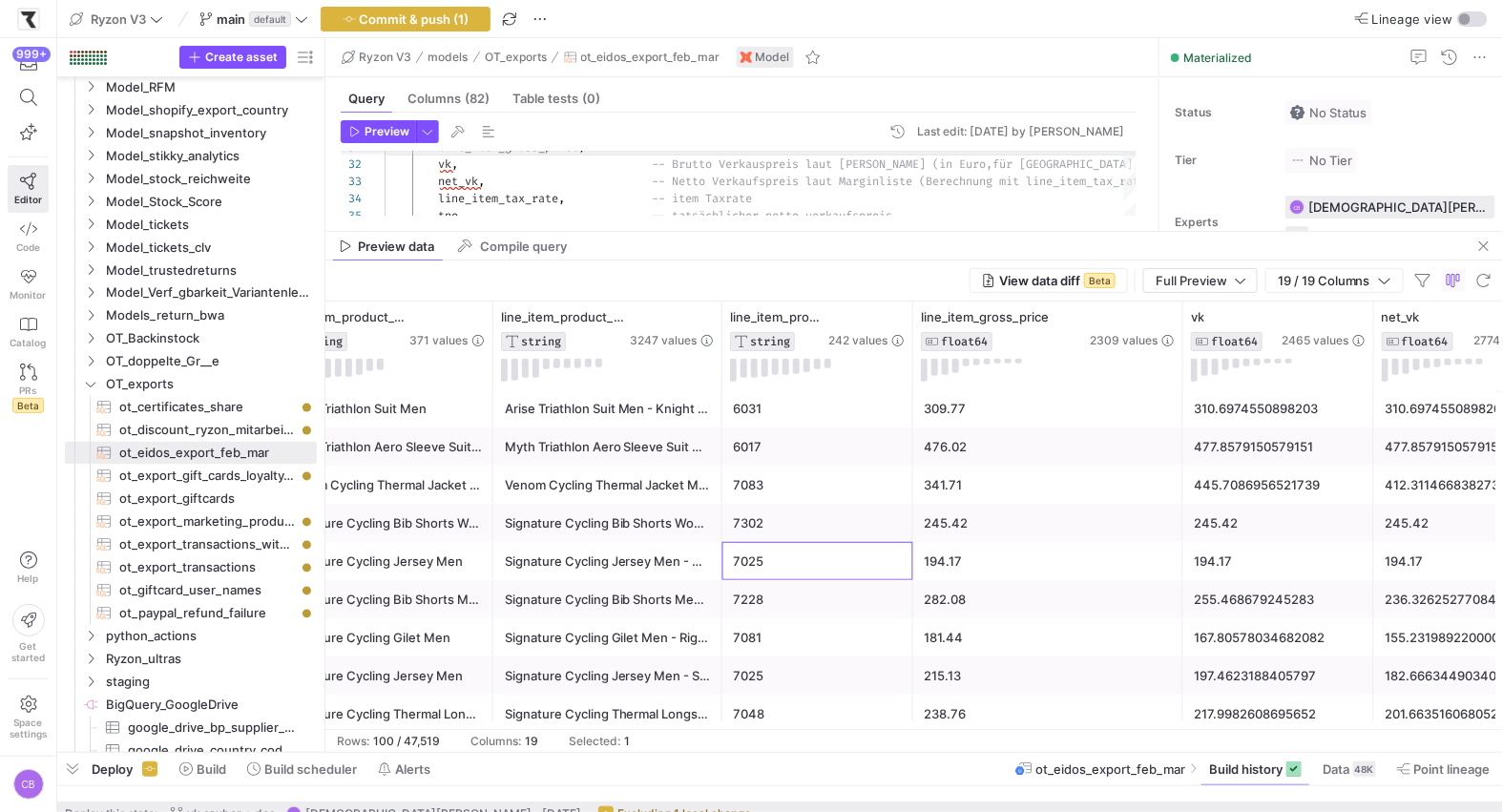 click on "194.17" 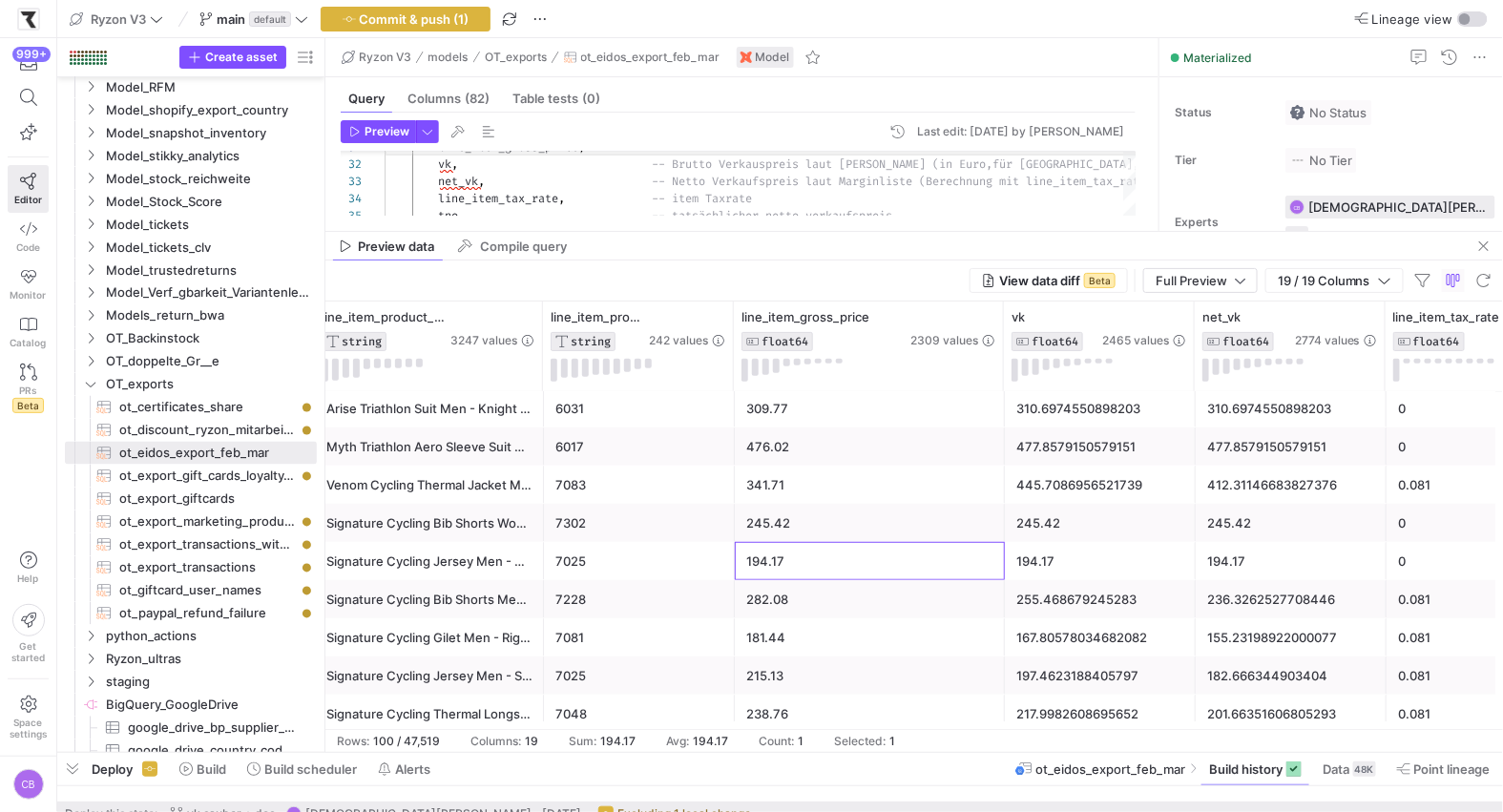 click on "194.17" 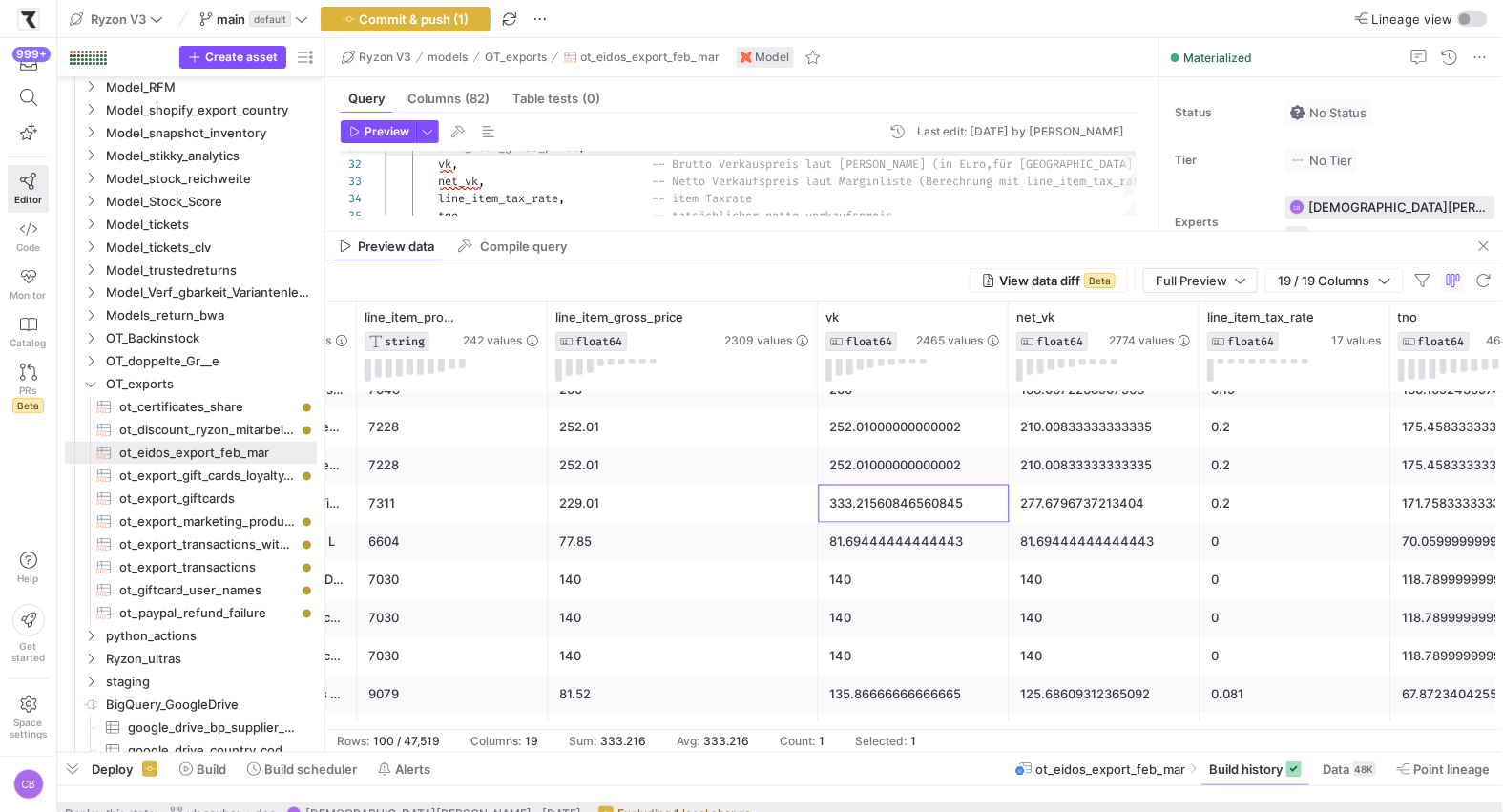 click on "333.21560846560845" 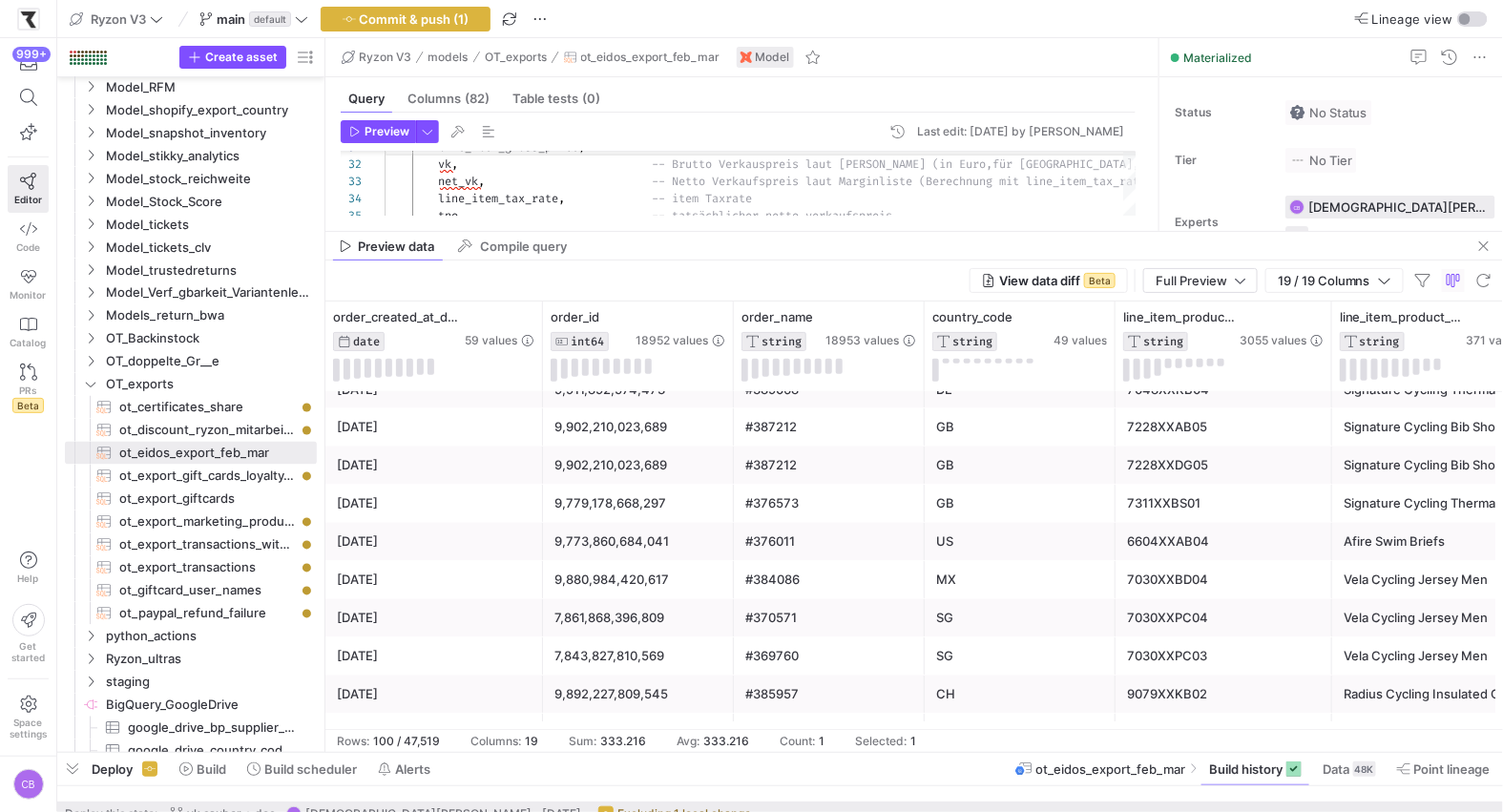 click on "9,779,178,668,297" 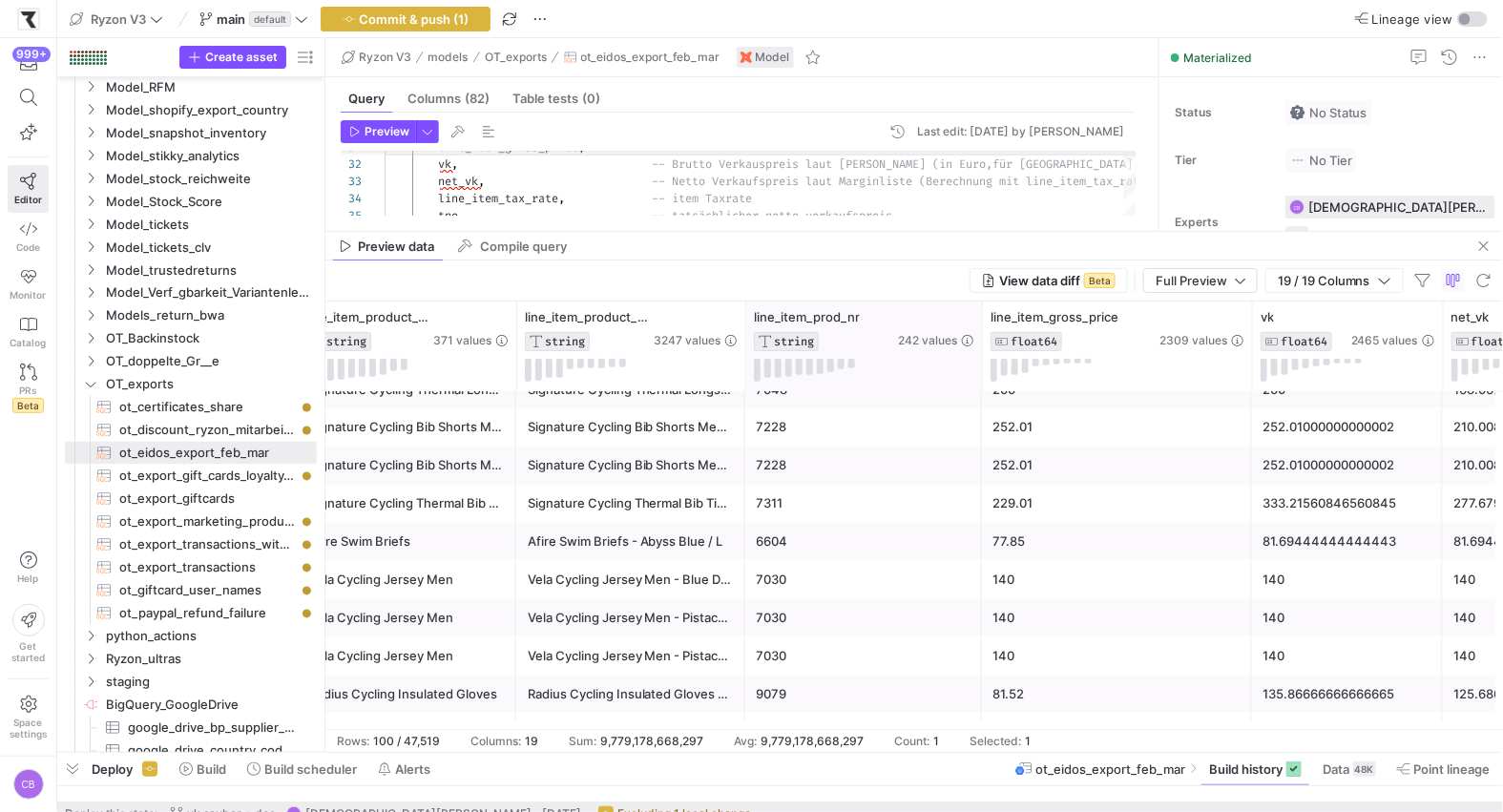 drag, startPoint x: 932, startPoint y: 346, endPoint x: 979, endPoint y: 346, distance: 47 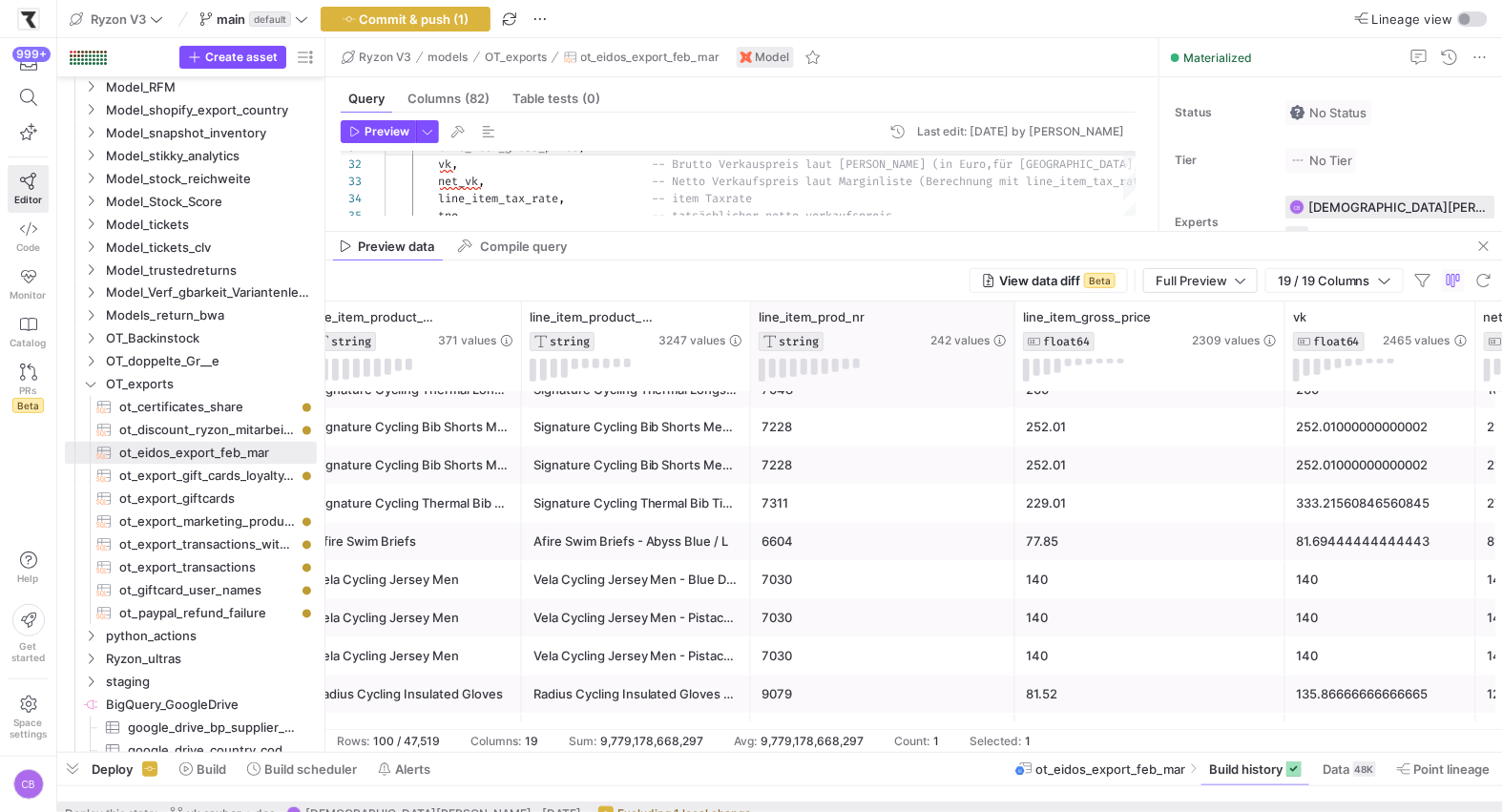 drag, startPoint x: 986, startPoint y: 351, endPoint x: 1012, endPoint y: 349, distance: 26.07681 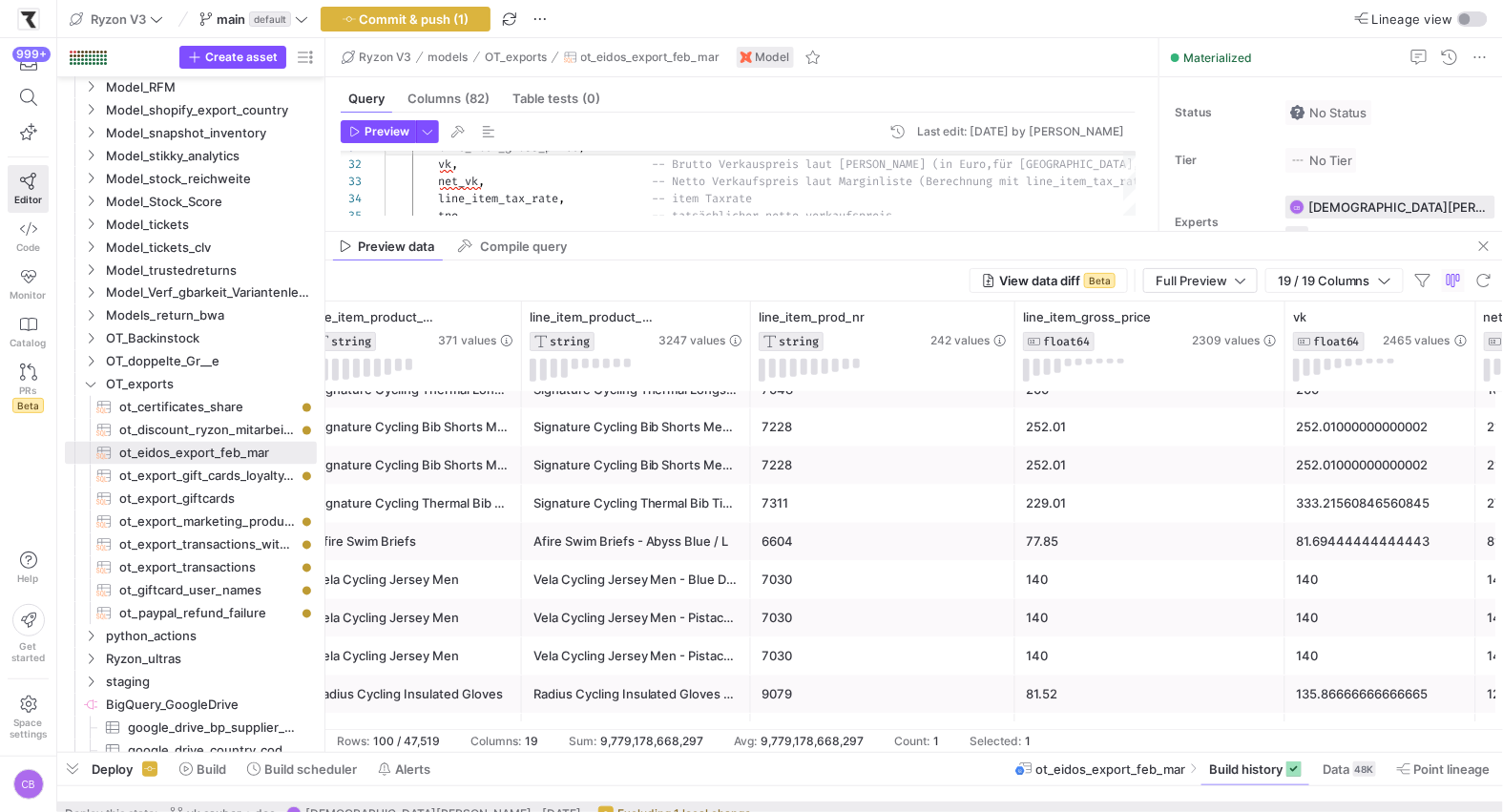 scroll, scrollTop: 0, scrollLeft: 1056, axis: horizontal 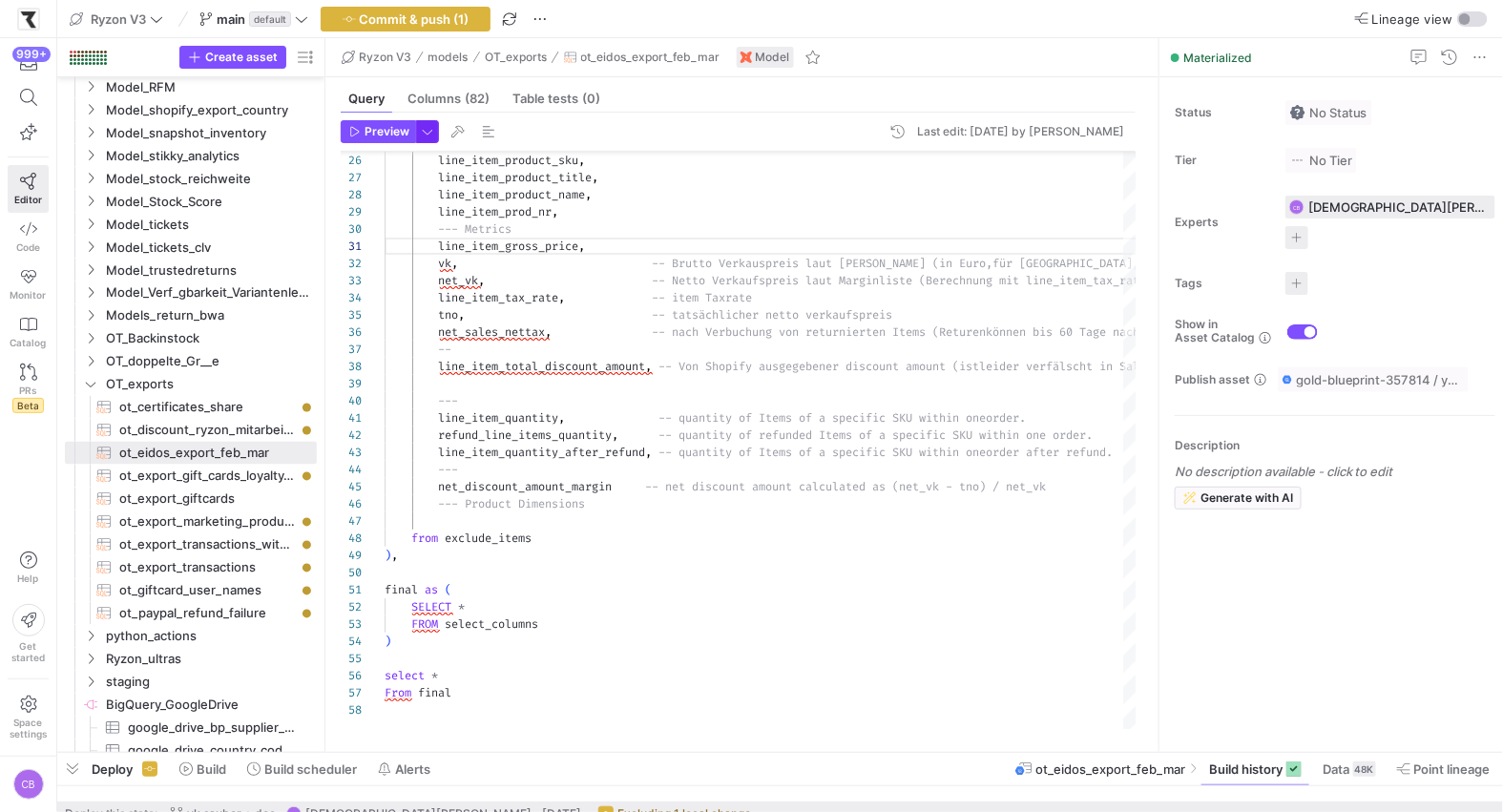 click 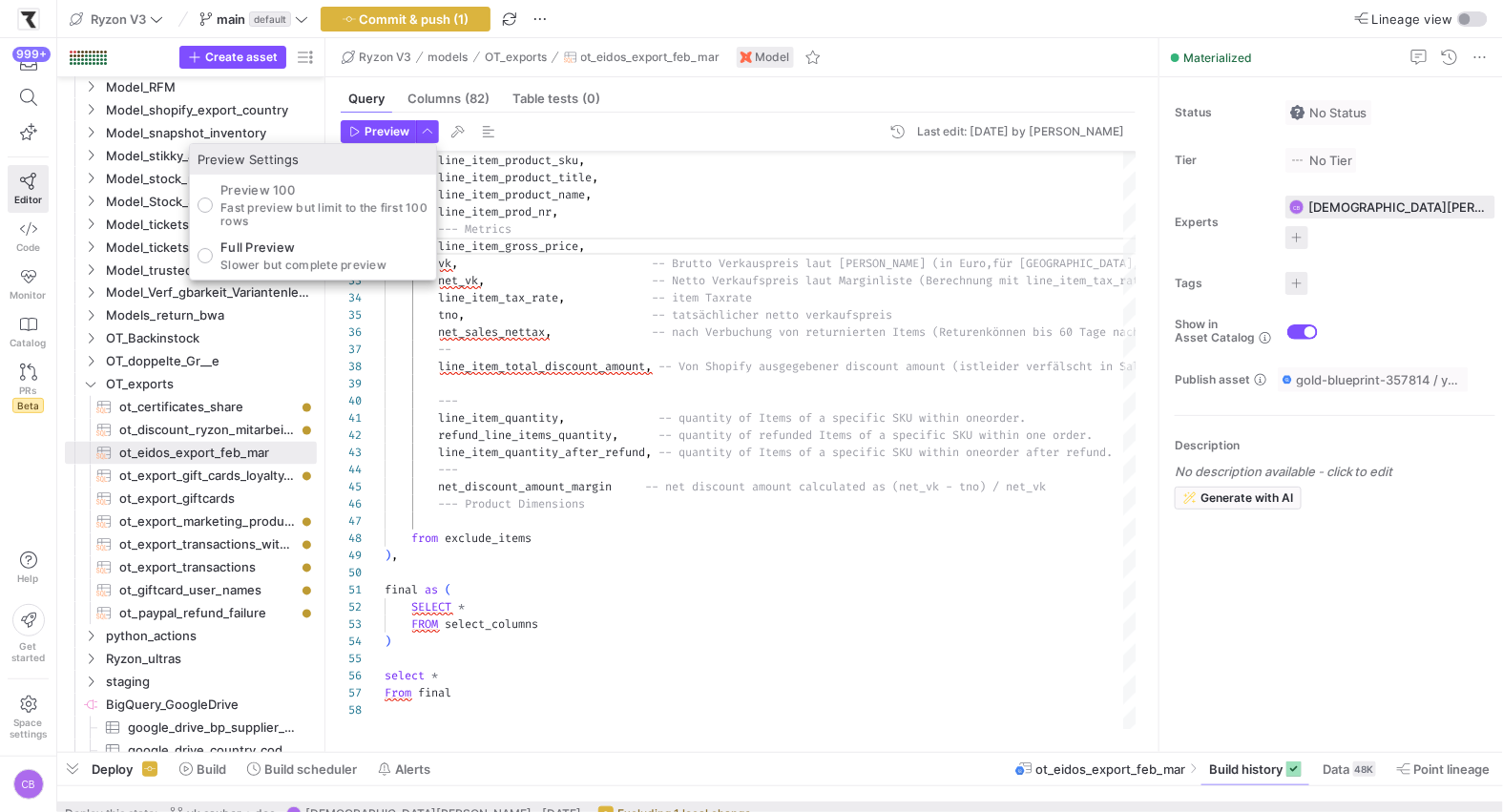 click at bounding box center [751, 406] 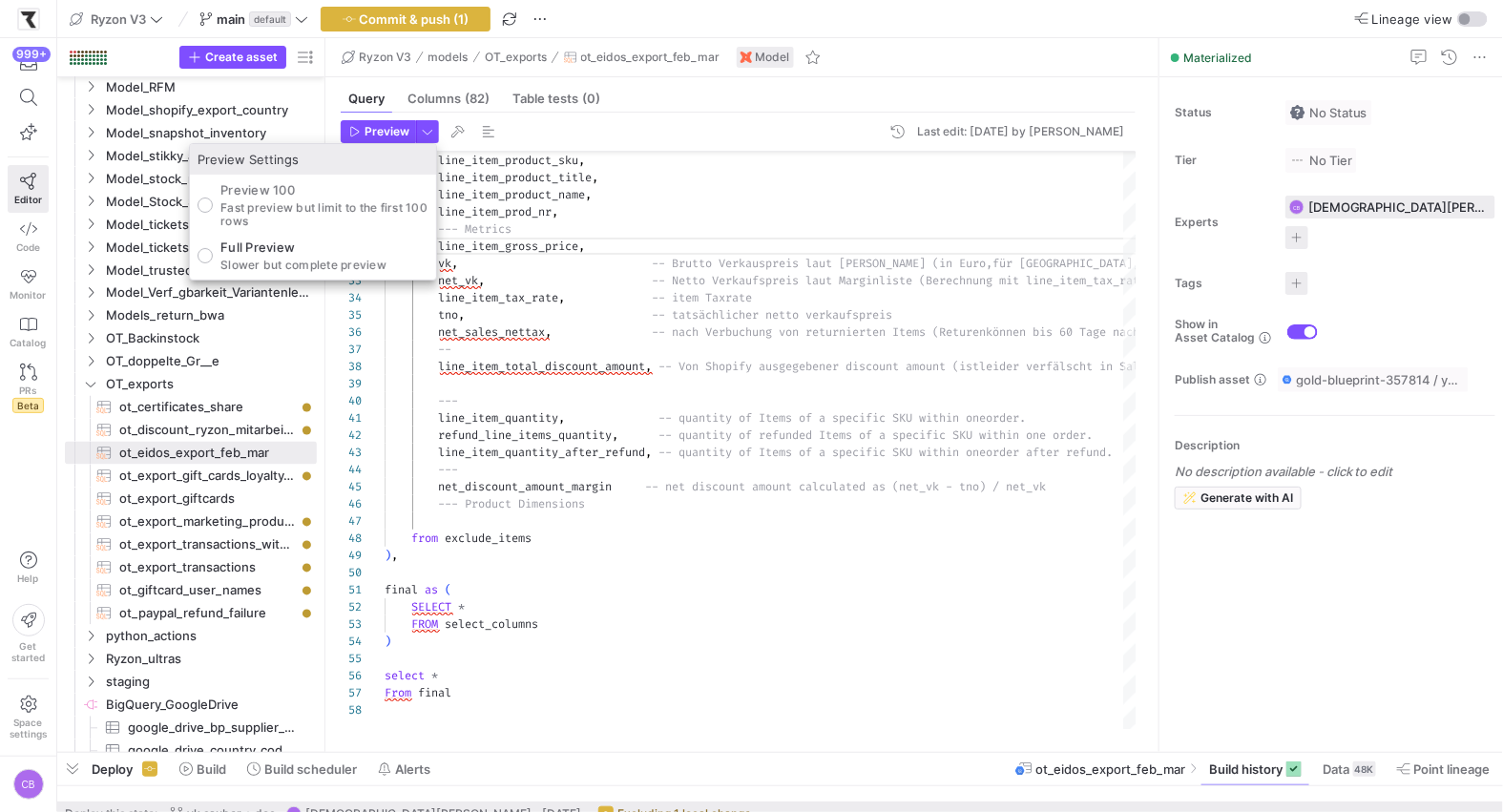 click on "Preview" at bounding box center (386, 132) 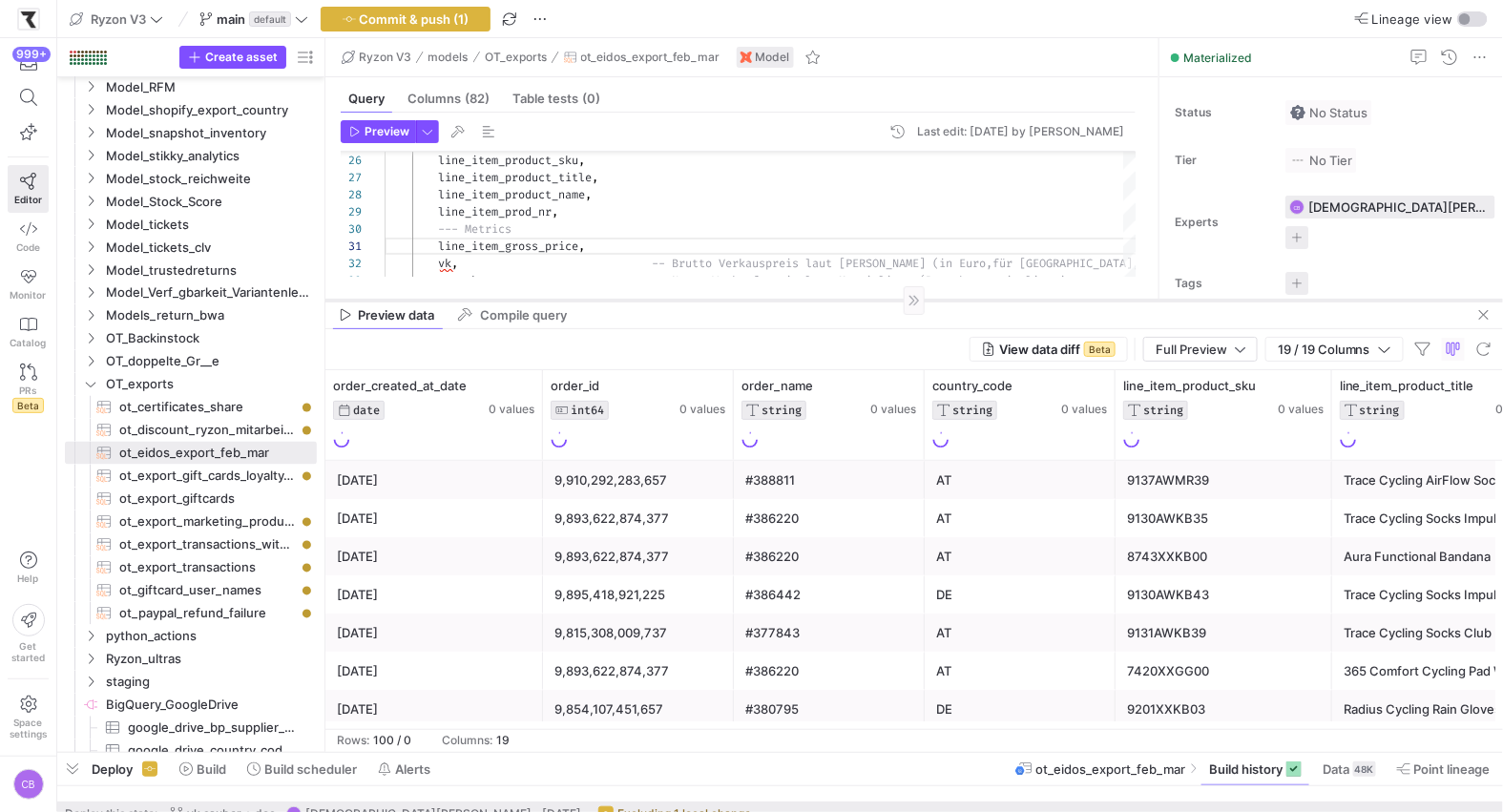 drag, startPoint x: 583, startPoint y: 416, endPoint x: 589, endPoint y: 270, distance: 146.1232 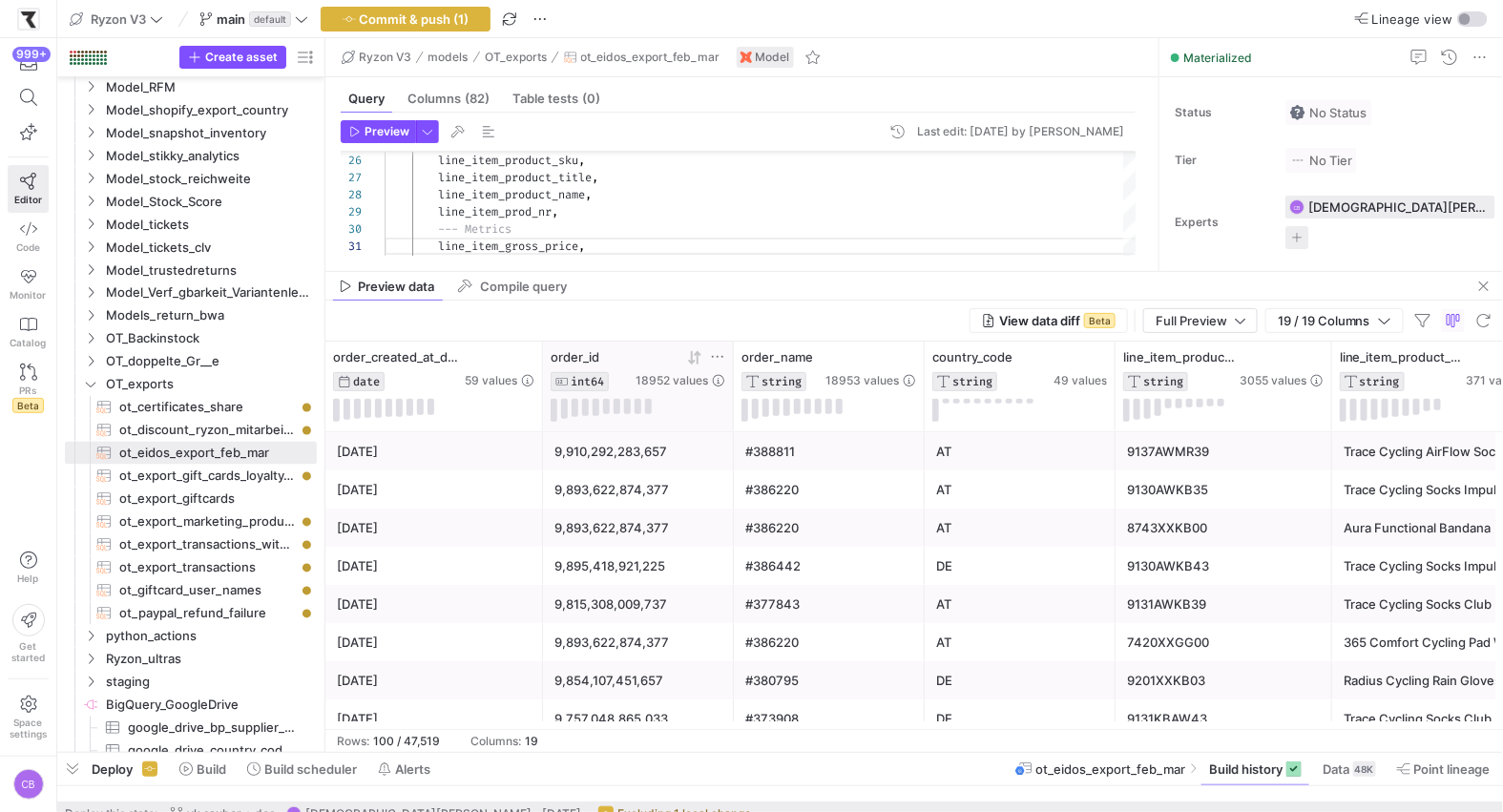 click 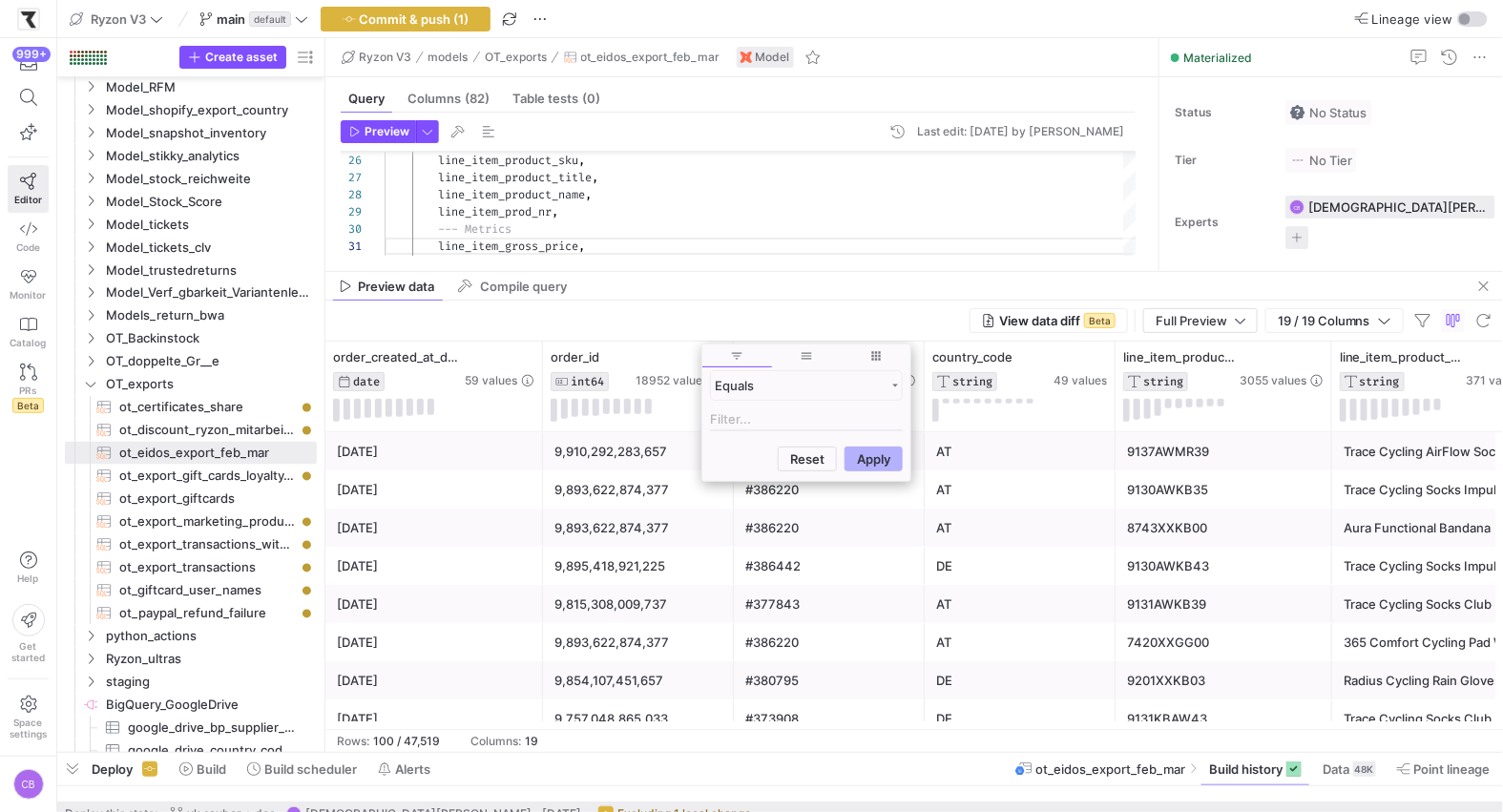 click at bounding box center (806, 420) 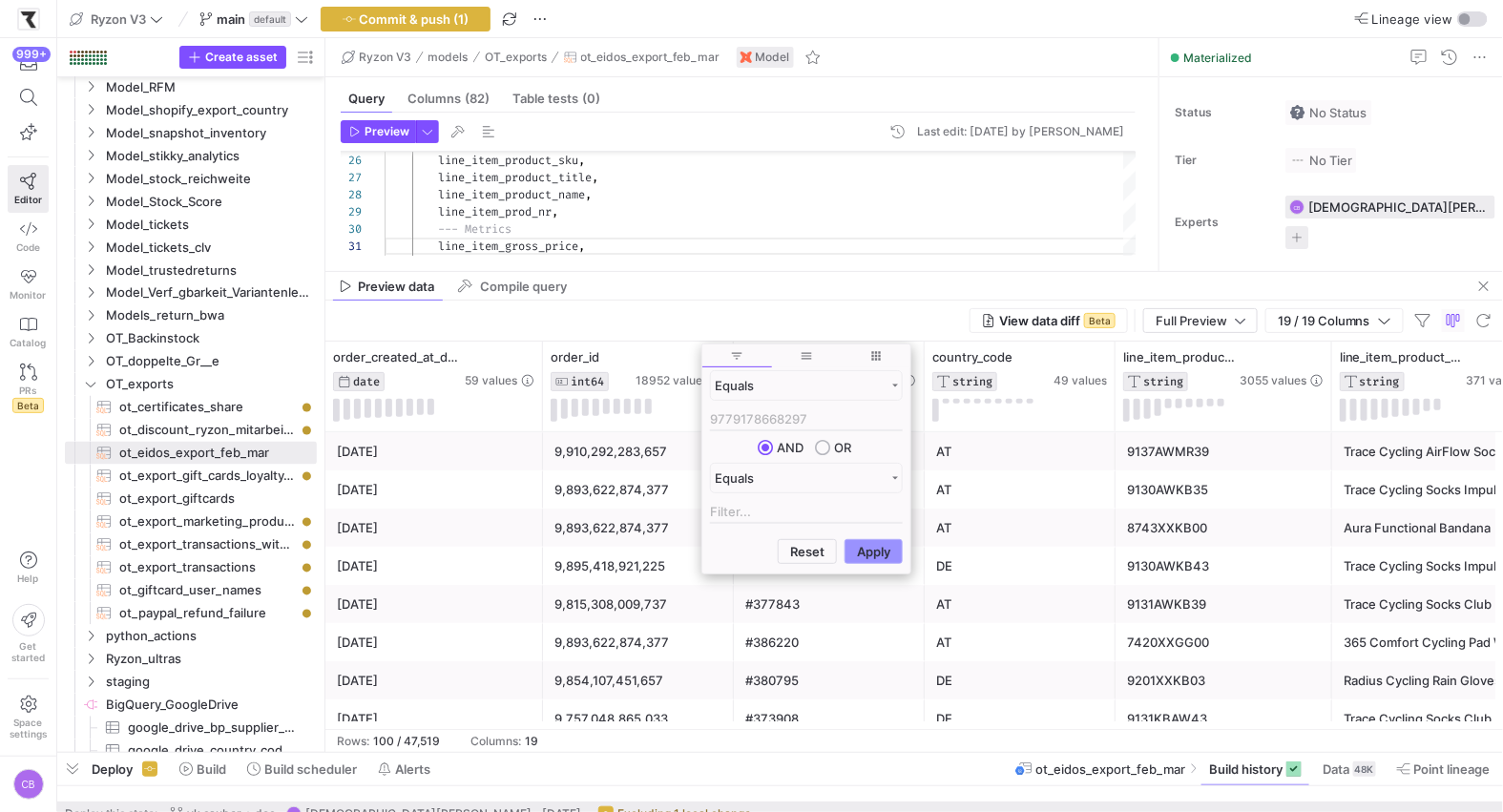 type on "9779178668297" 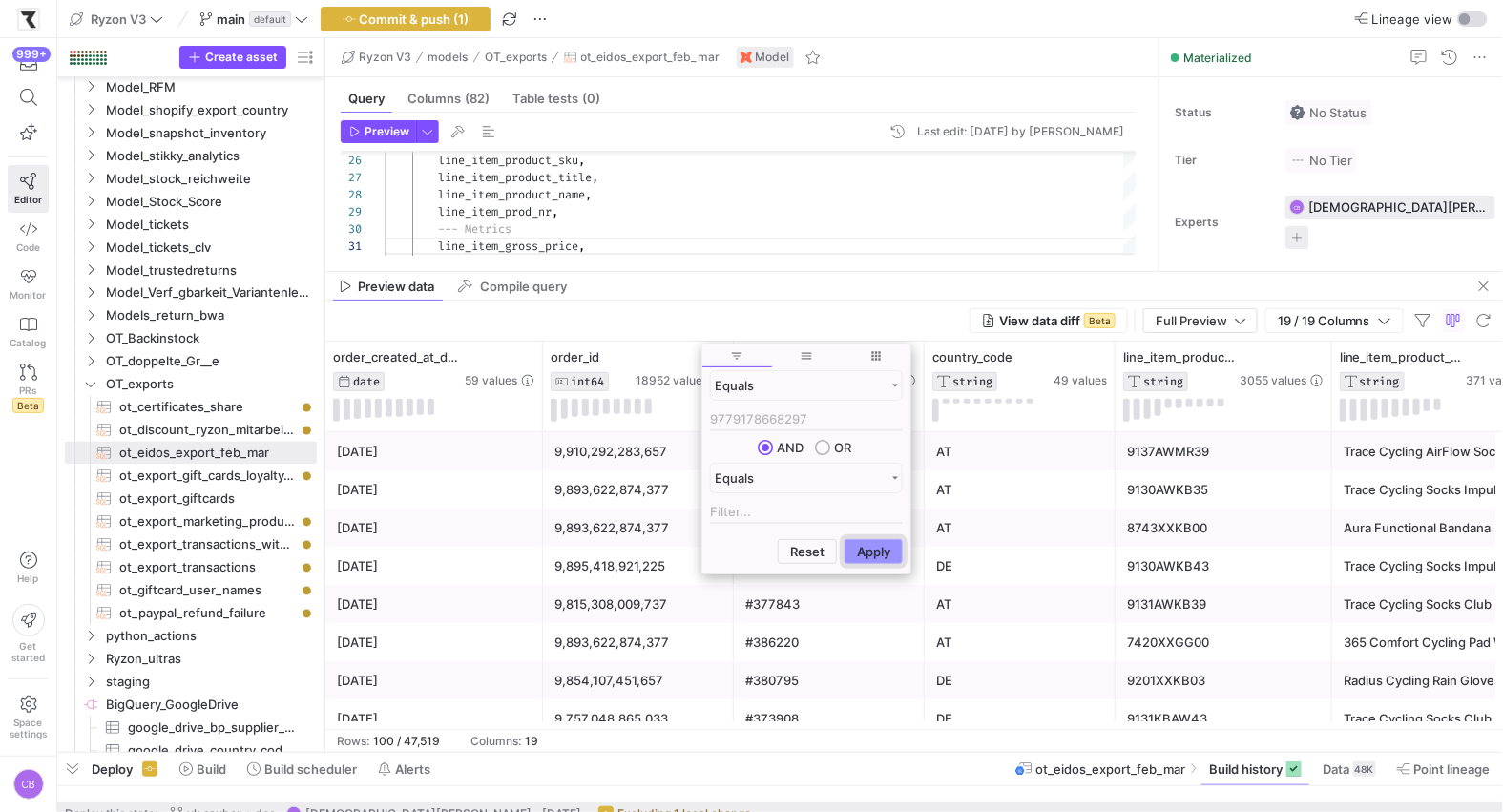 click on "Apply" 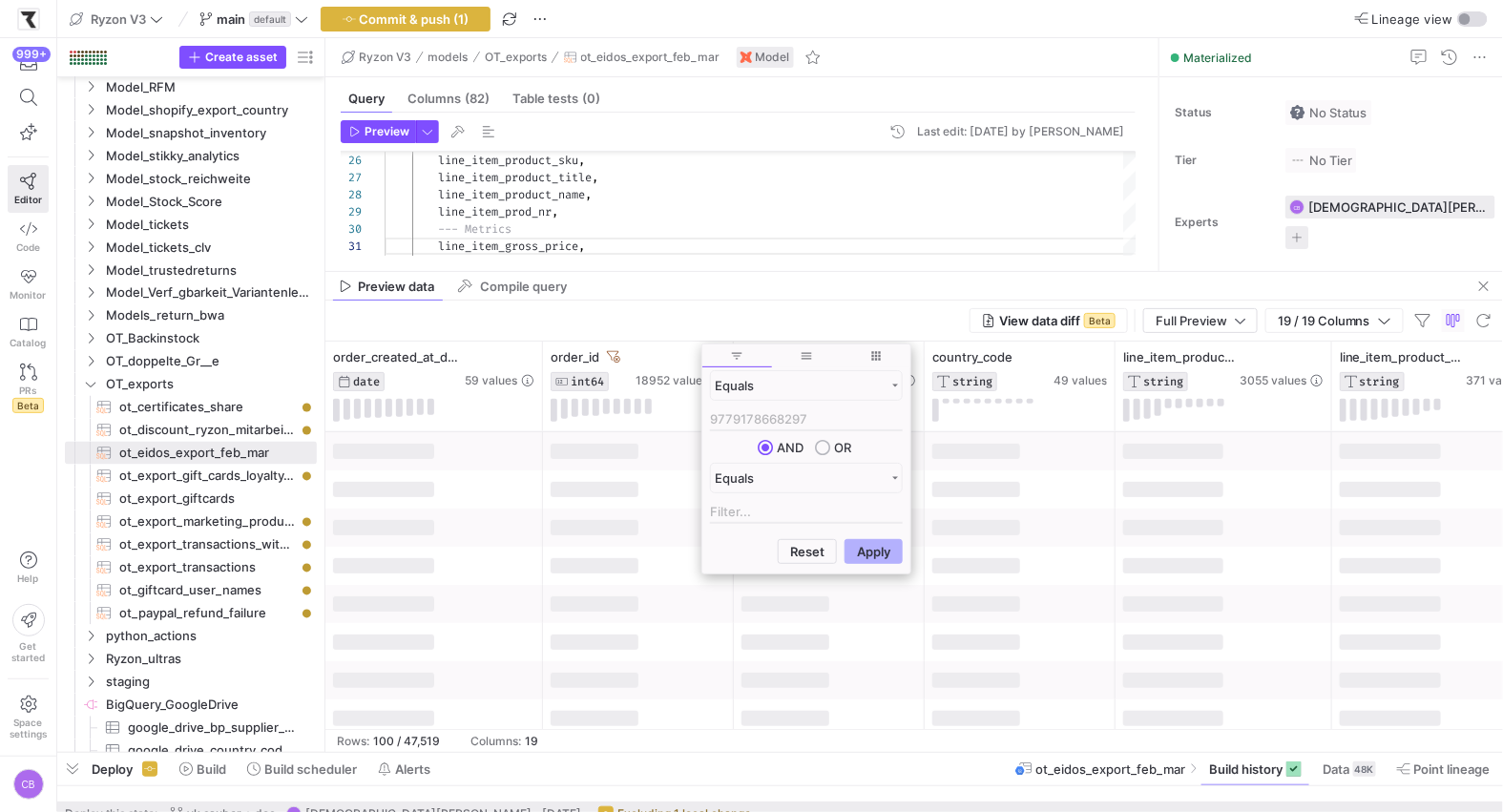 click on "View data diff  Beta
Full Preview 19 / 19 Columns" at bounding box center (914, 321) 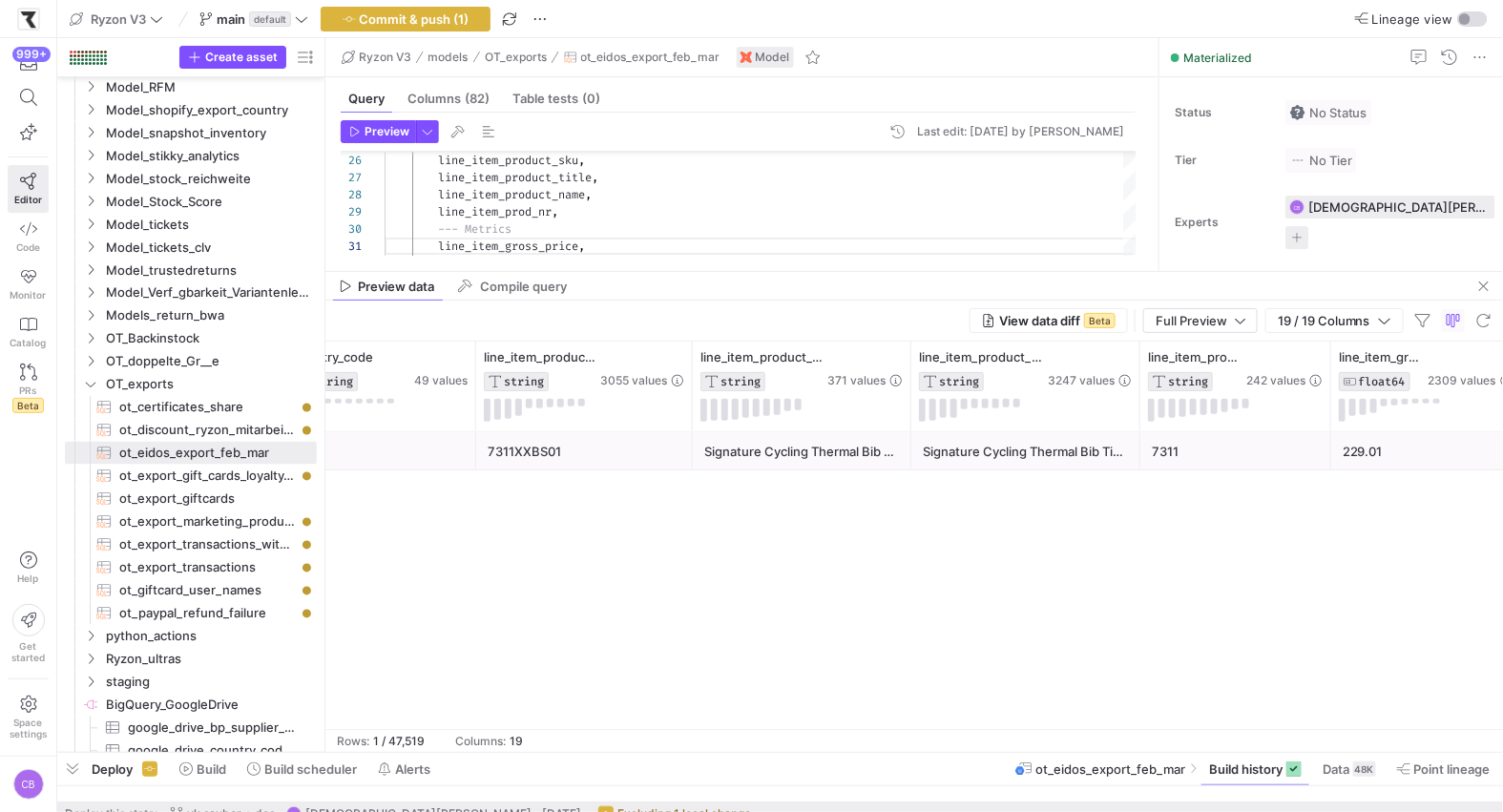 scroll, scrollTop: 0, scrollLeft: 598, axis: horizontal 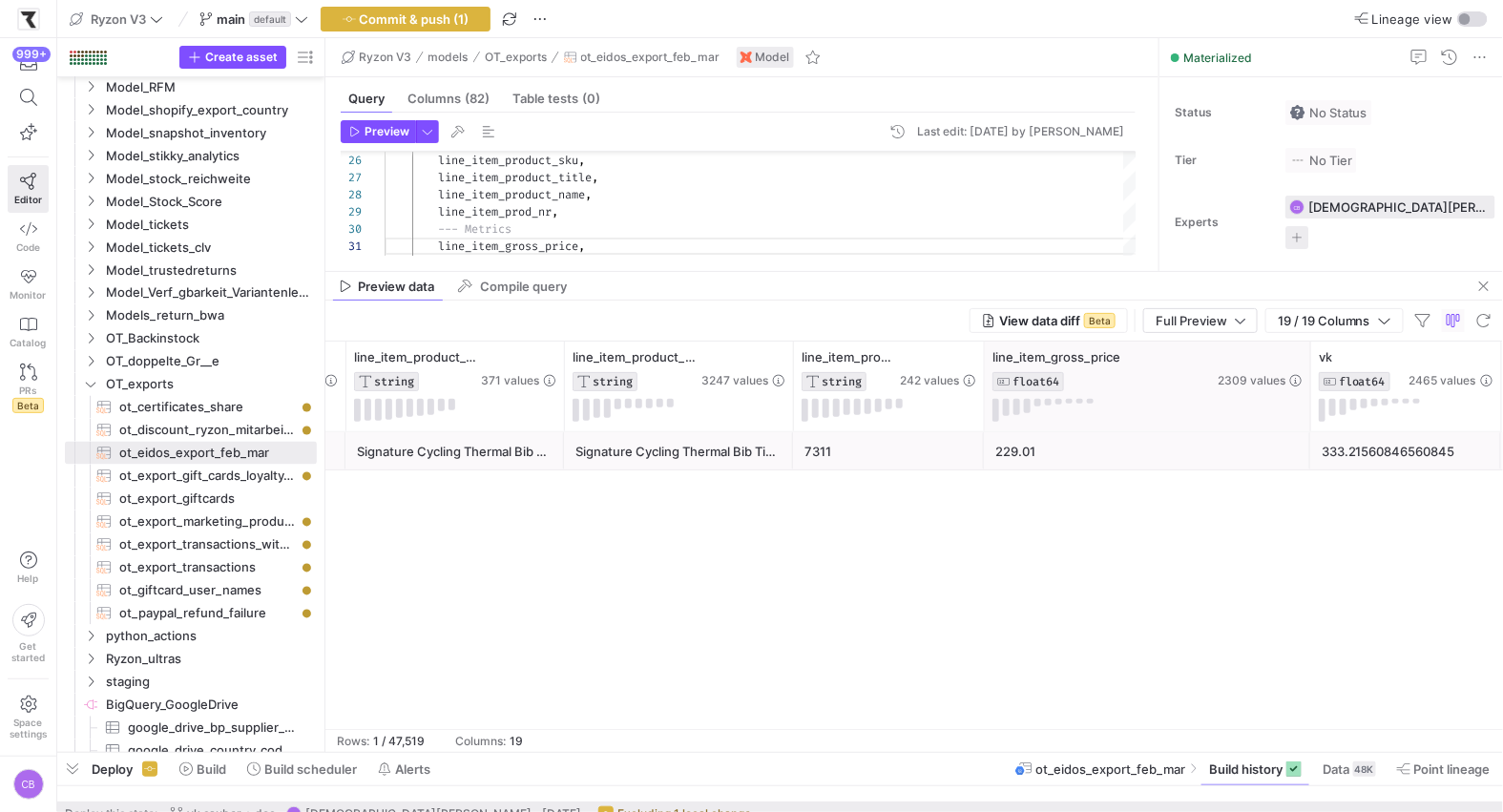 drag, startPoint x: 1172, startPoint y: 397, endPoint x: 1307, endPoint y: 408, distance: 135.44741 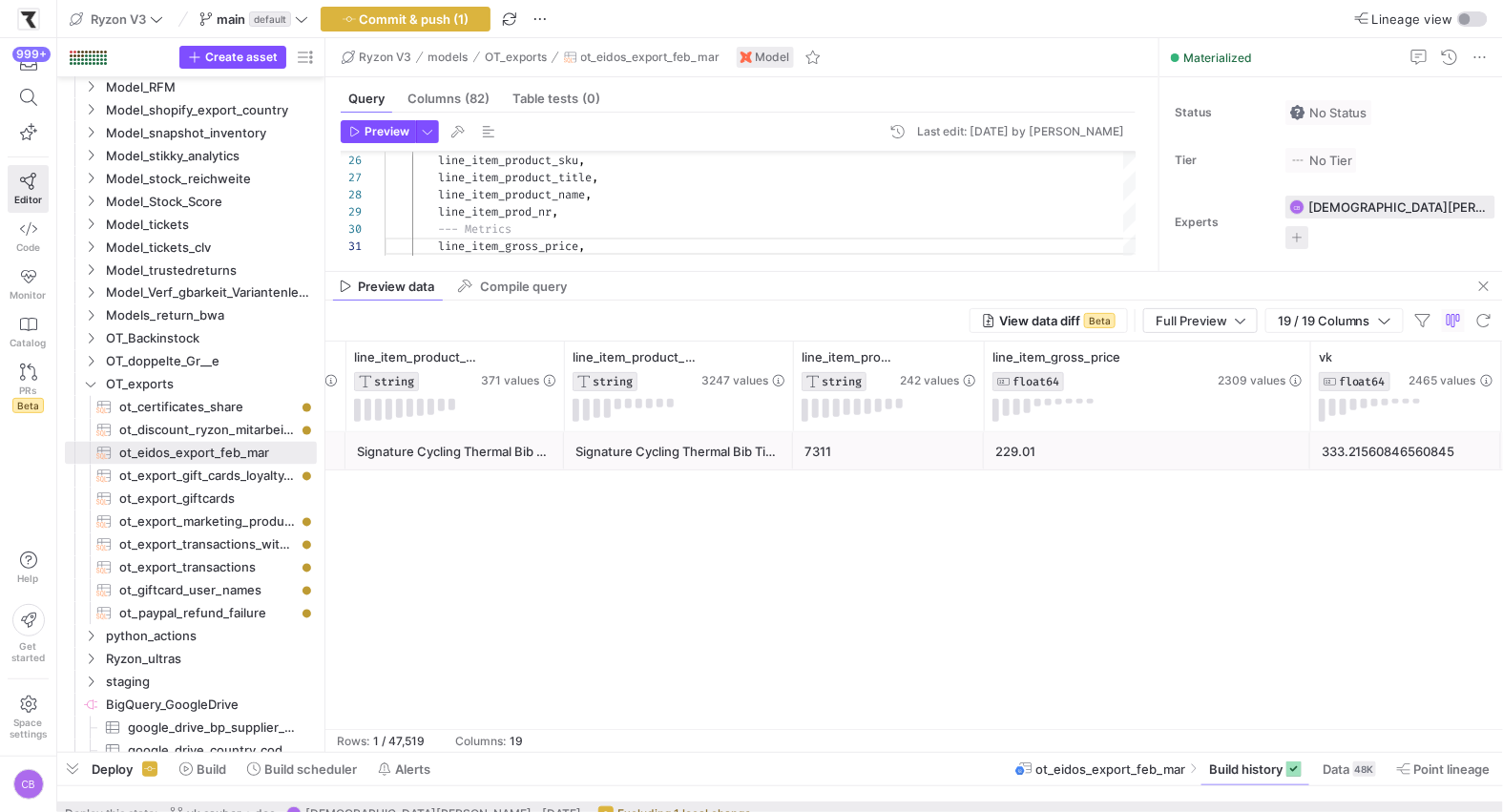 click on "229.01" 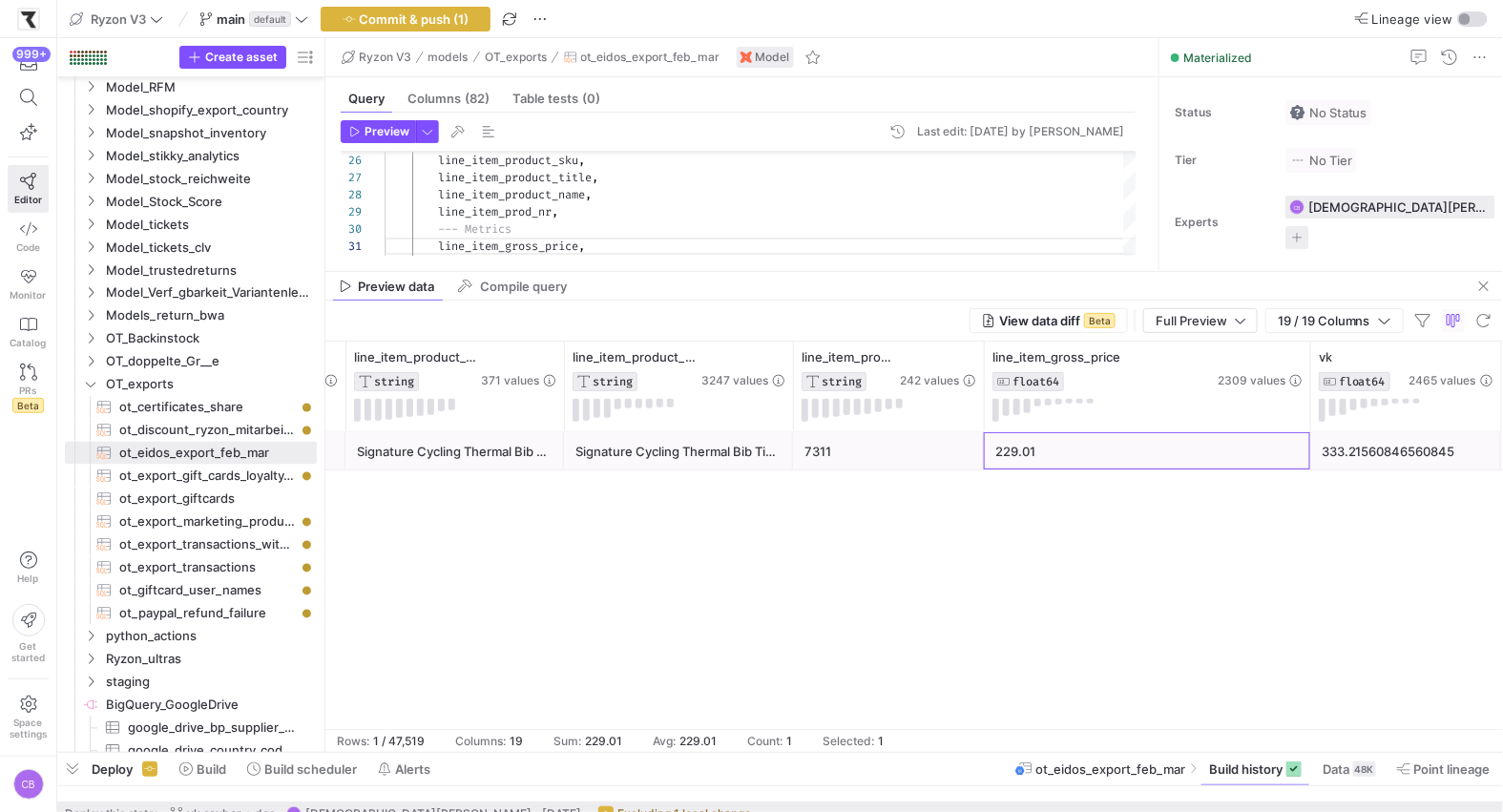 scroll, scrollTop: 0, scrollLeft: 614, axis: horizontal 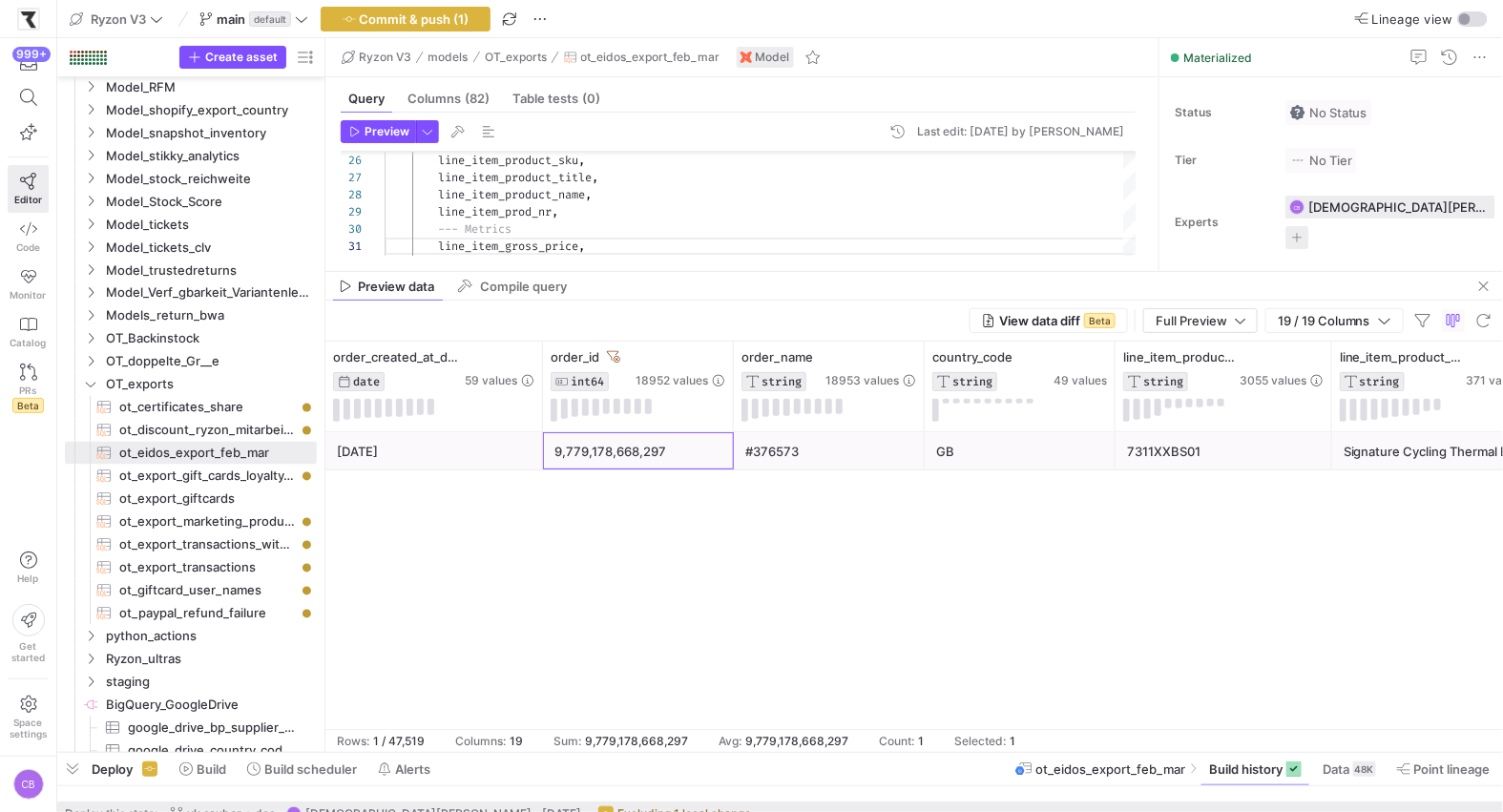 click on "9,779,178,668,297" 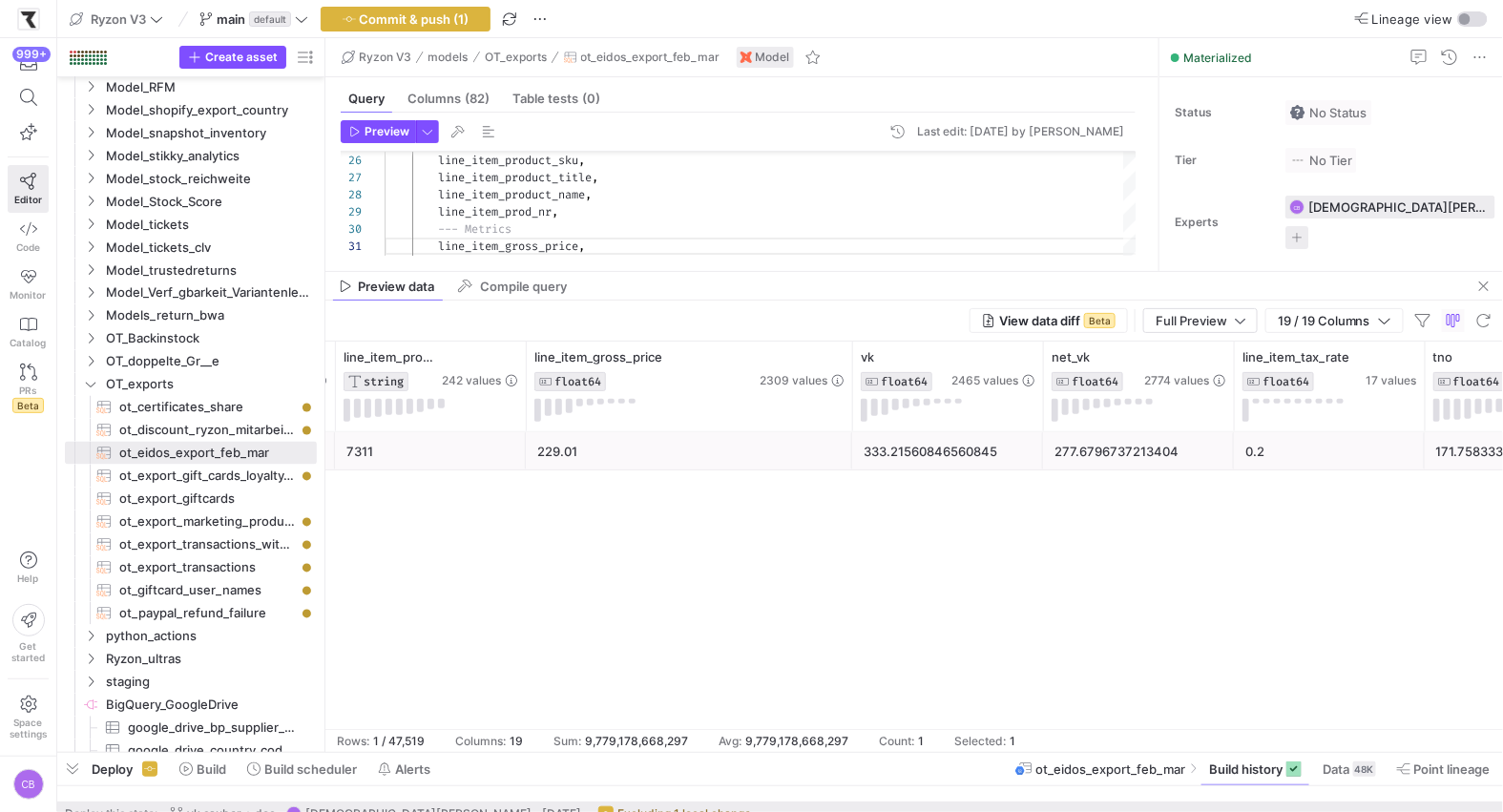 click on "229.01" 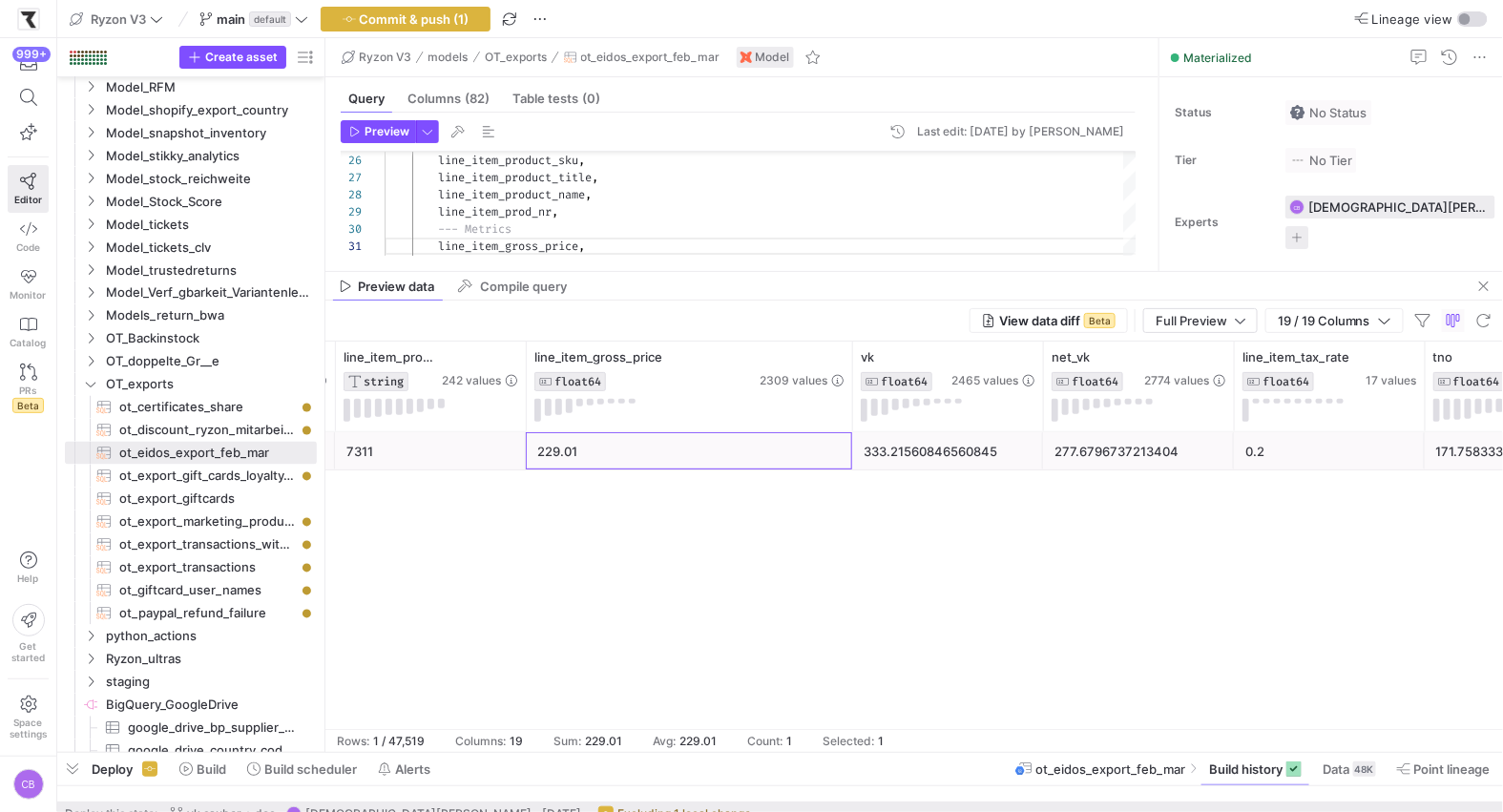 scroll, scrollTop: 0, scrollLeft: 1485, axis: horizontal 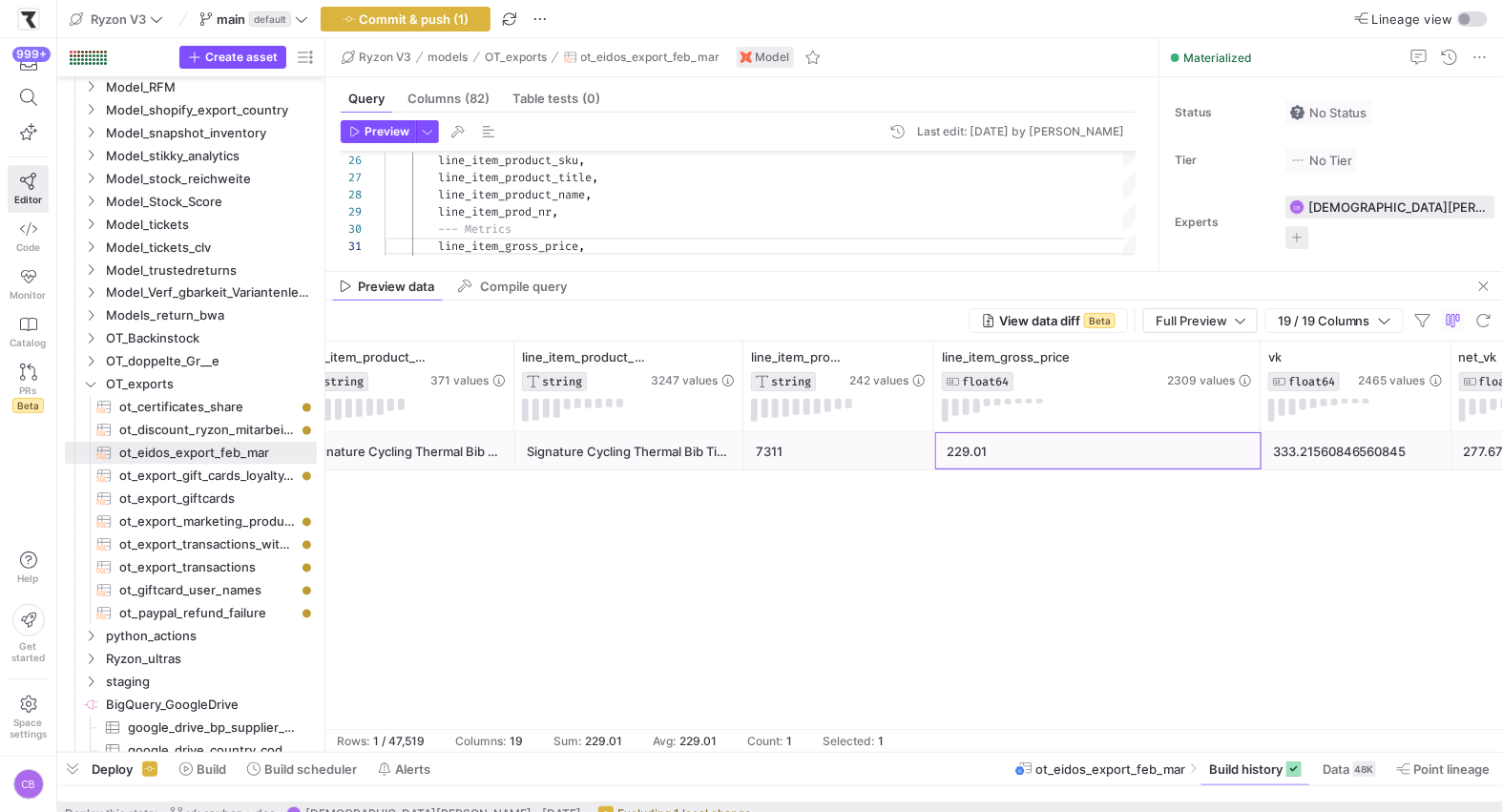 click on "7311" 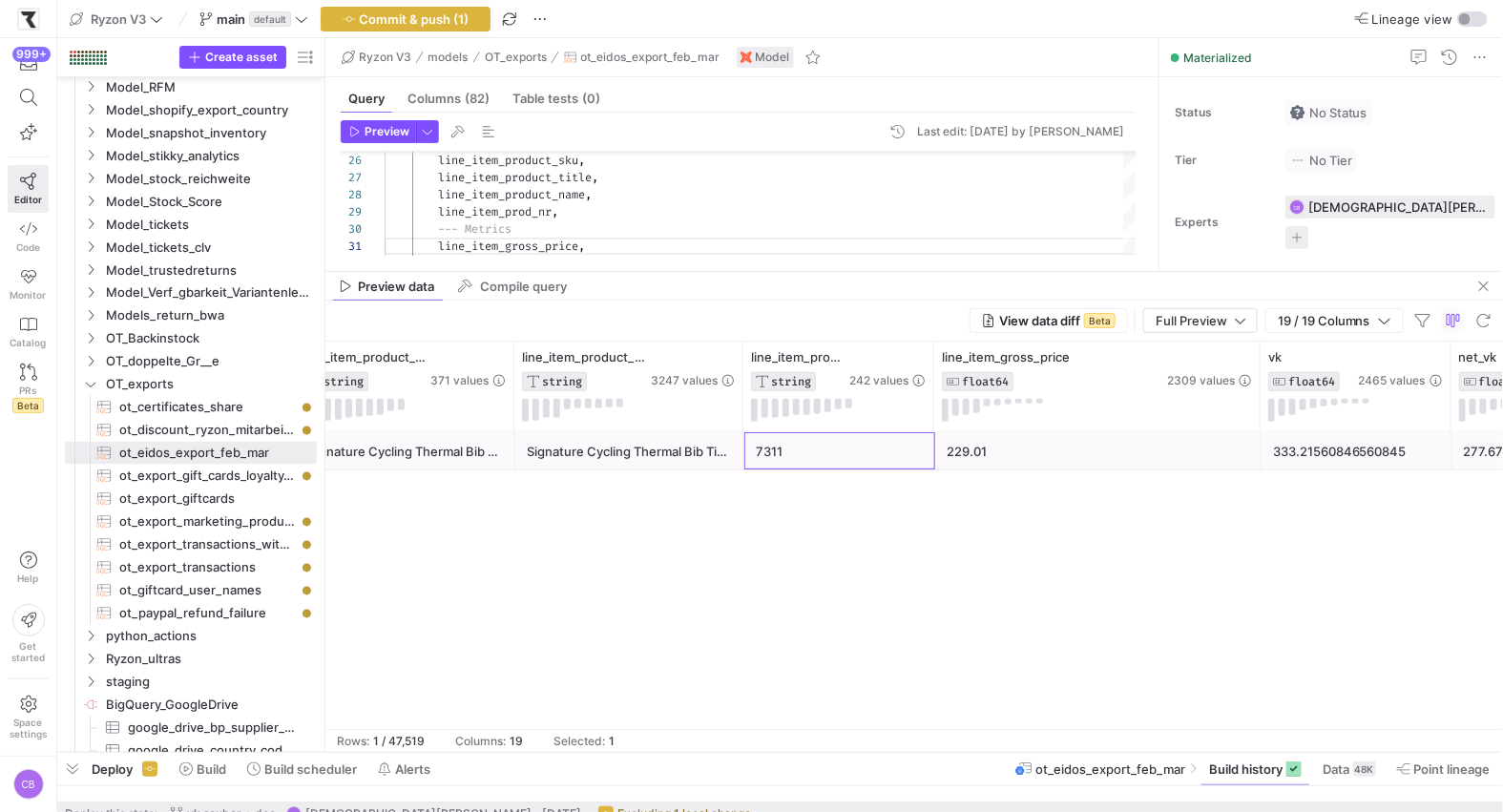 scroll, scrollTop: 0, scrollLeft: 1090, axis: horizontal 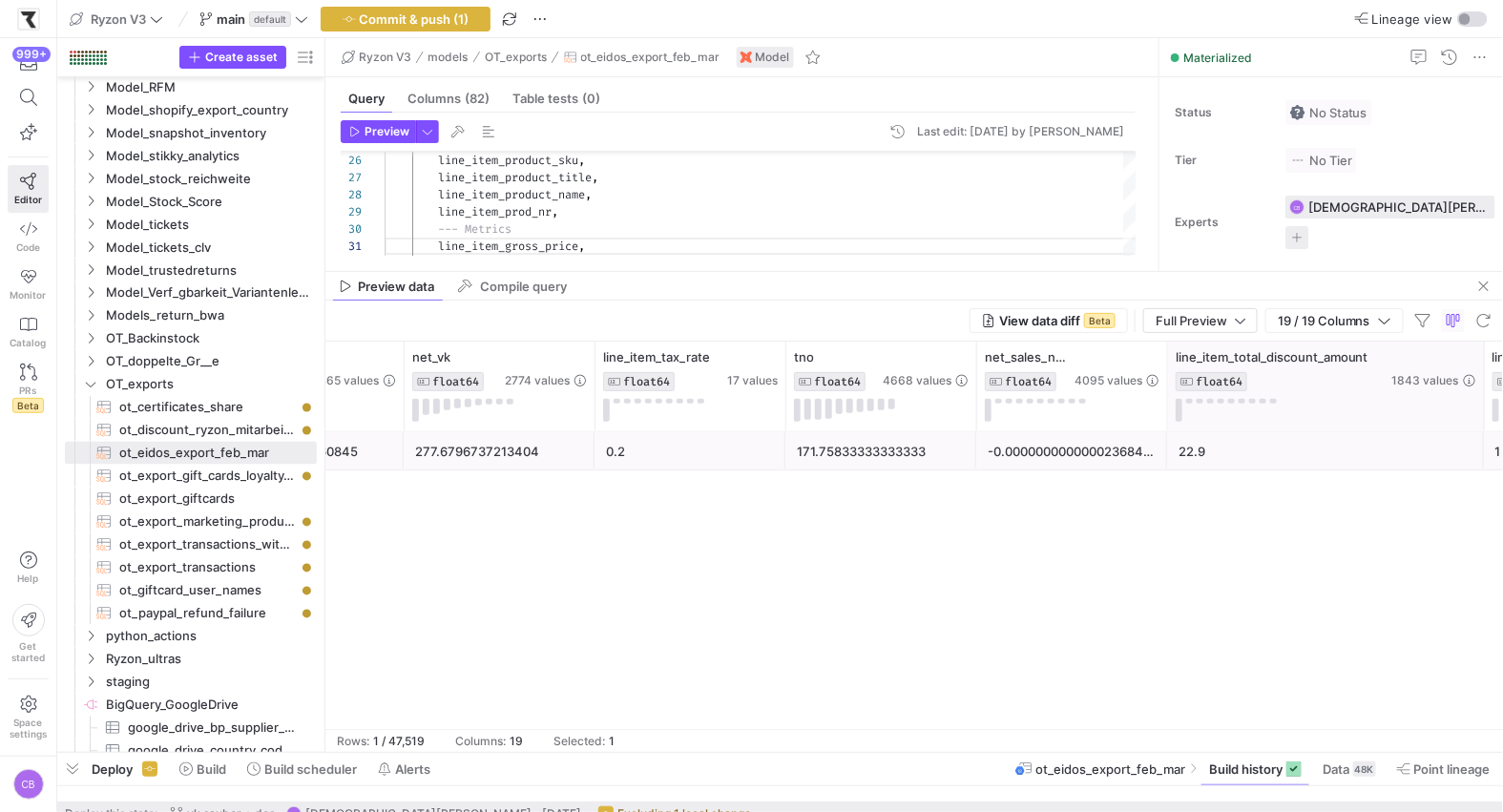 drag, startPoint x: 1353, startPoint y: 381, endPoint x: 1479, endPoint y: 403, distance: 127.9062 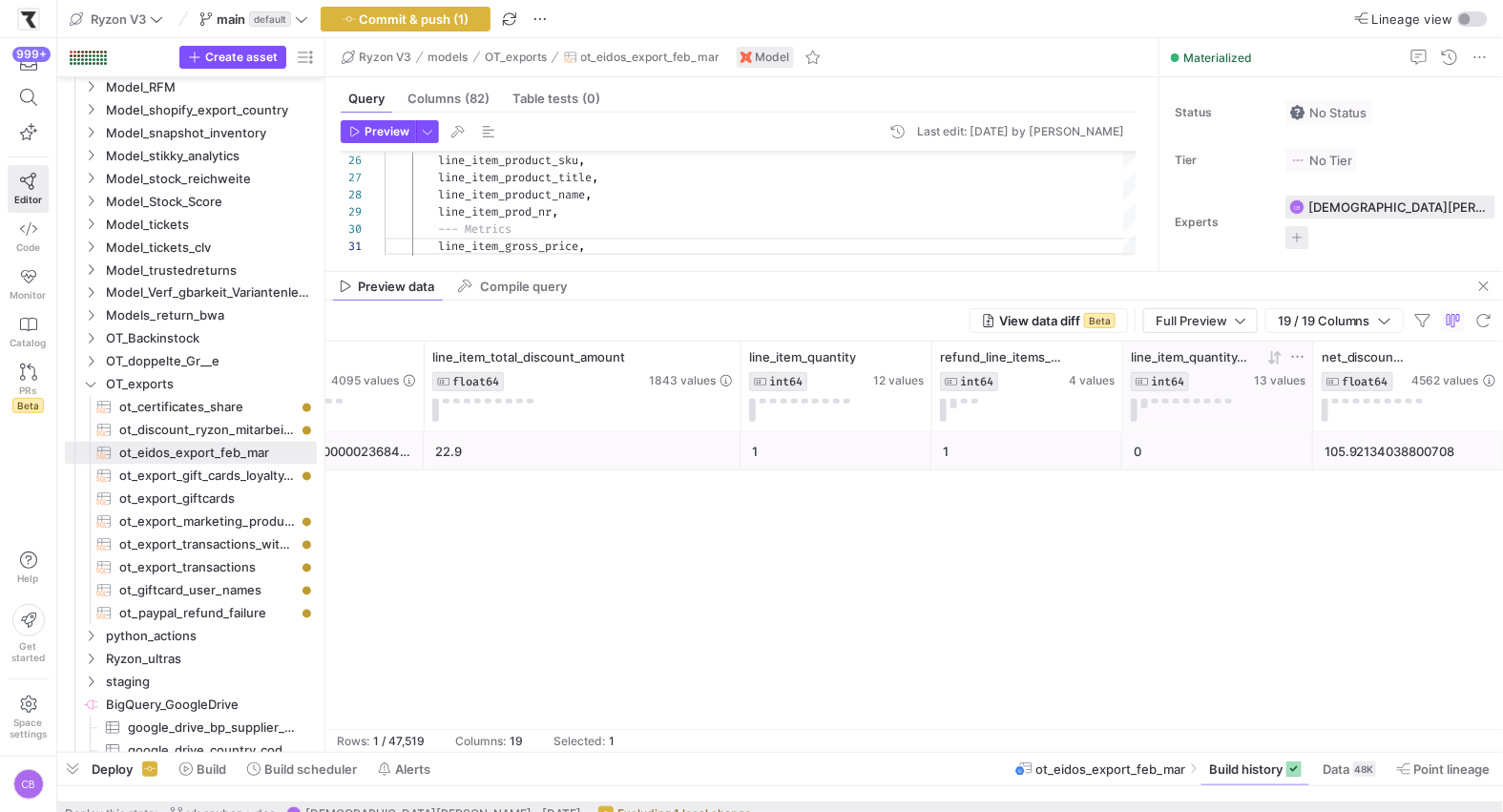 drag, startPoint x: 1309, startPoint y: 380, endPoint x: 1216, endPoint y: 376, distance: 93.086 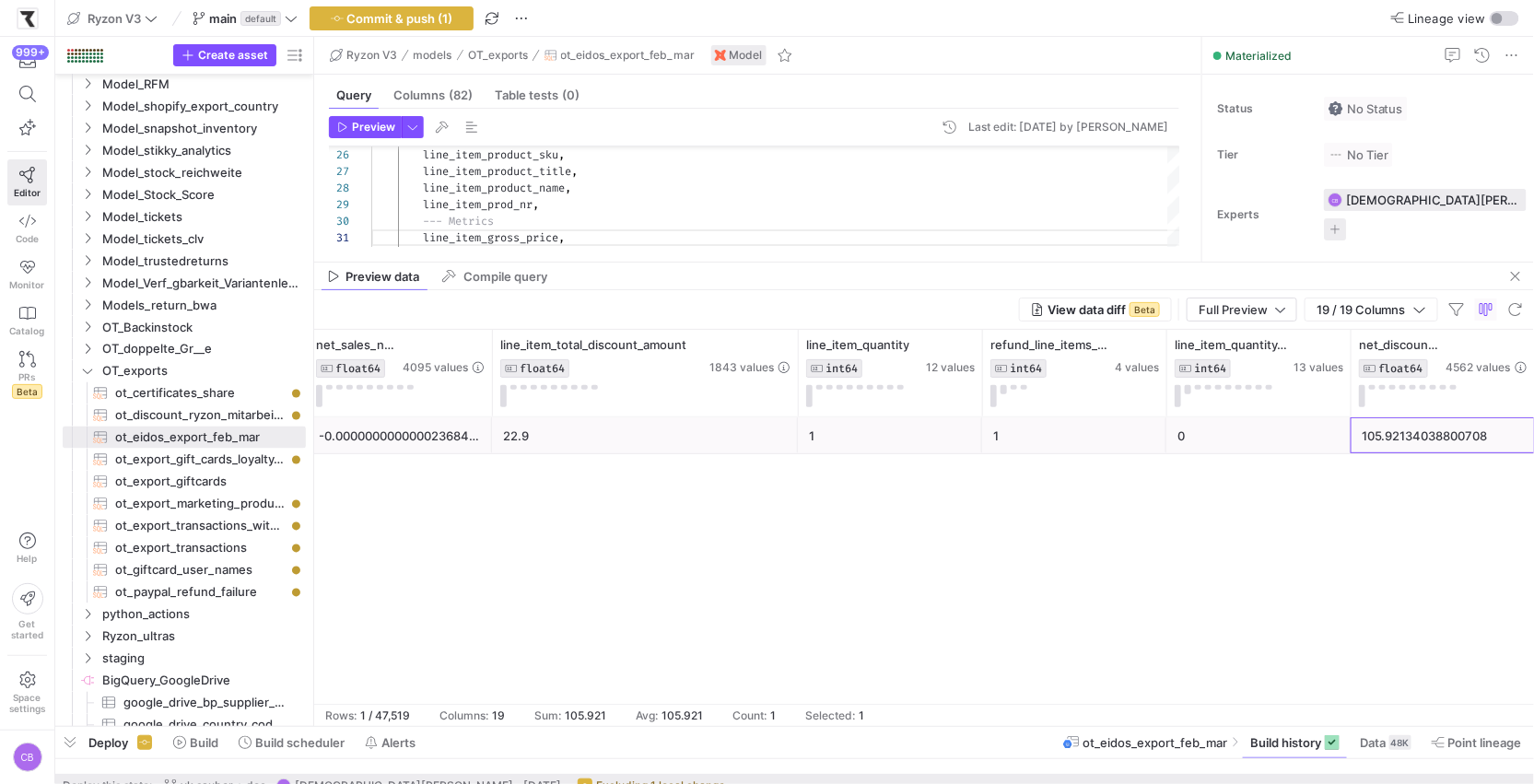 click on "105.92134038800708" 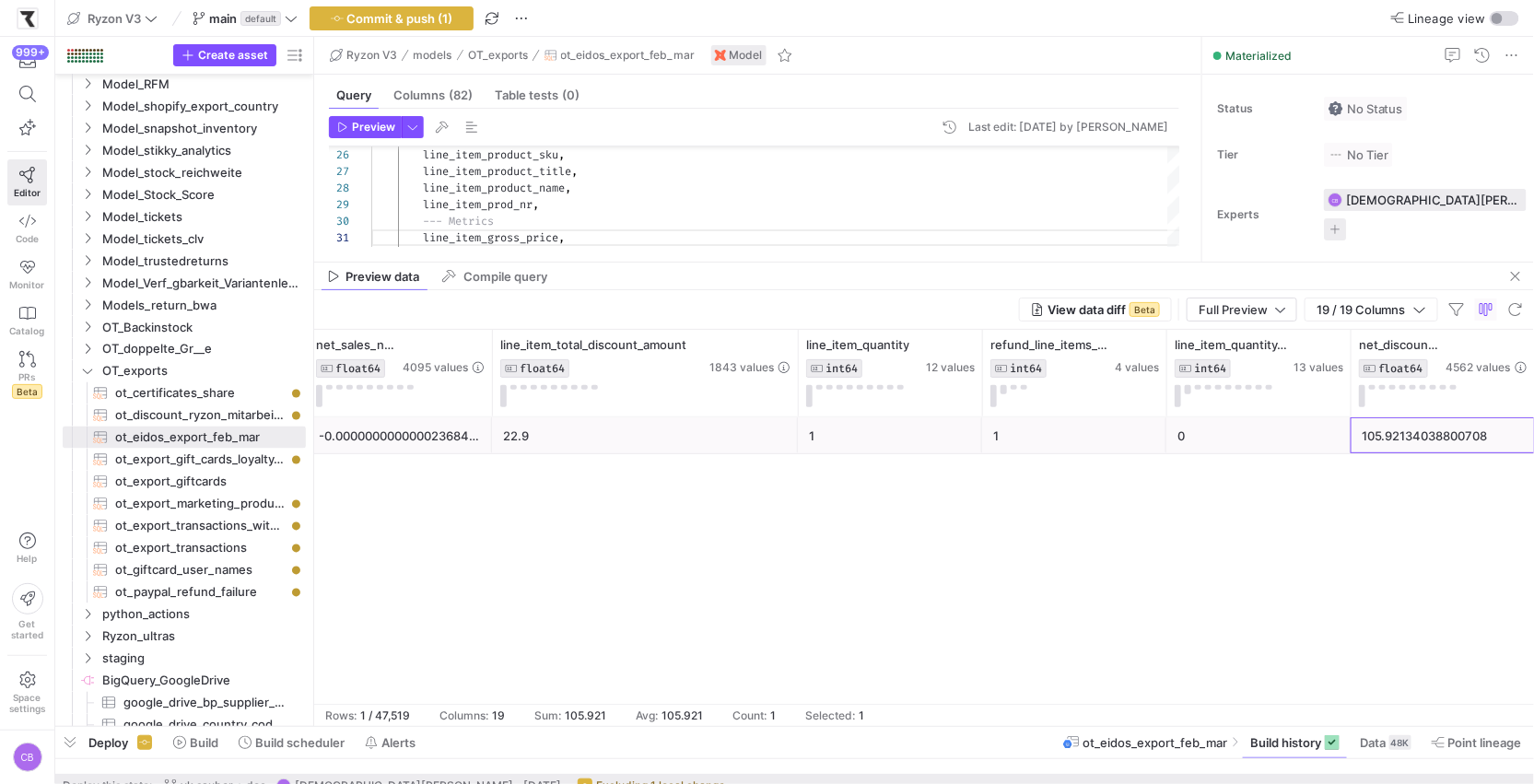 click on "22.9" 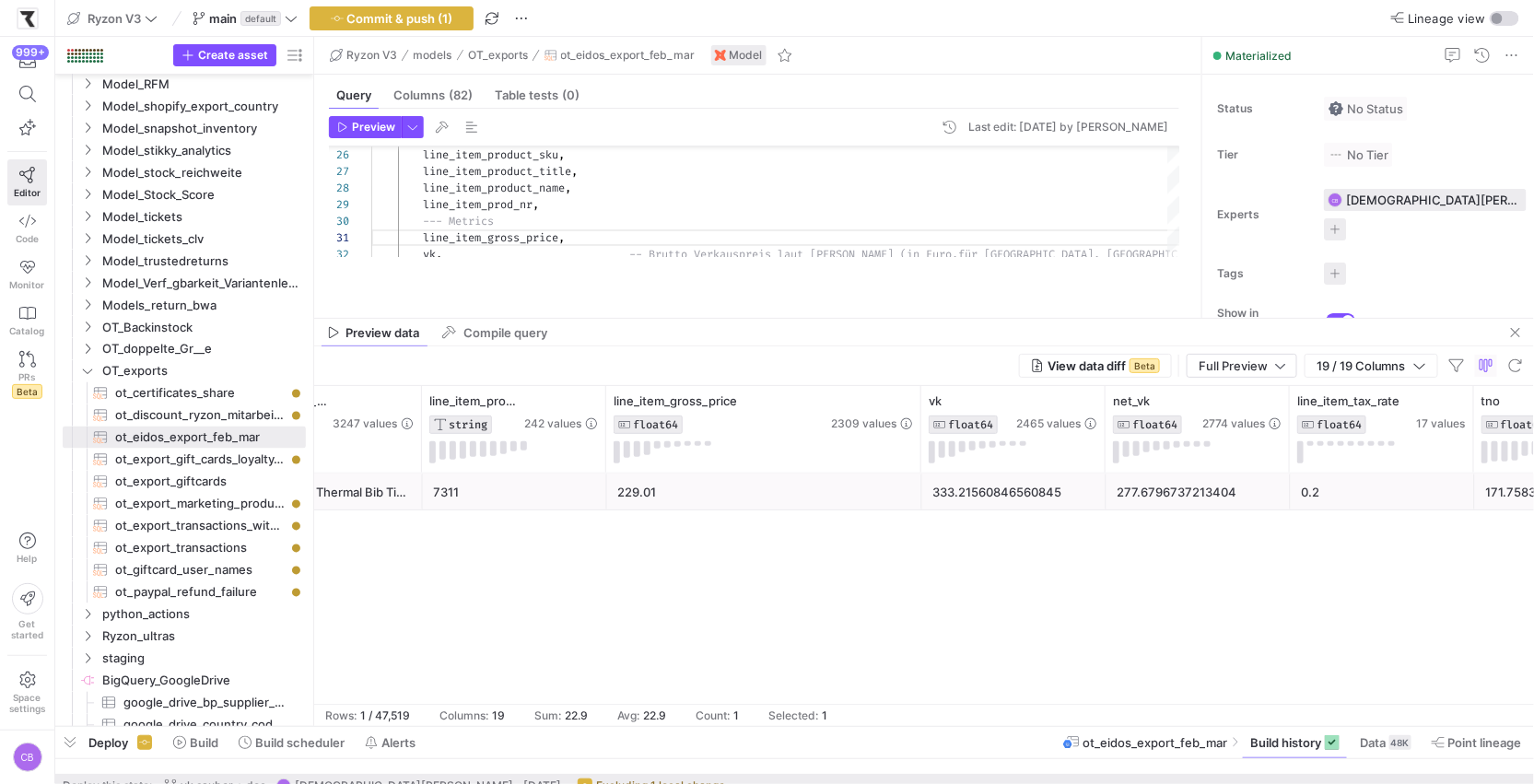 scroll, scrollTop: 0, scrollLeft: 1296, axis: horizontal 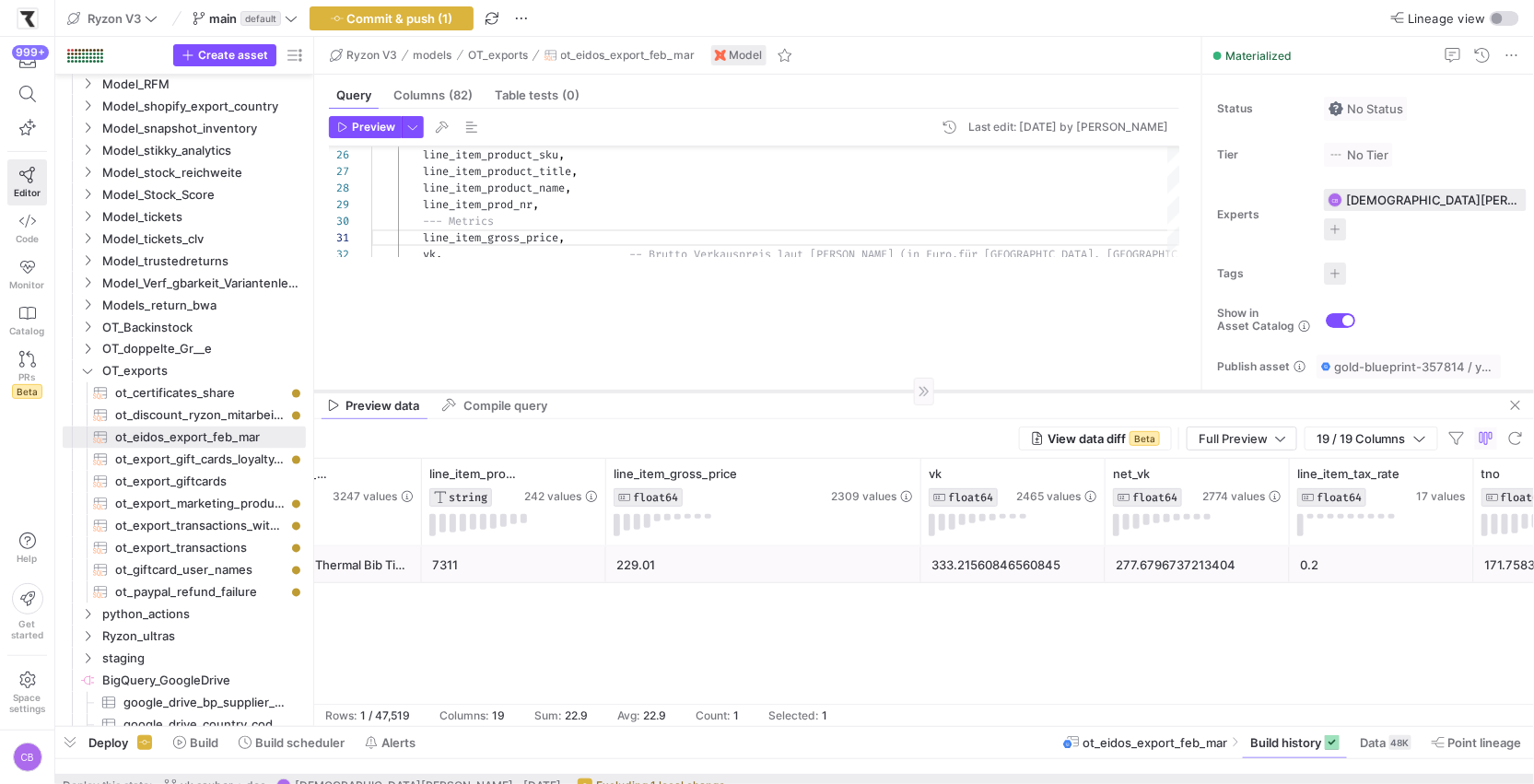 drag, startPoint x: 1458, startPoint y: 263, endPoint x: 1456, endPoint y: 389, distance: 126.01587 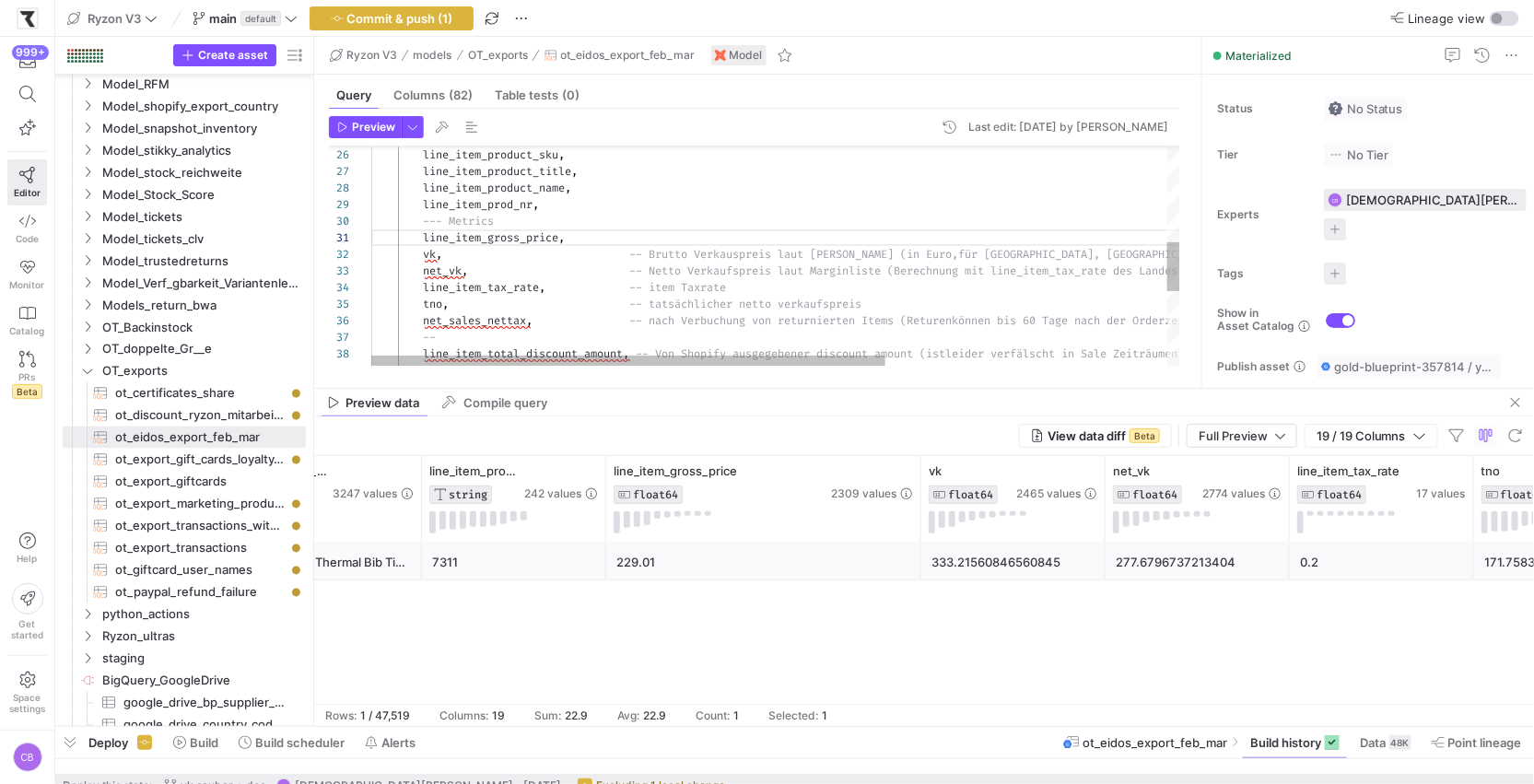 scroll, scrollTop: 0, scrollLeft: 1510, axis: horizontal 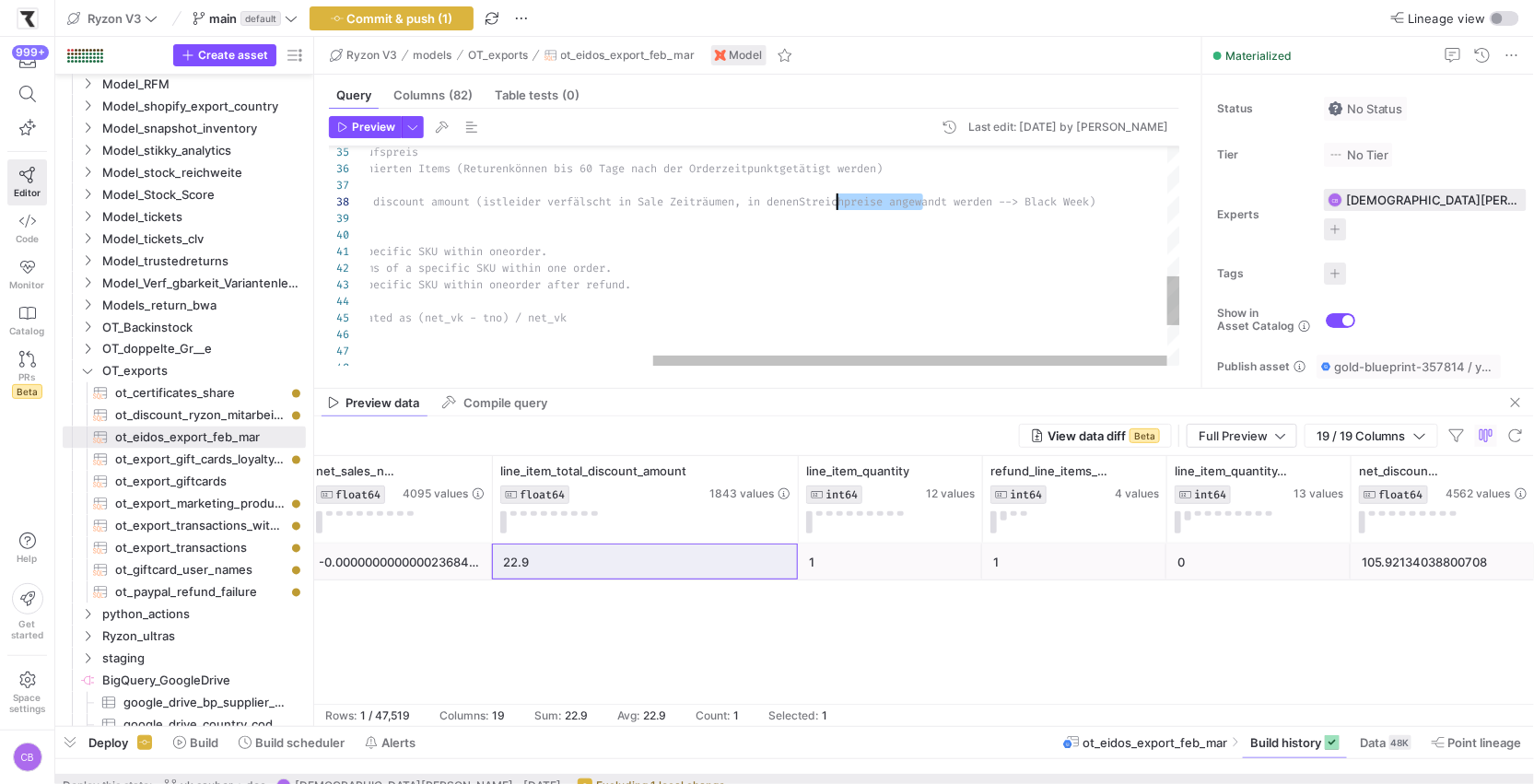drag, startPoint x: 924, startPoint y: 200, endPoint x: 839, endPoint y: 199, distance: 85.00588 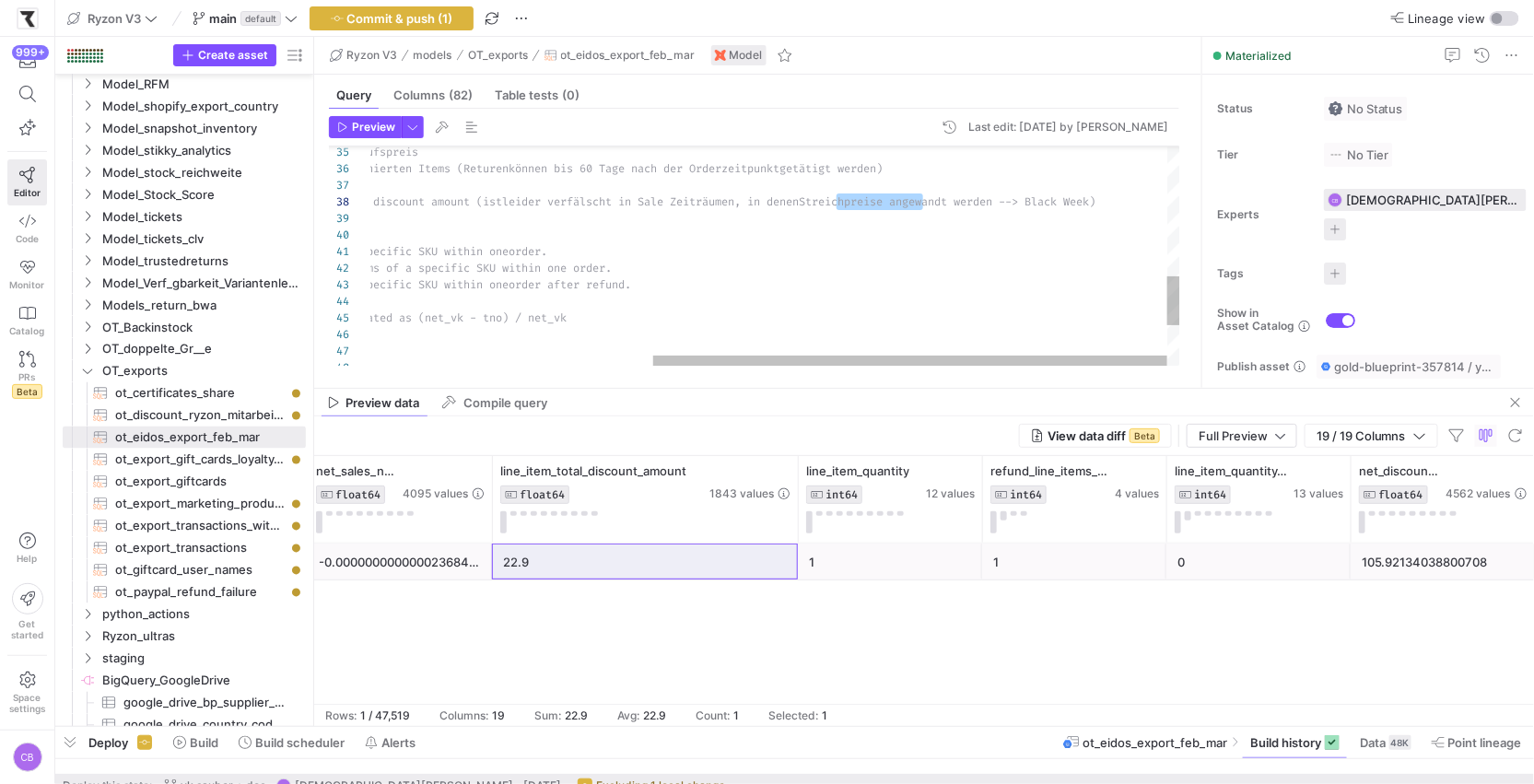 click on "tno ,                              -- tatsächlicher netto verkaufspreis          net_sales_nettax ,                 -- nach Verbuchung von returnierten Items (Returen  können bis 60 Tage nach der Orderzeitpunkt  getätigt werden)          --          line_item_total_discount_amount ,   -- Von Shopify ausgegebener discount amount (ist  leider verfälscht in Sale Zeiträumen, in denen  Streichpreise angewandt werden --> Black Week)          ---          line_item_quantity ,                -- quantity of Items of a specific SKU within one  order.           refund_line_items_quantity ,        -- quantity of refunded Items of a specific SKU wi thin one order.          line_item_quantity_after_refund ,   -- quantity of Items of a specific SKU within one  order after refund.          ---" at bounding box center (554, 59) 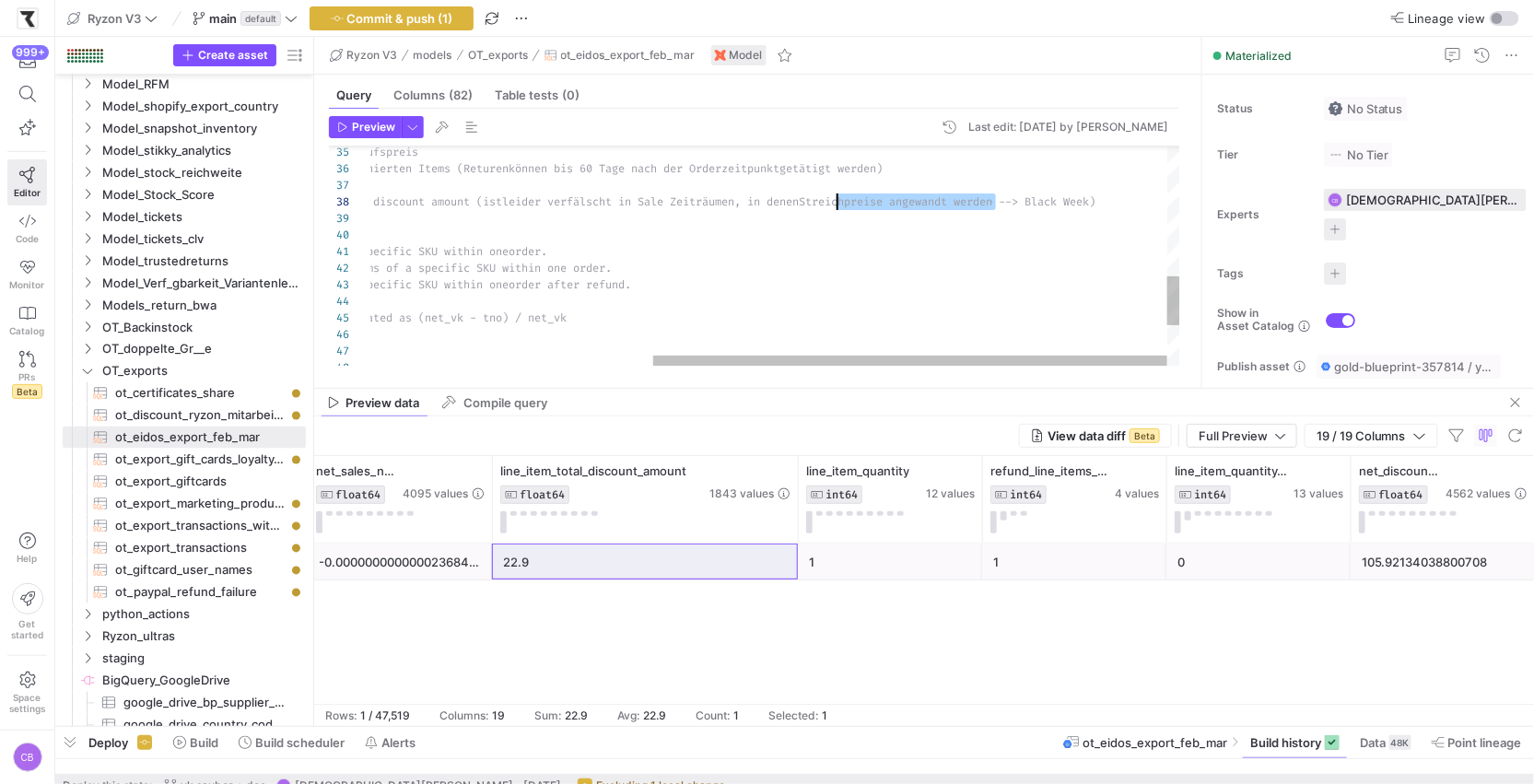 drag, startPoint x: 993, startPoint y: 203, endPoint x: 839, endPoint y: 201, distance: 154.01299 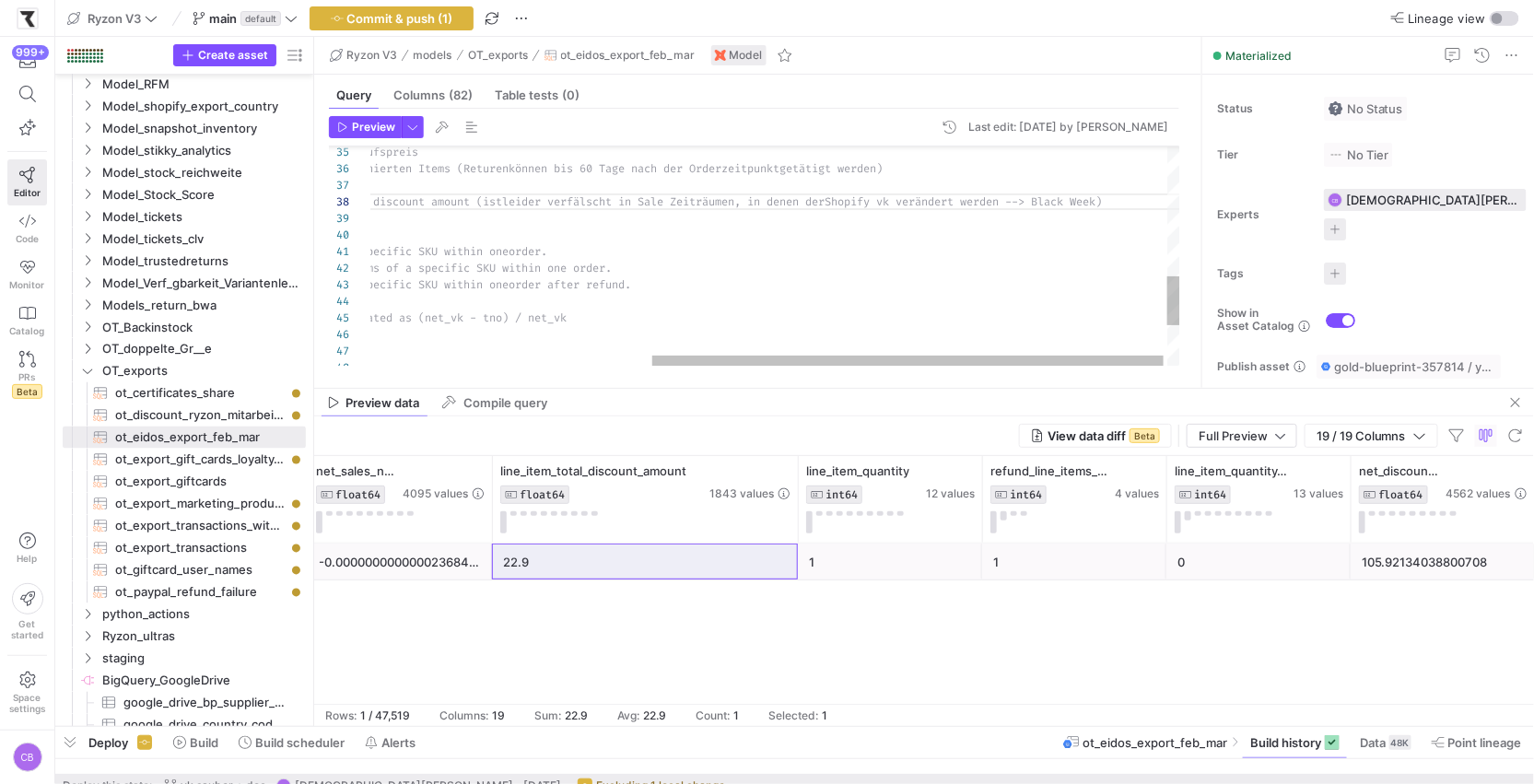 click on "tno ,                              -- tatsächlicher netto verkaufspreis          net_sales_nettax ,                 -- nach Verbuchung von returnierten Items (Returen  können bis 60 Tage nach der Orderzeitpunkt  getätigt werden)          --          line_item_total_discount_amount ,   -- Von Shopify ausgegebener discount amount (ist  leider verfälscht in Sale Zeiträumen, in denen der  Shopify vk verändert werden --> Black Week)          ---          line_item_quantity ,                -- quantity of Items of a specific SKU within one  order.           refund_line_items_quantity ,        -- quantity of refunded Items of a specific SKU wi thin one order.          line_item_quantity_after_refund ,   -- quantity of Items of a specific SKU within one  order after refund.          ---" at bounding box center (557, 59) 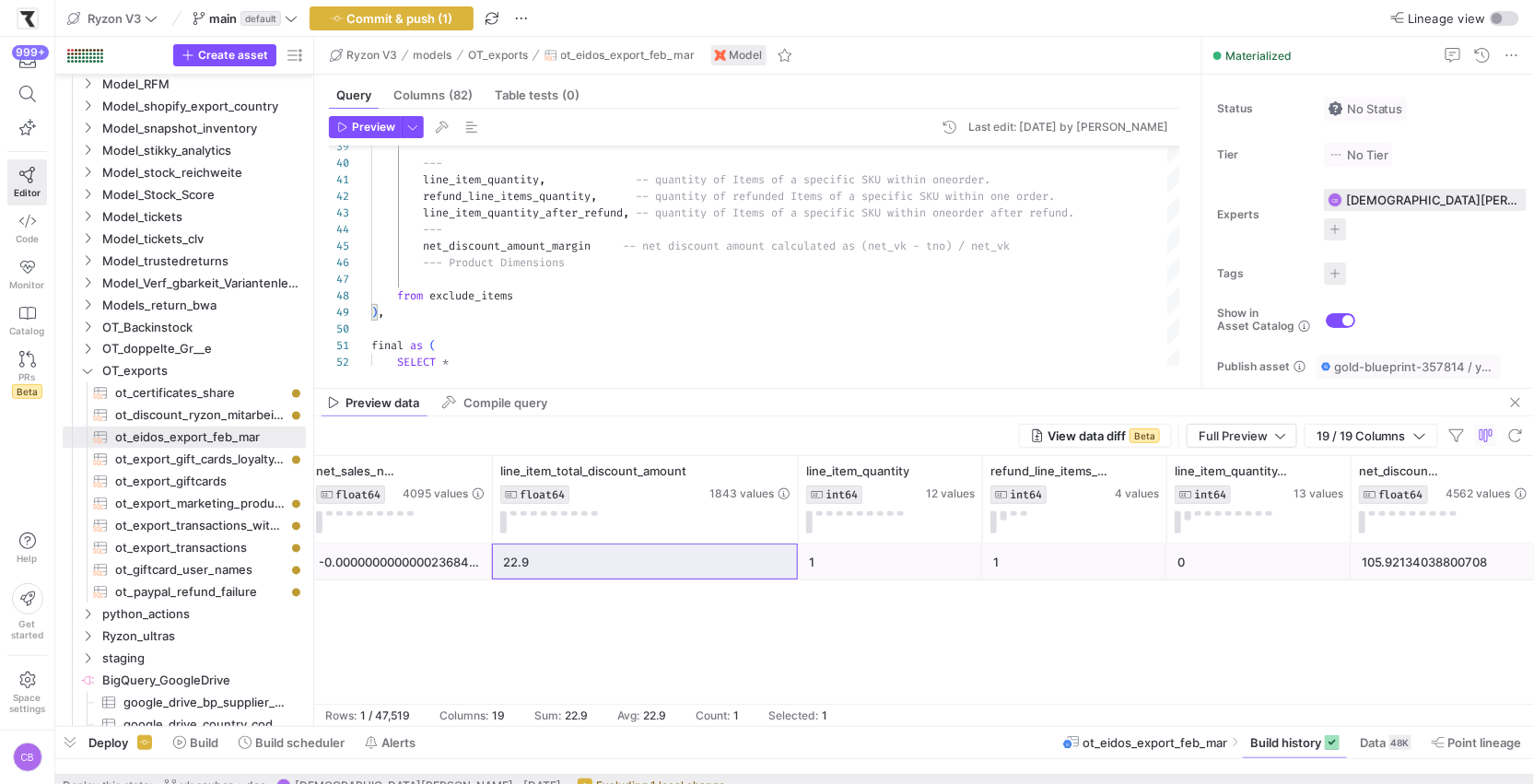 click on "1" 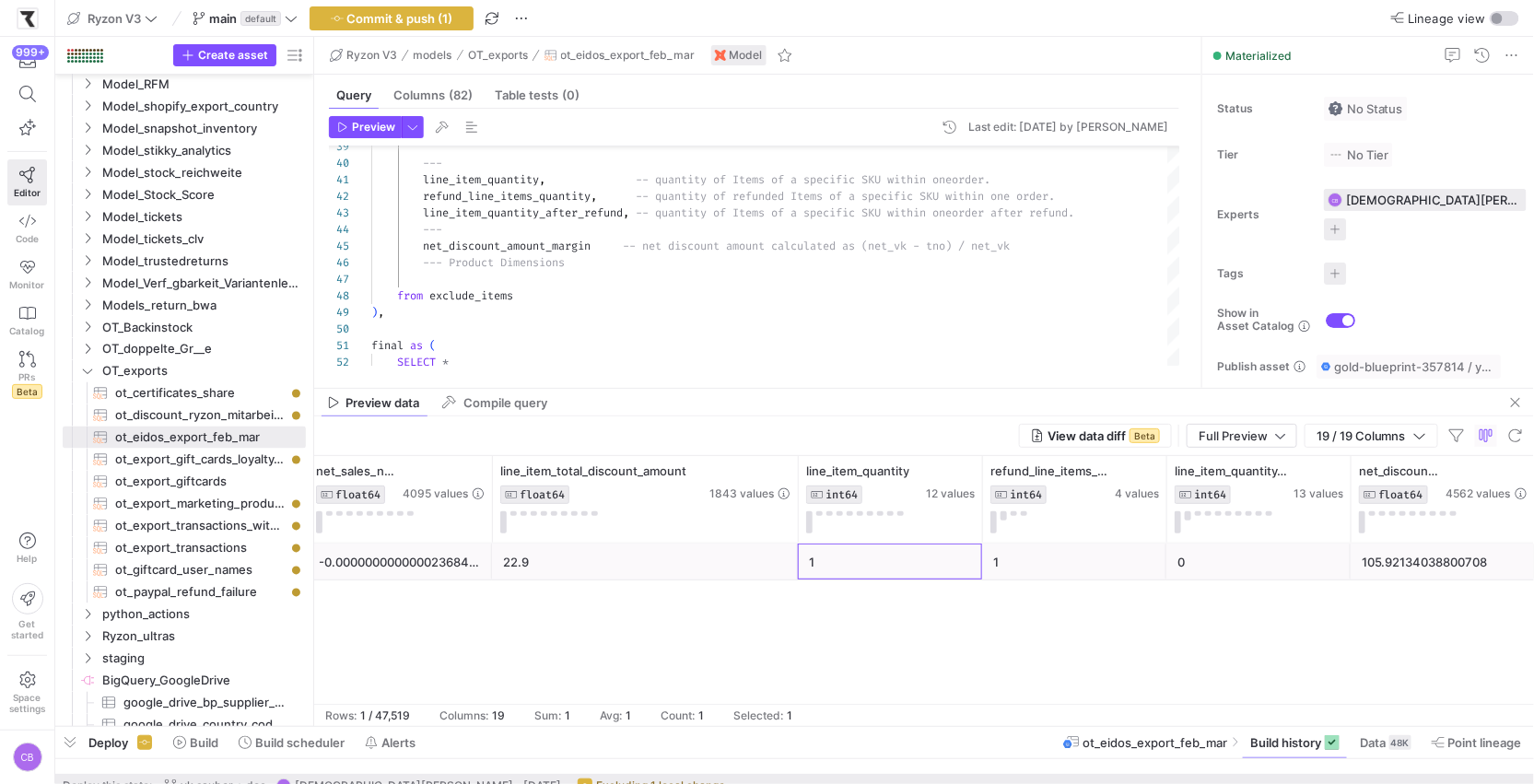 click on "1" 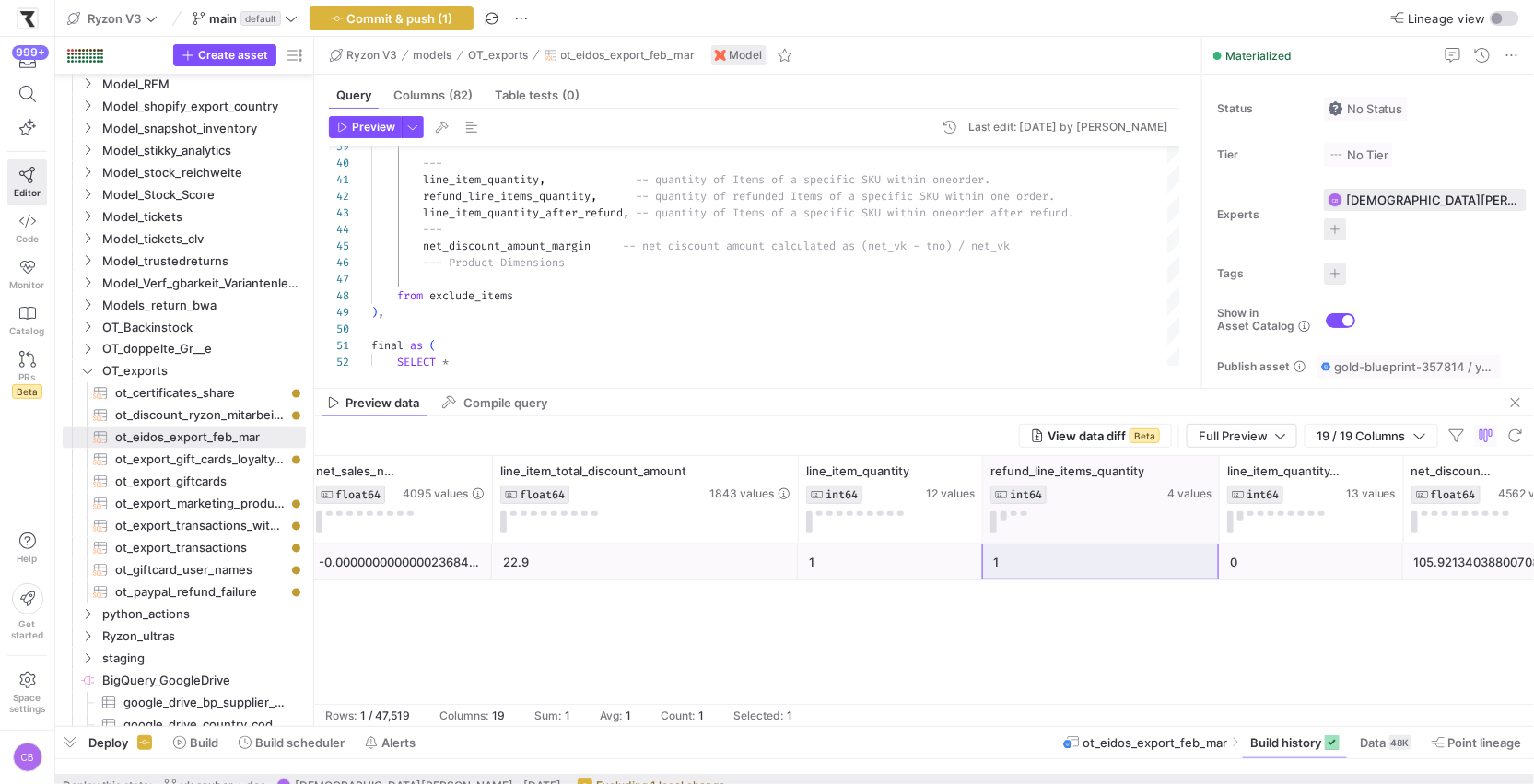 drag, startPoint x: 1163, startPoint y: 501, endPoint x: 1213, endPoint y: 500, distance: 50.01 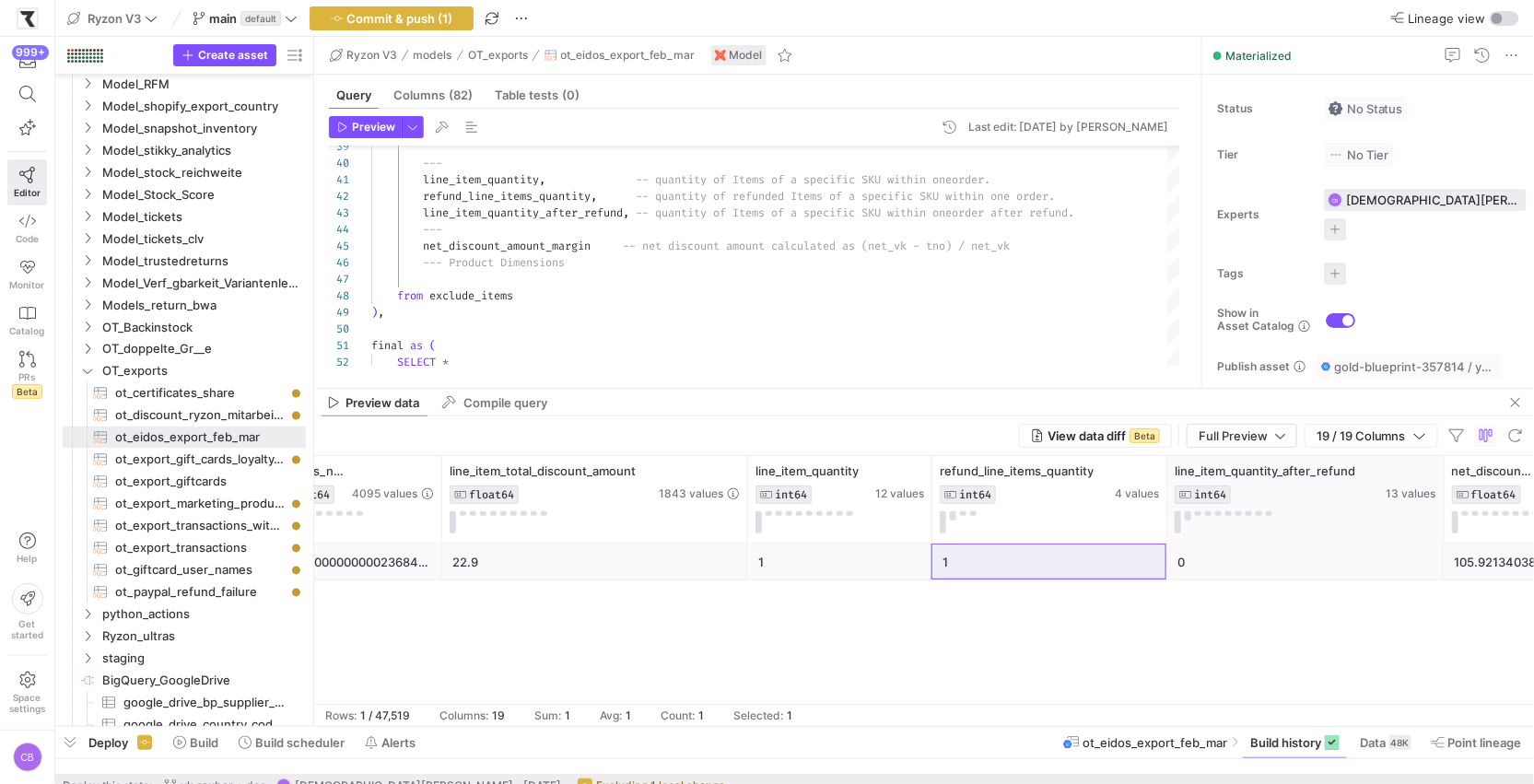 drag, startPoint x: 1348, startPoint y: 513, endPoint x: 1438, endPoint y: 521, distance: 90.3549 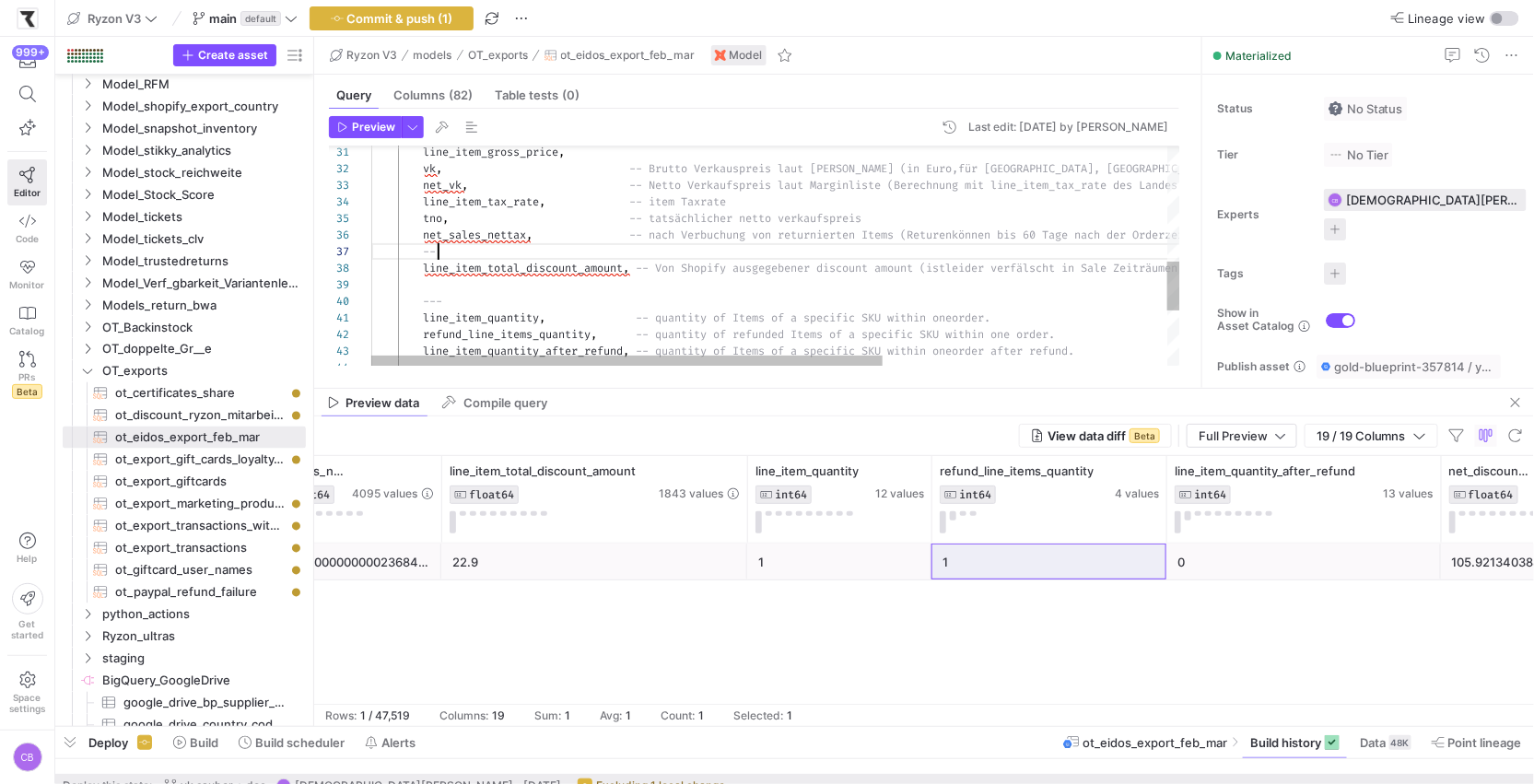 click on "--          line_item_total_discount_amount ,   -- Von Shopify ausgegebener discount amount (ist  leider verfälscht in Sale Zeiträumen, in denen der  Shopify vk verändert wird --> Black Week)          ---          line_item_quantity ,                -- quantity of Items of a specific SKU within one  order.           refund_line_items_quantity ,        -- quantity of refunded Items of a specific SKU wi thin one order.          line_item_quantity_after_refund ,   -- quantity of Items of a specific SKU within one  order after refund.          ---          net_sales_nettax ,                 -- nach Verbuchung von returnierten Items (Returen  können bis 60 Tage nach der Orderzeitpunkt  getätigt werden)          tno ,                              -- tatsächlicher netto verkaufspreis net_vk , ," at bounding box center (1001, 125) 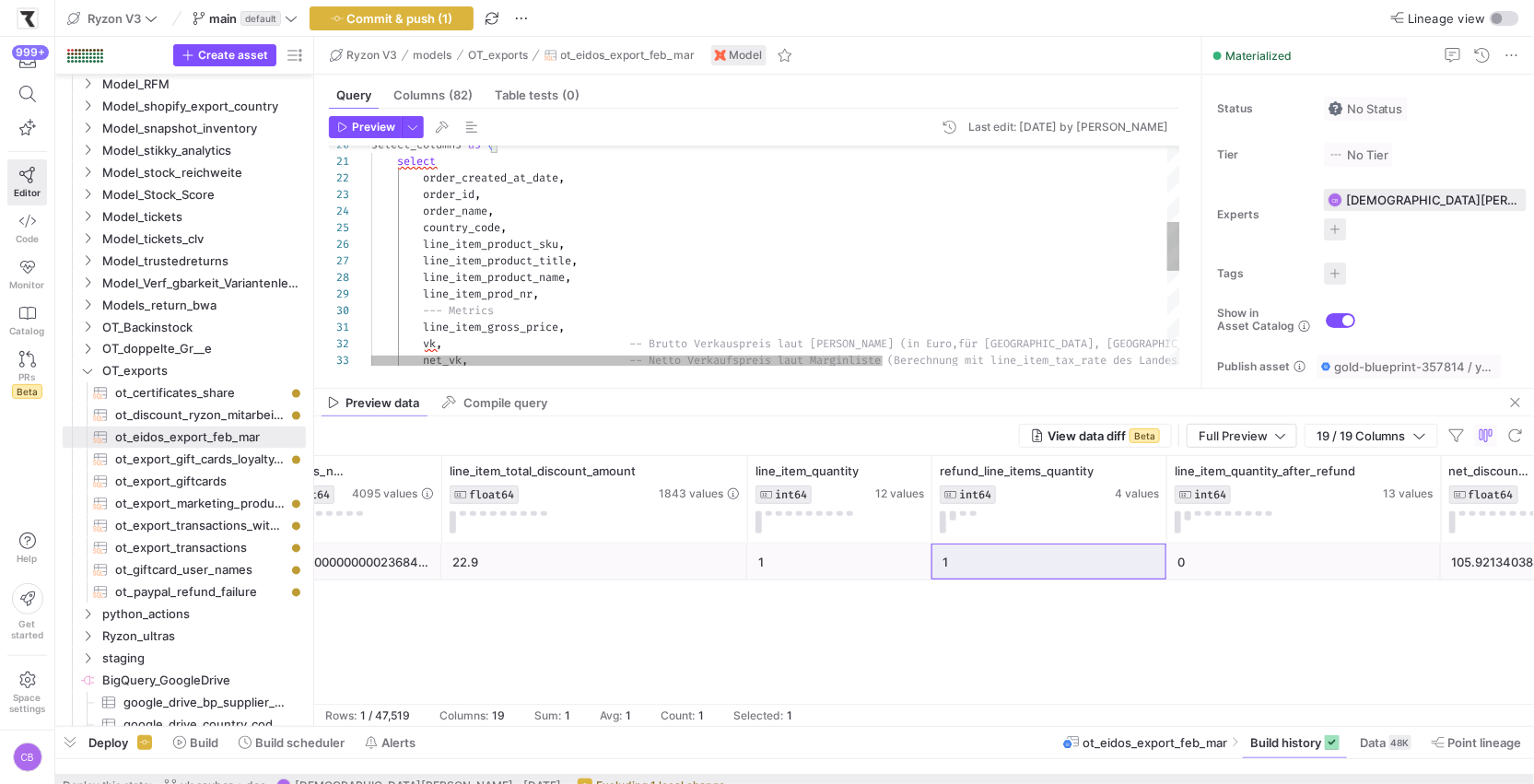 click on "net_vk ,                           -- Netto Verkaufspreis laut Marginliste (Berechnun g mit line_item_tax_rate des Landes aus Shopify)          vk ,                               -- Brutto Verkauspreis laut Margenliste (in Euro,  für Schweiz, USA, GB. umgerechnet mit dem für die  Order angewandten Wechselkurs)          line_item_gross_price ,          --- Metrics          line_item_product_name ,          line_item_prod_nr ,          line_item_product_title ,          line_item_product_sku ,          country_code ,          order_name ,          order_id ,          order_created_at_date ,      select   select_columns   as   (" at bounding box center [1001, 300] 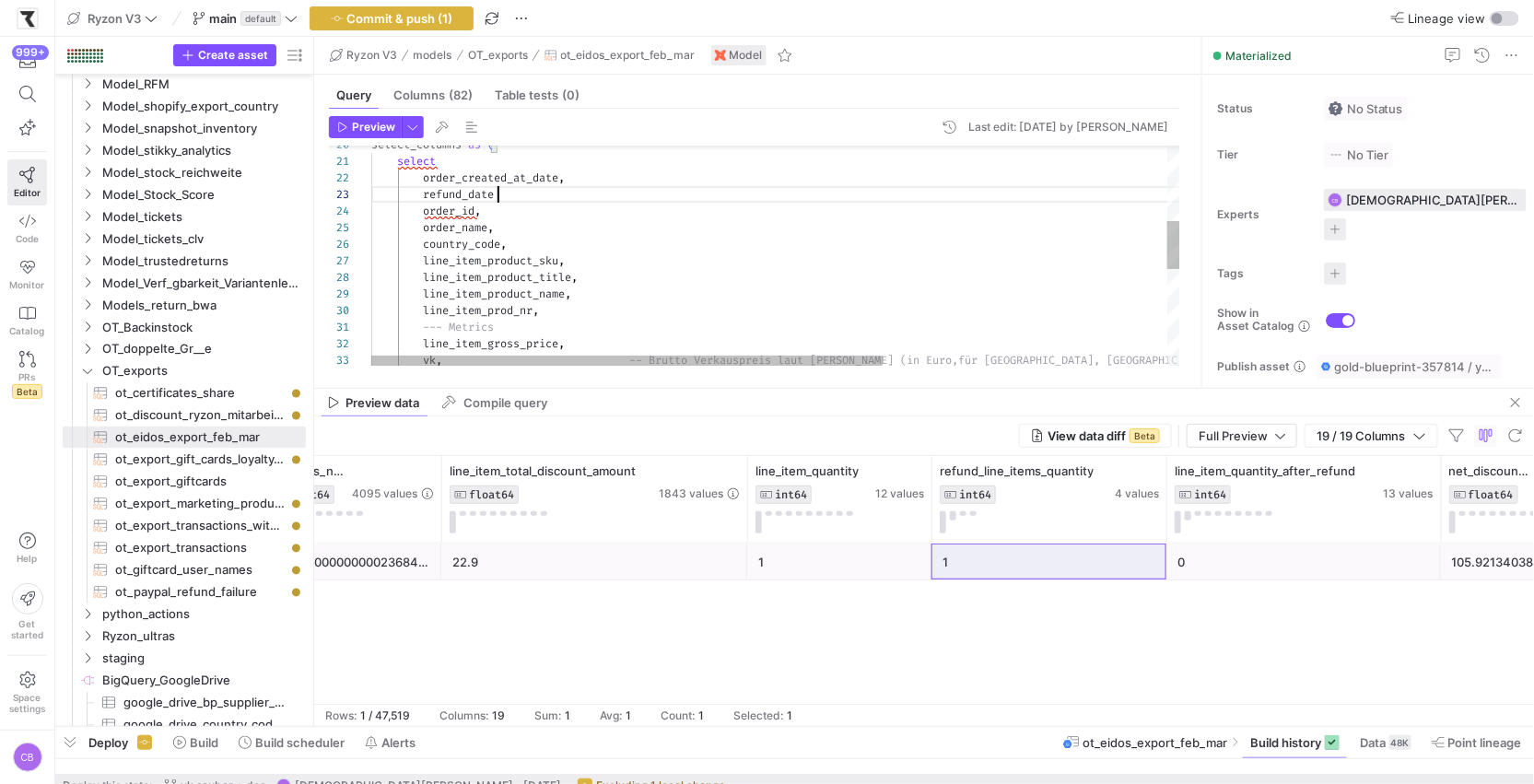 scroll, scrollTop: 33, scrollLeft: 132, axis: both 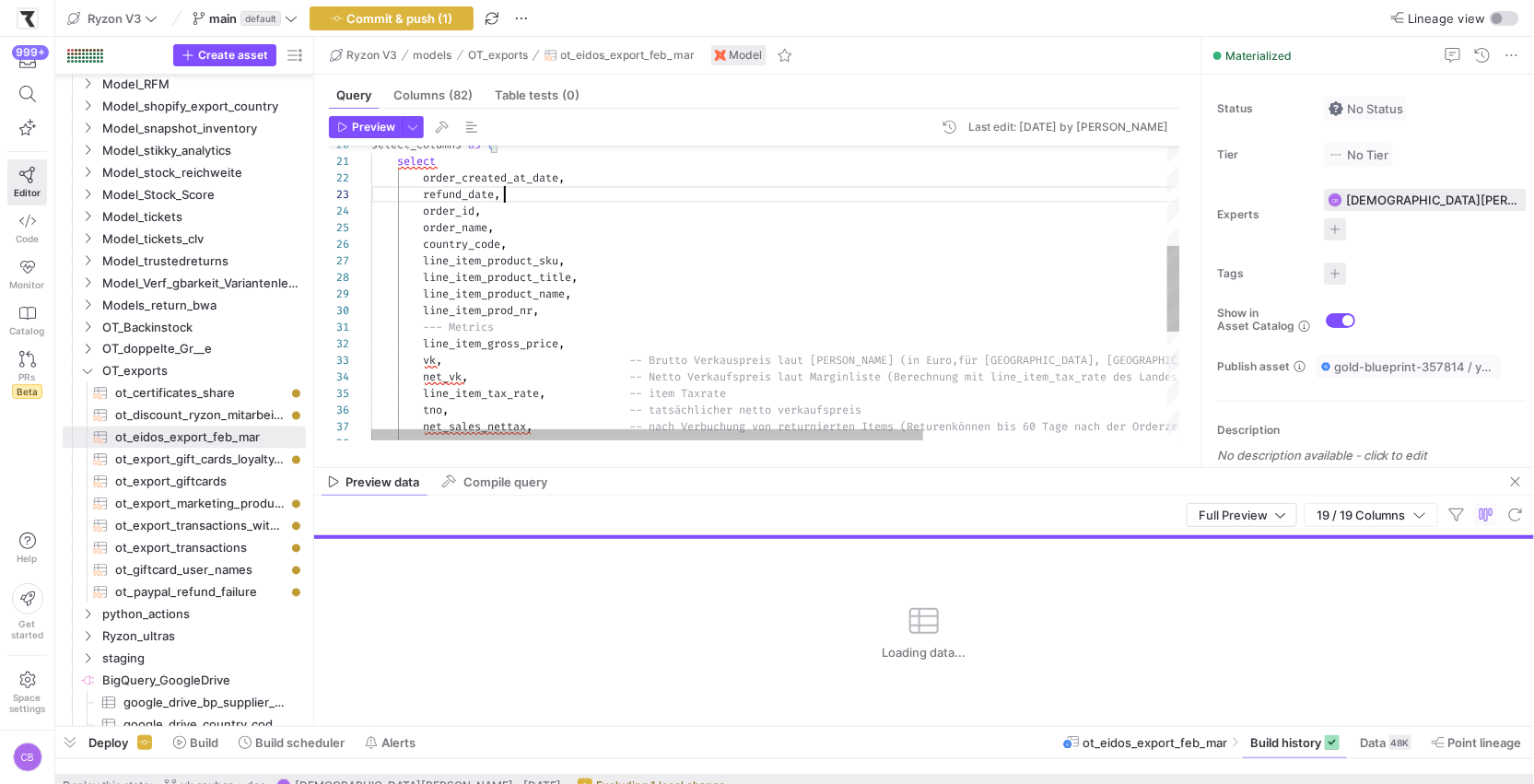 drag, startPoint x: 653, startPoint y: 390, endPoint x: 663, endPoint y: 521, distance: 131.38112 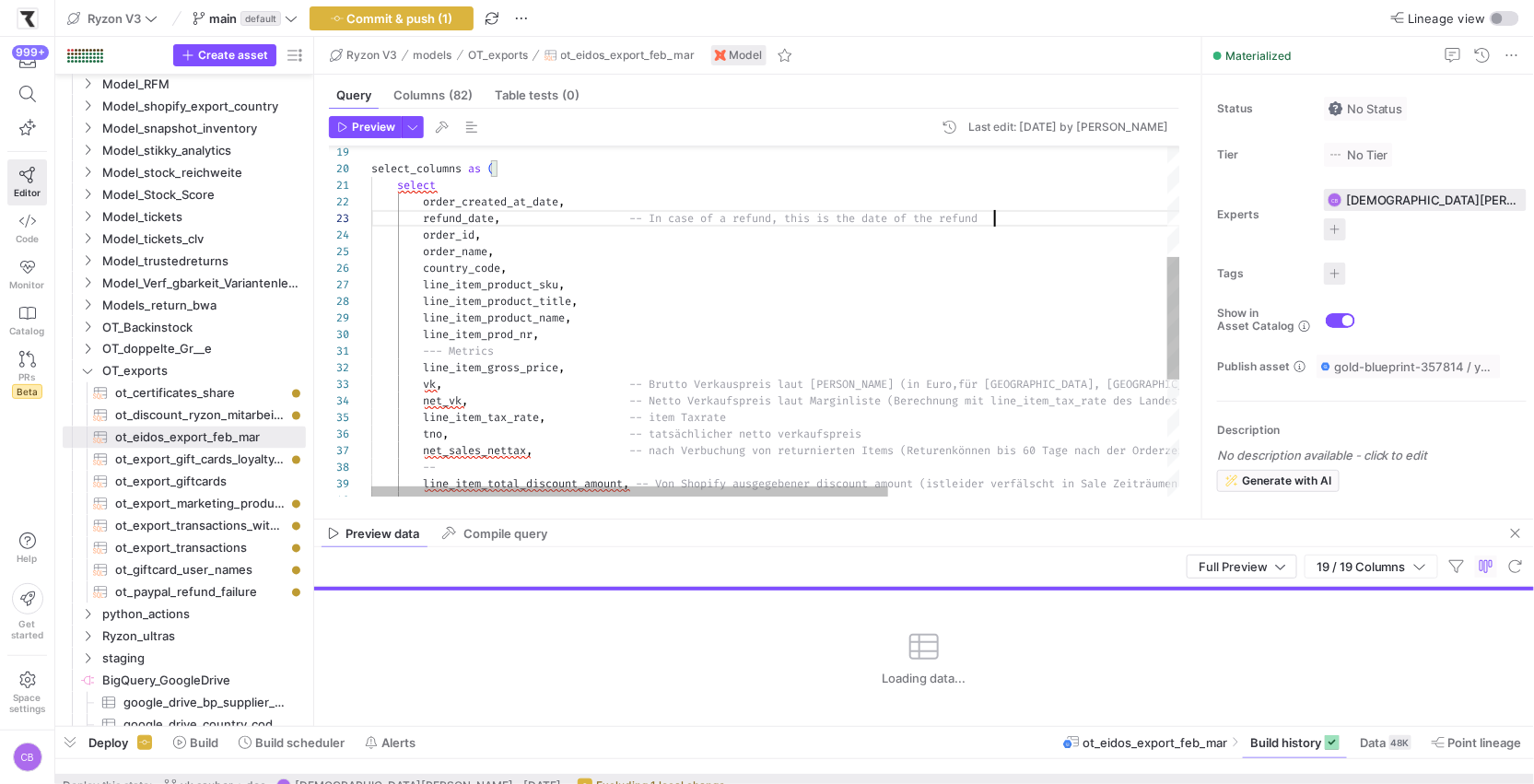 scroll, scrollTop: 33, scrollLeft: 622, axis: both 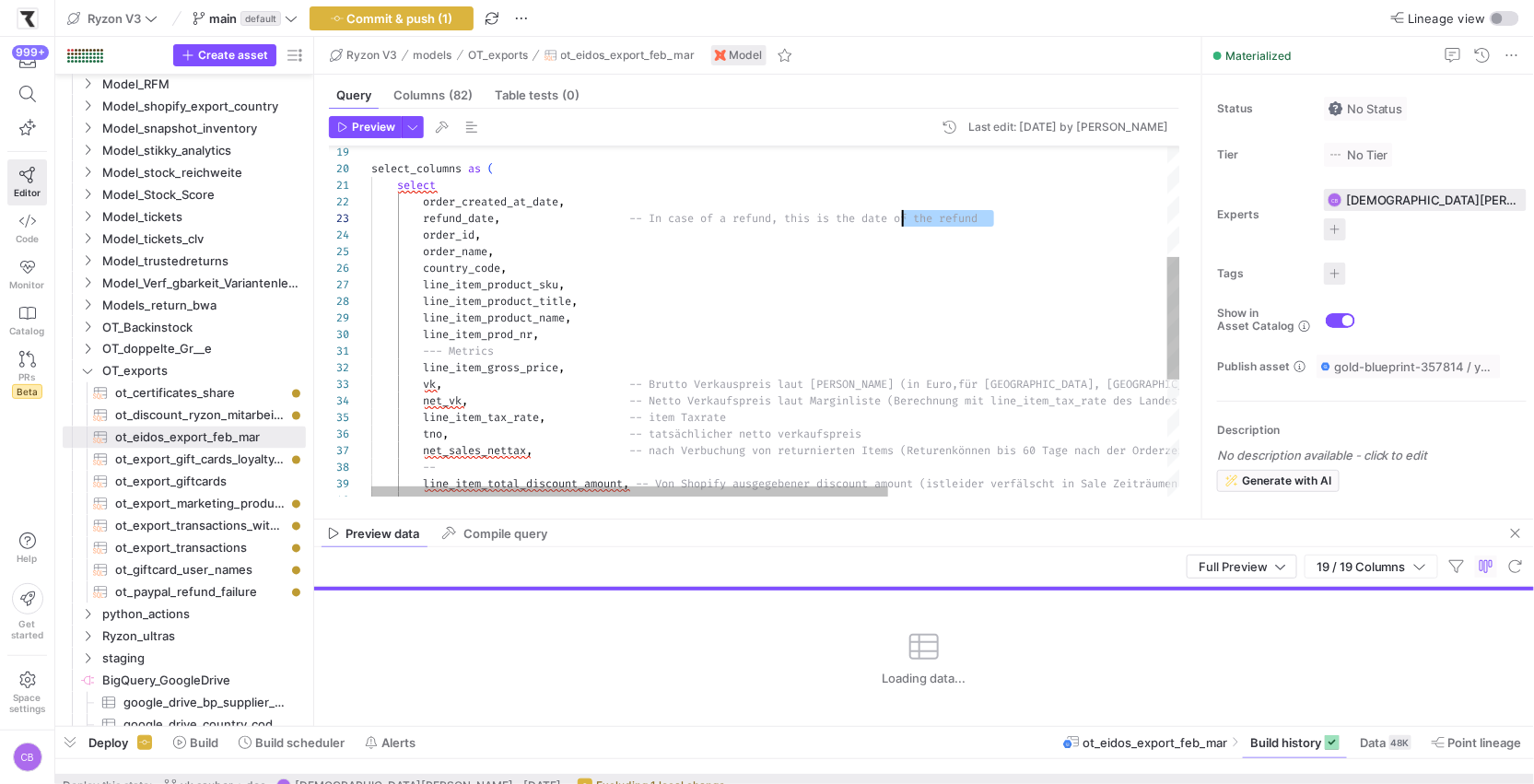 drag, startPoint x: 1005, startPoint y: 219, endPoint x: 904, endPoint y: 218, distance: 101.00495 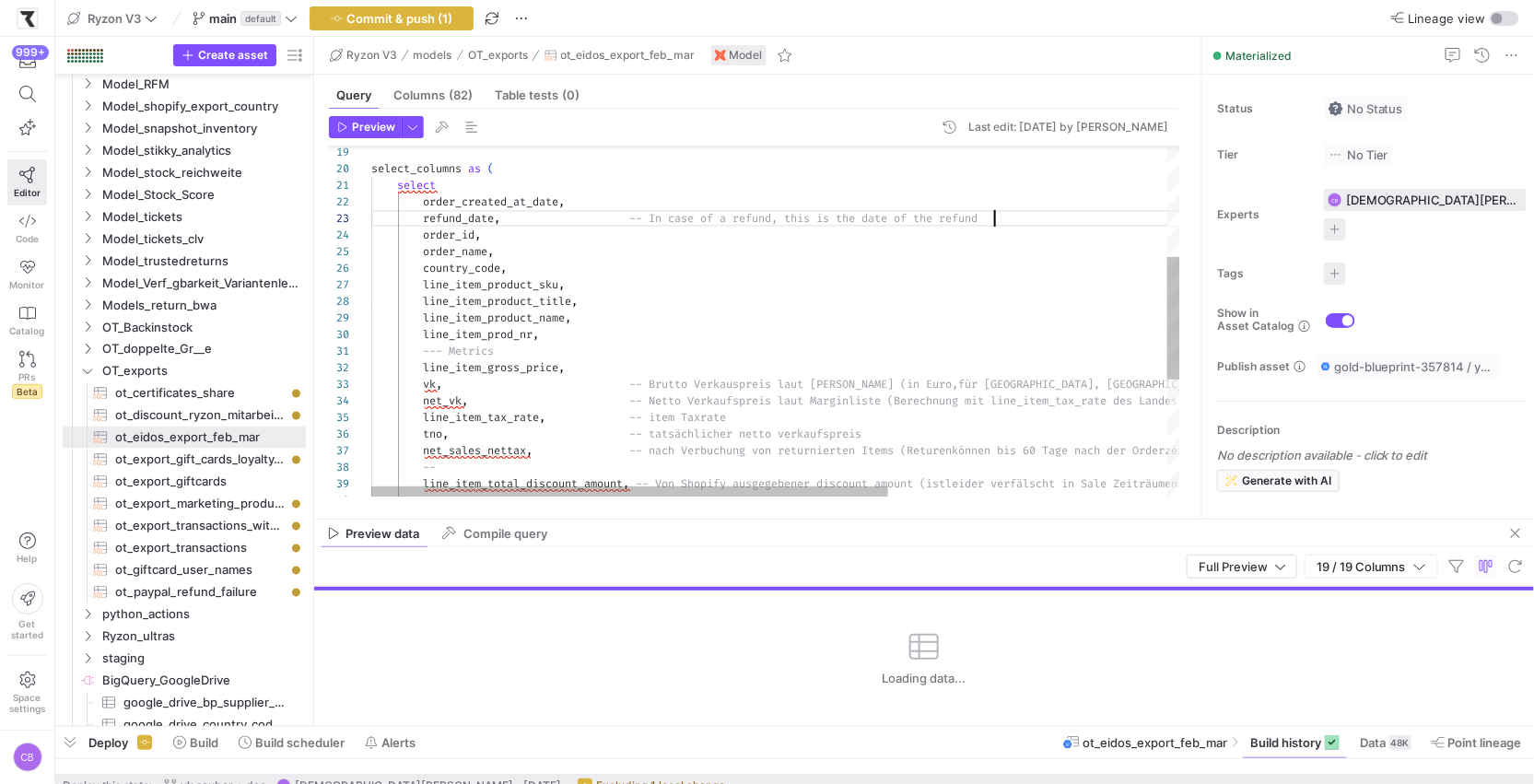 click on "vk ,                               -- Brutto Verkauspreis laut Margenliste (in Euro,  für Schweiz, USA, GB. umgerechnet mit dem für die  Order angewandten Wechselkurs)          line_item_gross_price ,          --- Metrics          line_item_product_name ,          line_item_prod_nr ,          line_item_product_title ,          line_item_product_sku ,          country_code ,          order_name ,          order_id ,          refund_date ,                      -- In case of a refund, this is the date of the re fund          net_vk ,                           -- Netto Verkaufspreis laut Marginliste (Berechnun g mit line_item_tax_rate des Landes aus Shopify)          line_item_tax_rate ,               -- item Taxrate          tno ,          , -- ,   ," at bounding box center (994, 333) 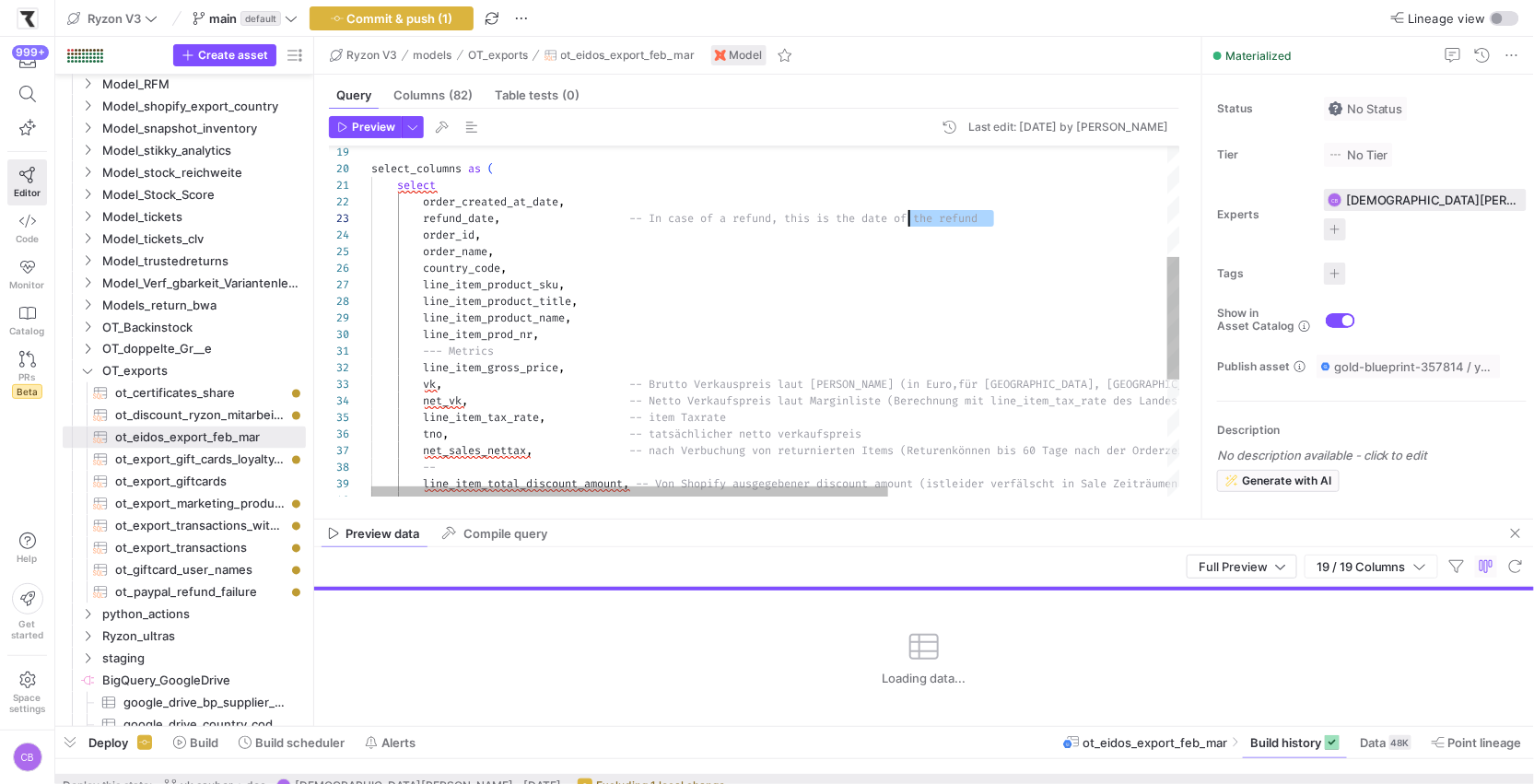 scroll, scrollTop: 33, scrollLeft: 536, axis: both 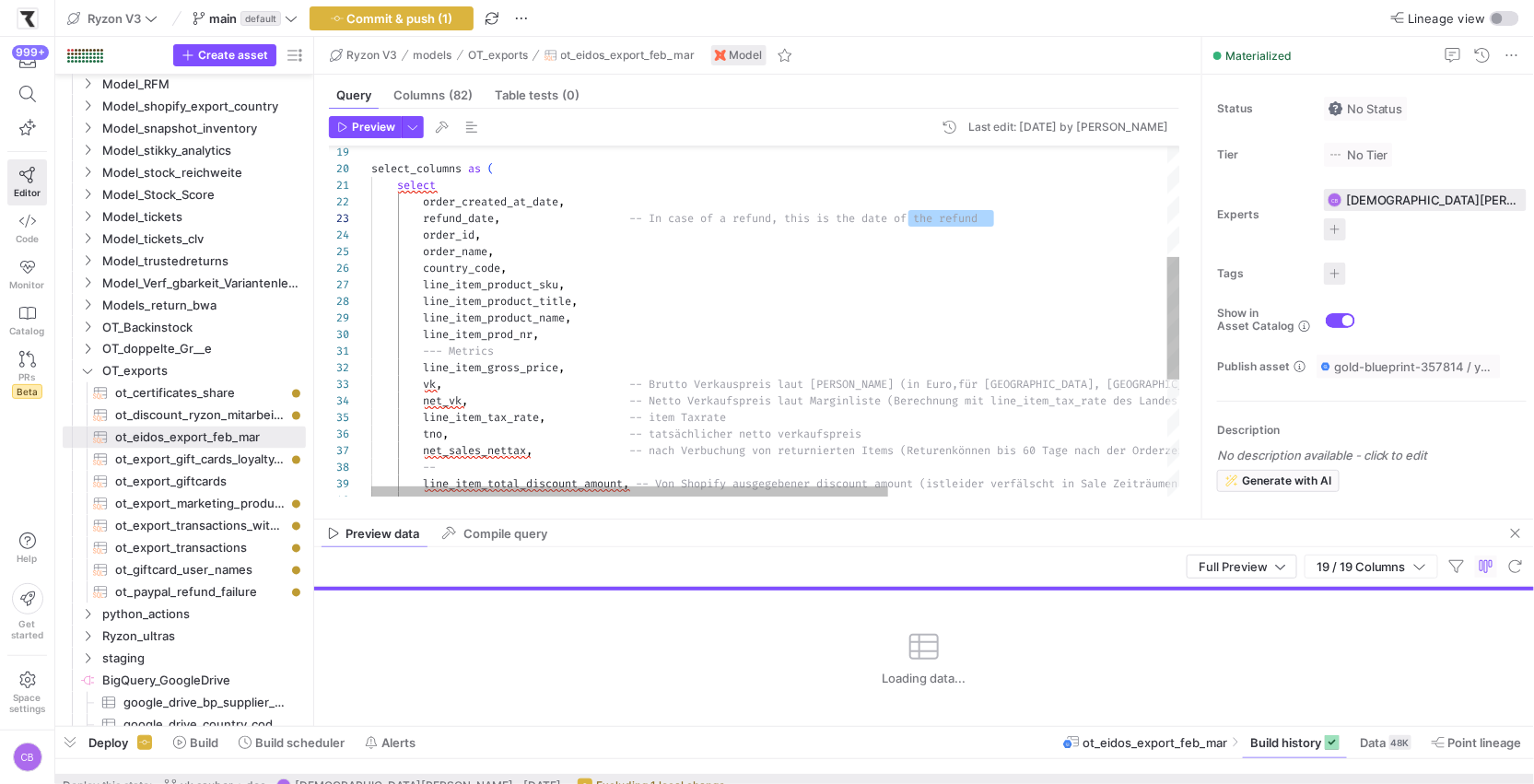 drag, startPoint x: 1067, startPoint y: 219, endPoint x: 908, endPoint y: 220, distance: 159.00314 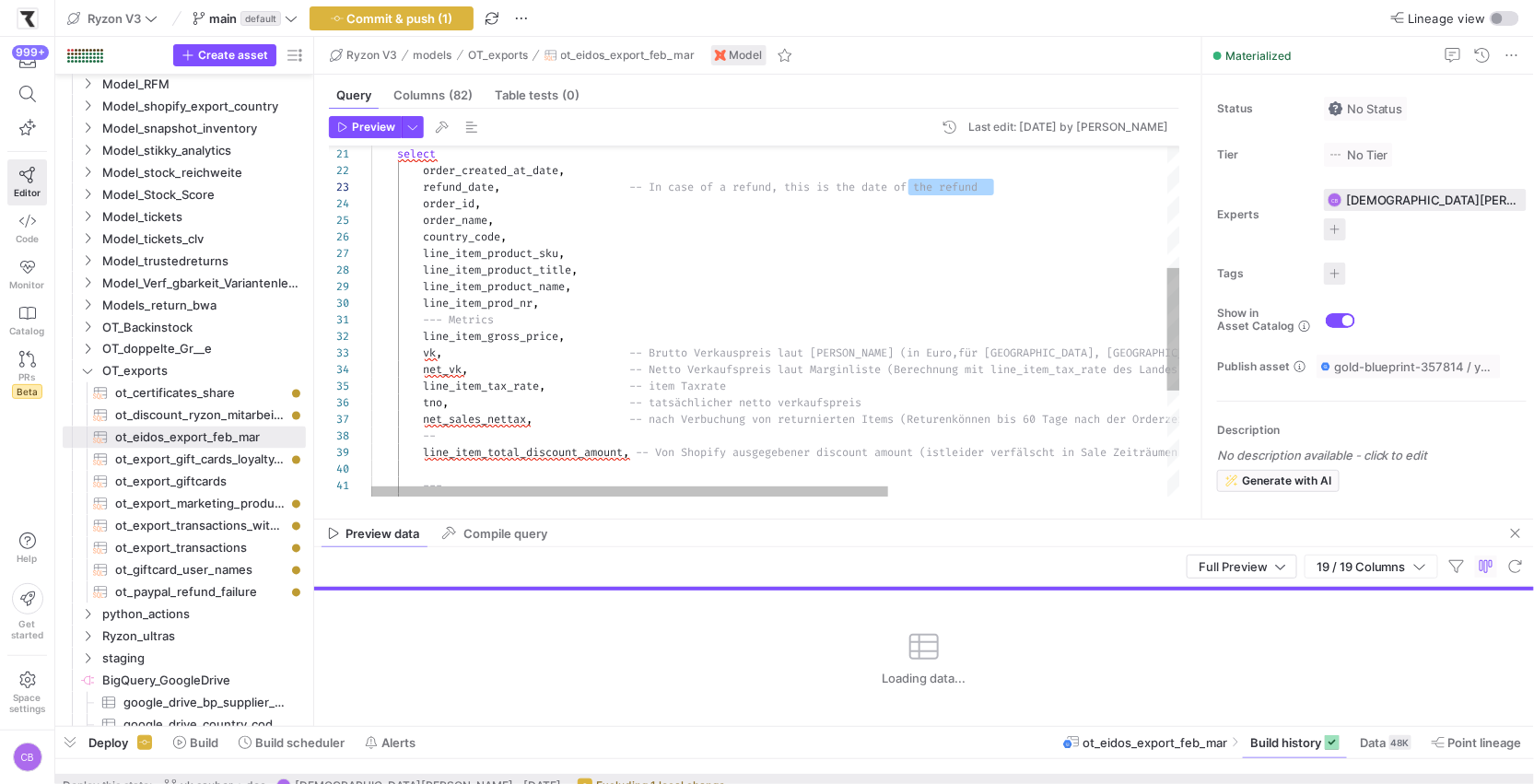 click on "vk ,                               -- Brutto Verkauspreis laut Margenliste (in Euro,  für Schweiz, USA, GB. umgerechnet mit dem für die  Order angewandten Wechselkurs)          line_item_gross_price ,          --- Metrics          line_item_product_name ,          line_item_prod_nr ,          line_item_product_title ,          line_item_product_sku ,          country_code ,          order_name ,          order_id ,          refund_date ,                      -- In case of a refund, this is the date of the re fund          net_vk ,                           -- Netto Verkaufspreis laut Marginliste (Berechnun g mit line_item_tax_rate des Landes aus Shopify)          line_item_tax_rate ,               -- item Taxrate          tno ,          , -- ,   ," at bounding box center (994, 301) 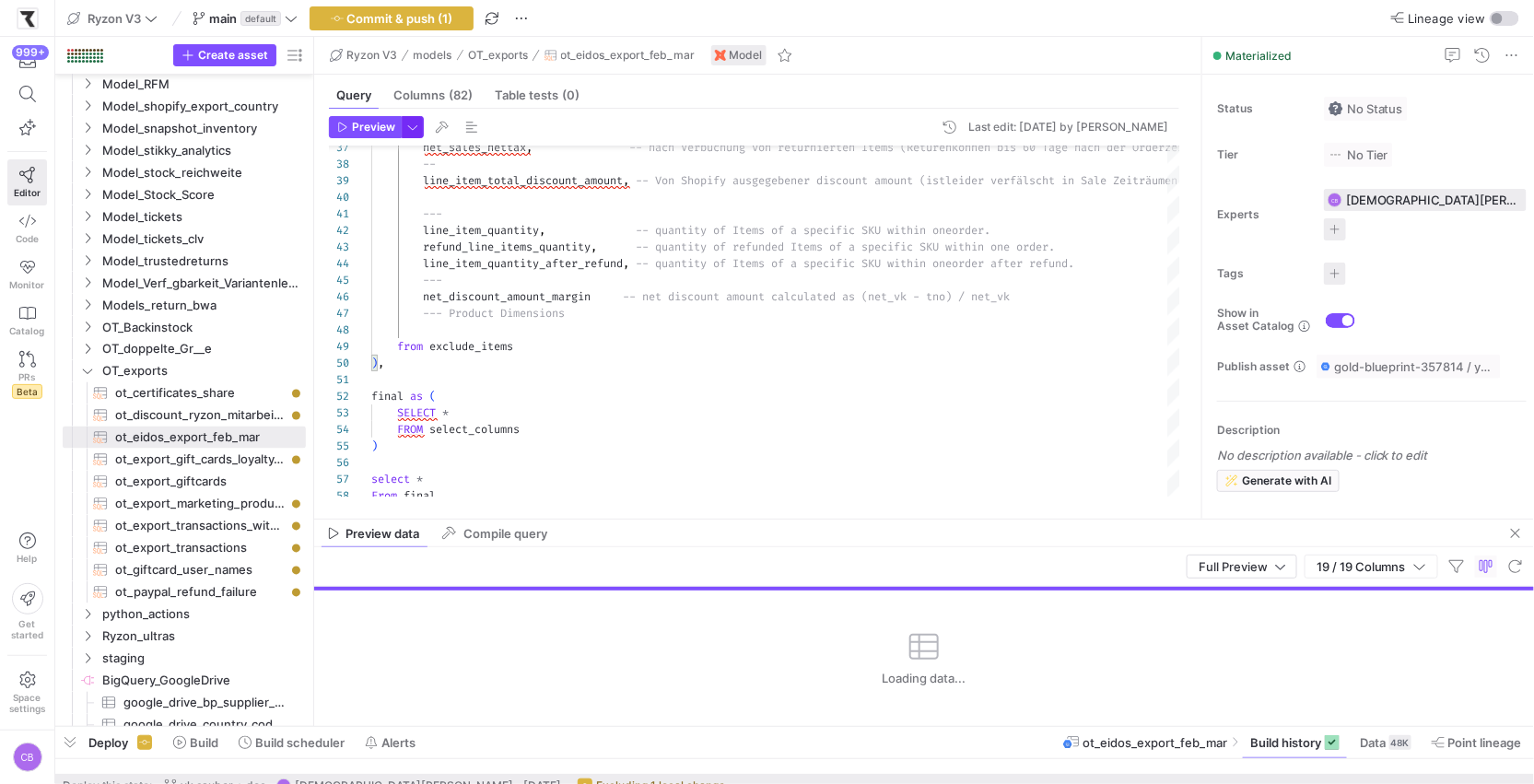 type on "select
order_created_at_date,
refund_date,                    -- In case of a refund, this is the date of the refund
order_id,
order_name,
country_code,
line_item_product_sku,
line_item_product_title,
line_item_product_name,
line_item_prod_nr," 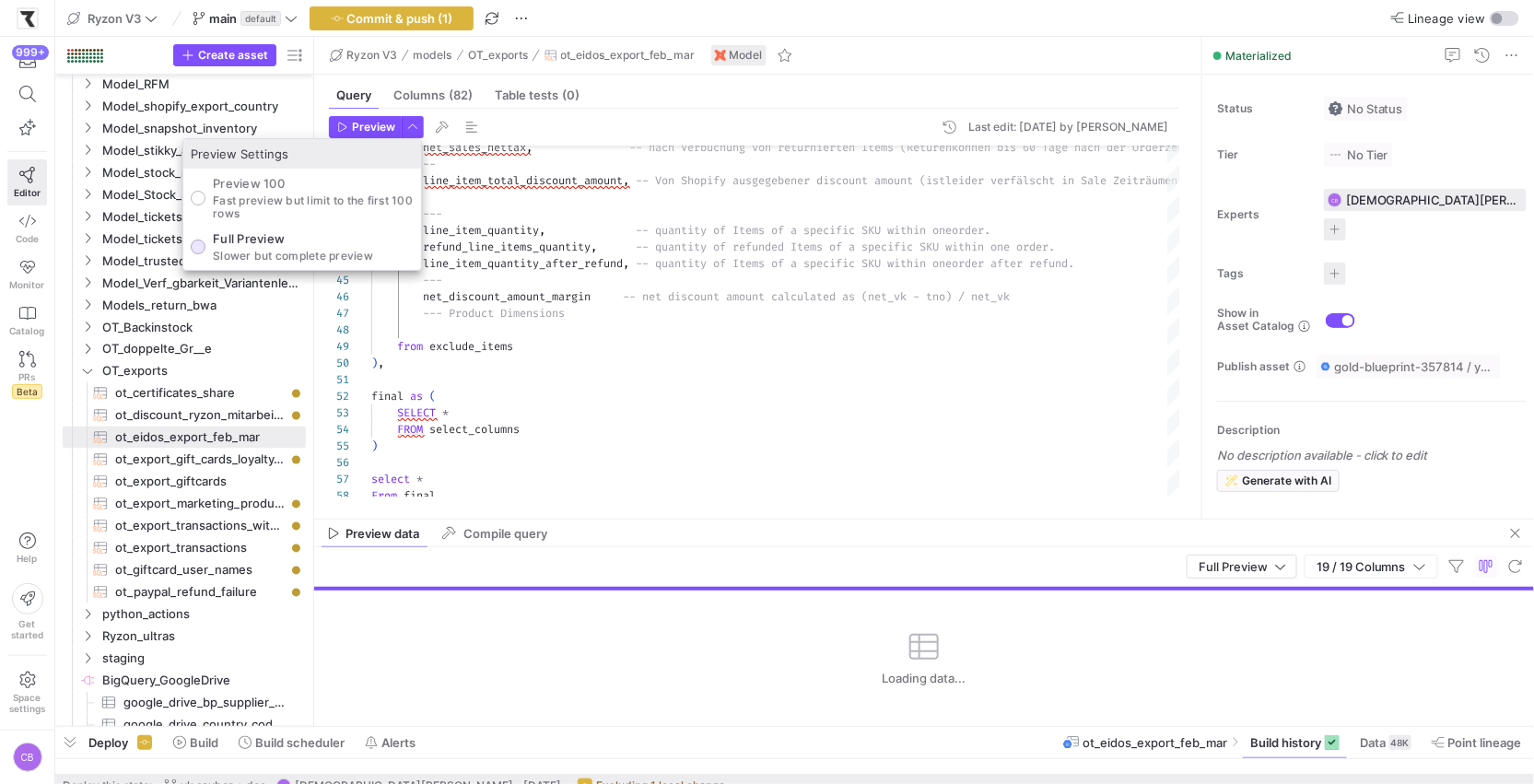 click on "Full Preview" at bounding box center [293, 239] 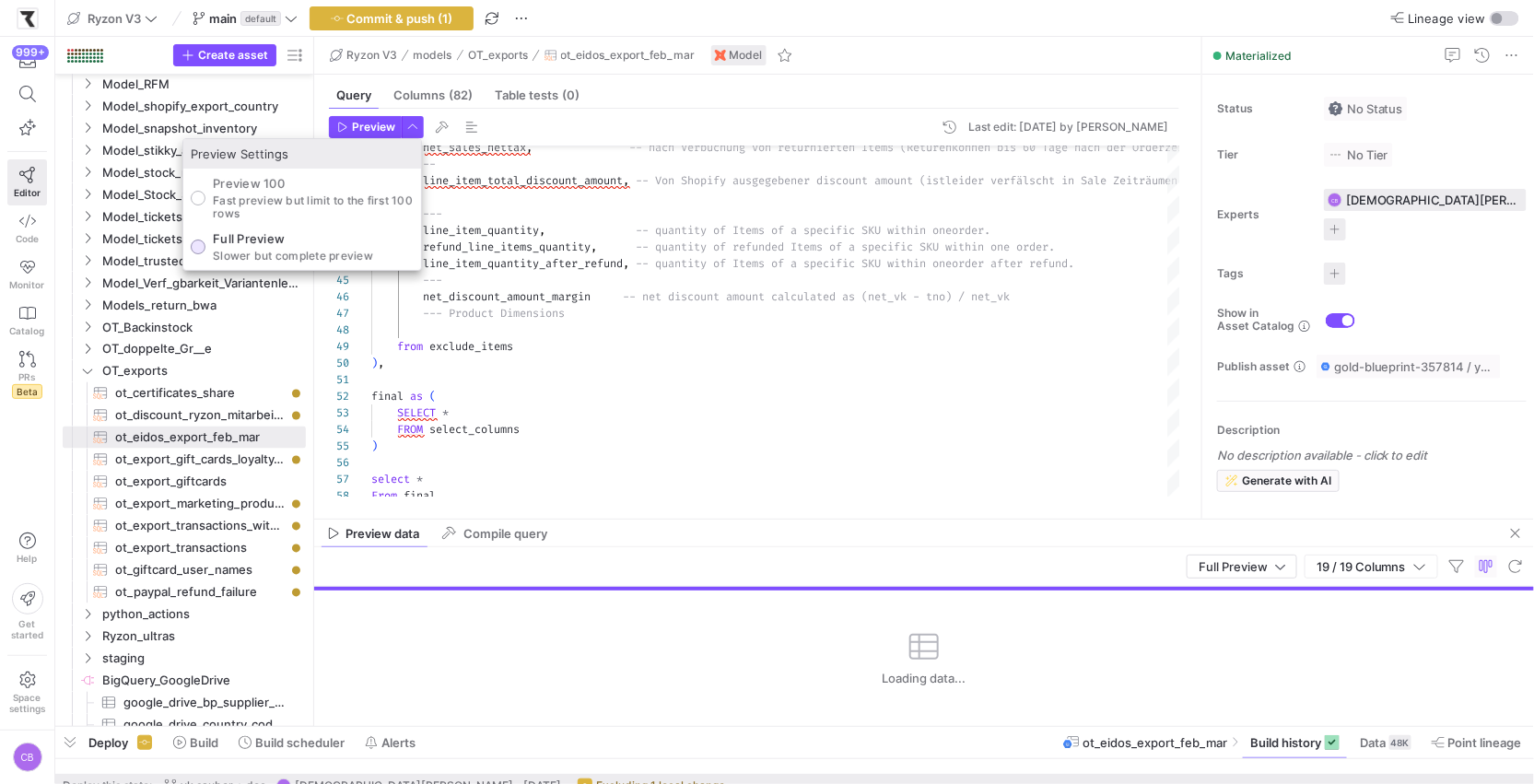 click on "Full Preview Slower but complete preview" at bounding box center (198, 247) 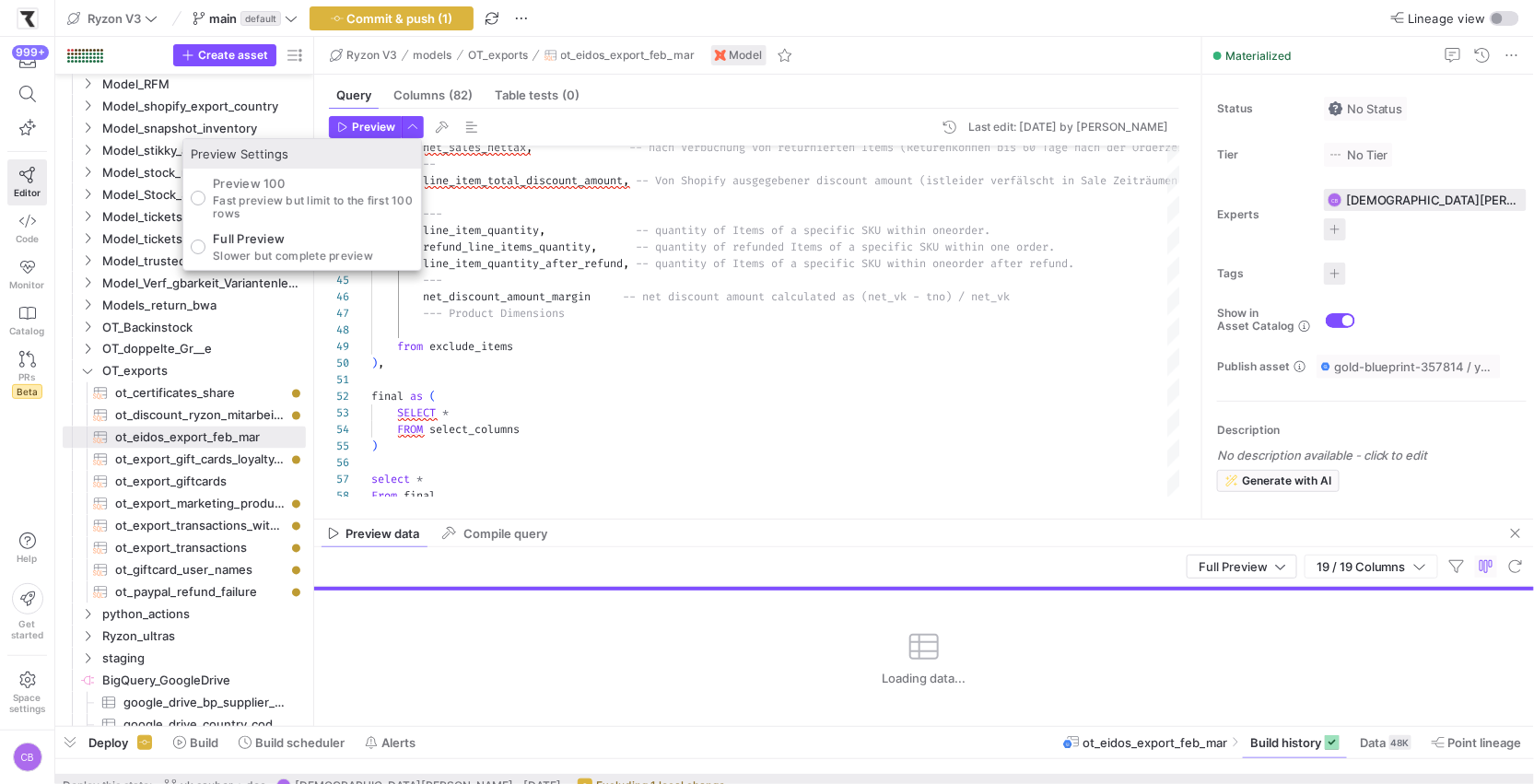 click at bounding box center [767, 392] 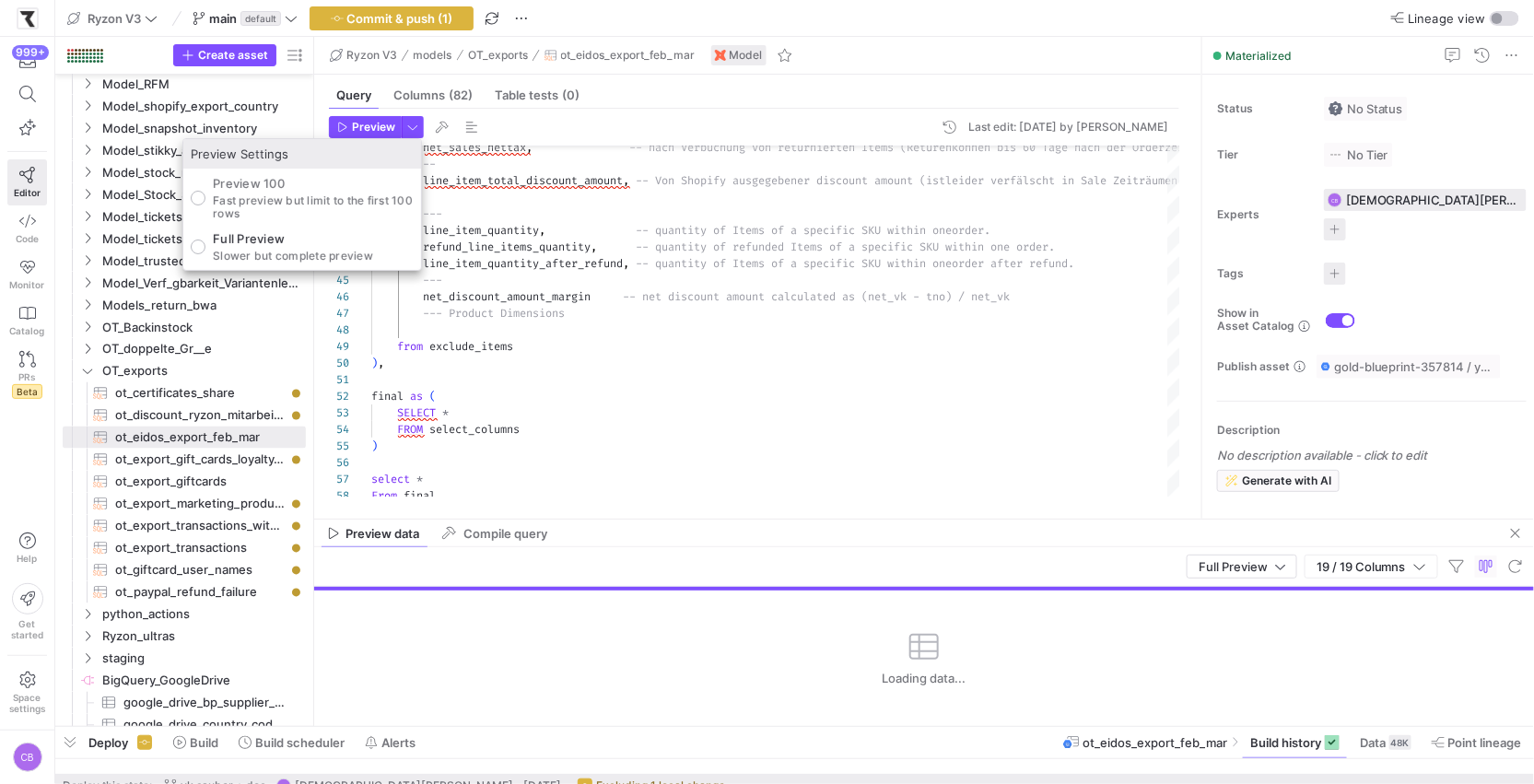 click on "Preview" at bounding box center [373, 127] 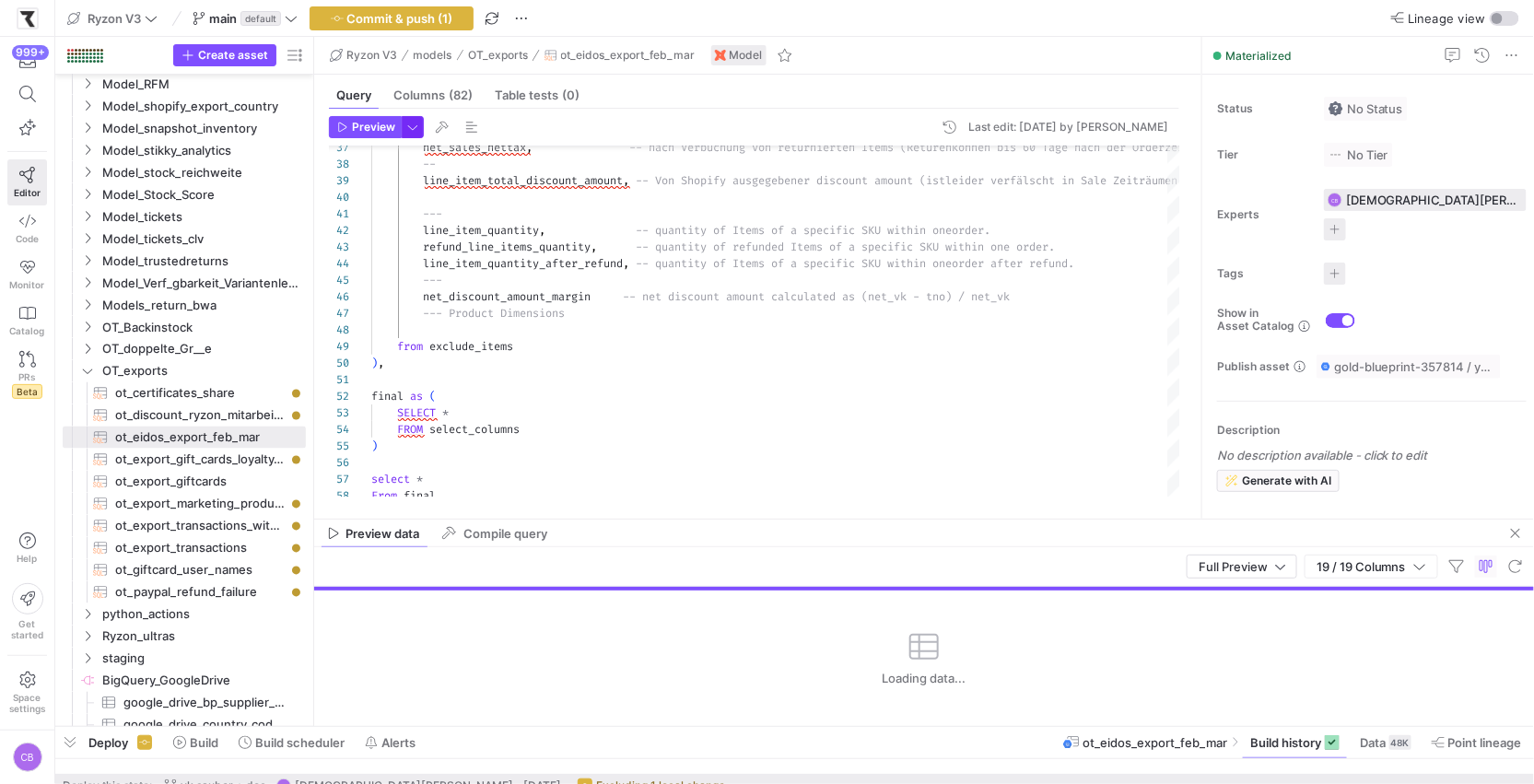 click 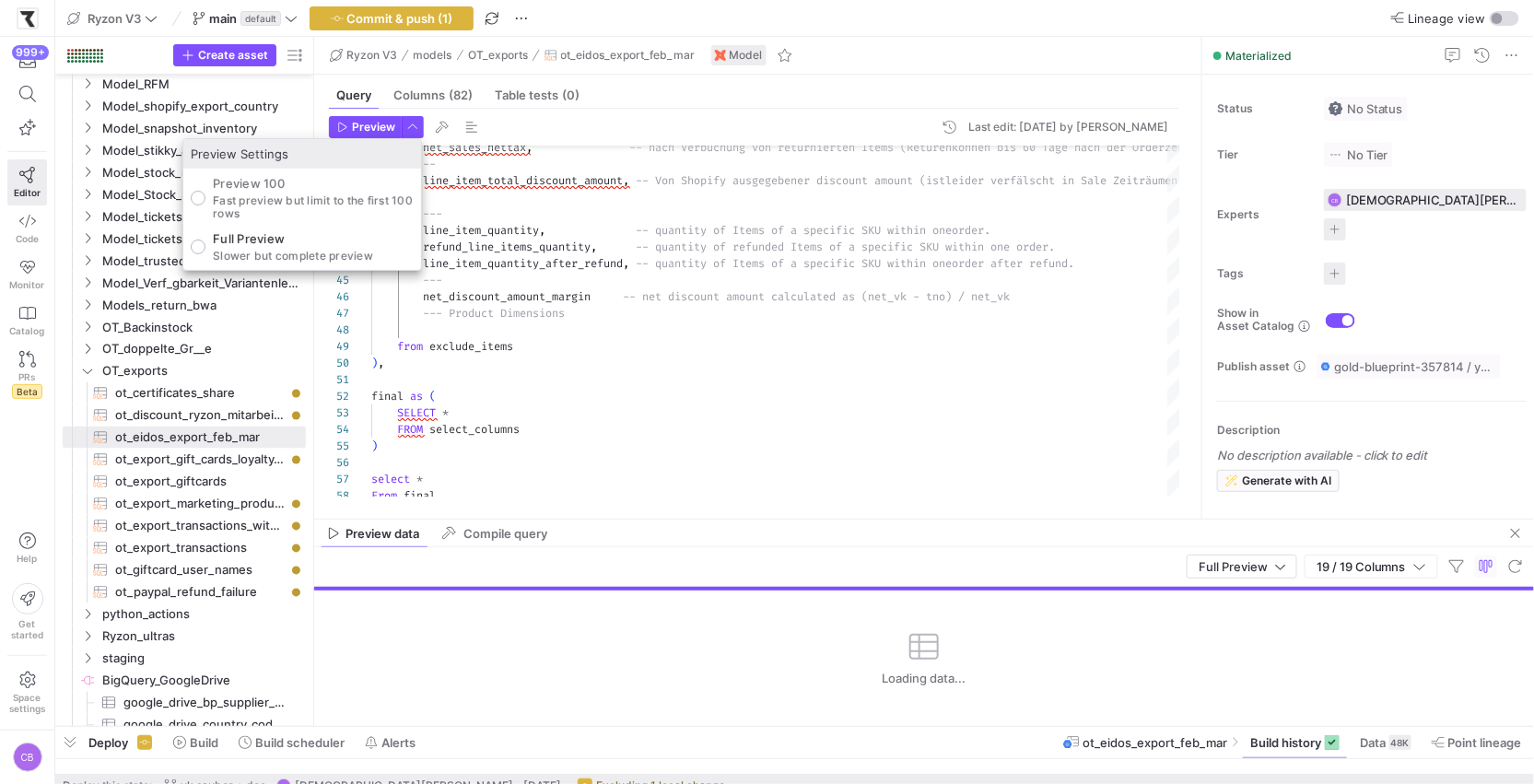 click on "Slower but complete preview" at bounding box center (293, 256) 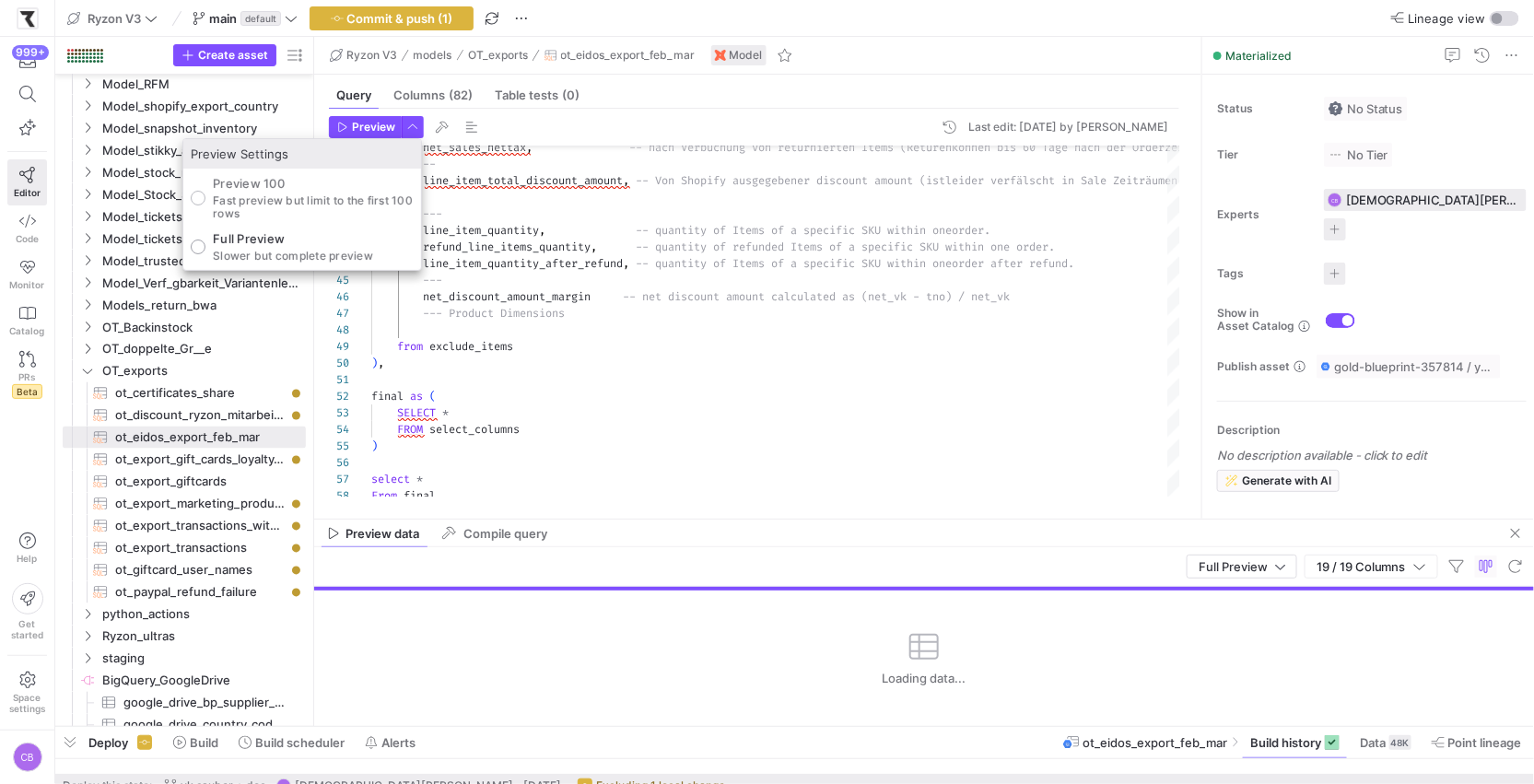 click on "Full Preview Slower but complete preview" at bounding box center (198, 247) 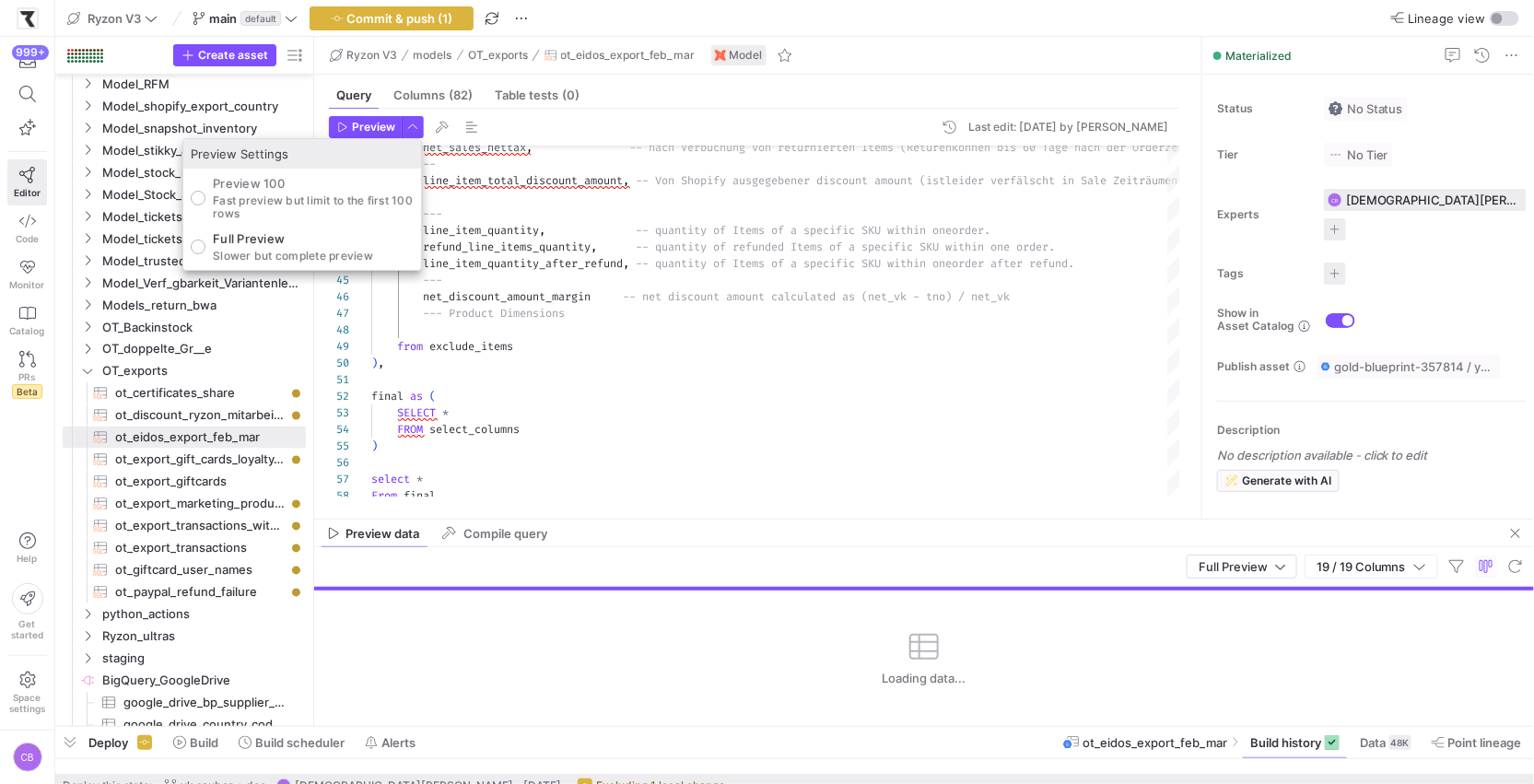 click at bounding box center (767, 392) 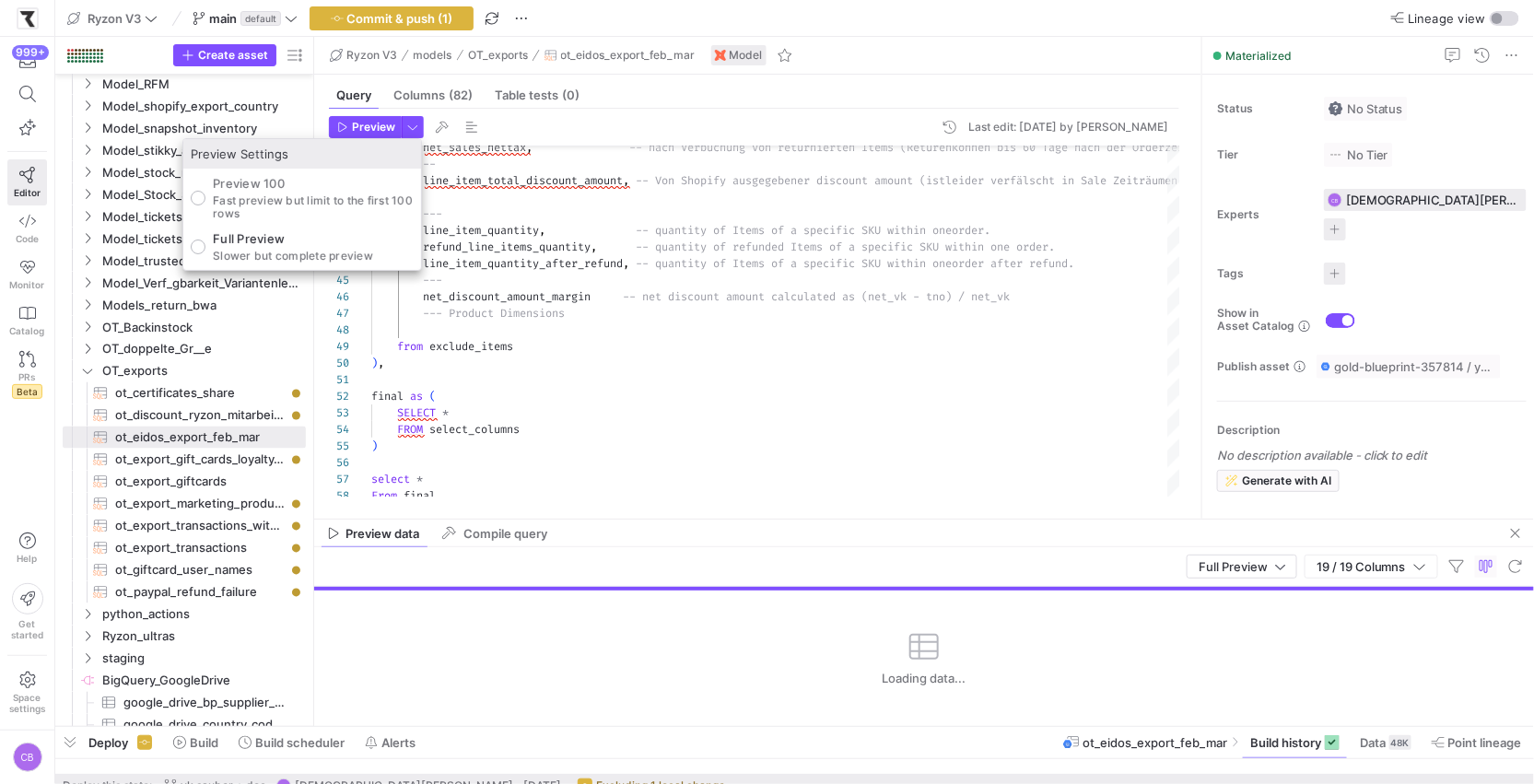 click on "Preview" at bounding box center [373, 127] 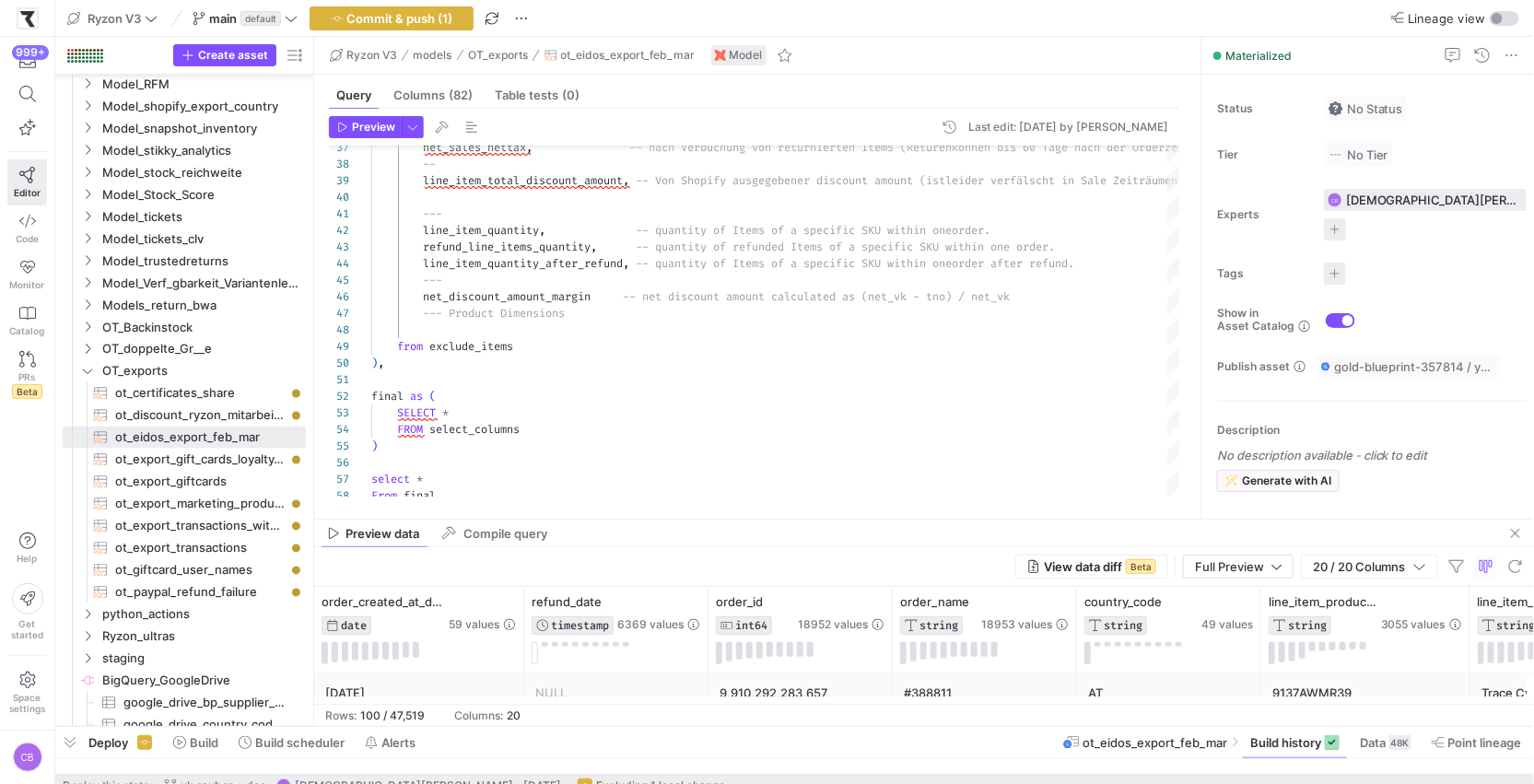 click on "Query   Columns  (82)  Table tests  (0) Preview Last edit: Thursday 10 July 2025 by Christian Bretthauer 37 38 39 40 41 42 43 44 45 46 47 48 49 50 51 52 53 54 55 56 57 58          net_sales_nettax ,                 -- nach Verbuchung von returnierten Items (Returen  können bis 60 Tage nach der Orderzeitpunkt  getätigt werden)          --          line_item_total_discount_amount ,   -- Von Shopify ausgegebener discount amount (ist  leider verfälscht in Sale Zeiträumen, in denen der  Shopify vk verändert wird --> Black Week)          ---          line_item_quantity ,                -- quantity of Items of a specific SKU within one  order.           refund_line_items_quantity ,        -- quantity of refunded Items of a specific SKU wi thin one order.          line_item_quantity_after_refund ,   -- quantity of Items of a specific SKU within one  ---" 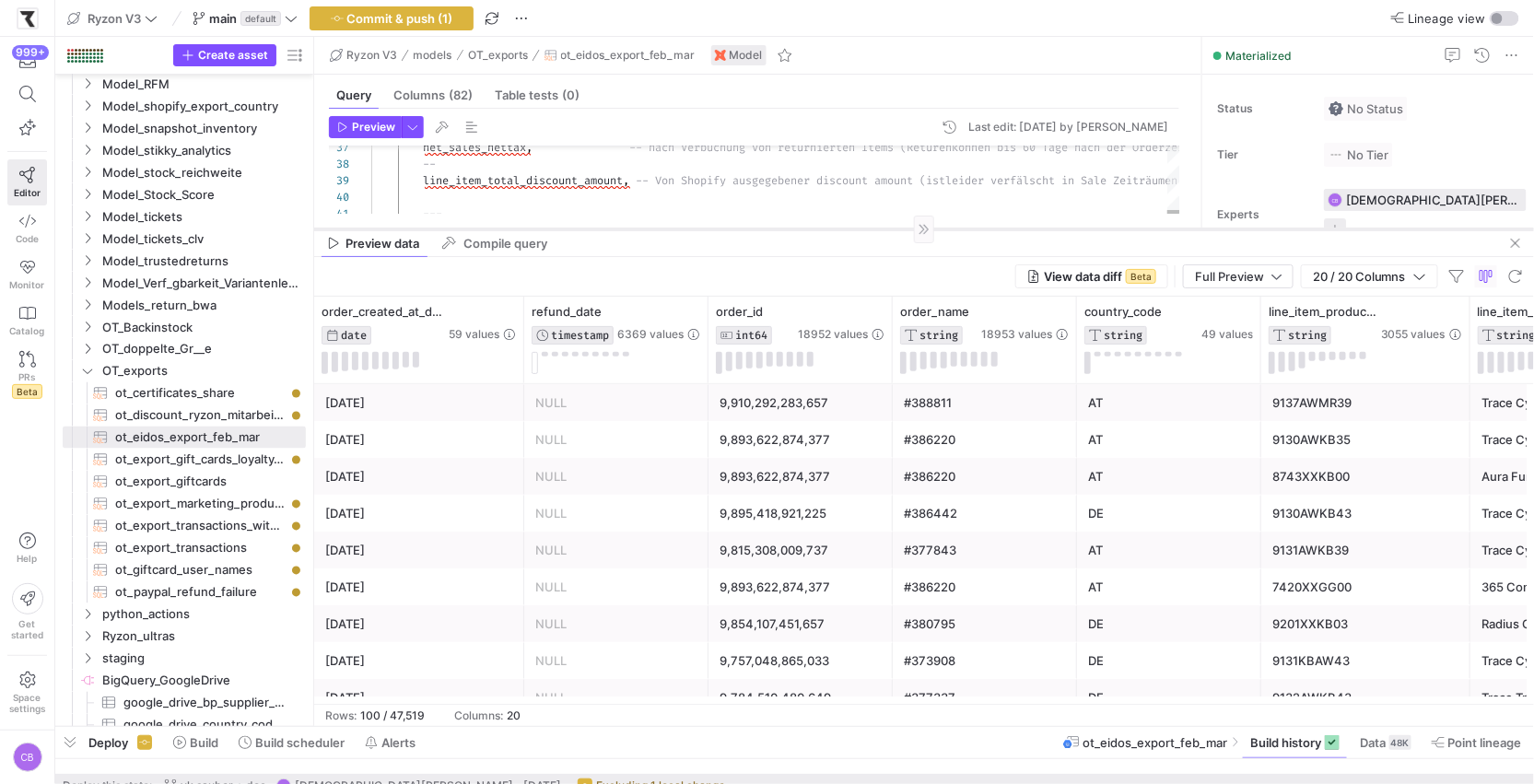 drag, startPoint x: 600, startPoint y: 518, endPoint x: 606, endPoint y: 228, distance: 290.06206 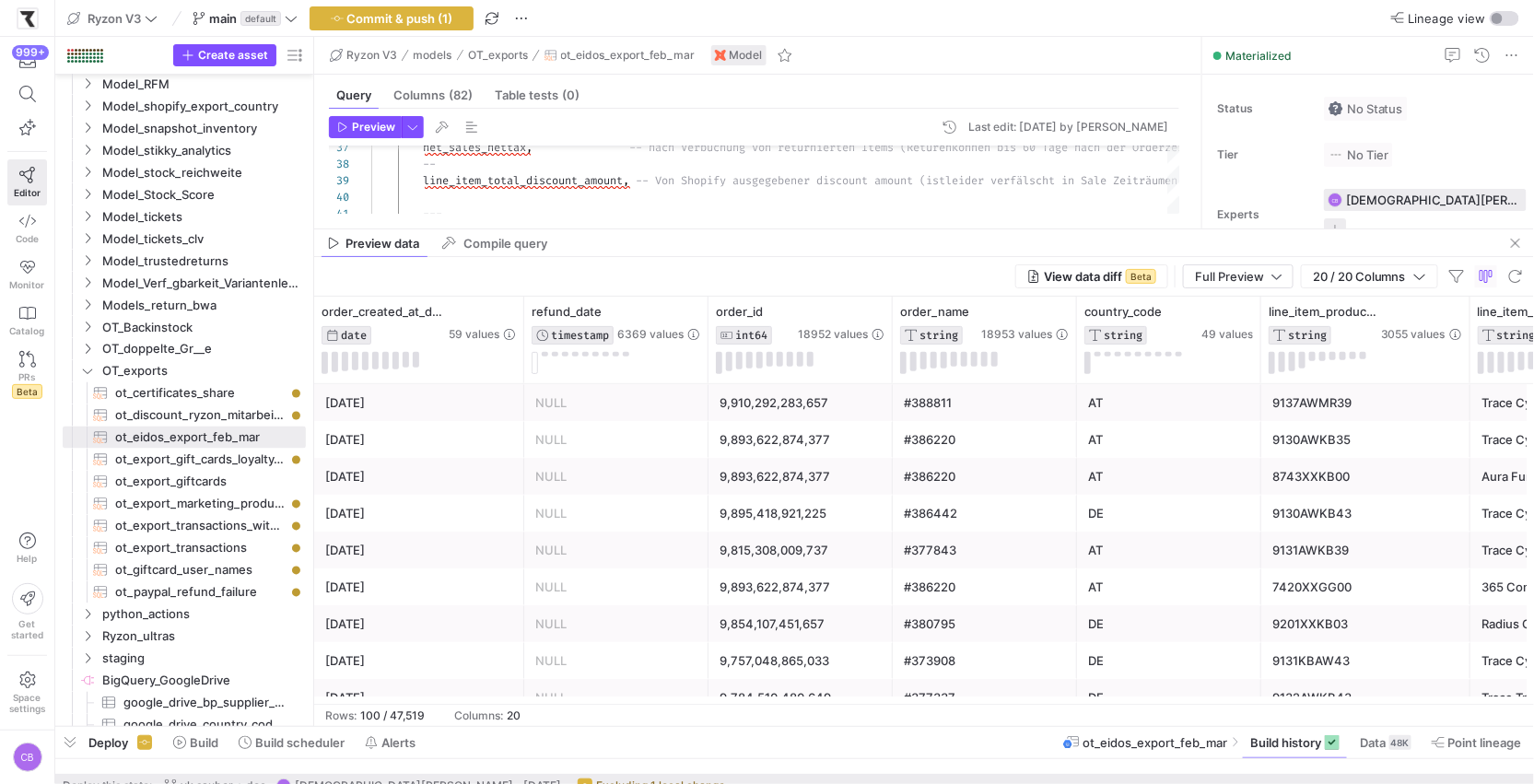 scroll, scrollTop: 300, scrollLeft: 0, axis: vertical 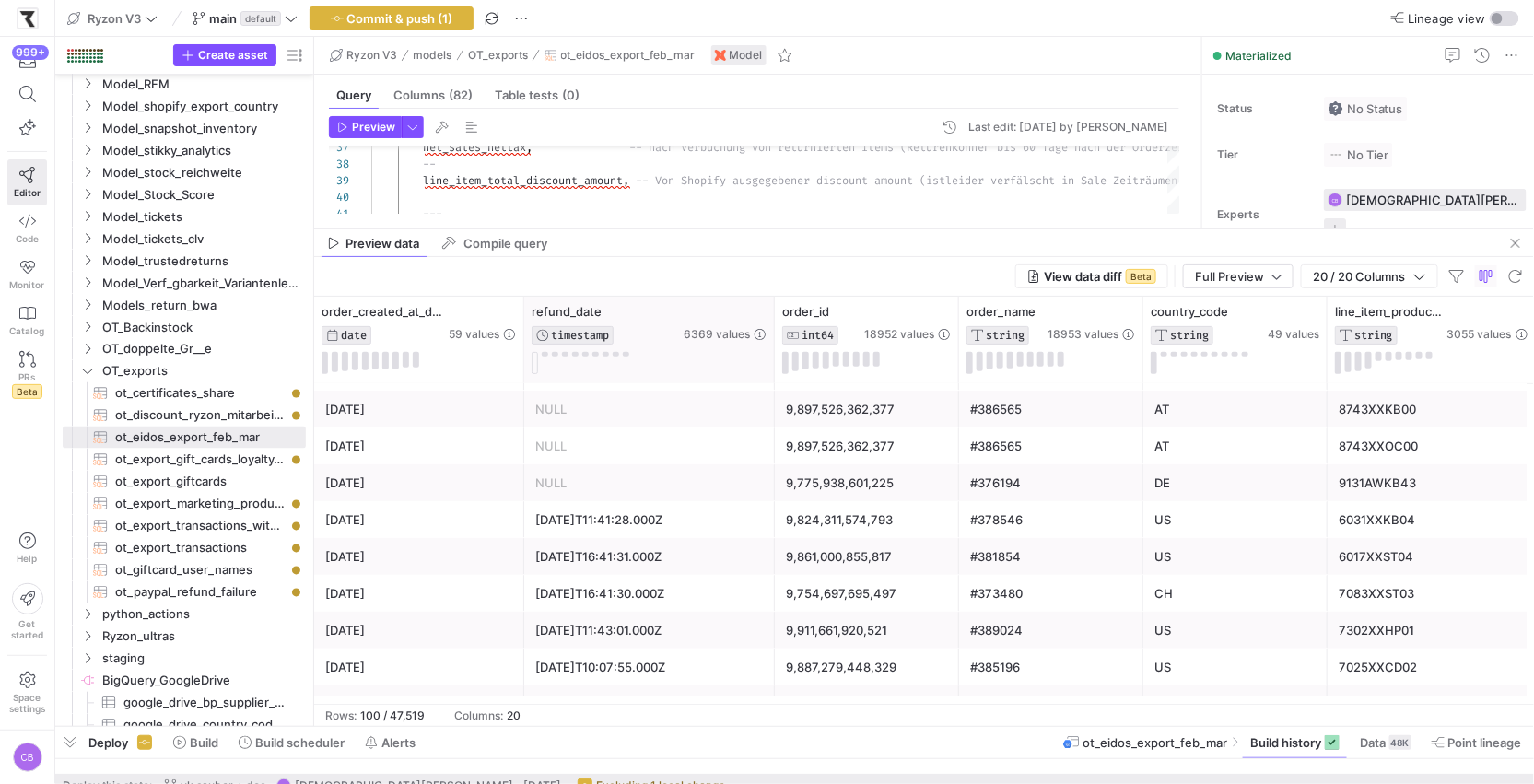 drag, startPoint x: 705, startPoint y: 332, endPoint x: 771, endPoint y: 332, distance: 66 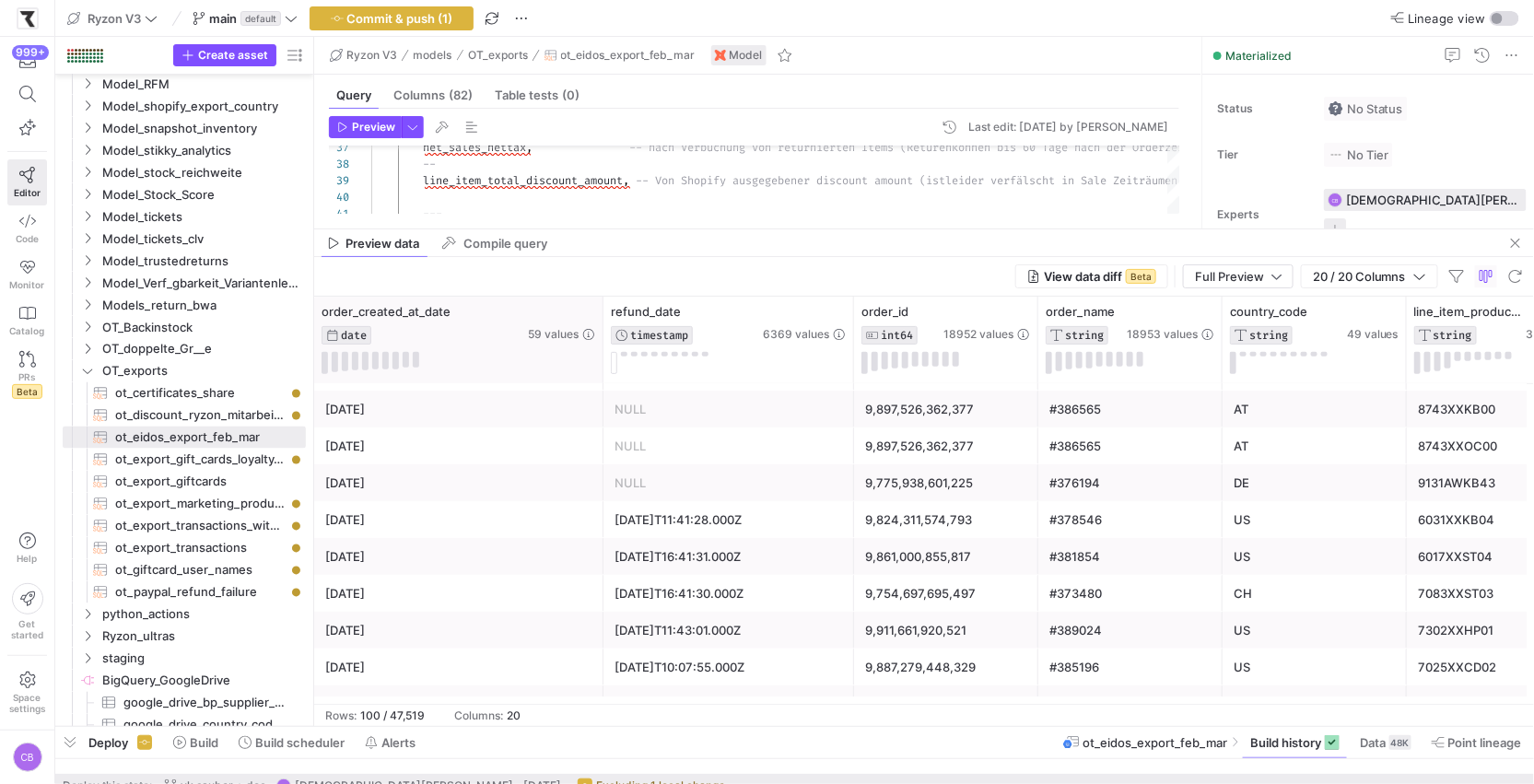 drag, startPoint x: 523, startPoint y: 320, endPoint x: 602, endPoint y: 320, distance: 79 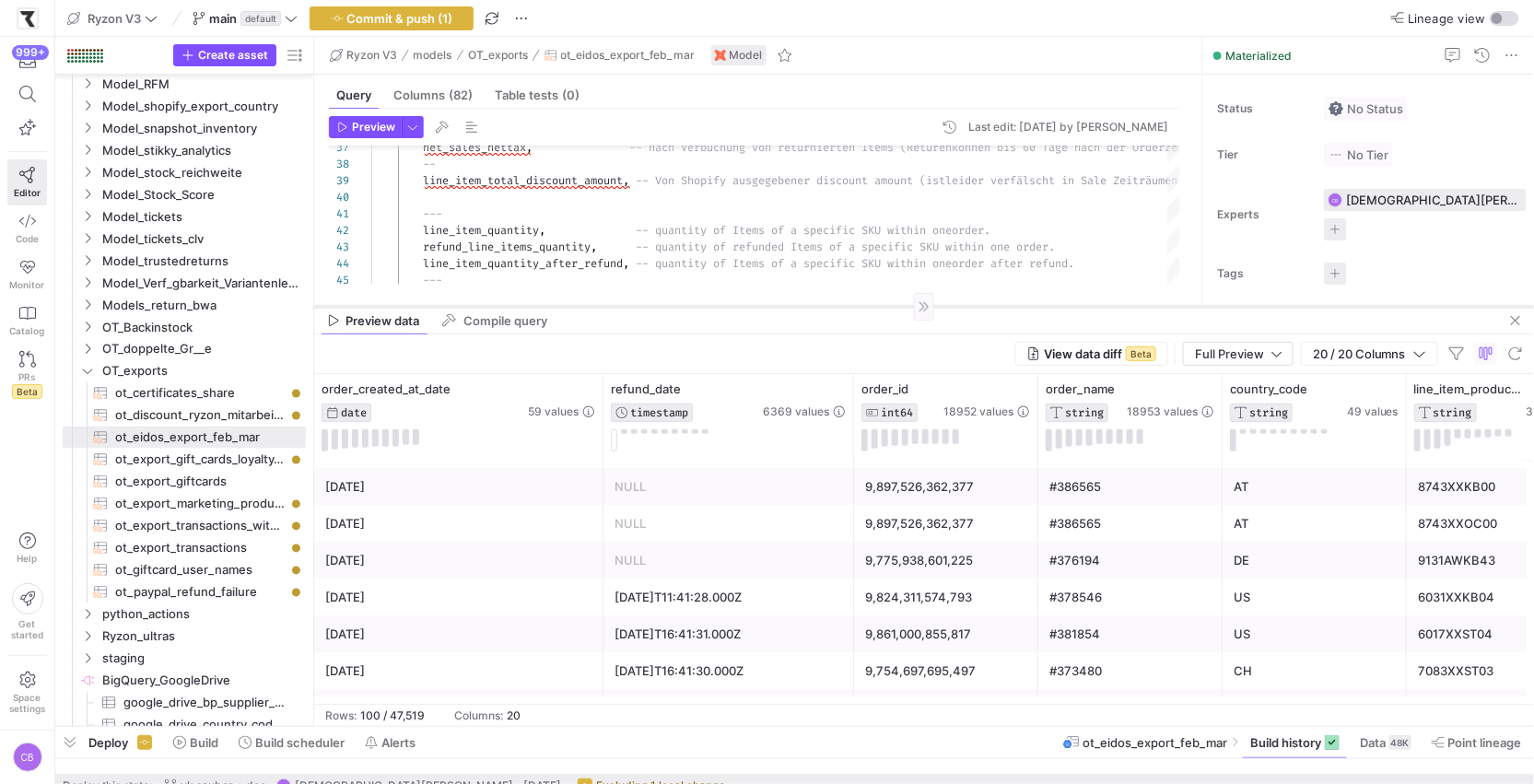 drag, startPoint x: 608, startPoint y: 228, endPoint x: 647, endPoint y: 306, distance: 87.206651 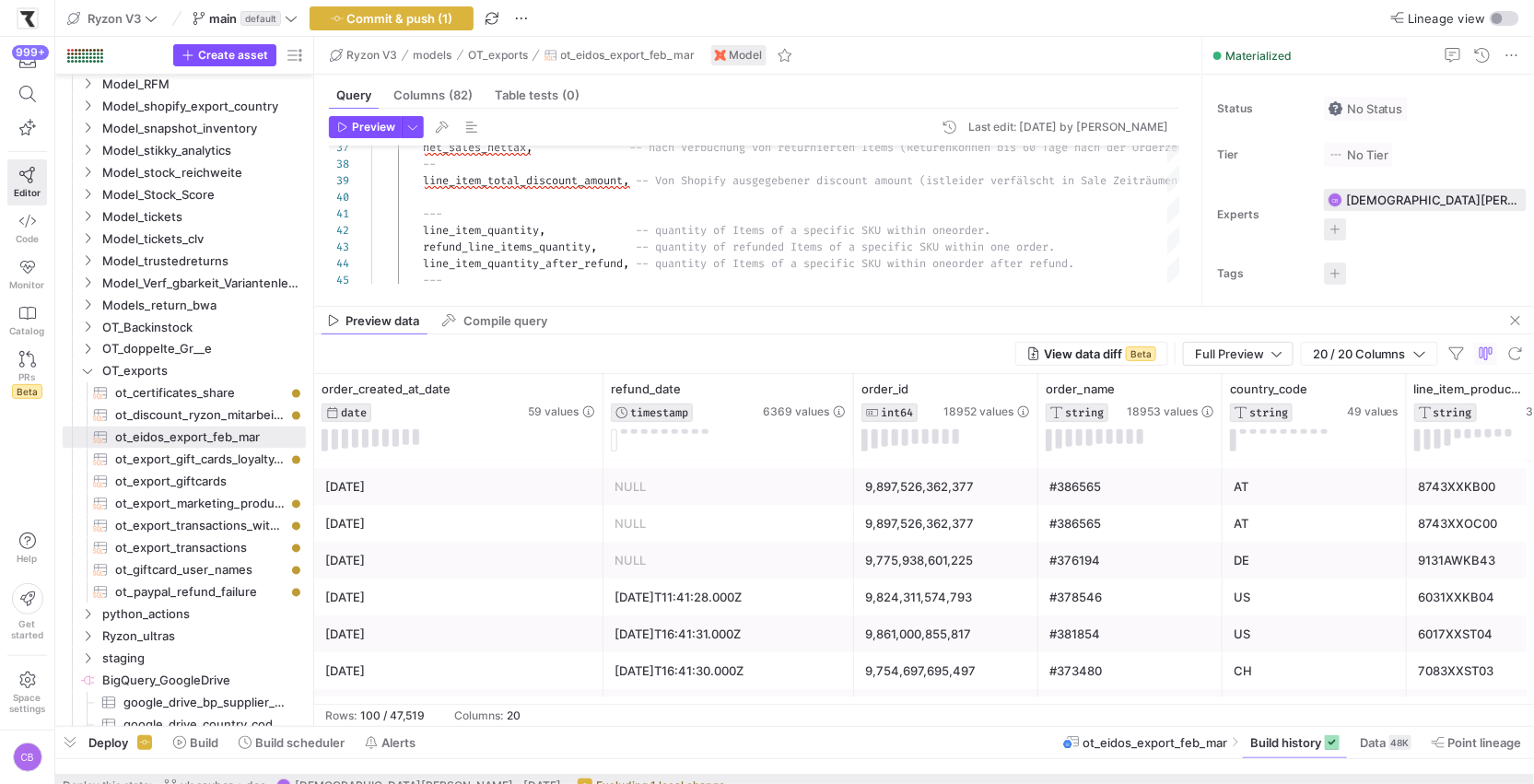 scroll, scrollTop: 0, scrollLeft: 35, axis: horizontal 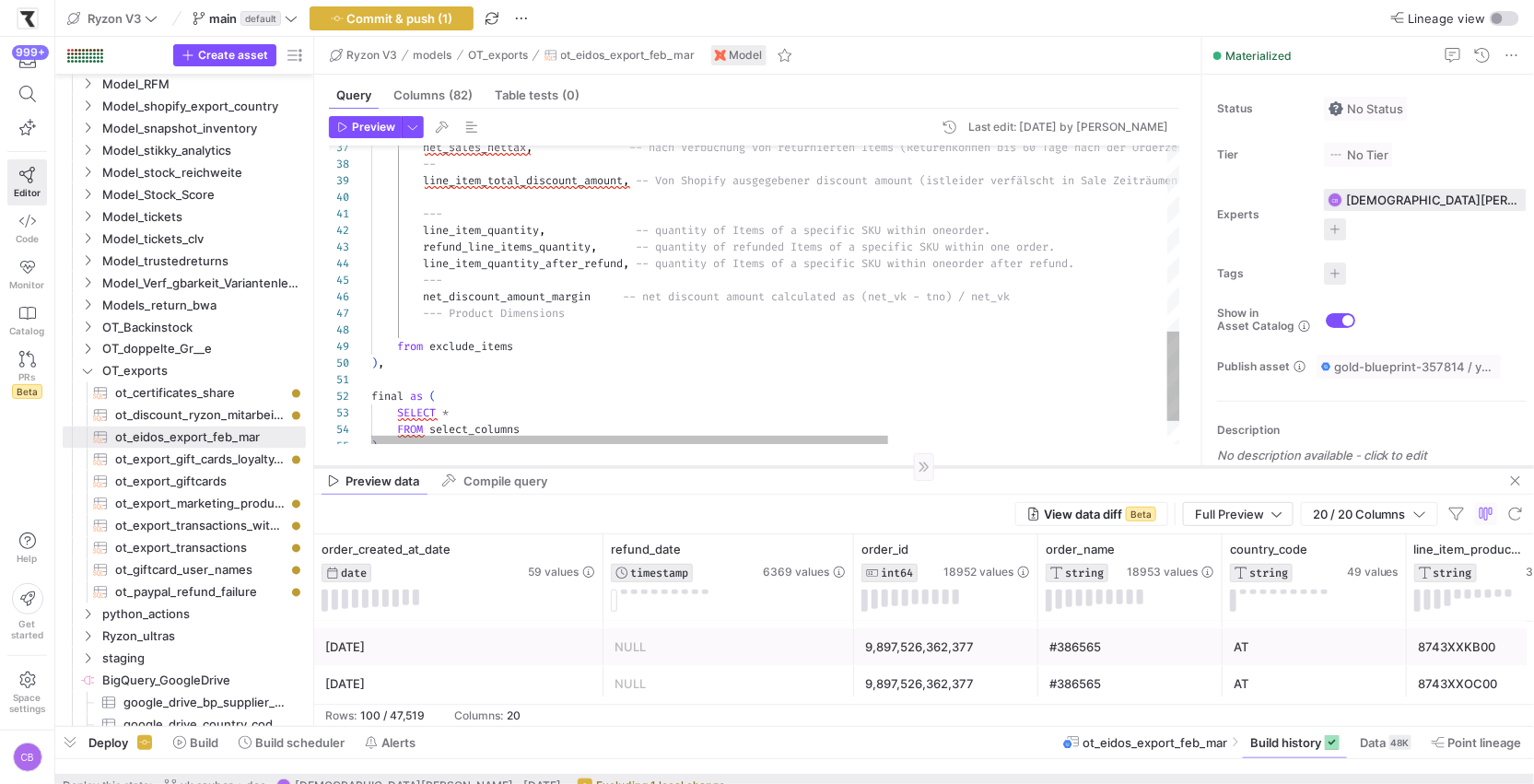 drag, startPoint x: 575, startPoint y: 305, endPoint x: 601, endPoint y: 464, distance: 161.11176 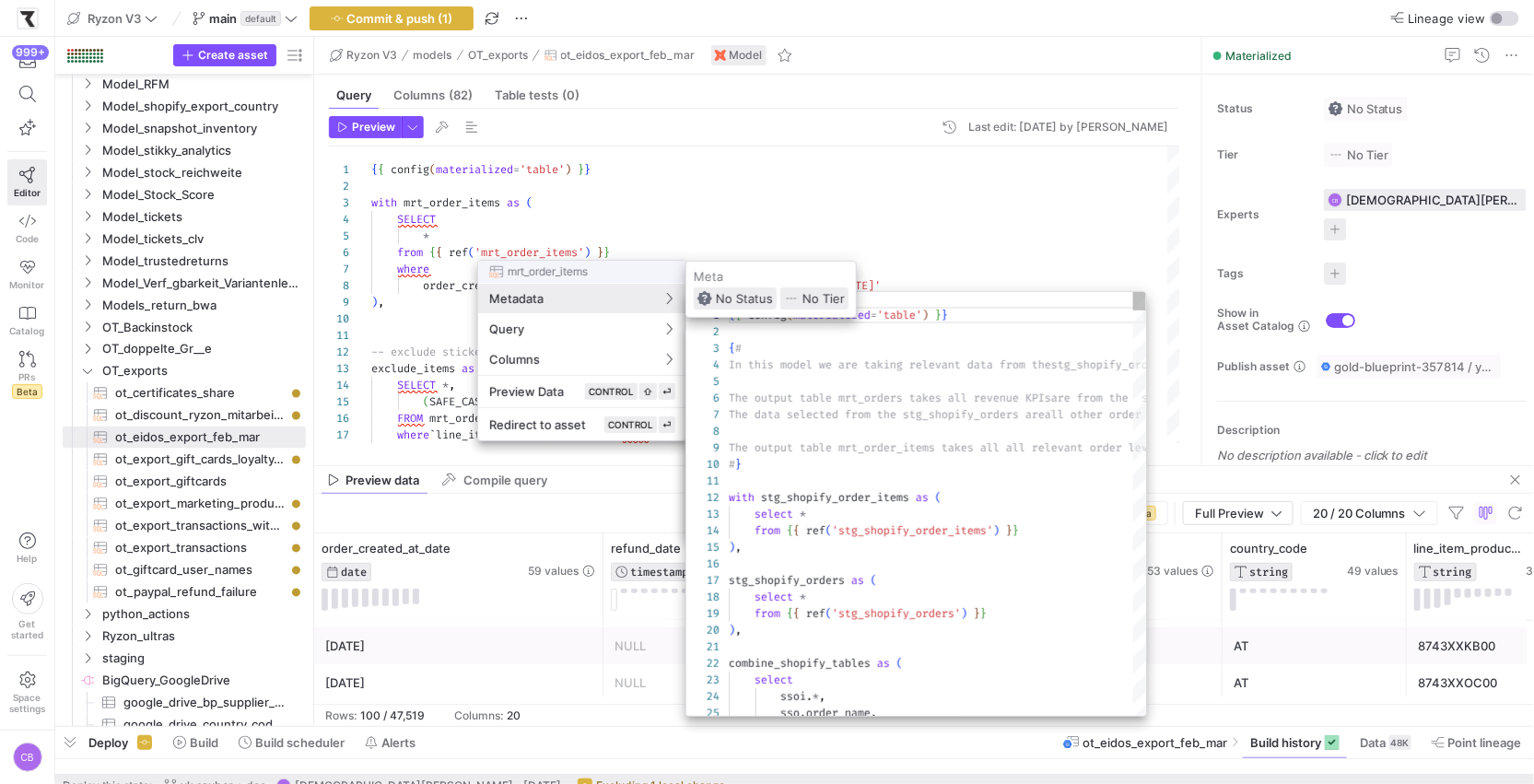scroll, scrollTop: 0, scrollLeft: 0, axis: both 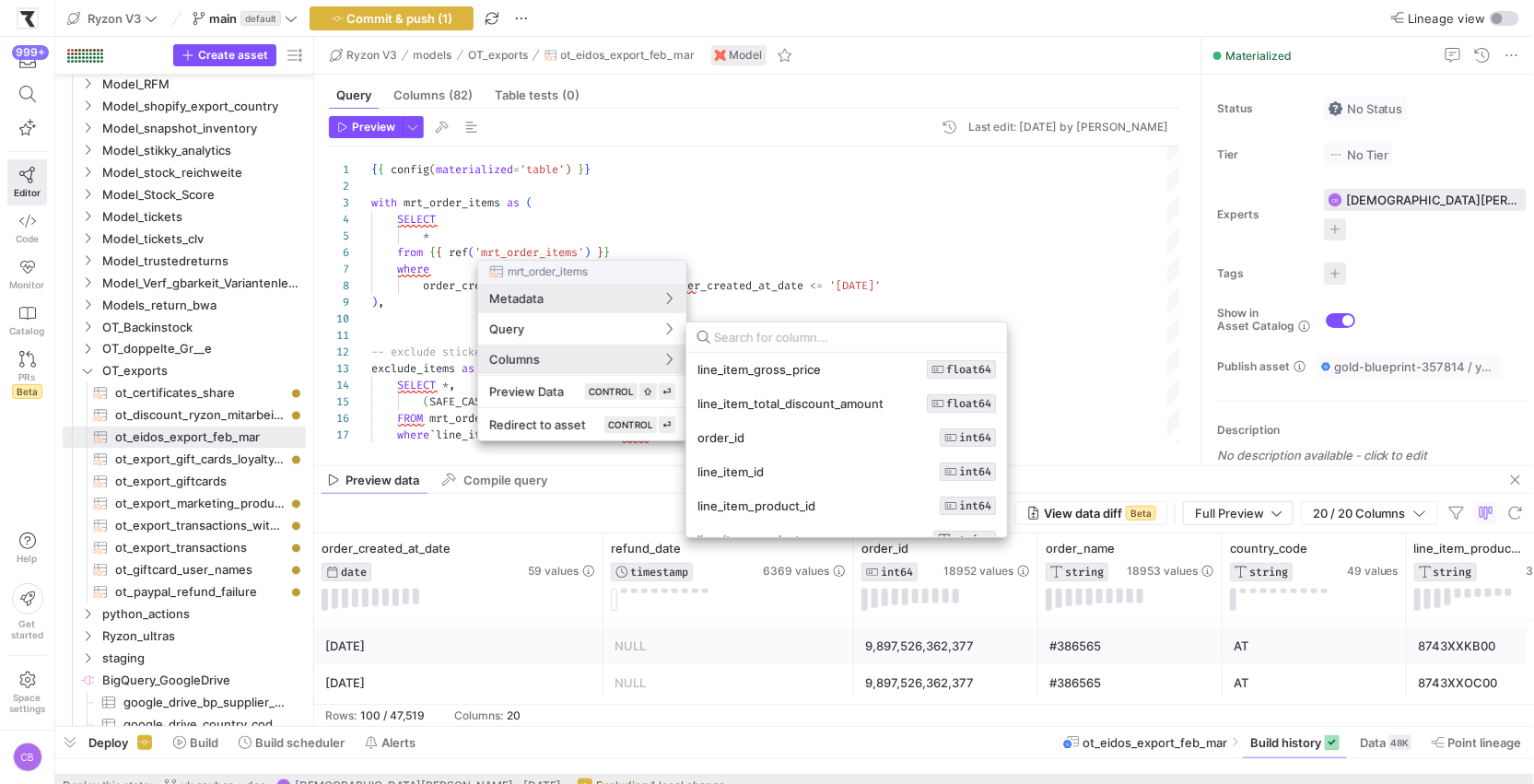 click at bounding box center [855, 337] 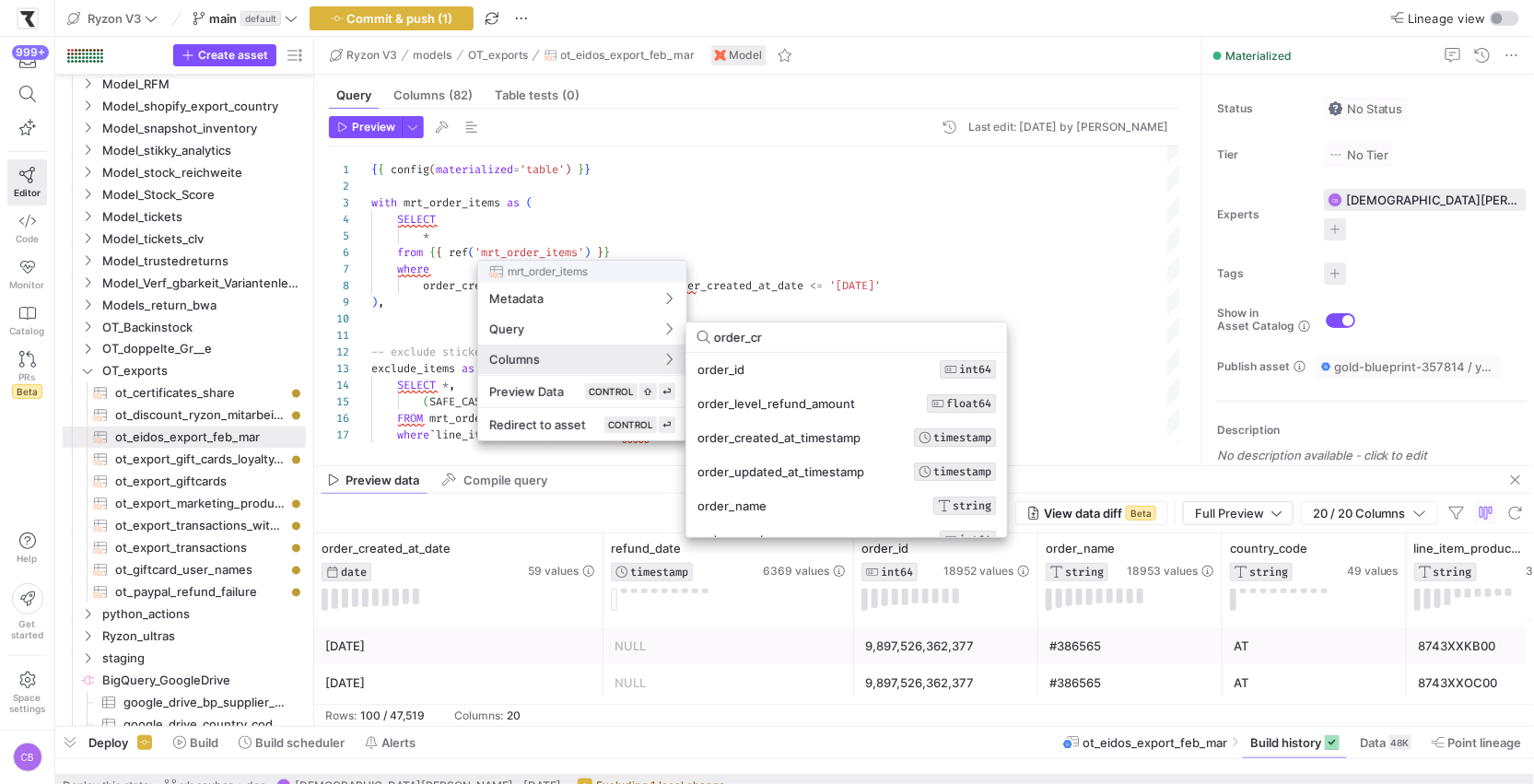 type on "order_cre" 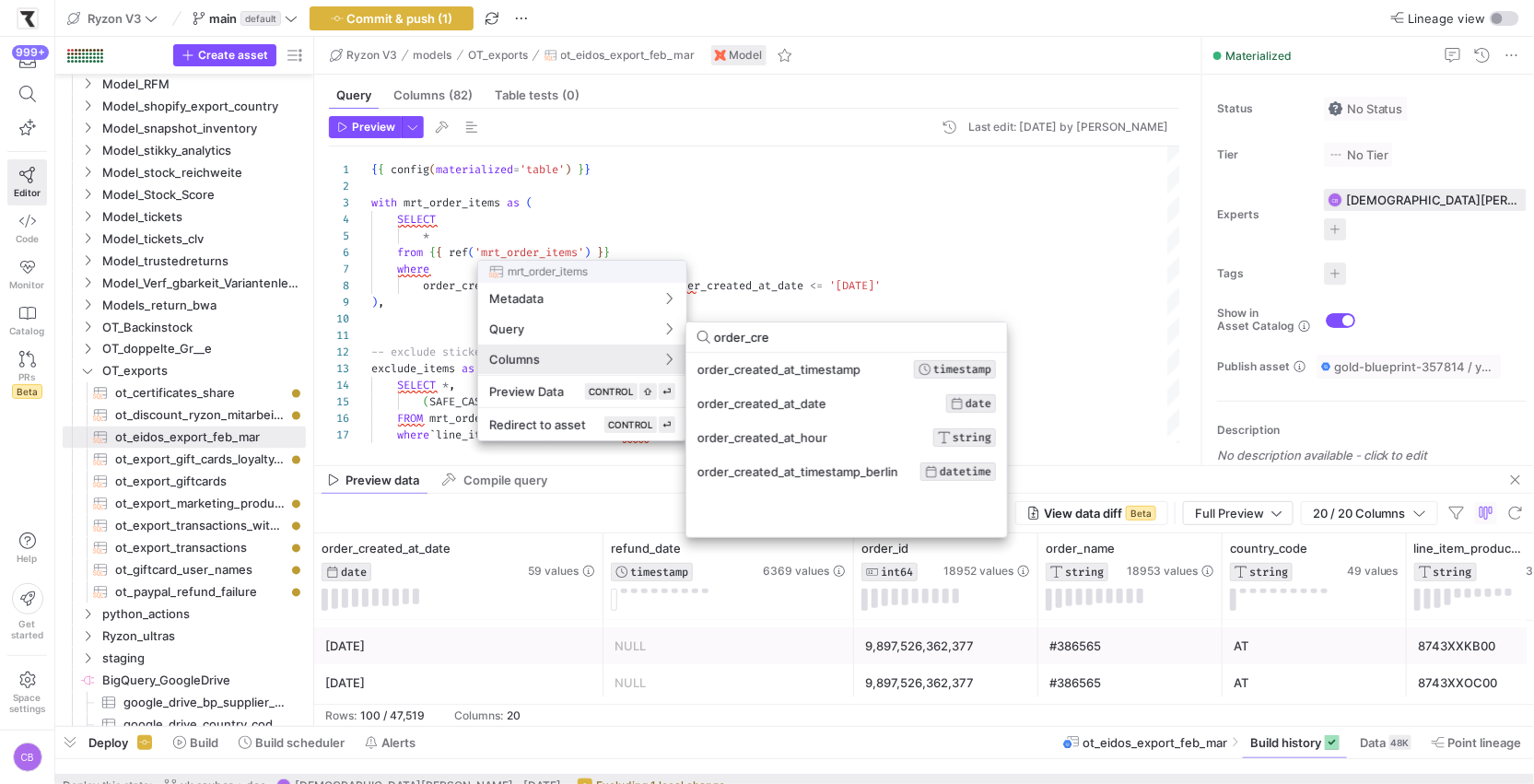 click at bounding box center (767, 392) 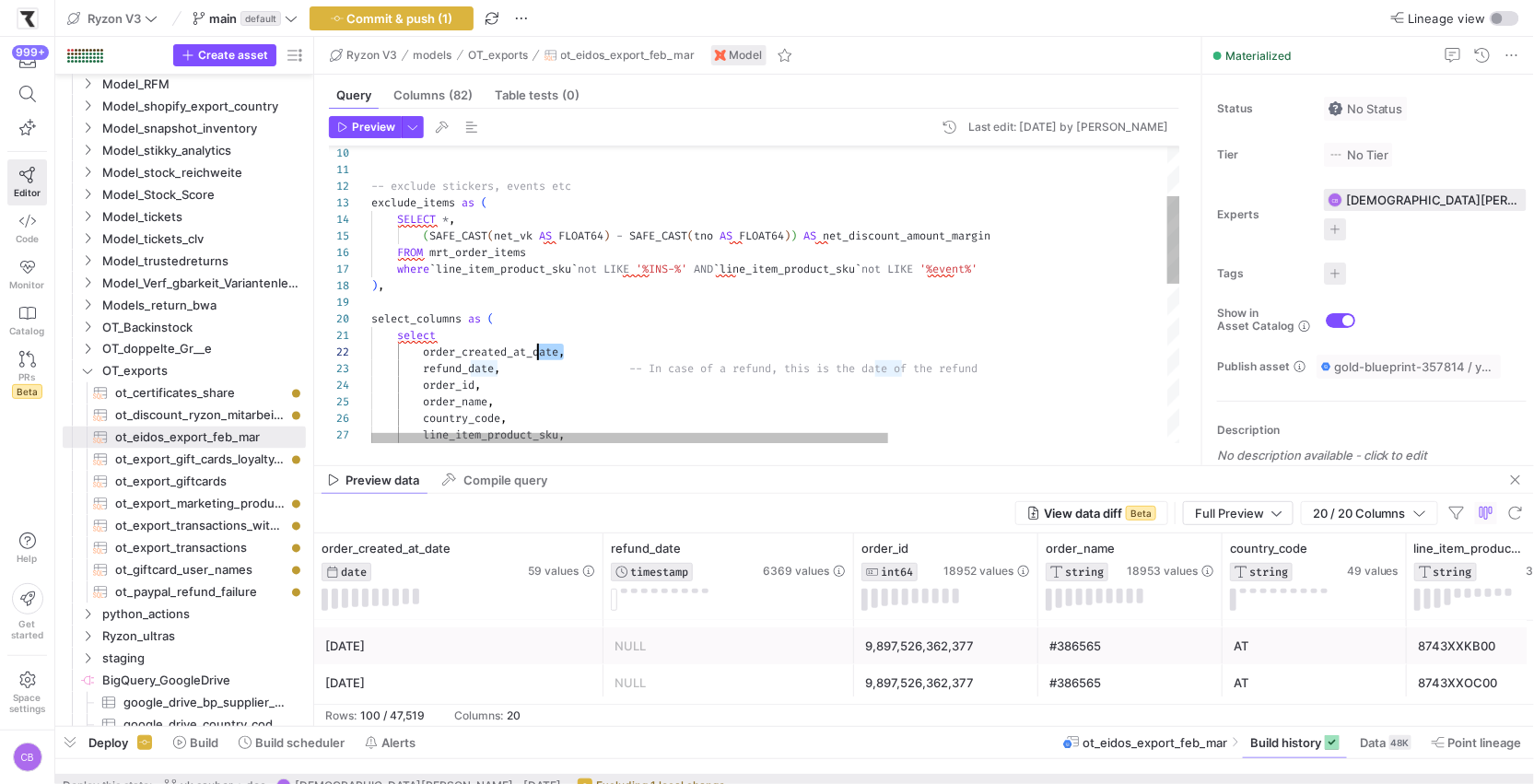 drag, startPoint x: 560, startPoint y: 348, endPoint x: 538, endPoint y: 349, distance: 22.022716 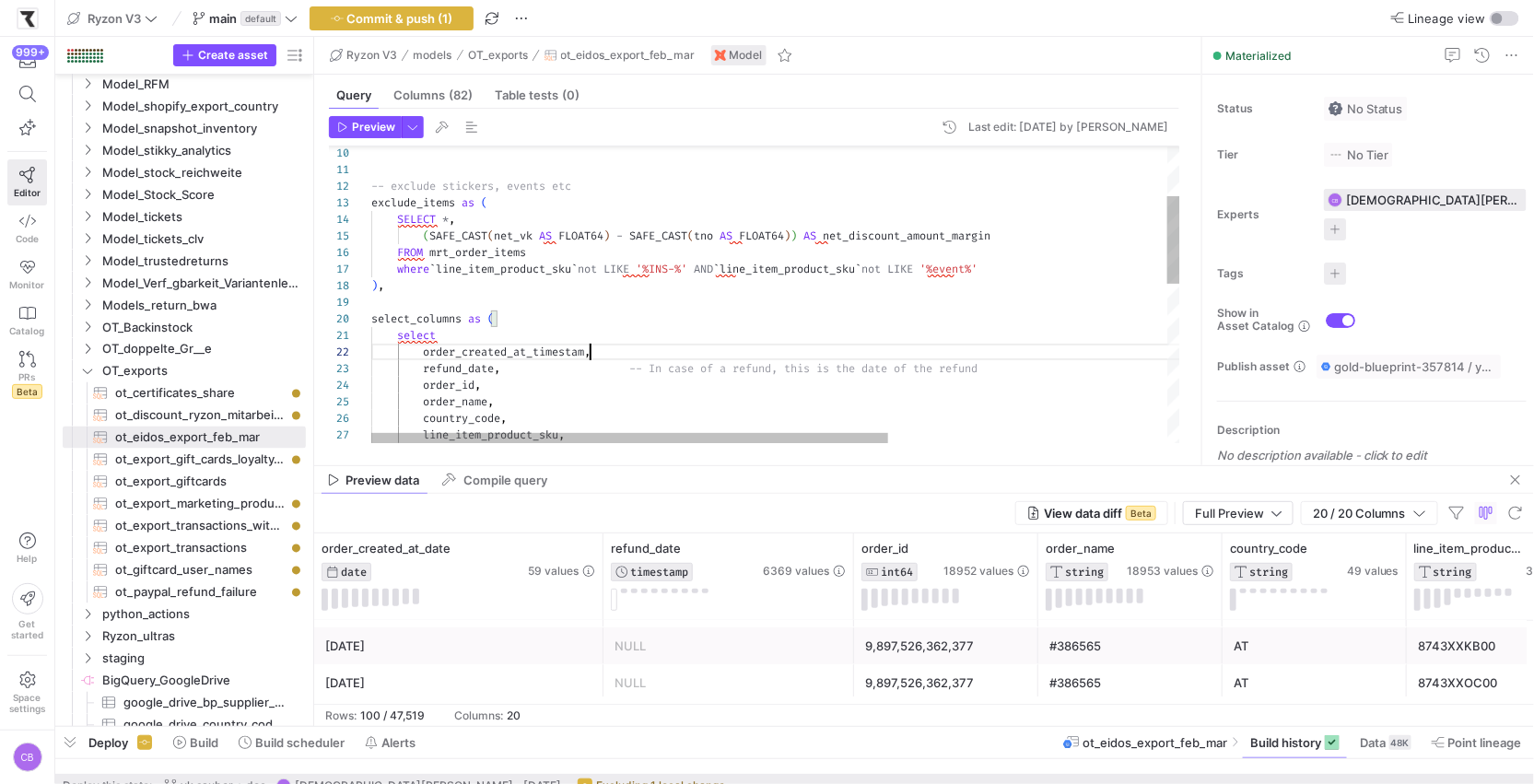 scroll, scrollTop: 16, scrollLeft: 226, axis: both 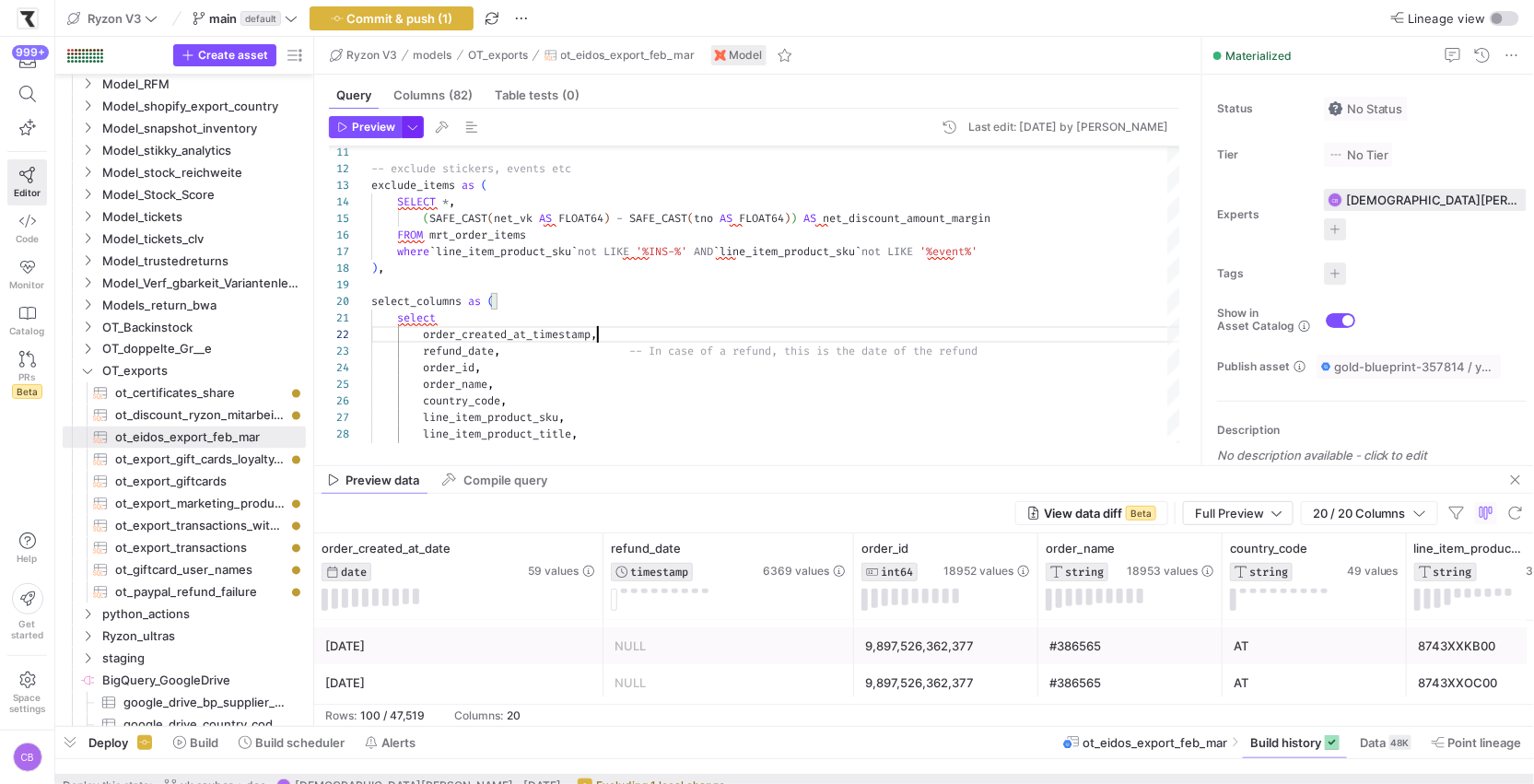 click 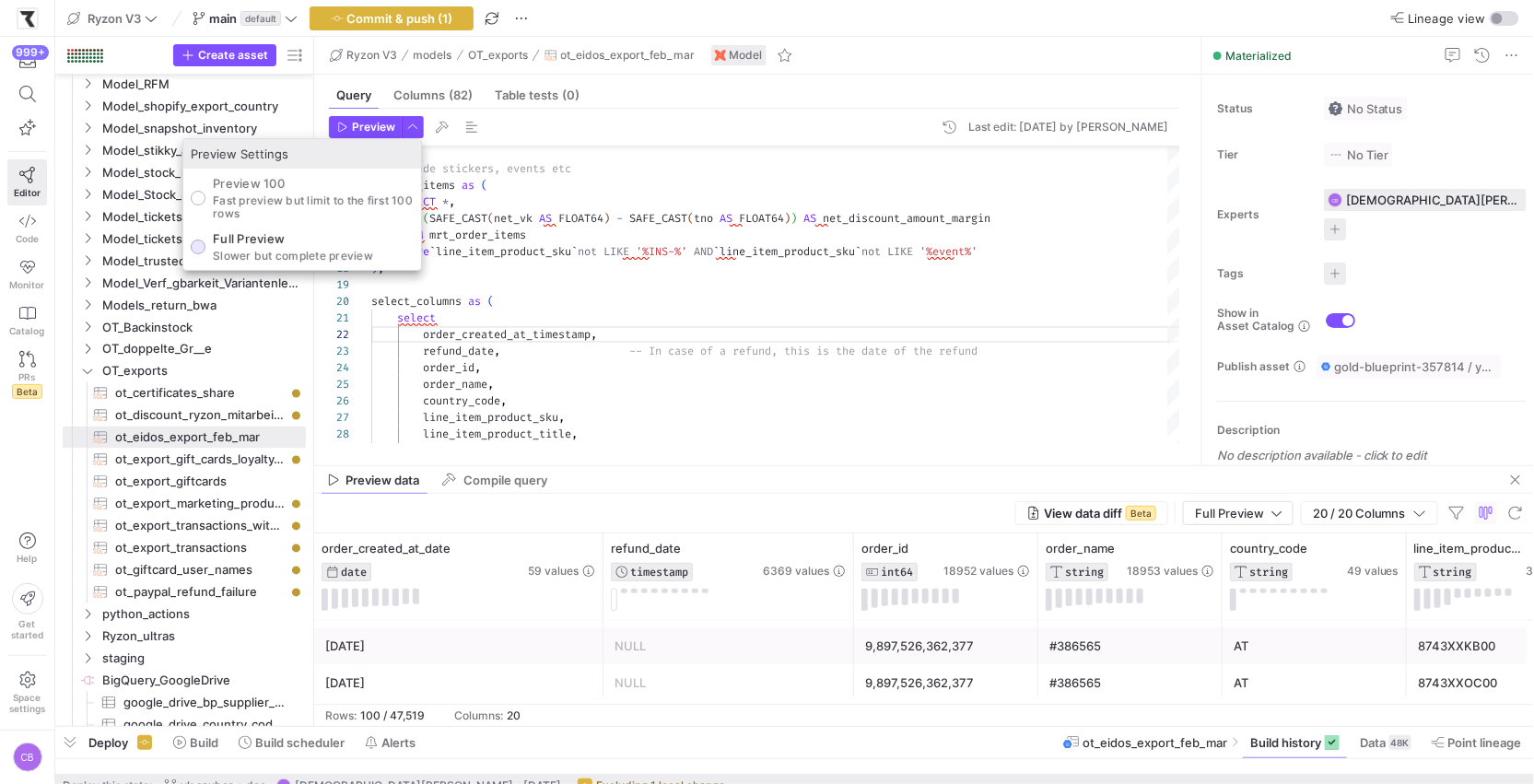 click on "Full Preview Slower but complete preview" at bounding box center [293, 247] 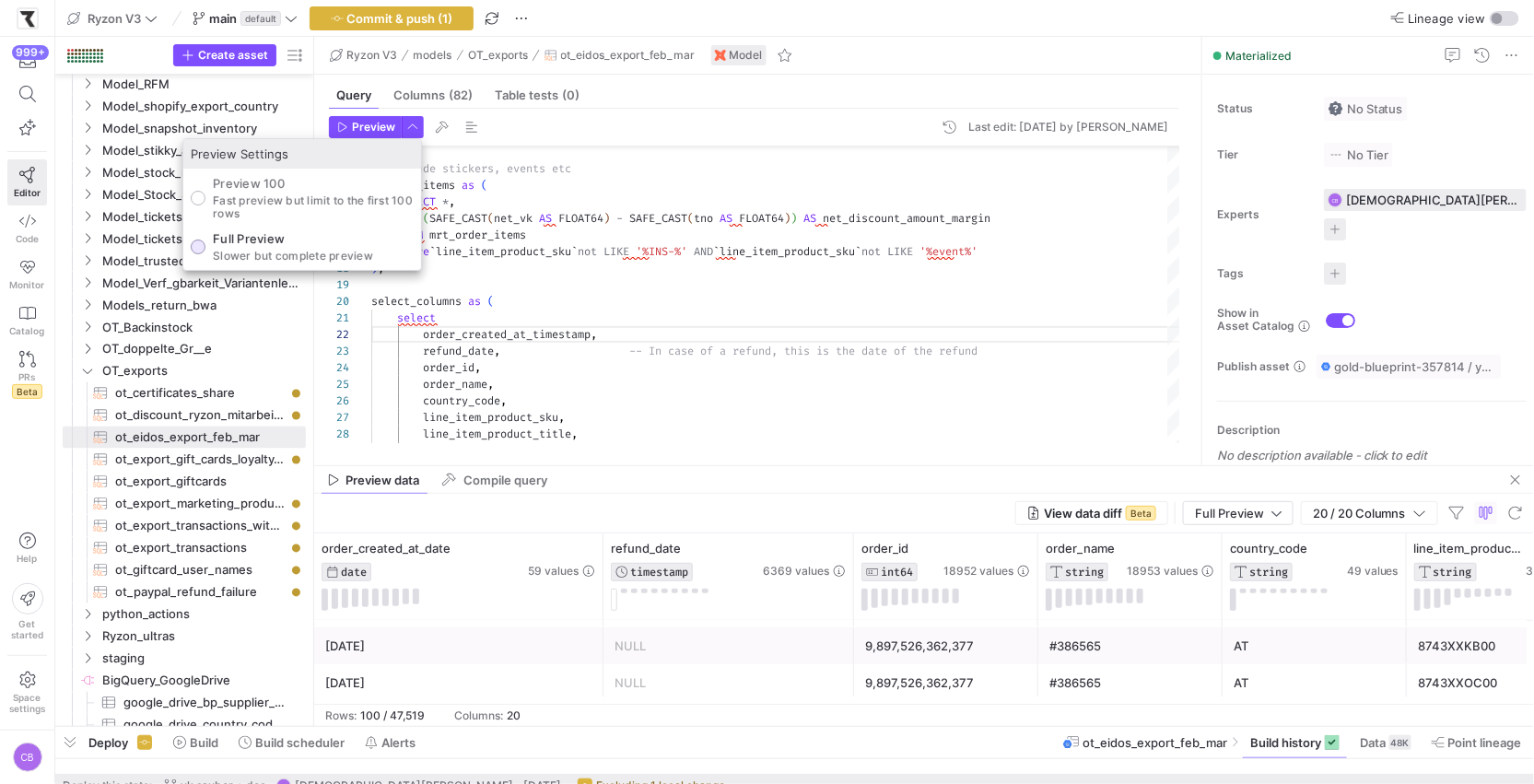 click on "Full Preview Slower but complete preview" at bounding box center [198, 247] 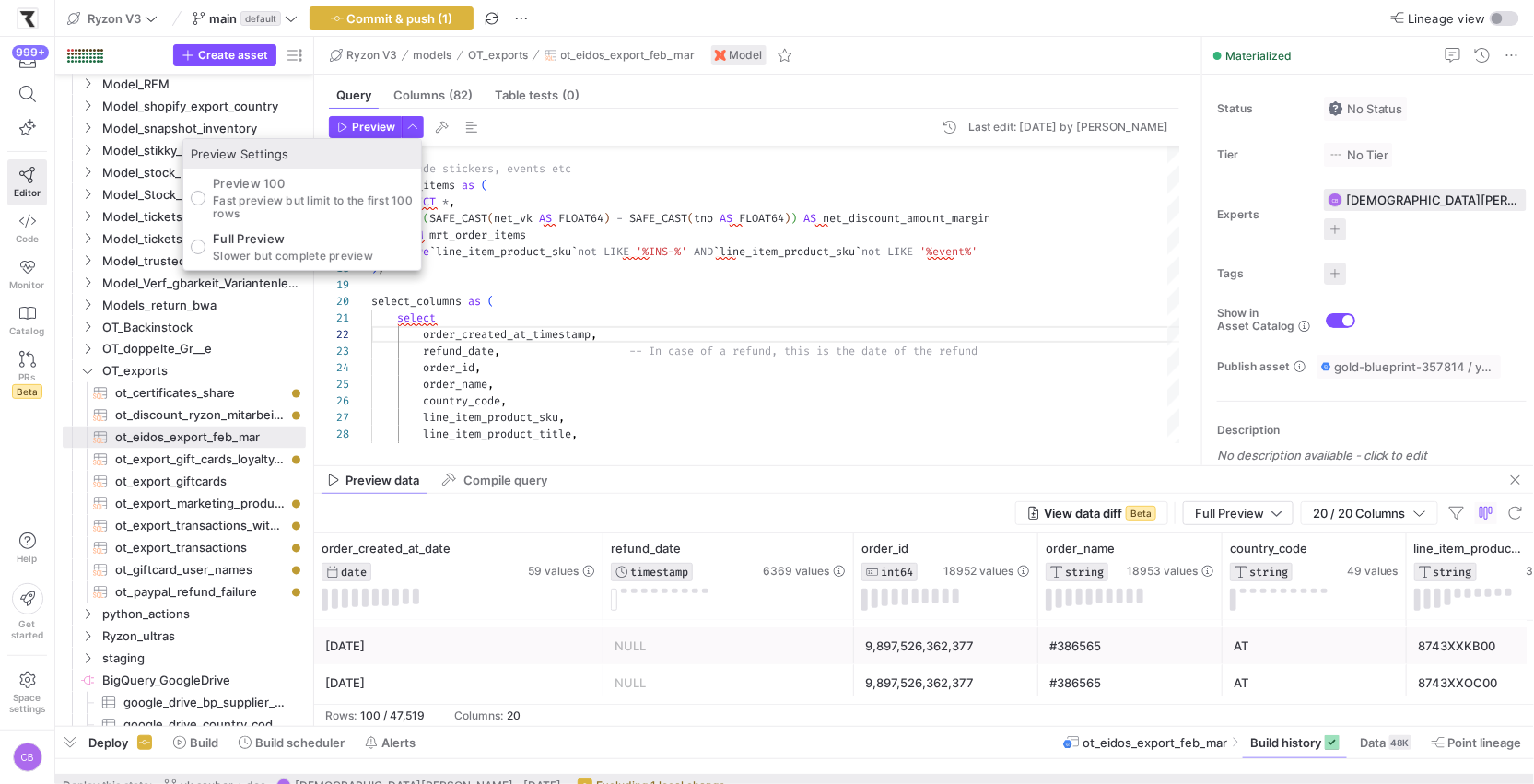 click at bounding box center [767, 392] 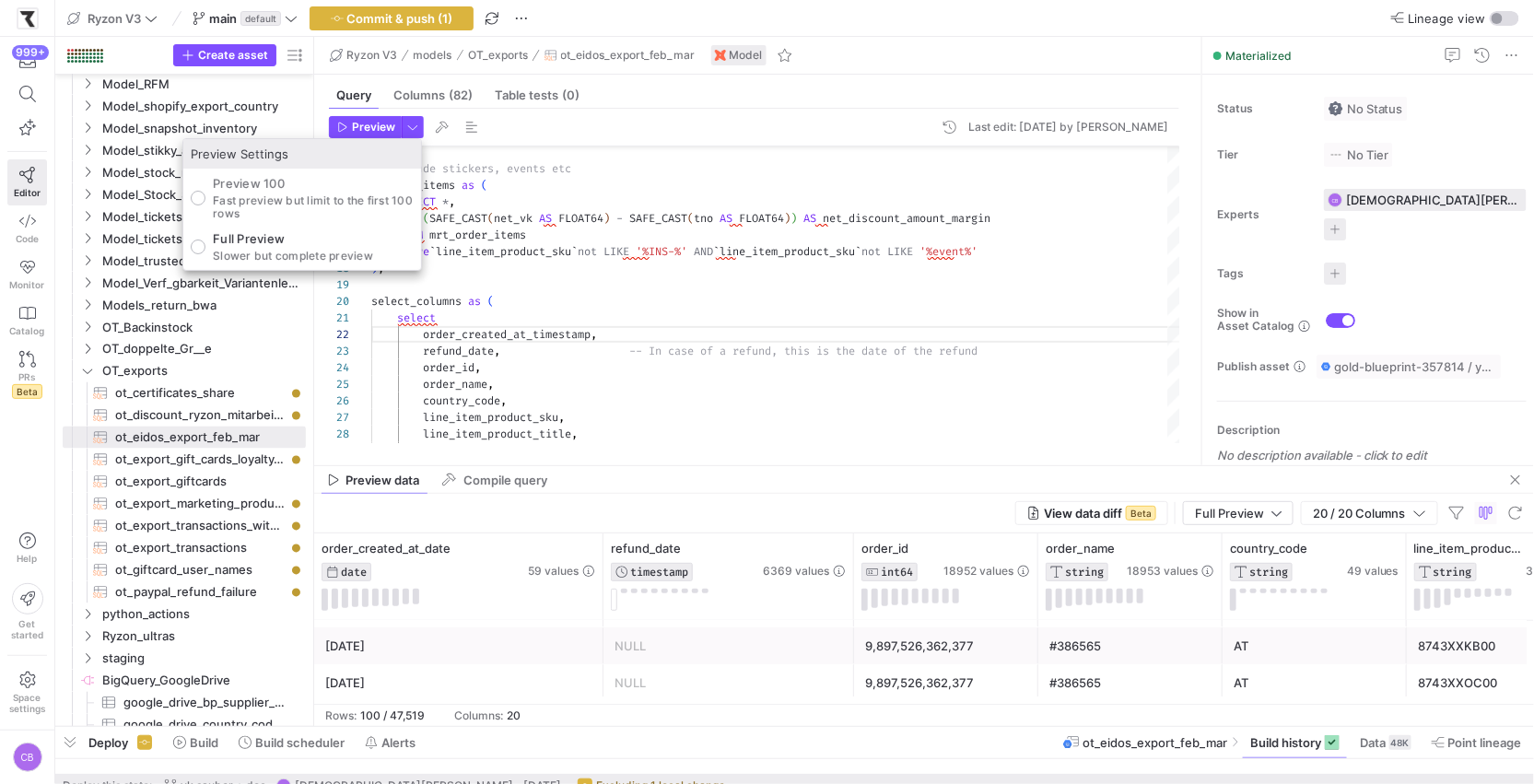 click on "Preview" at bounding box center [373, 127] 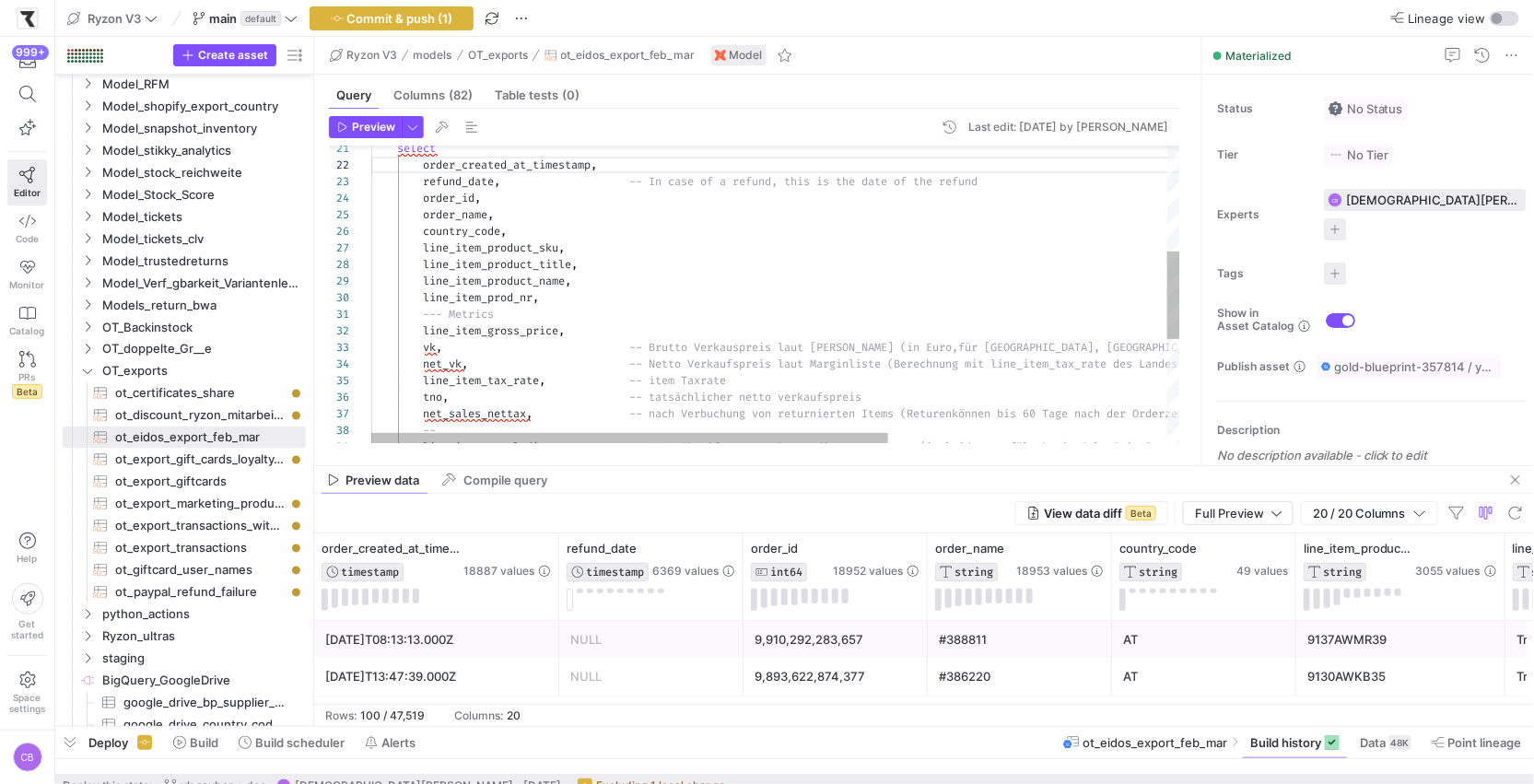 drag, startPoint x: 572, startPoint y: 462, endPoint x: 592, endPoint y: 333, distance: 130.54118 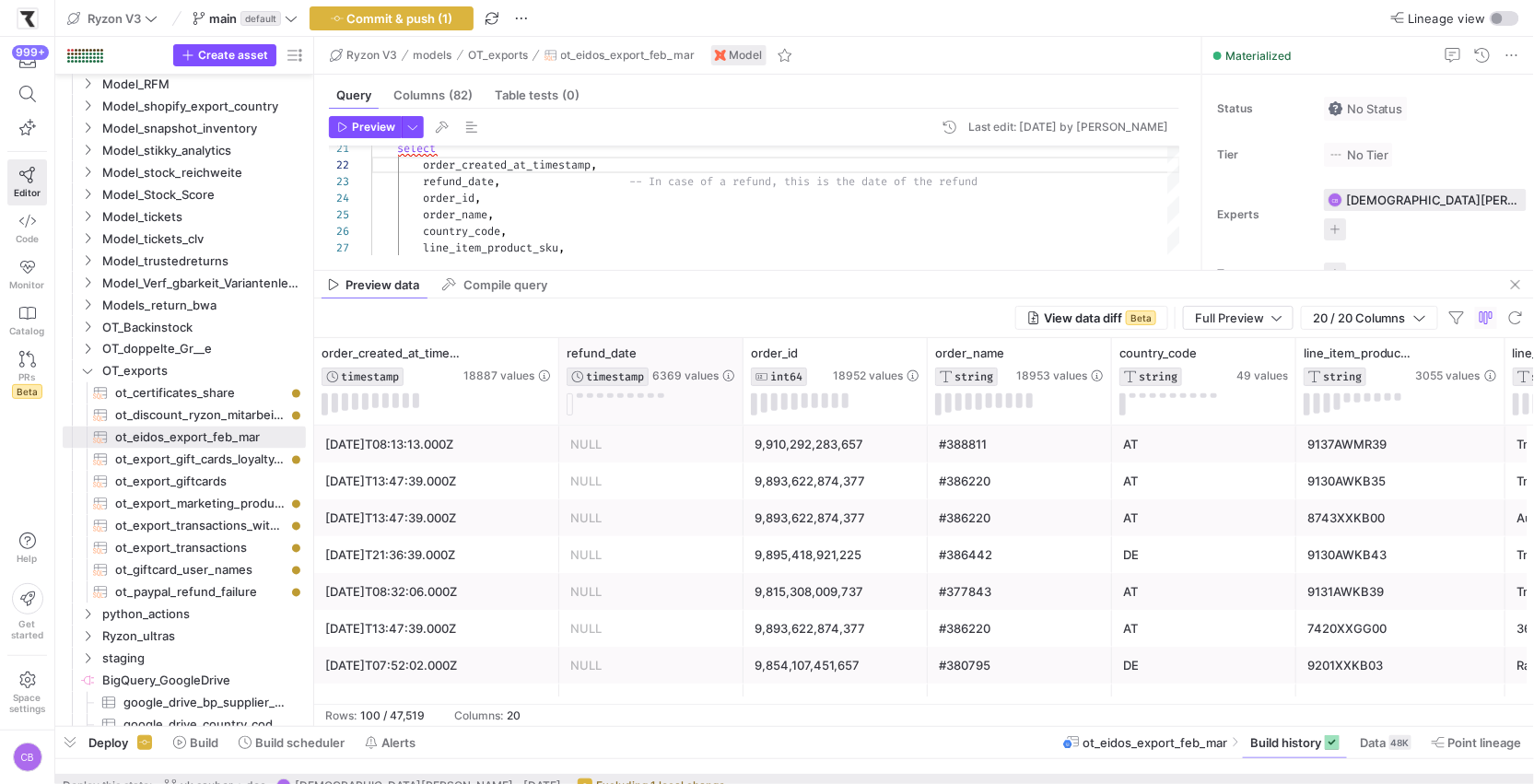 drag, startPoint x: 741, startPoint y: 390, endPoint x: 792, endPoint y: 391, distance: 51.009803 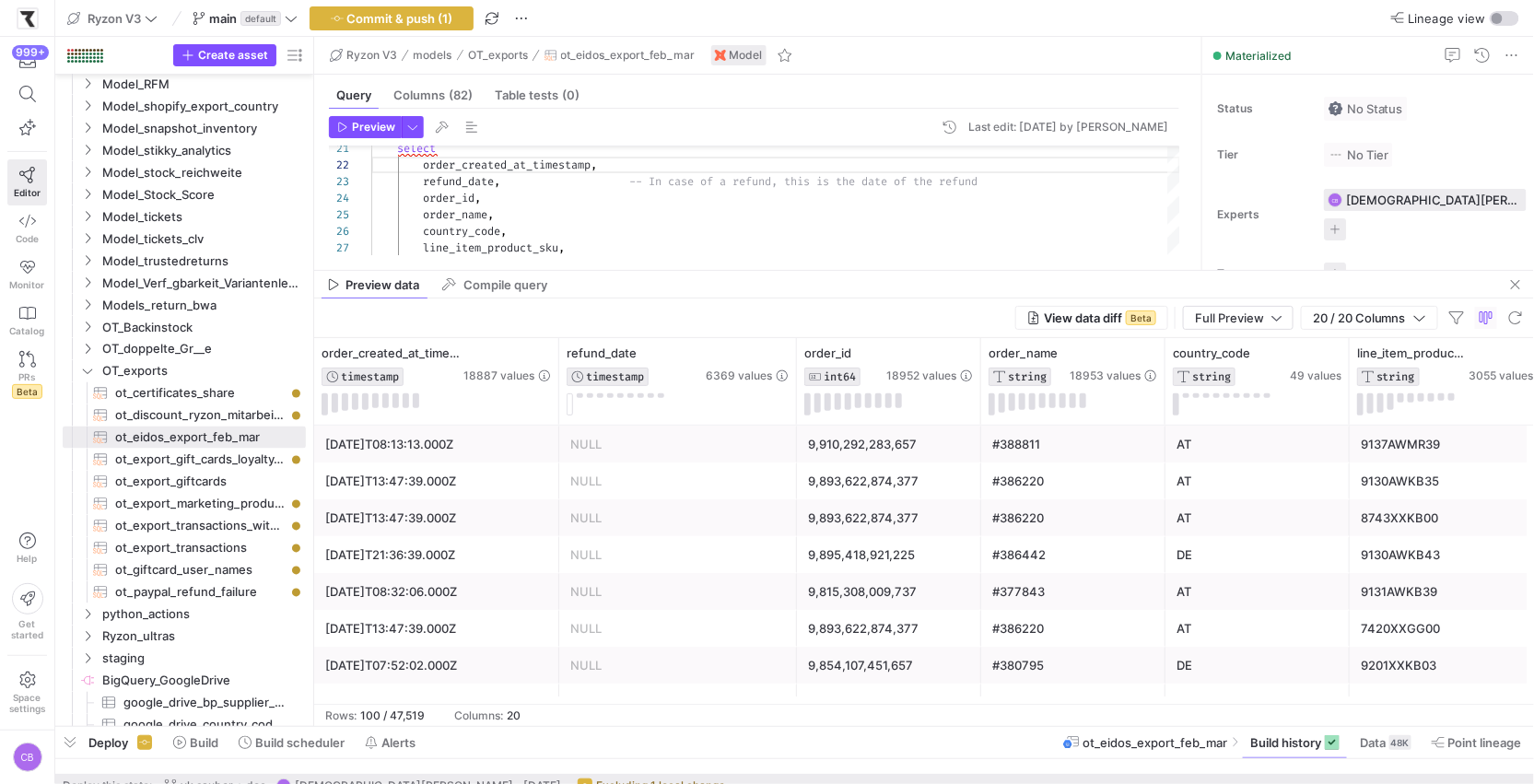 scroll, scrollTop: 338, scrollLeft: 0, axis: vertical 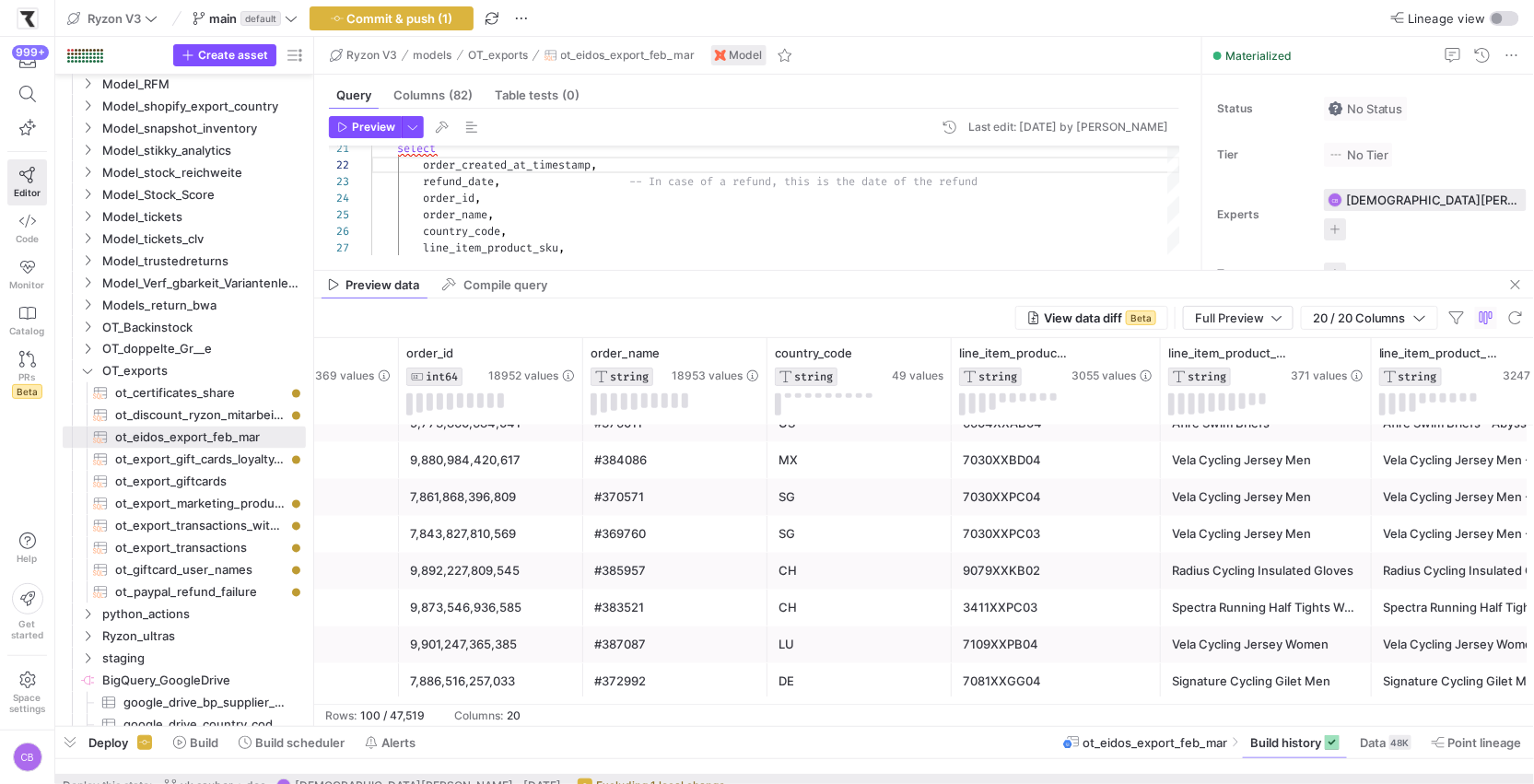click on "CH" 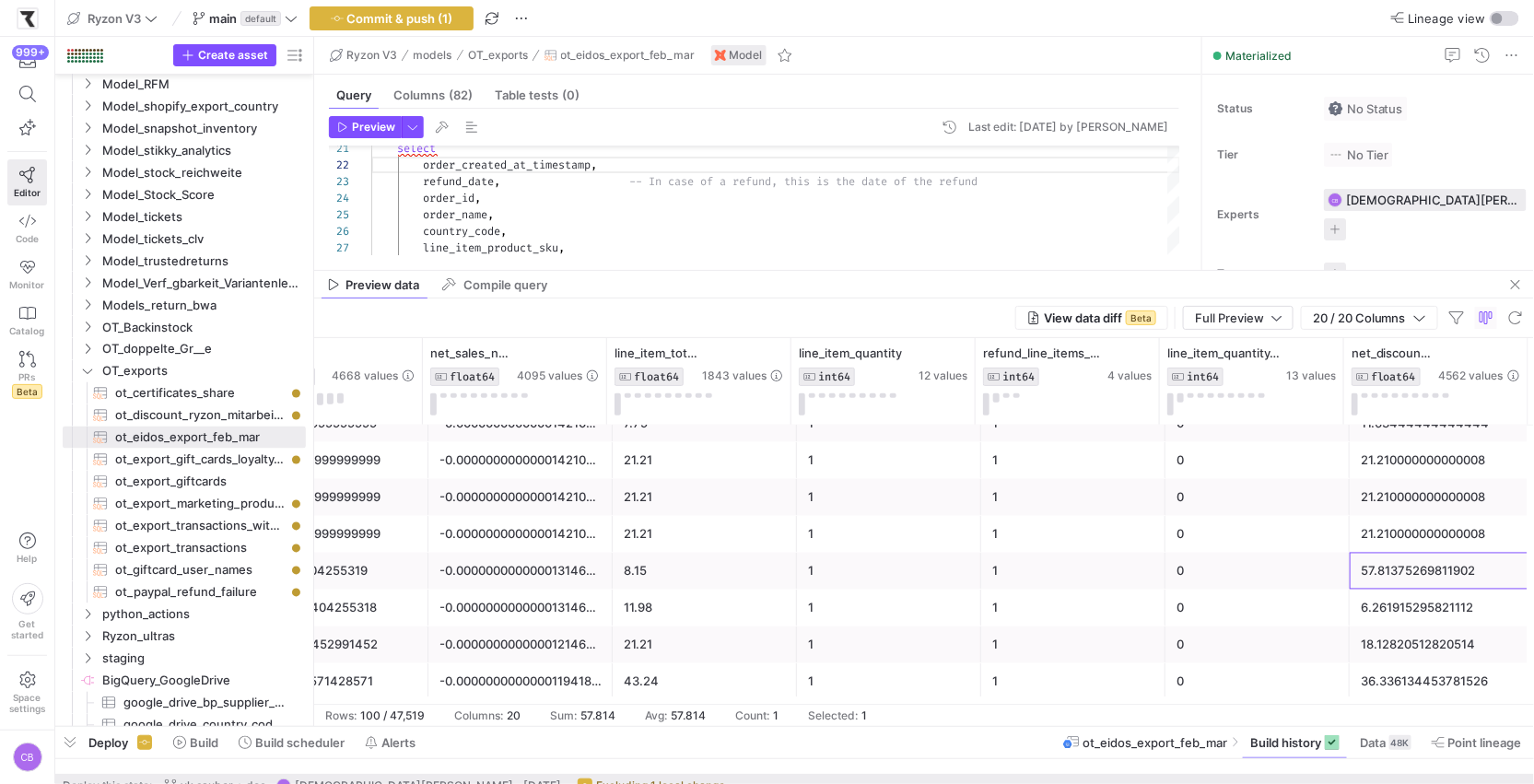 click on "57.81375269811902" 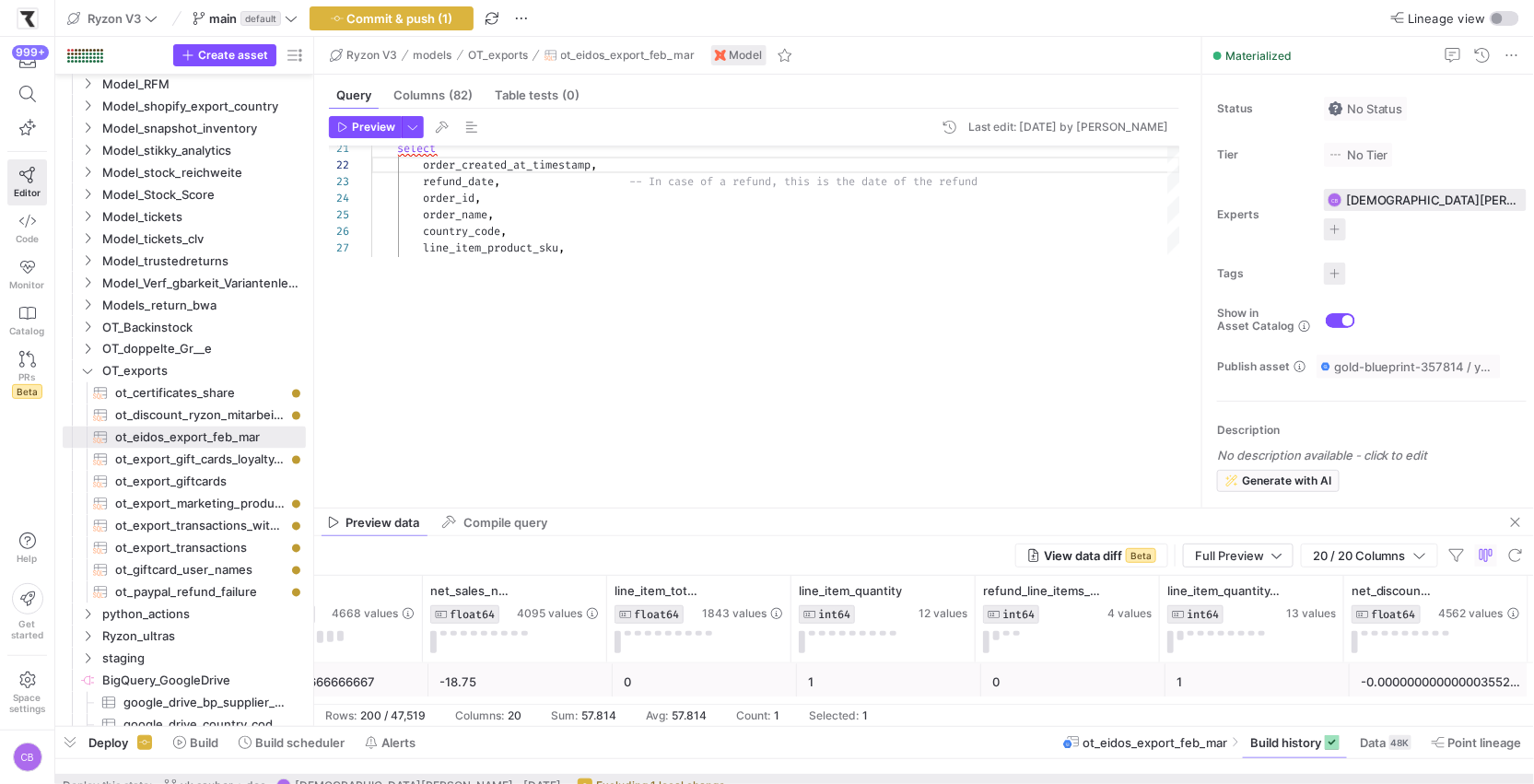 drag, startPoint x: 863, startPoint y: 268, endPoint x: 910, endPoint y: 545, distance: 280.95907 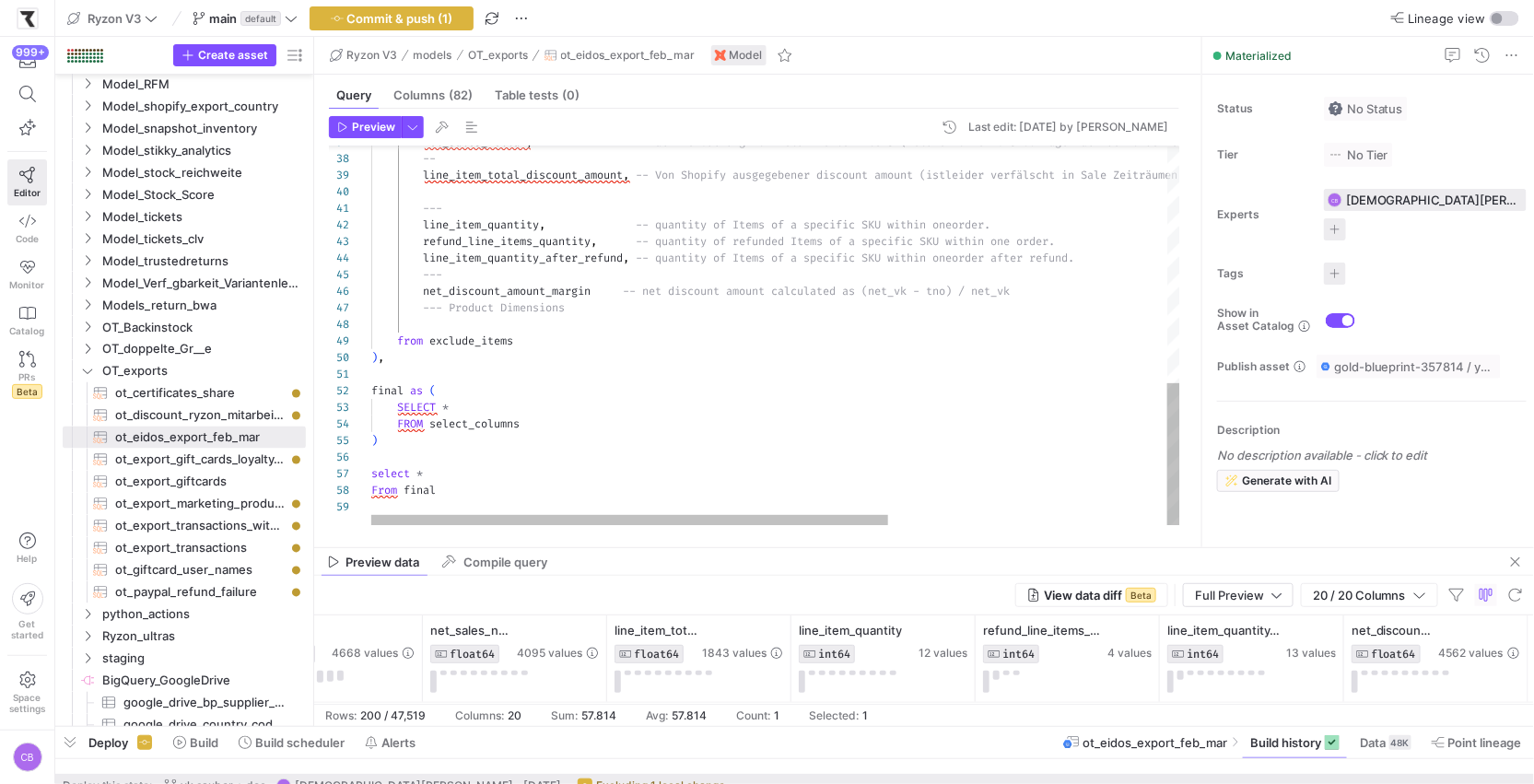 type on "final as (
SELECT *
FROM select_columns
)
select *
From final" 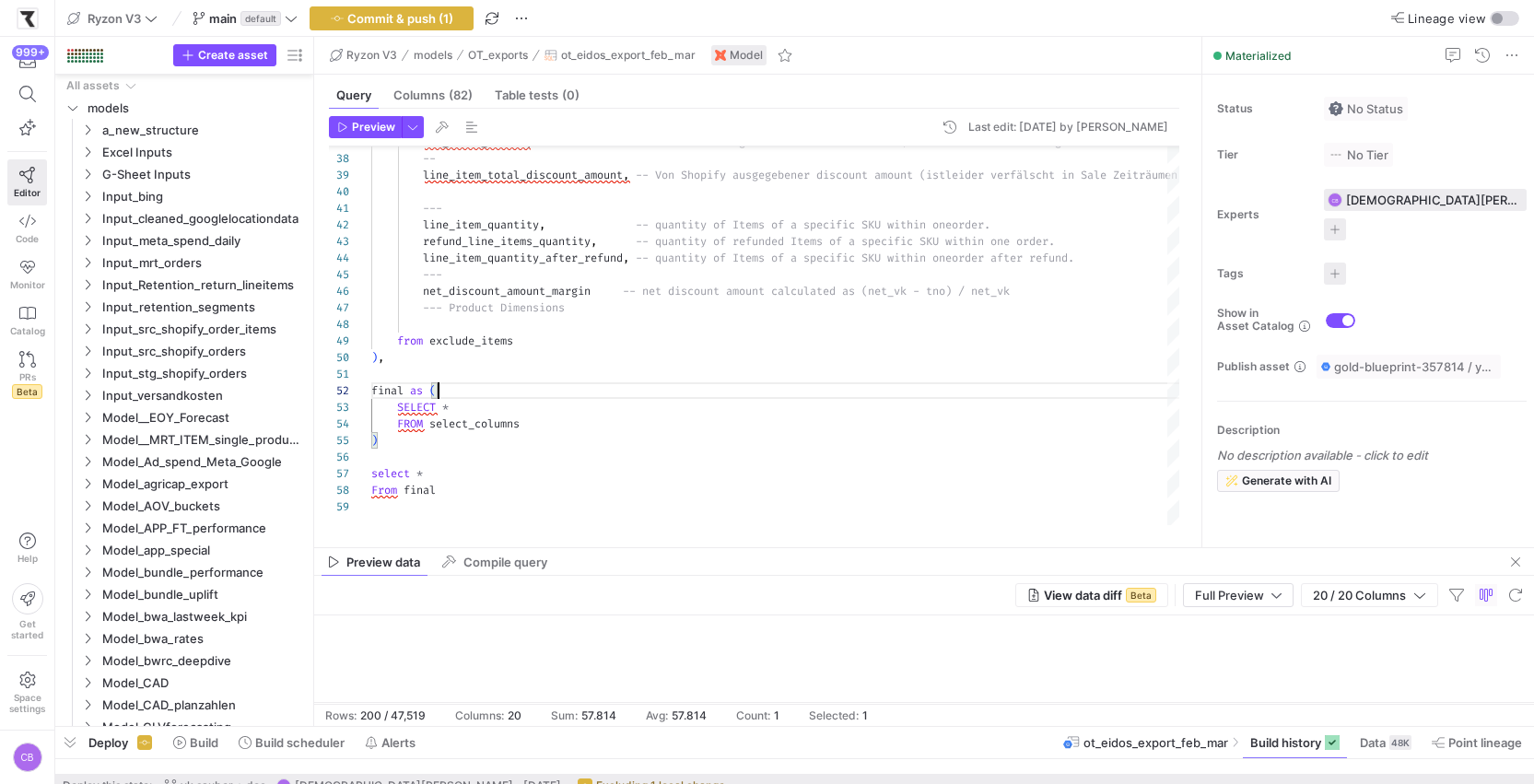 scroll, scrollTop: 0, scrollLeft: 0, axis: both 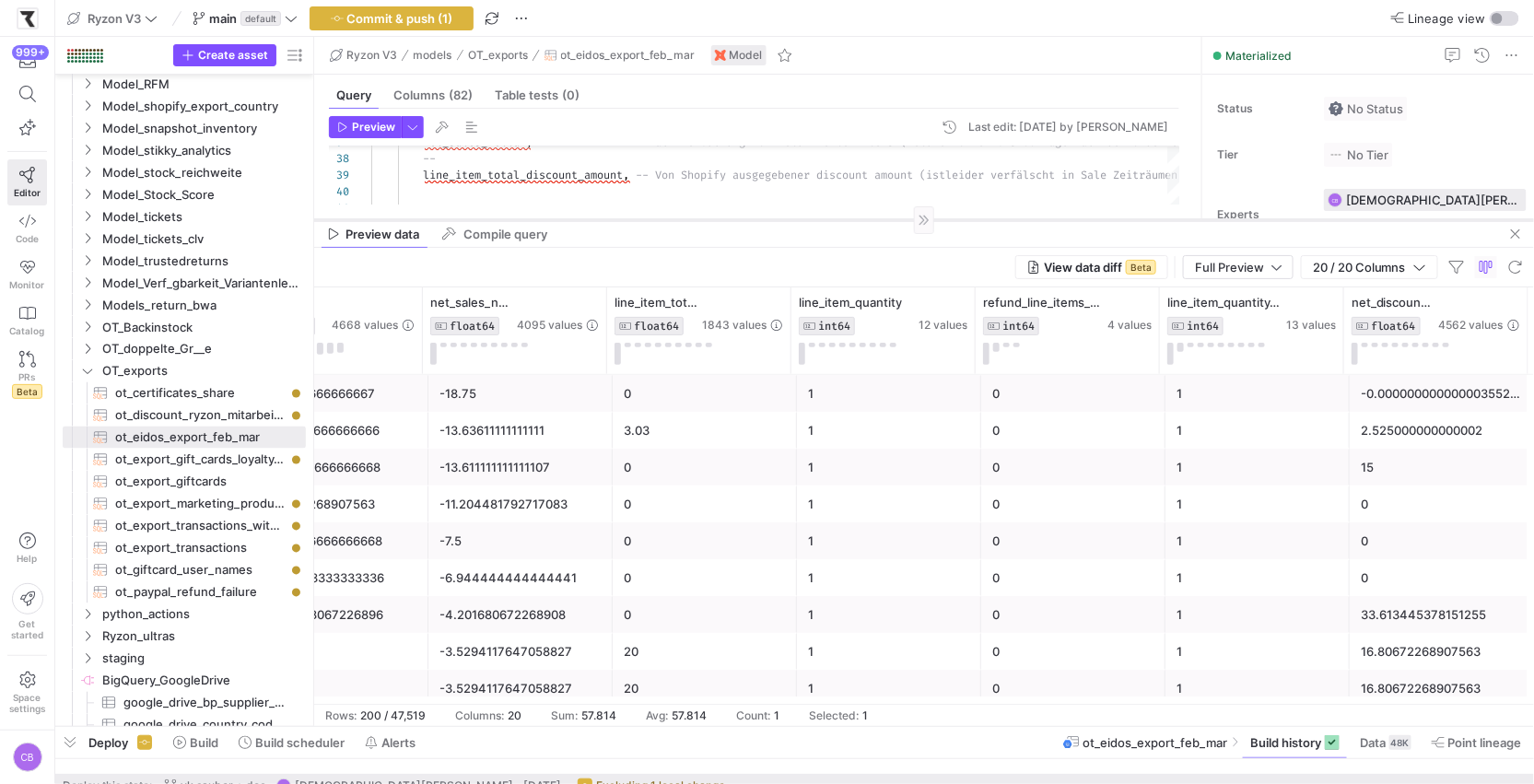 drag, startPoint x: 678, startPoint y: 548, endPoint x: 729, endPoint y: 212, distance: 339.8485 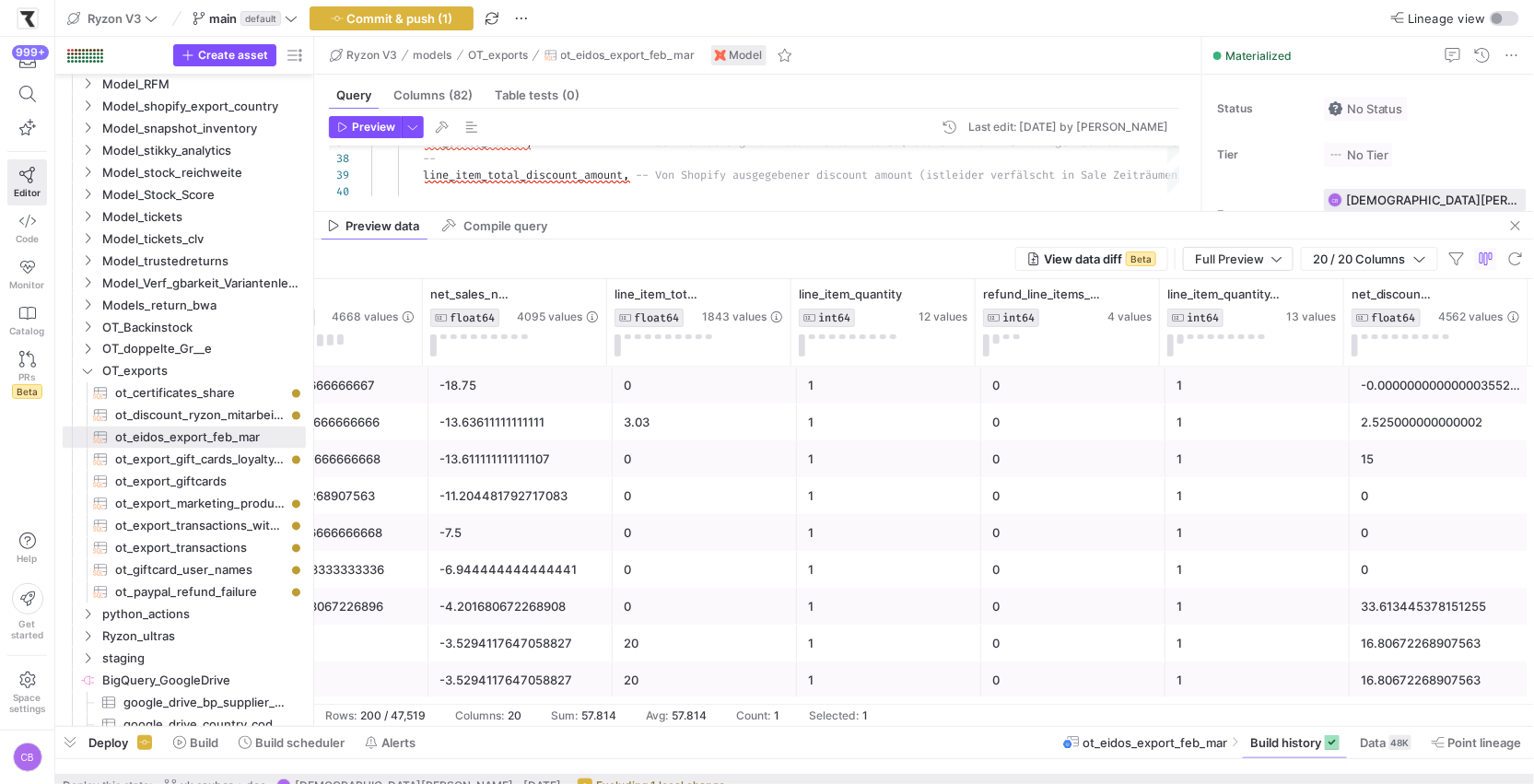 scroll, scrollTop: 5, scrollLeft: 0, axis: vertical 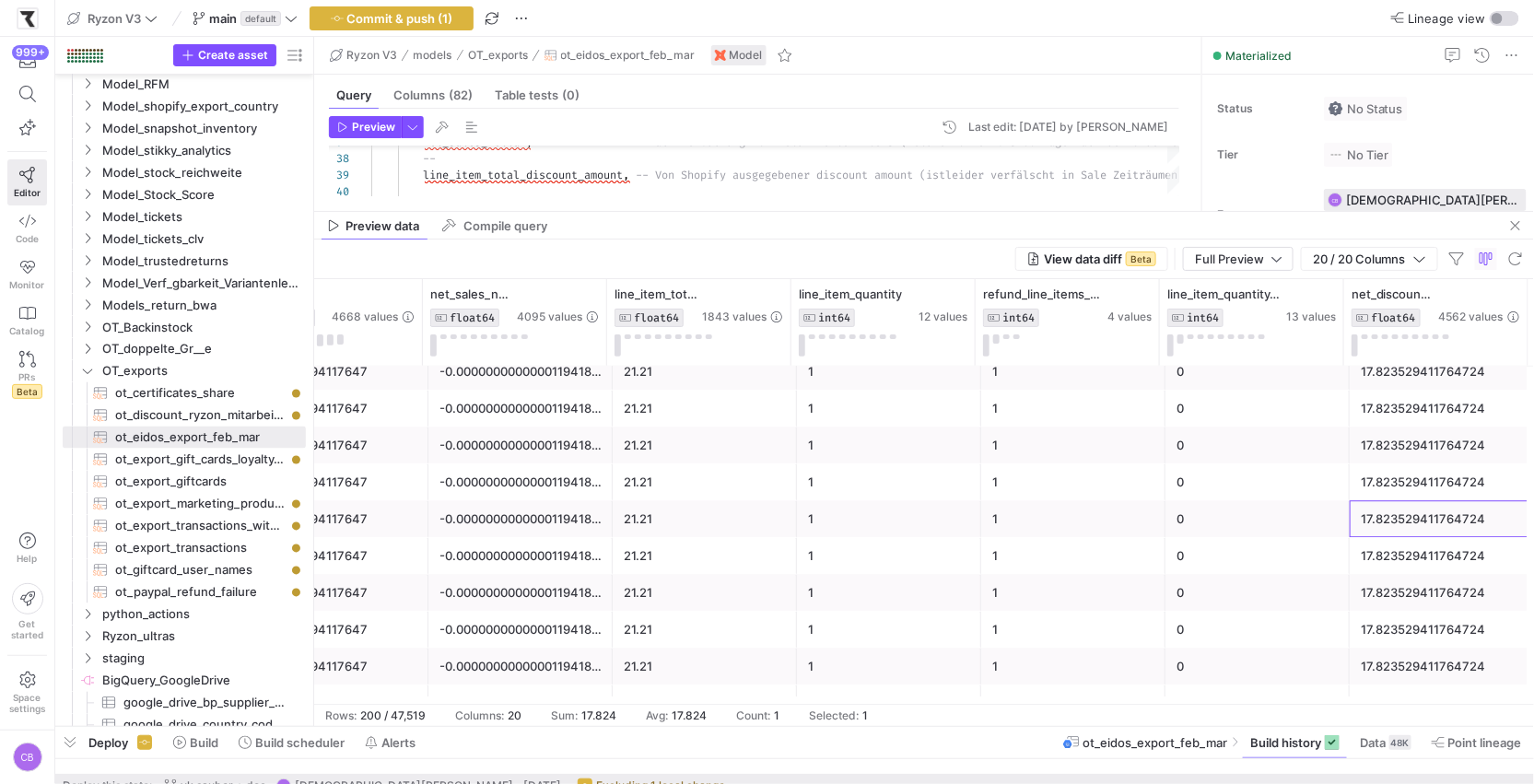 click on "17.823529411764724" 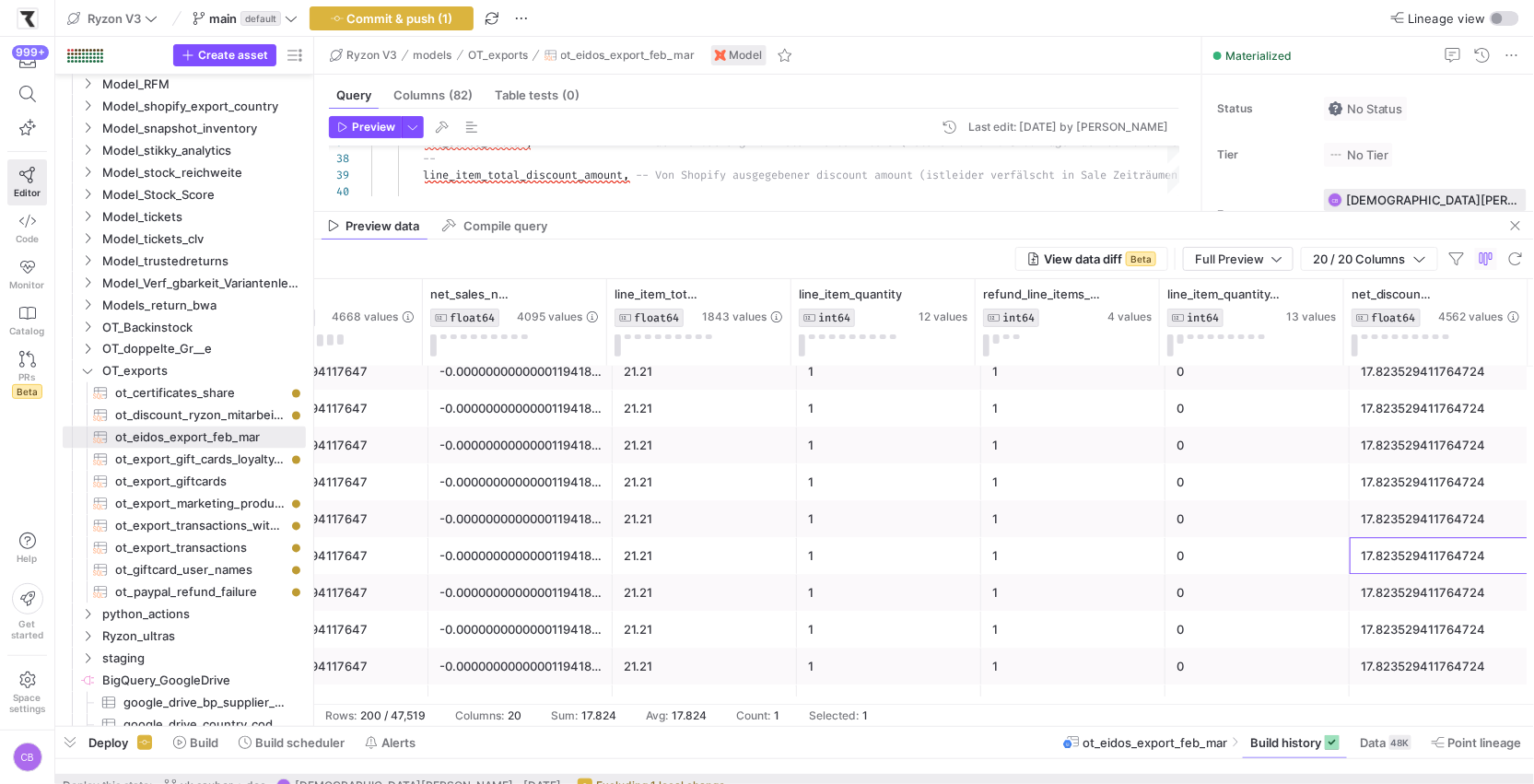 click on "17.823529411764724" 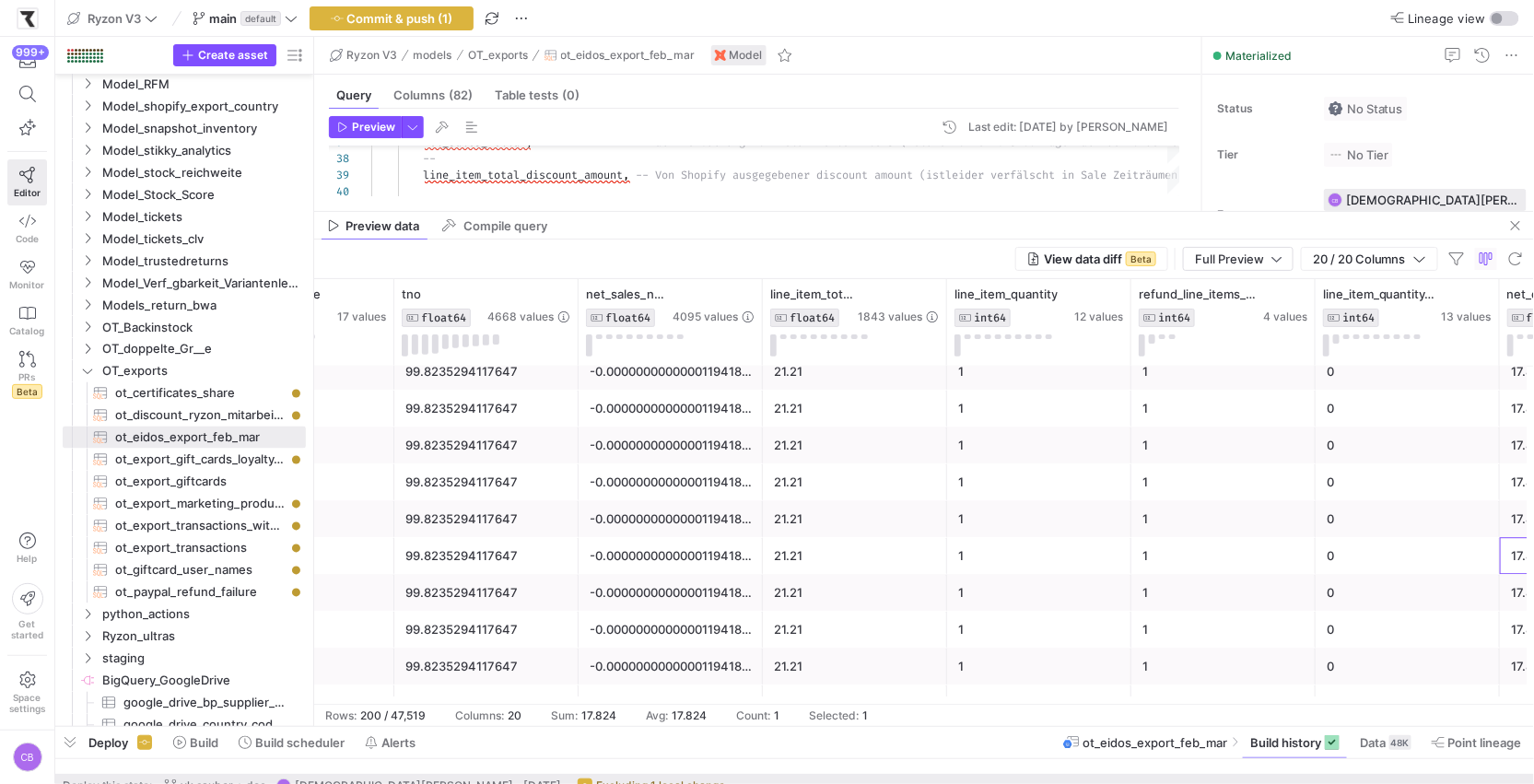 scroll 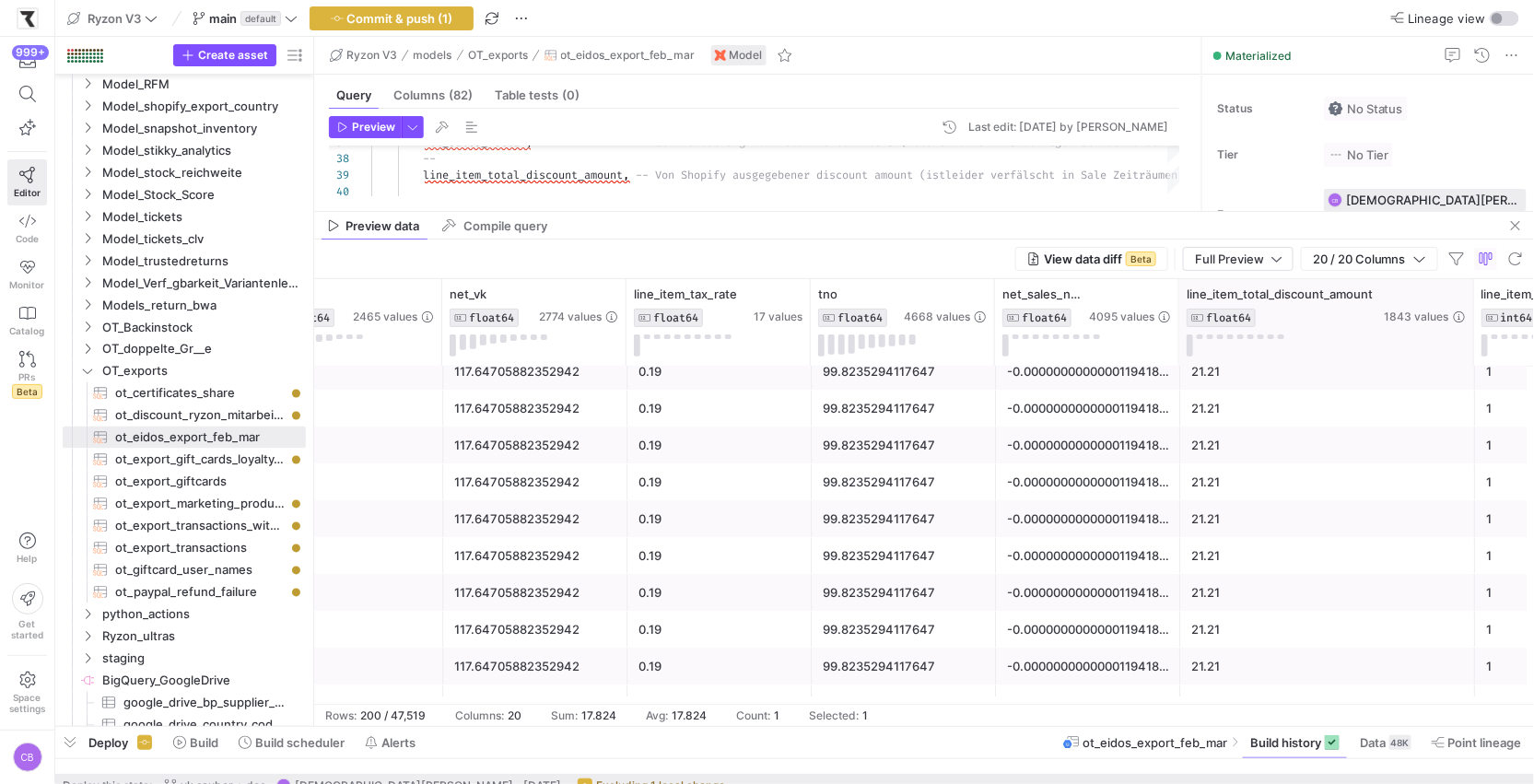 drag, startPoint x: 1359, startPoint y: 320, endPoint x: 1470, endPoint y: 322, distance: 111.01802 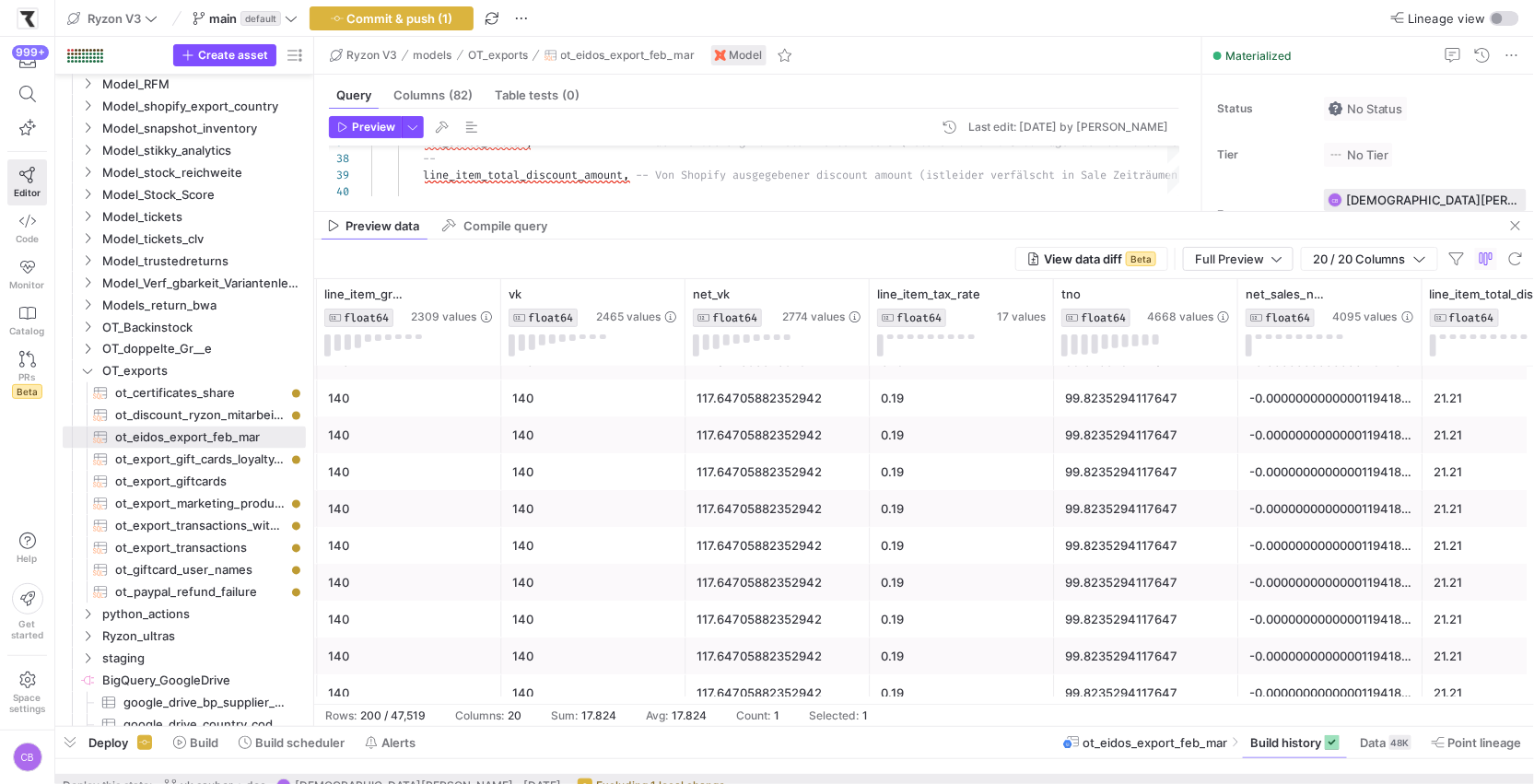 click on "-0.000000000000011941894718657146" 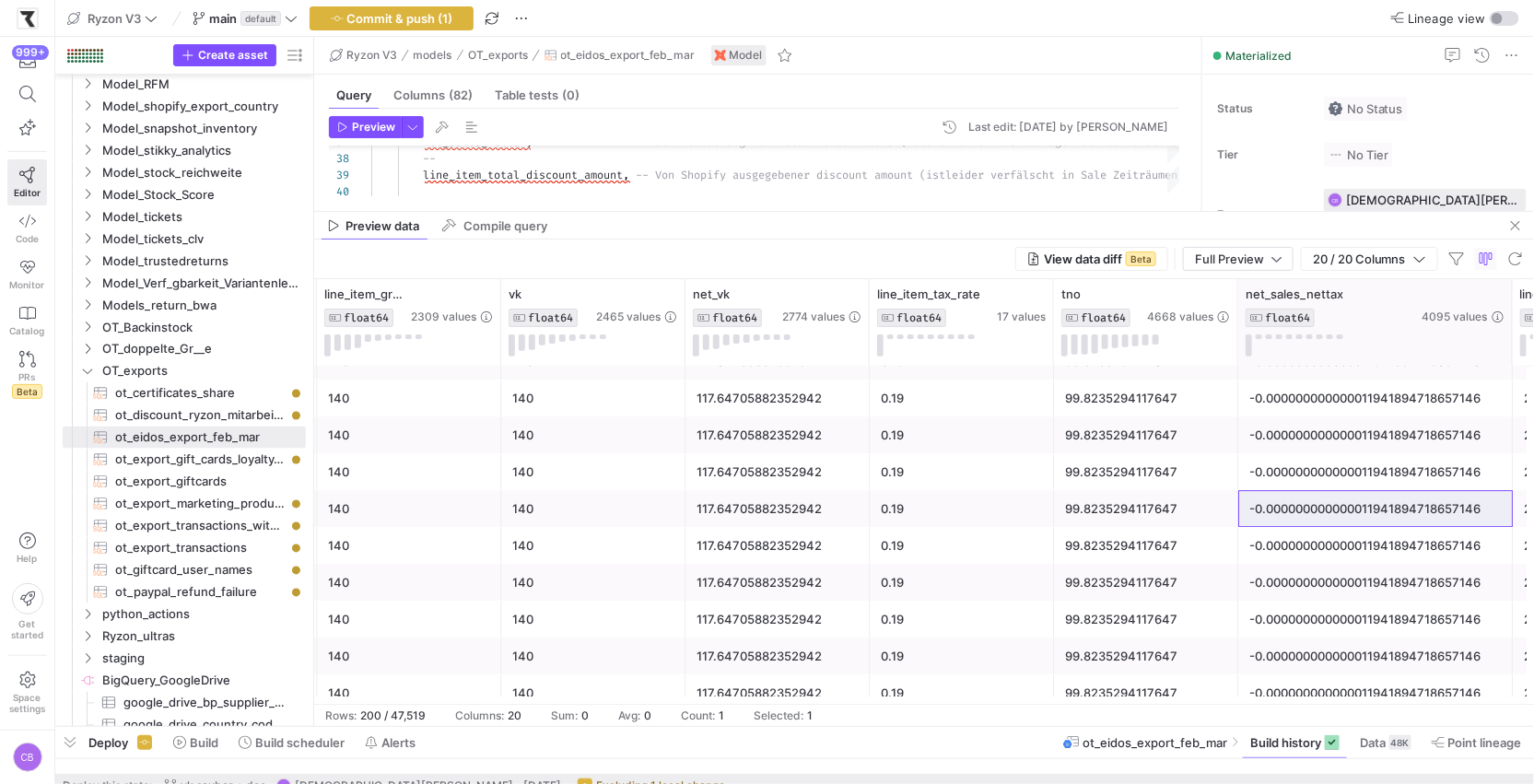 drag, startPoint x: 1421, startPoint y: 318, endPoint x: 1528, endPoint y: 319, distance: 107.00467 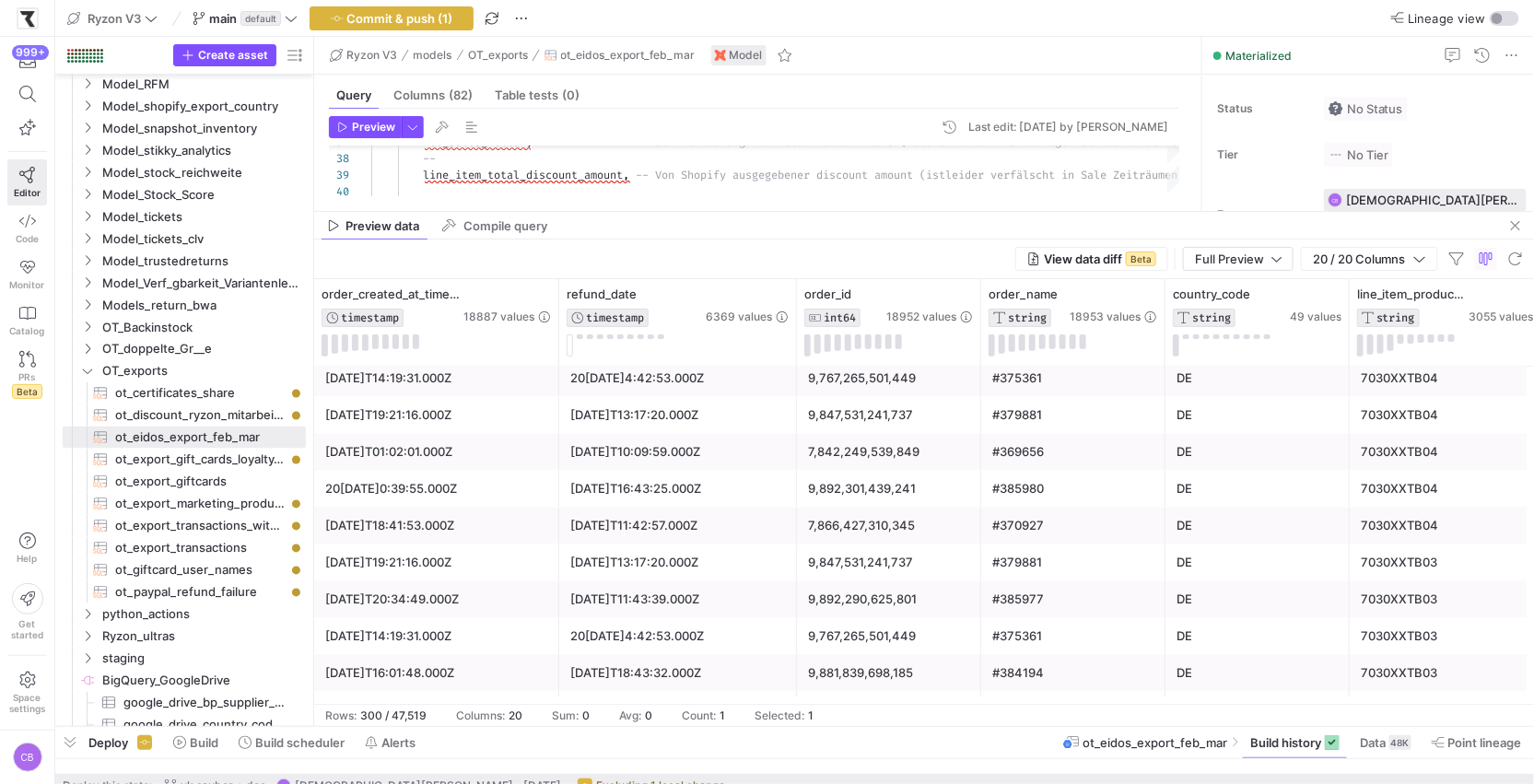 click on "[DATE]T11:42:57.000Z" 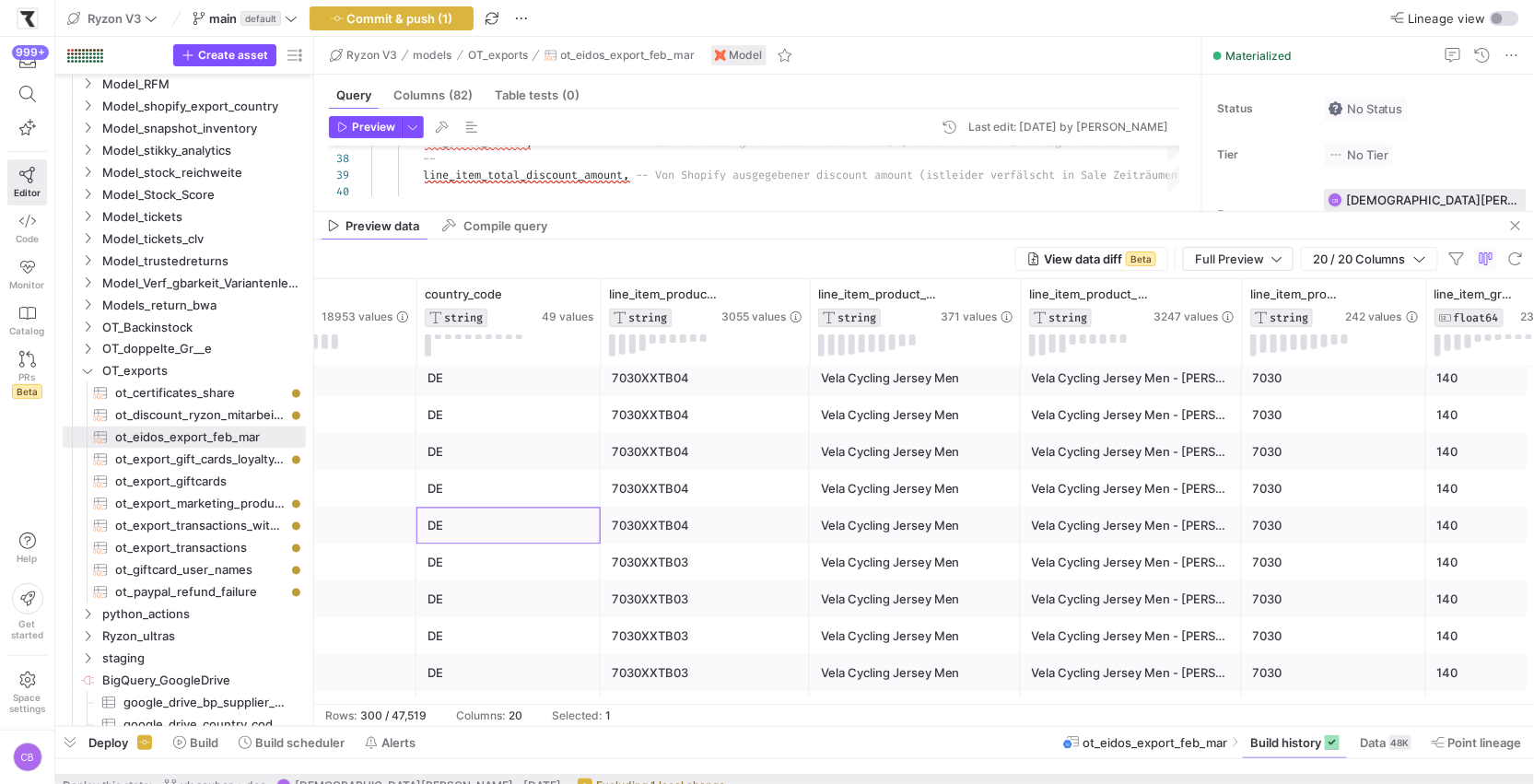 click on "DE" 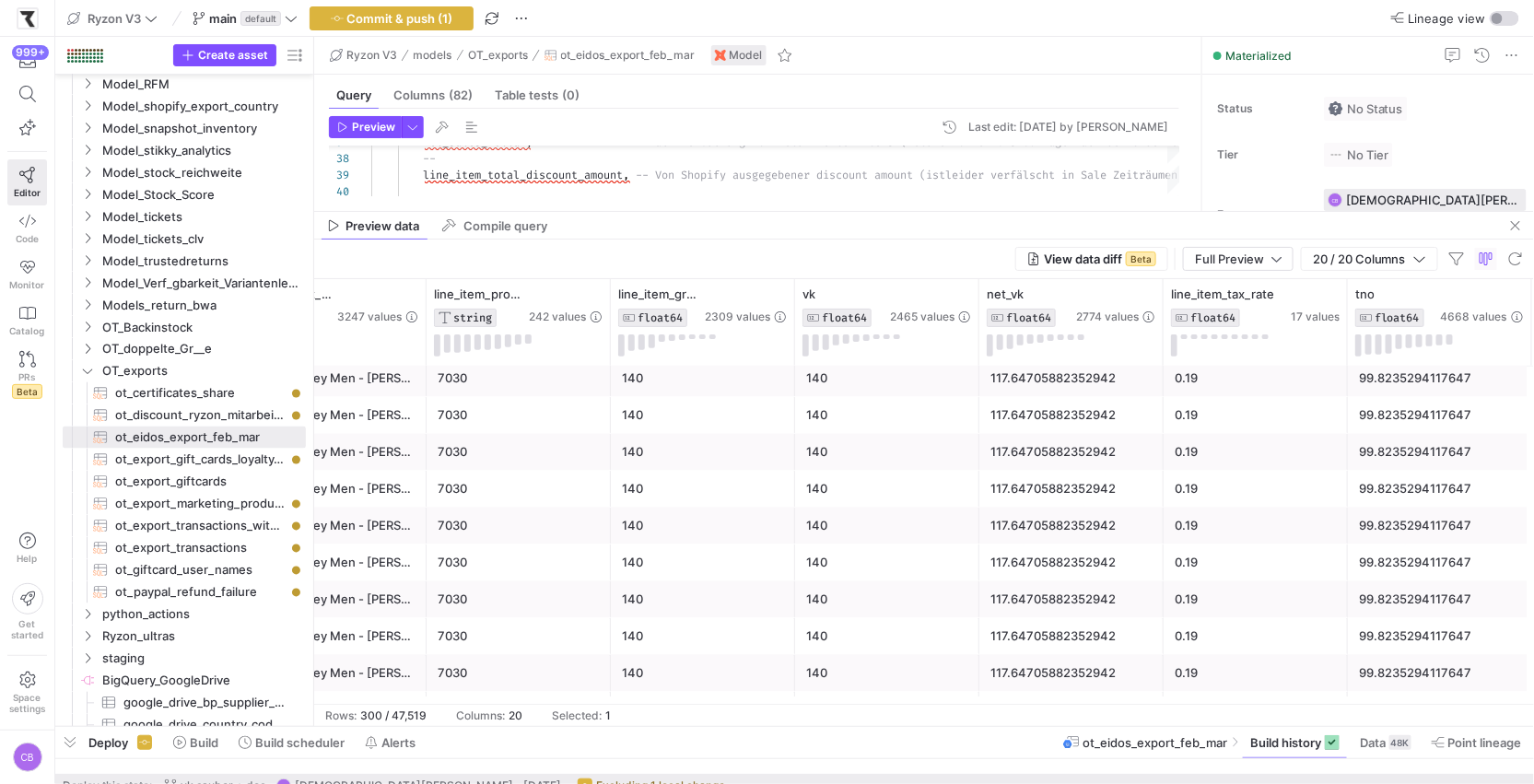 click on "117.64705882352942" 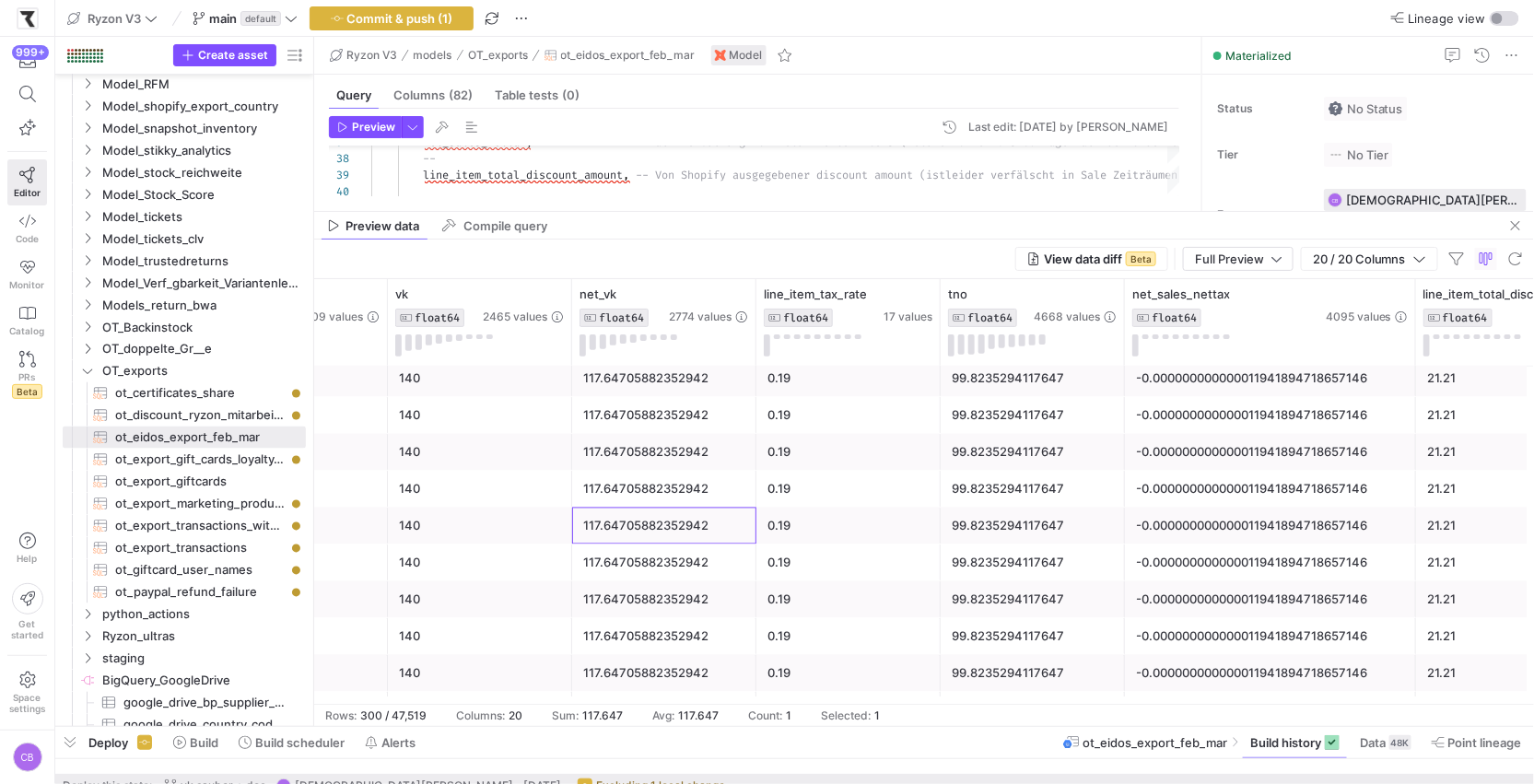 click on "99.8235294117647" 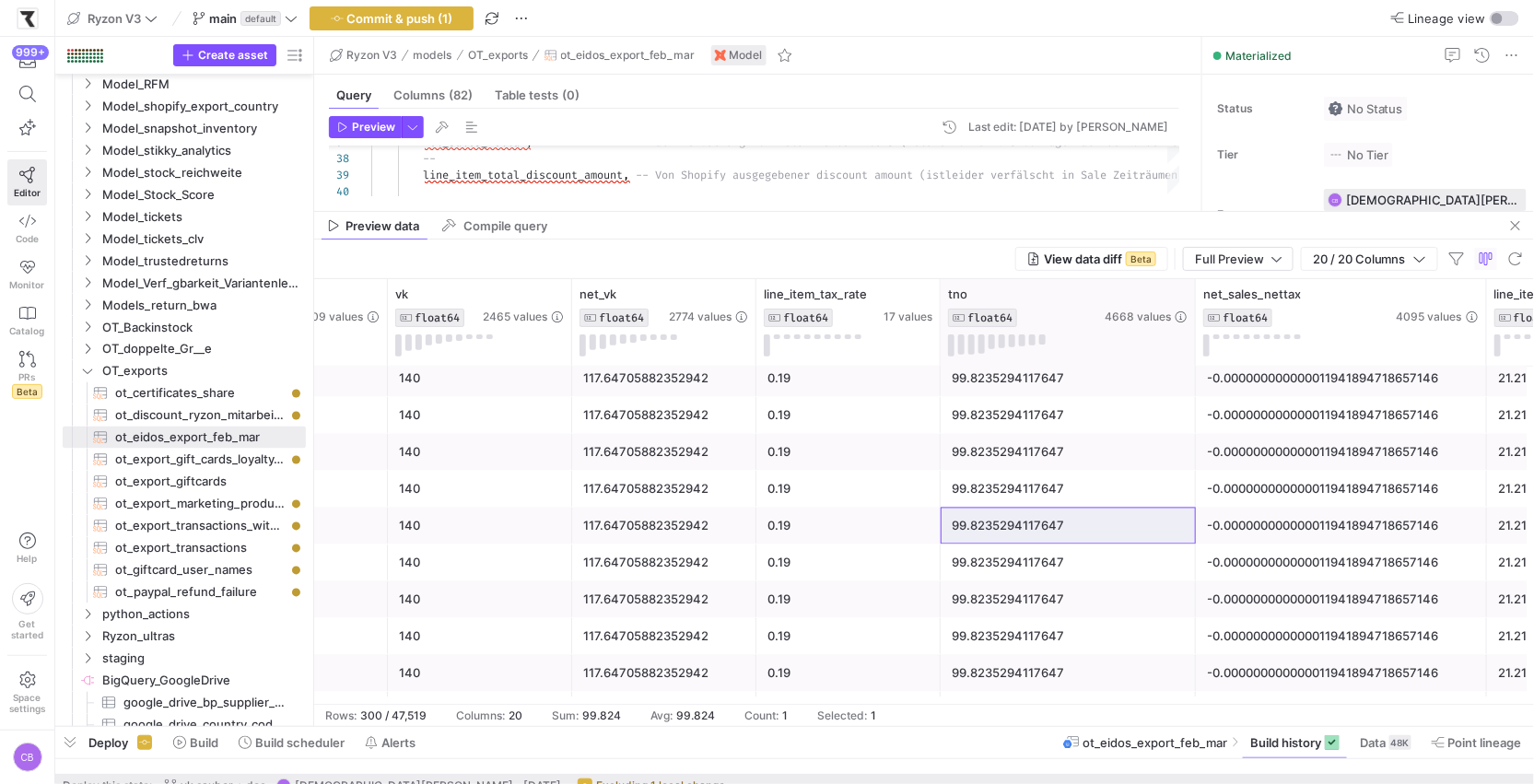 drag, startPoint x: 1122, startPoint y: 326, endPoint x: 1202, endPoint y: 332, distance: 80.22468 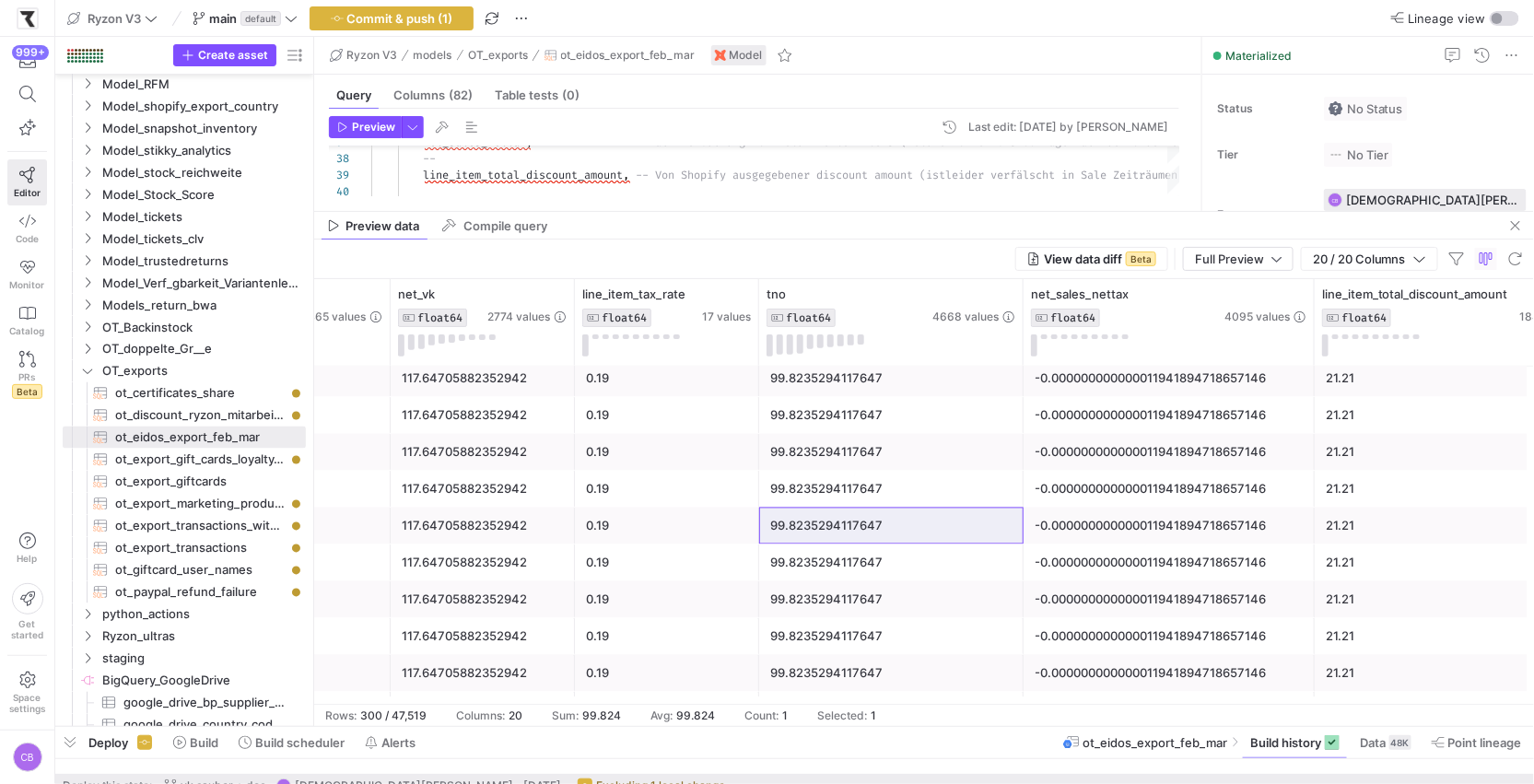 click on "-0.000000000000011941894718657146" 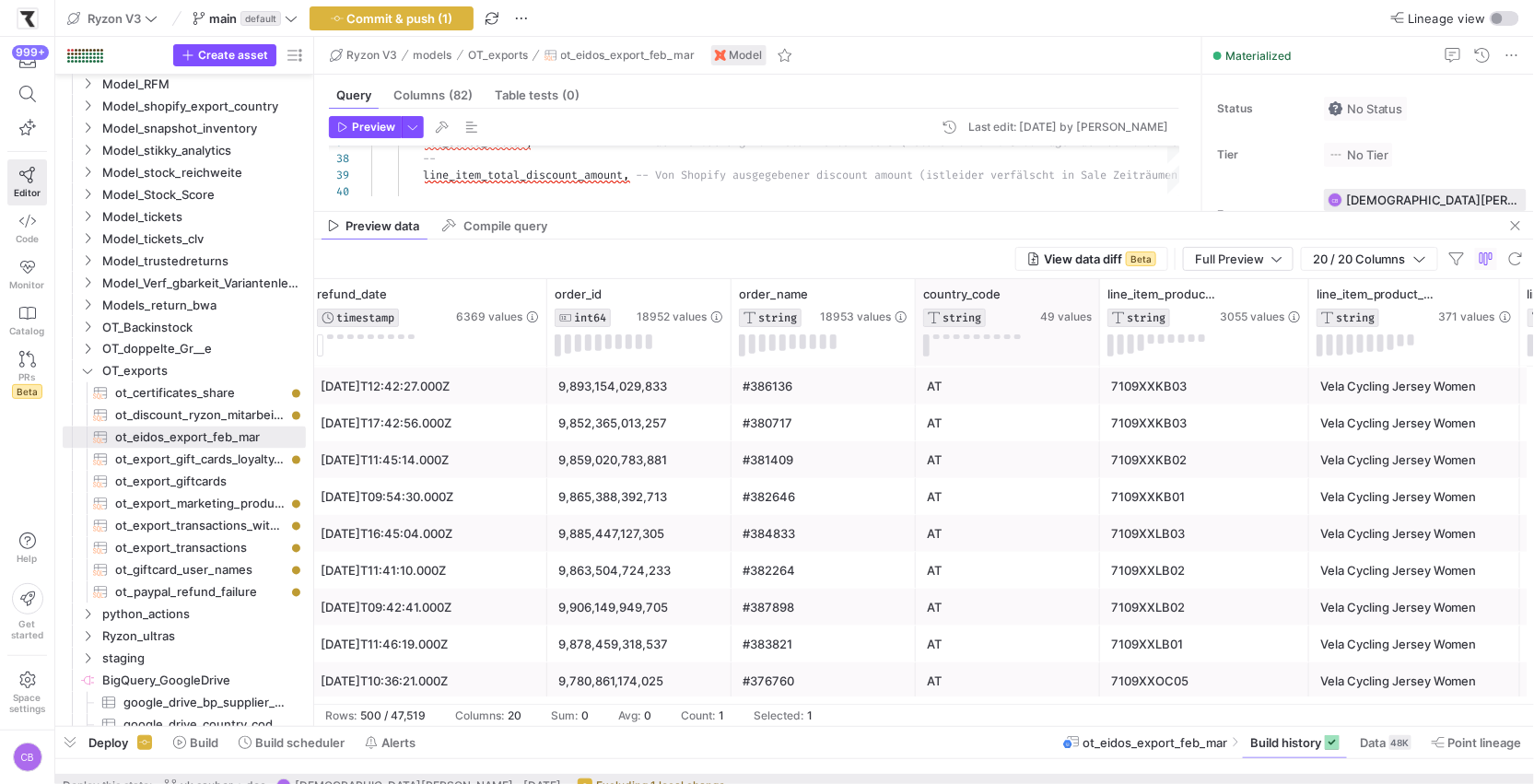 drag, startPoint x: 1096, startPoint y: 323, endPoint x: 1222, endPoint y: 328, distance: 126.09917 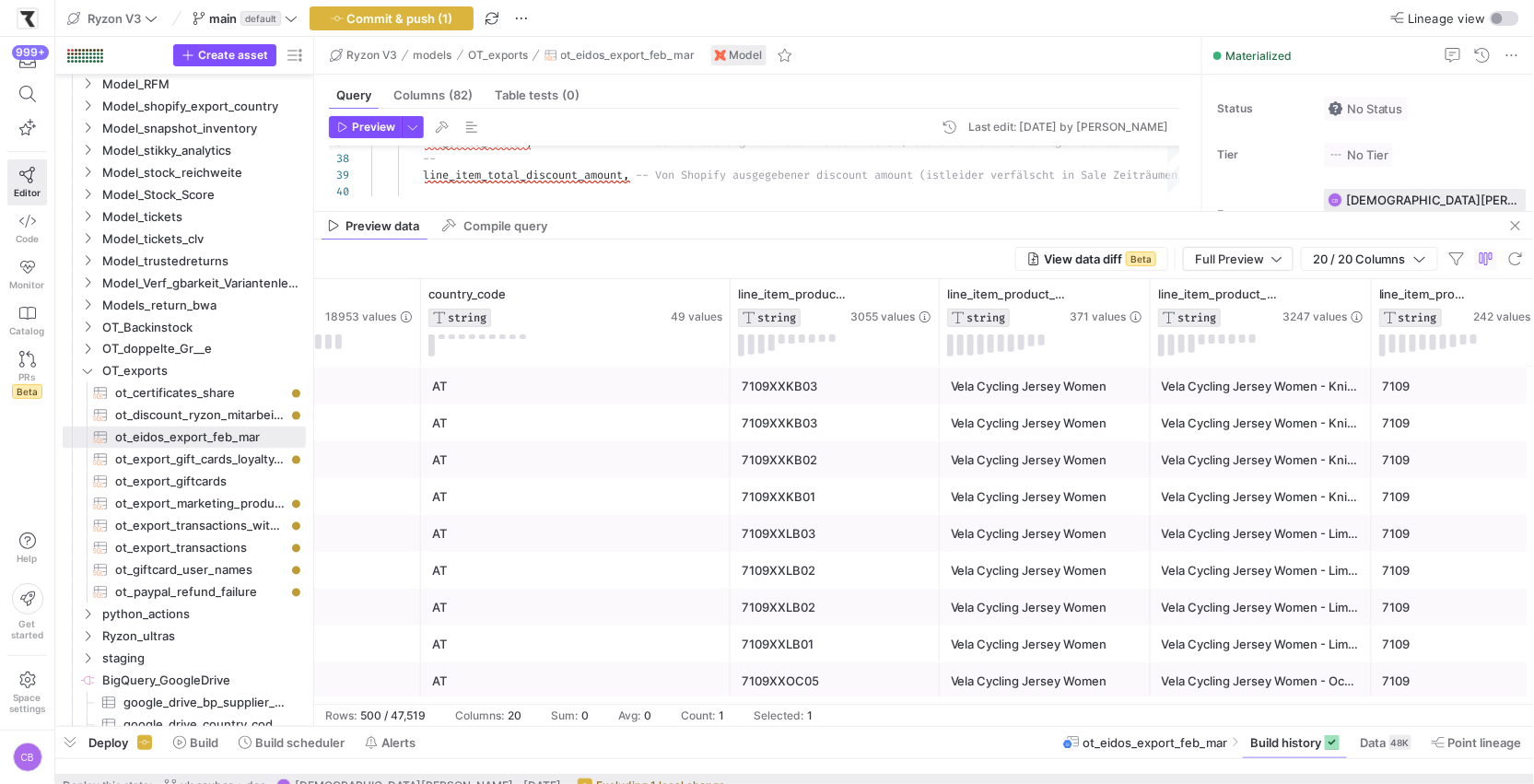 click on "Query   Columns  (82)  Table tests  (0) Preview Last edit: [DATE] by [PERSON_NAME] 37 38 39 40 41 42 43 44          net_sales_nettax ,                 -- nach Verbuchung von returnierten Items (Returen  können bis 60 Tage nach der Orderzeitpunkt  getätigt werden)          --          line_item_total_discount_amount ,   -- Von Shopify ausgegebener discount amount (ist  leider verfälscht in Sale Zeiträumen, in denen der  Shopify vk verändert wird --> Black Week)          ---          line_item_quantity ,                -- quantity of Items of a specific SKU within one  order.           refund_line_items_quantity ,        -- quantity of refunded Items of a specific SKU wi thin one order.          line_item_quantity_after_refund ,   -- quantity of Items of a specific SKU within one  order after refund." 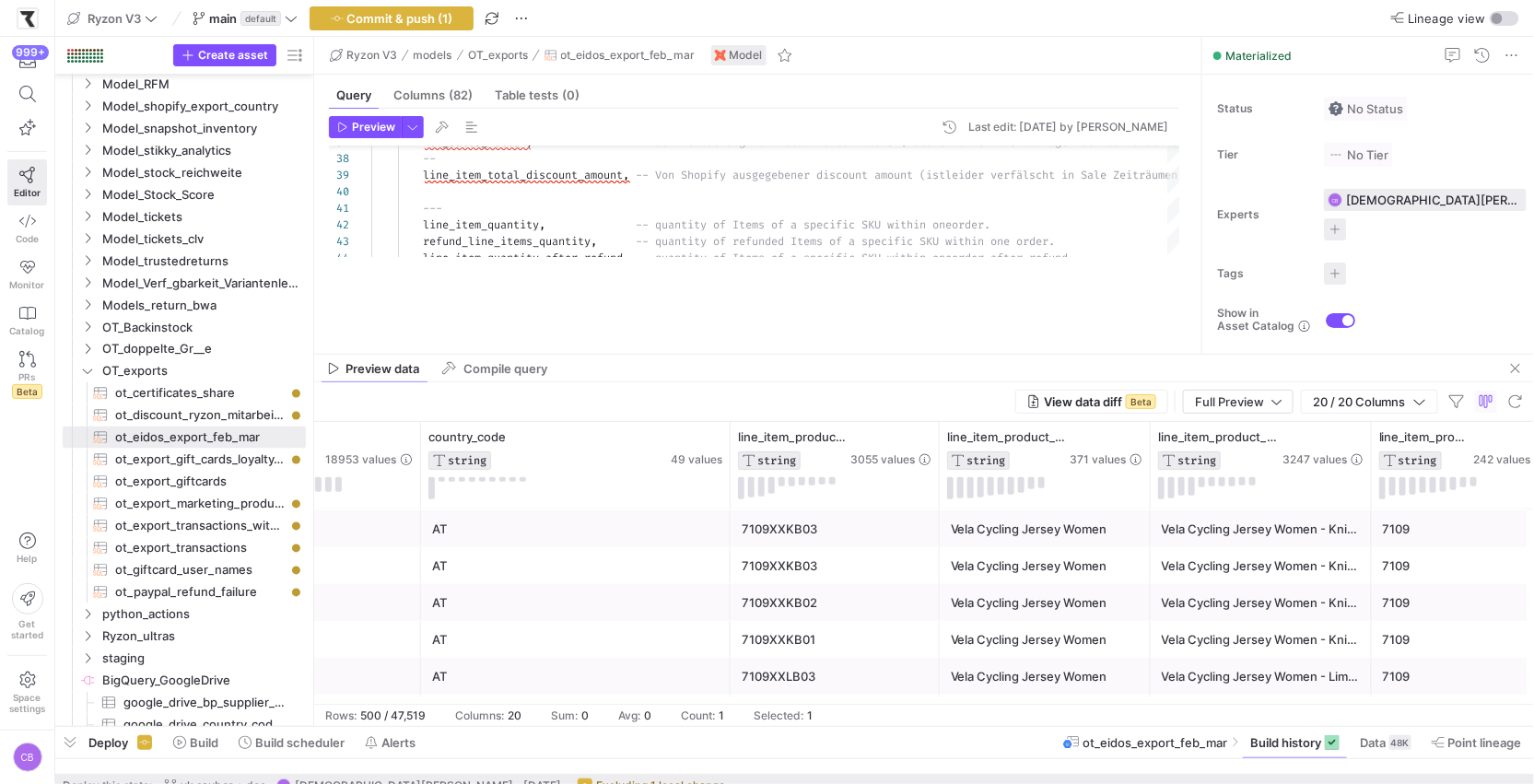 drag, startPoint x: 946, startPoint y: 213, endPoint x: 961, endPoint y: 364, distance: 151.7432 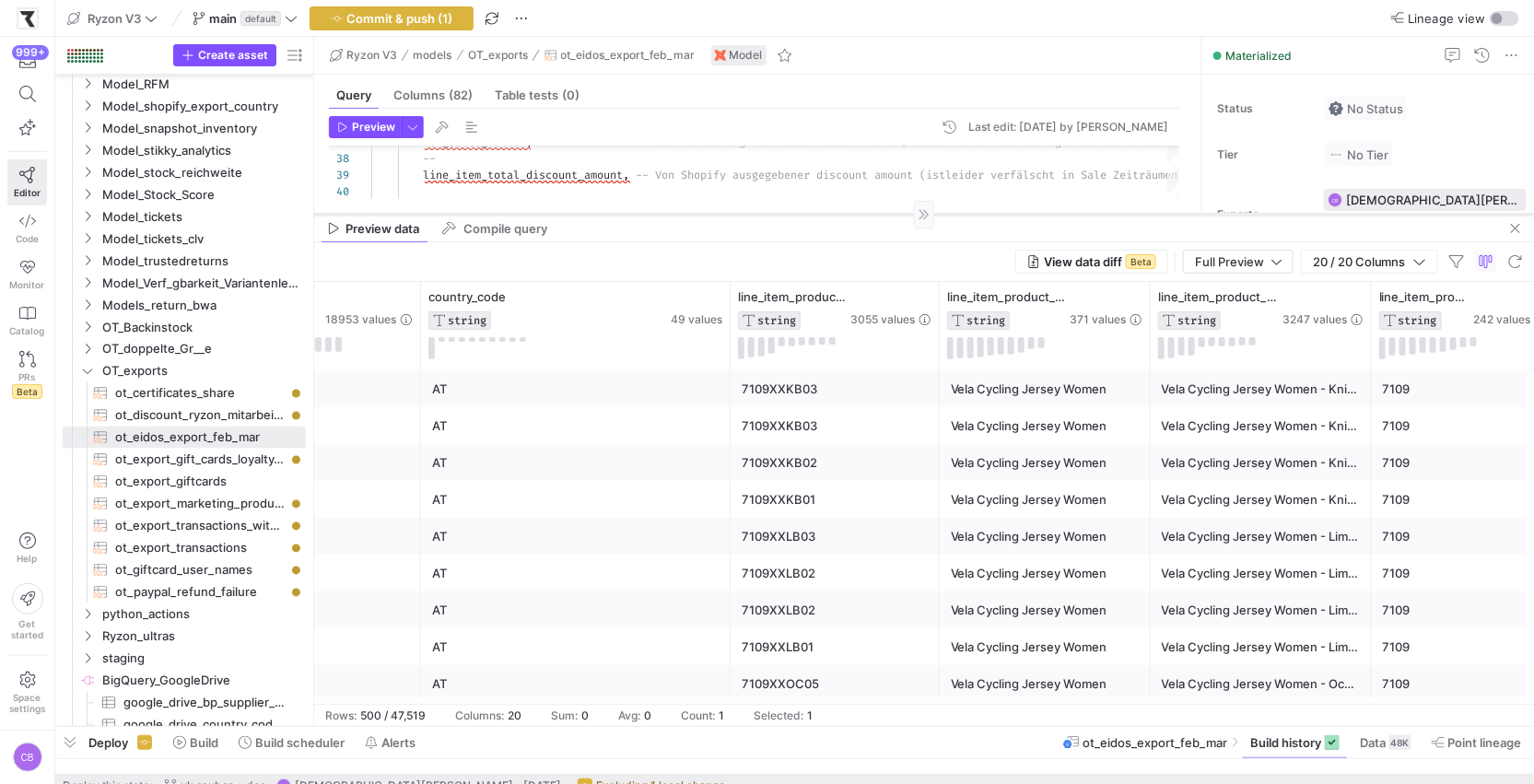 drag, startPoint x: 964, startPoint y: 362, endPoint x: 968, endPoint y: 215, distance: 147.05441 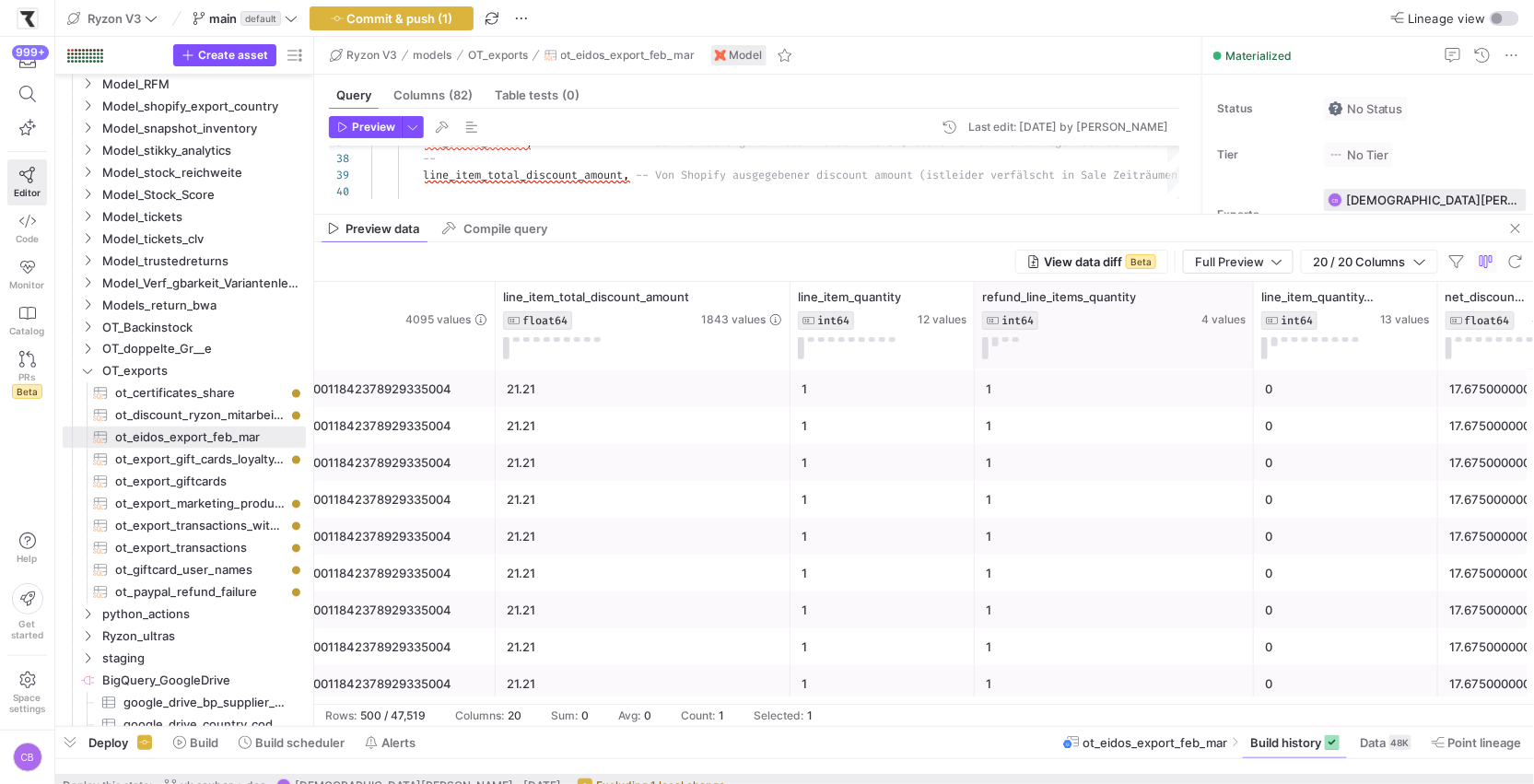 drag, startPoint x: 1158, startPoint y: 316, endPoint x: 1251, endPoint y: 316, distance: 93 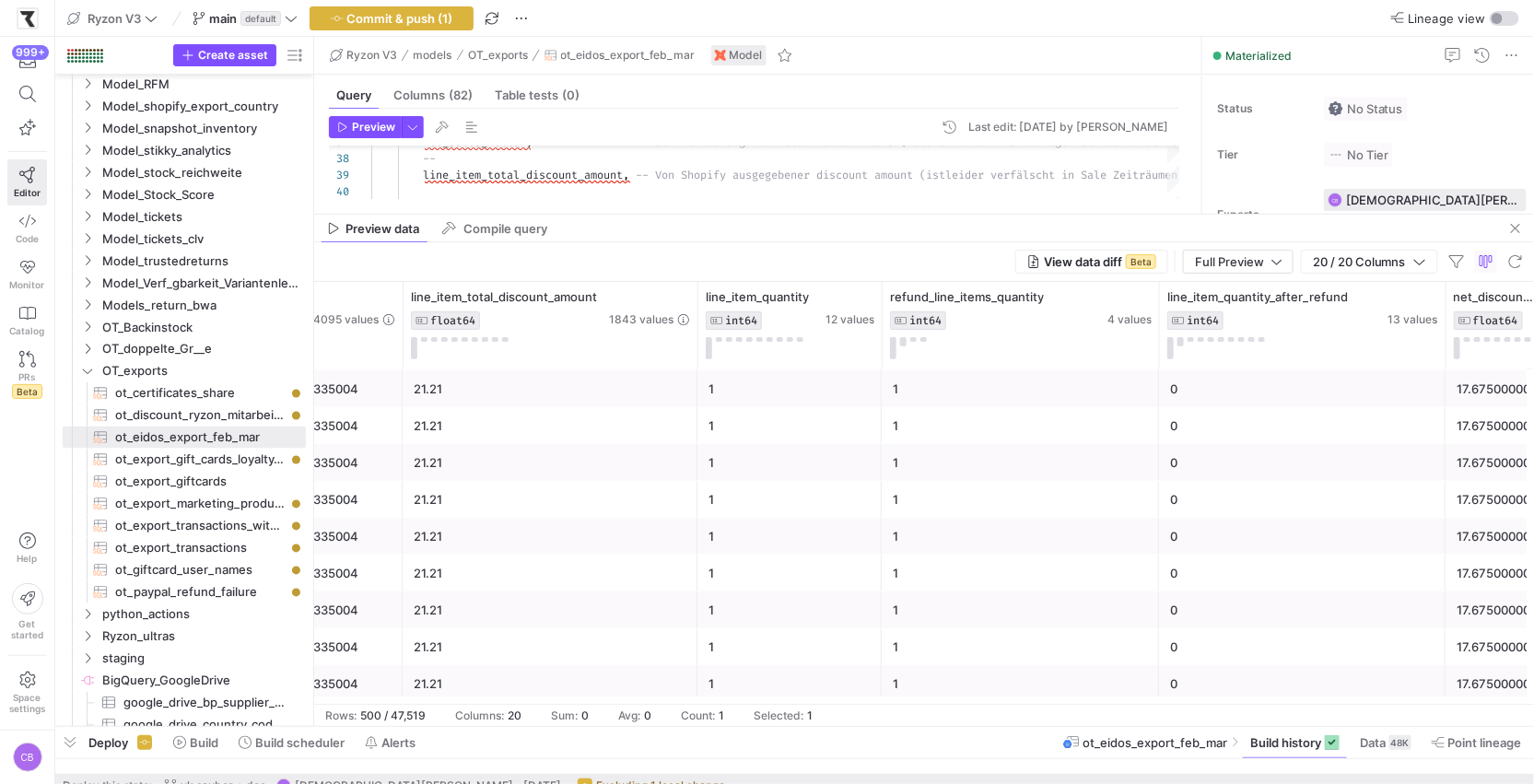 drag, startPoint x: 1341, startPoint y: 334, endPoint x: 1444, endPoint y: 335, distance: 103.0049 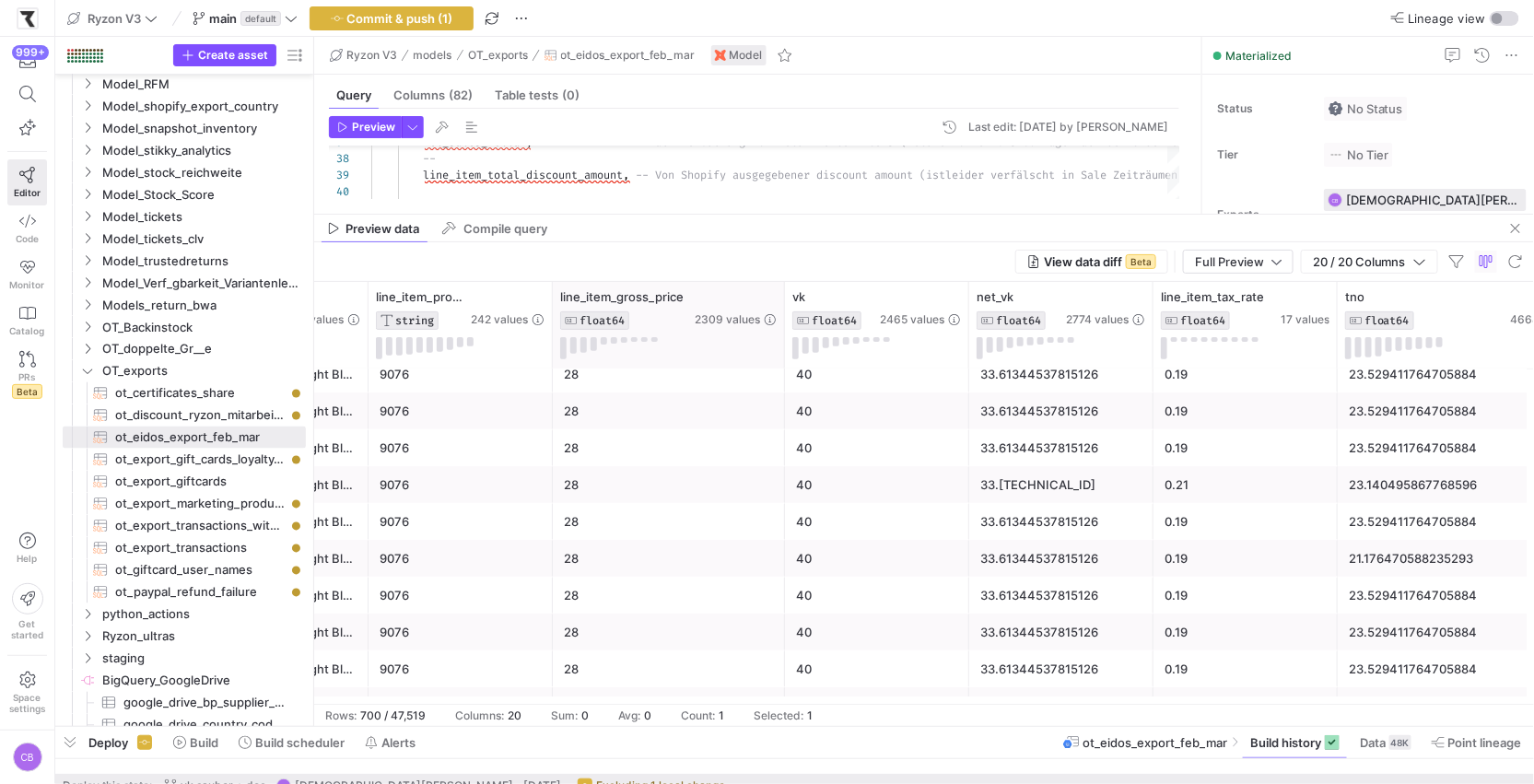 drag, startPoint x: 734, startPoint y: 318, endPoint x: 779, endPoint y: 317, distance: 45.01111 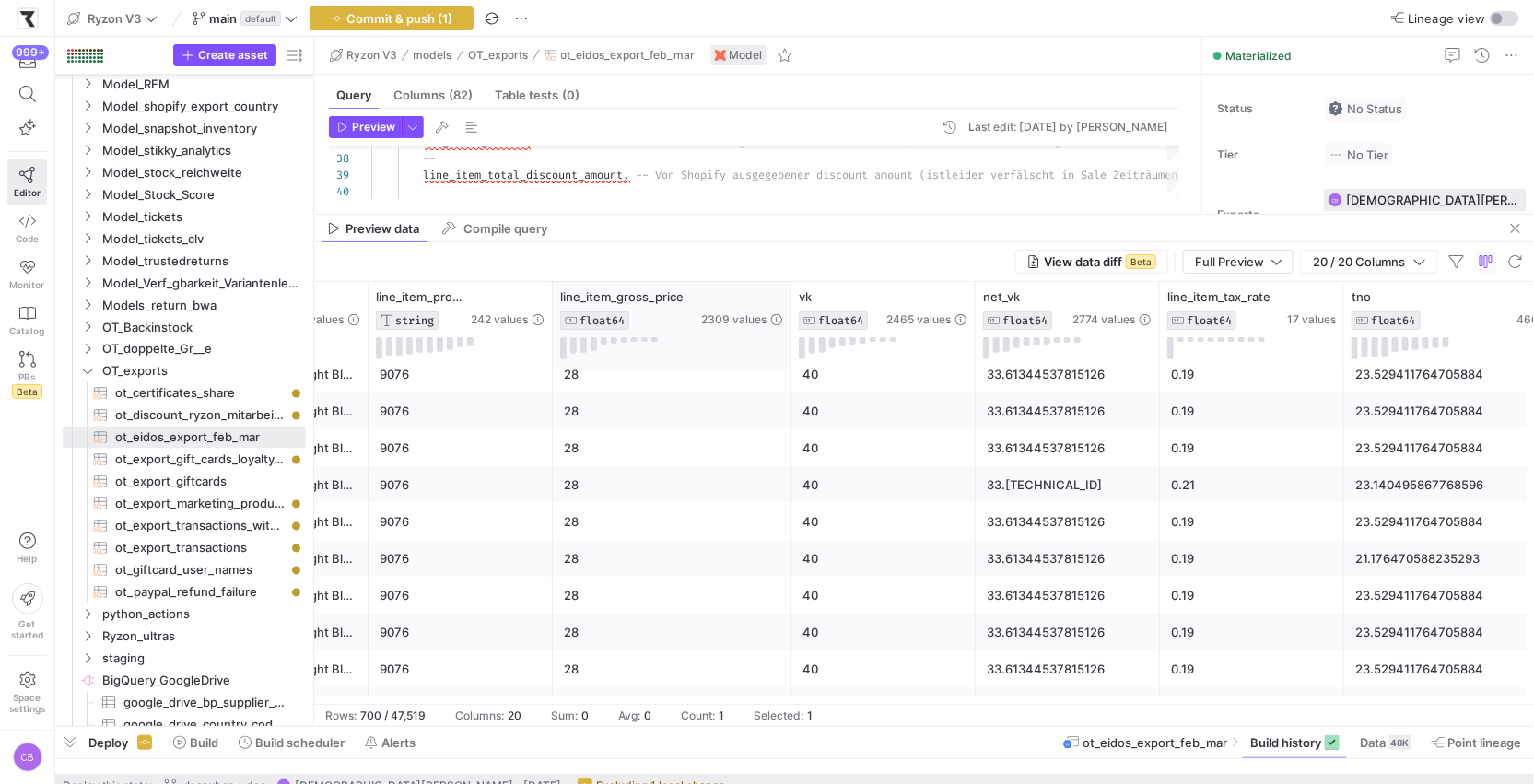 drag, startPoint x: 779, startPoint y: 317, endPoint x: 803, endPoint y: 317, distance: 24 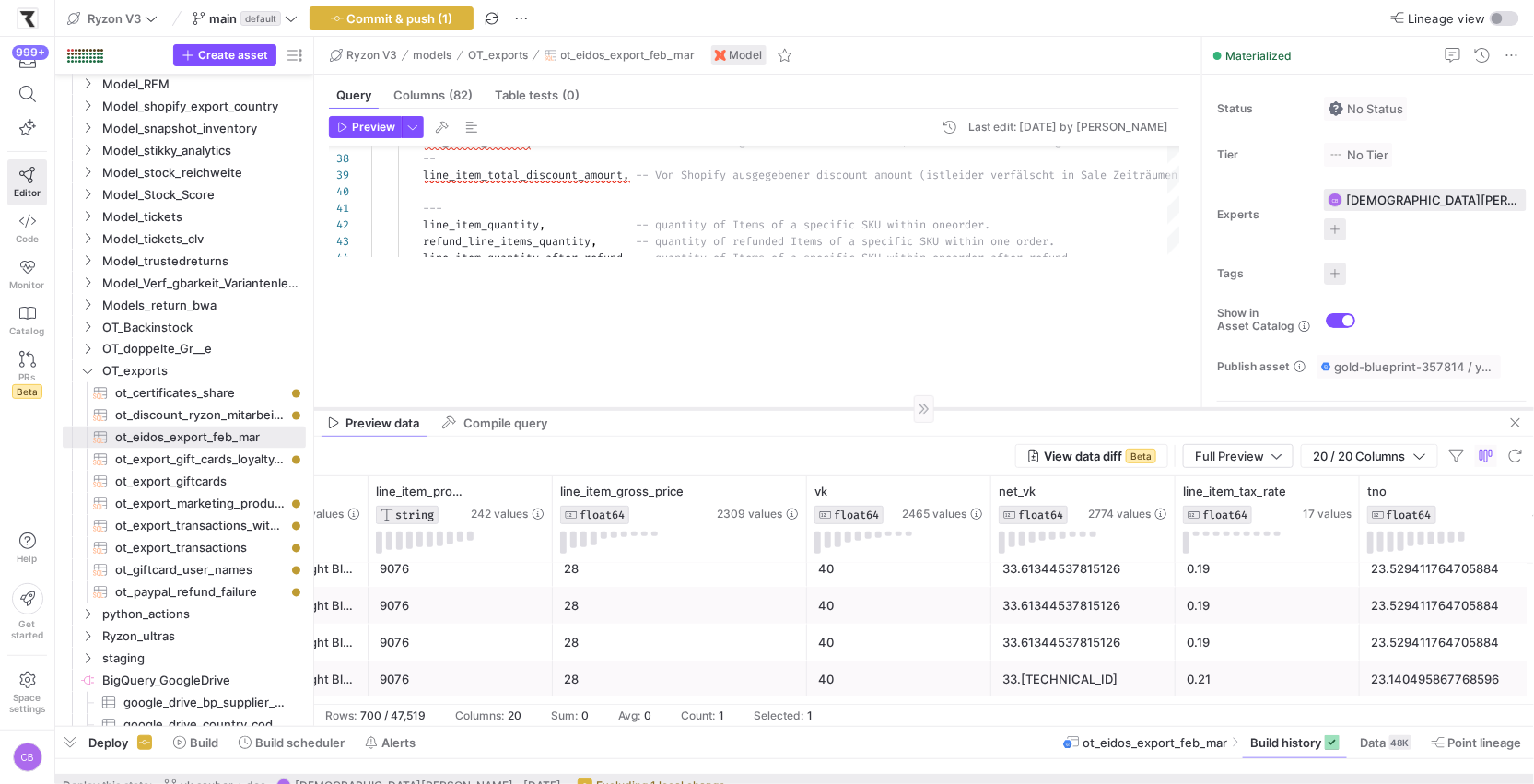 drag, startPoint x: 794, startPoint y: 215, endPoint x: 802, endPoint y: 413, distance: 198.16155 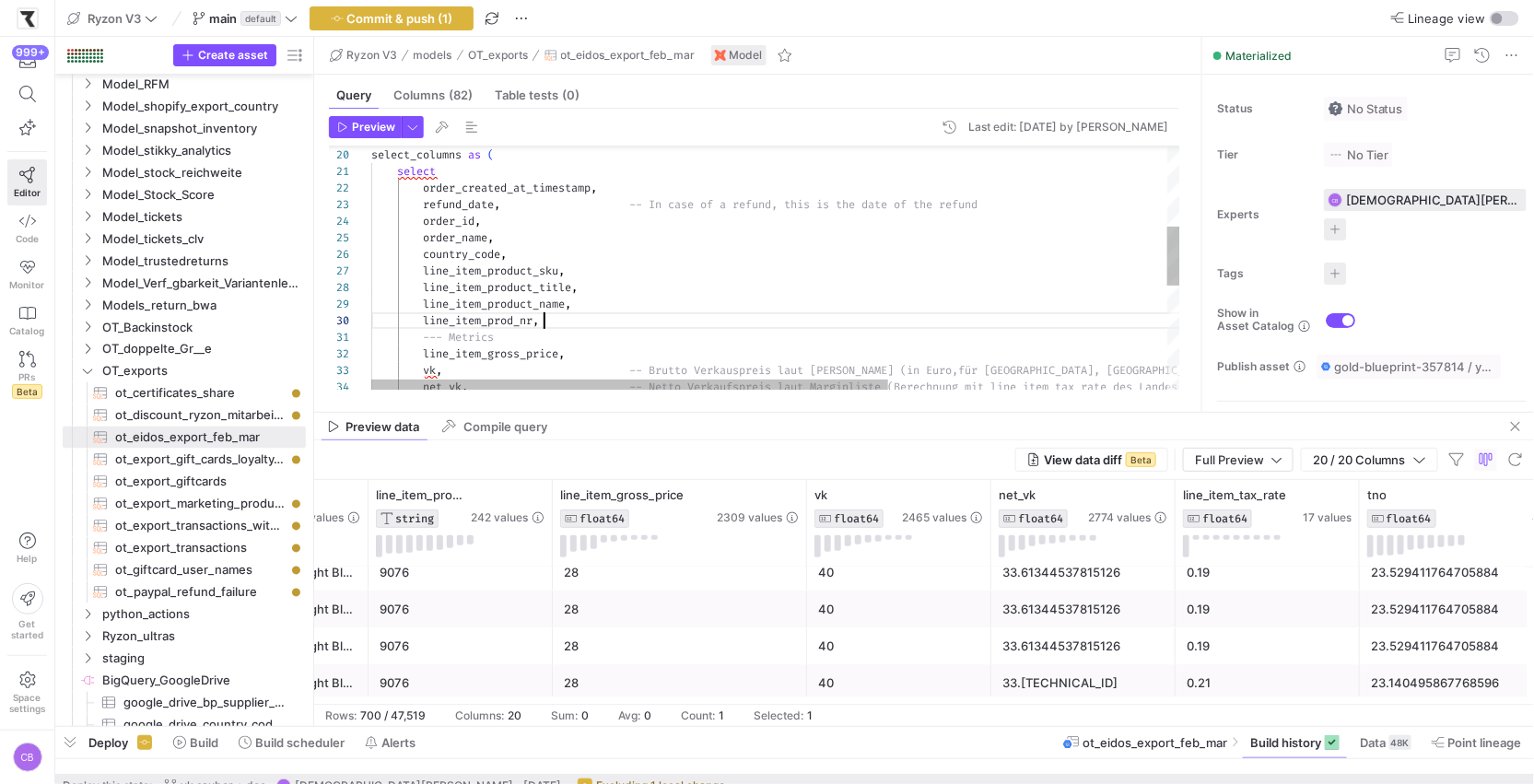 click on "net_vk ,                           -- Netto Verkaufspreis laut Marginliste (Berechnun g mit line_item_tax_rate des Landes aus Shopify)          vk ,                               -- Brutto Verkauspreis laut Margenliste (in Euro,  für [GEOGRAPHIC_DATA], [GEOGRAPHIC_DATA], [GEOGRAPHIC_DATA] umgerechnet mit dem für die  Order angewandten Wechselkurs)          line_item_gross_price ,          --- Metrics          line_item_prod_nr ,          line_item_product_title ,          line_item_product_name ,          line_item_product_sku ,          country_code ,          order_name ,          order_id ,          refund_date ,                      -- In case of a refund, this is the date of the re fund      select            order_created_at_timestamp , select_columns   as   (" at bounding box center (994, 319) 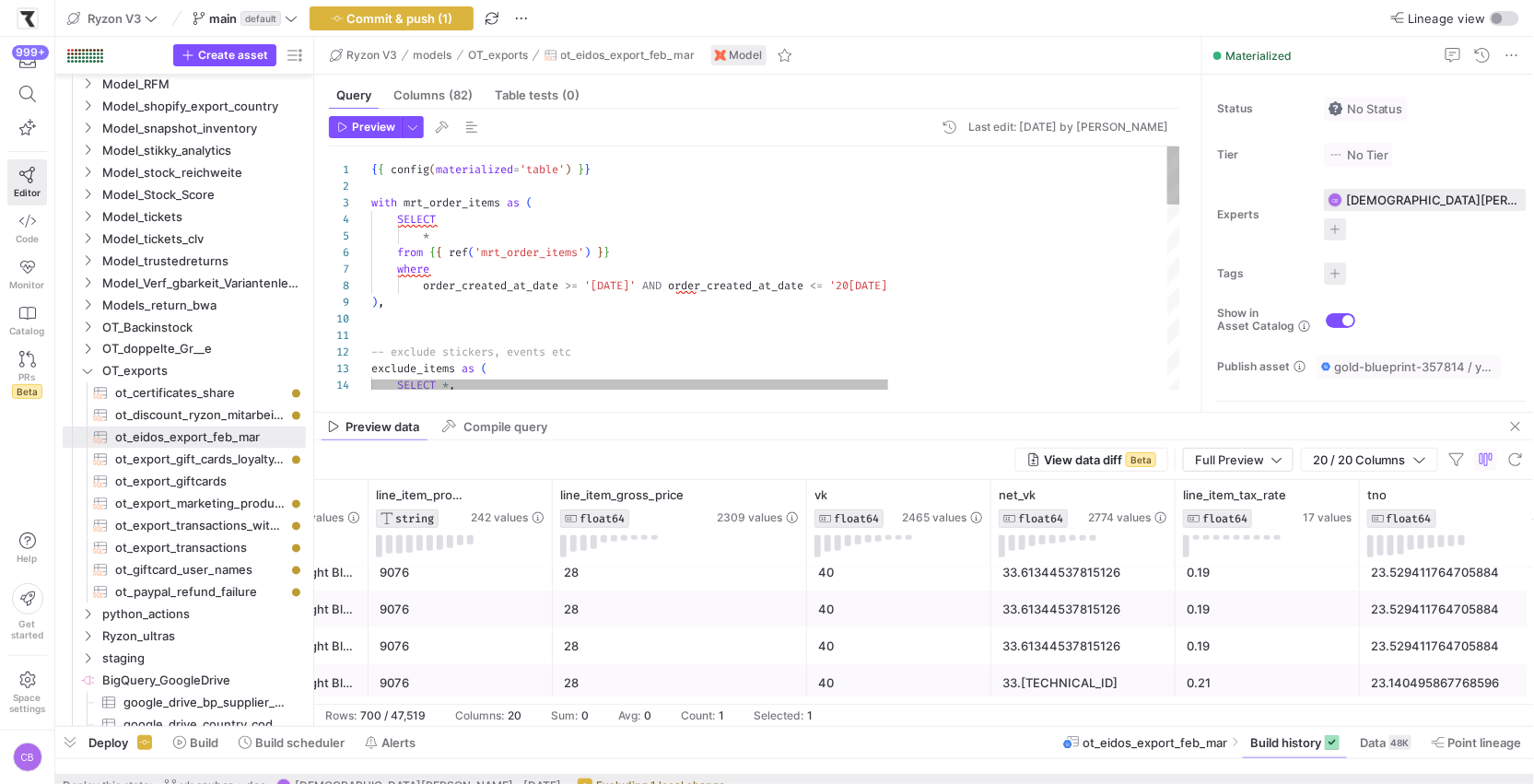 type on "--- Metrics
line_item_gross_price,
vk,                             -- Brutto Verkauspreis laut Margenliste (in Euro, für [GEOGRAPHIC_DATA], [GEOGRAPHIC_DATA], [GEOGRAPHIC_DATA] umgerechnet mit dem für die Order angewandten Wechselkurs)
net_vk,                         -- Netto Verkaufspreis laut Marginliste (Berechnung mit line_item_tax_rate des Landes aus Shopify)
line_item_tax_rate,             -- item Taxrate
tno,                            -- tatsächlicher netto verkaufspreis" 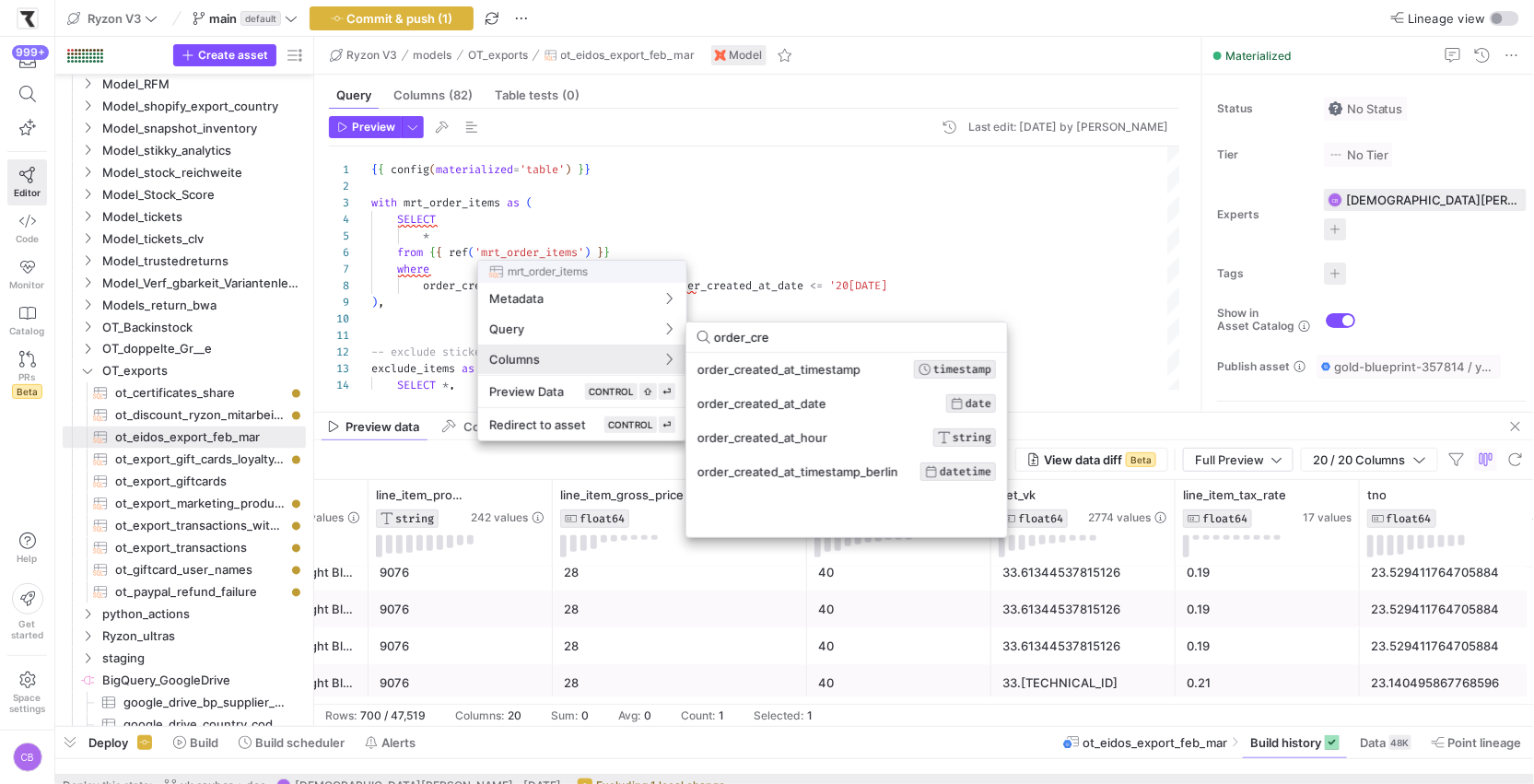 drag, startPoint x: 780, startPoint y: 334, endPoint x: 704, endPoint y: 334, distance: 76 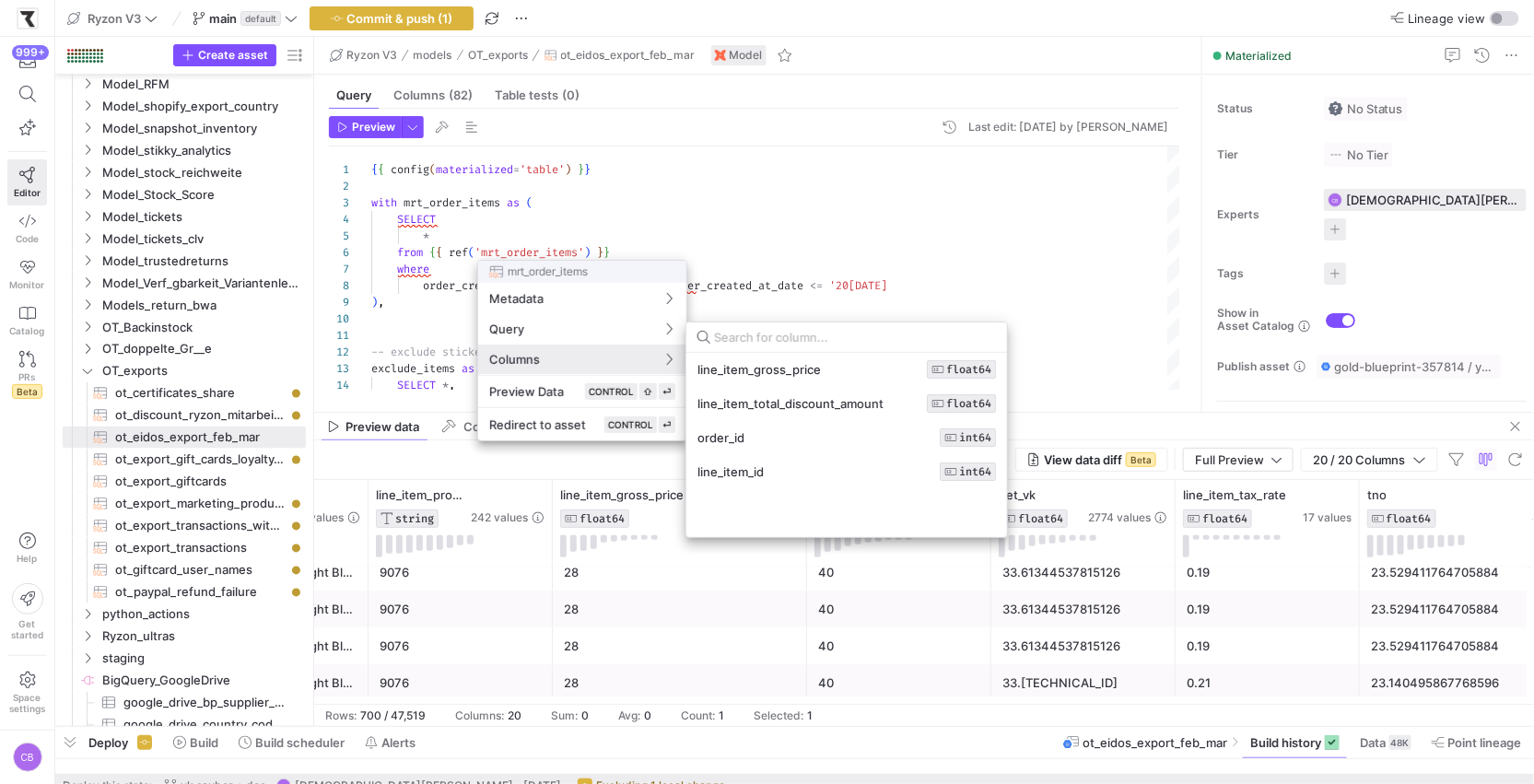 click on "Columns" at bounding box center (582, 359) 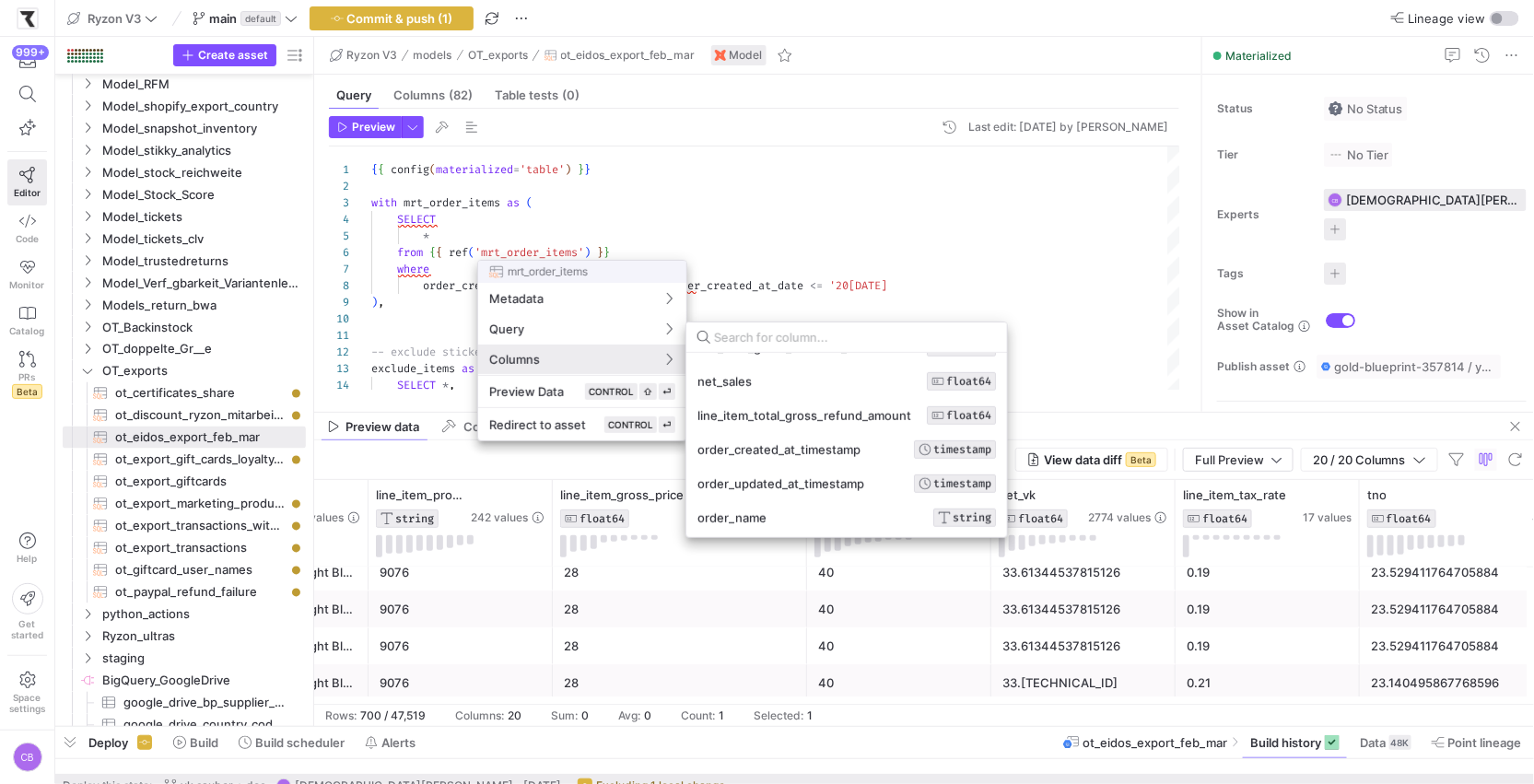 click at bounding box center (855, 337) 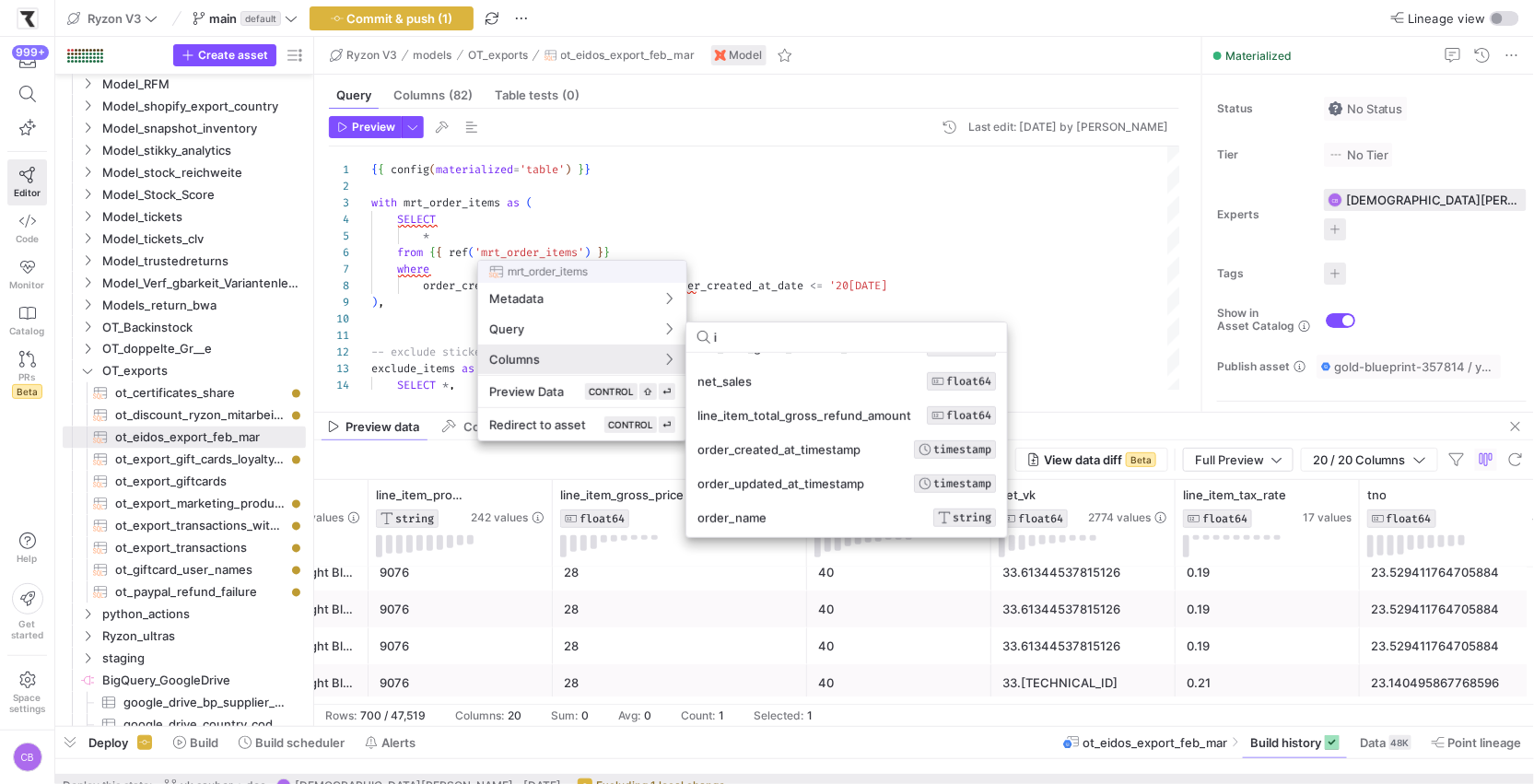 type on "id" 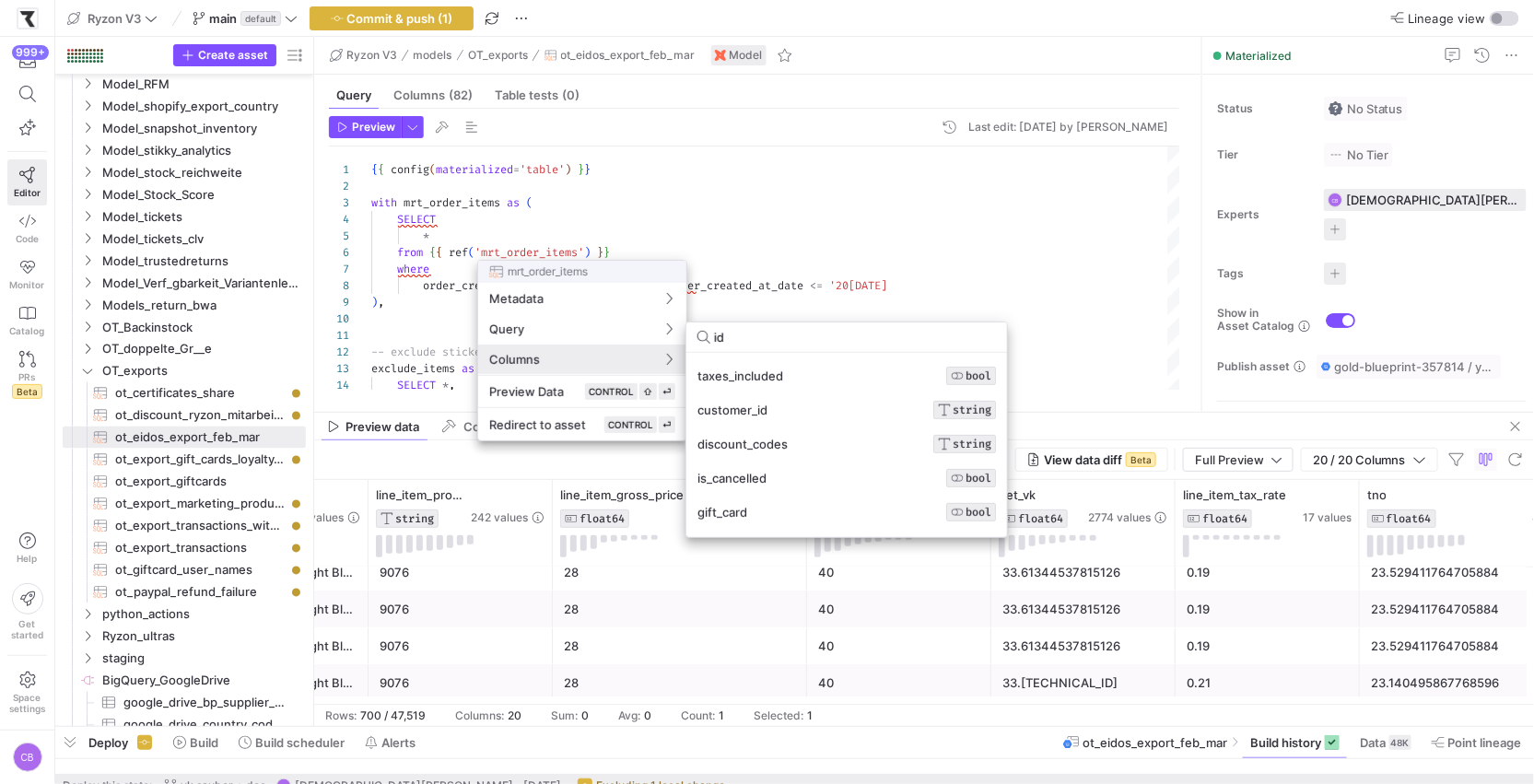 click at bounding box center [767, 392] 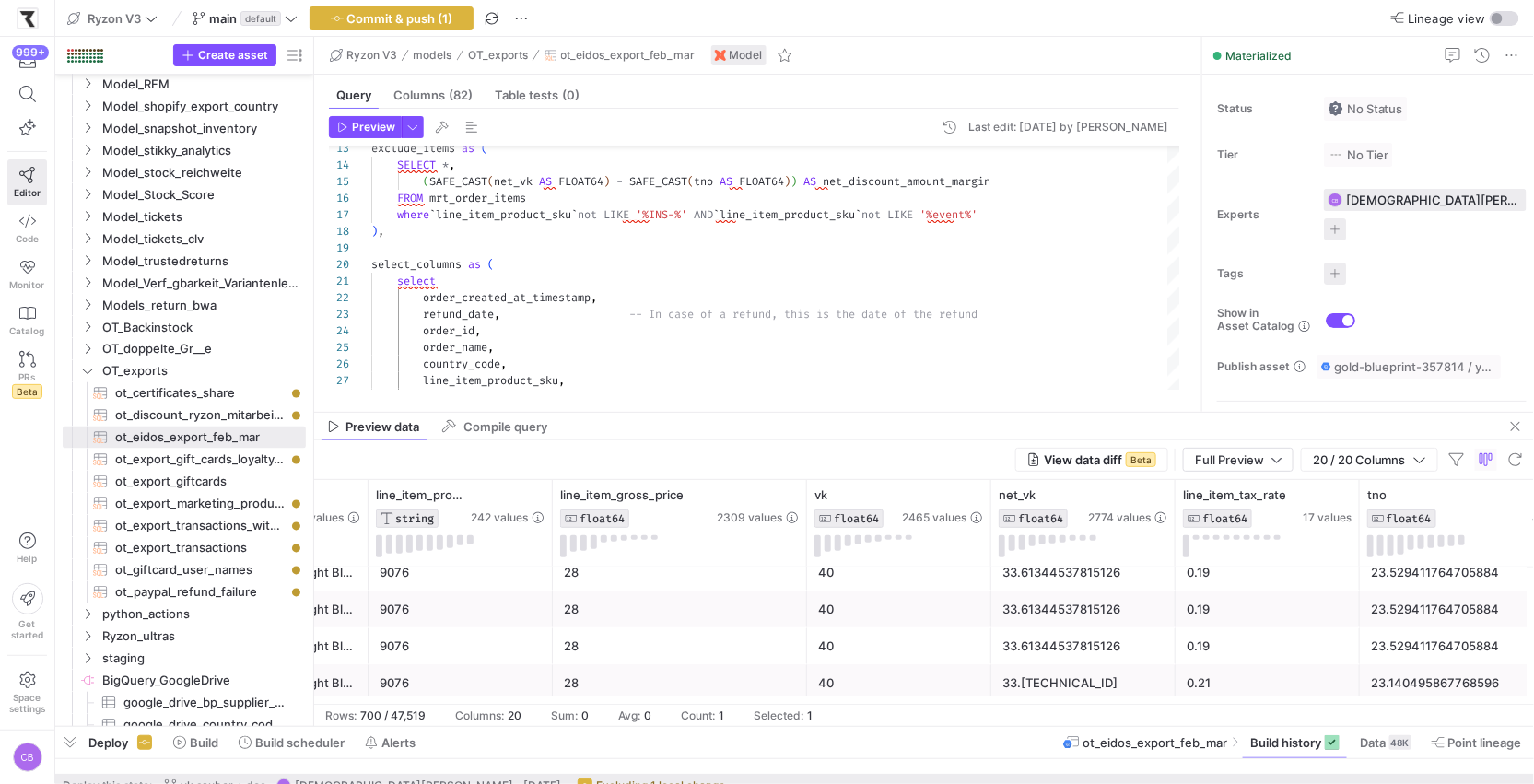scroll, scrollTop: 0, scrollLeft: 1674, axis: horizontal 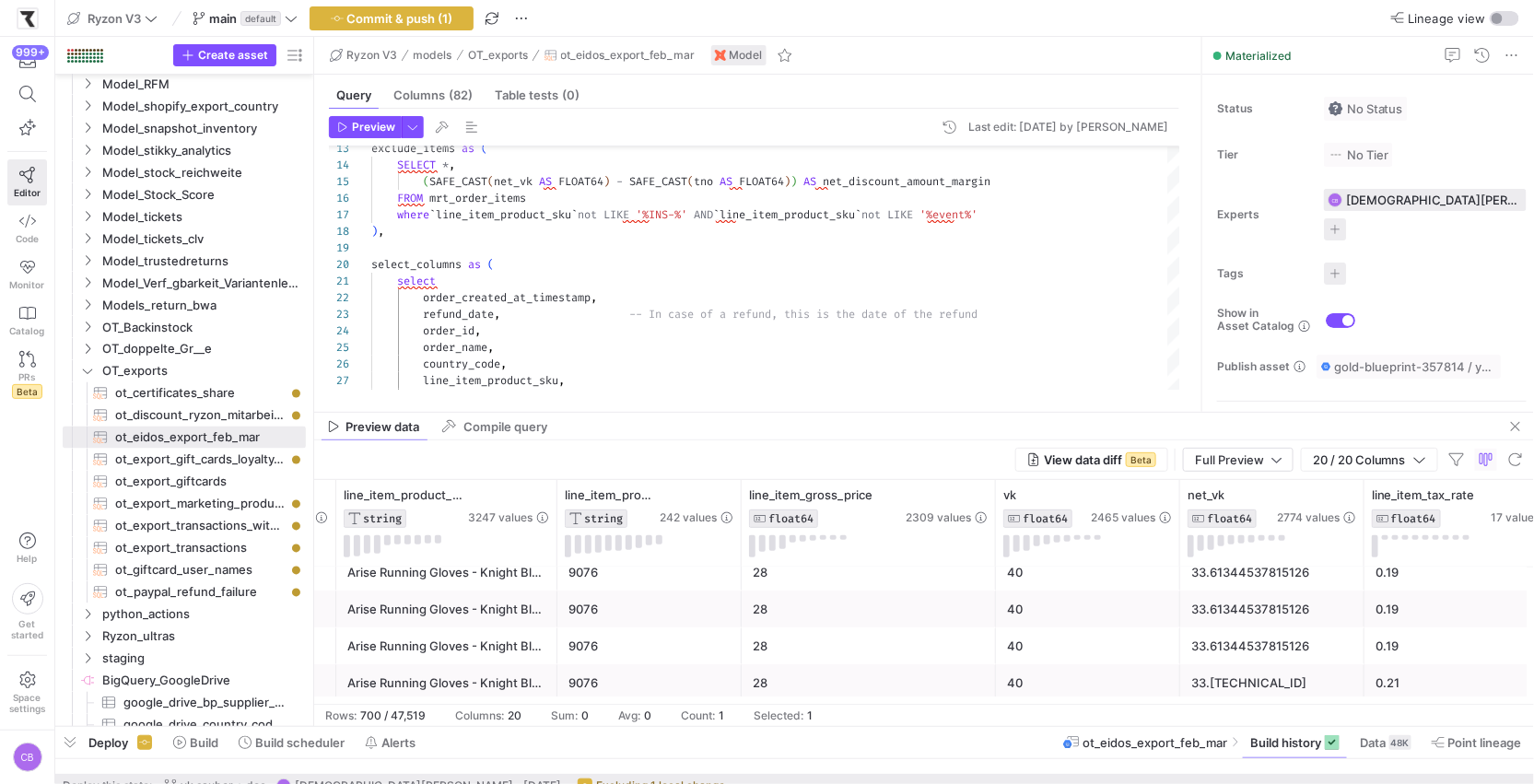 click on "Query   Columns  (82)  Table tests  (0) Preview Last edit: [DATE] by [PERSON_NAME] 14 13 15 16 17 18 19 20 21 22 23 24 25 26 27 28      SELECT   * , exclude_items   as   (          ( SAFE_CAST ( net_vk   AS   FLOAT64 )   -   SAFE_CAST ( tno   AS   FLOAT64 ) )   AS   net_discount_amount_margin      FROM   mrt_order_items      where  ` line_item_product_sku `  not   LIKE   '%INS-%'   AND  ` line_item_product_sku `  not   LIKE   '%event%' ) , select_columns   as   (      select            order_created_at_timestamp ,          refund_date ,                      -- In case of a refund, this is the date of the re fund          order_id ,          order_name ,          country_code ,          line_item_product_sku ,          line_item_product_title ," 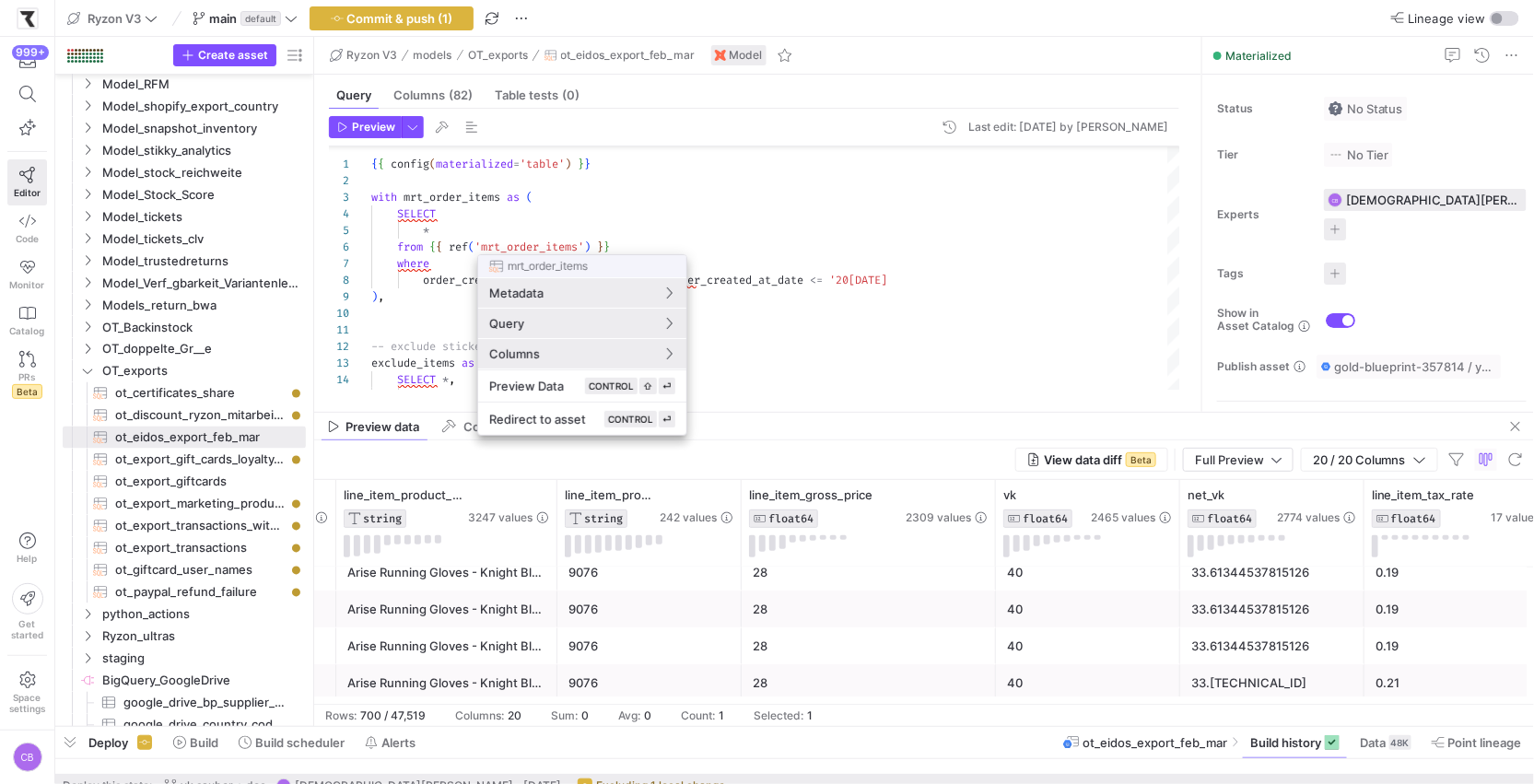 scroll, scrollTop: 132, scrollLeft: 0, axis: vertical 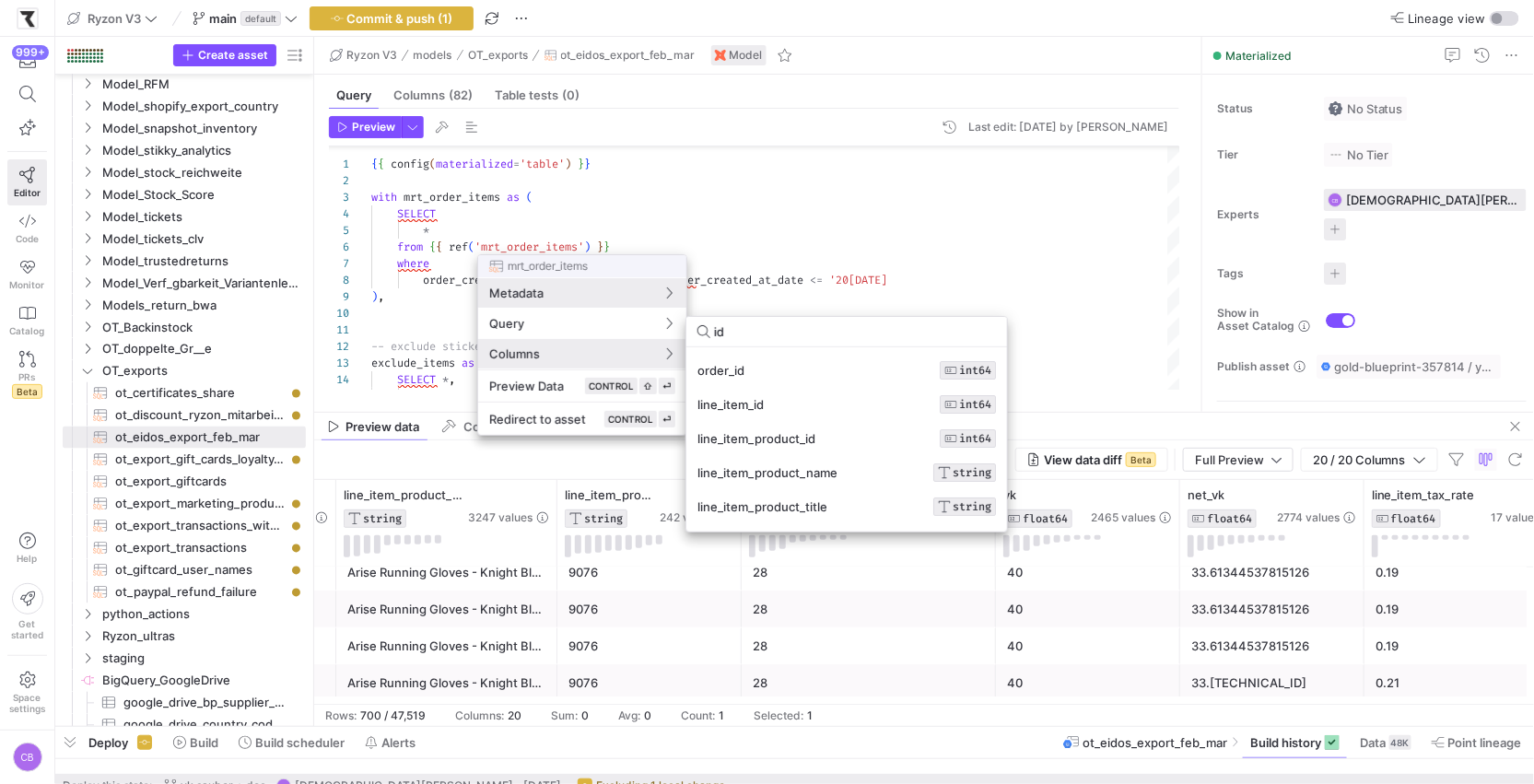 click at bounding box center (767, 392) 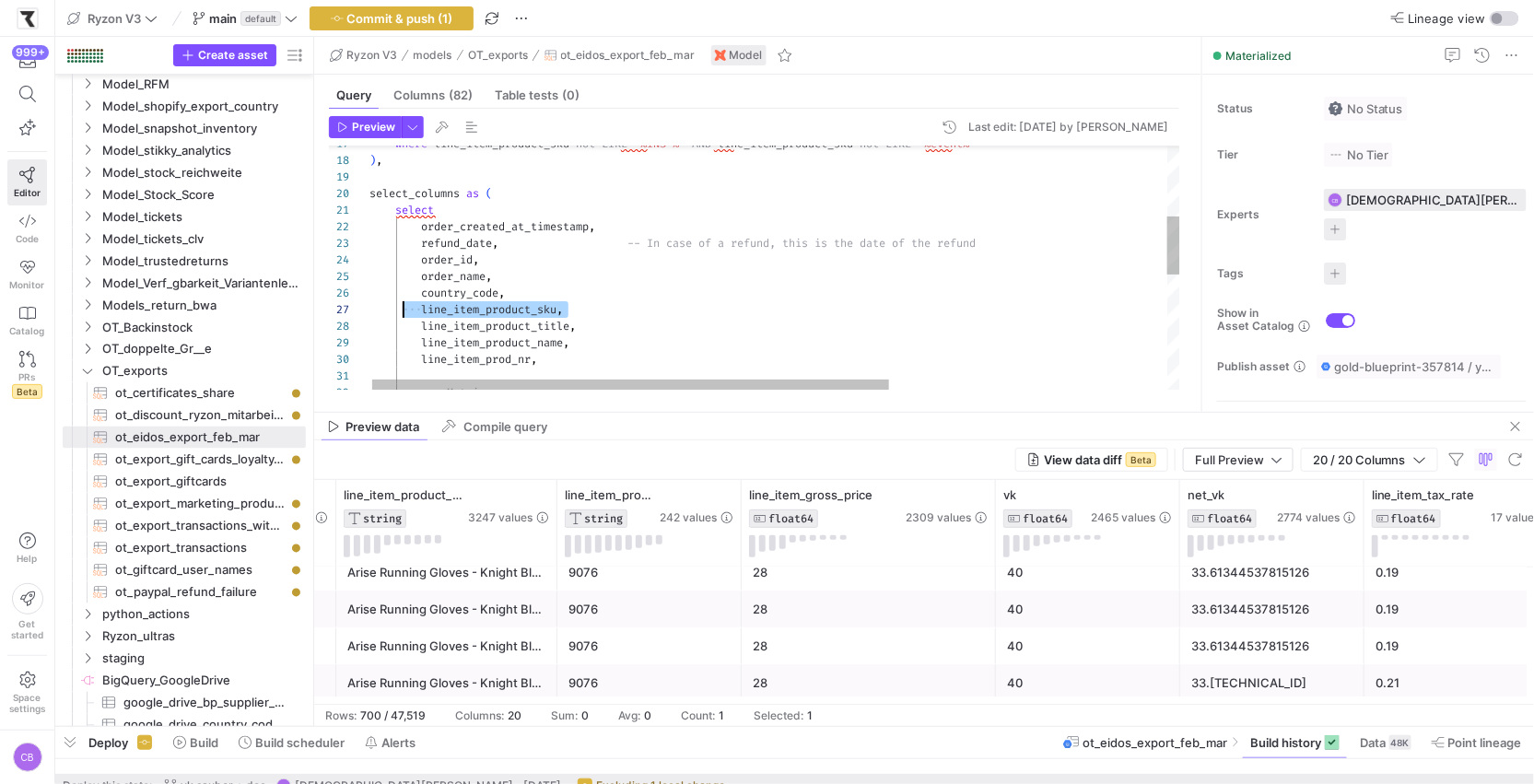 scroll, scrollTop: 99, scrollLeft: 53, axis: both 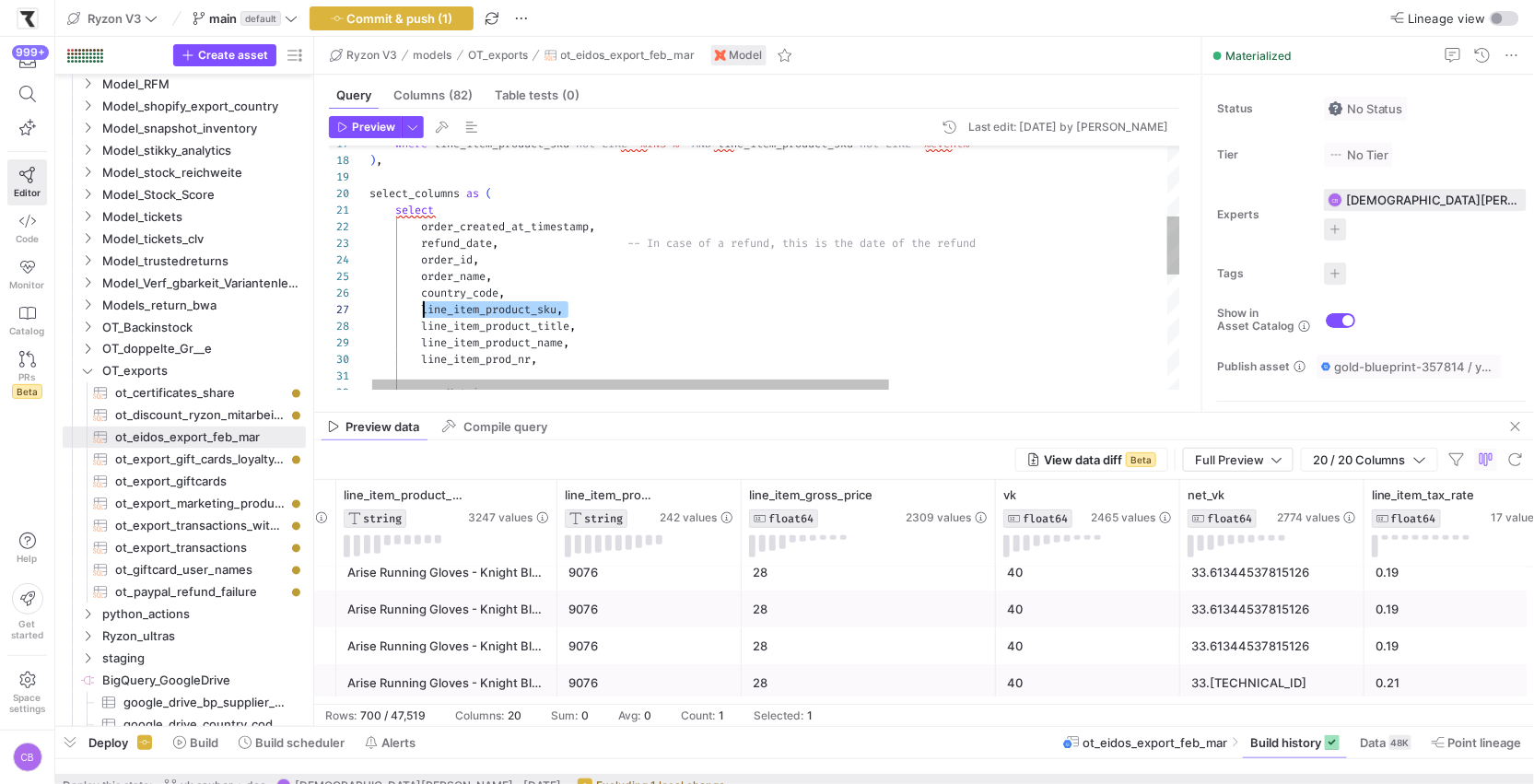 drag, startPoint x: 569, startPoint y: 314, endPoint x: 425, endPoint y: 308, distance: 144.12495 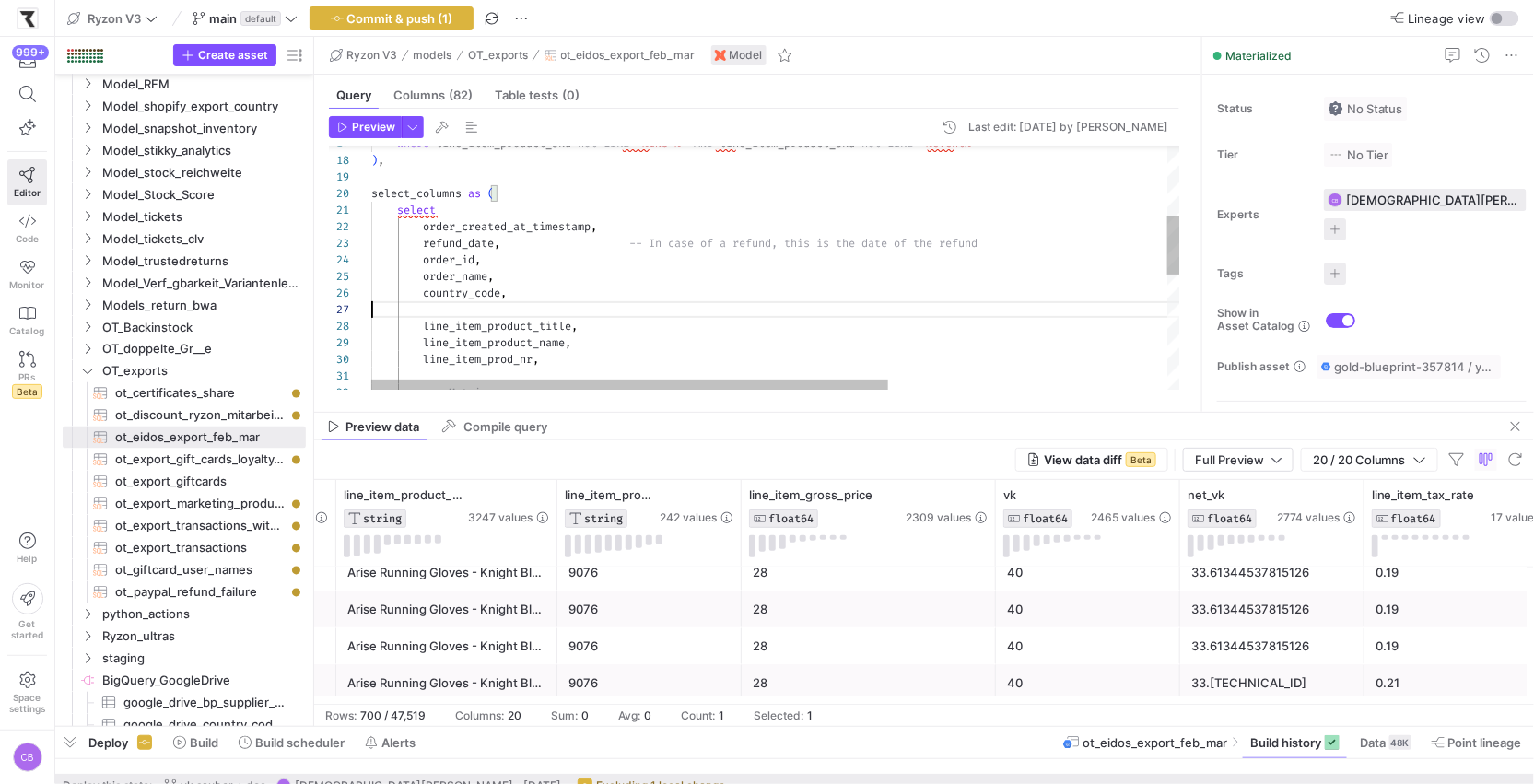 scroll, scrollTop: 83, scrollLeft: 139, axis: both 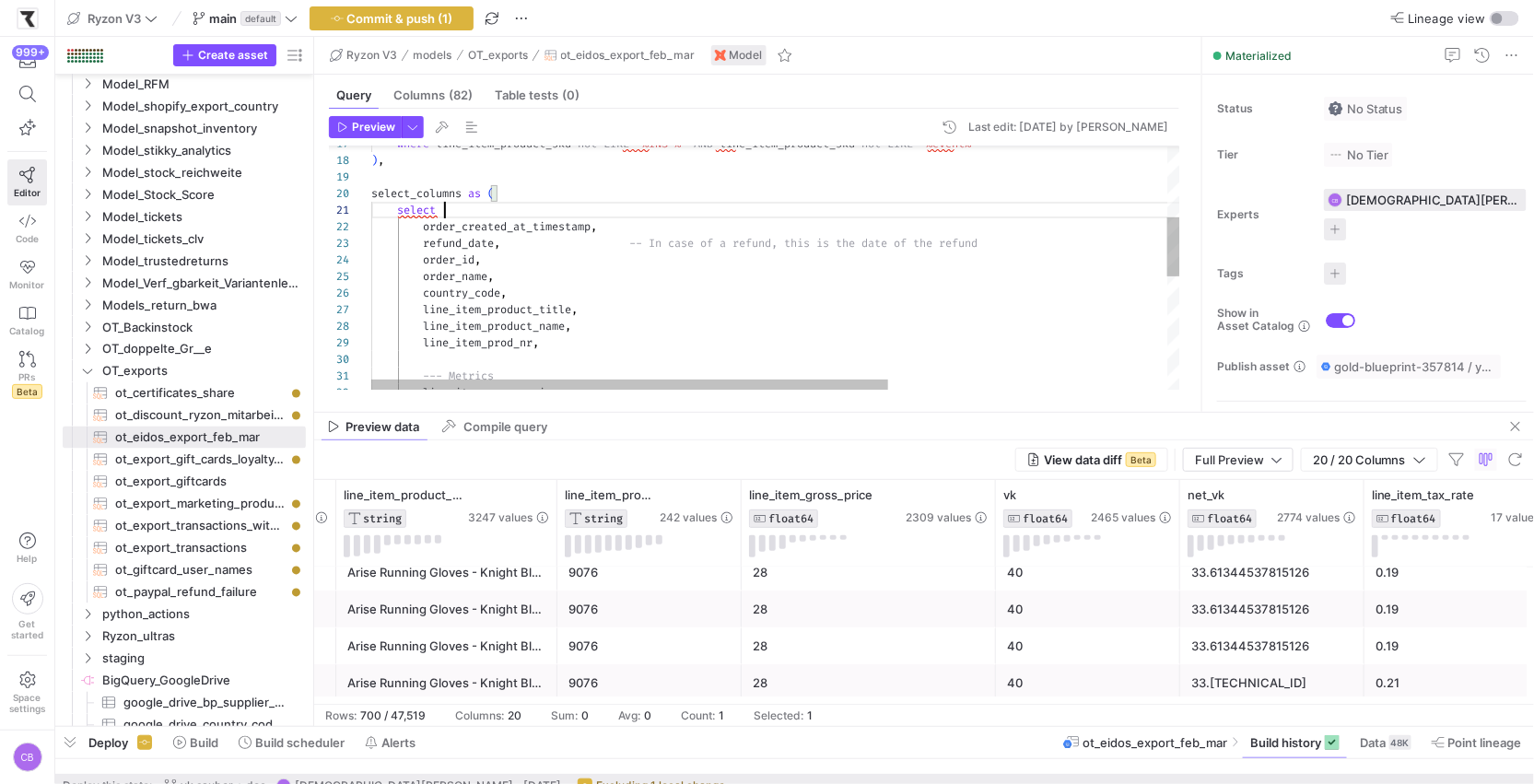 click on "where  ` line_item_product_sku `  not   LIKE   '%INS-%'   AND  ` line_item_product_sku `  not   LIKE   '%event%' ) , select_columns   as   (      select            order_created_at_timestamp ,          refund_date ,                      -- In case of a refund, this is the date of the re fund          order_id ,          order_name ,          country_code ,          line_item_product_title ,          line_item_product_name ,          line_item_prod_nr ,          --- Metrics          line_item_gross_price ," at bounding box center [994, 357] 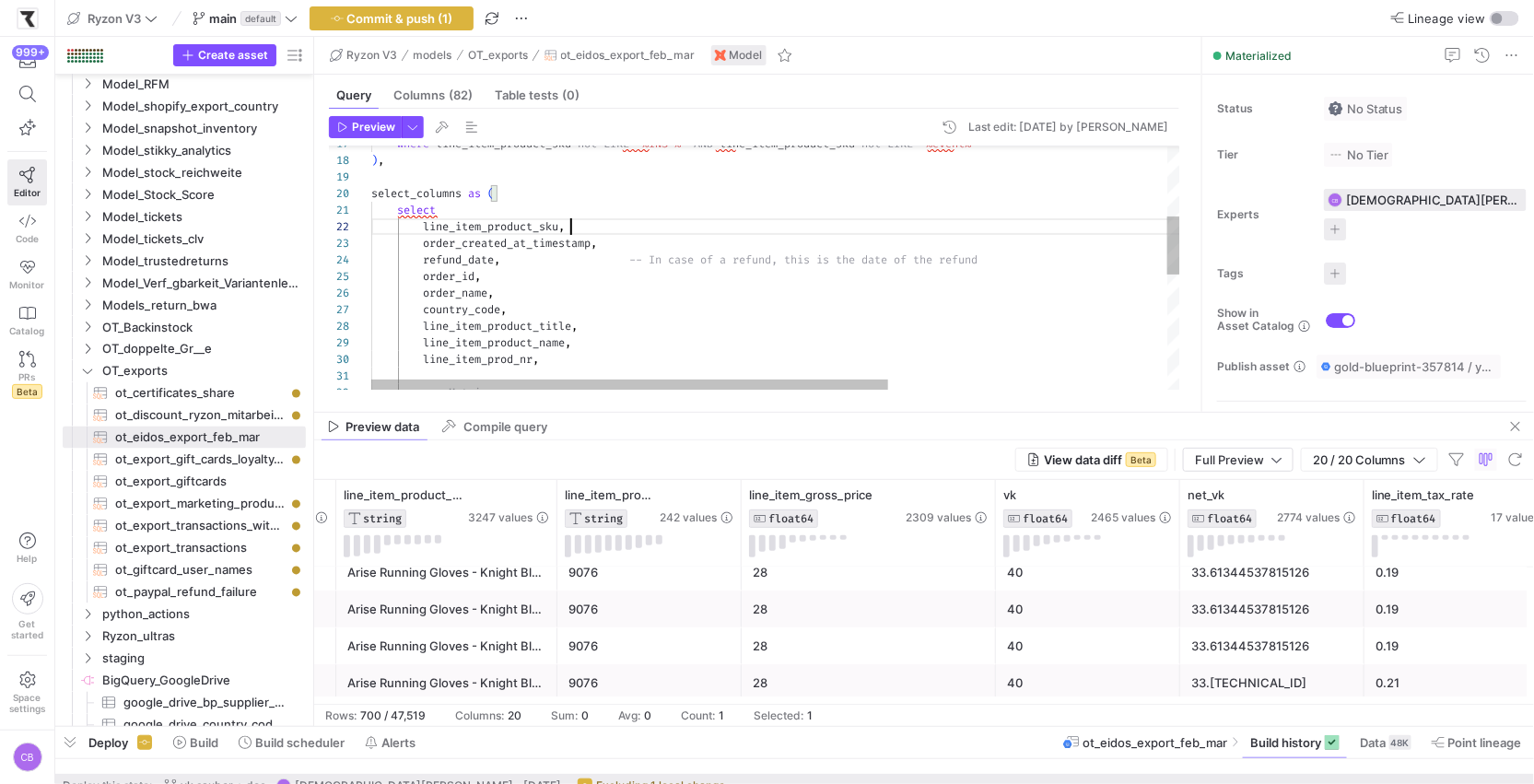 scroll, scrollTop: 16, scrollLeft: 199, axis: both 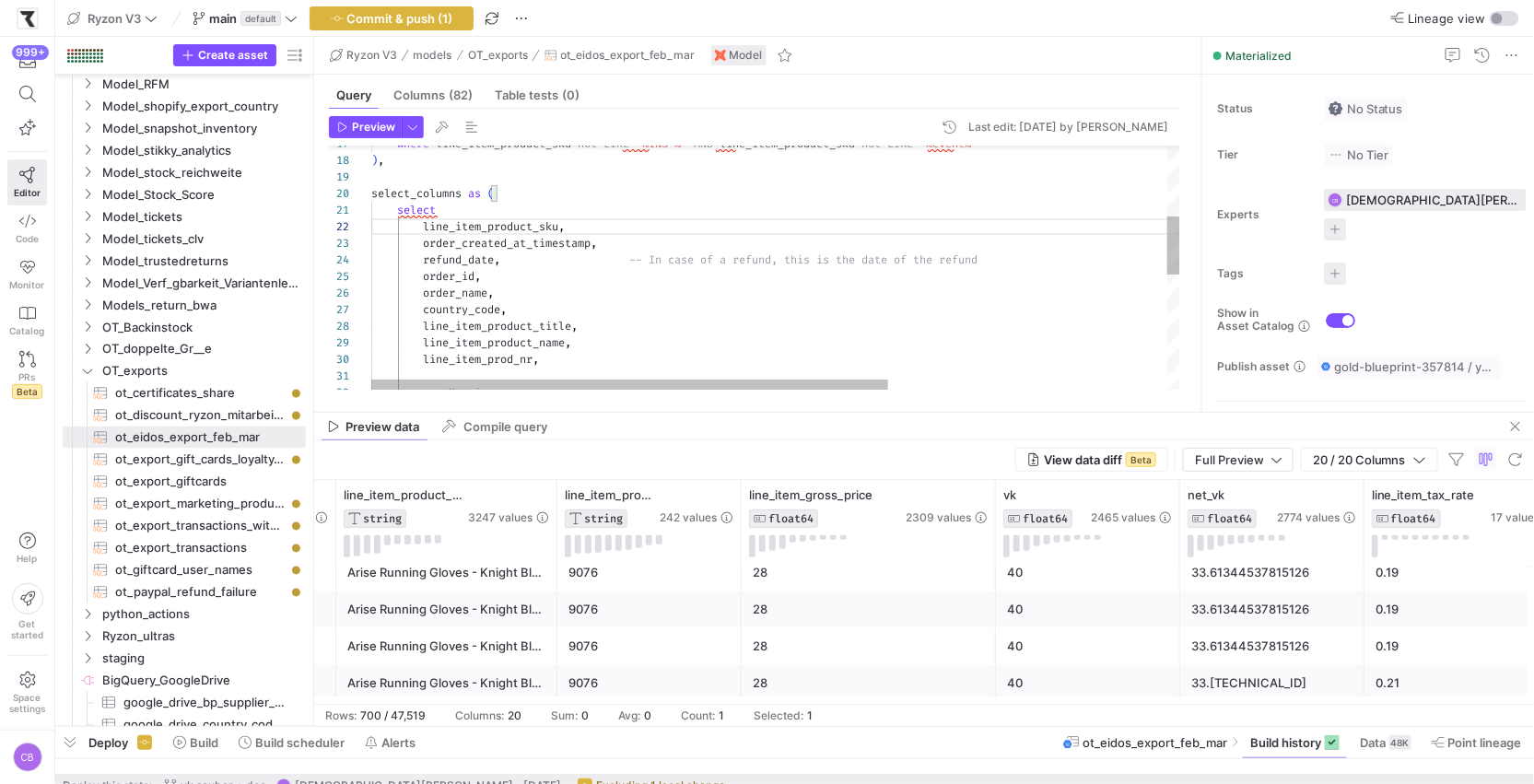 click on "where  ` line_item_product_sku `  not   LIKE   '%INS-%'   AND  ` line_item_product_sku `  not   LIKE   '%event%' ) , select_columns   as   (      select            order_created_at_timestamp ,          refund_date ,                      -- In case of a refund, this is the date of the re fund          order_id ,          order_name ,          country_code ,          line_item_product_title ,          line_item_product_name ,          line_item_prod_nr ,          --- Metrics          line_item_product_sku ," at bounding box center (994, 366) 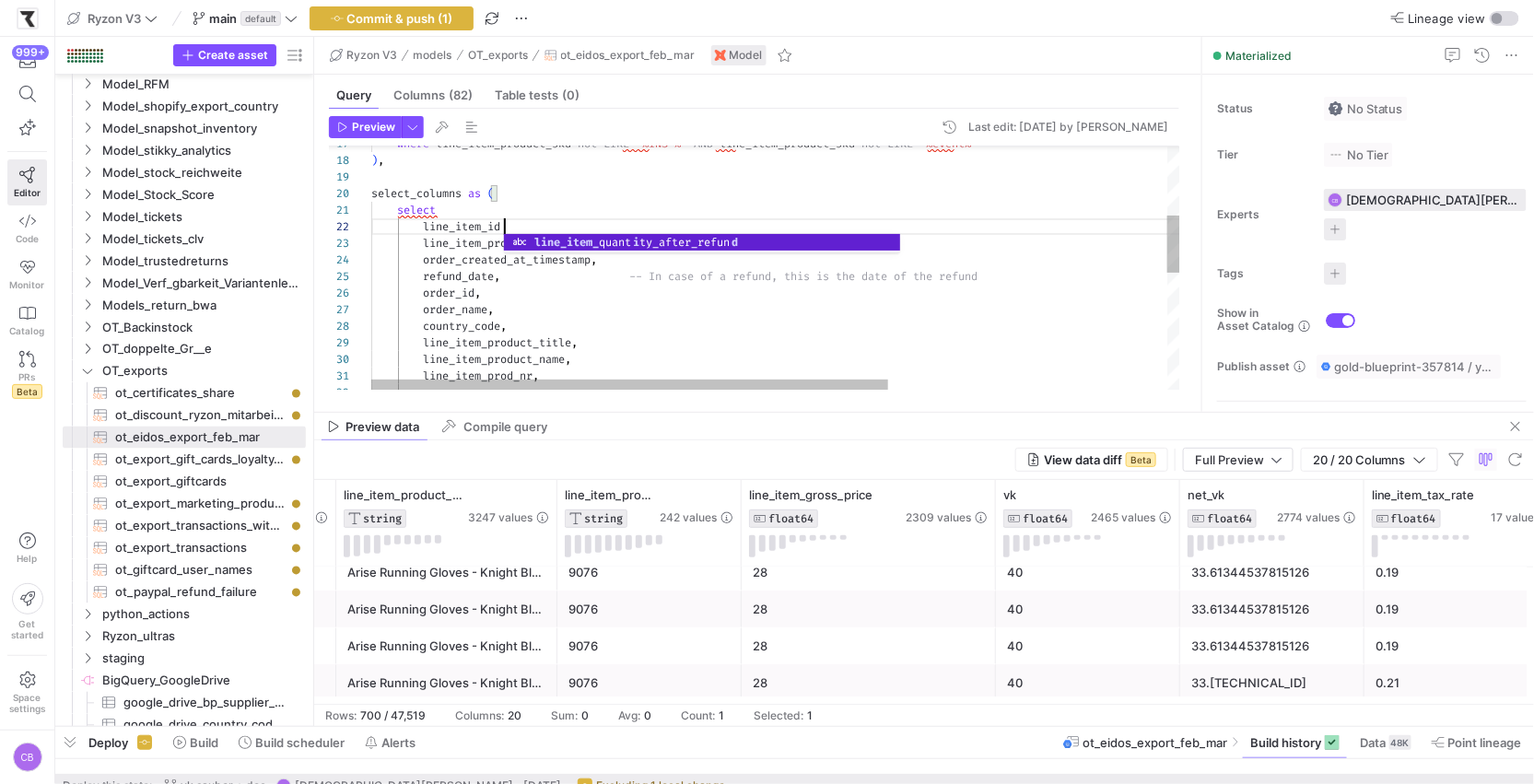 scroll, scrollTop: 16, scrollLeft: 139, axis: both 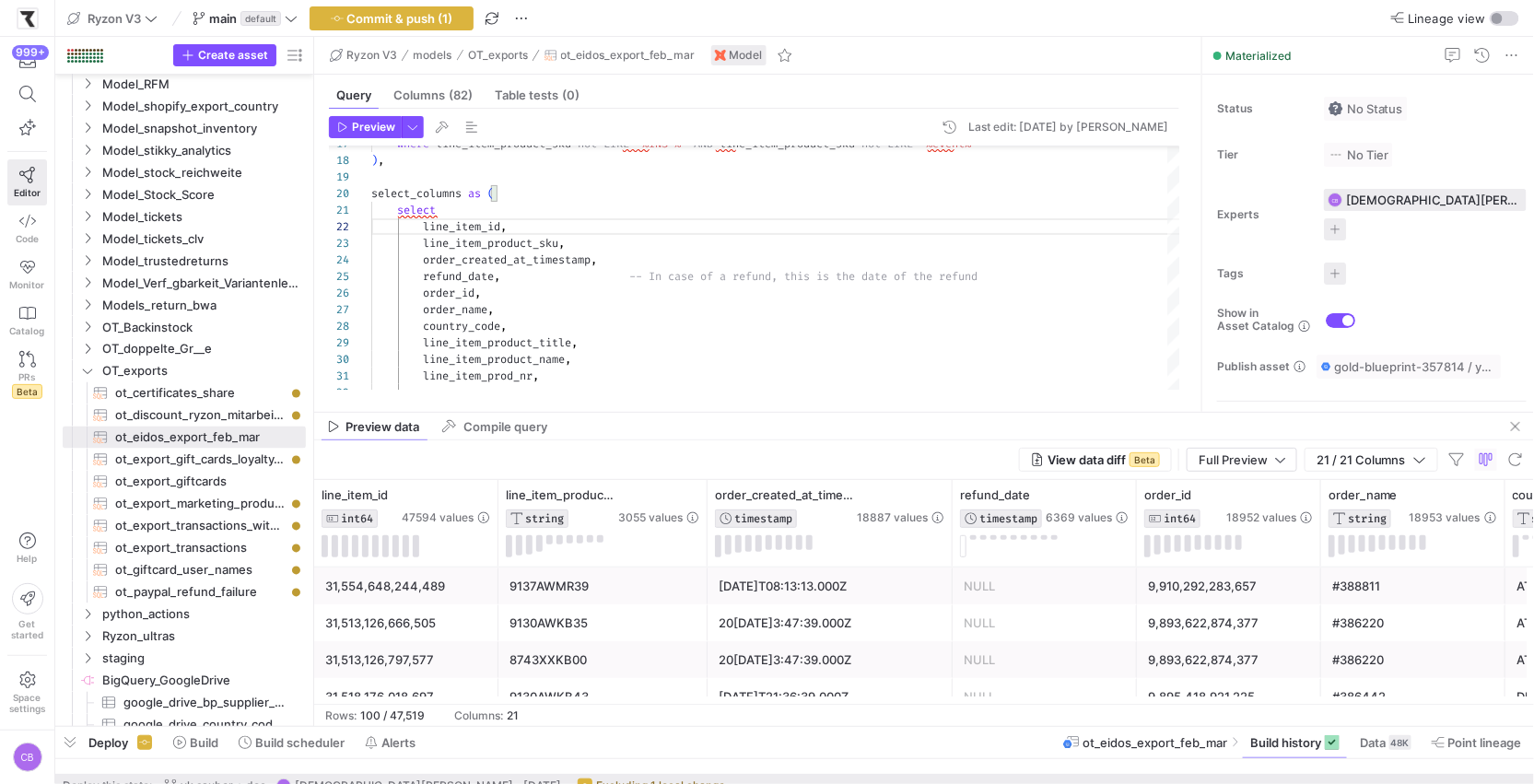 click on "Query   Columns  (82)  Table tests  (0) Preview Last edit: Th[DATE]y [PERSON_NAME] 17 18 19 20 21 24 25 26 27 28 29 30 31 32 23 22      where  ` line_item_product_sku `  not   LIKE   '%INS-%'   AND  ` line_item_product_sku `  not   LIKE   '%event%' ) , select_columns   as   (      select            order_created_at_timestamp ,          refund_date ,                      -- In case of a refund, this is the date of the re fund          order_id ,          order_name ,          country_code ,          line_item_product_title ,          line_item_product_name ,          line_item_prod_nr ,          line_item_product_sku ,          line_item_id ," 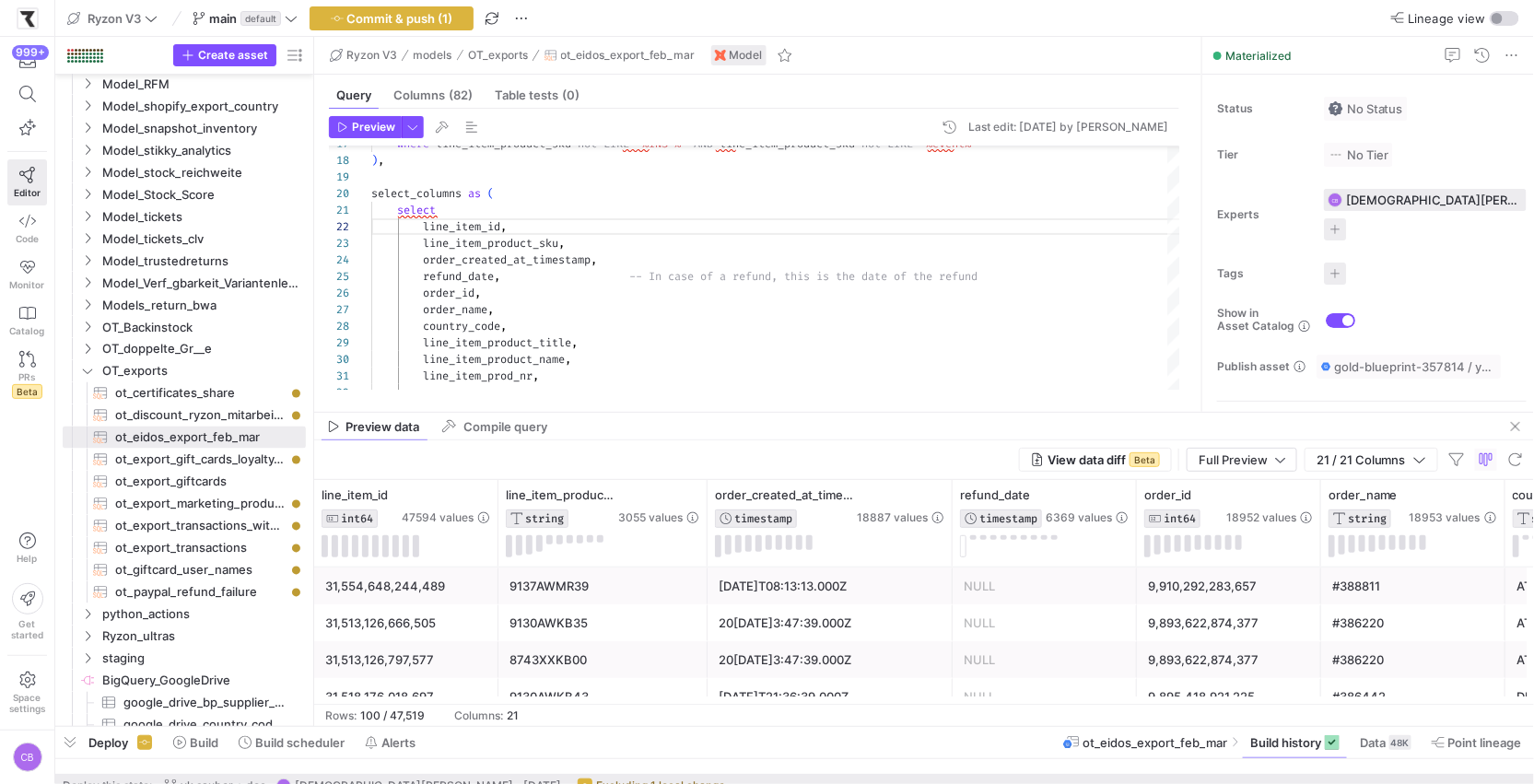 click on "Preview data Compile query" 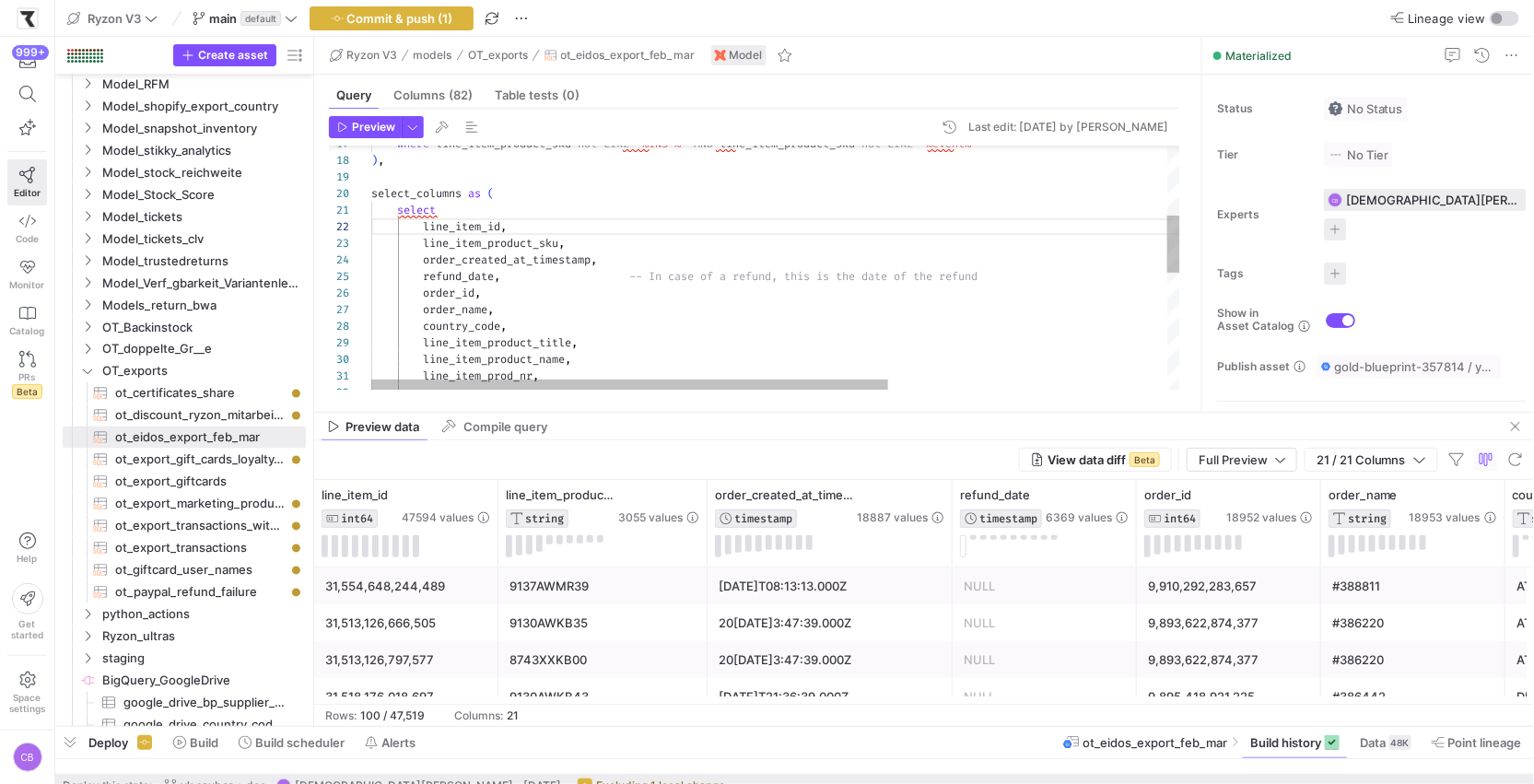drag, startPoint x: 608, startPoint y: 409, endPoint x: 610, endPoint y: 369, distance: 40.04997 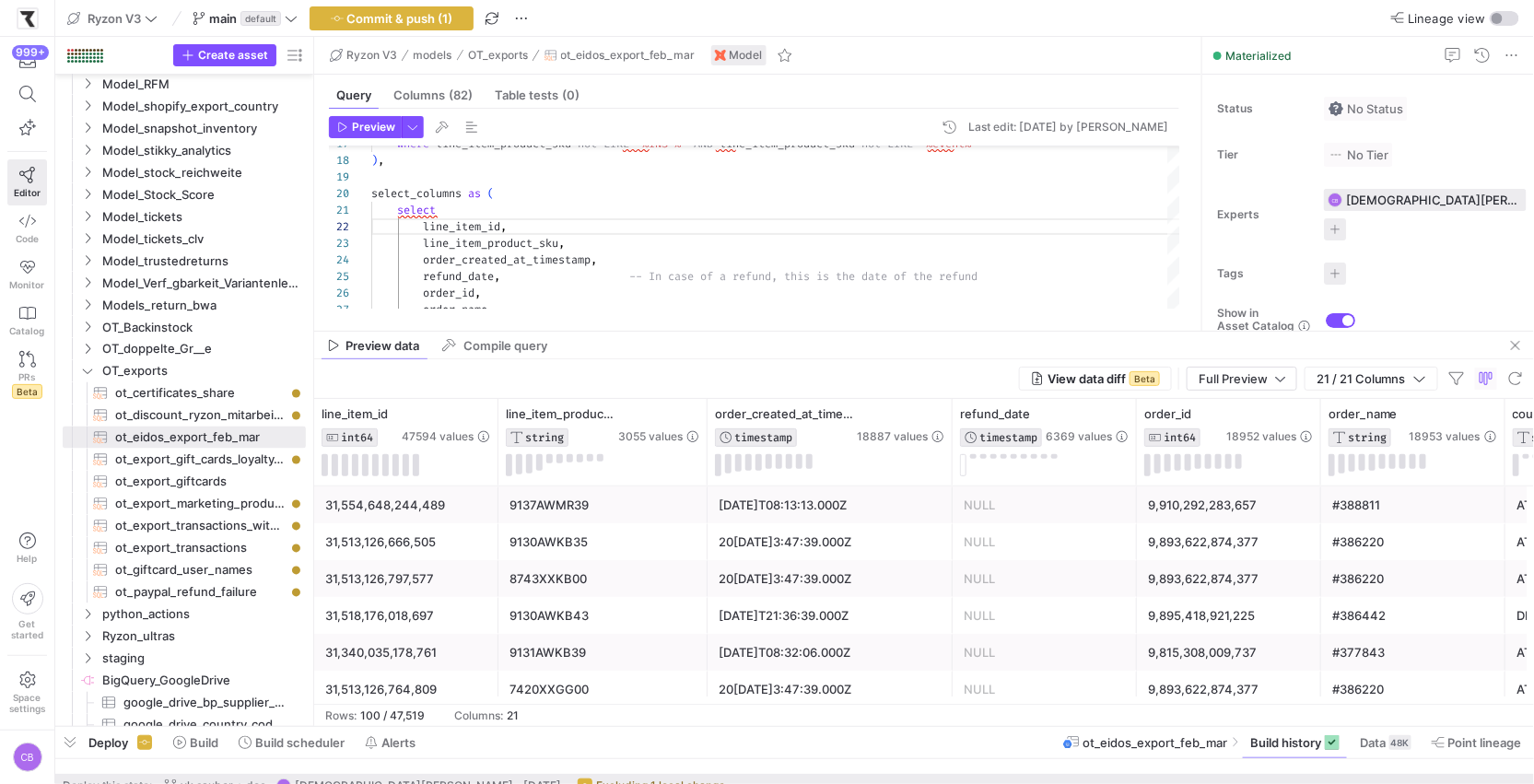 drag, startPoint x: 637, startPoint y: 413, endPoint x: 637, endPoint y: 304, distance: 109 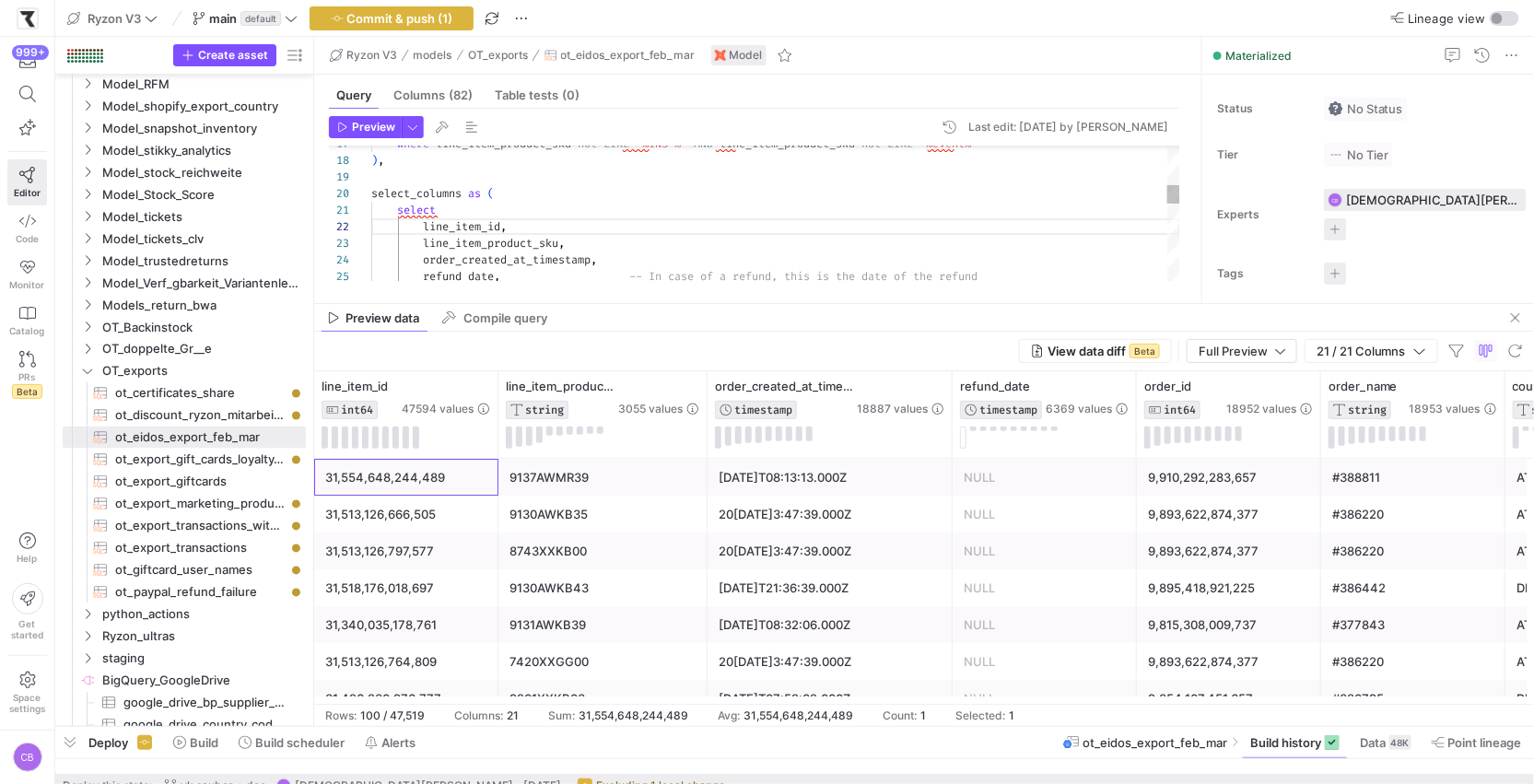 click on "31,554,648,244,489" 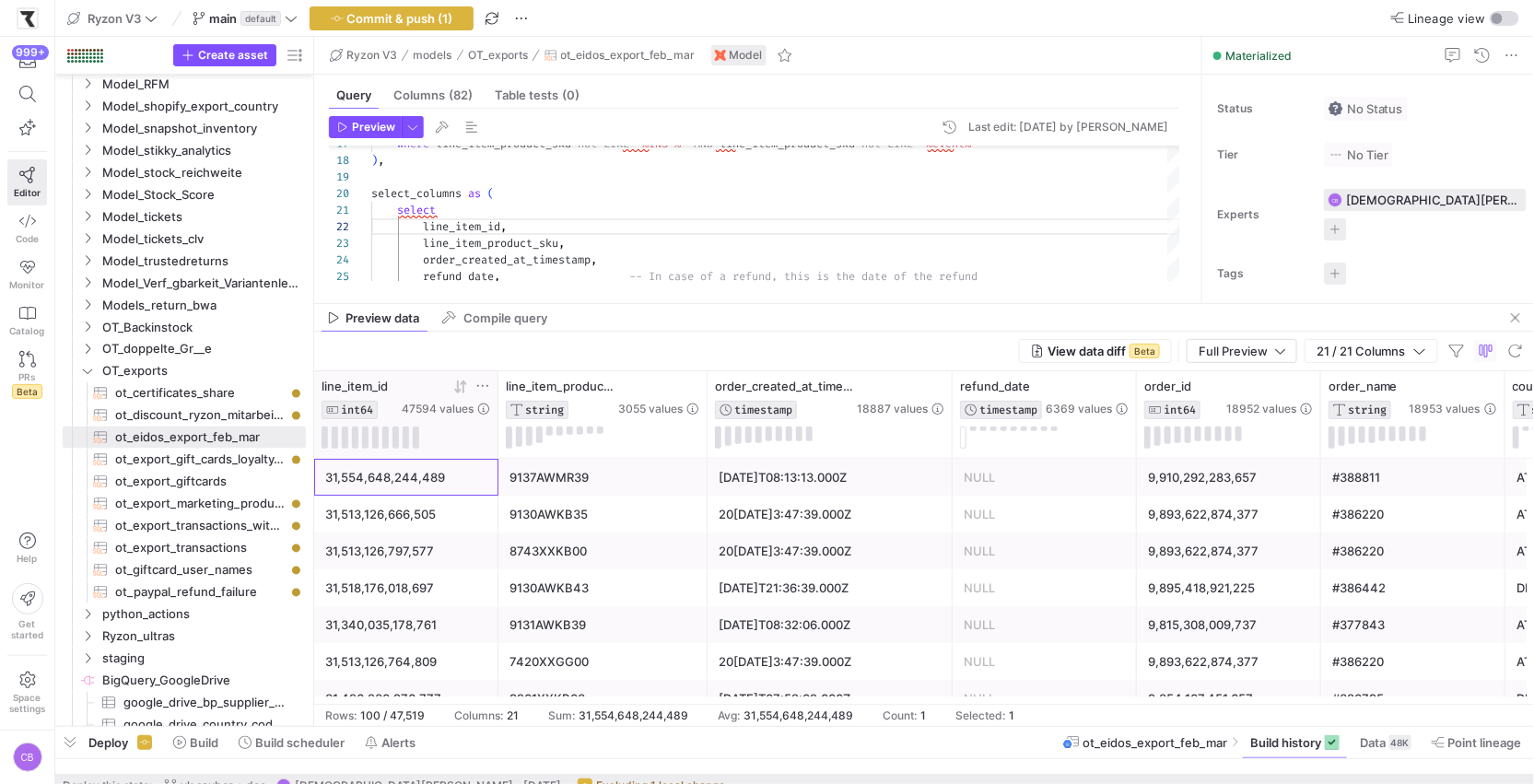click 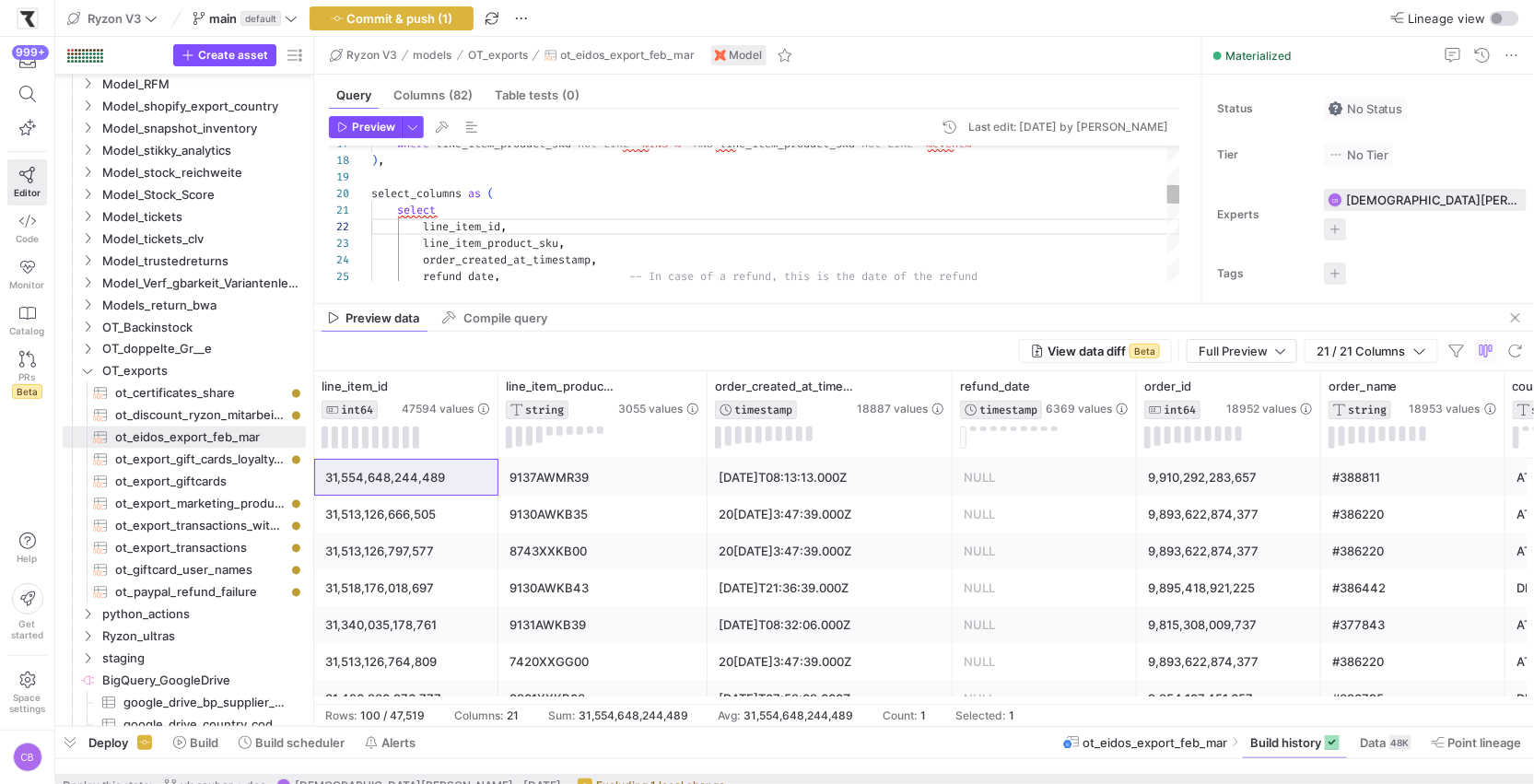 click on "where  ` line_item_product_sku `  not   LIKE   '%INS-%'   AND  ` line_item_product_sku `  not   LIKE   '%event%' ) , select_columns   as   (      select            order_created_at_timestamp ,          refund_date ,                      -- In case of a refund, this is the date of the re fund          line_item_product_sku ,          line_item_id ," at bounding box center (776, 374) 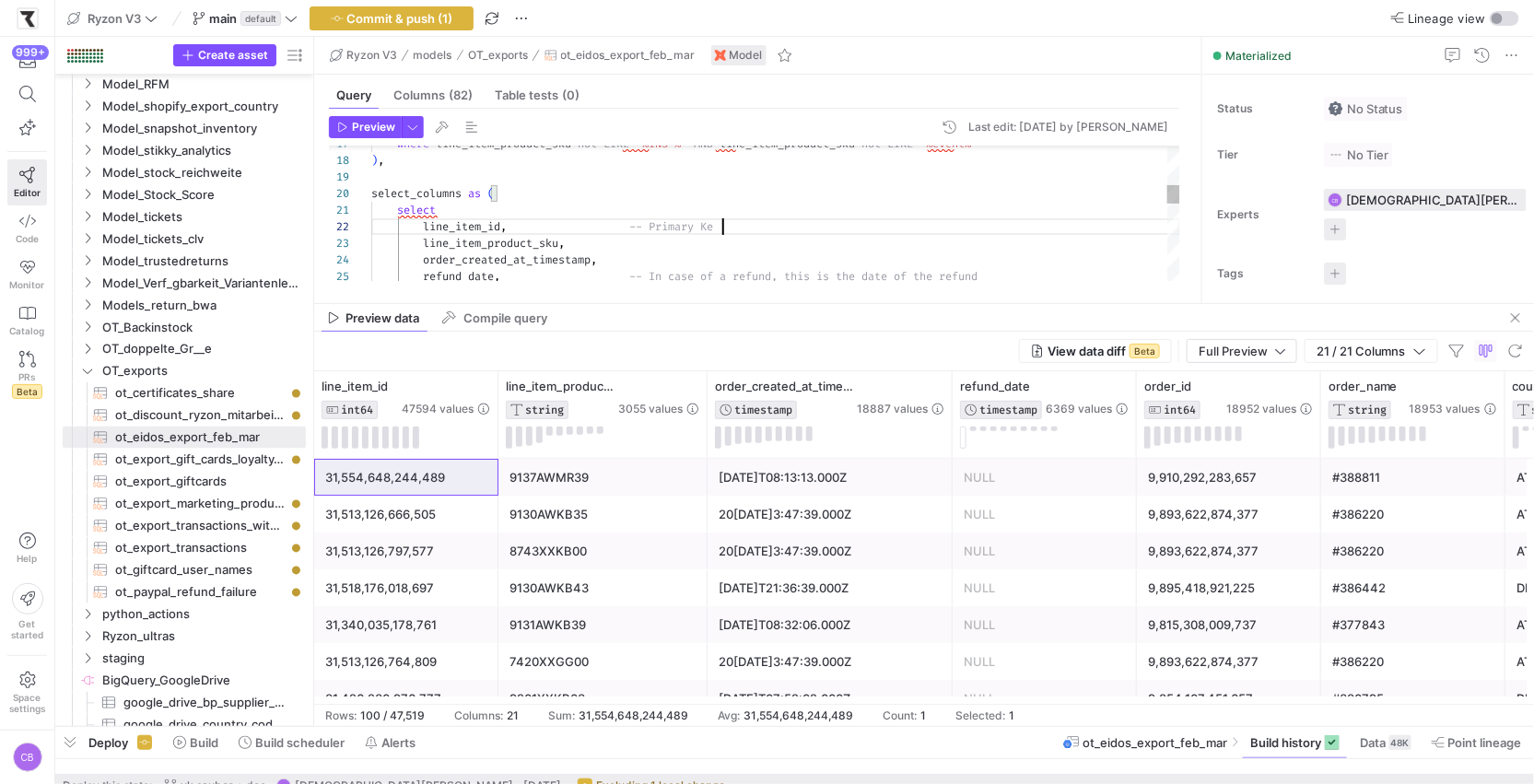 scroll, scrollTop: 16, scrollLeft: 357, axis: both 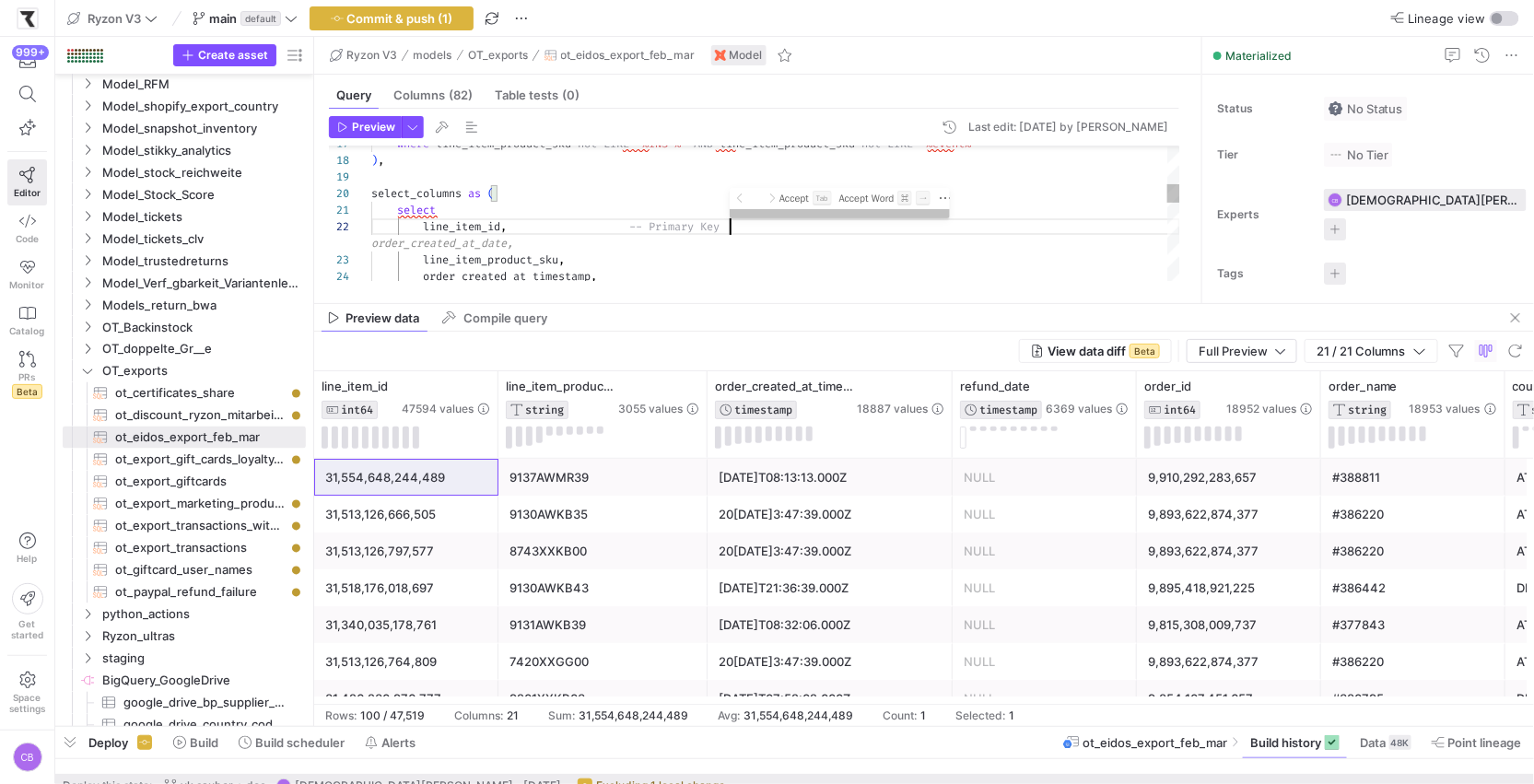click on "where  ` line_item_product_sku `  not   LIKE   '%INS-%'   AND  ` line_item_product_sku `  not   LIKE   '%event%' ) , select_columns   as   (      select            order_created_at_timestamp ,          line_item_product_sku ,          line_item_id ,                     -- Primary Key" at bounding box center [776, 377] 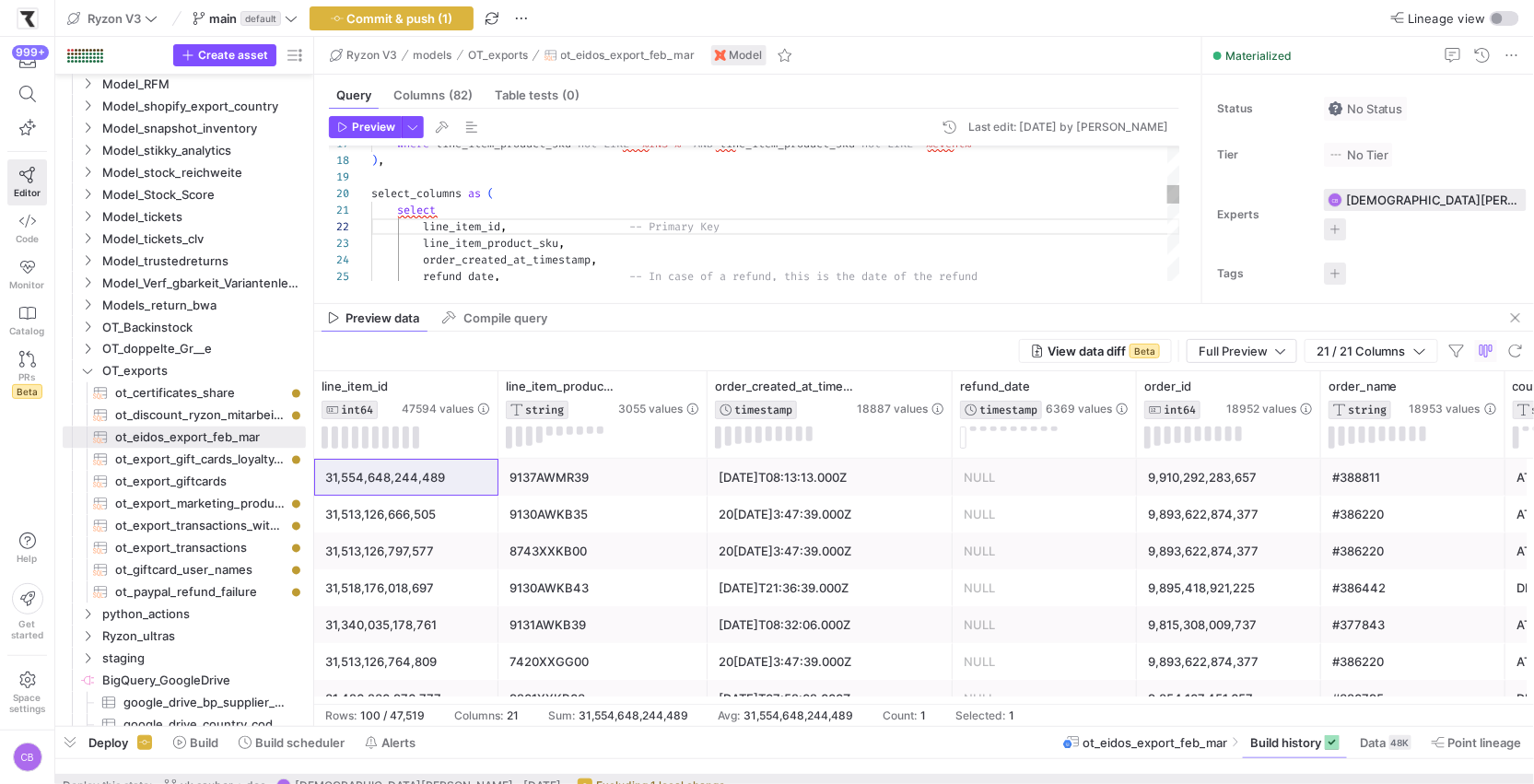 click on "where  ` line_item_product_sku `  not   LIKE   '%INS-%'   AND  ` line_item_product_sku `  not   LIKE   '%event%' ) , select_columns   as   (      select            order_created_at_timestamp ,          line_item_product_sku ,          line_item_id ,                     -- Primary Key          refund_date ,                      -- In case of a refund, this is the date of the re fund" at bounding box center (776, 369) 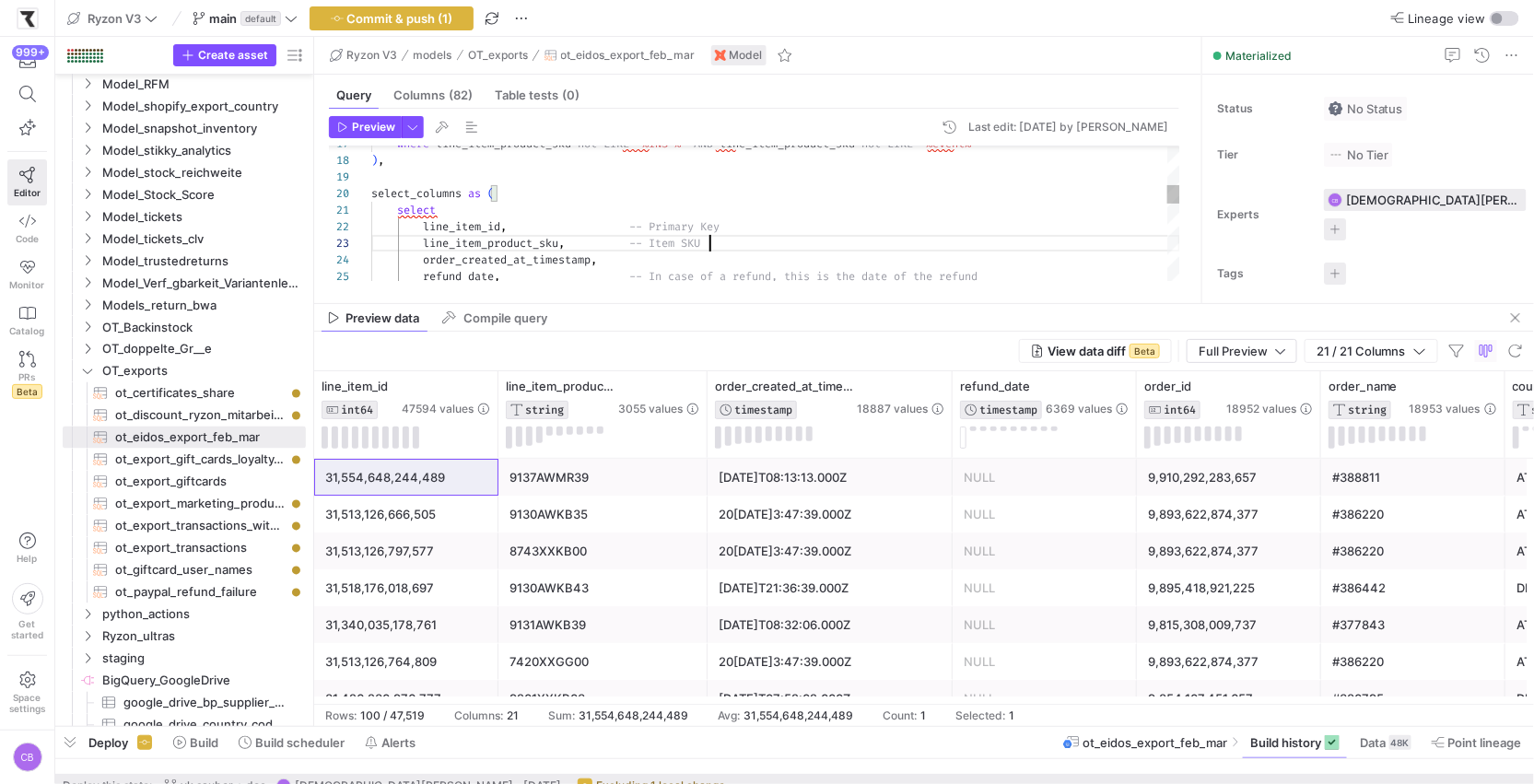 scroll, scrollTop: 33, scrollLeft: 338, axis: both 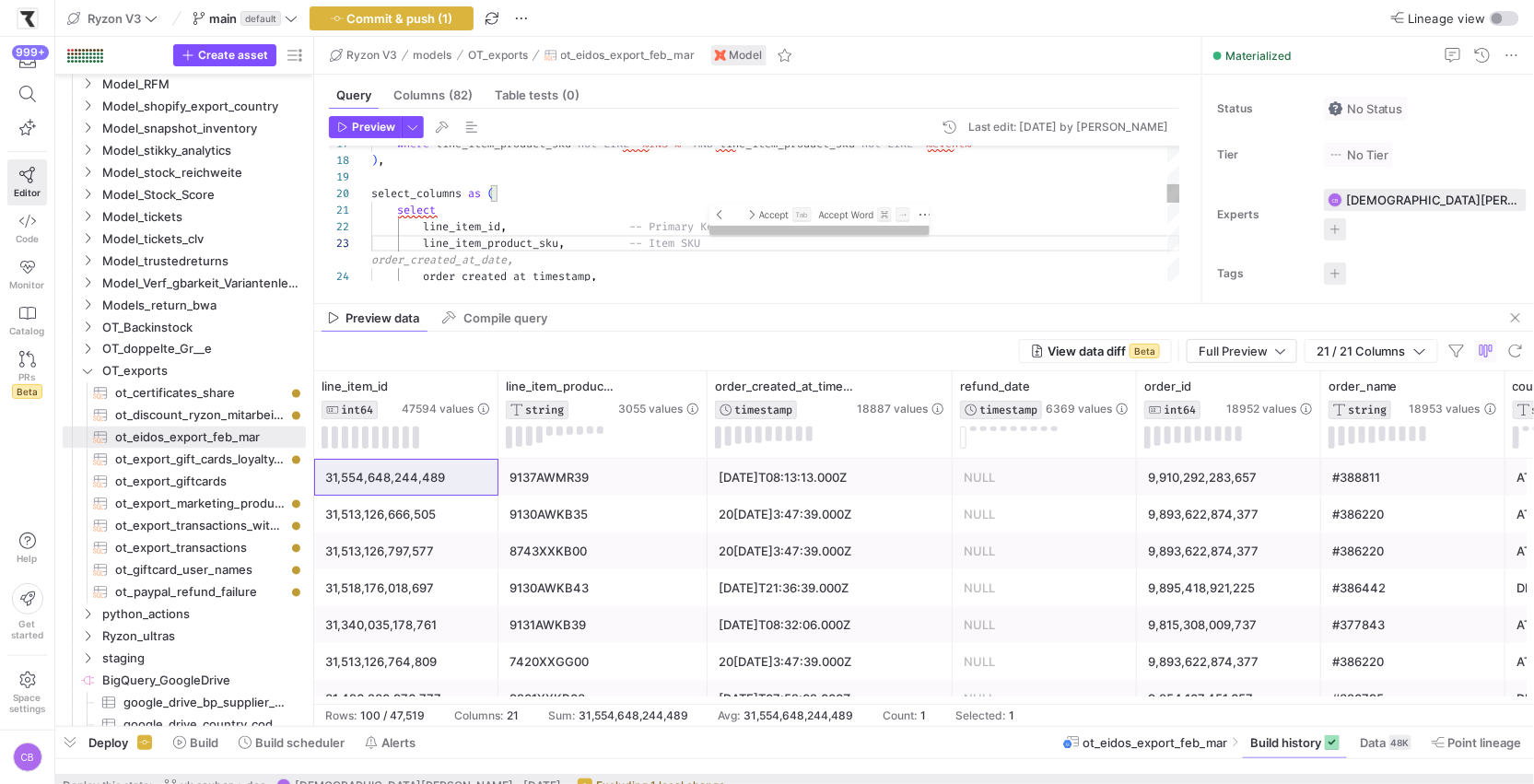 click on "where  ` line_item_product_sku `  not   LIKE   '%INS-%'   AND  ` line_item_product_sku `  not   LIKE   '%event%' ) , select_columns   as   (      select            order_created_at_timestamp ,          line_item_product_sku ,            -- Item SKU          line_item_id ,                     -- Primary Key" at bounding box center [776, 377] 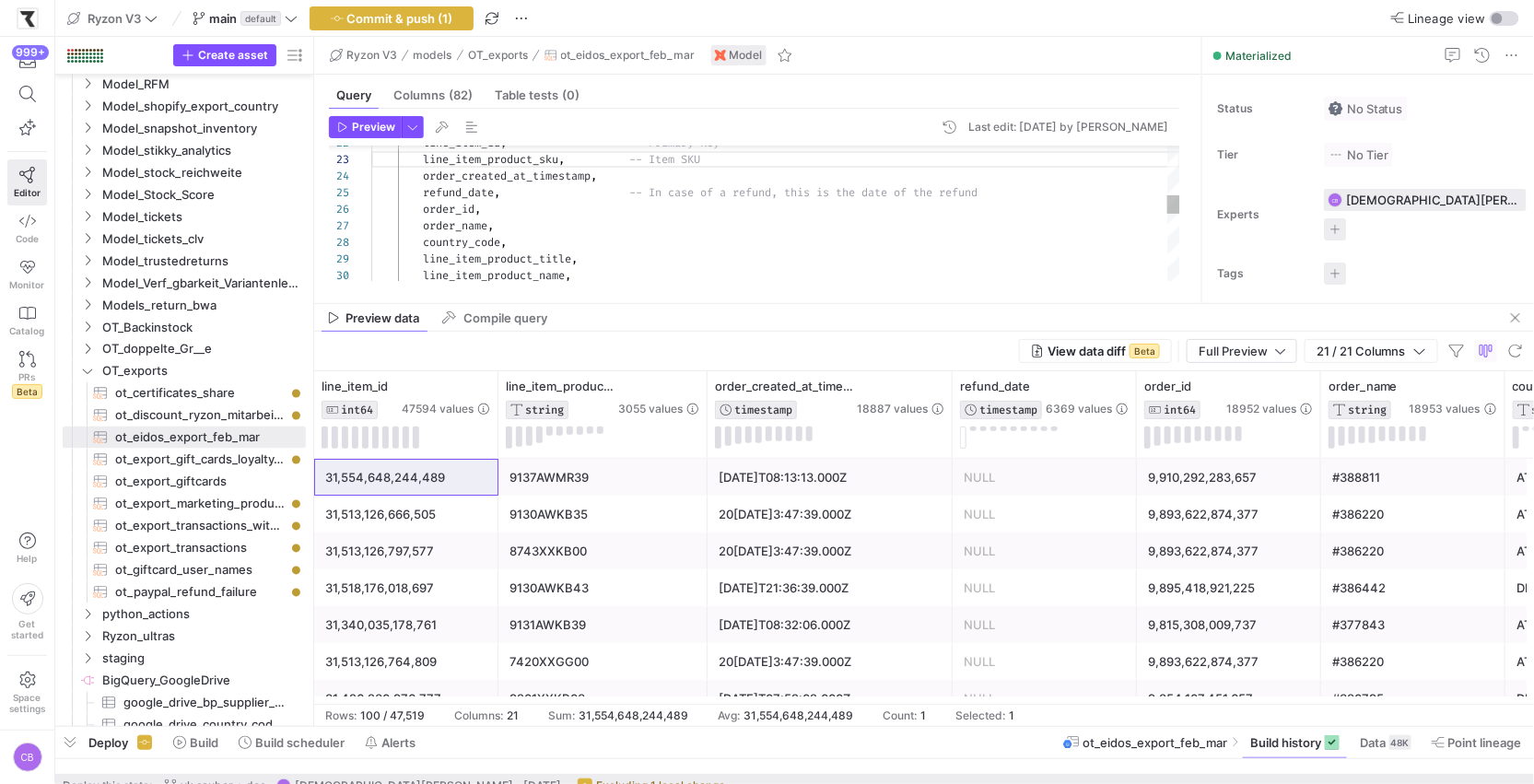 click on "refund_date ,                      -- In case of a refund, this is the date of the re fund          order_id ,          order_name ,          country_code ,          line_item_product_title ,          line_item_product_name ,          order_created_at_timestamp ,          line_item_product_sku ,            -- Item SKU          line_item_id ,                     -- Primary Key" at bounding box center (776, 285) 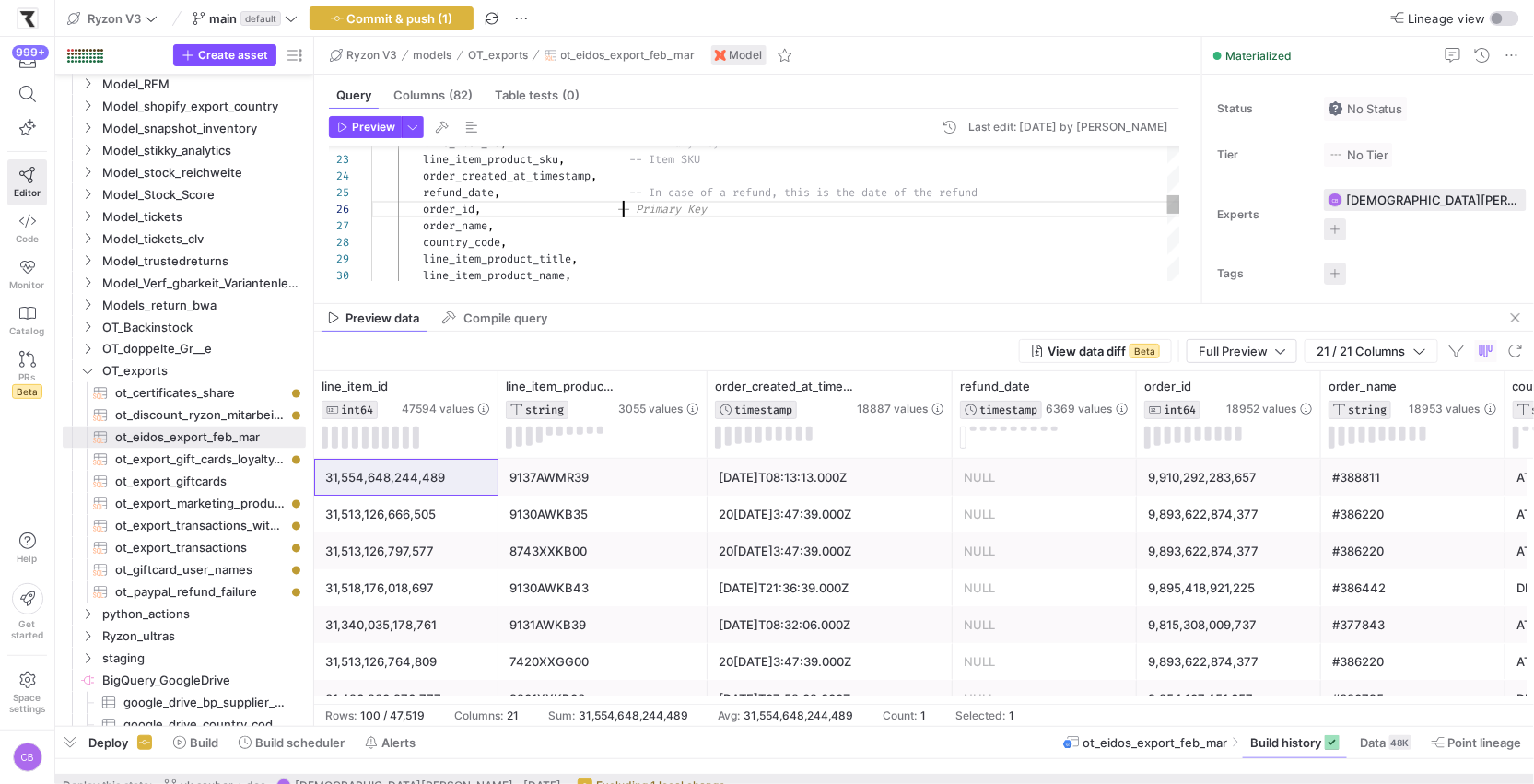 scroll, scrollTop: 83, scrollLeft: 251, axis: both 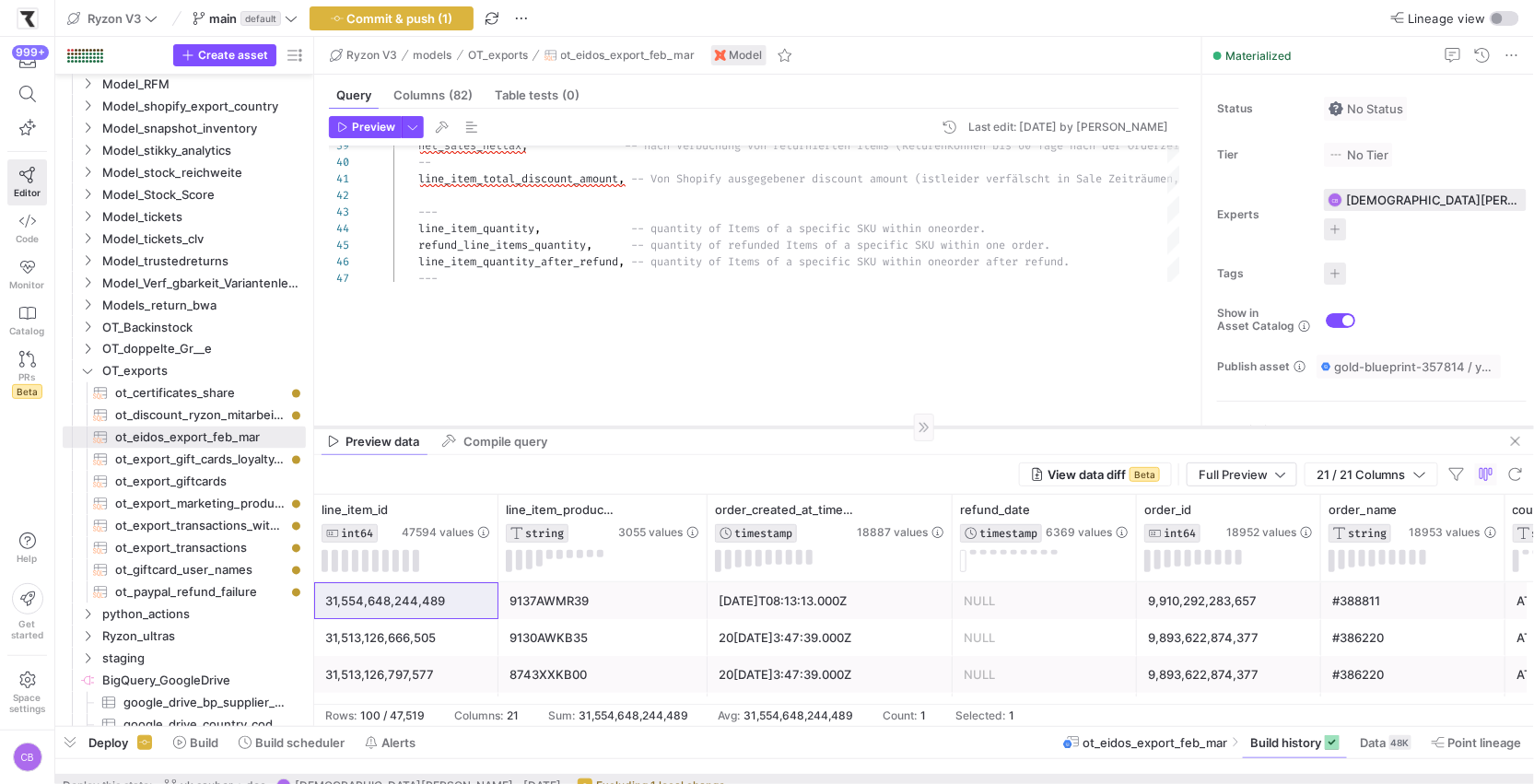 drag, startPoint x: 562, startPoint y: 303, endPoint x: 569, endPoint y: 427, distance: 124.19742 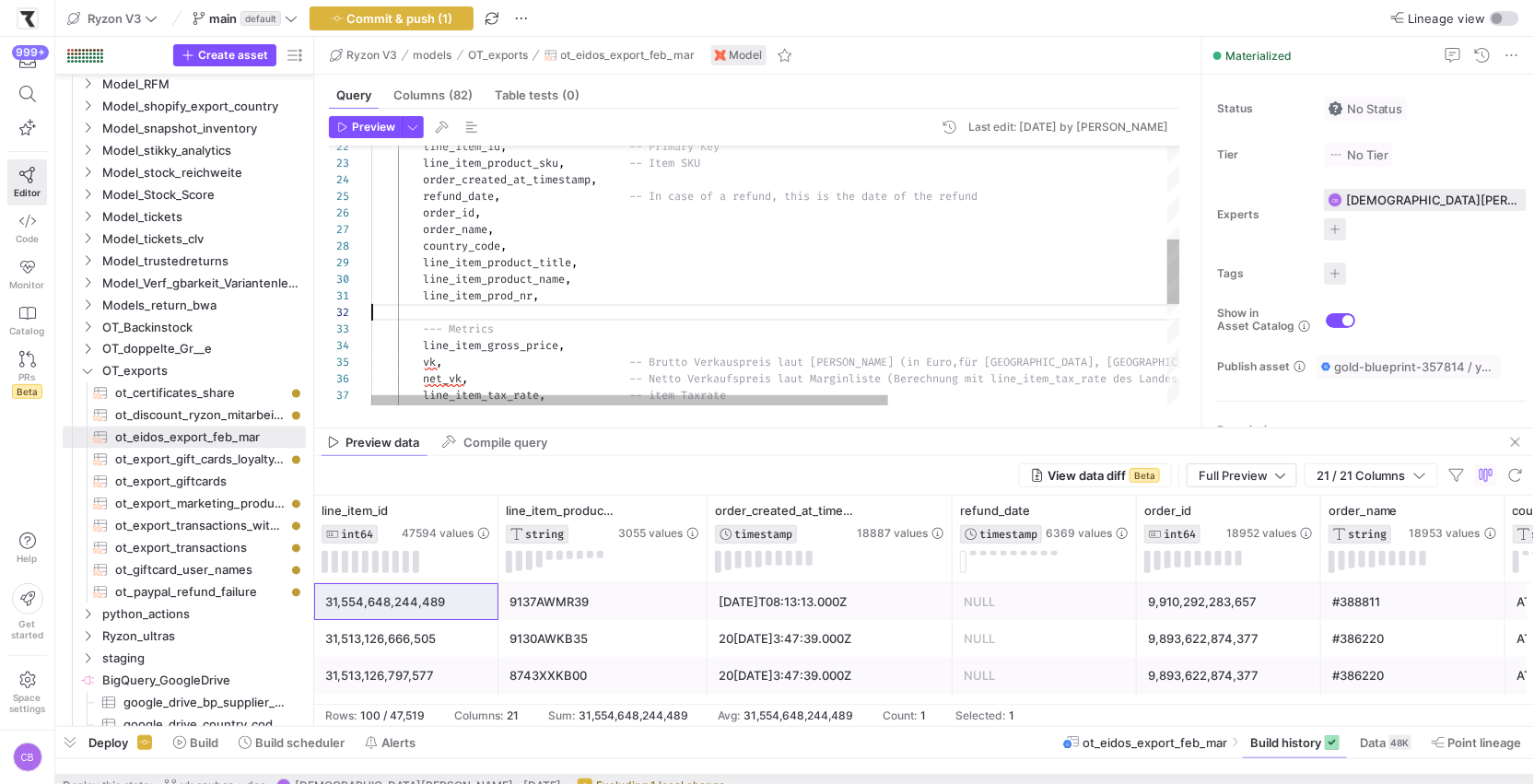 click on "tno ,                              -- tatsächlicher netto verkaufspreis          line_item_tax_rate ,               -- item Taxrate          net_vk ,                           -- Netto Verkaufspreis laut Marginliste (Berechnun g mit line_item_tax_rate des Landes aus Shopify)          vk ,                               -- Brutto Verkauspreis laut Margenliste (in Euro,  für [GEOGRAPHIC_DATA], [GEOGRAPHIC_DATA], [GEOGRAPHIC_DATA] umgerechnet mit dem für die  Order angewandten Wechselkurs)          line_item_gross_price ,          --- Metrics          line_item_product_name ,          line_item_prod_nr ,          line_item_product_title ,          country_code ,          order_name ,          order_id ,                                refund_date ," at bounding box center (994, 294) 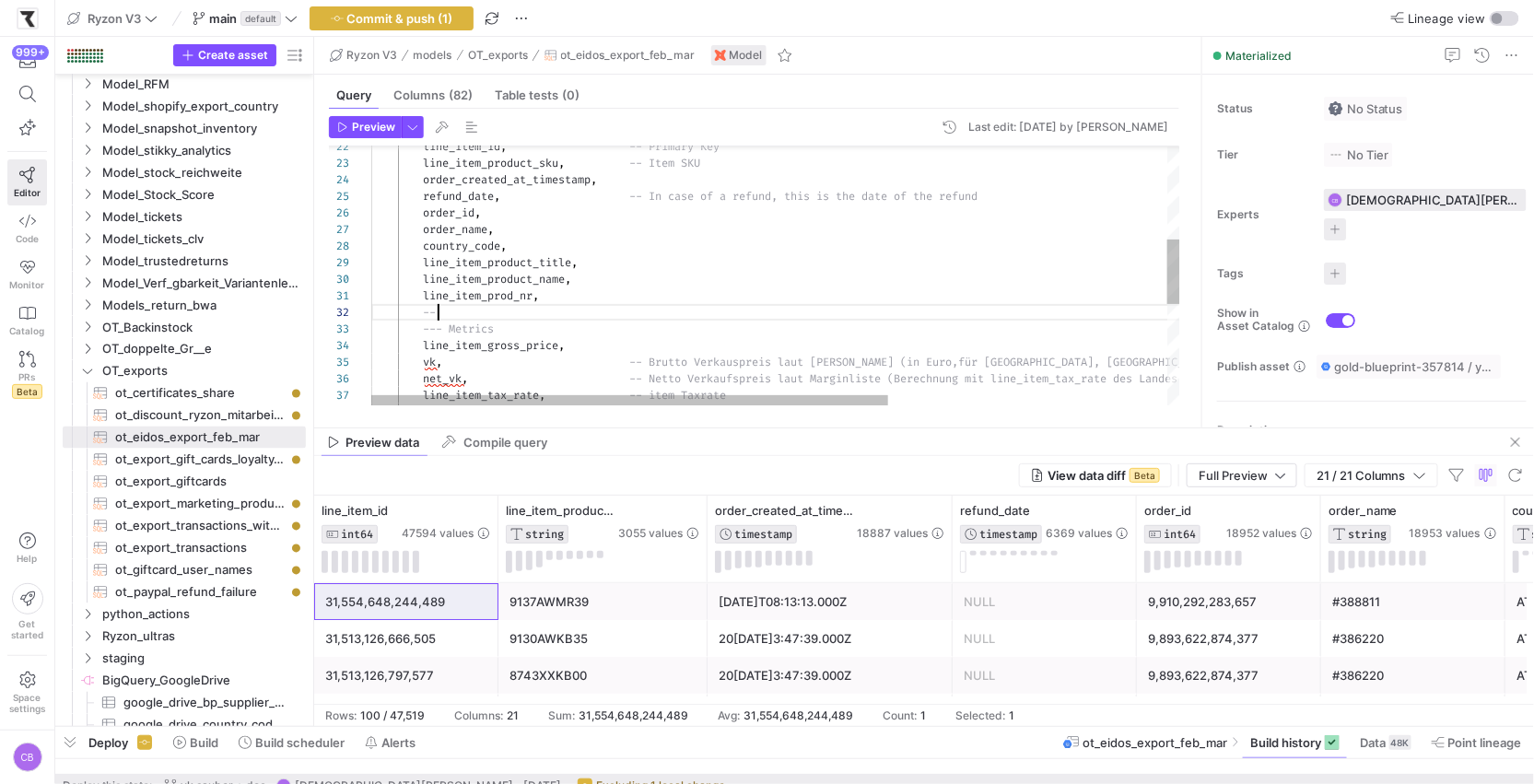 scroll, scrollTop: 33, scrollLeft: 53, axis: both 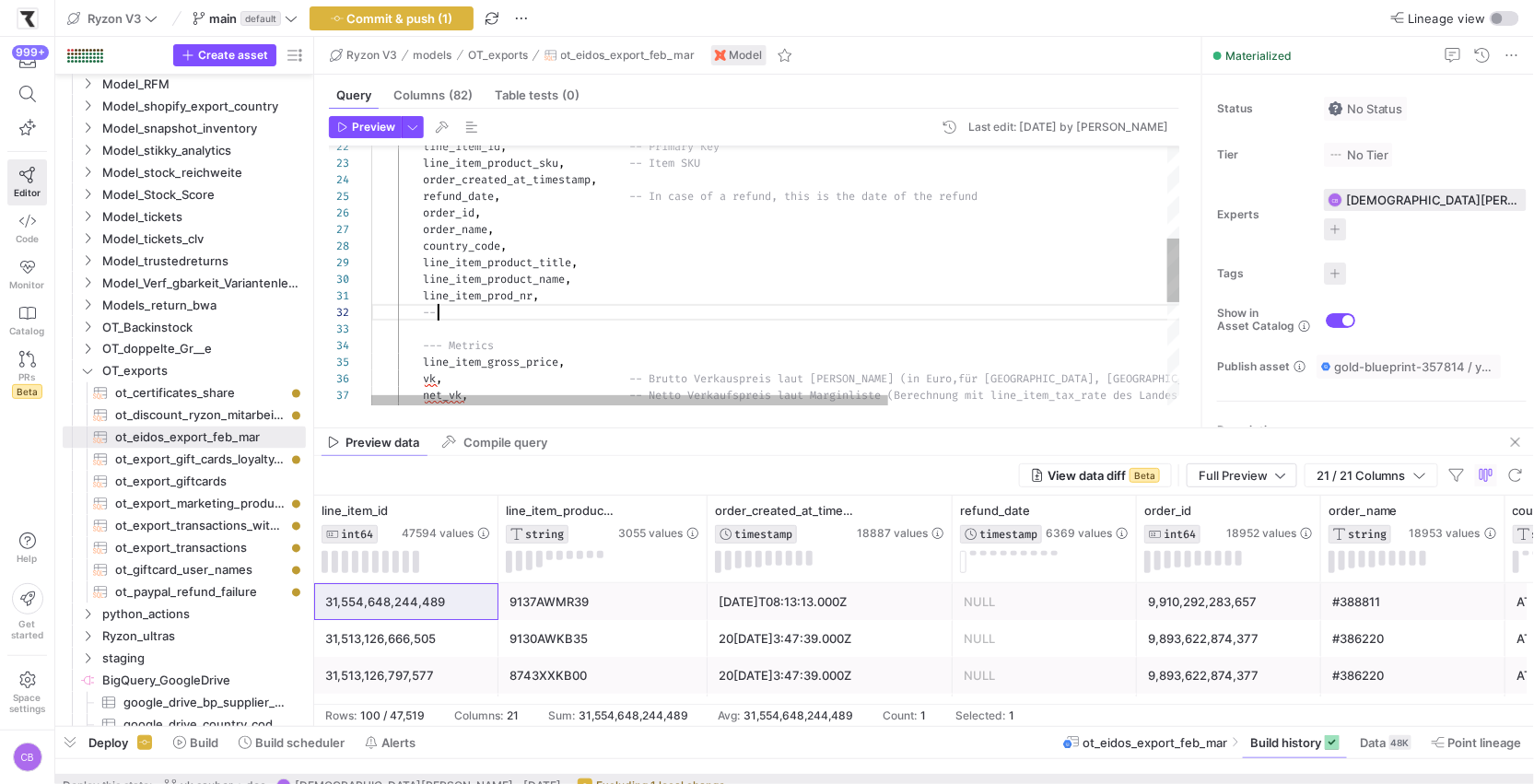click on "line_item_tax_rate ,               -- item Taxrate          net_vk ,                           -- Netto Verkaufspreis laut Marginliste (Berechnun g mit line_item_tax_rate des Landes aus Shopify)          vk ,                               -- Brutto Verkauspreis laut Margenliste (in Euro,  für [GEOGRAPHIC_DATA], [GEOGRAPHIC_DATA], [GEOGRAPHIC_DATA] umgerechnet mit dem für die  Order angewandten Wechselkurs)          line_item_gross_price ,          --- Metrics          --          line_item_product_name ,          line_item_prod_nr ,          line_item_product_title ,          country_code ,          order_name ,          order_id ,                                refund_date ,                      -- In case of a refund, this is the date of the re fund          , , line_item_id" at bounding box center [994, 302] 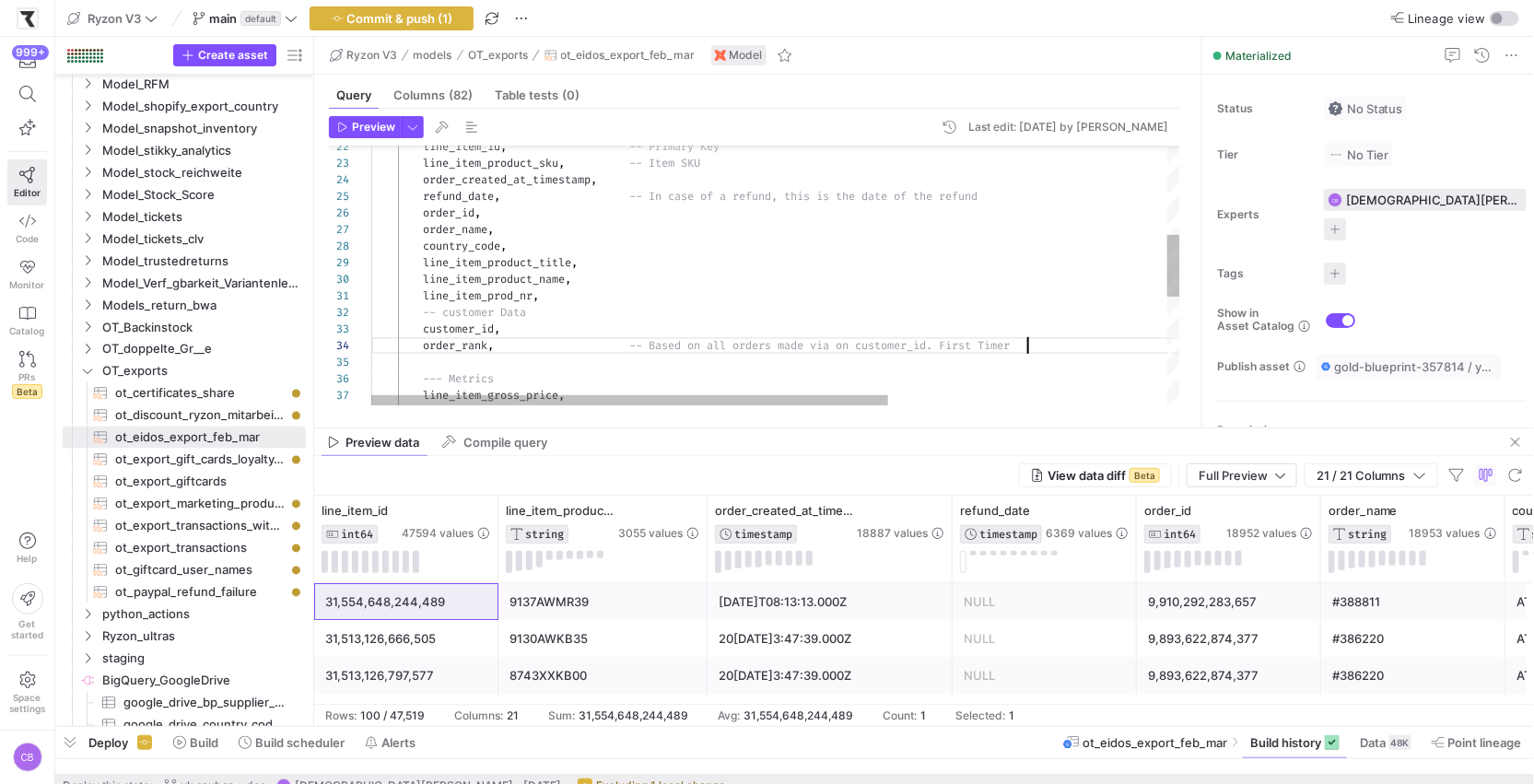 scroll, scrollTop: 49, scrollLeft: 656, axis: both 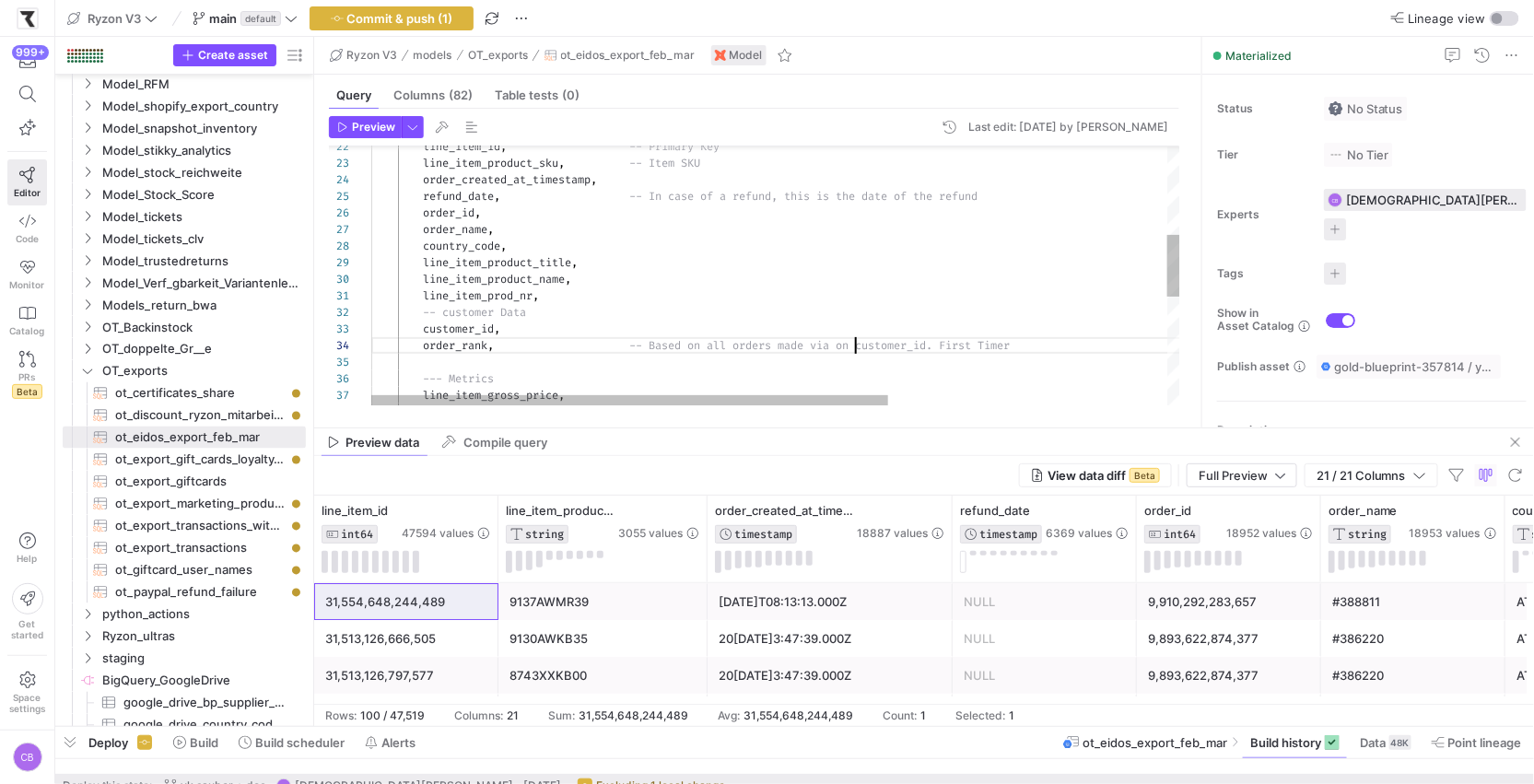 click on "vk ,                               -- Brutto Verkauspreis laut Margenliste (in Euro,  für [GEOGRAPHIC_DATA], [GEOGRAPHIC_DATA], [GEOGRAPHIC_DATA] umgerechnet mit dem für die  Order angewandten Wechselkurs)          line_item_gross_price ,          --- Metrics          -- customer Data          line_item_product_name ,          line_item_prod_nr ,          line_item_product_title ,          country_code ,          order_name ,          order_id ,                                refund_date ,                      -- In case of a refund, this is the date of the re fund          order_created_at_timestamp ,          line_item_product_sku ,            -- Item SKU          line_item_id ,                     -- Primary Key          customer_id ,          order_rank , rst Timer" at bounding box center (994, 319) 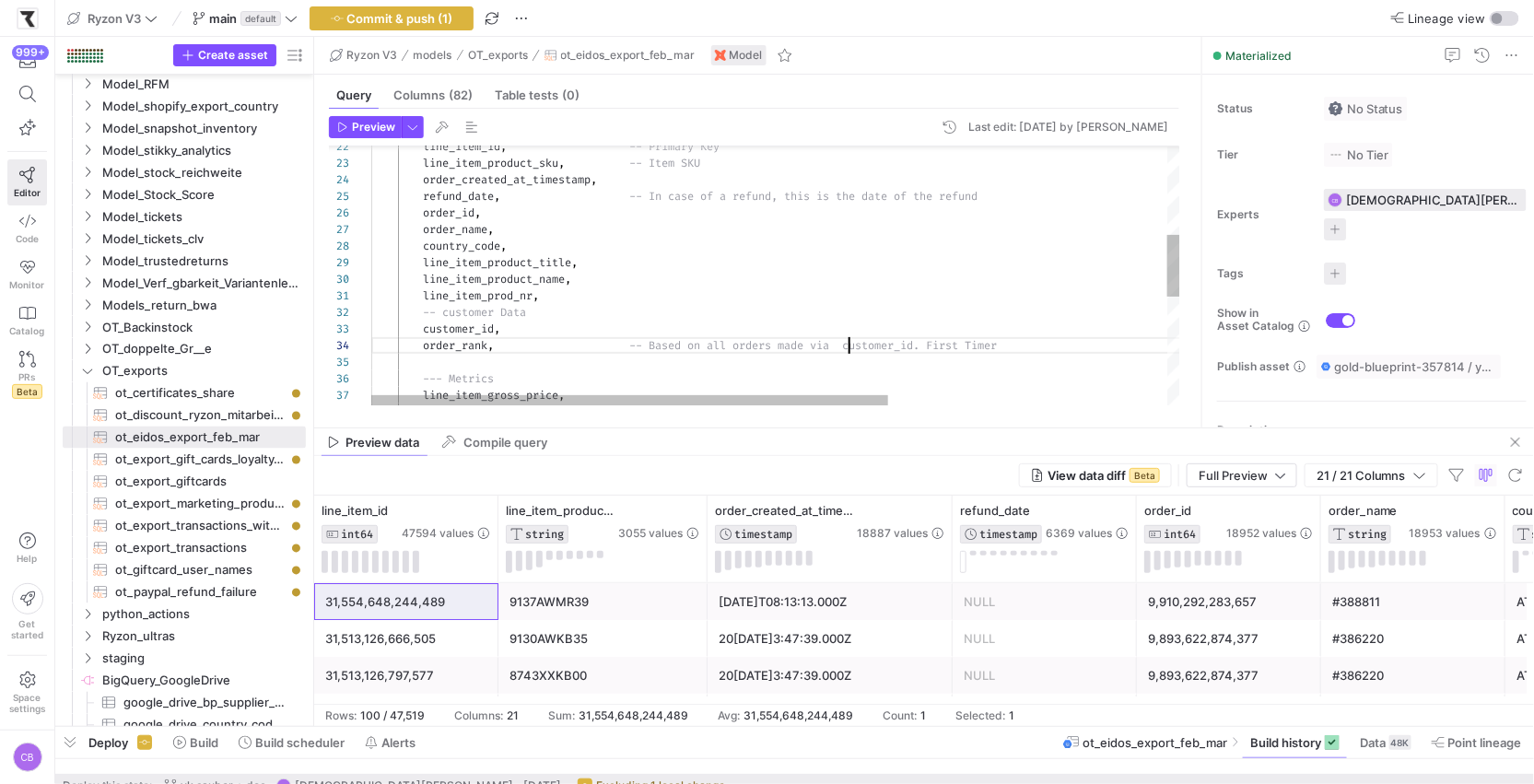 scroll, scrollTop: 49, scrollLeft: 484, axis: both 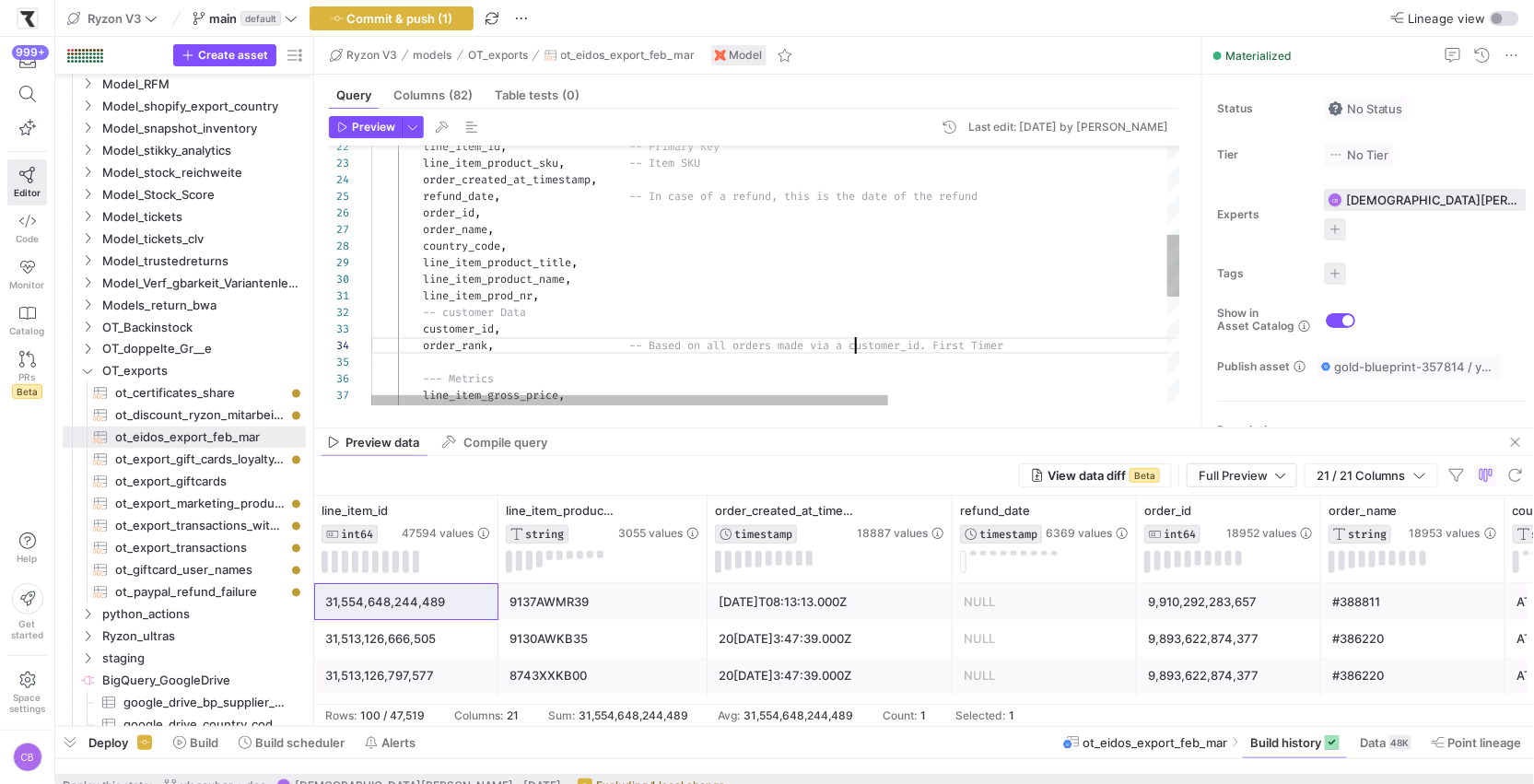 click on "vk ,                               -- Brutto Verkauspreis laut Margenliste (in Euro,  für [GEOGRAPHIC_DATA], [GEOGRAPHIC_DATA], [GEOGRAPHIC_DATA] umgerechnet mit dem für die  Order angewandten Wechselkurs)          line_item_gross_price ,          --- Metrics          -- customer Data          line_item_product_name ,          line_item_prod_nr ,          line_item_product_title ,          country_code ,          order_name ,          order_id ,                                refund_date ,                      -- In case of a refund, this is the date of the re fund          order_created_at_timestamp ,          line_item_product_sku ,            -- Item SKU          line_item_id ,                     -- Primary Key          customer_id ,          order_rank , st Timer" at bounding box center [994, 319] 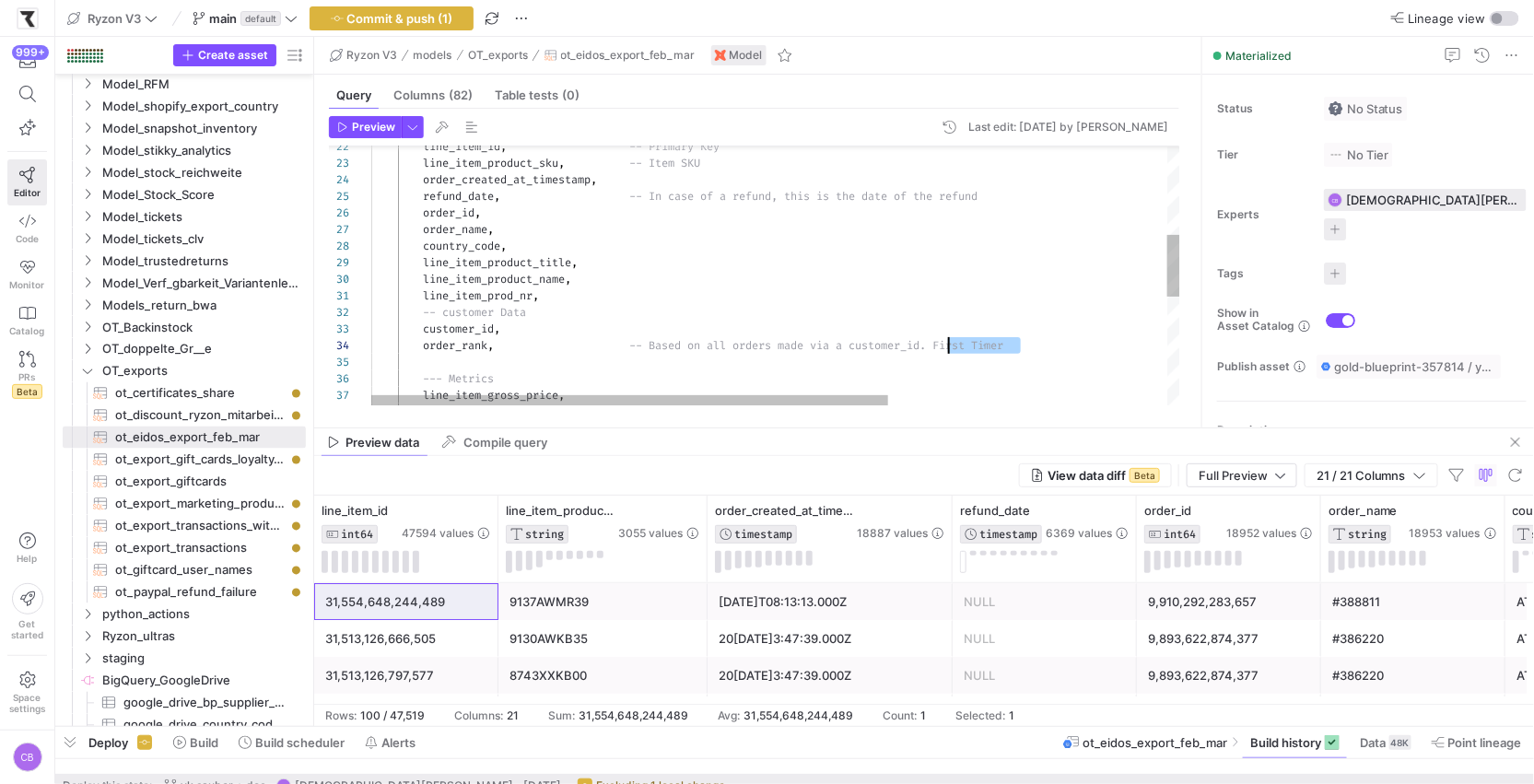 scroll, scrollTop: 49, scrollLeft: 577, axis: both 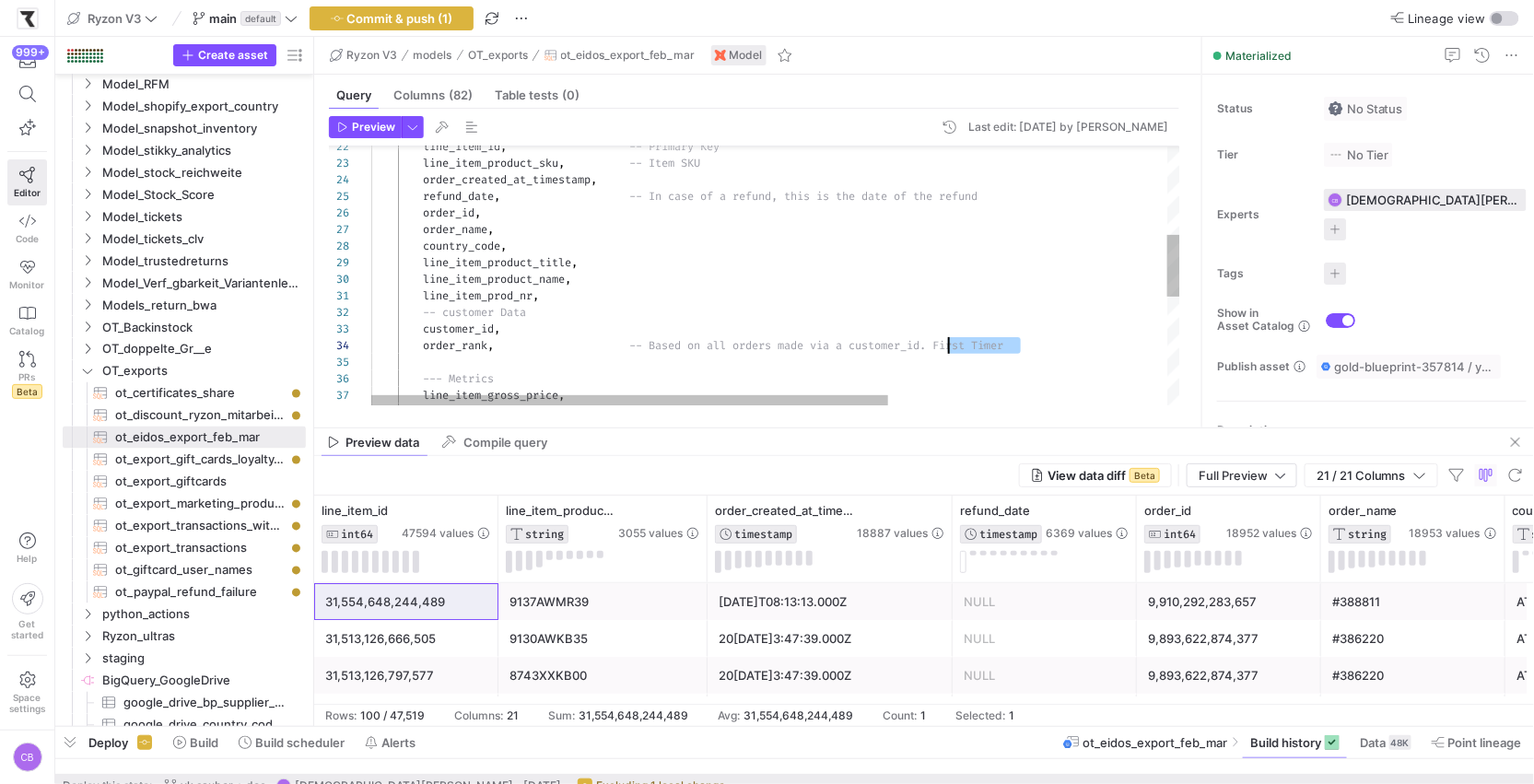 click on "vk ,                               -- Brutto Verkauspreis laut Margenliste (in Euro,  für [GEOGRAPHIC_DATA], [GEOGRAPHIC_DATA], [GEOGRAPHIC_DATA] umgerechnet mit dem für die  Order angewandten Wechselkurs)          line_item_gross_price ,          --- Metrics          -- customer Data          line_item_product_name ,          line_item_prod_nr ,          line_item_product_title ,          country_code ,          order_name ,          order_id ,                                refund_date ,                      -- In case of a refund, this is the date of the re fund          order_created_at_timestamp ,          line_item_product_sku ,            -- Item SKU          line_item_id ,                     -- Primary Key          customer_id ,          order_rank , st Timer" at bounding box center [994, 319] 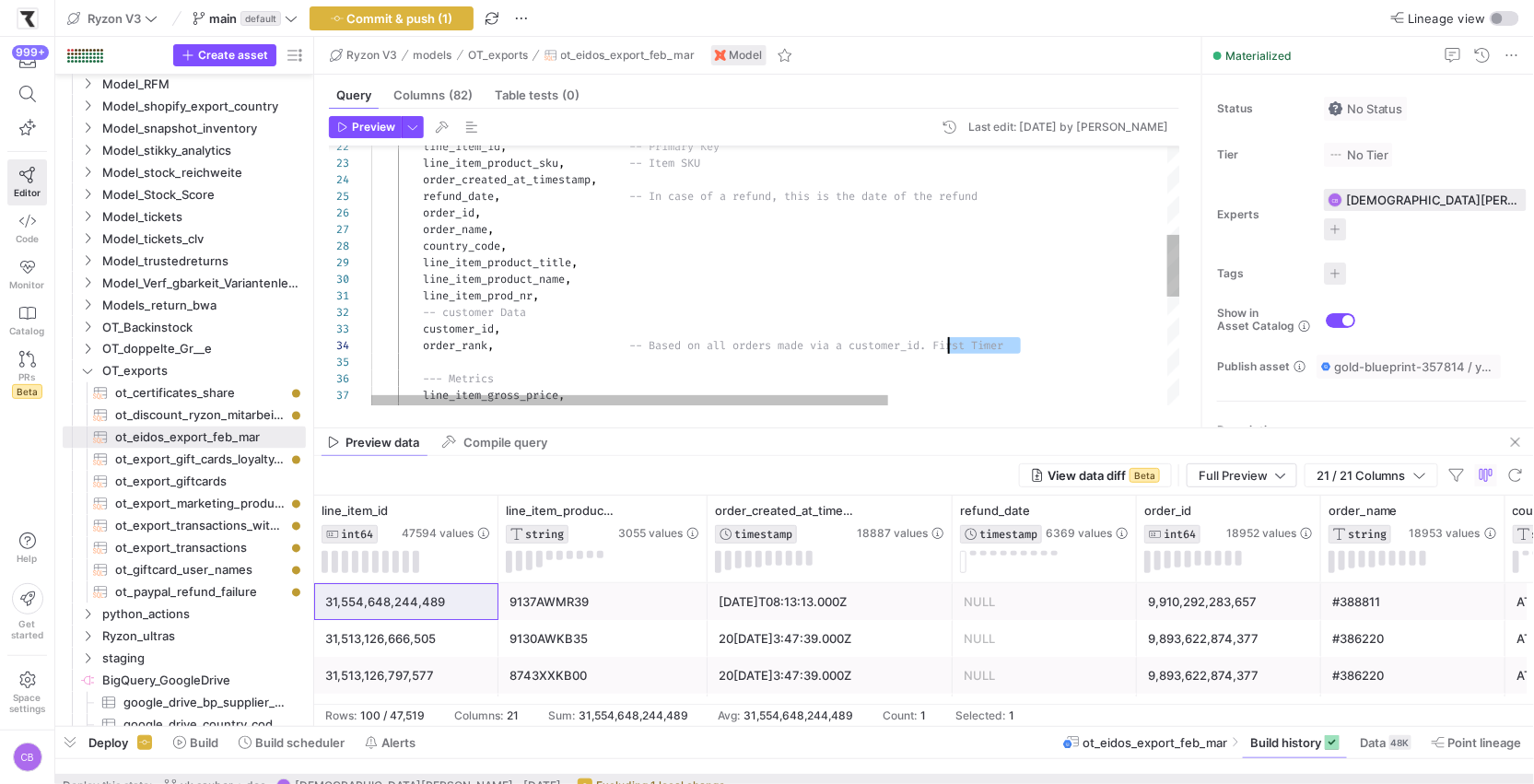 click on "vk ,                               -- Brutto Verkauspreis laut Margenliste (in Euro,  für [GEOGRAPHIC_DATA], [GEOGRAPHIC_DATA], [GEOGRAPHIC_DATA] umgerechnet mit dem für die  Order angewandten Wechselkurs)          line_item_gross_price ,          --- Metrics          -- customer Data          line_item_product_name ,          line_item_prod_nr ,          line_item_product_title ,          country_code ,          order_name ,          order_id ,                                refund_date ,                      -- In case of a refund, this is the date of the re fund          order_created_at_timestamp ,          line_item_product_sku ,            -- Item SKU          line_item_id ,                     -- Primary Key          customer_id ,          order_rank , st Timer" at bounding box center (994, 319) 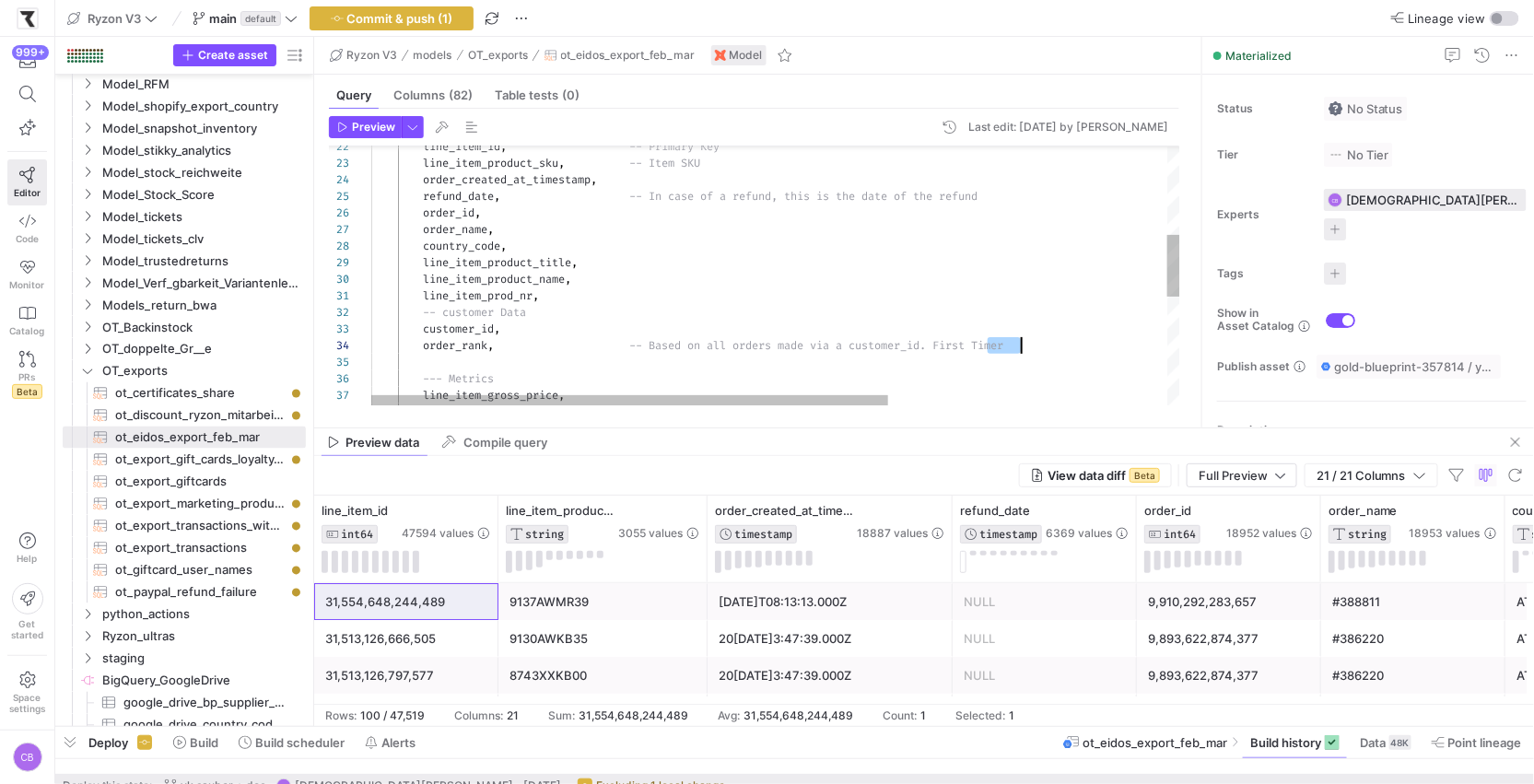 scroll, scrollTop: 49, scrollLeft: 0, axis: vertical 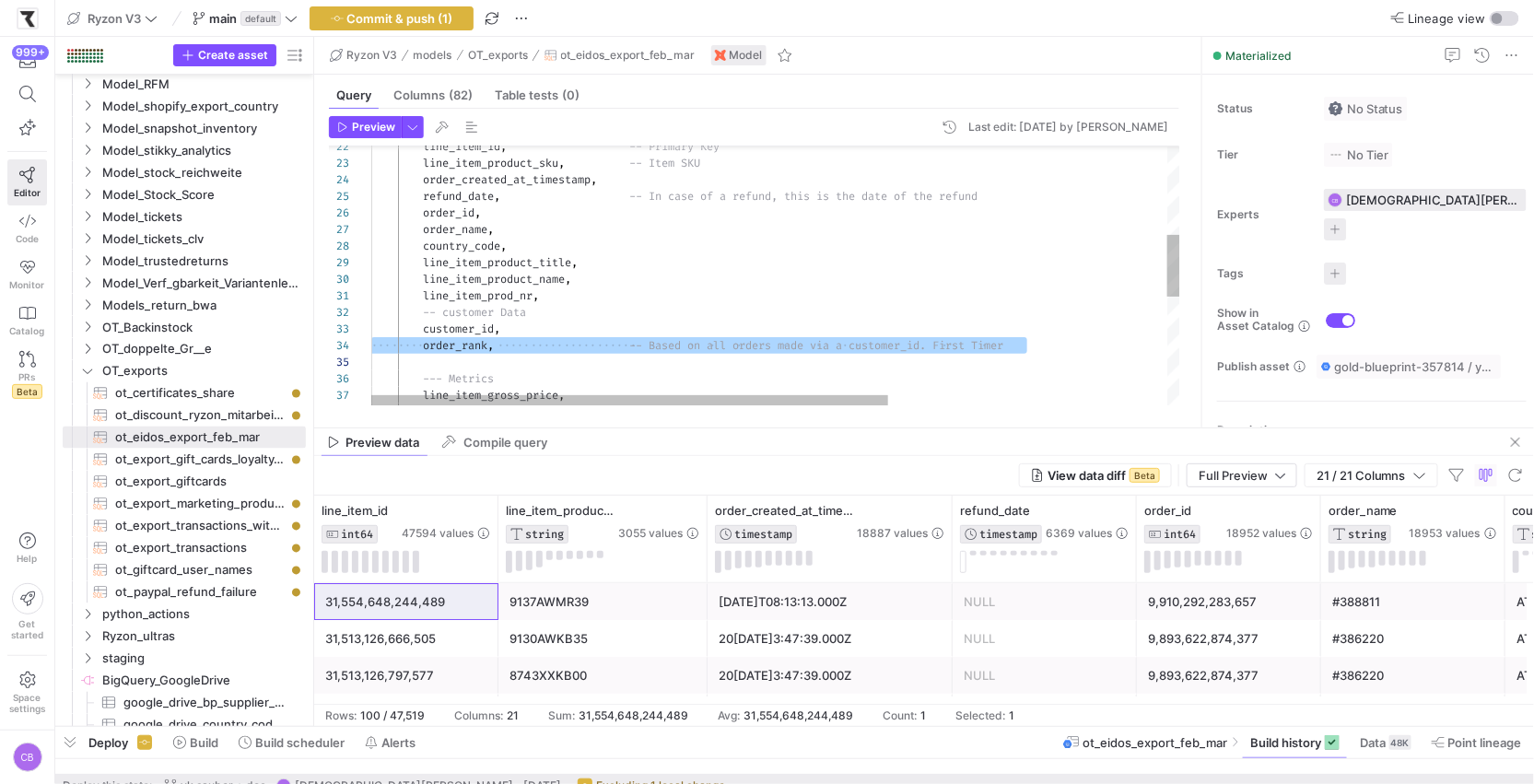 click on "vk ,                               -- Brutto Verkauspreis laut Margenliste (in Euro,  für [GEOGRAPHIC_DATA], [GEOGRAPHIC_DATA], [GEOGRAPHIC_DATA] umgerechnet mit dem für die  Order angewandten Wechselkurs)          line_item_gross_price ,          --- Metrics          -- customer Data          line_item_product_name ,          line_item_prod_nr ,          line_item_product_title ,          country_code ,          order_name ,          order_id ,                                refund_date ,                      -- In case of a refund, this is the date of the re fund          order_created_at_timestamp ,          line_item_product_sku ,            -- Item SKU          line_item_id ,                     -- Primary Key          customer_id ,          order_rank , st Timer" at bounding box center (994, 319) 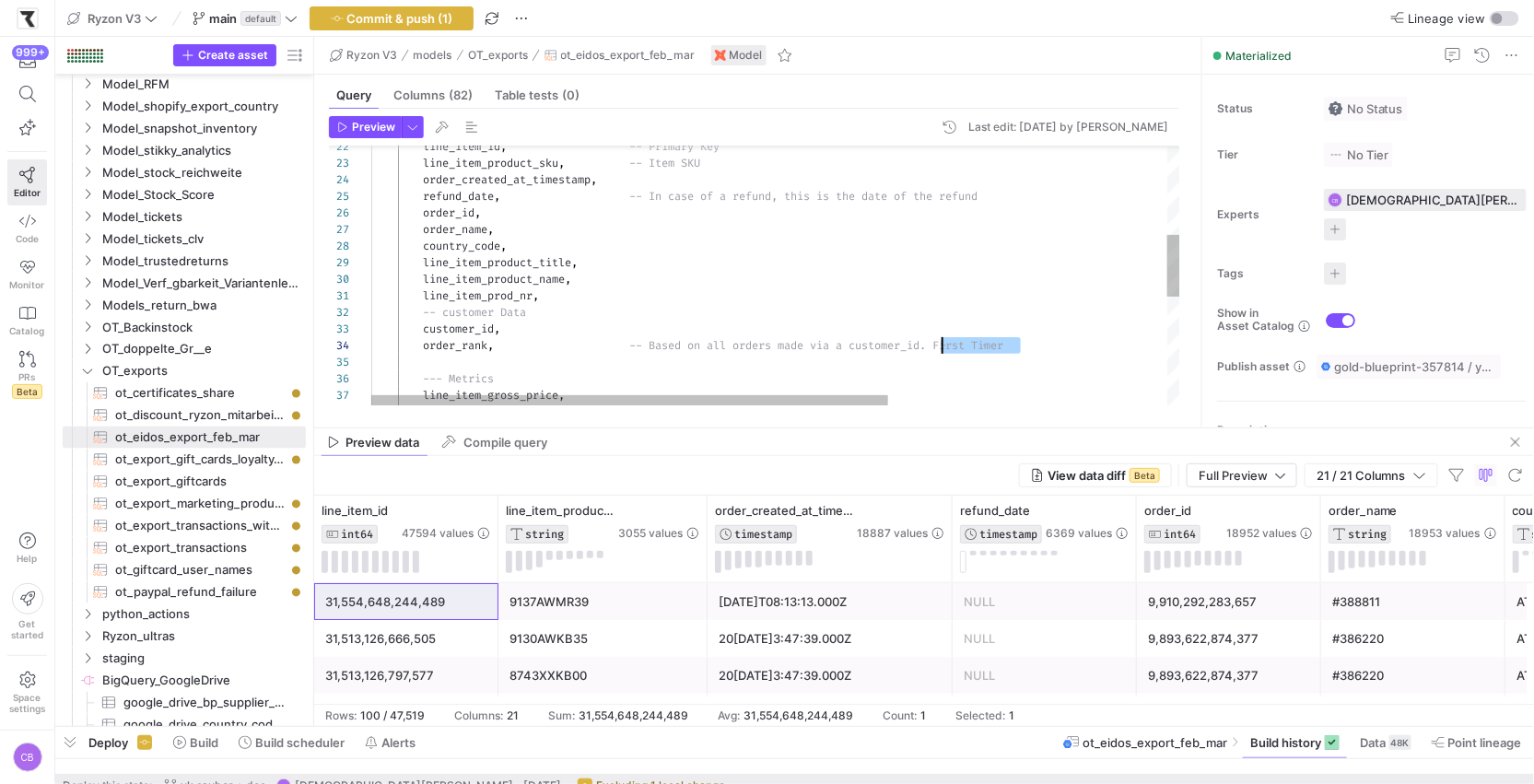 scroll, scrollTop: 49, scrollLeft: 577, axis: both 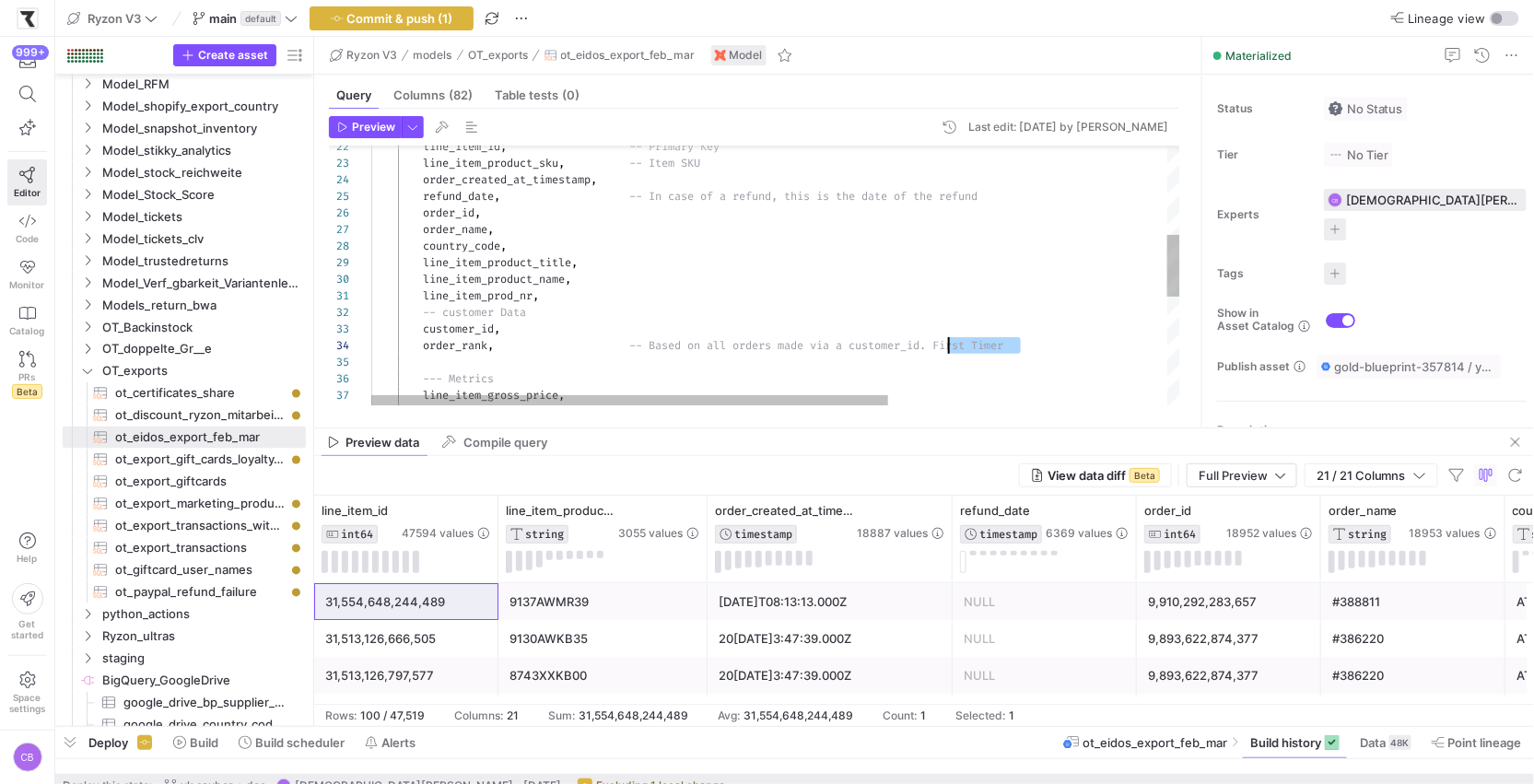 drag, startPoint x: 1045, startPoint y: 345, endPoint x: 947, endPoint y: 350, distance: 98.12747 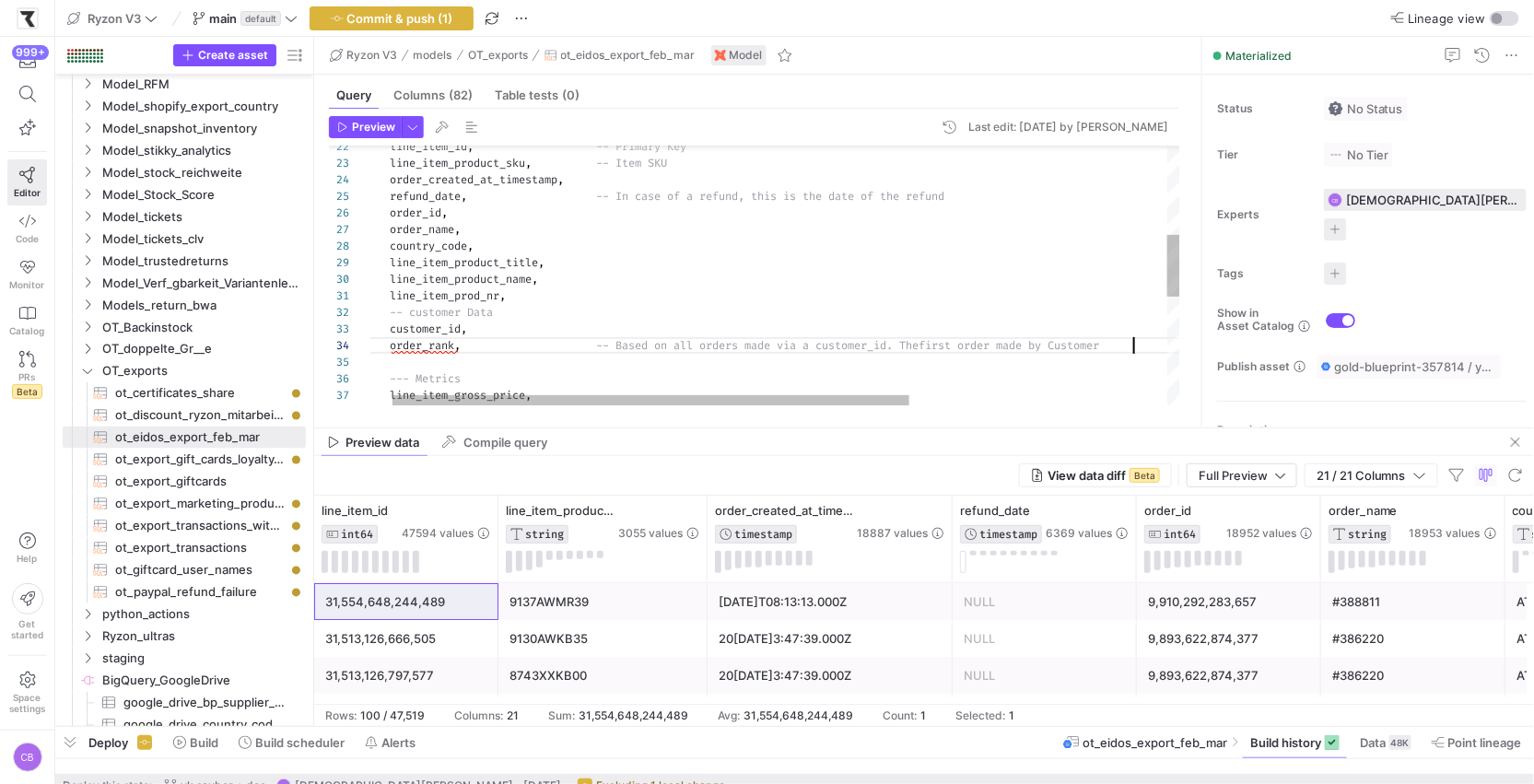 scroll, scrollTop: 49, scrollLeft: 794, axis: both 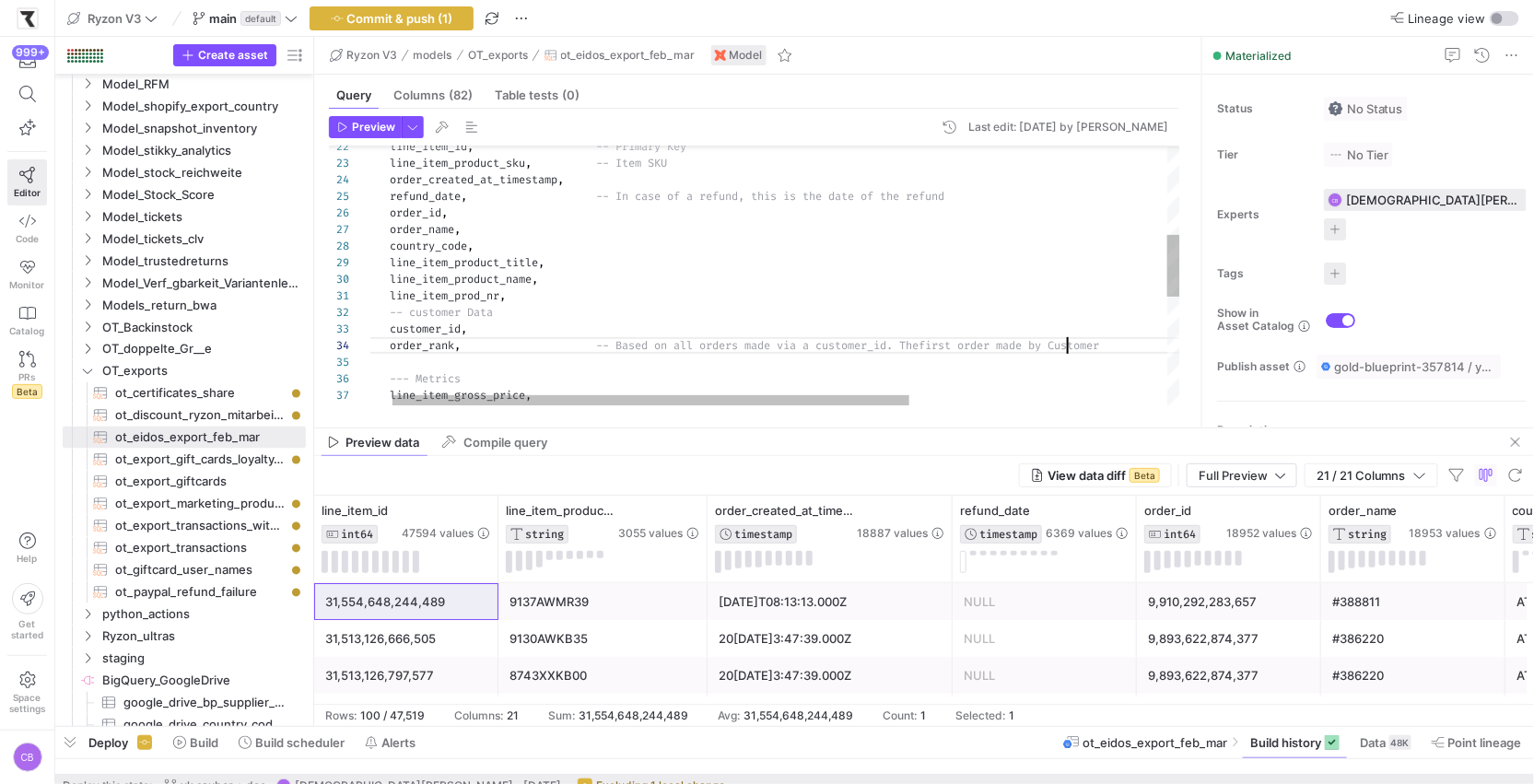click on "vk ,                               -- Brutto Verkauspreis laut Margenliste (in Euro,  für [GEOGRAPHIC_DATA], [GEOGRAPHIC_DATA], [GEOGRAPHIC_DATA] umgerechnet mit dem für die  Order angewandten Wechselkurs)          line_item_gross_price ,          --- Metrics          -- customer Data          line_item_product_name ,          line_item_prod_nr ,          line_item_product_title ,          country_code ,          order_name ,          order_id ,                                refund_date ,                      -- In case of a refund, this is the date of the re fund          order_created_at_timestamp ,          line_item_product_sku ,            -- Item SKU          line_item_id ,                     -- Primary Key          customer_id ,          order_rank ," at bounding box center [961, 319] 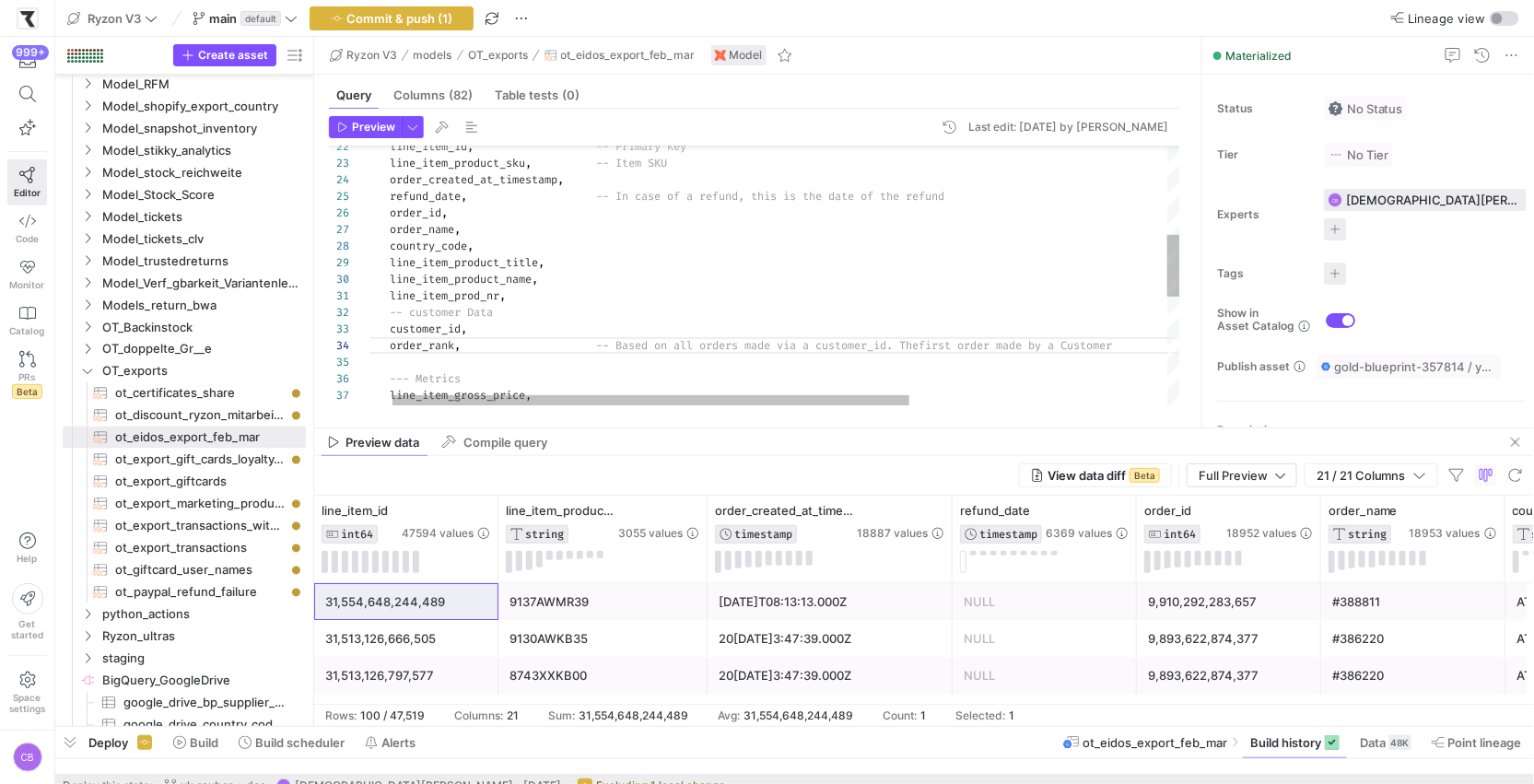 click on "vk ,                               -- Brutto Verkauspreis laut Margenliste (in Euro,  für [GEOGRAPHIC_DATA], [GEOGRAPHIC_DATA], [GEOGRAPHIC_DATA] umgerechnet mit dem für die  Order angewandten Wechselkurs)          line_item_gross_price ,          --- Metrics          -- customer Data          line_item_product_name ,          line_item_prod_nr ,          line_item_product_title ,          country_code ,          order_name ,          order_id ,                                refund_date ,                      -- In case of a refund, this is the date of the re fund          order_created_at_timestamp ,          line_item_product_sku ,            -- Item SKU          line_item_id ,                     -- Primary Key          customer_id ,          order_rank ," at bounding box center (961, 319) 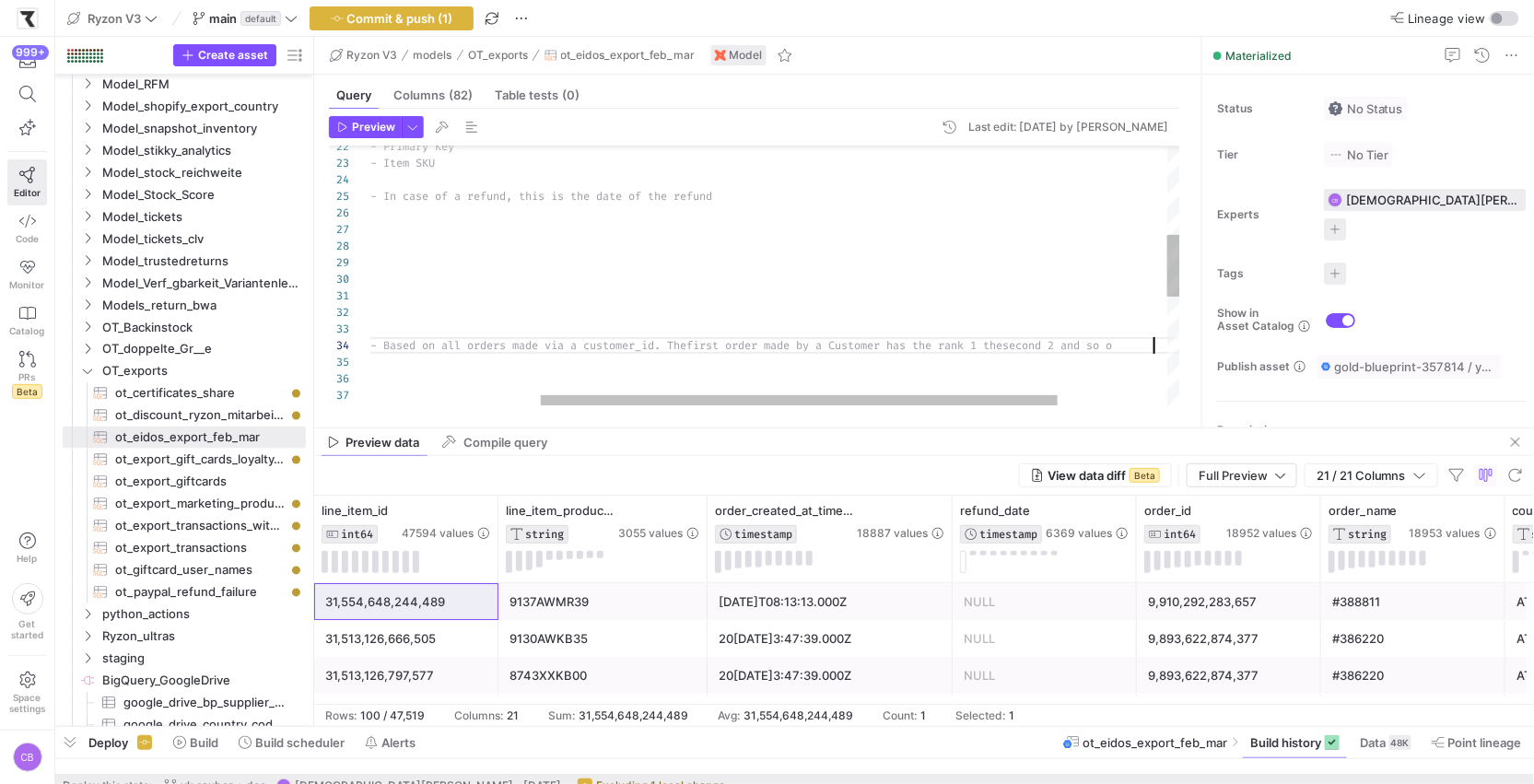 scroll, scrollTop: 49, scrollLeft: 1053, axis: both 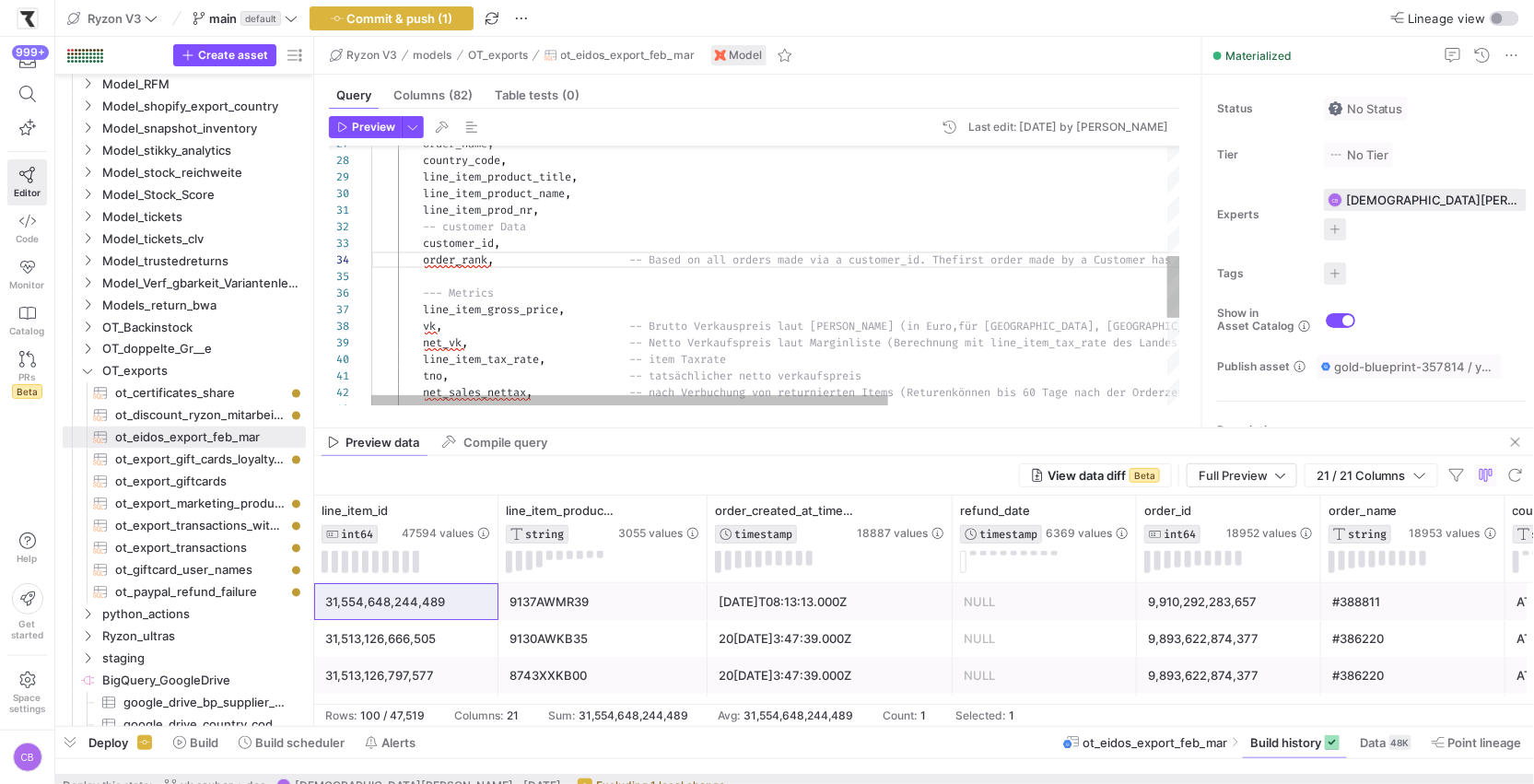 click on "vk ,                               -- Brutto Verkauspreis laut Margenliste (in Euro,  für [GEOGRAPHIC_DATA], [GEOGRAPHIC_DATA], [GEOGRAPHIC_DATA] umgerechnet mit dem für die  Order angewandten Wechselkurs)          line_item_gross_price ,          --- Metrics          -- customer Data          line_item_product_name ,          line_item_prod_nr ,          line_item_product_title ,          country_code ,          order_name ,          customer_id ,          order_rank ,                       -- Based on all orders made via a customer_id. The  first order made by a Customer has the rank 1 the  second 2 and so on          net_vk ,                           -- Netto Verkaufspreis laut Marginliste (Berechnun g mit line_item_tax_rate des Landes aus Shopify)          line_item_tax_rate , -- item Taxrate tno" at bounding box center [994, 233] 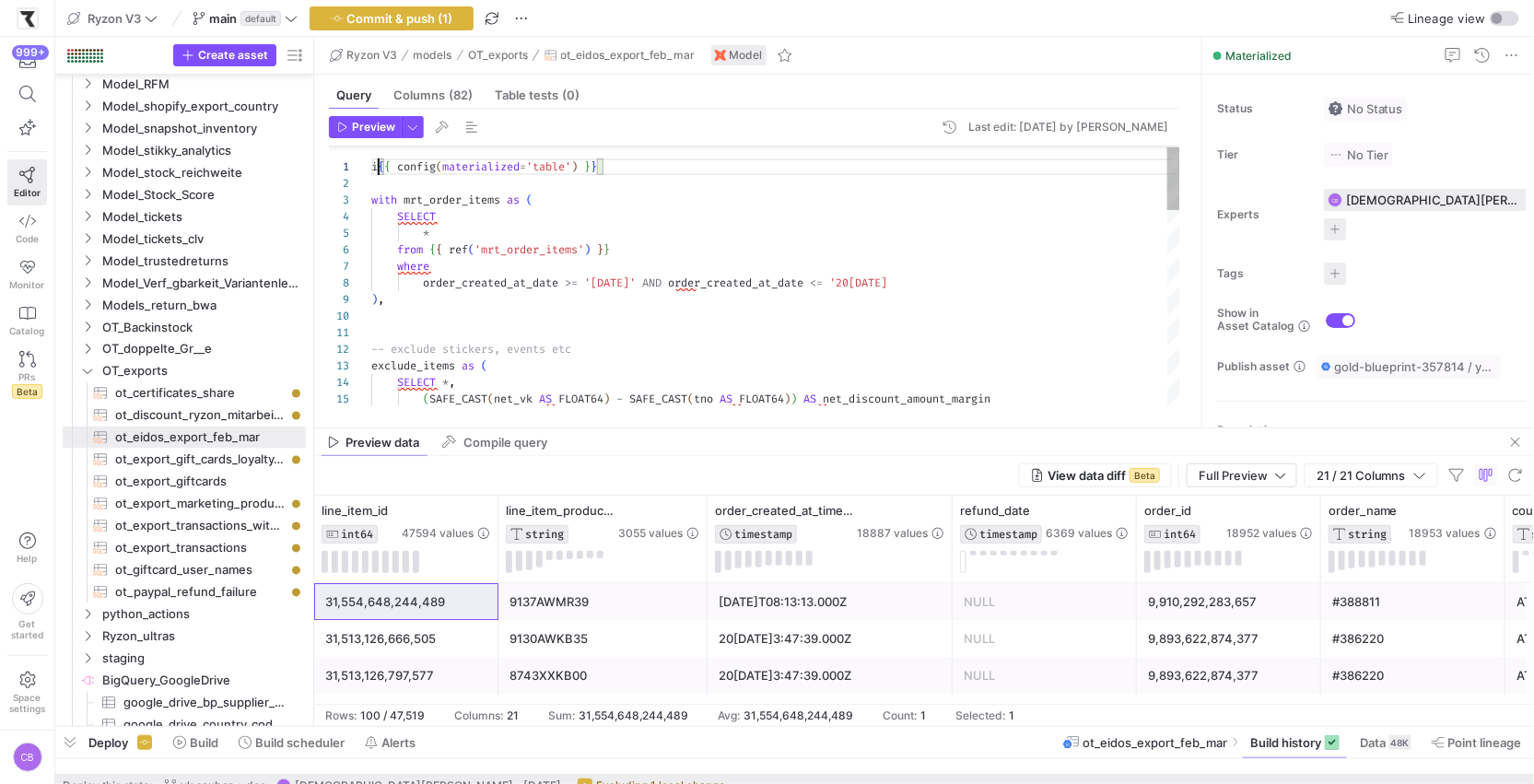 scroll, scrollTop: 0, scrollLeft: 0, axis: both 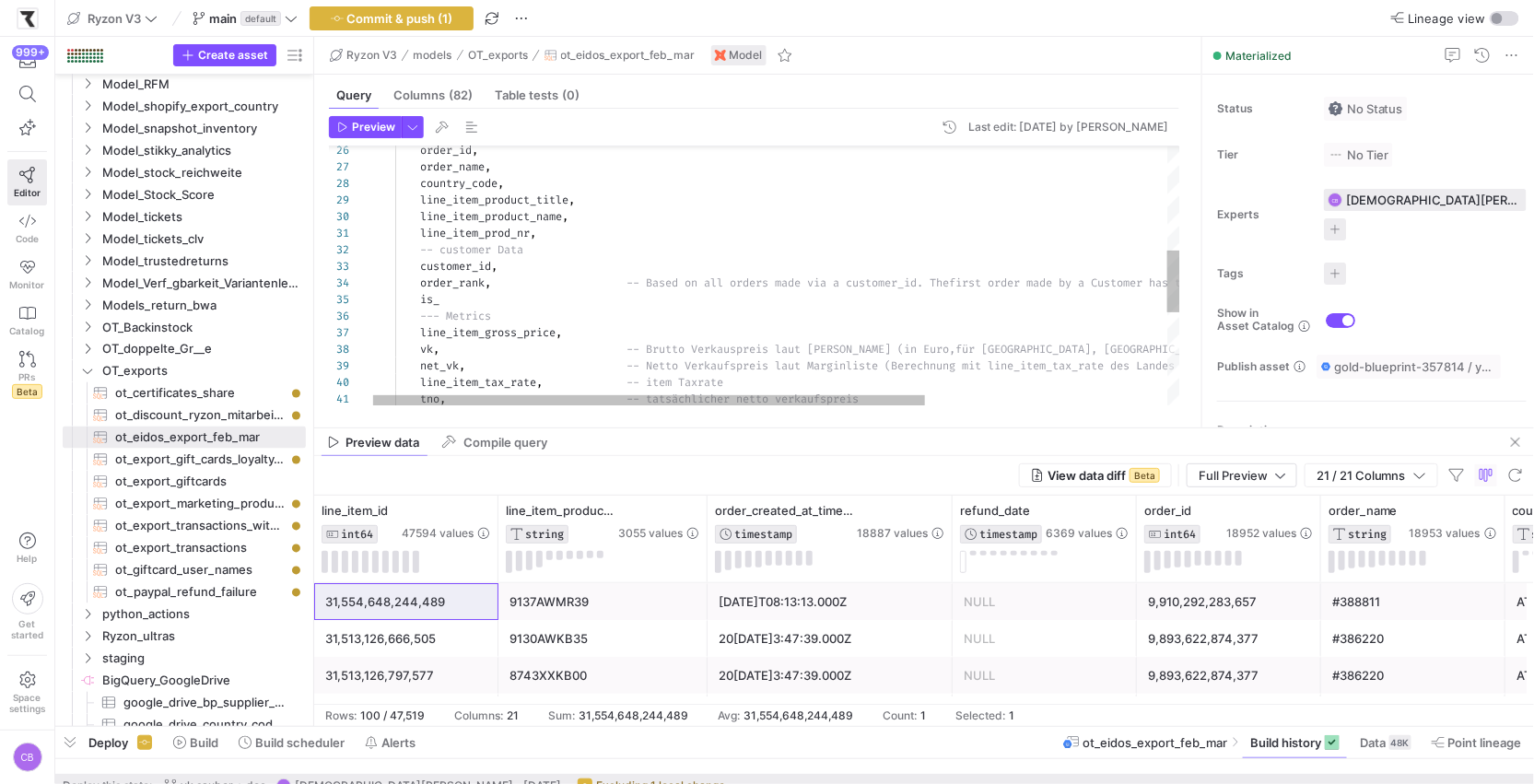 click on "order_id ,                                order_name ,          country_code ,          line_item_product_title ,          line_item_product_name ,          line_item_prod_nr ,          -- customer Data          customer_id ,          order_rank ,                       -- Based on all orders made via a customer_id. The  first order made by a Customer has the rank 1 the  second 2 and so on          is_          --- Metrics          line_item_gross_price ,          vk ,                               -- Brutto Verkauspreis laut Margenliste (in Euro,  für [GEOGRAPHIC_DATA], [GEOGRAPHIC_DATA], [GEOGRAPHIC_DATA] umgerechnet mit dem für die  Order angewandten Wechselkurs)          net_vk ,                           -- Netto Verkaufspreis laut Marginliste ([GEOGRAPHIC_DATA]          , tno" at bounding box center [951, 256] 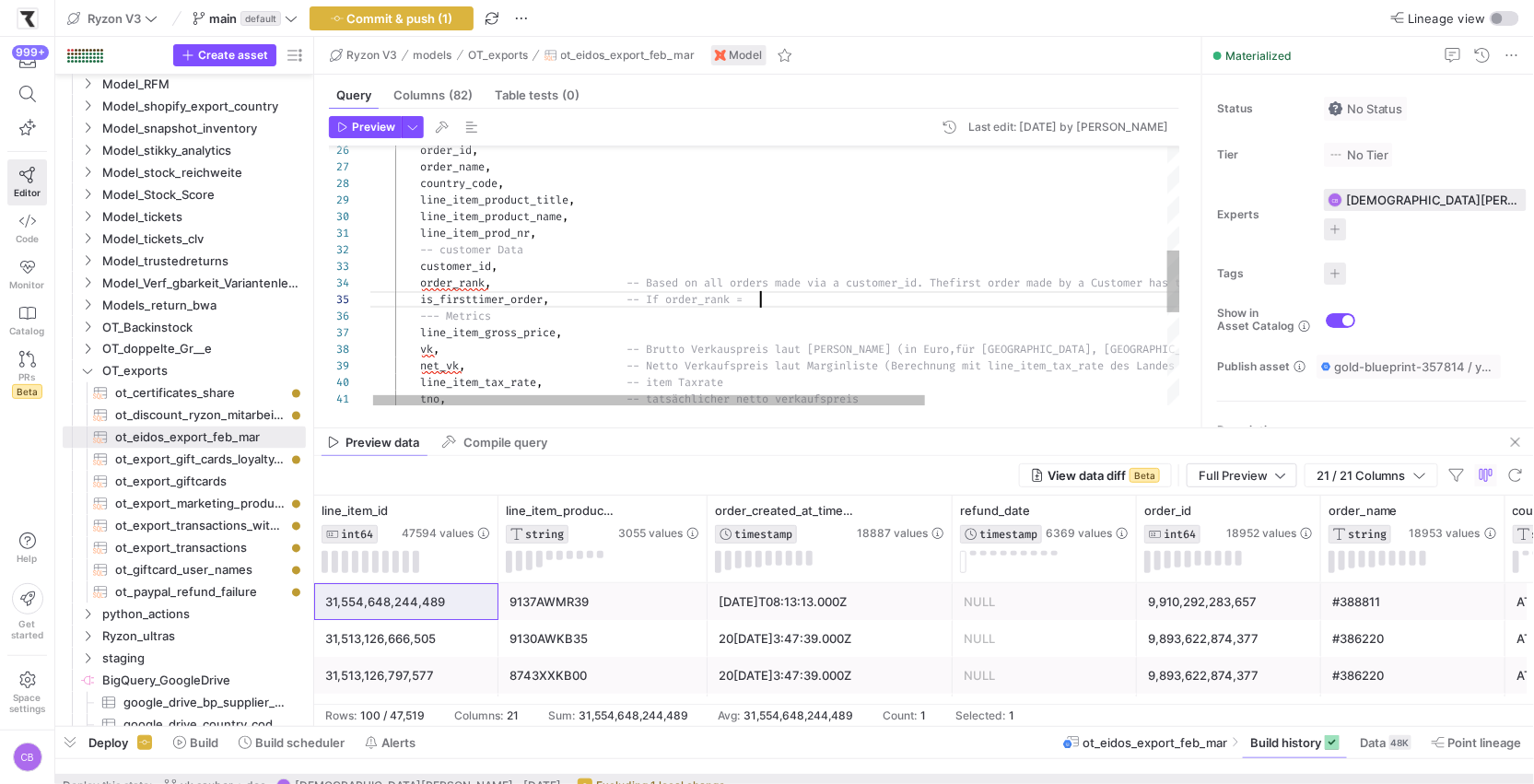 scroll, scrollTop: 66, scrollLeft: 398, axis: both 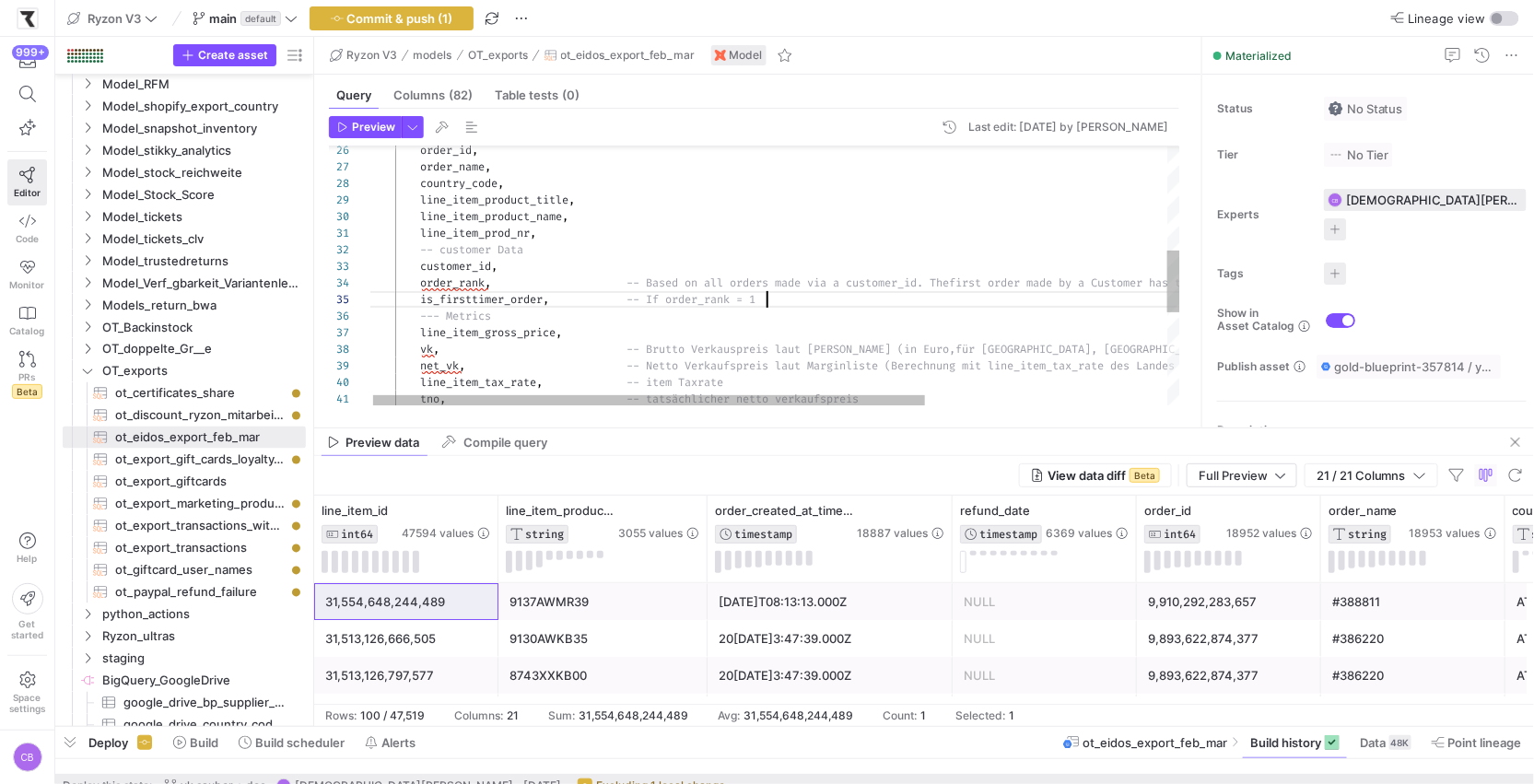 click on "order_id ,                                order_name ,          country_code ,          line_item_product_title ,          line_item_product_name ,          line_item_prod_nr ,          -- customer Data          customer_id ,          order_rank ,                       -- Based on all orders made via a customer_id. The  first order made by a Customer has the rank 1 the  second 2 and so on          is_firsttimer_order ,              -- If order_rank = 1          --- Metrics          line_item_gross_price ,          vk ,                               -- Brutto Verkauspreis laut Margenliste (in Euro,  für [GEOGRAPHIC_DATA], [GEOGRAPHIC_DATA], [GEOGRAPHIC_DATA] umgerechnet mit dem für die  Order angewandten Wechselkurs)          net_vk ,                           , tno ," at bounding box center [951, 256] 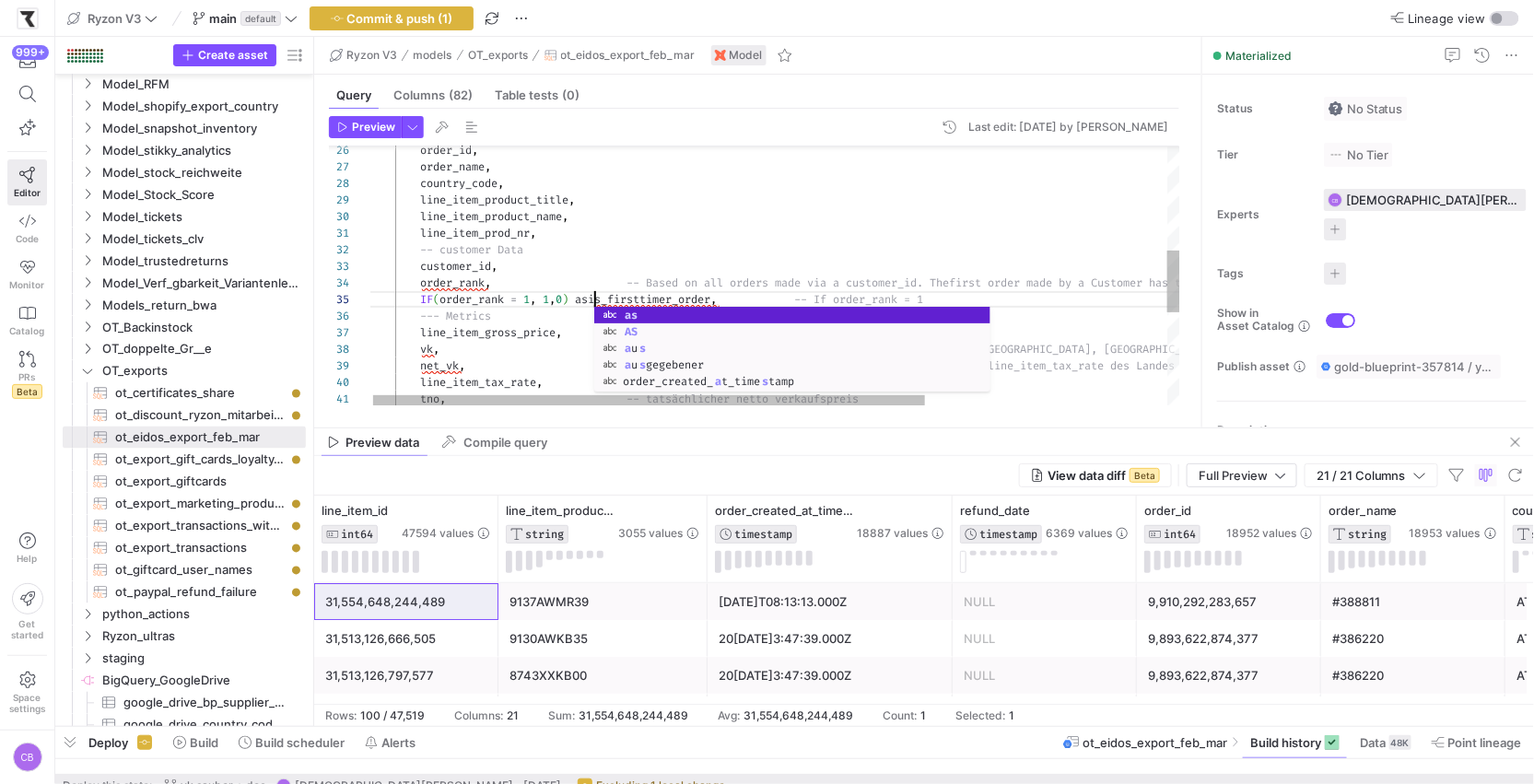 scroll, scrollTop: 66, scrollLeft: 232, axis: both 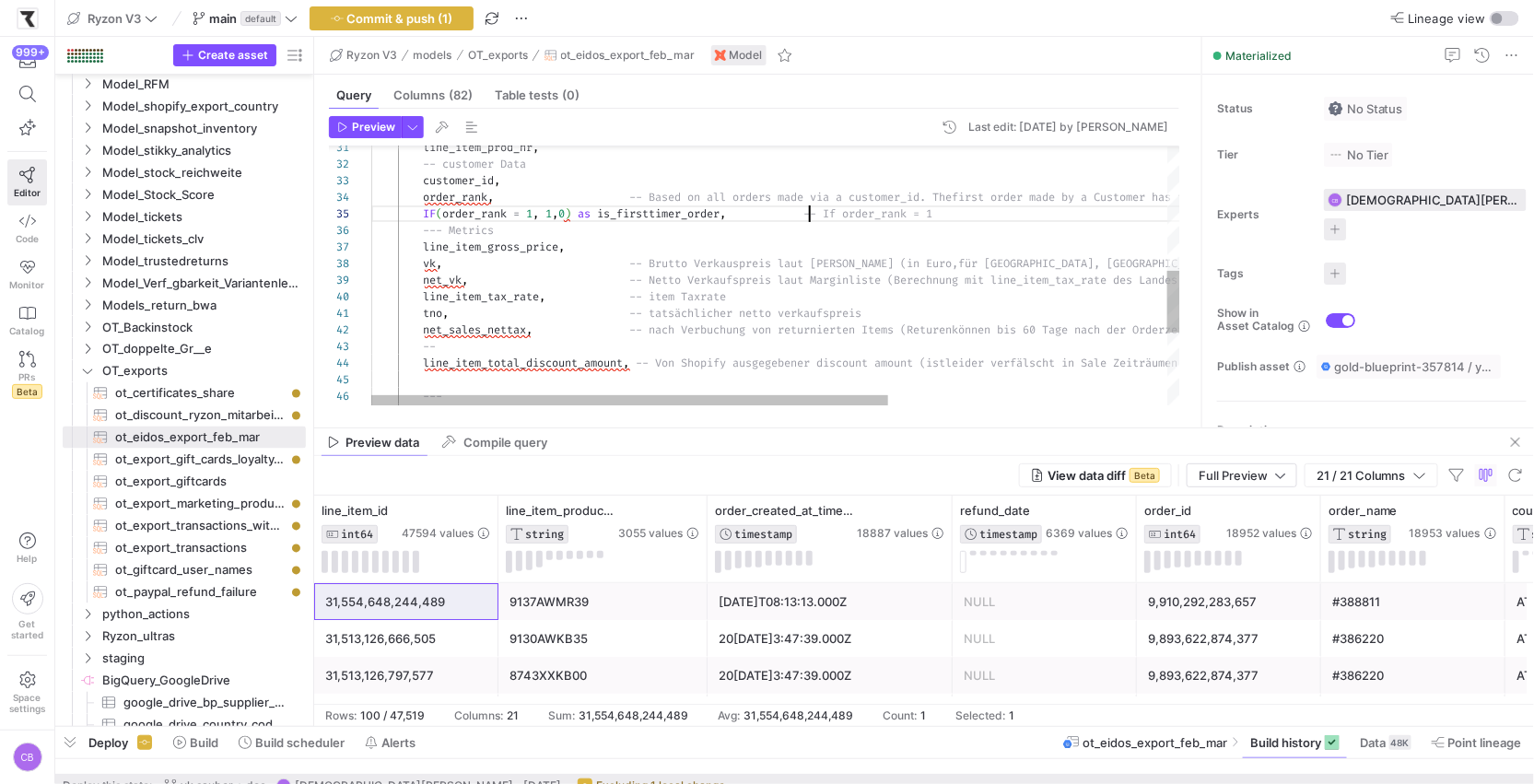 click on "line_item_prod_nr ,          -- customer Data          customer_id ,          order_rank ,                       -- Based on all orders made via a customer_id. The  first order made by a Customer has the rank 1 the  second 2 and so on          IF ( order_rank   =   1 ,   1 , 0 )   as   is_firsttimer_order ,              -- If order_rank = 1          --- Metrics          line_item_gross_price ,          vk ,                               -- Brutto Verkauspreis laut Margenliste (in Euro,  für [GEOGRAPHIC_DATA], [GEOGRAPHIC_DATA], [GEOGRAPHIC_DATA] umgerechnet mit dem für die  Order angewandten Wechselkurs)          net_vk ,                           -- Netto Verkaufspreis laut Marginliste (Berechnun g mit line_item_tax_rate des Landes aus Shopify)          line_item_tax_rate ,               tno ," at bounding box center (994, 170) 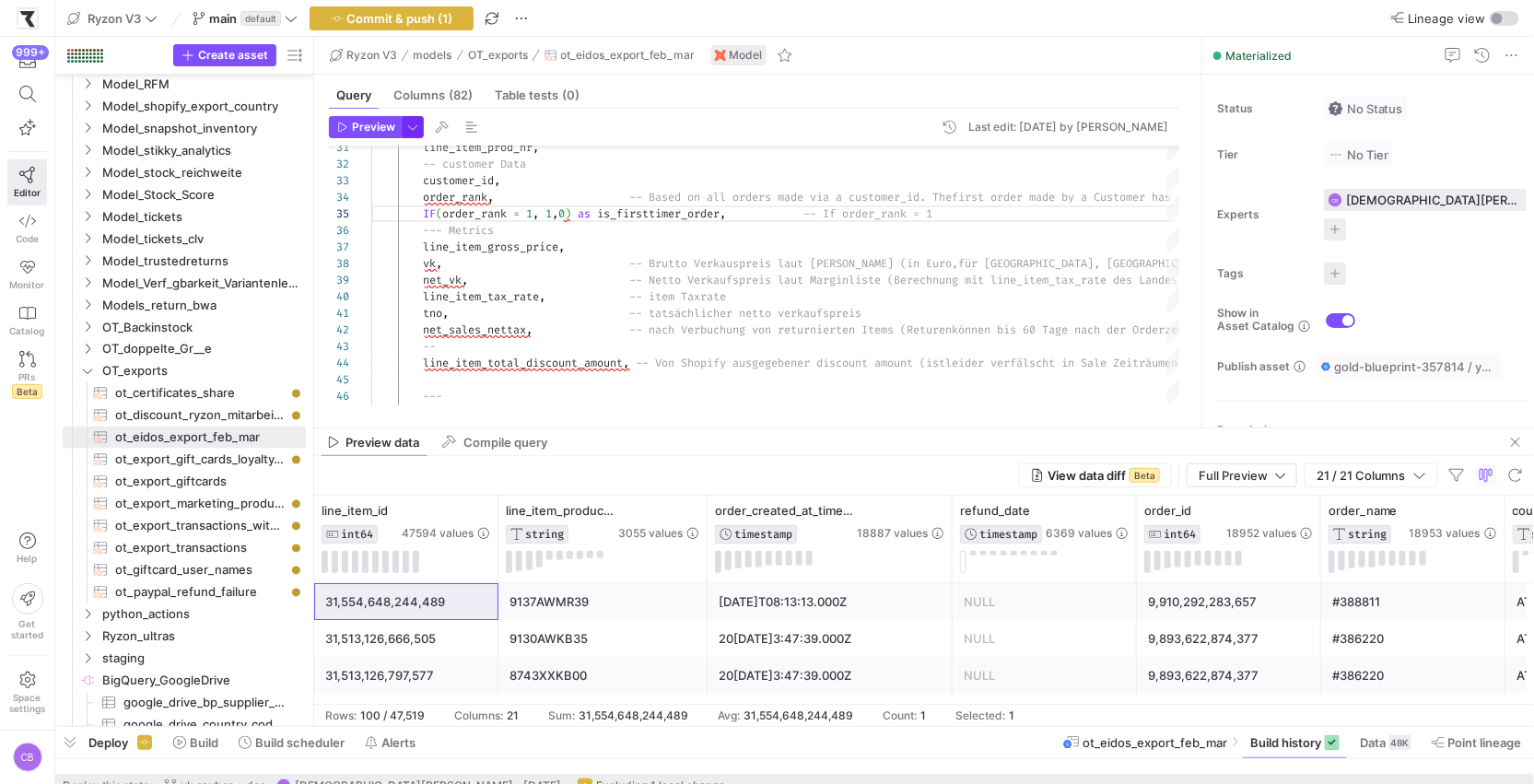 click 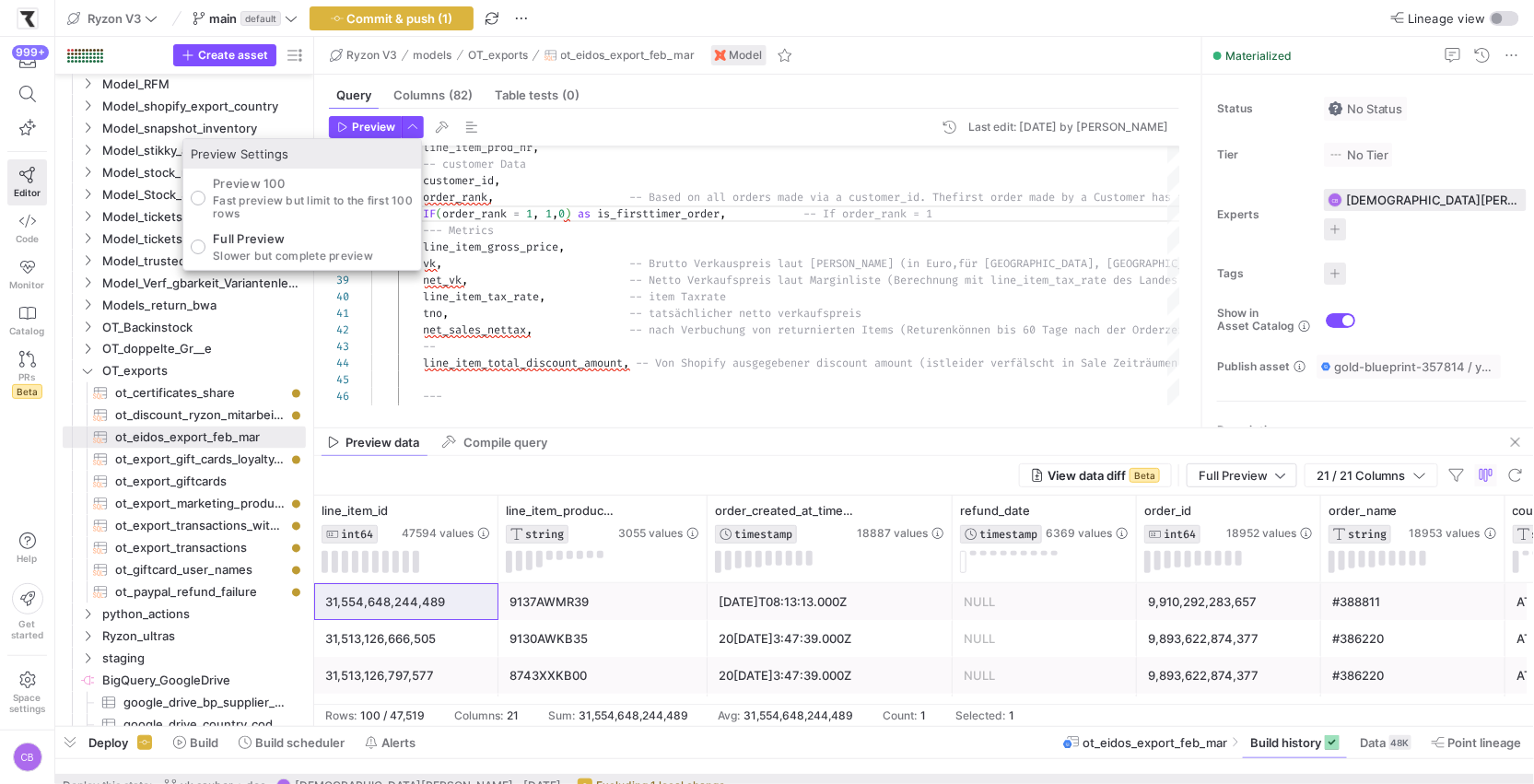 click at bounding box center [767, 392] 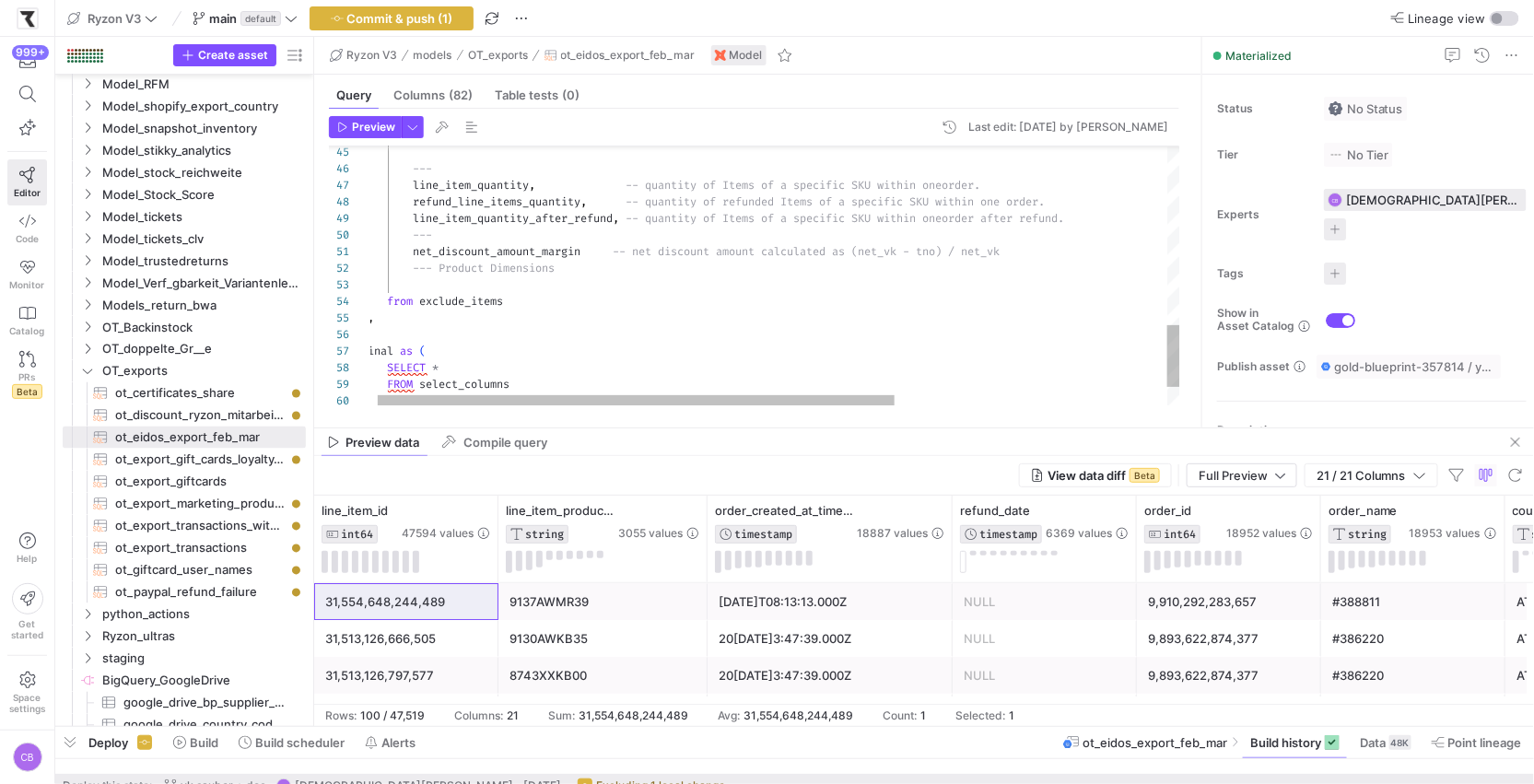 click on "---          line_item_quantity ,                -- quantity of Items of a specific SKU within one  order.           refund_line_items_quantity ,        -- quantity of refunded Items of a specific SKU wi thin one order.          line_item_quantity_after_refund ,   -- quantity of Items of a specific SKU within one  order after refund.          ---          net_discount_amount_margin       -- net discount amount calculated as (net_vk - tno ) / net_vk          --- Product Dimensions      from   exclude_items ) , final   as   (      SELECT   *        FROM   select_columns )" at bounding box center [984, -57] 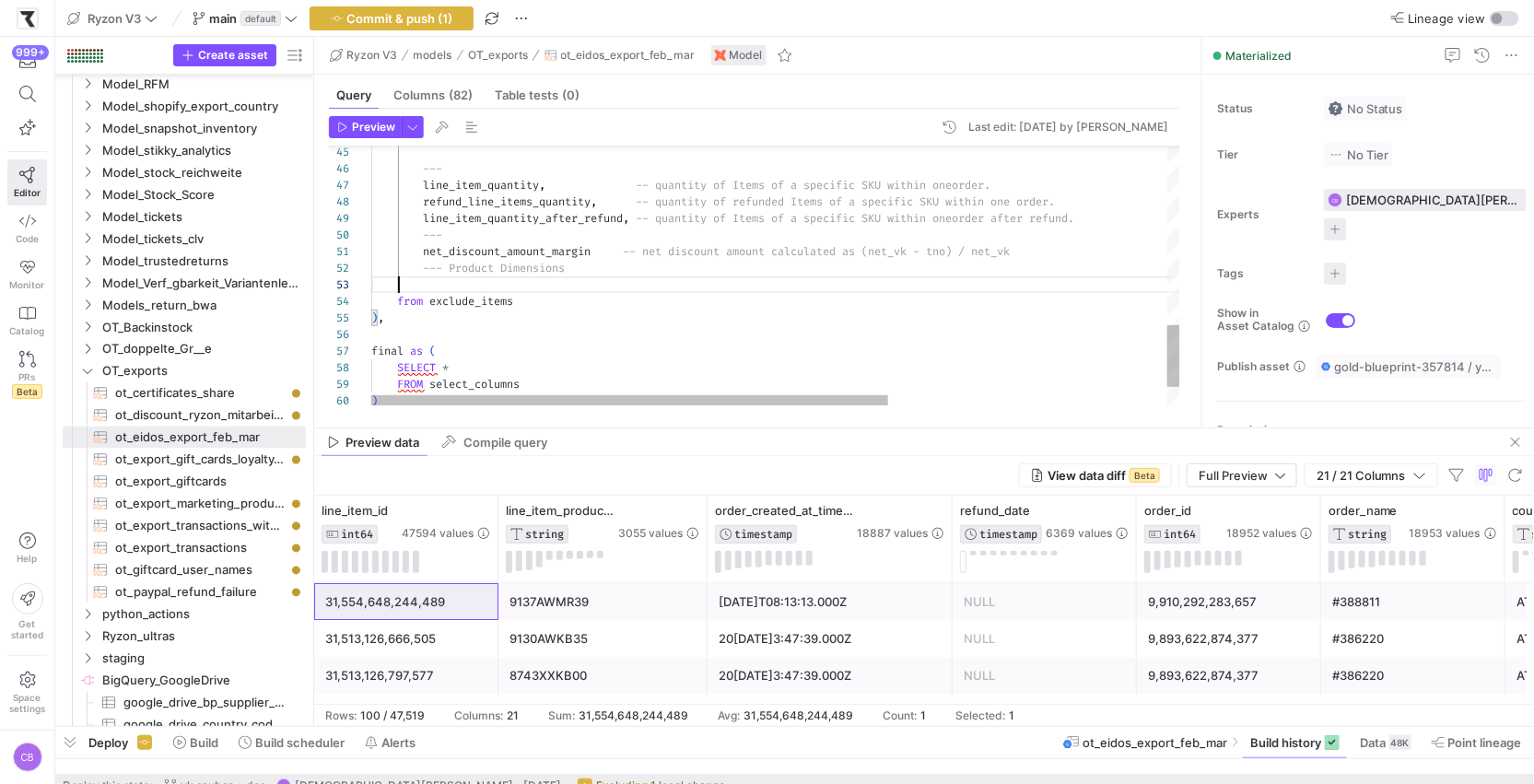 scroll, scrollTop: 33, scrollLeft: 53, axis: both 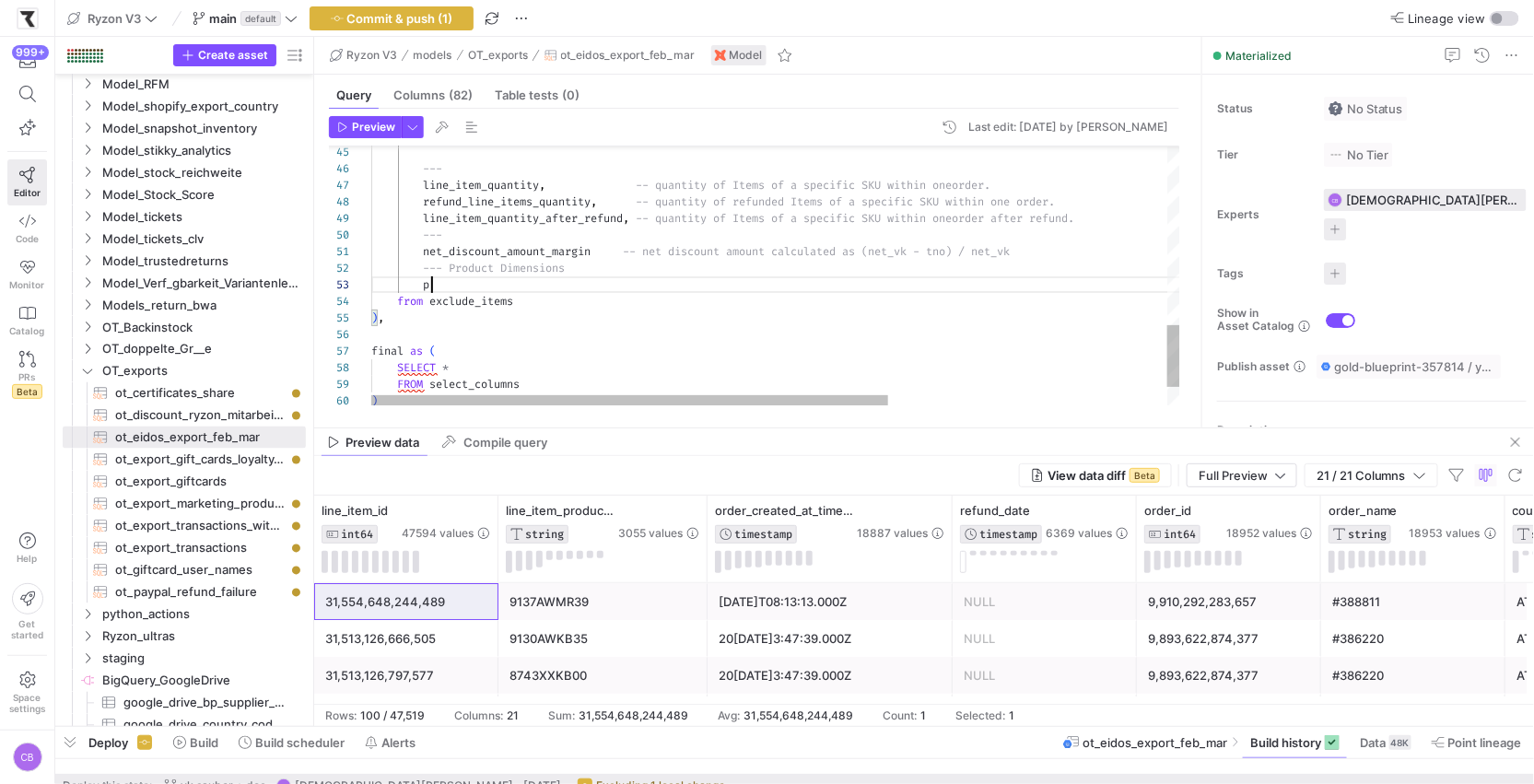 type on "net_discount_amount_margin     -- net discount amount calculated as (net_vk - tno) / net_vk
--- Product Dimensions
from exclude_items
),
final as (
SELECT *
FROM select_columns
)" 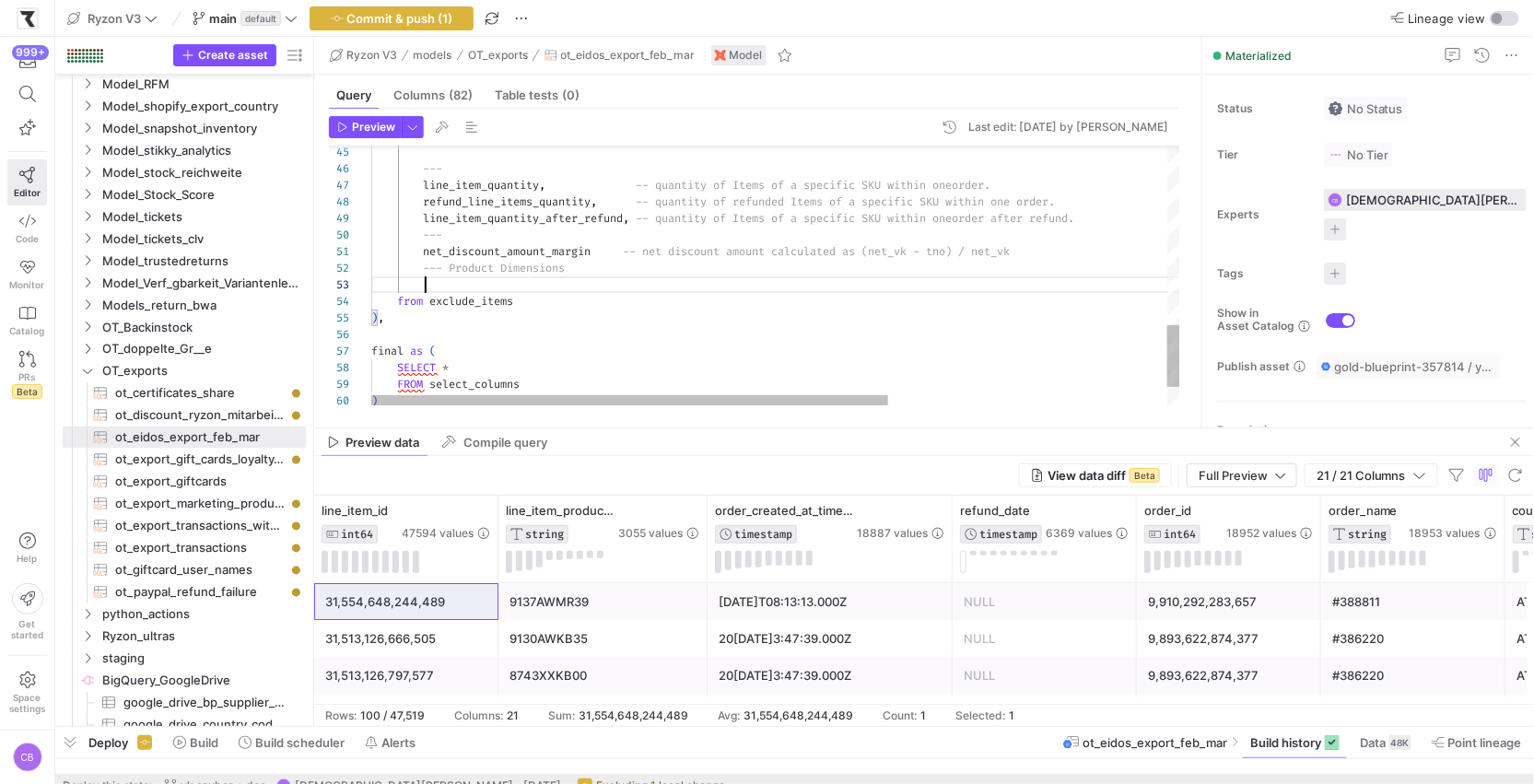 scroll, scrollTop: 33, scrollLeft: 53, axis: both 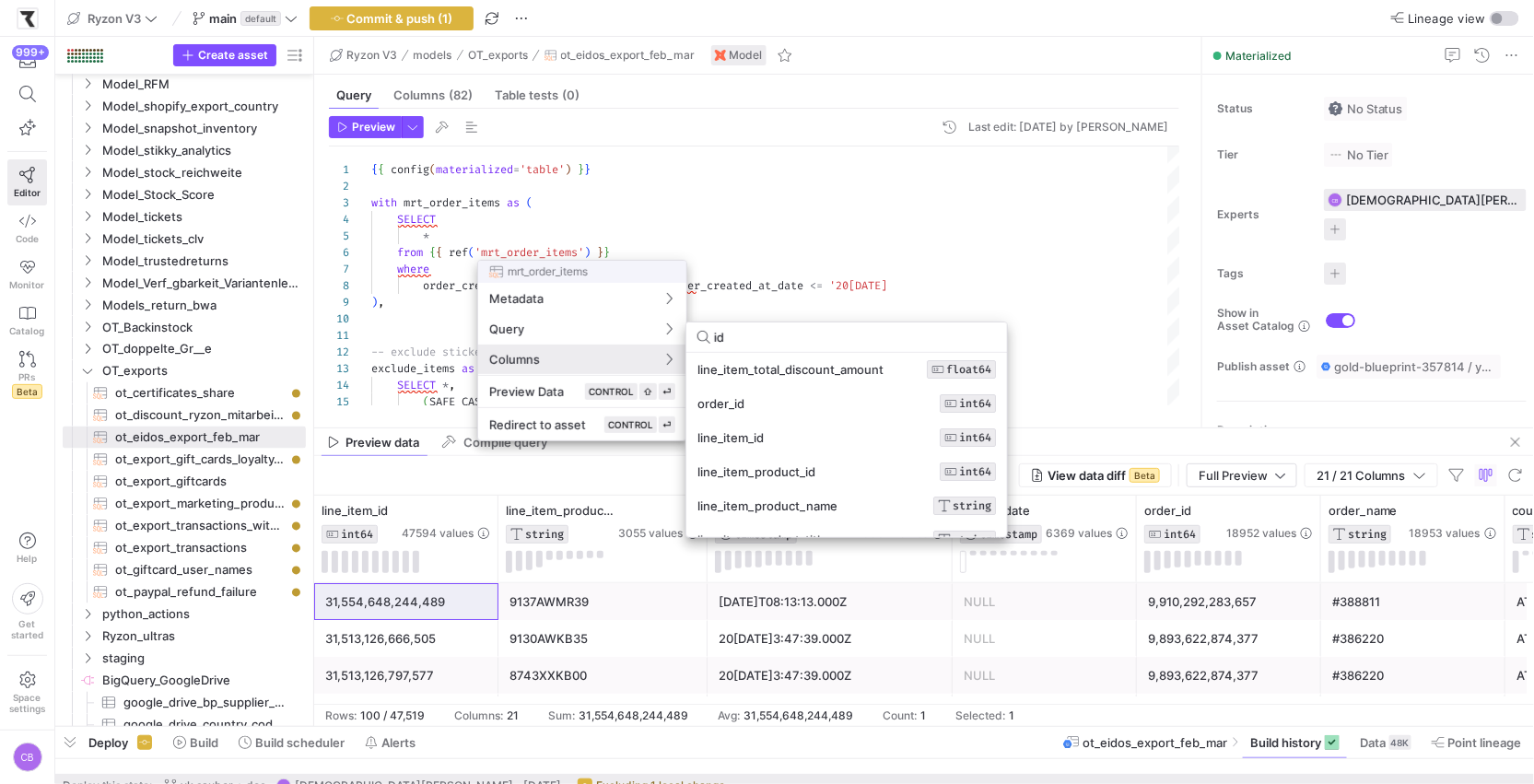 drag, startPoint x: 789, startPoint y: 339, endPoint x: 711, endPoint y: 339, distance: 78 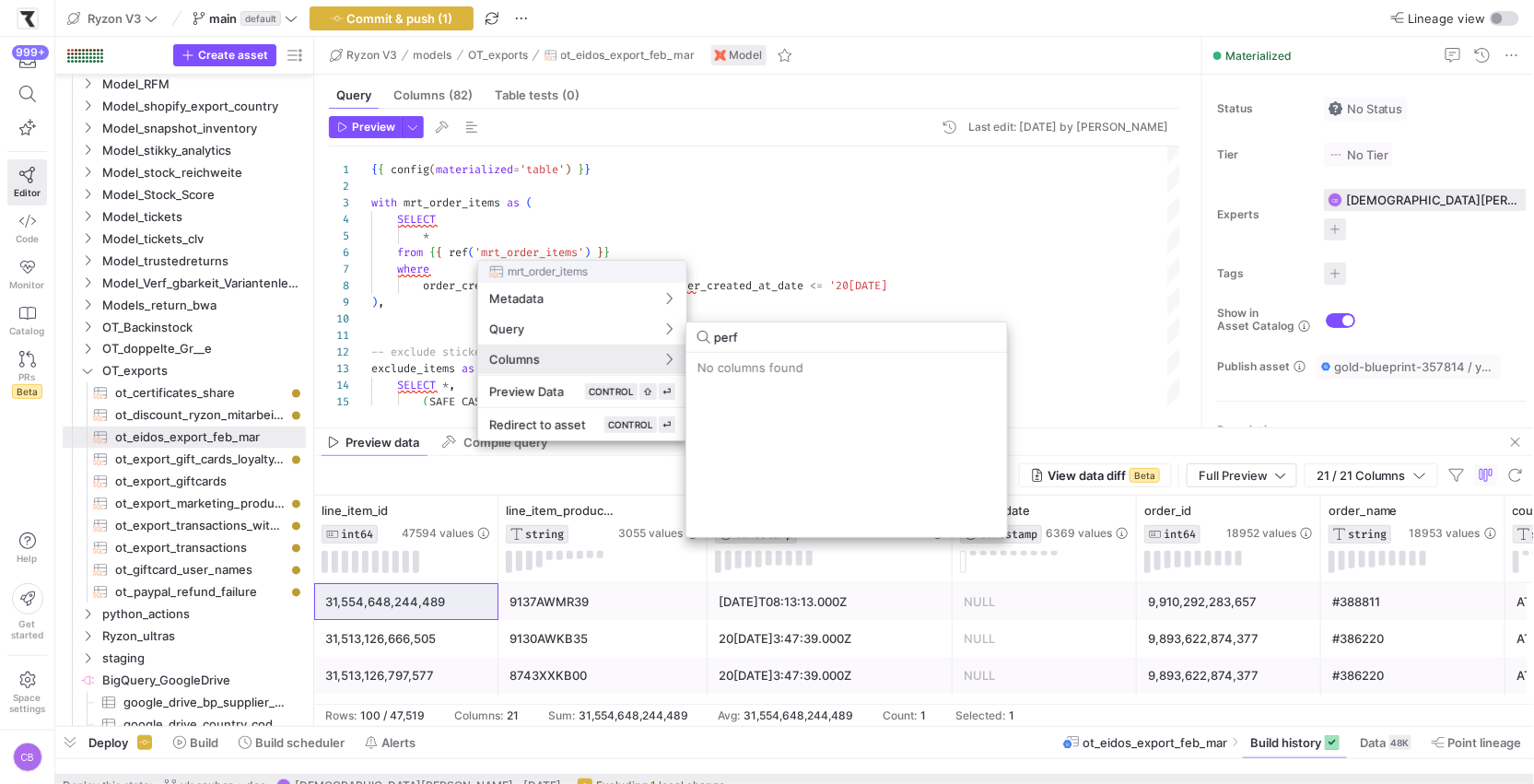 type on "per" 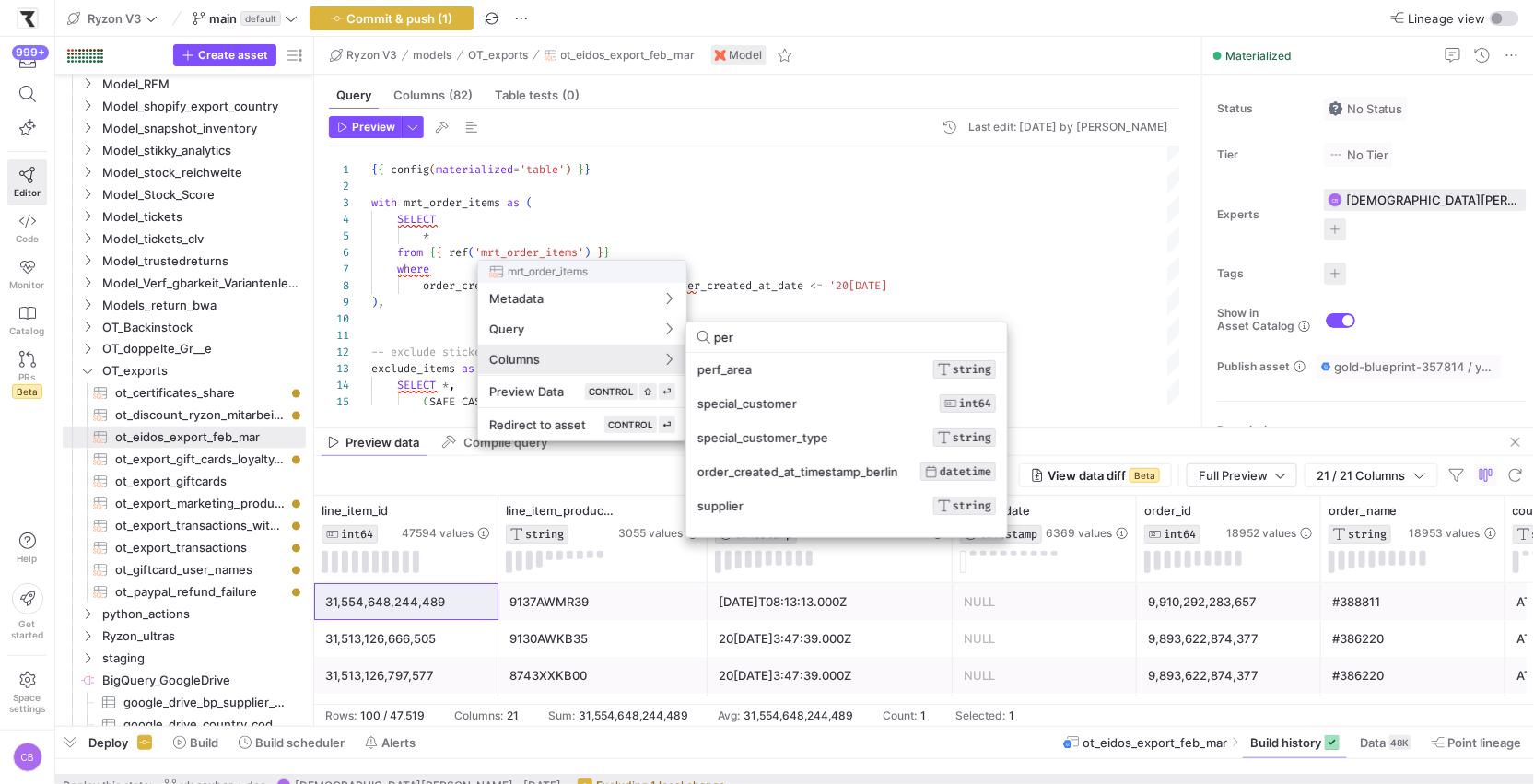 click at bounding box center (767, 392) 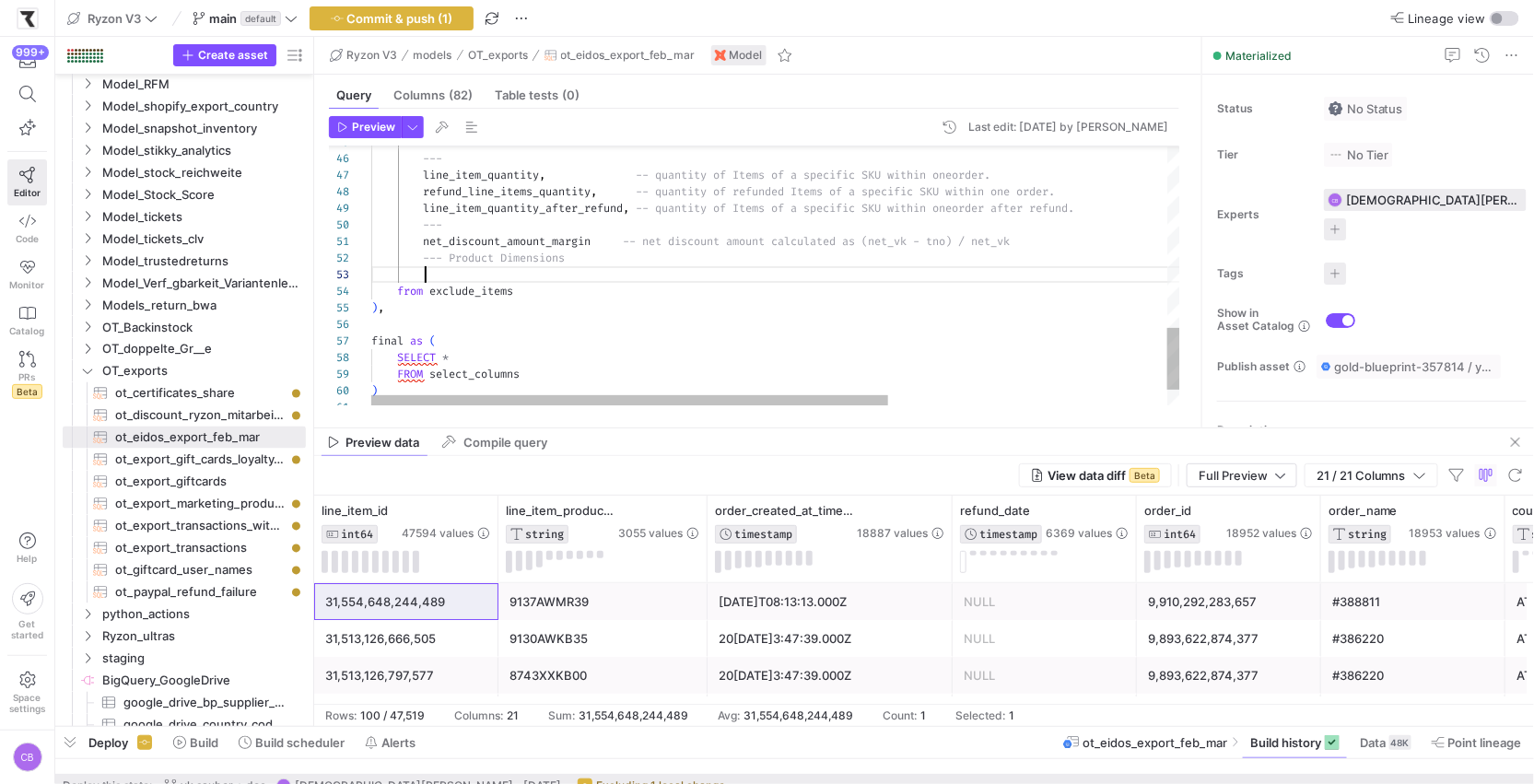 scroll, scrollTop: 33, scrollLeft: 53, axis: both 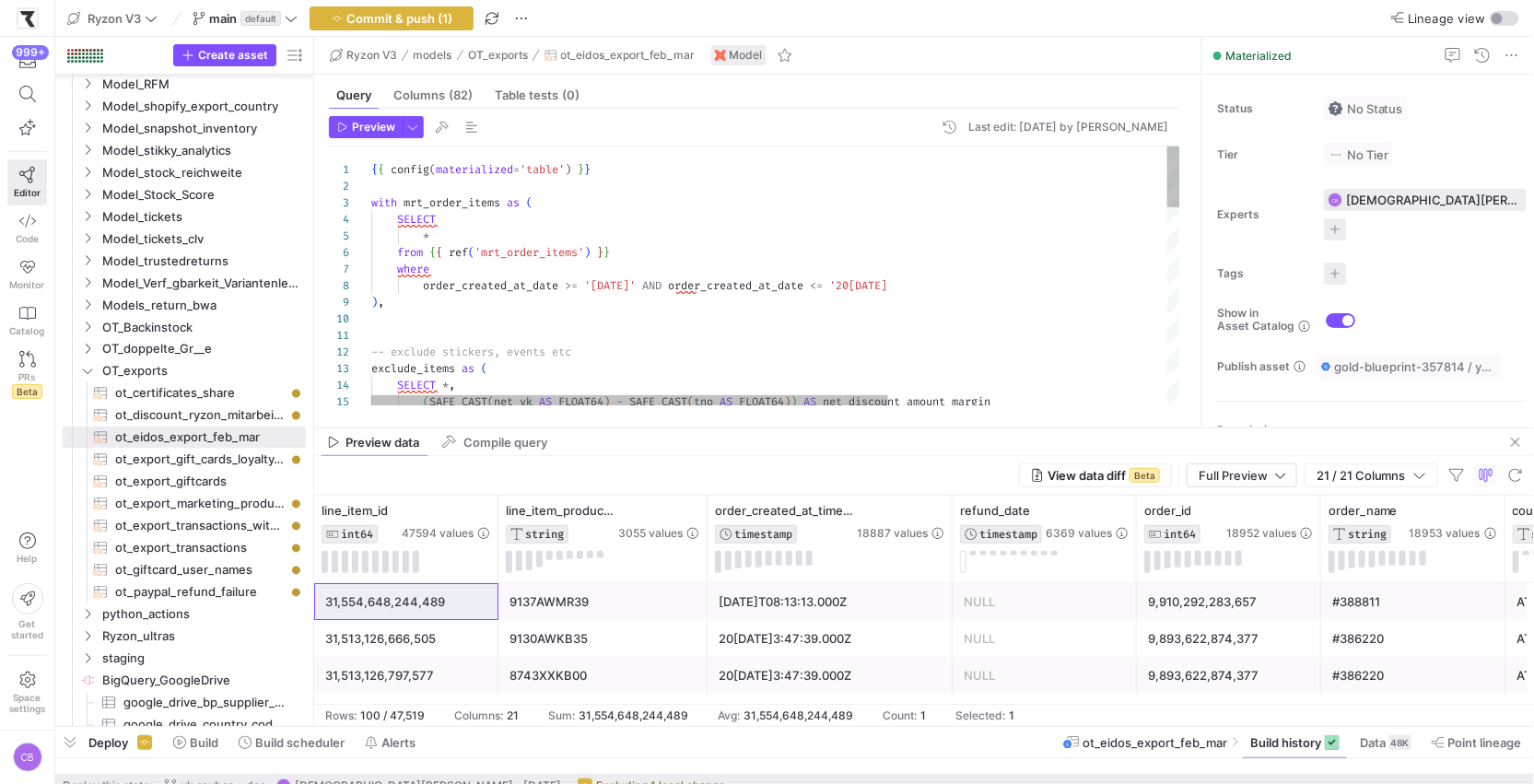 type on "net_discount_amount_margin     -- net discount amount calculated as (net_vk - tno) / net_vk
--- Product Dimensions
perf_area,
from exclude_items
),
final as (
SELECT *
FROM select_columns" 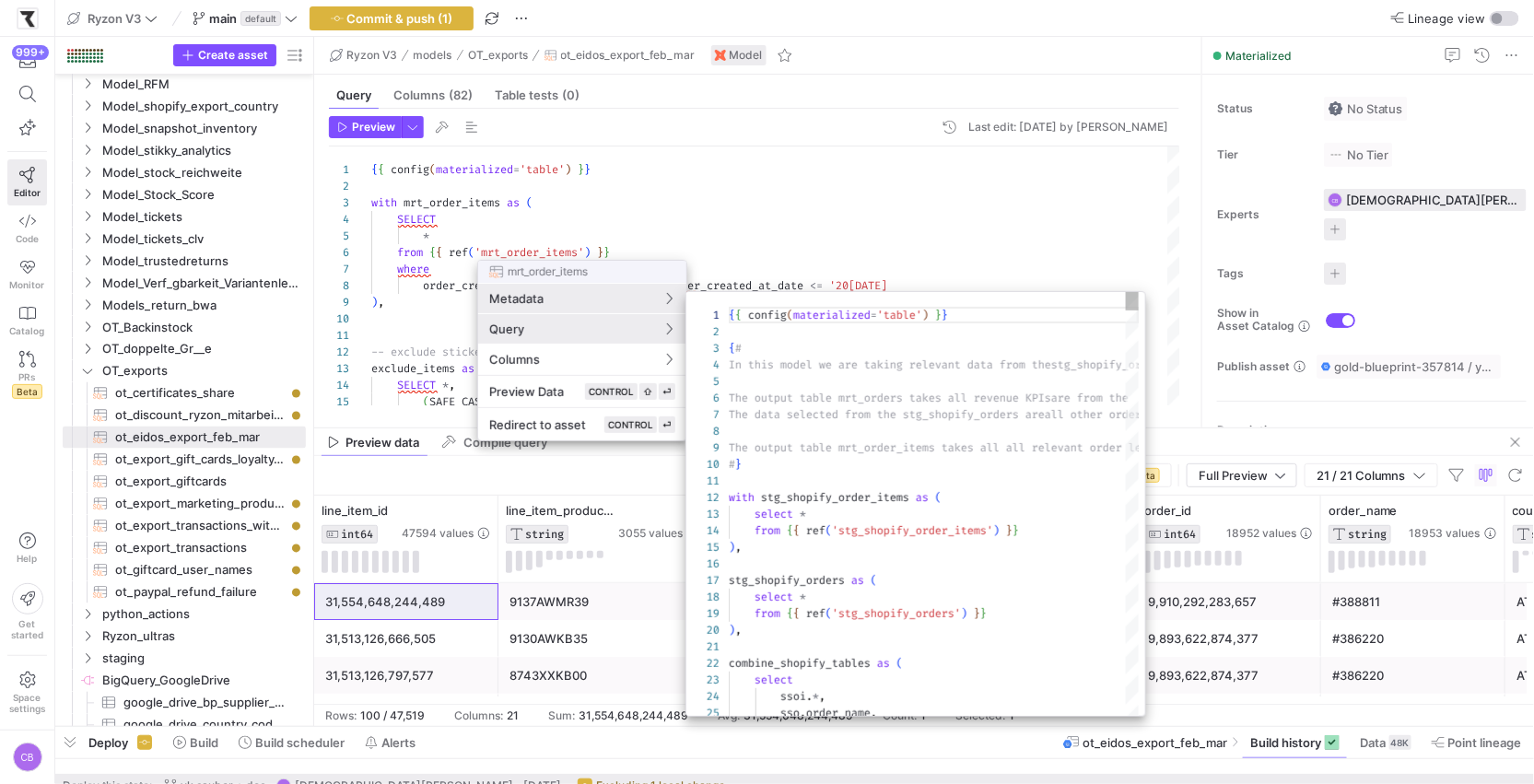 scroll, scrollTop: 132, scrollLeft: 0, axis: vertical 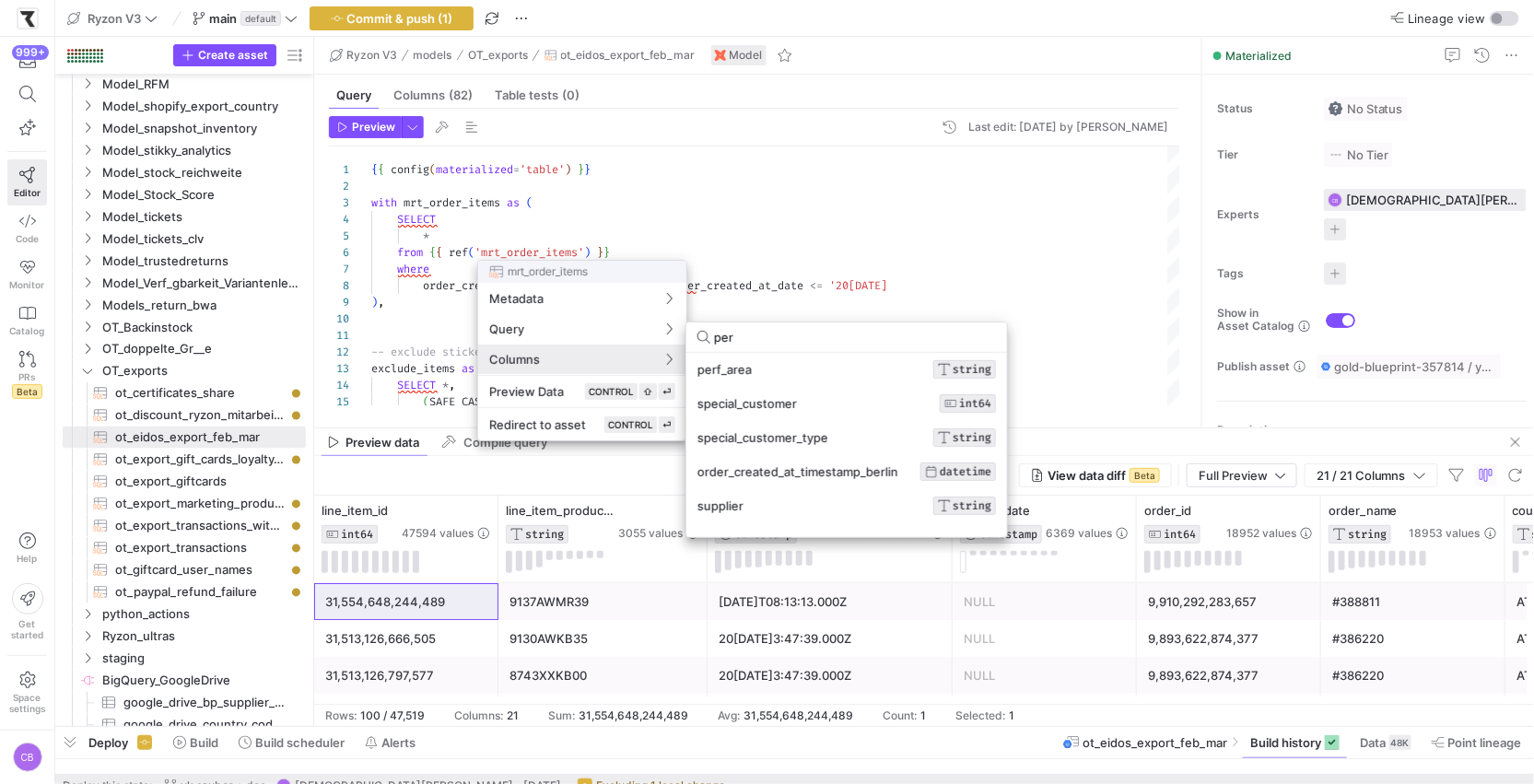 click on "per" at bounding box center [855, 337] 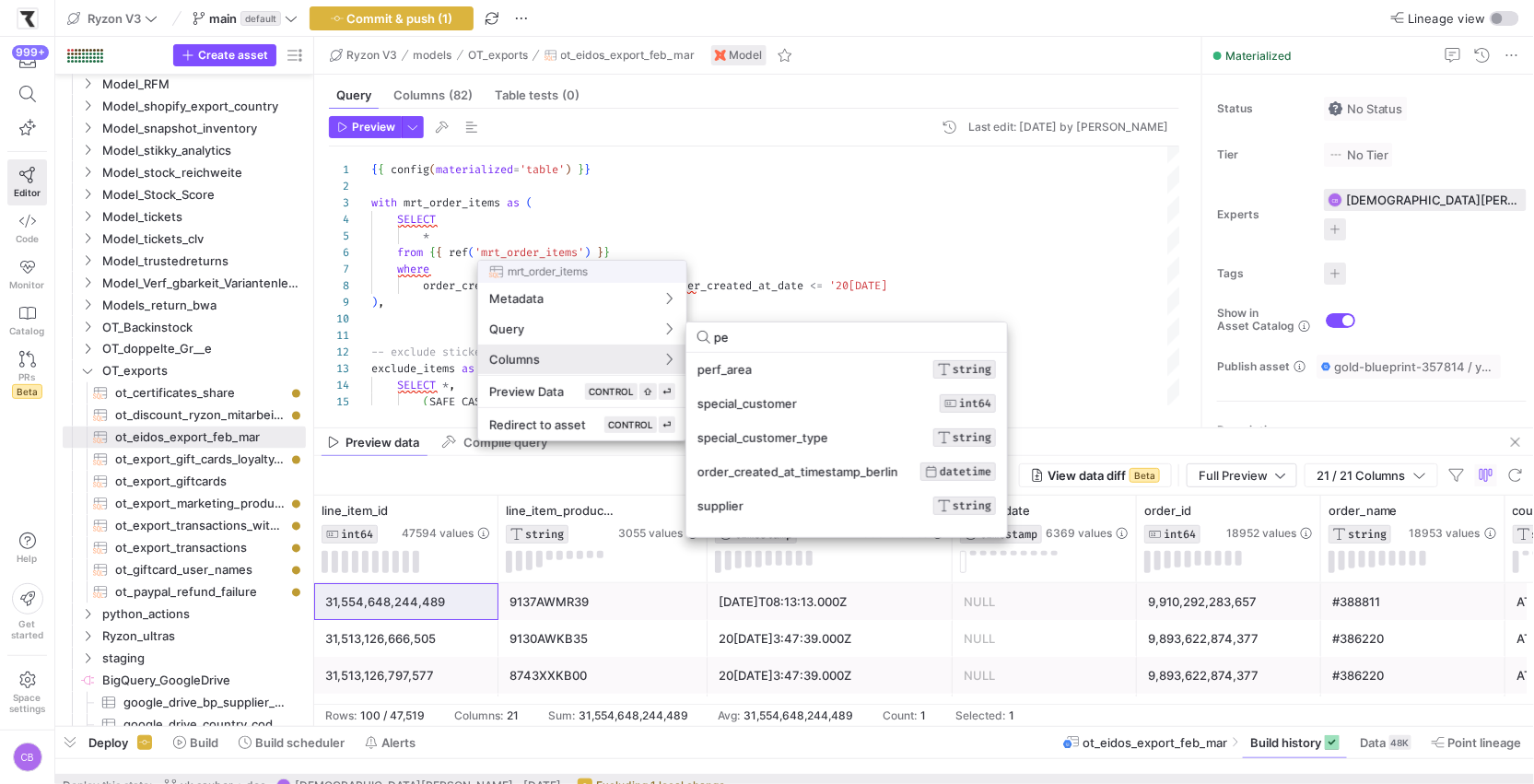 type on "p" 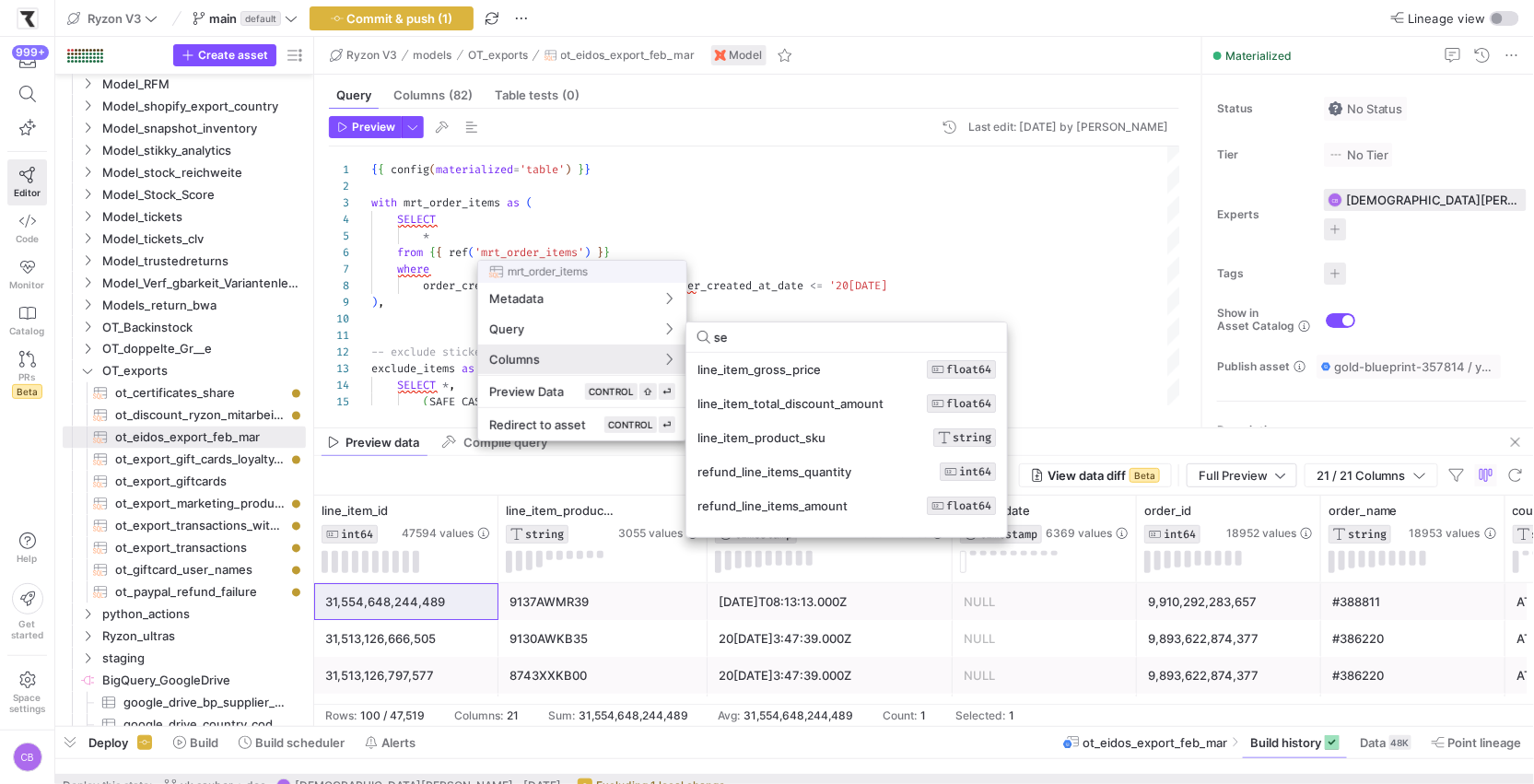 type on "sea" 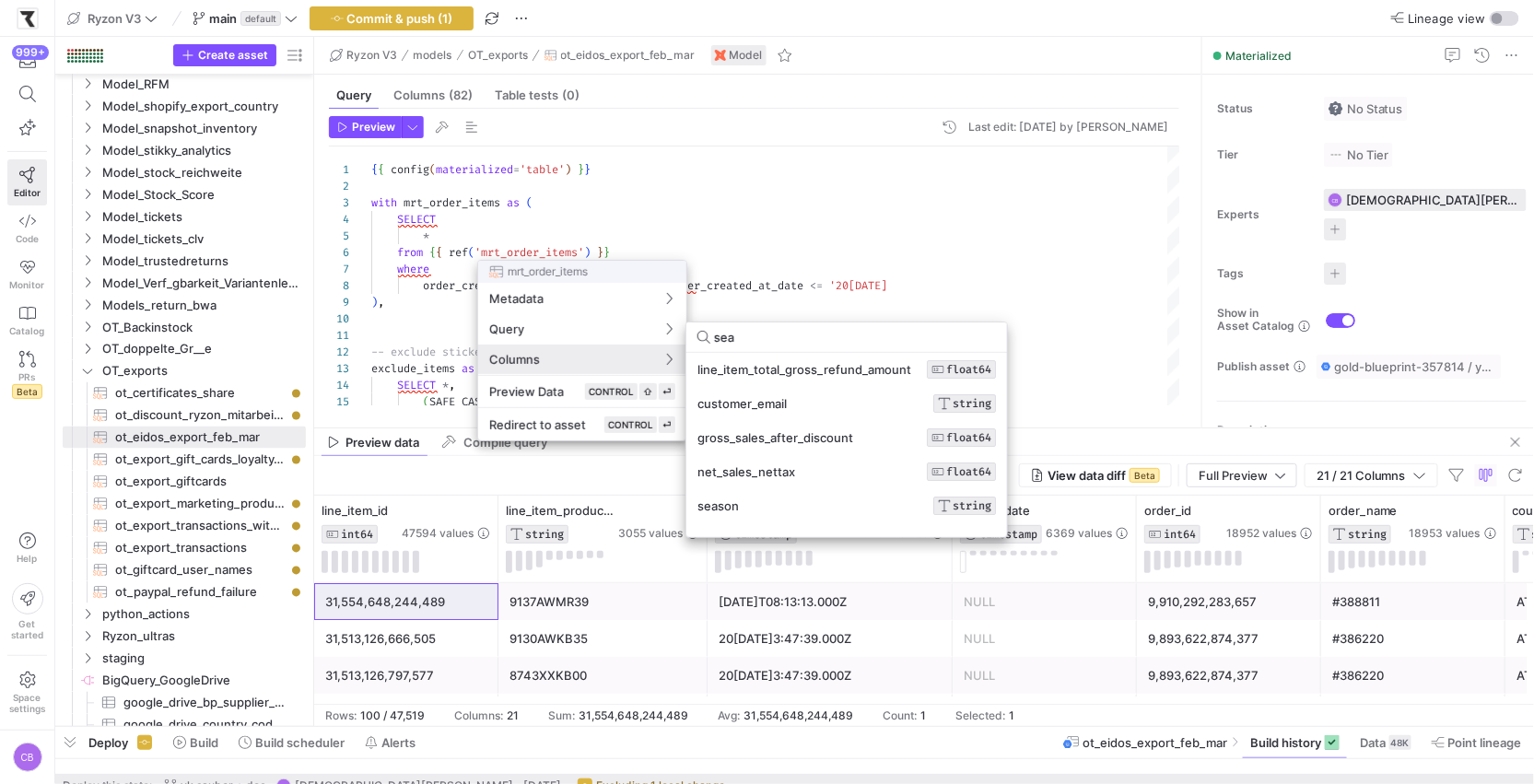 click at bounding box center (767, 392) 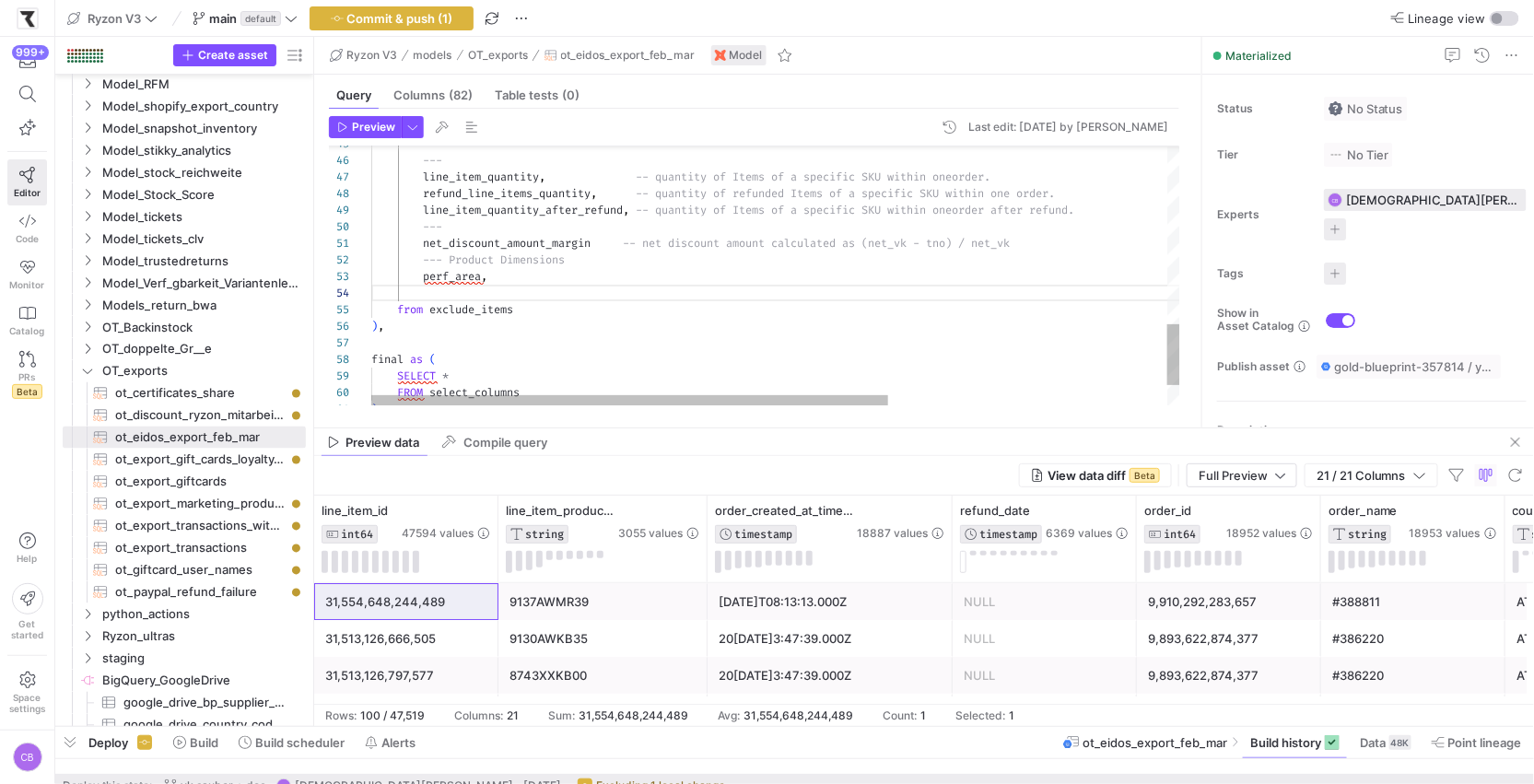click on "---          line_item_quantity ,                -- quantity of Items of a specific SKU within one  order.           refund_line_items_quantity ,        -- quantity of refunded Items of a specific SKU wi thin one order.          line_item_quantity_after_refund ,   -- quantity of Items of a specific SKU within one  order after refund.          ---          net_discount_amount_margin       -- net discount amount calculated as (net_vk - tno ) / net_vk          --- Product Dimensions          perf_area ,               from   exclude_items ) , final   as   (      SELECT   *        FROM   select_columns )" at bounding box center (994, -57) 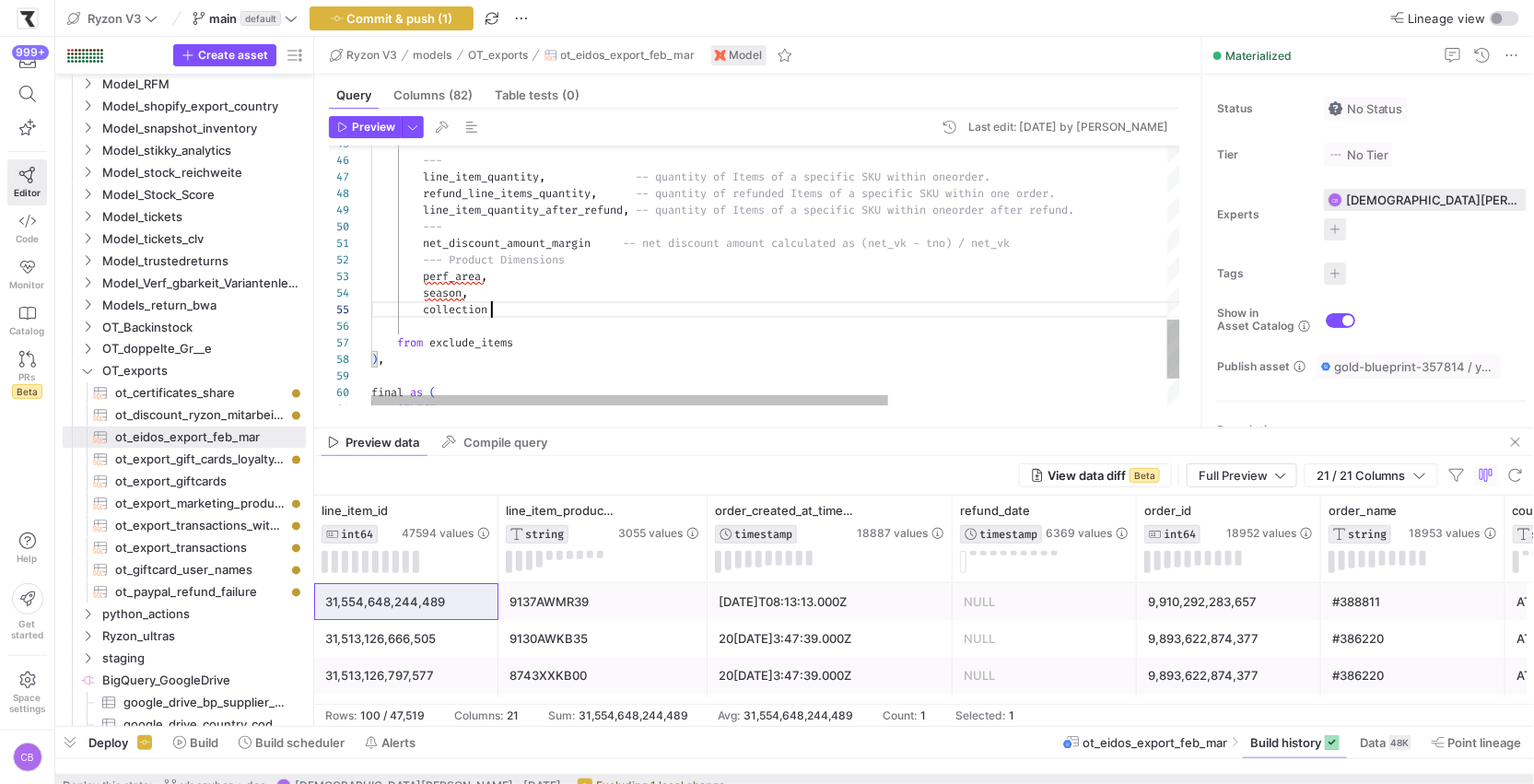 scroll, scrollTop: 66, scrollLeft: 120, axis: both 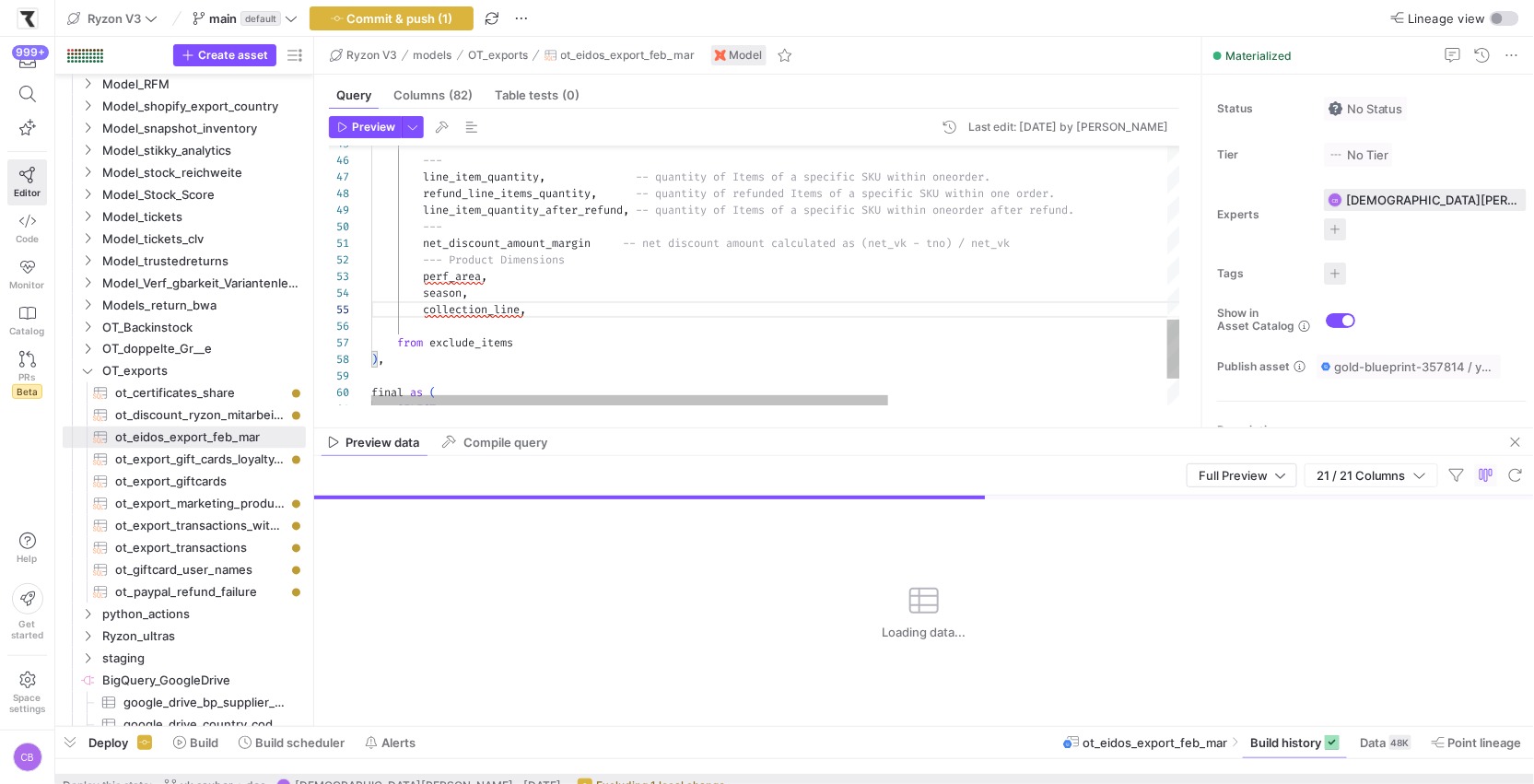 click on "---          line_item_quantity ,                -- quantity of Items of a specific SKU within one  order.           refund_line_items_quantity ,        -- quantity of refunded Items of a specific SKU wi thin one order.          line_item_quantity_after_refund ,   -- quantity of Items of a specific SKU within one  order after refund.          ---          net_discount_amount_margin       -- net discount amount calculated as (net_vk - tno ) / net_vk          --- Product Dimensions          perf_area ,      from   exclude_items ) , final   as   (      SELECT   *            season ,          collection_line ," at bounding box center [994, -41] 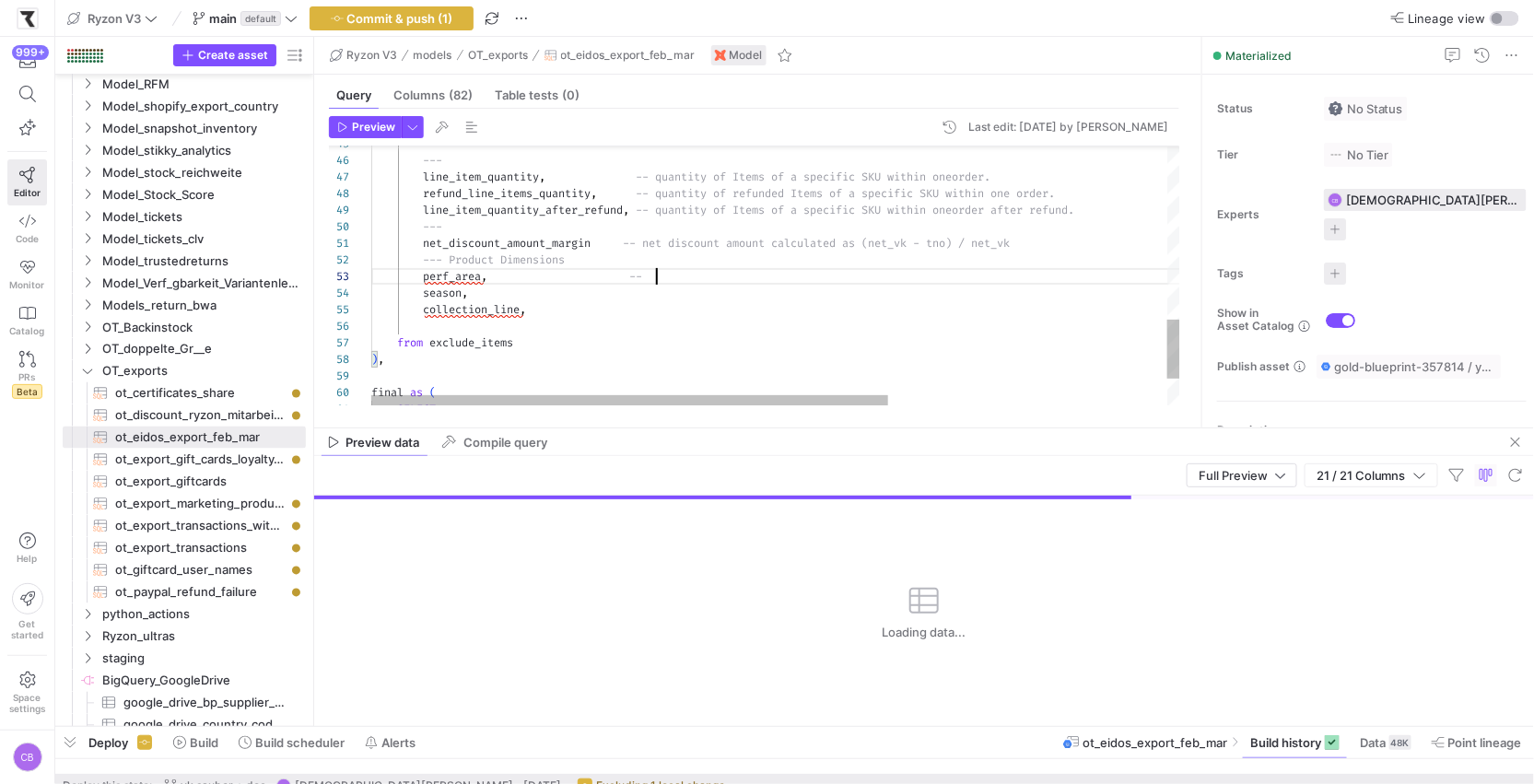 scroll, scrollTop: 33, scrollLeft: 284, axis: both 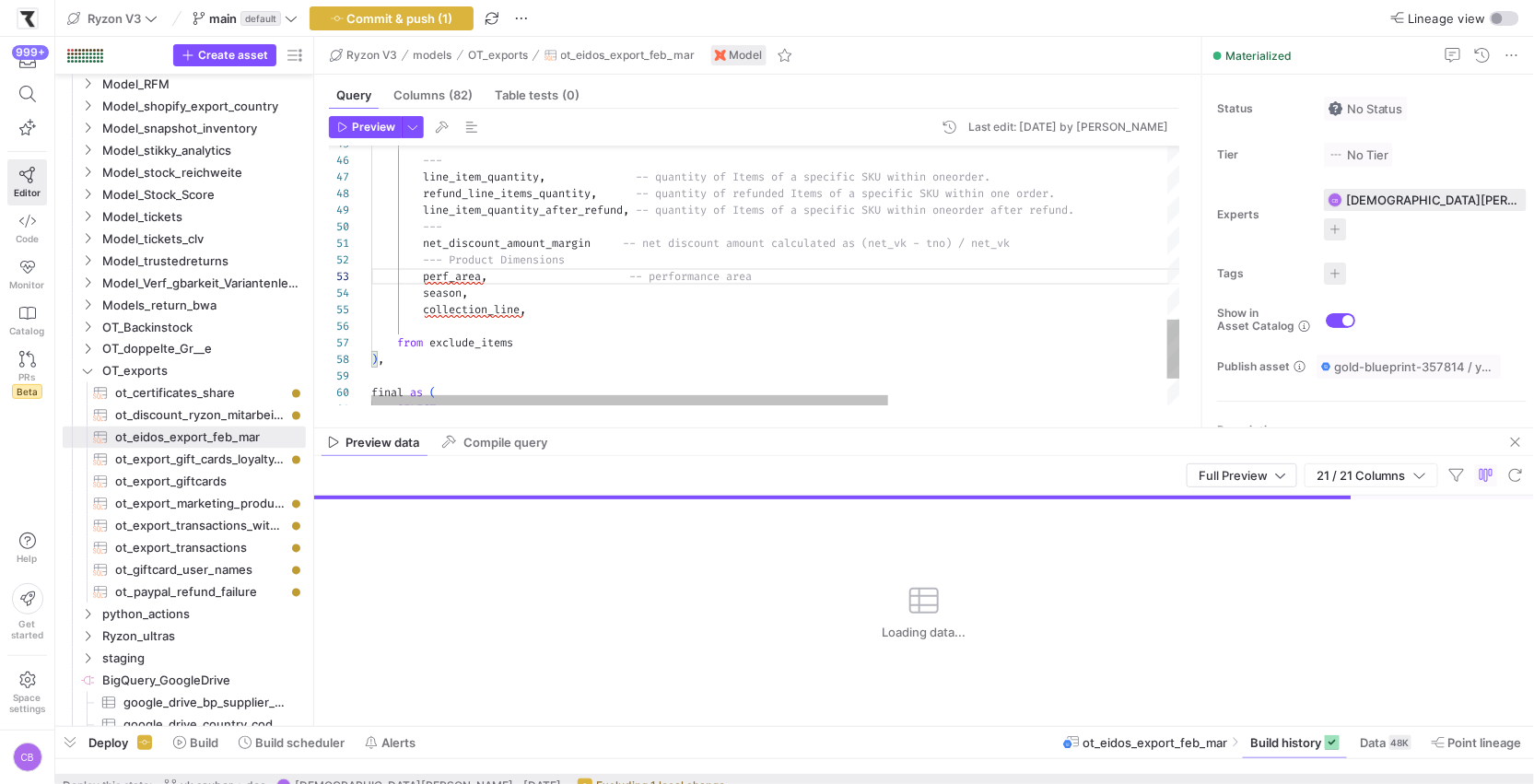 click on "---          line_item_quantity ,                -- quantity of Items of a specific SKU within one  order.           refund_line_items_quantity ,        -- quantity of refunded Items of a specific SKU wi thin one order.          line_item_quantity_after_refund ,   -- quantity of Items of a specific SKU within one  order after refund.          ---          net_discount_amount_margin       -- net discount amount calculated as (net_vk - tno ) / net_vk          --- Product Dimensions          perf_area ,                        -- performance area      from   exclude_items ) , final   as   (      SELECT   *            season ,          collection_line ," at bounding box center [994, -41] 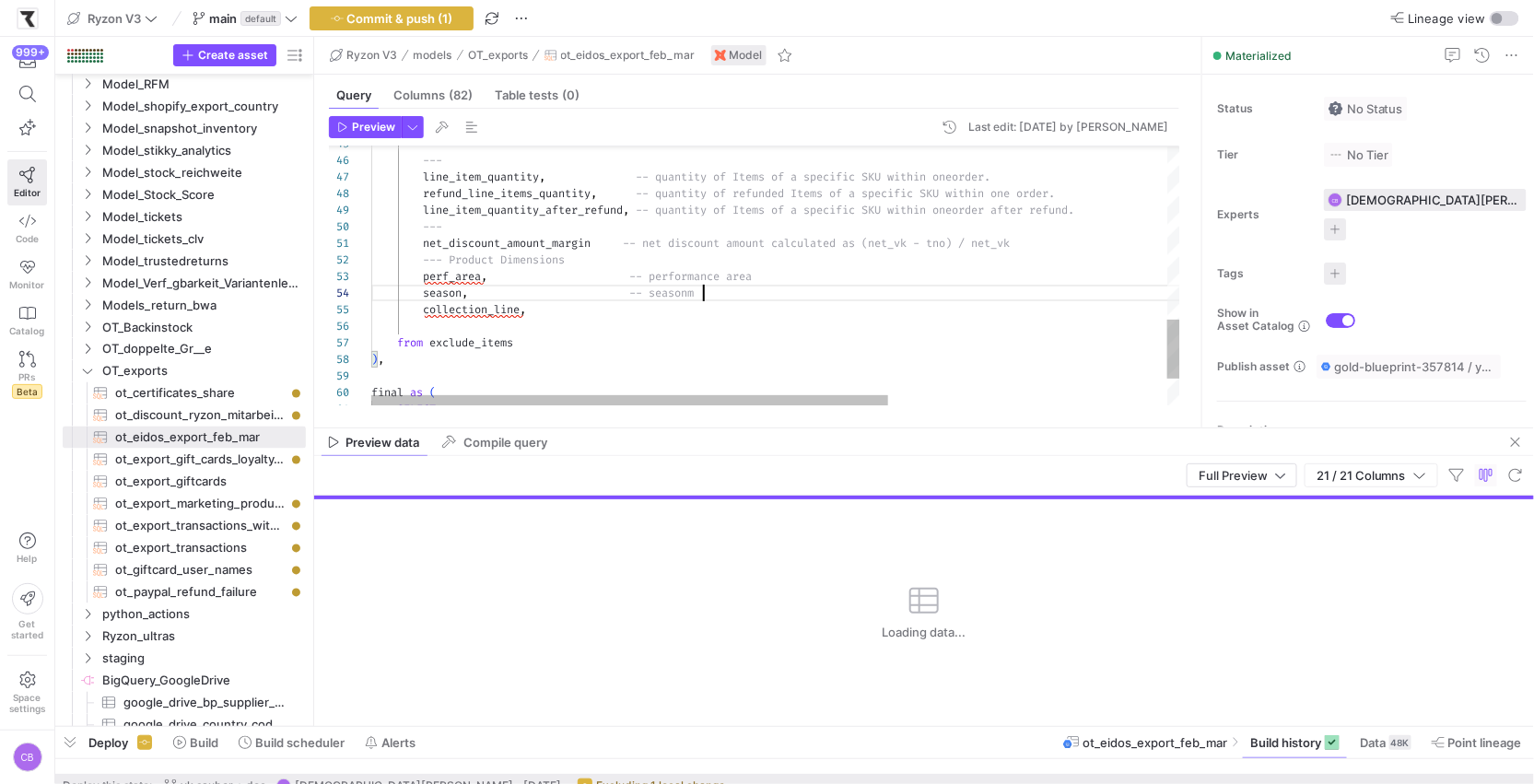 scroll, scrollTop: 49, scrollLeft: 332, axis: both 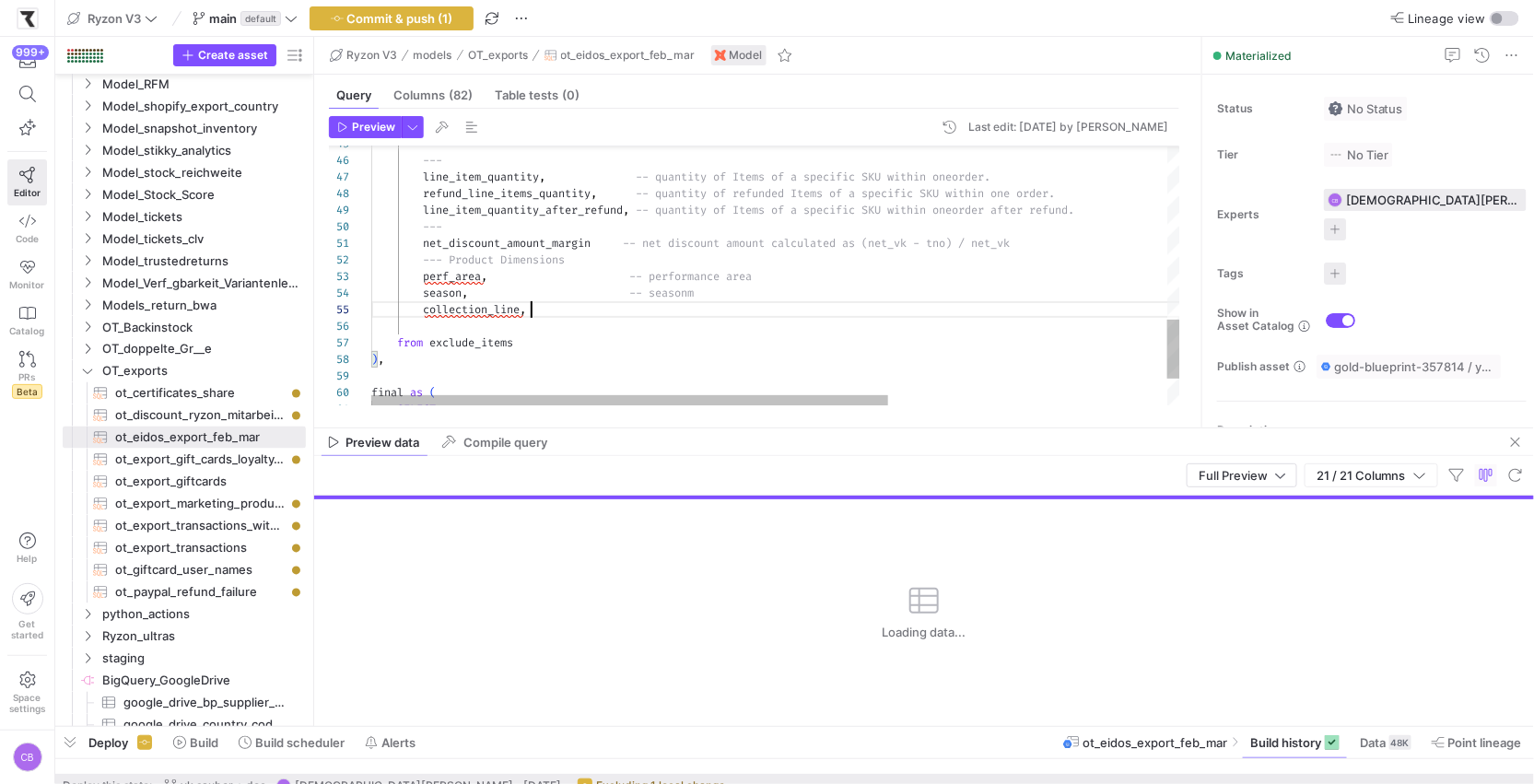click on "---          line_item_quantity ,                -- quantity of Items of a specific SKU within one  order.           refund_line_items_quantity ,        -- quantity of refunded Items of a specific SKU wi thin one order.          line_item_quantity_after_refund ,   -- quantity of Items of a specific SKU within one  order after refund.          ---          net_discount_amount_margin       -- net discount amount calculated as (net_vk - tno ) / net_vk          --- Product Dimensions          perf_area ,                        -- performance area      from   exclude_items ) , final   as   (      SELECT   *            season ,                           -- seasonm          collection_line ," at bounding box center [994, -41] 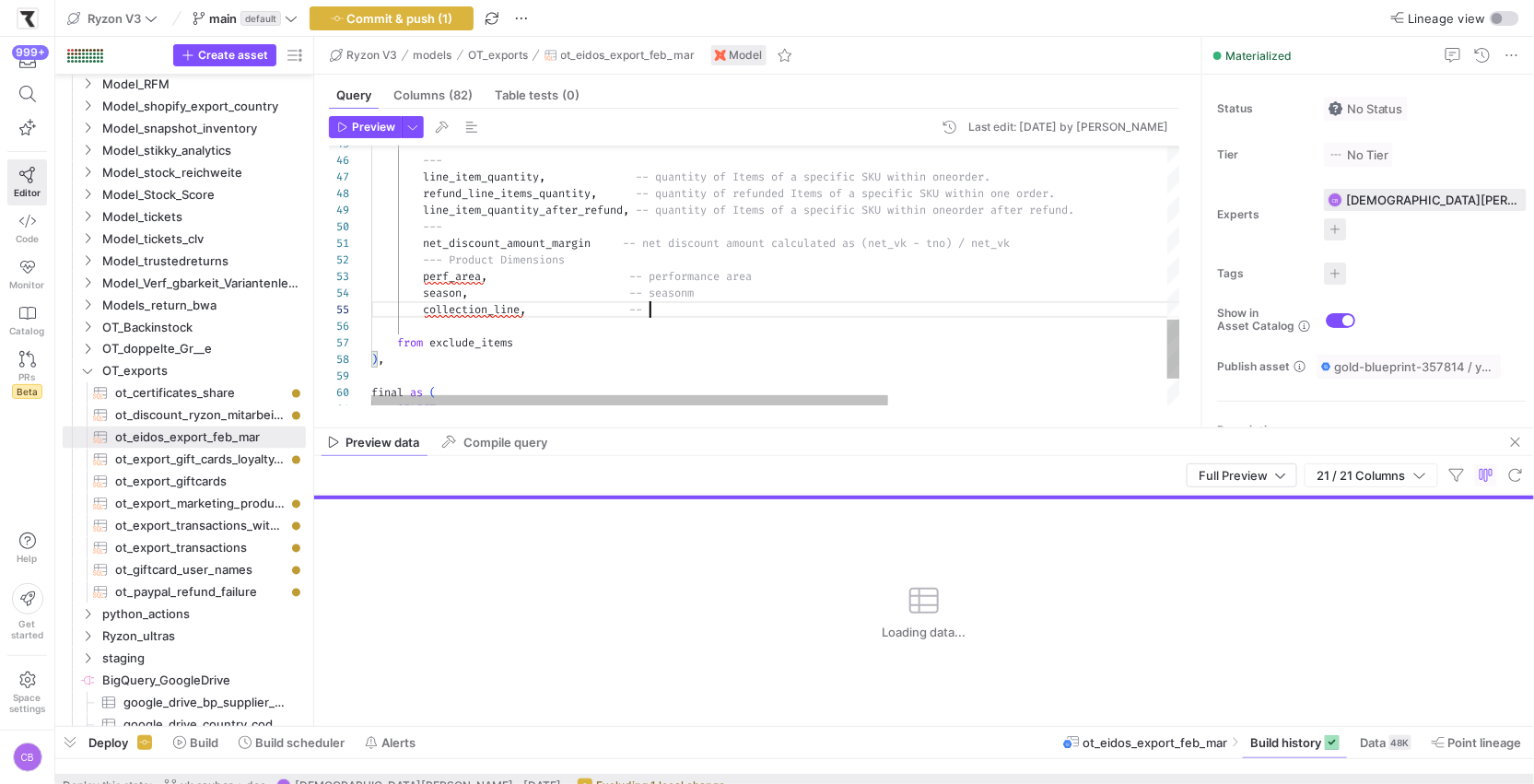 scroll, scrollTop: 66, scrollLeft: 284, axis: both 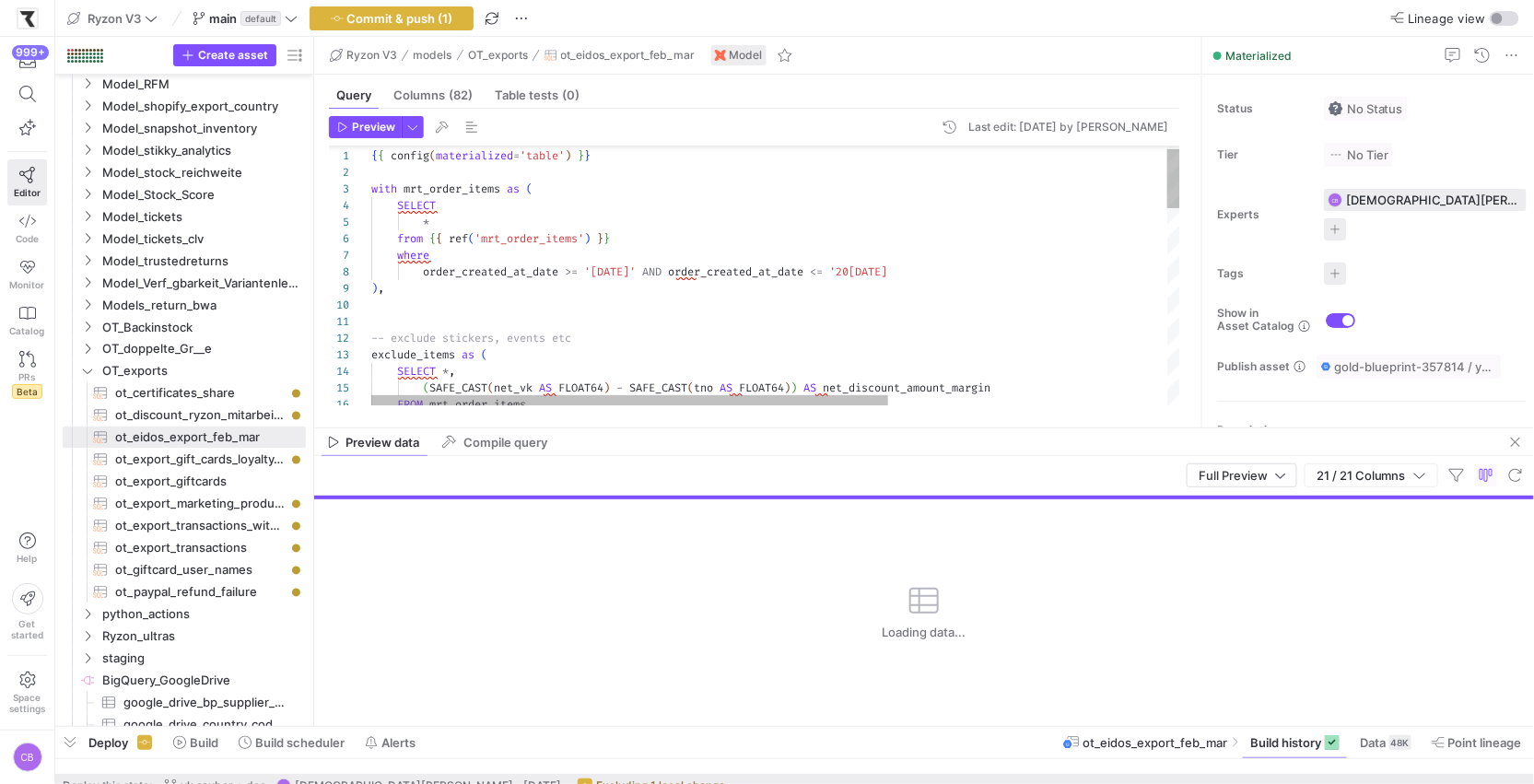 type on "net_discount_amount_margin     -- net discount amount calculated as (net_vk - tno) / net_vk
--- Product Dimensions
perf_area,                      -- performance area
season,                         -- seasonm
collection_line,                -- essential, performance, pro, other
from exclude_items
),
final as (" 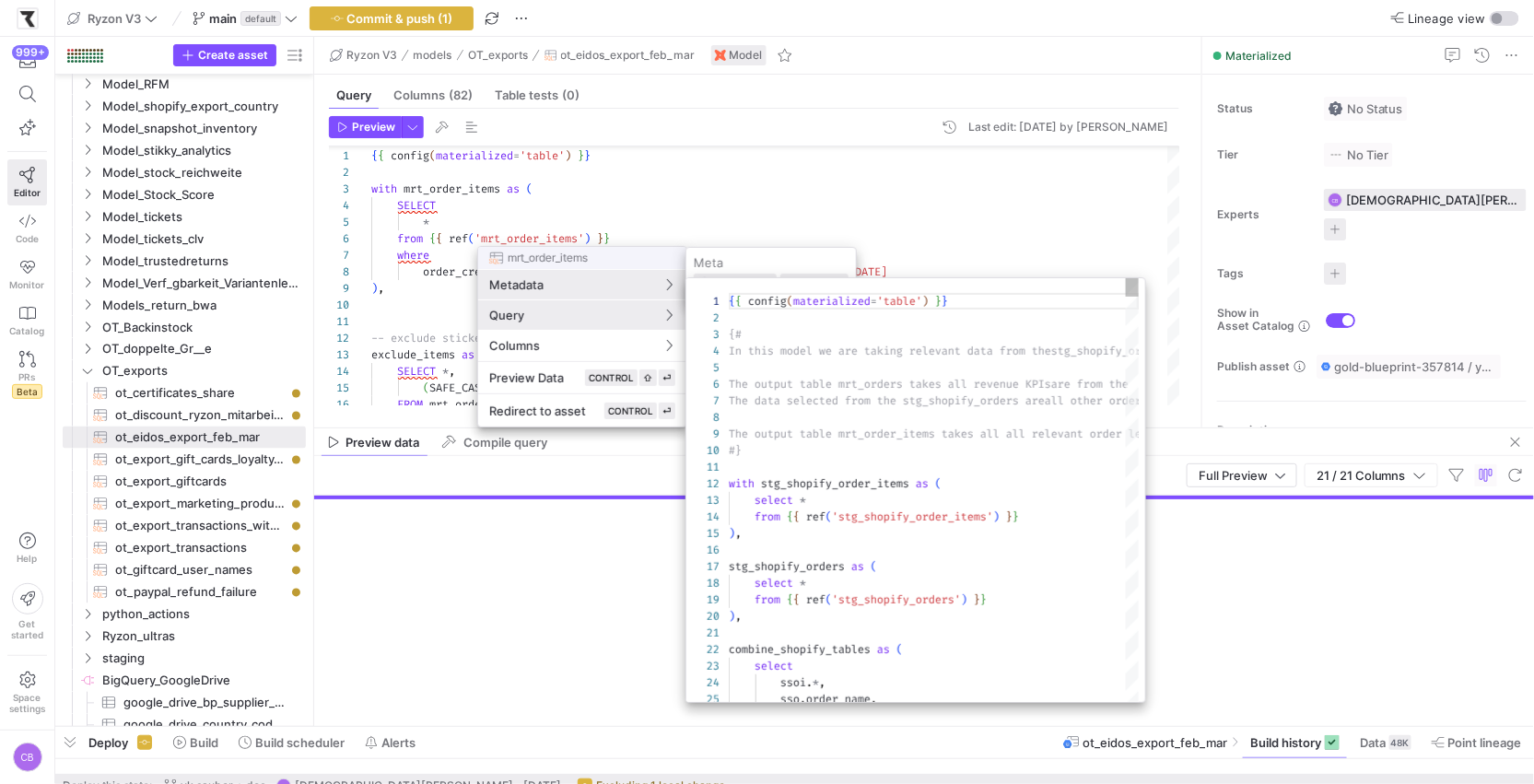scroll, scrollTop: 132, scrollLeft: 0, axis: vertical 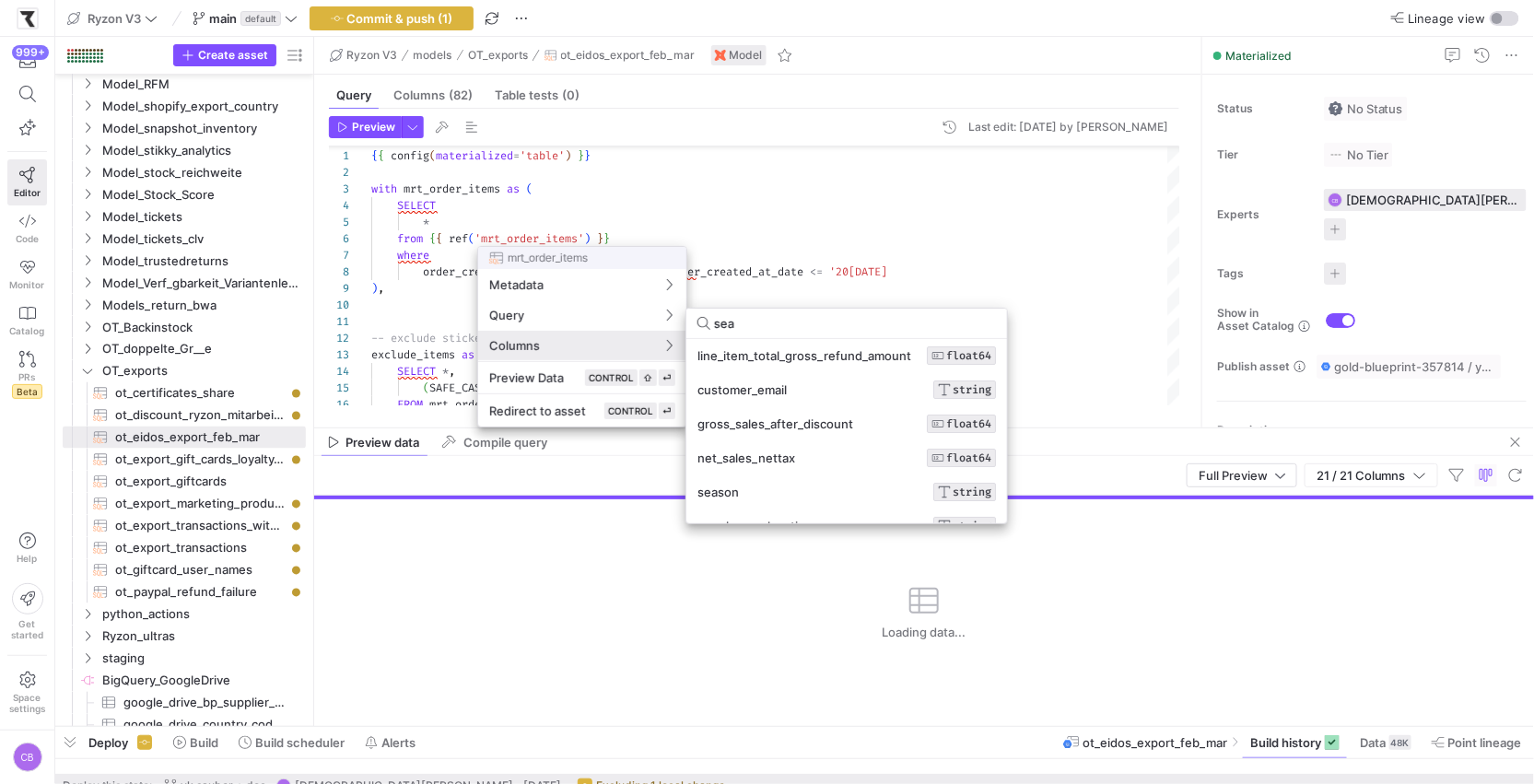 click on "sea" at bounding box center [855, 323] 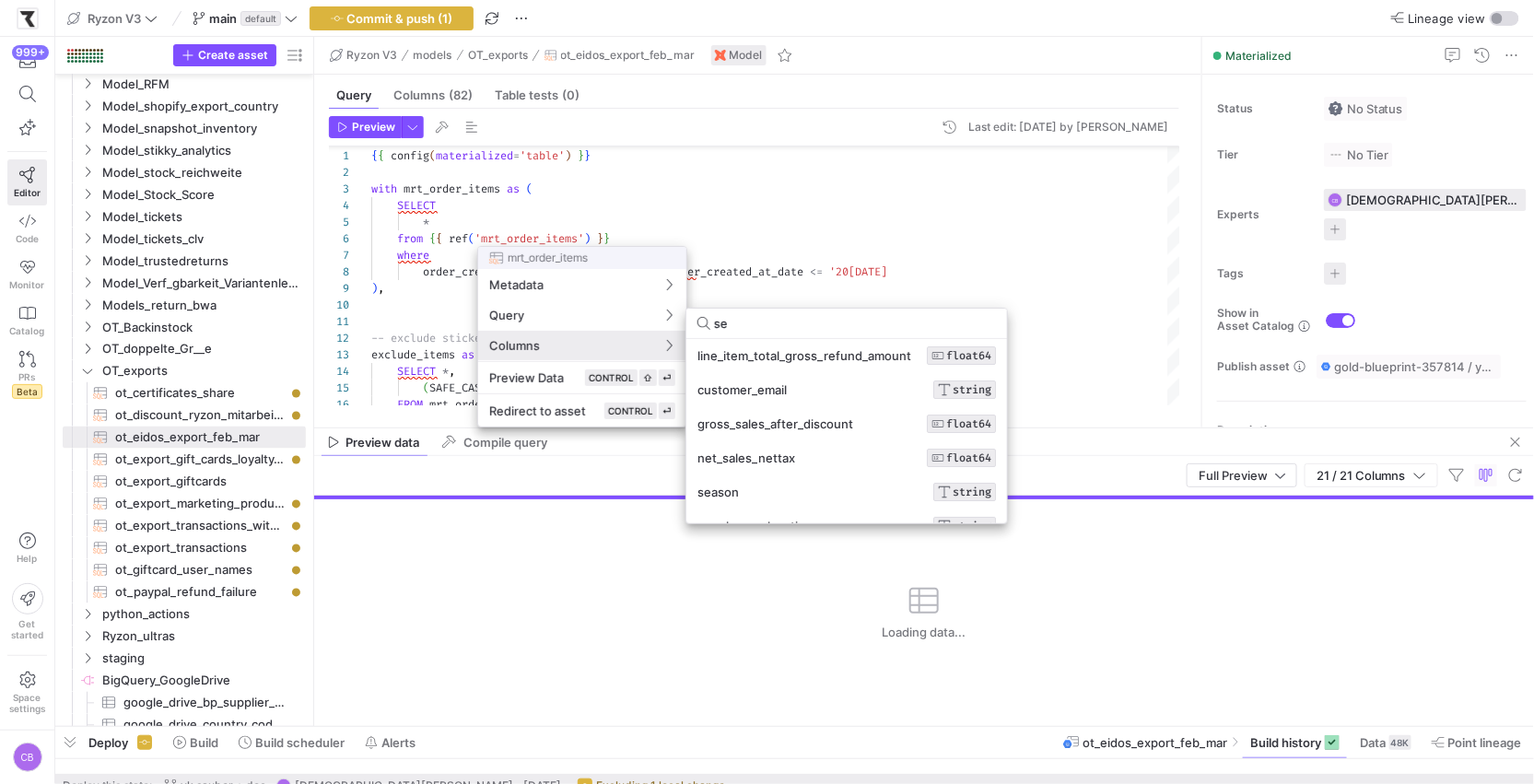 type on "s" 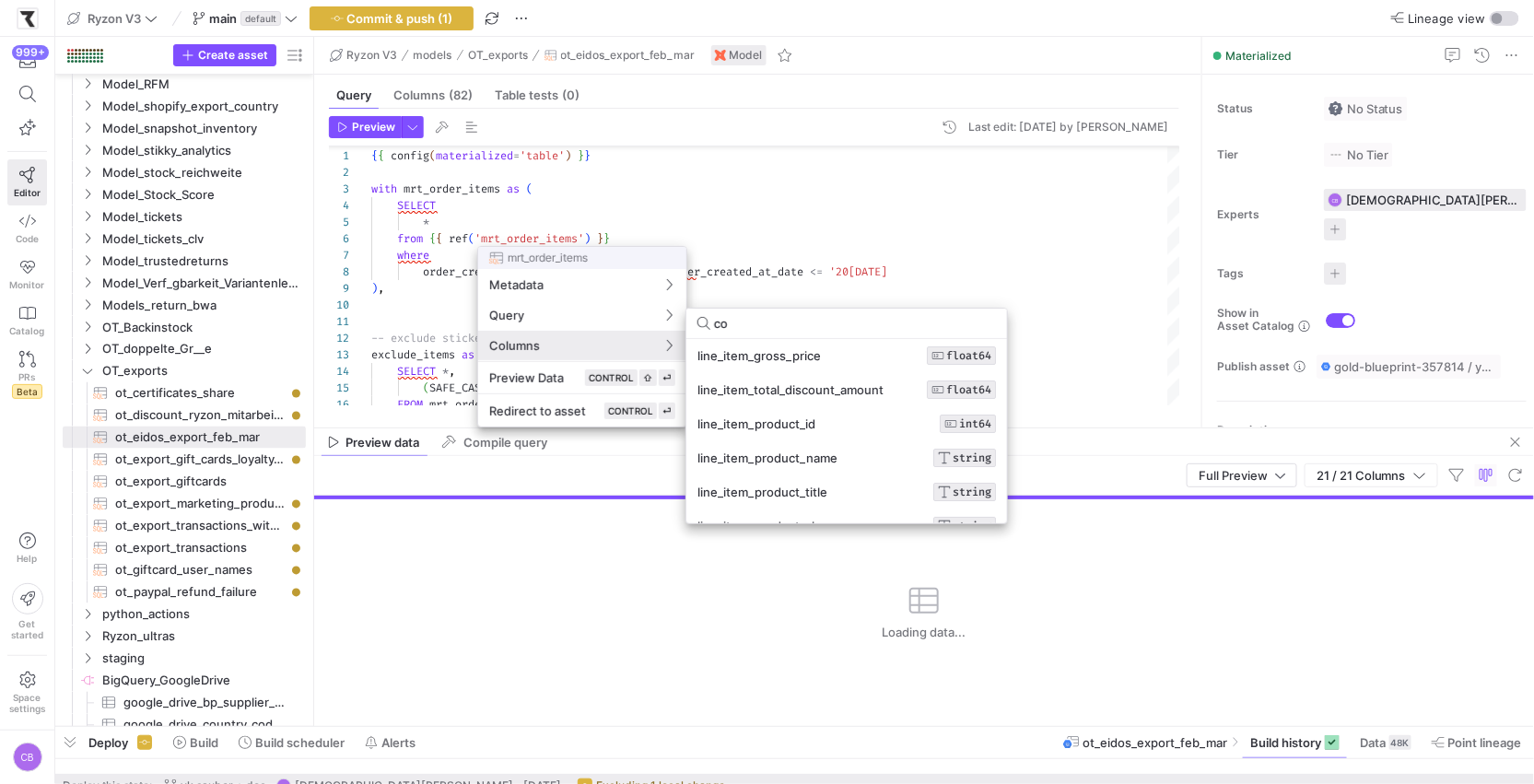 type on "col" 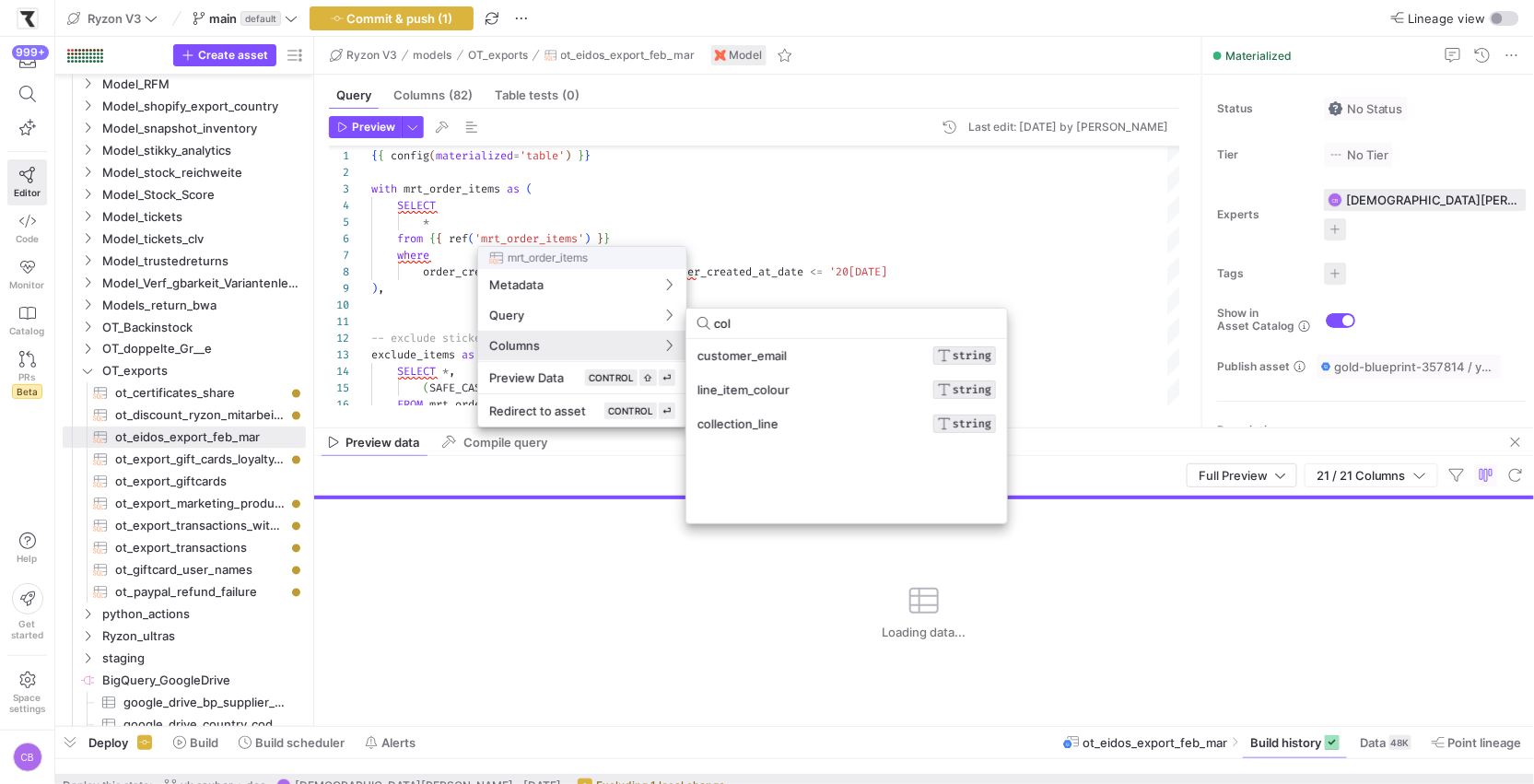 click at bounding box center (767, 392) 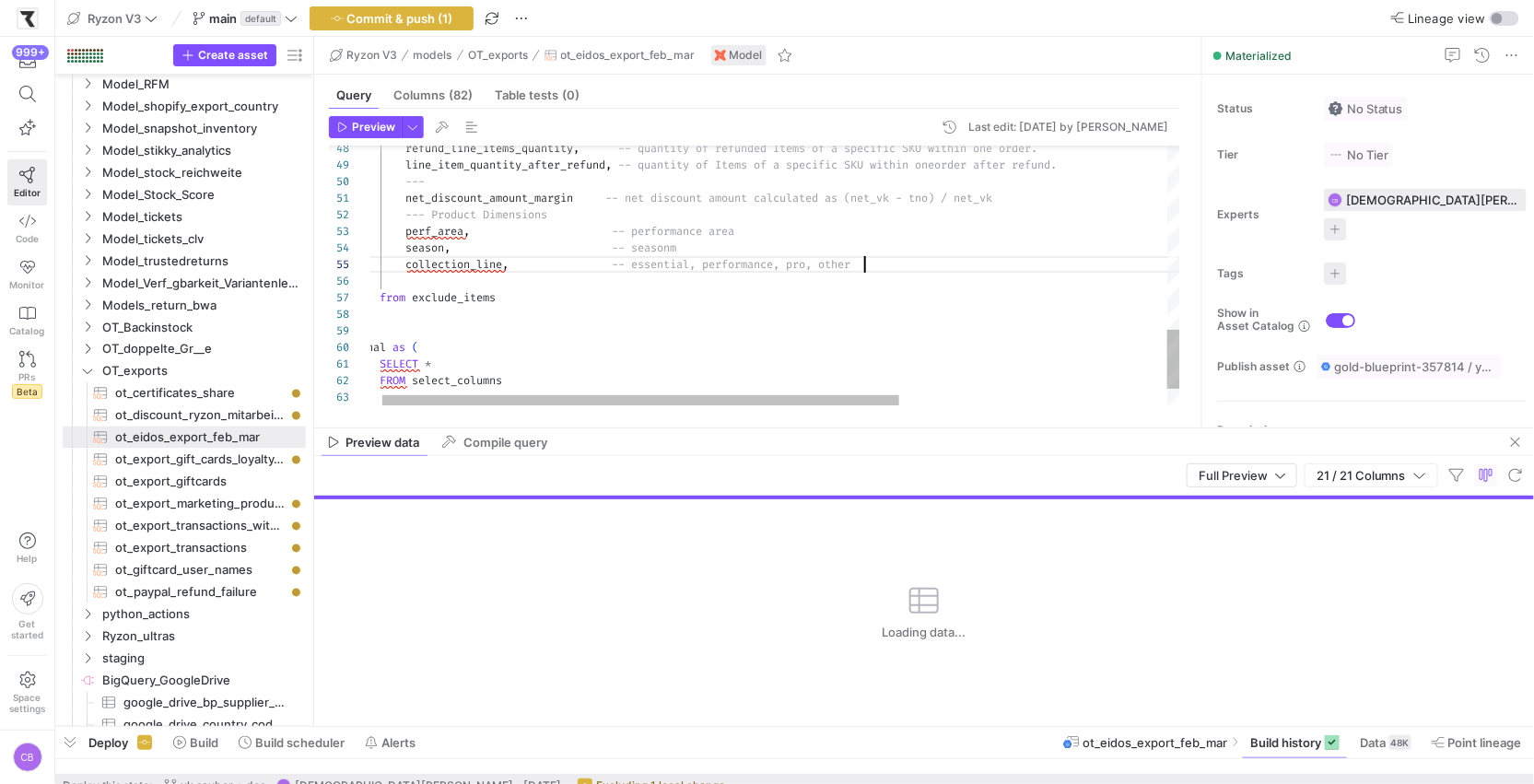 click on "refund_line_items_quantity ,        -- quantity of refunded Items of a specific SKU wi thin one order.          line_item_quantity_after_refund ,   -- quantity of Items of a specific SKU within one  order after refund.          ---          net_discount_amount_margin       -- net discount amount calculated as (net_vk - tno ) / net_vk          --- Product Dimensions          perf_area ,                        -- performance area          season ,                           -- seasonm          collection_line ,                  -- essential, performance, pro, other      from   exclude_items ) , final   as   (      SELECT   *        FROM   select_columns )" at bounding box center [977, -86] 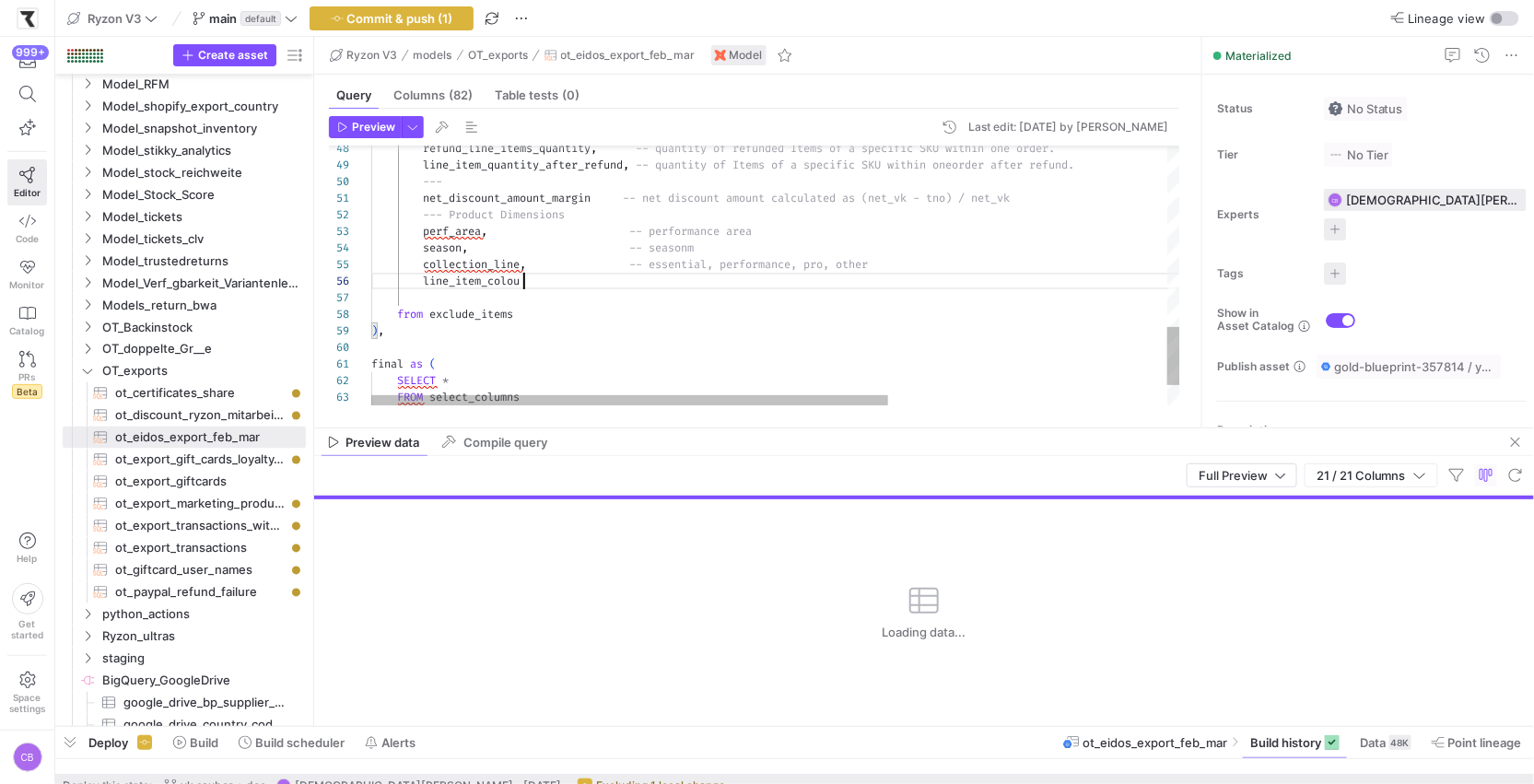scroll, scrollTop: 83, scrollLeft: 158, axis: both 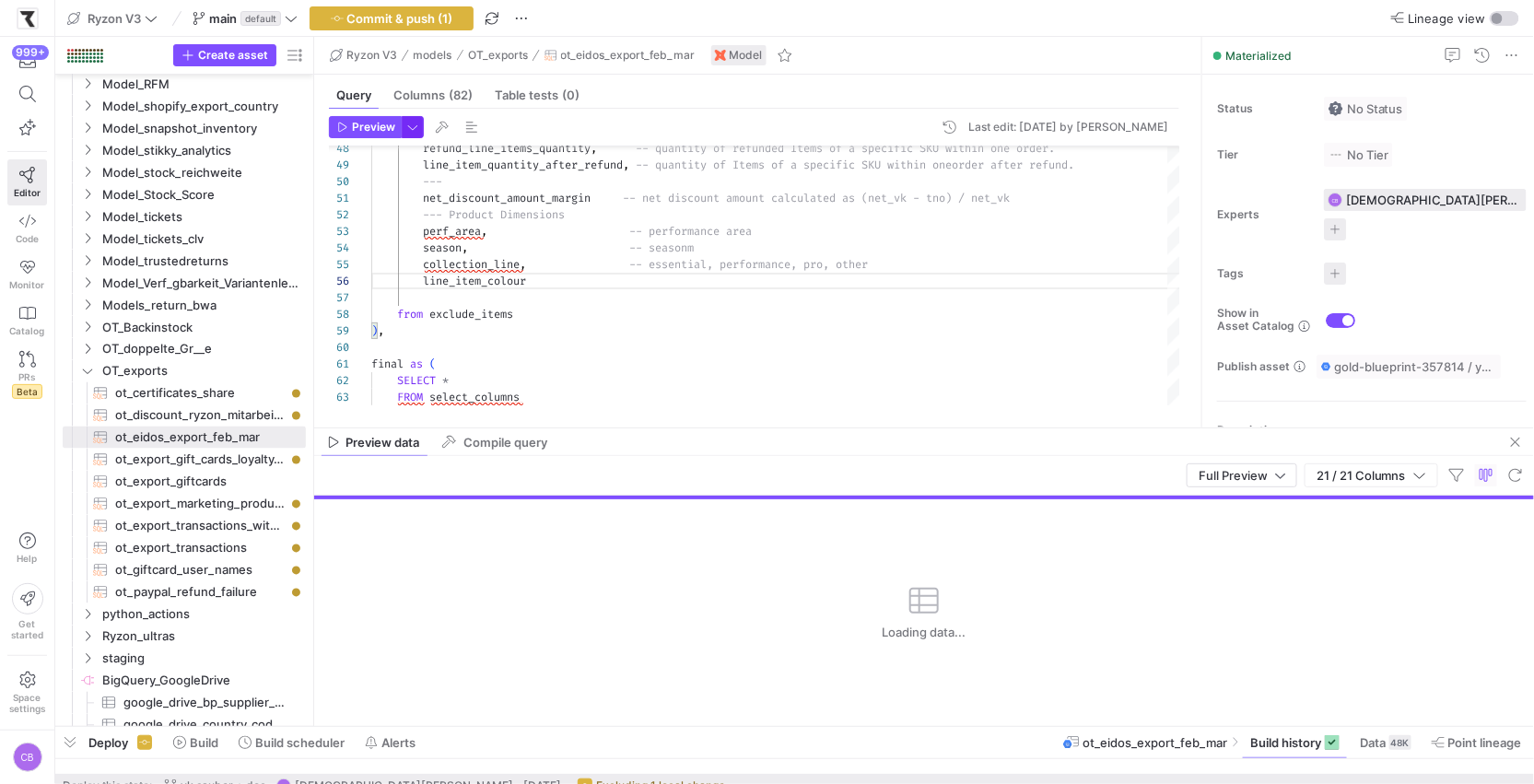 click 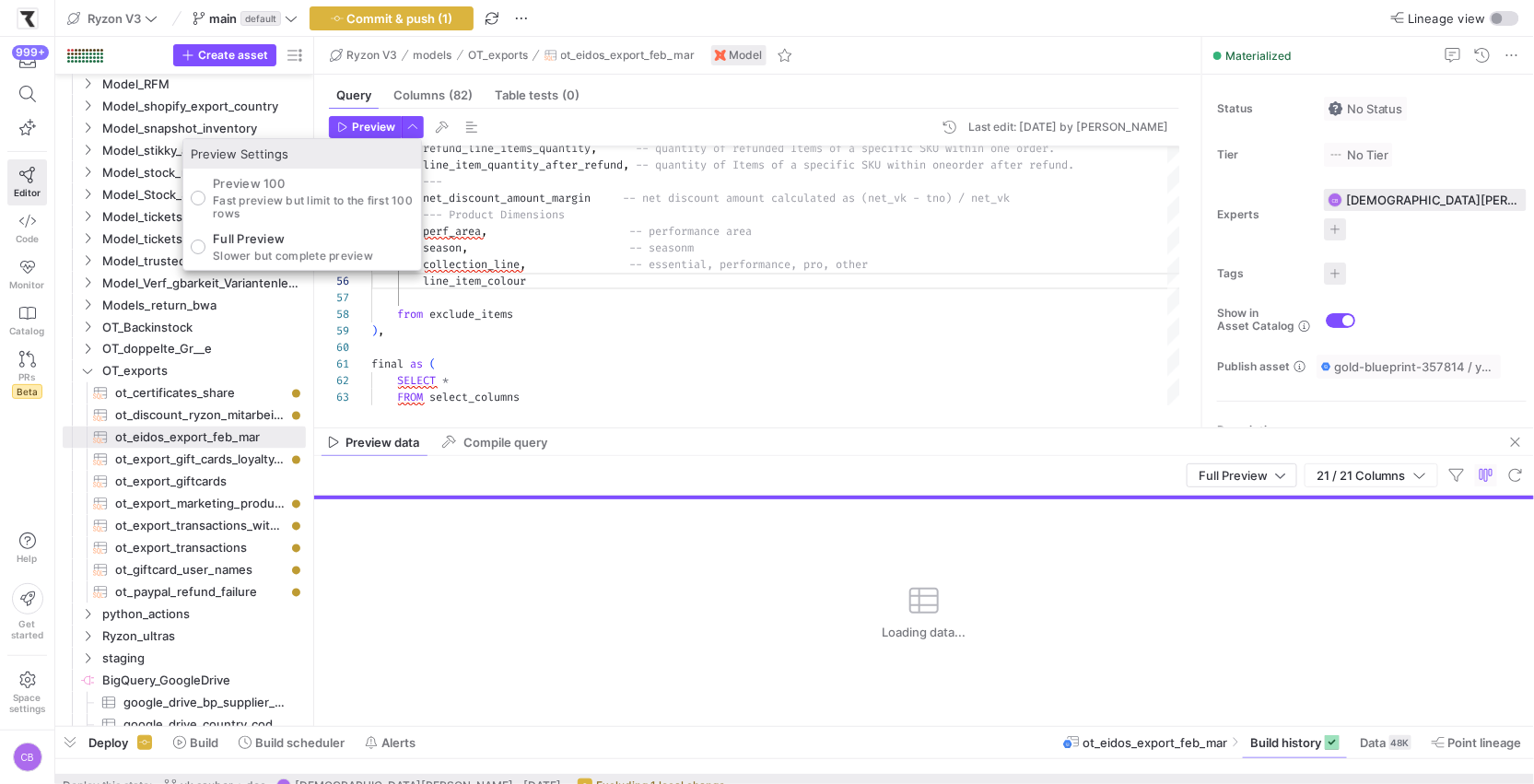 click at bounding box center (767, 392) 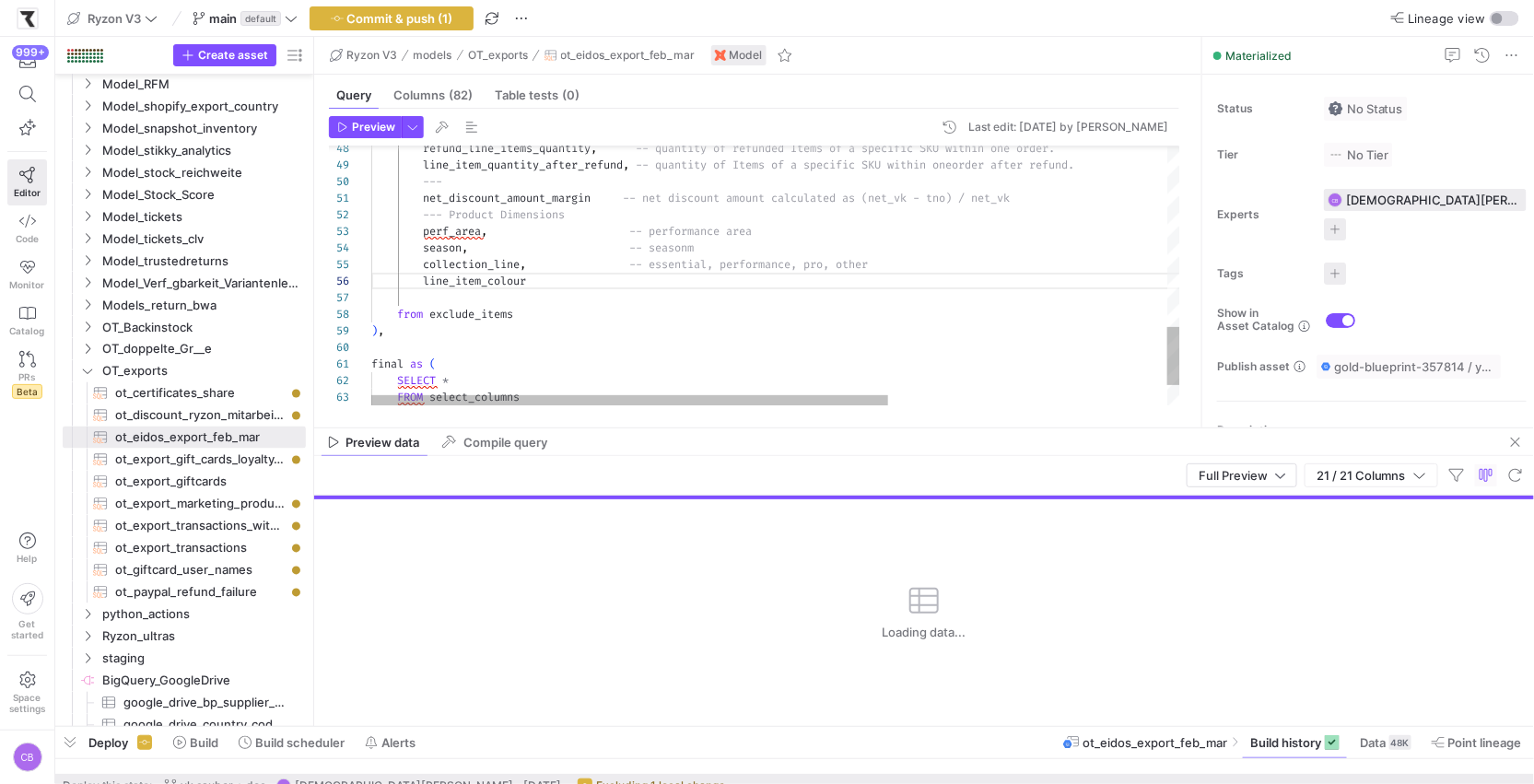 click on "refund_line_items_quantity ,        -- quantity of refunded Items of a specific SKU wi thin one order.          line_item_quantity_after_refund ,   -- quantity of Items of a specific SKU within one  order after refund.          ---          net_discount_amount_margin       -- net discount amount calculated as (net_vk - tno ) / net_vk          --- Product Dimensions          perf_area ,                        -- performance area          season ,                           -- seasonm          collection_line ,                  -- essential, performance, pro, other      from   exclude_items ) , final   as   (      SELECT   *        FROM   select_columns )          line_item_colour" at bounding box center [994, -77] 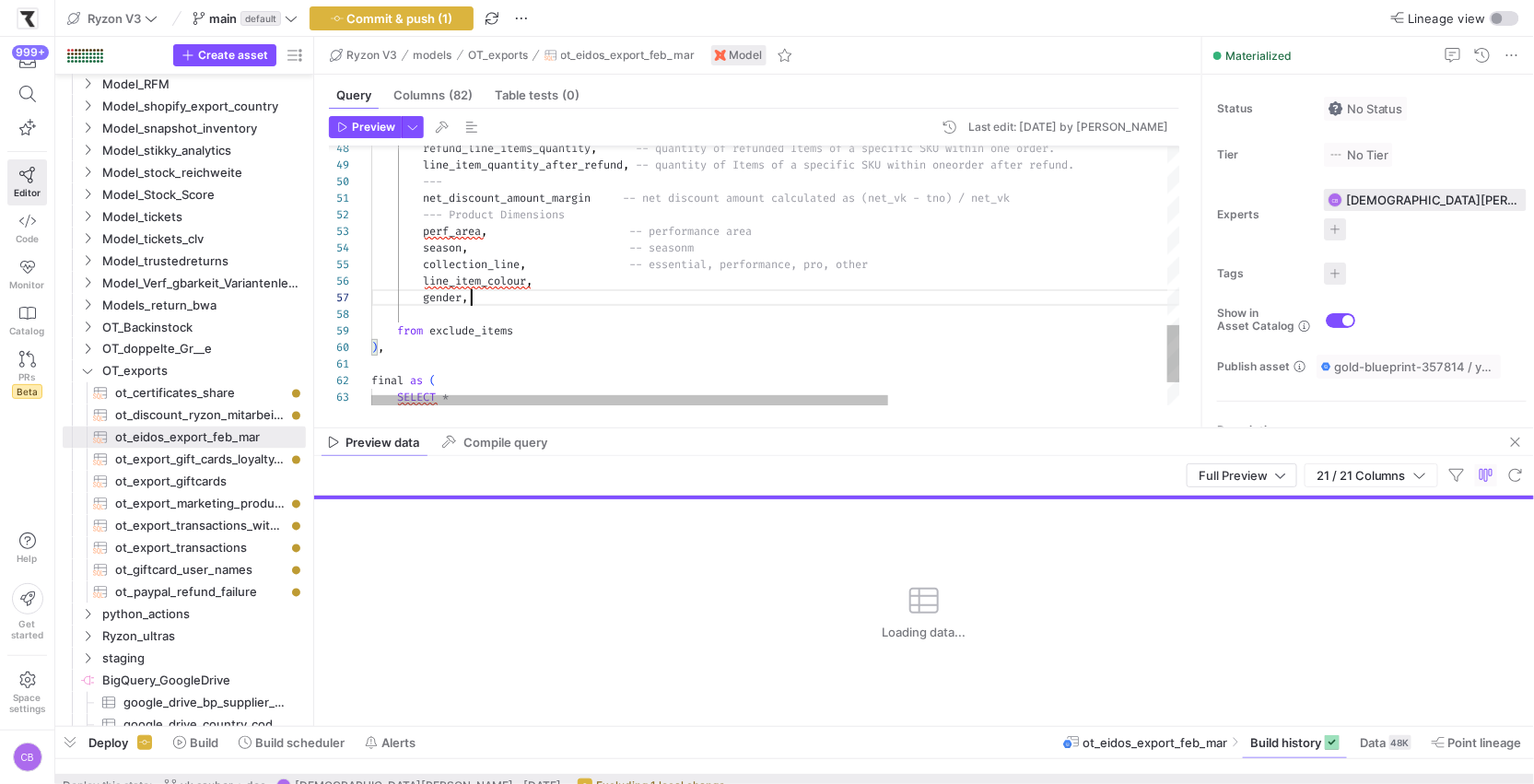 scroll, scrollTop: 116, scrollLeft: 53, axis: both 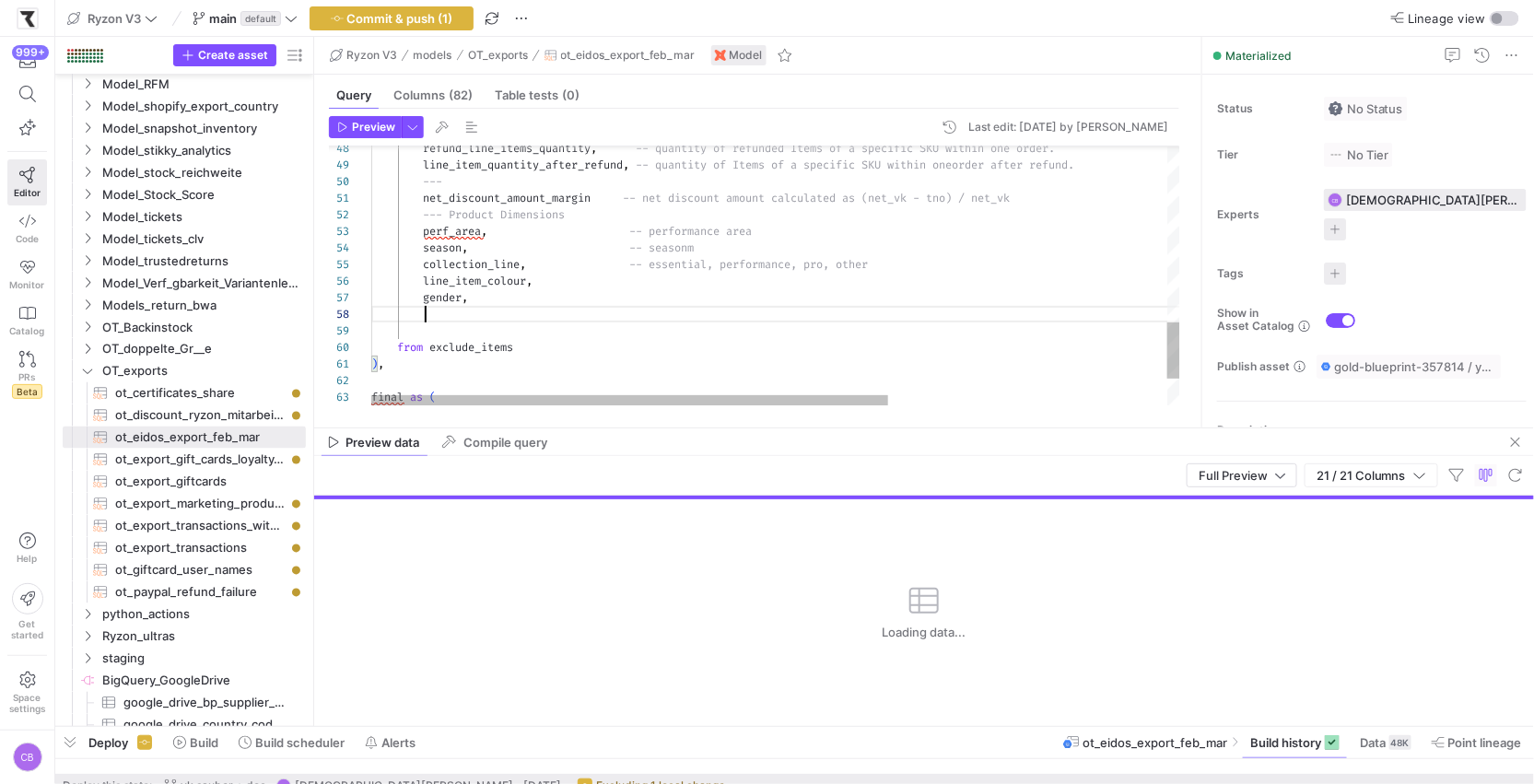 click on "refund_line_items_quantity ,        -- quantity of refunded Items of a specific SKU wi thin one order.          line_item_quantity_after_refund ,   -- quantity of Items of a specific SKU within one  order after refund.          ---          net_discount_amount_margin       -- net discount amount calculated as (net_vk - tno ) / net_vk          --- Product Dimensions          perf_area ,                        -- performance area          season ,                           -- seasonm          collection_line ,                  -- essential, performance, pro, other      from   exclude_items ) , final   as   (      SELECT   *            line_item_colour ,          gender ," at bounding box center (994, -61) 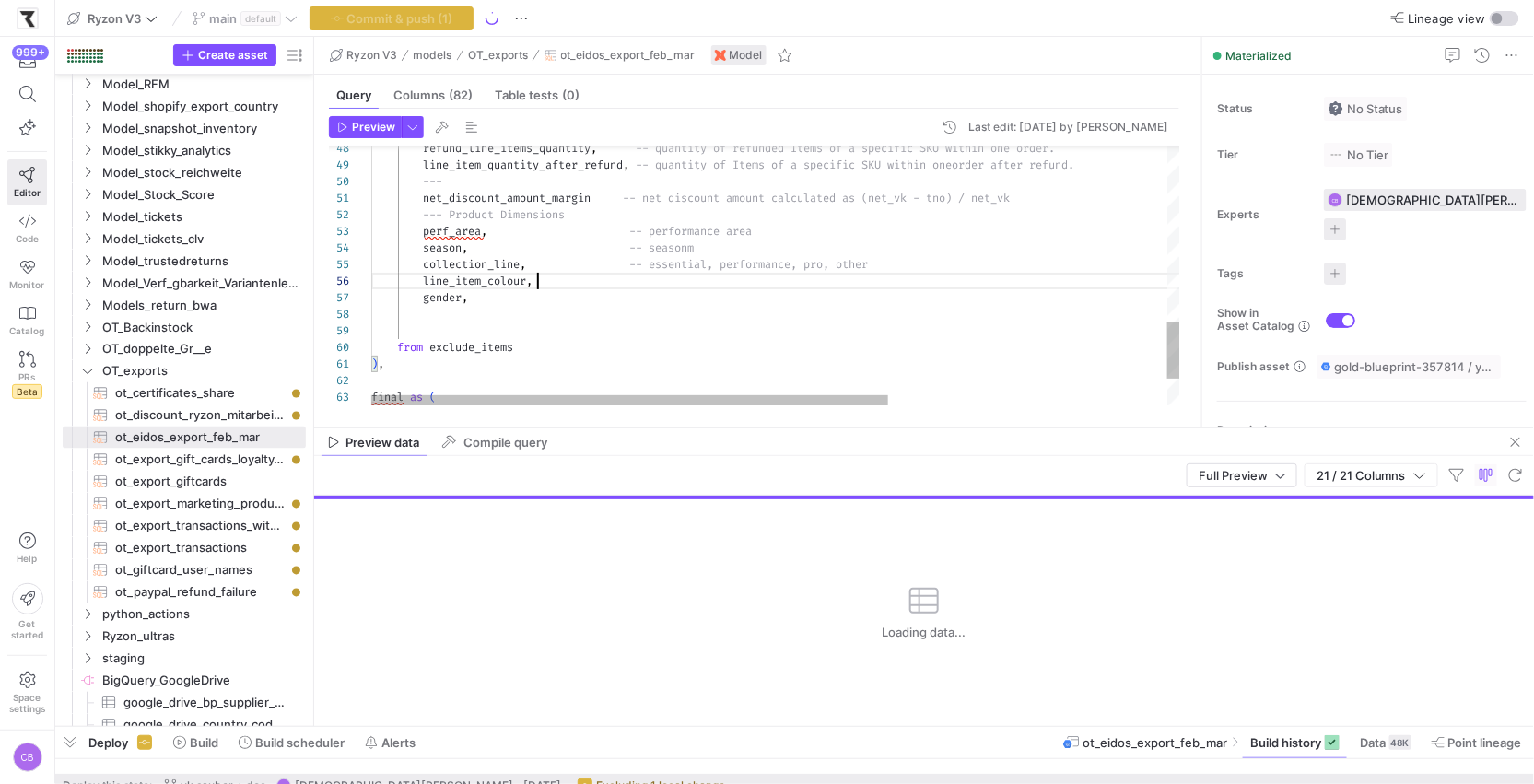 click on "refund_line_items_quantity ,        -- quantity of refunded Items of a specific SKU wi thin one order.          line_item_quantity_after_refund ,   -- quantity of Items of a specific SKU within one  order after refund.          ---          net_discount_amount_margin       -- net discount amount calculated as (net_vk - tno ) / net_vk          --- Product Dimensions          perf_area ,                        -- performance area          season ,                           -- seasonm          collection_line ,                  -- essential, performance, pro, other      from   exclude_items ) , final   as   (      SELECT   *            line_item_colour ,          gender ," at bounding box center [994, -61] 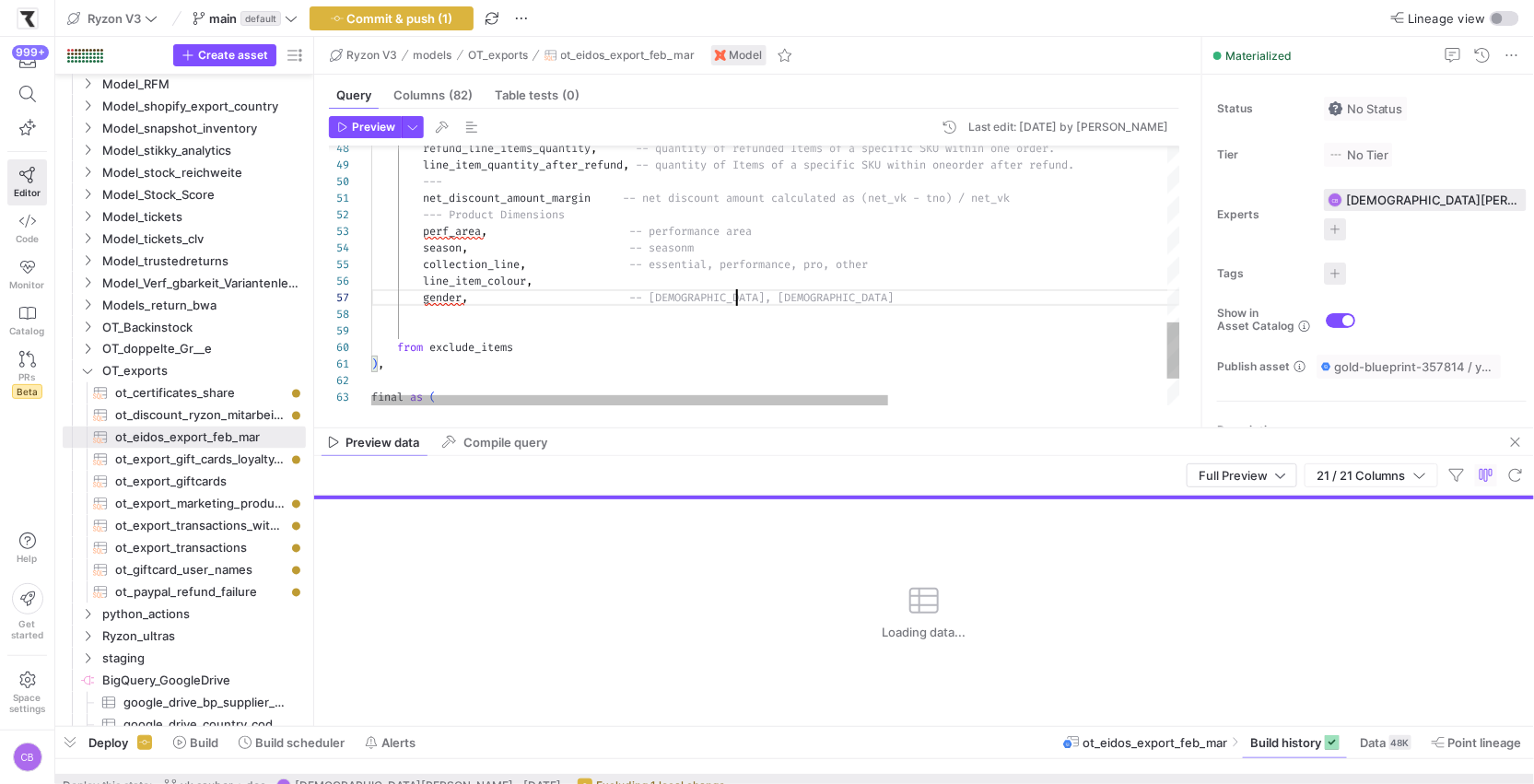 scroll, scrollTop: 99, scrollLeft: 370, axis: both 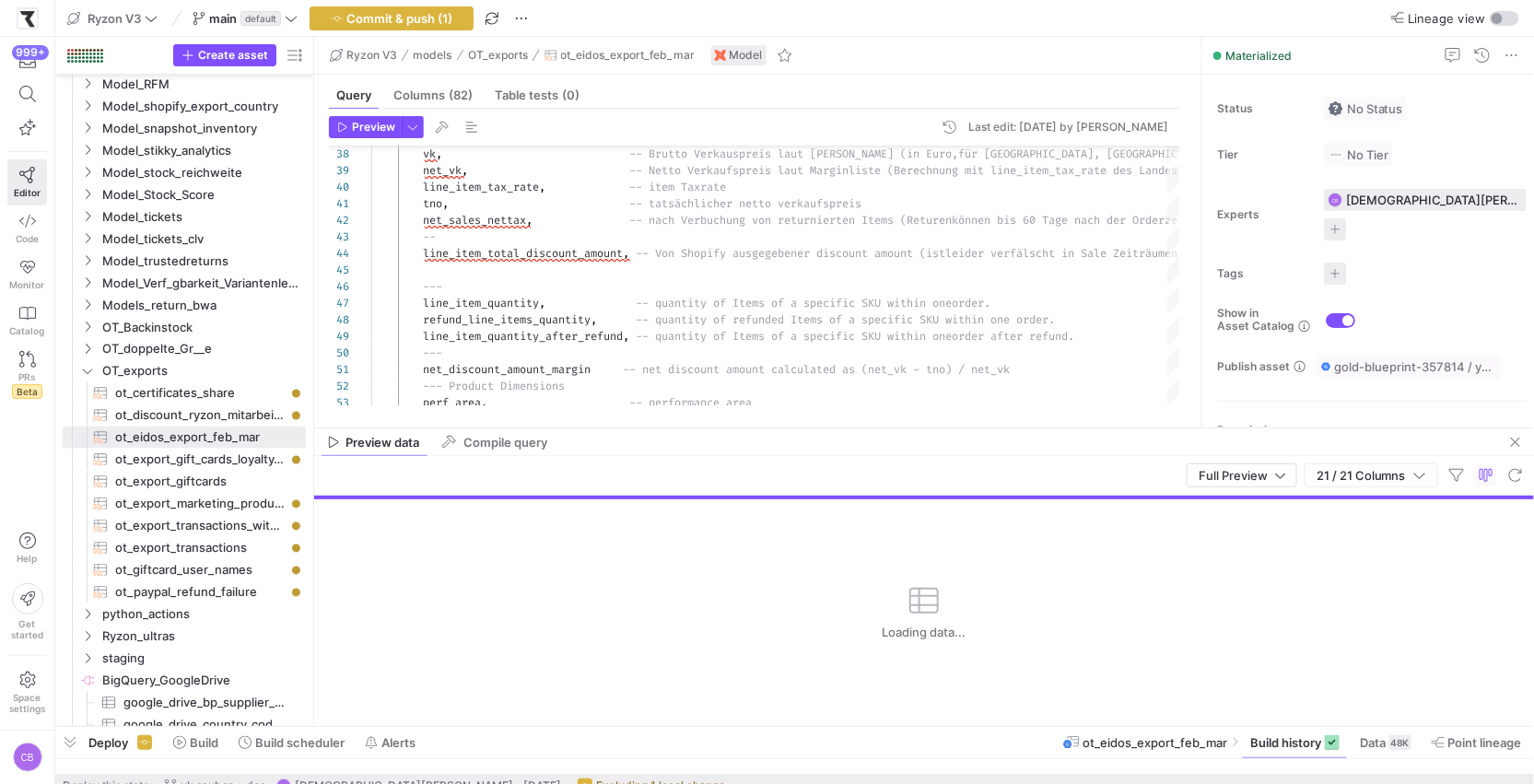 type on "net_discount_amount_margin     -- net discount amount calculated as (net_vk - tno) / net_vk
--- Product Dimensions
perf_area,                      -- performance area
season,                         -- seasonm
collection_line,                -- essential, performance, pro, other
line_item_colour,
gender,                         -- [DEMOGRAPHIC_DATA], [DEMOGRAPHIC_DATA], unisex" 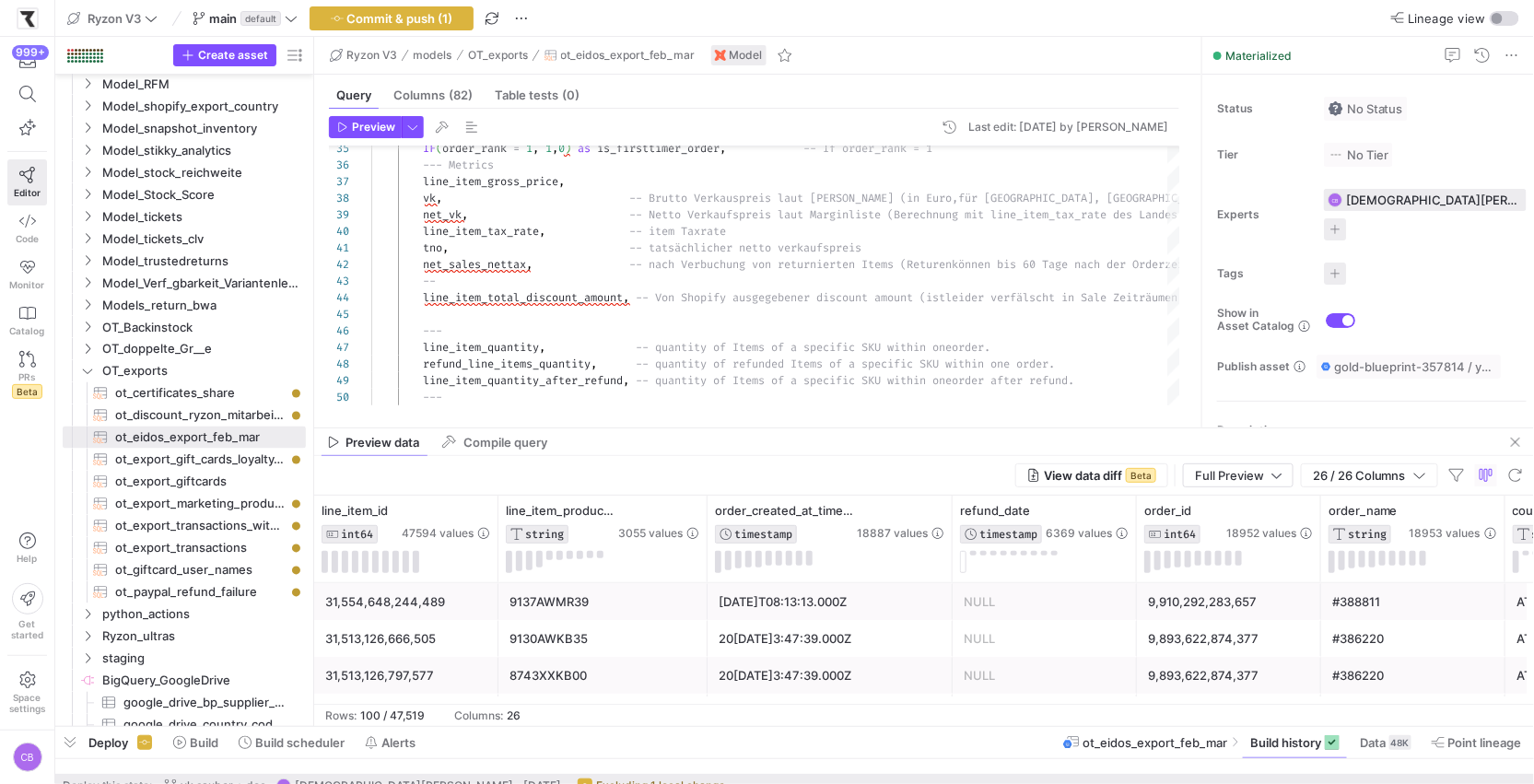 click on "Preview data Compile query" 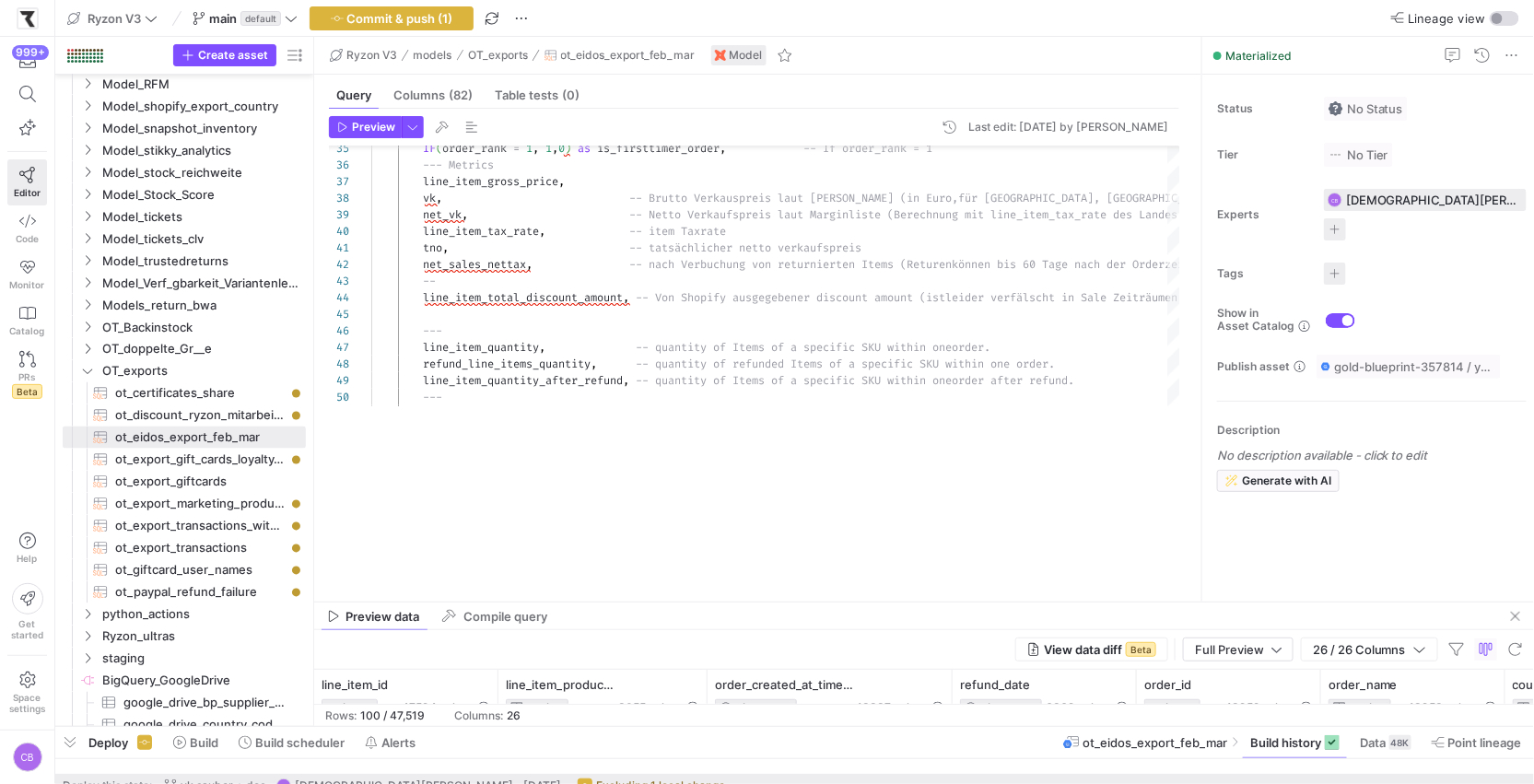 drag, startPoint x: 760, startPoint y: 426, endPoint x: 762, endPoint y: 596, distance: 170.0118 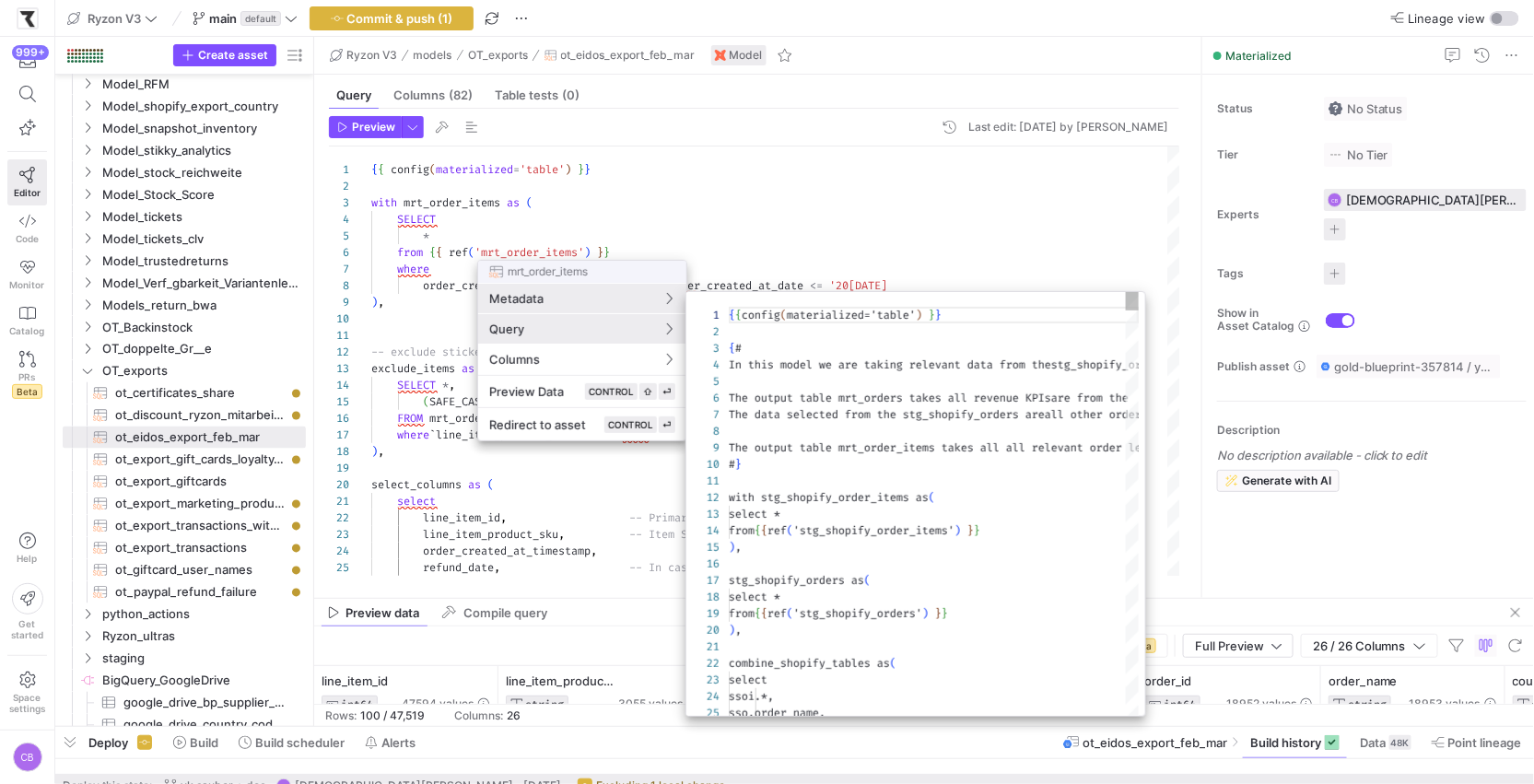 scroll, scrollTop: 132, scrollLeft: 0, axis: vertical 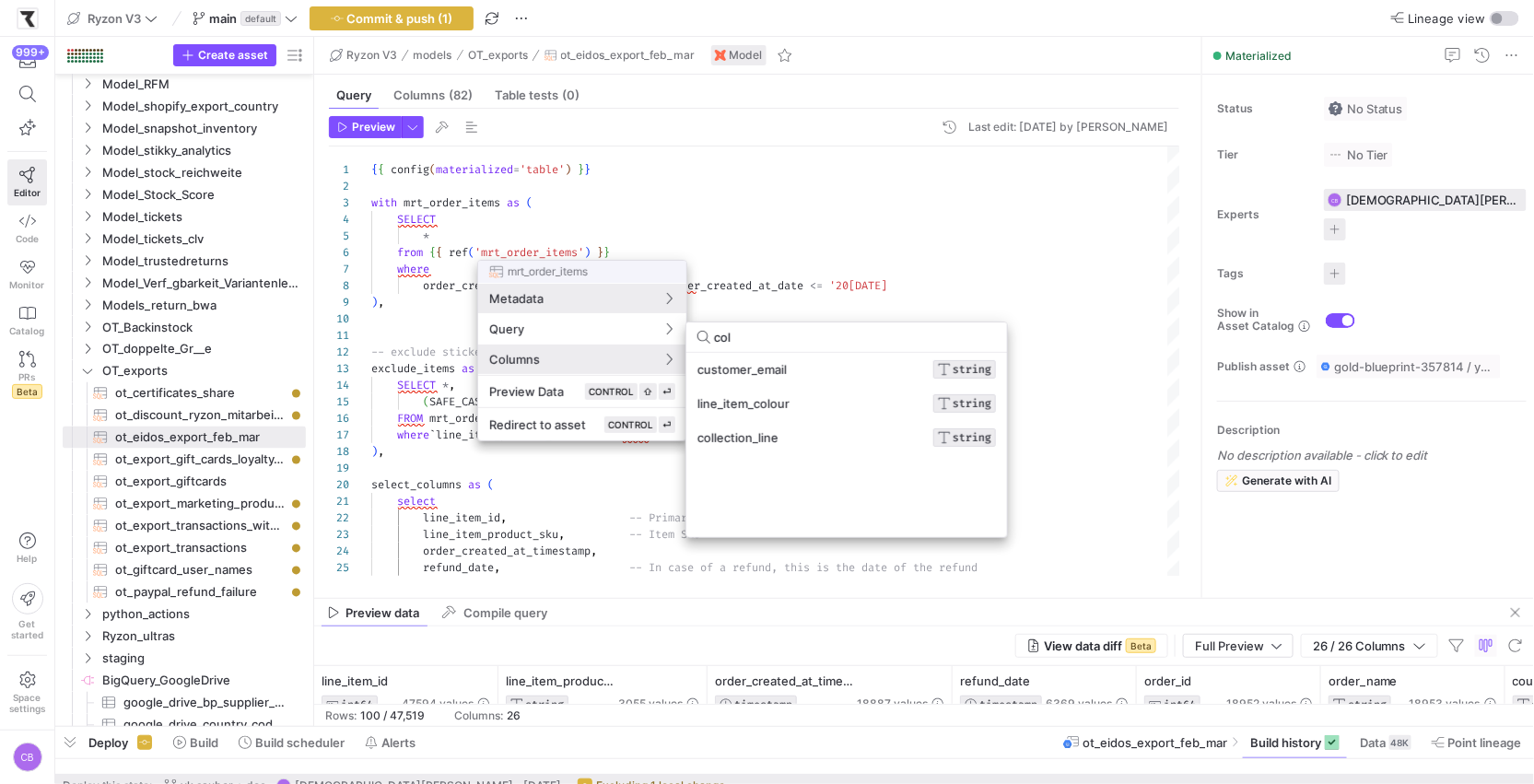 click on "col" at bounding box center (855, 337) 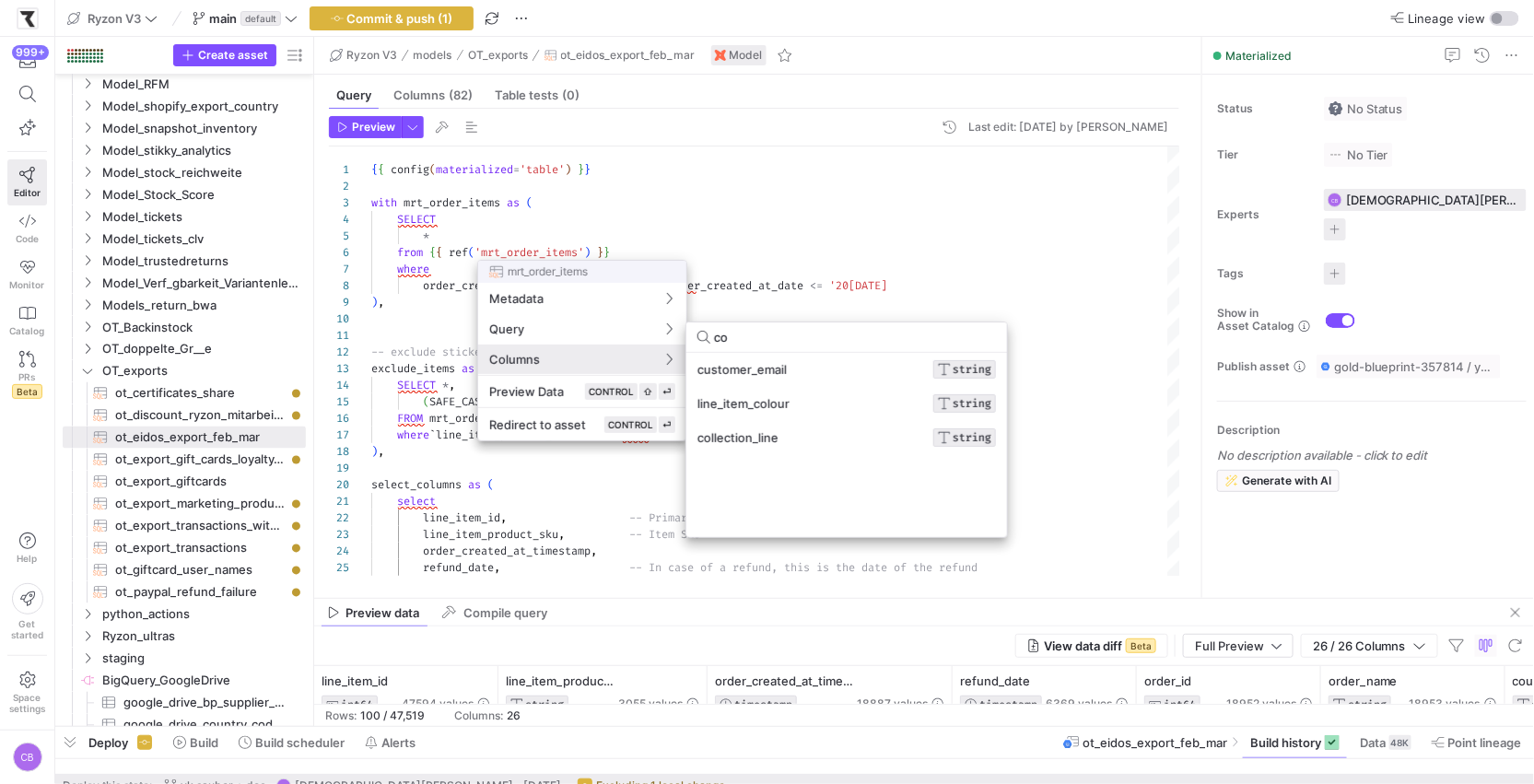 type on "c" 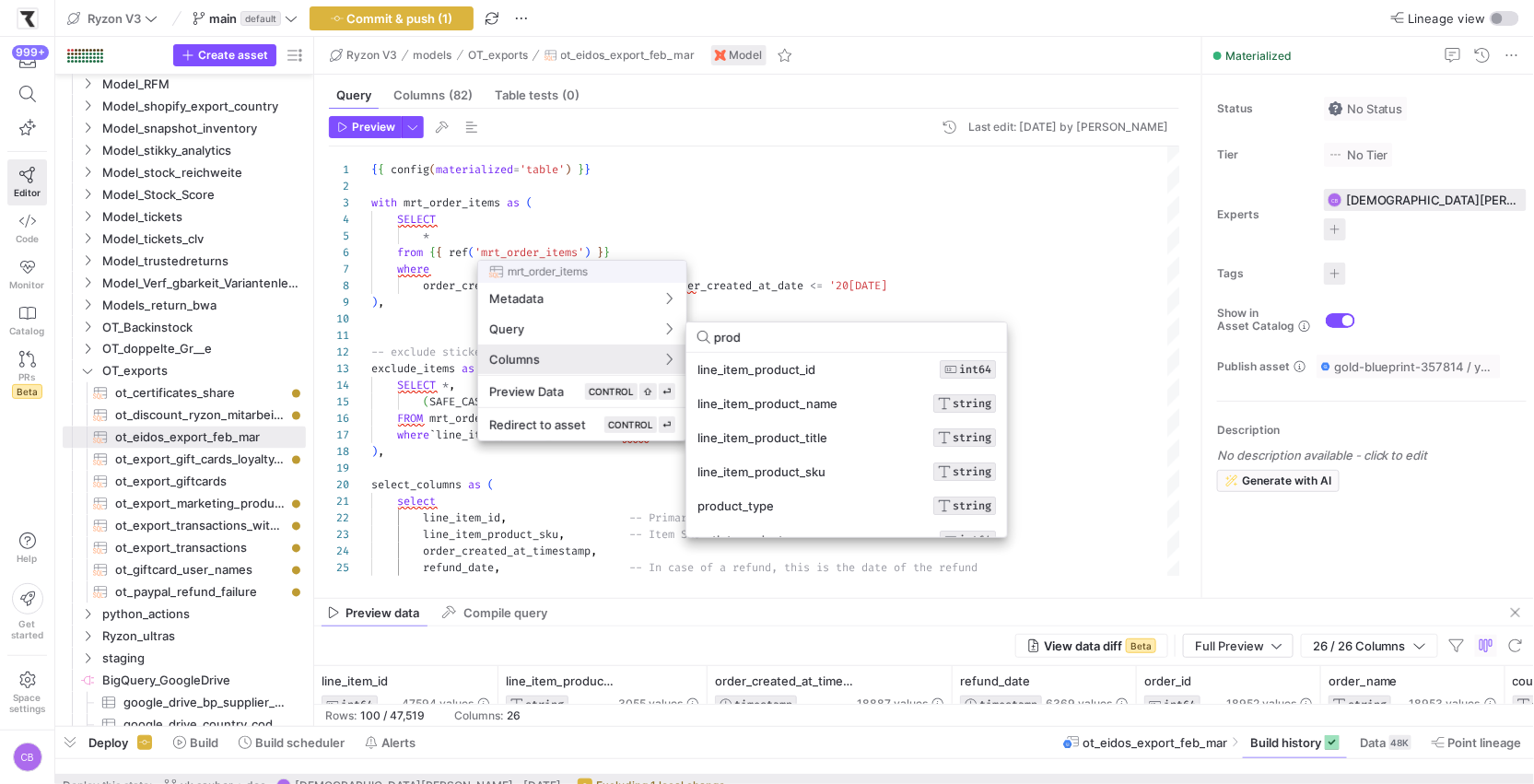 scroll, scrollTop: 52, scrollLeft: 0, axis: vertical 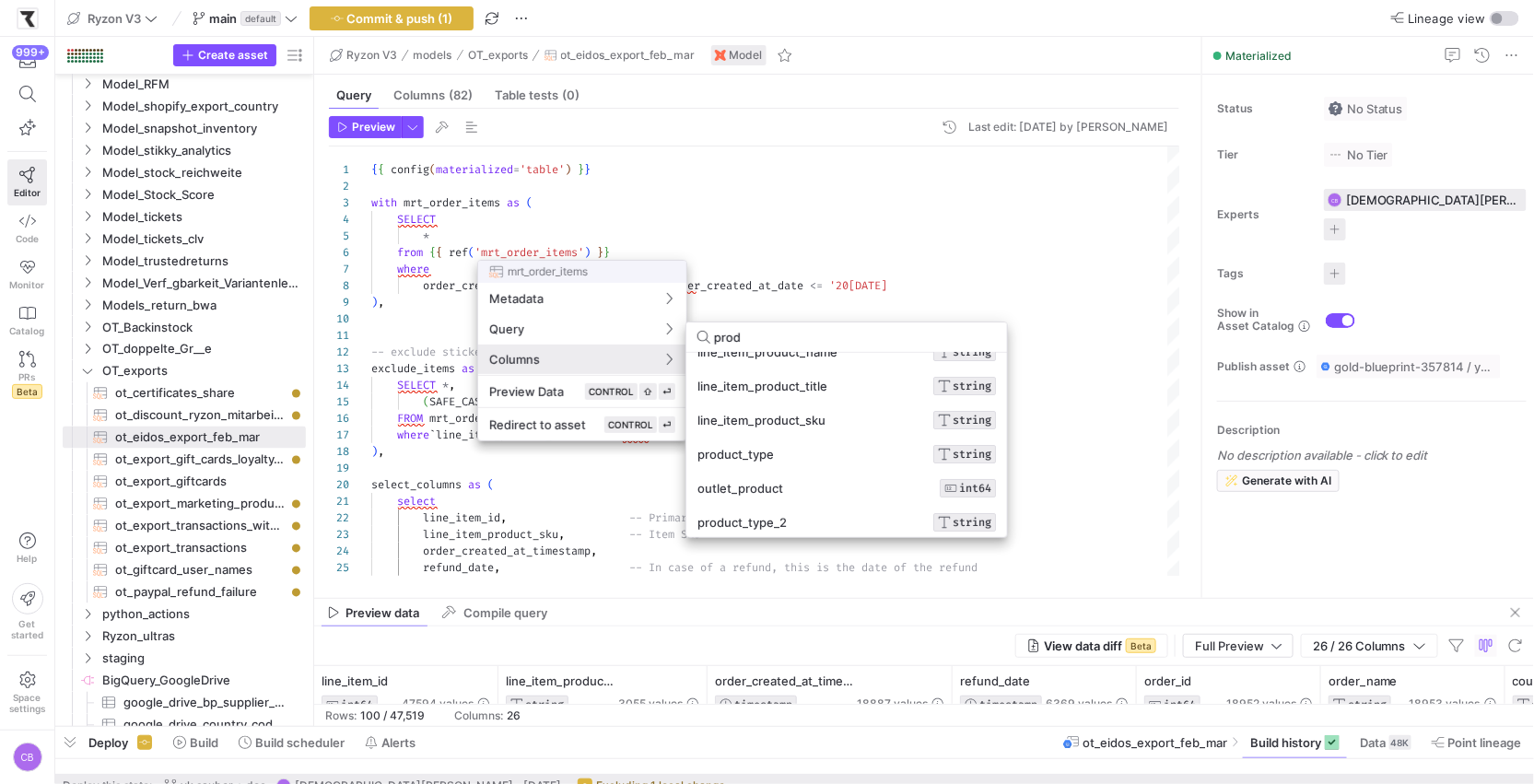 type on "prod" 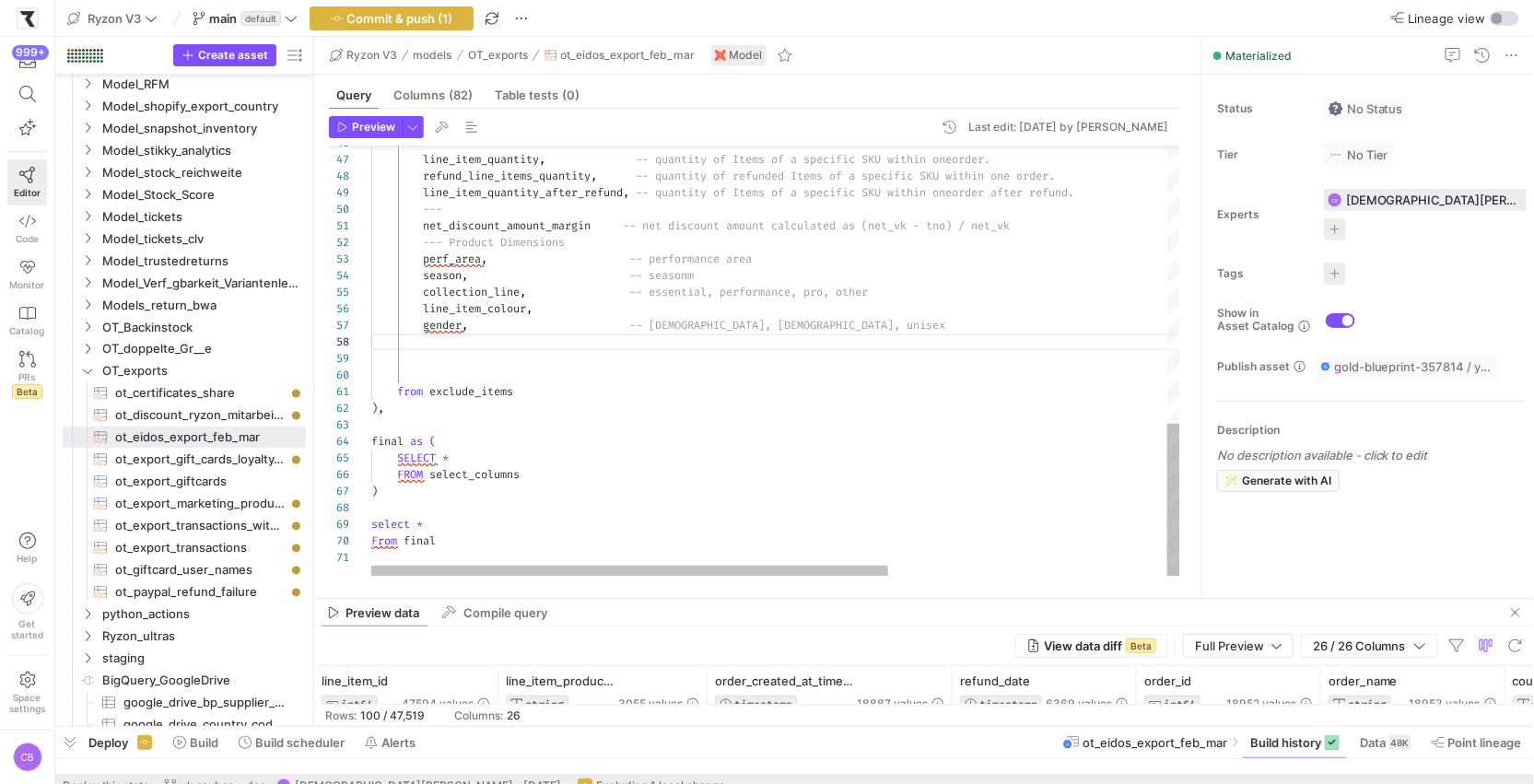 click on "---          line_item_quantity ,                -- quantity of Items of a specific SKU within one  order.           refund_line_items_quantity ,        -- quantity of refunded Items of a specific SKU wi thin one order.          line_item_quantity_after_refund ,   -- quantity of Items of a specific SKU within one  order after refund.          ---          net_discount_amount_margin       -- net discount amount calculated as (net_vk - tno ) / net_vk          --- Product Dimensions          perf_area ,                        -- performance area          season ,                           -- seasonm          collection_line ,                  -- essential, performance, pro, other          line_item_colour ,          gender , -- [DEMOGRAPHIC_DATA], [DEMOGRAPHIC_DATA], unisex          )" at bounding box center (994, -25) 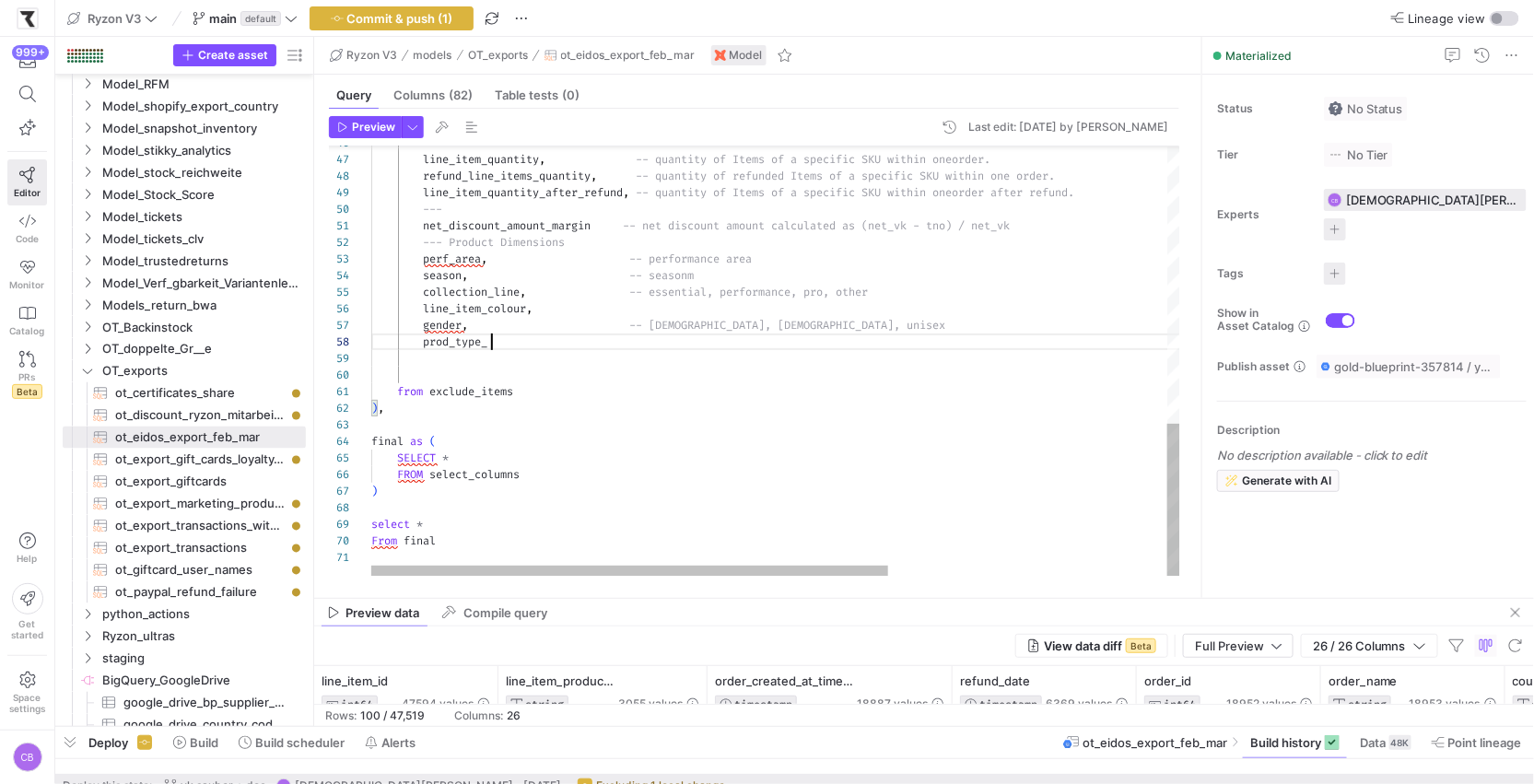 scroll, scrollTop: 116, scrollLeft: 126, axis: both 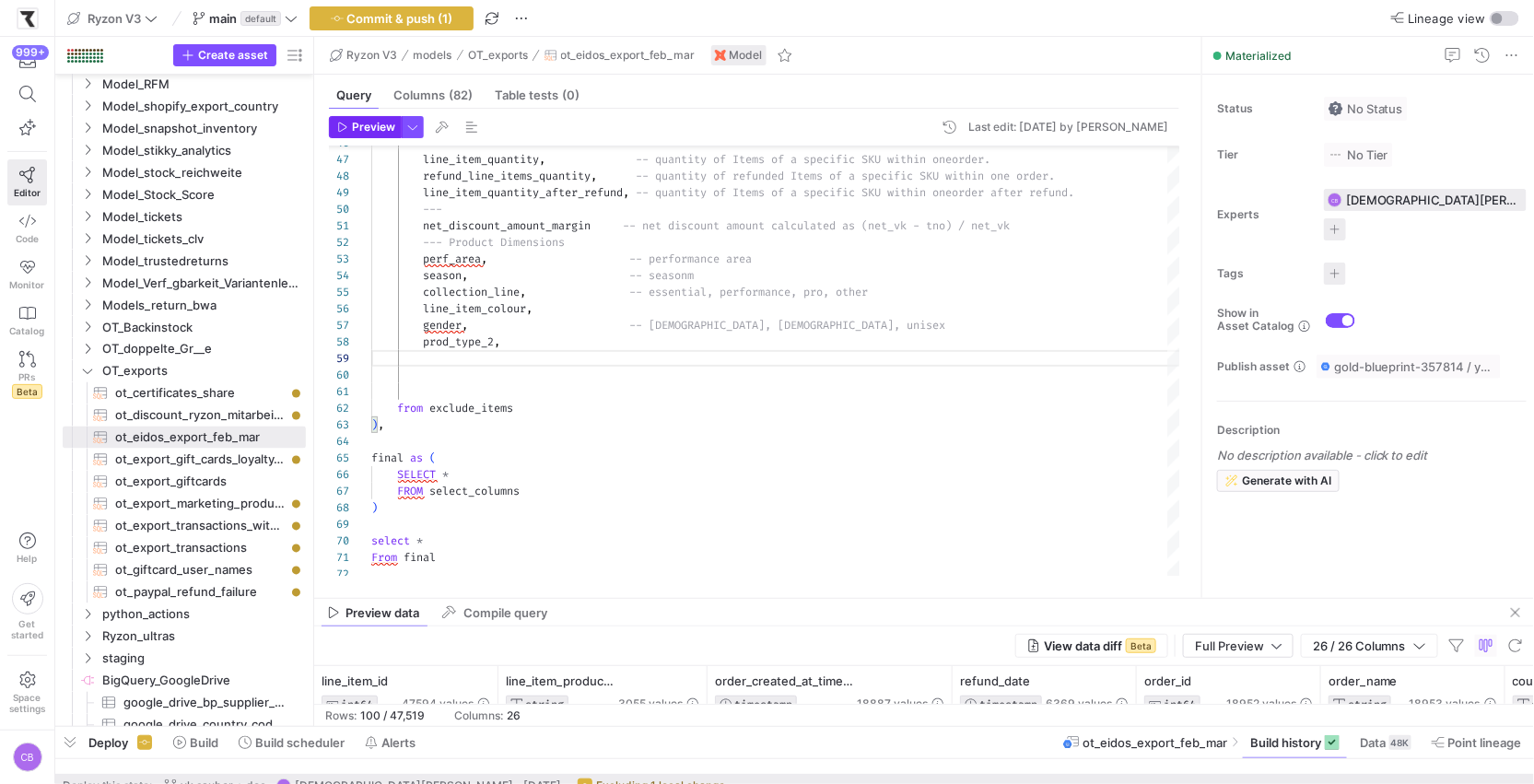 click at bounding box center (365, 127) 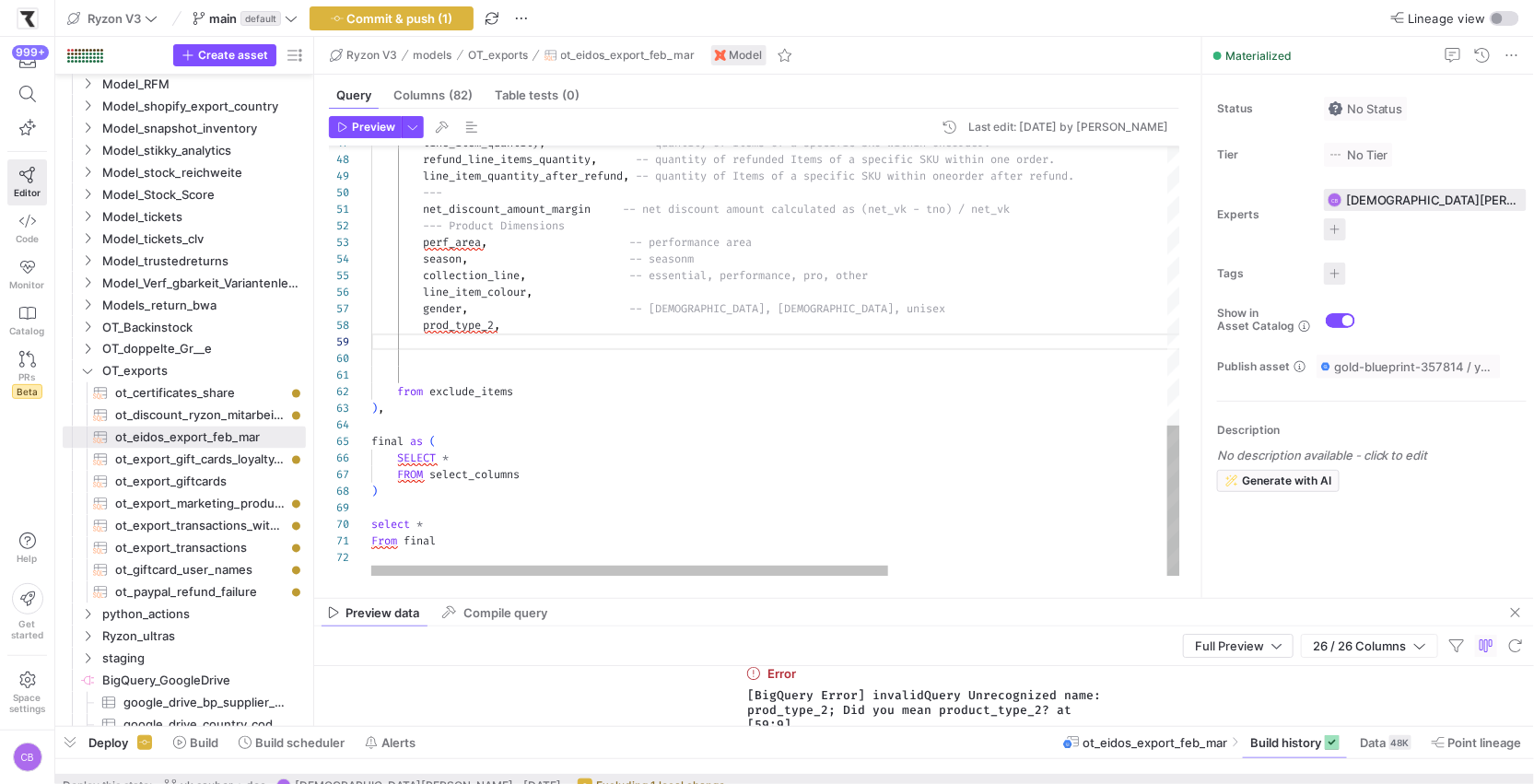 click on "line_item_quantity ,                -- quantity of Items of a specific SKU within one  order.           refund_line_items_quantity ,        -- quantity of refunded Items of a specific SKU wi thin one order.          line_item_quantity_after_refund ,   -- quantity of Items of a specific SKU within one  order after refund.          ---          net_discount_amount_margin       -- net discount amount calculated as (net_vk - tno ) / net_vk          --- Product Dimensions          perf_area ,                        -- performance area          season ,                           -- seasonm          collection_line ,                  -- essential, performance, pro, other          line_item_colour ,          gender ,                           prod_type_2 , )" at bounding box center (994, -33) 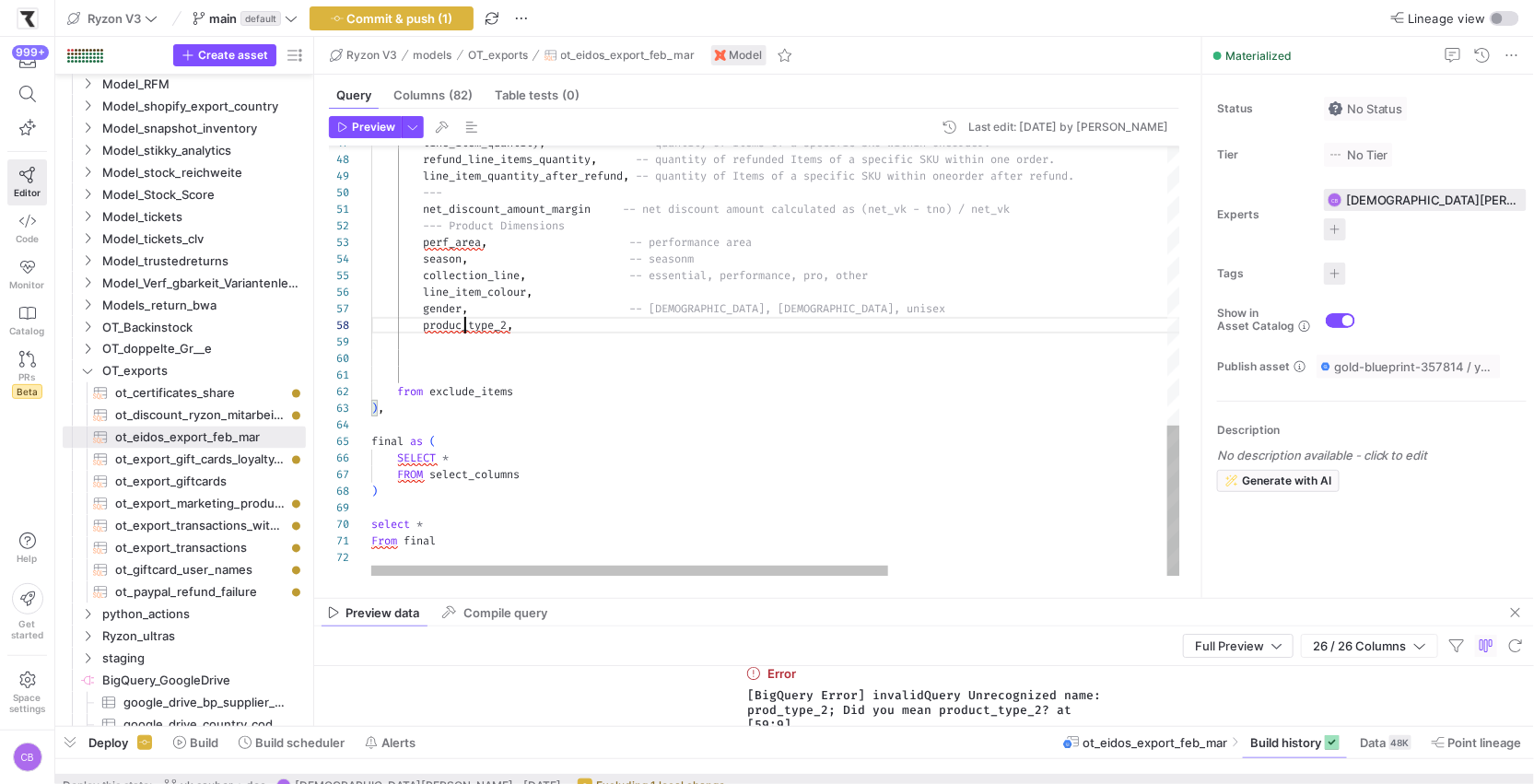 scroll, scrollTop: 116, scrollLeft: 99, axis: both 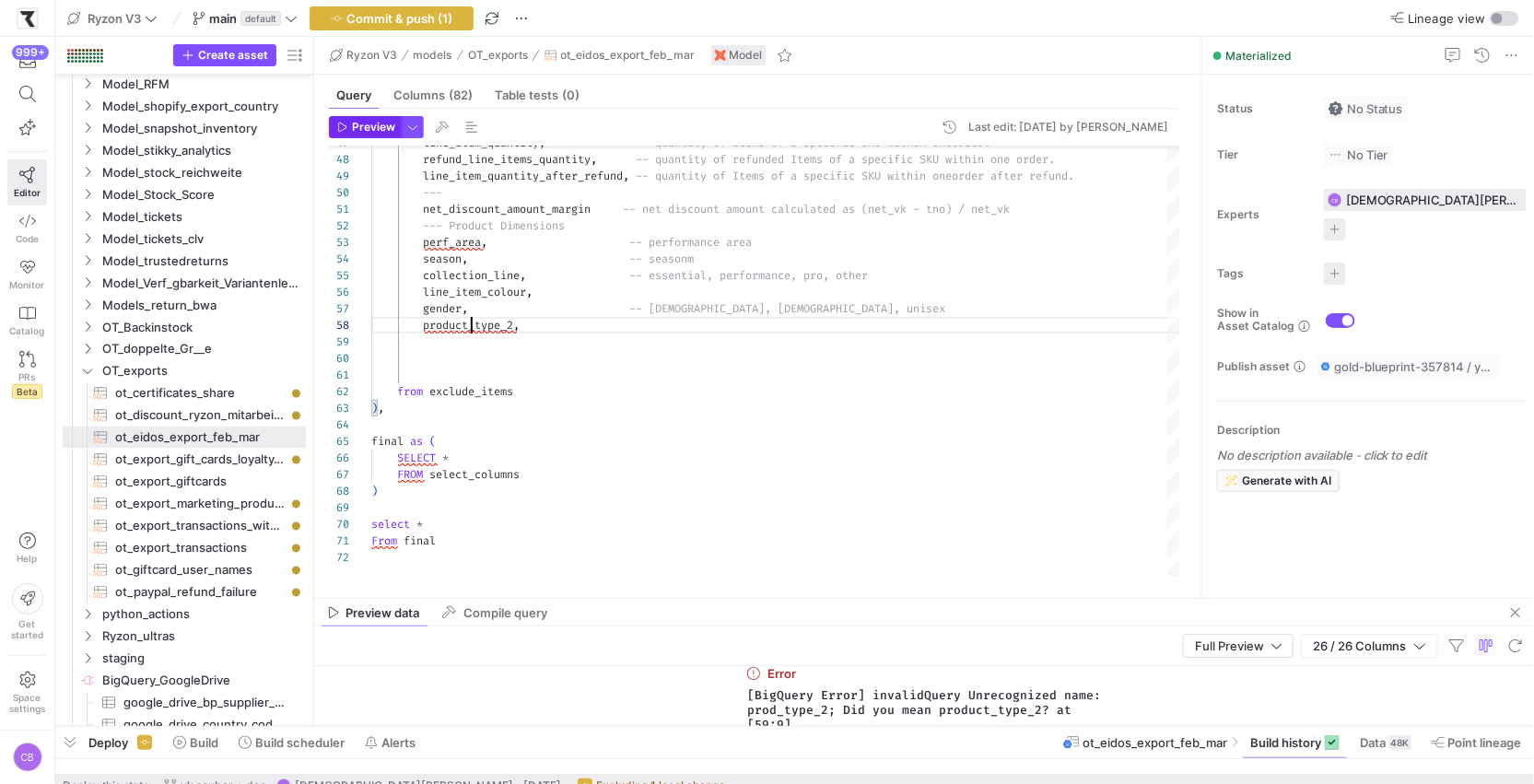 click on "Preview" at bounding box center (373, 127) 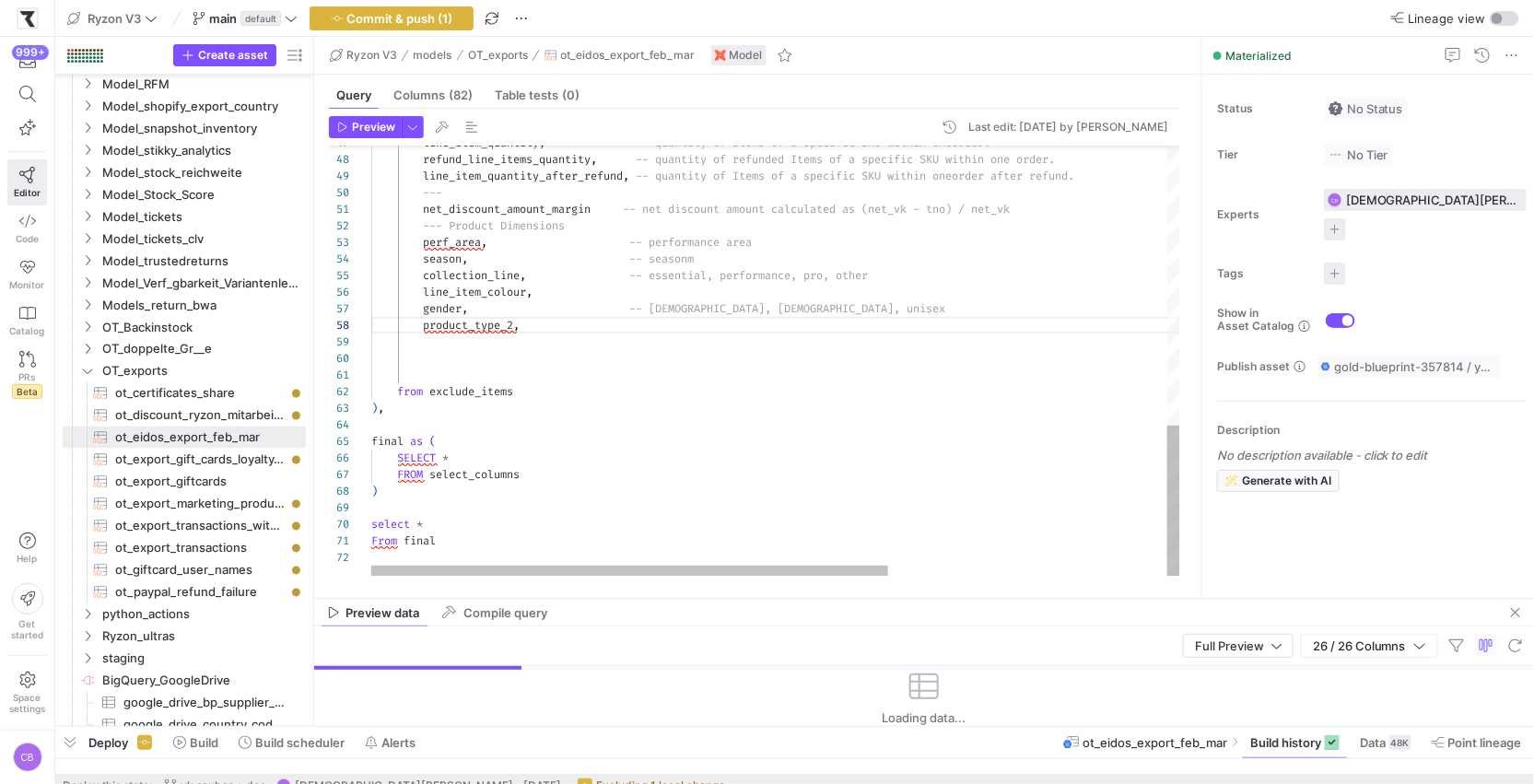 click on "line_item_quantity ,                -- quantity of Items of a specific SKU within one  order.           refund_line_items_quantity ,        -- quantity of refunded Items of a specific SKU wi thin one order.          line_item_quantity_after_refund ,   -- quantity of Items of a specific SKU within one  order after refund.          ---          net_discount_amount_margin       -- net discount amount calculated as (net_vk - tno ) / net_vk          --- Product Dimensions          perf_area ,                        -- performance area          season ,                           -- seasonm          collection_line ,                  -- essential, performance, pro, other          line_item_colour ,          gender ,                           product_type_2" at bounding box center [994, -33] 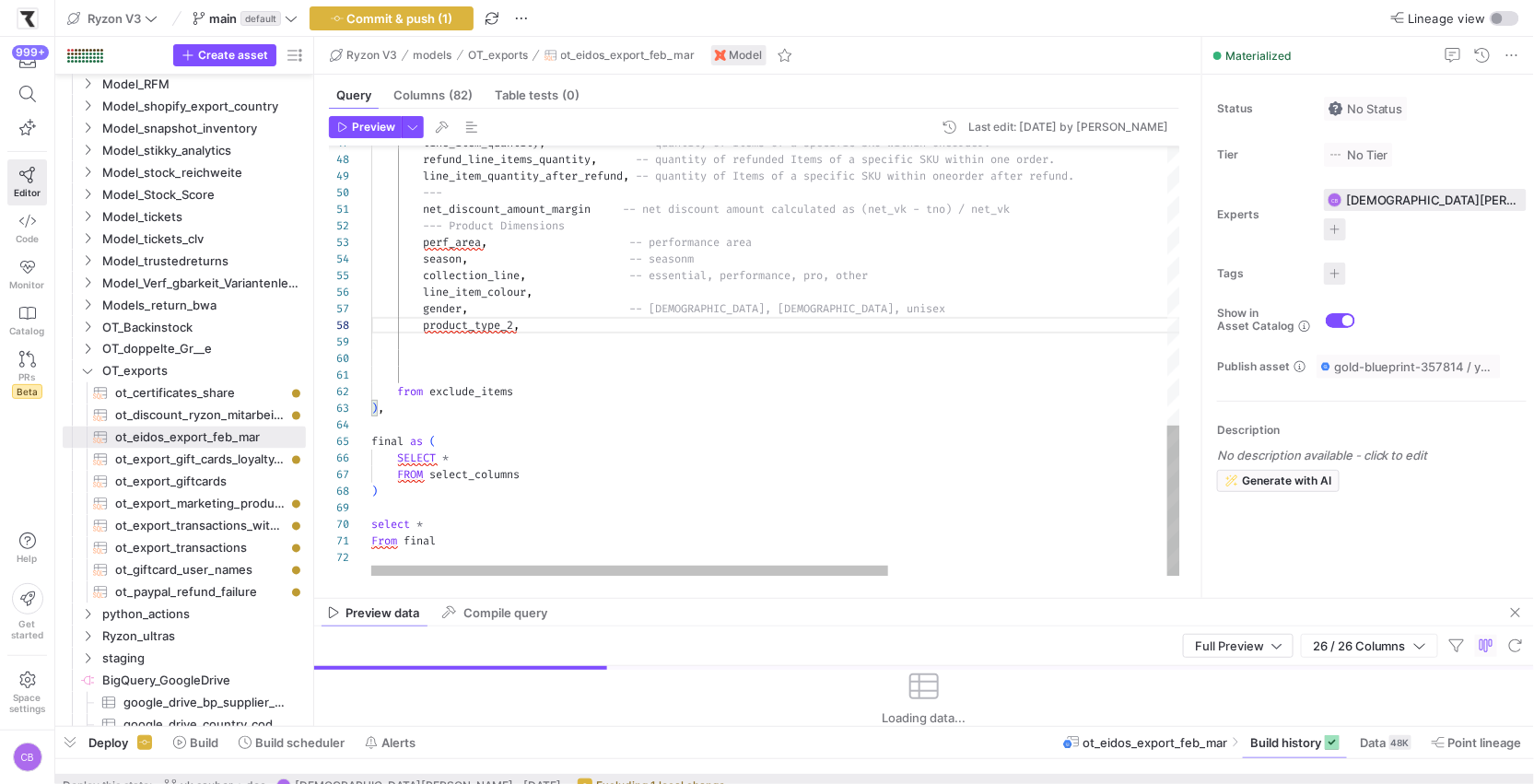 scroll, scrollTop: 116, scrollLeft: 284, axis: both 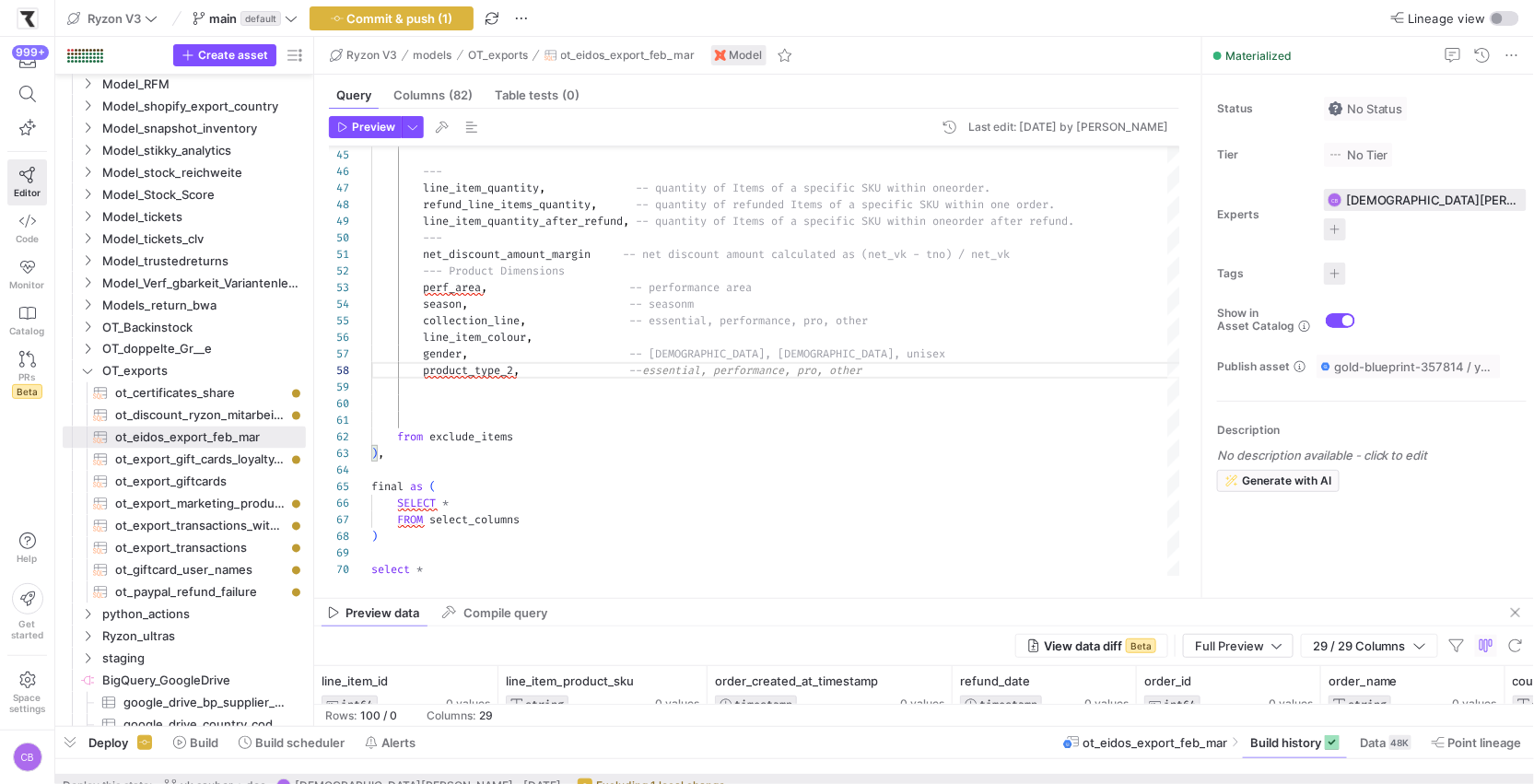 type on "net_discount_amount_margin     -- net discount amount calculated as (net_vk - tno) / net_vk
--- Product Dimensions
perf_area,                      -- performance area
season,                         -- seasonm
collection_line,                -- essential, performance, pro, other
line_item_colour,
gender,                         -- [DEMOGRAPHIC_DATA], [DEMOGRAPHIC_DATA], unisex
product_type_2,                 --" 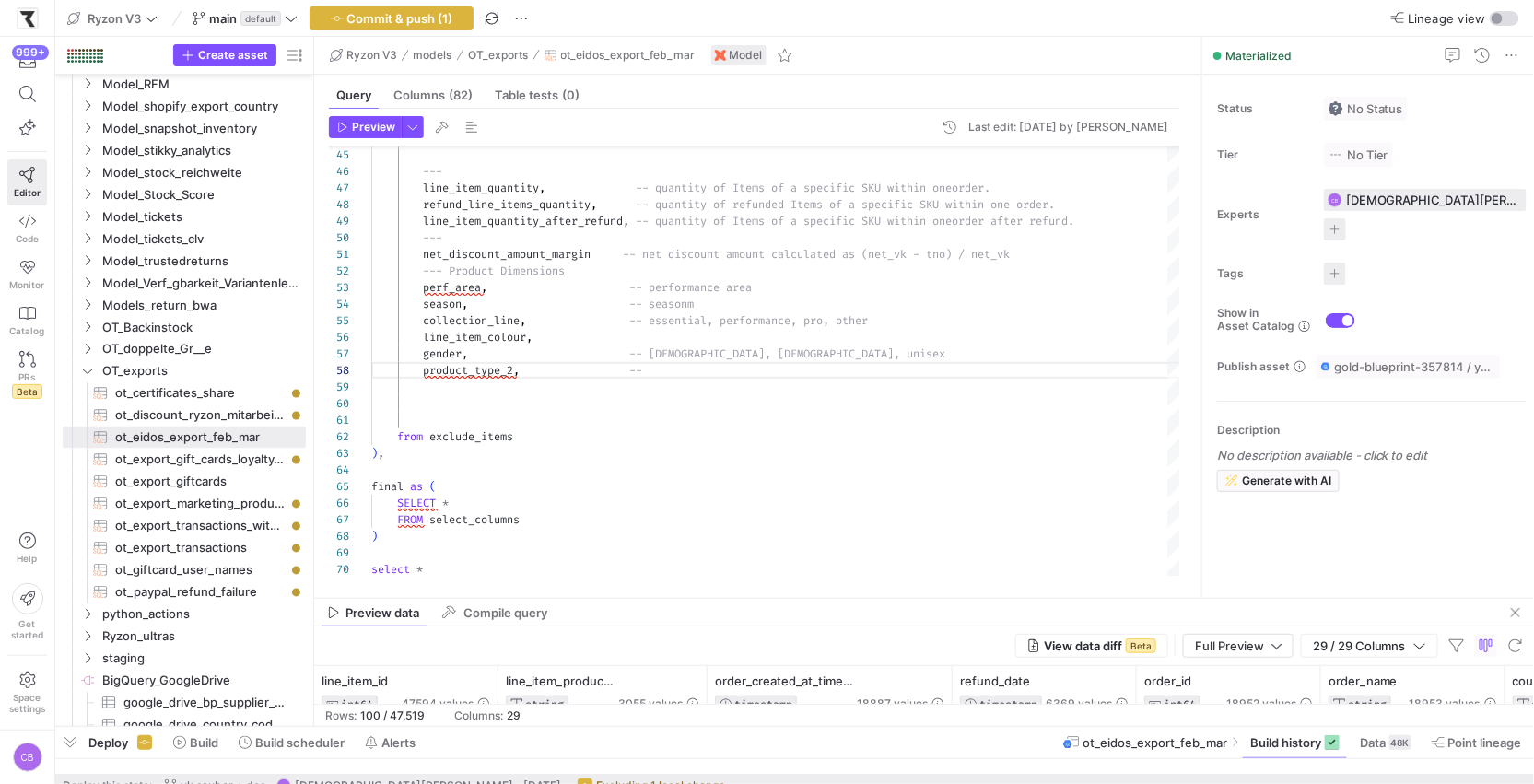 click on "Preview data Compile query" 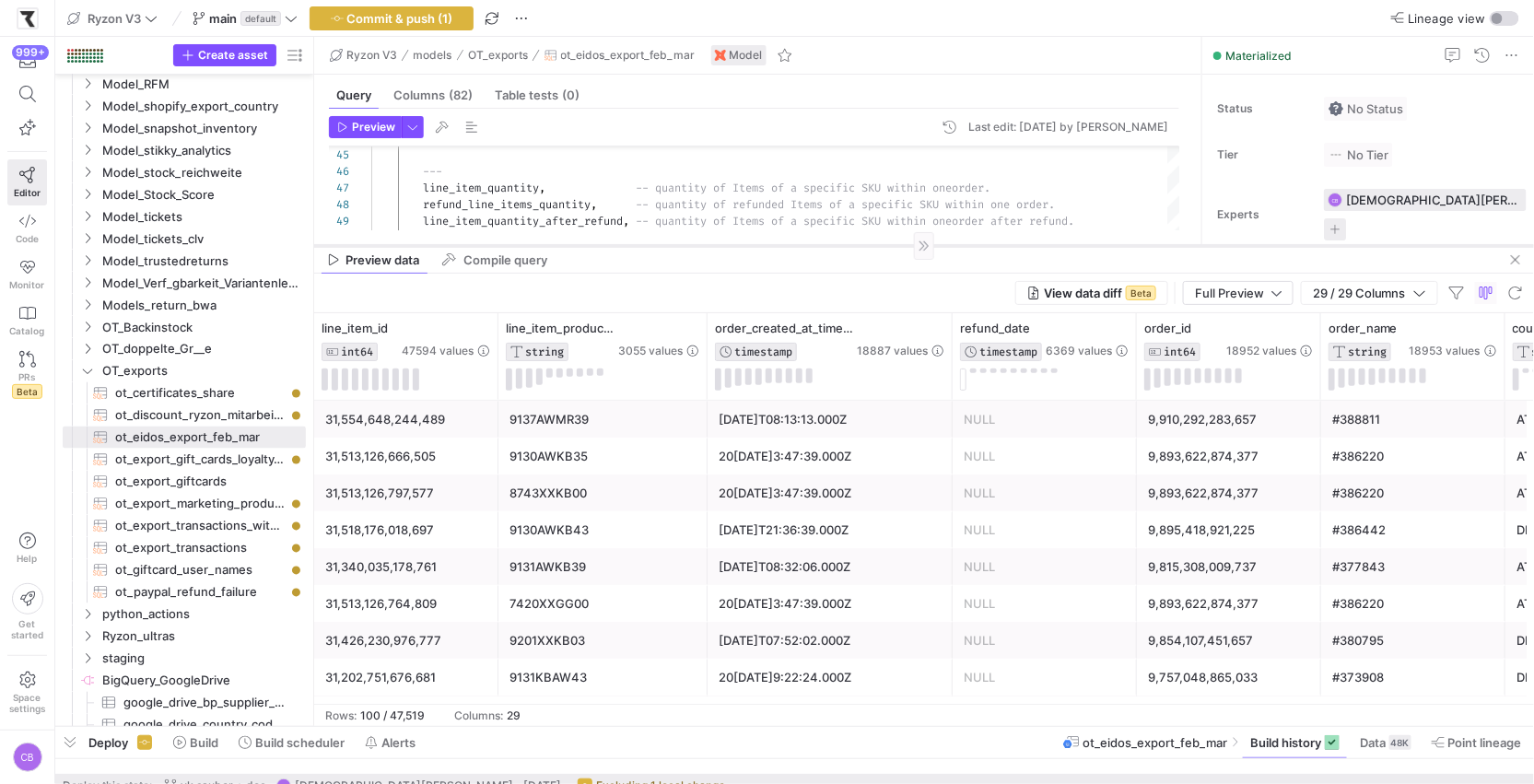 drag, startPoint x: 596, startPoint y: 598, endPoint x: 627, endPoint y: 238, distance: 361.33226 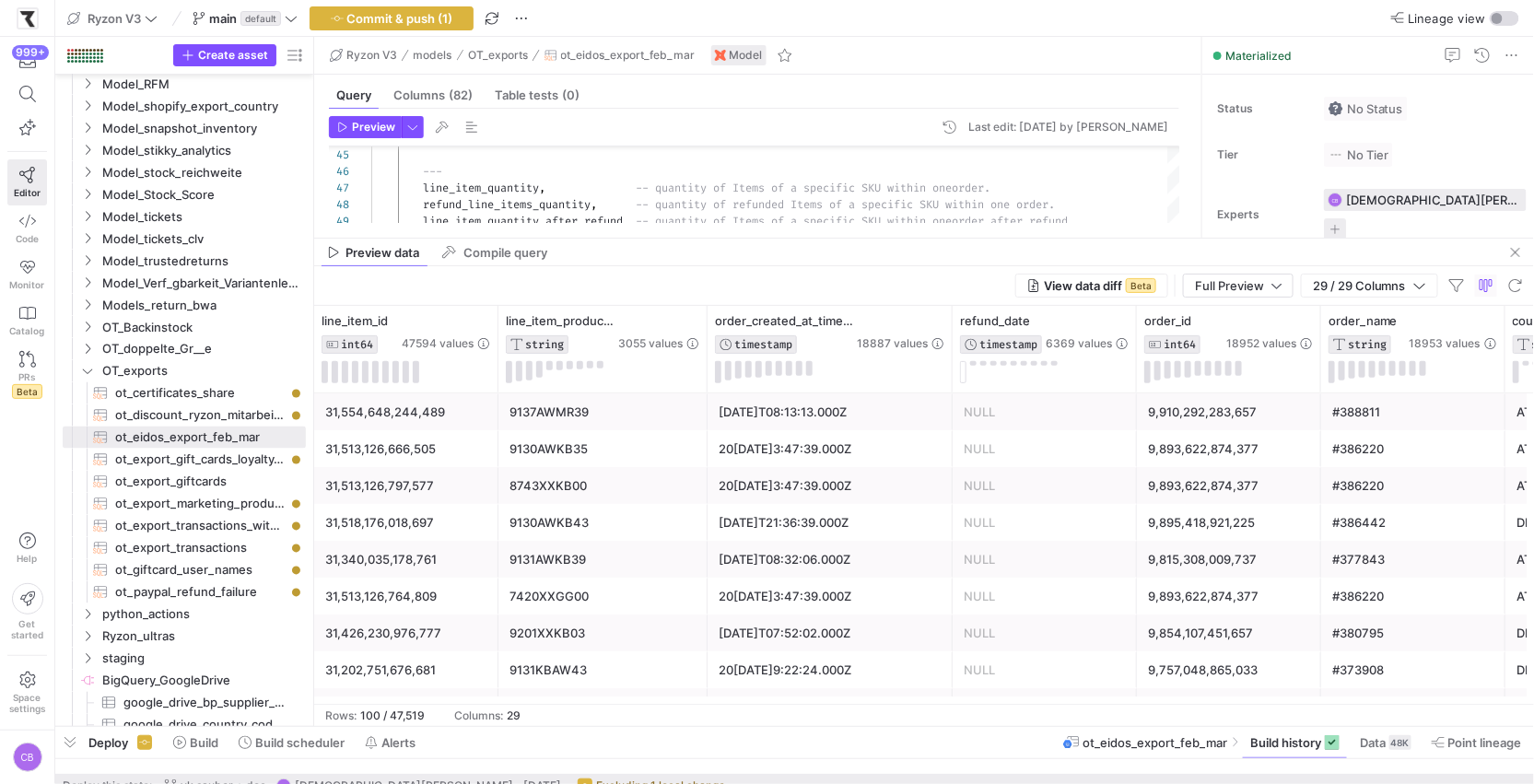 scroll, scrollTop: 0, scrollLeft: 806, axis: horizontal 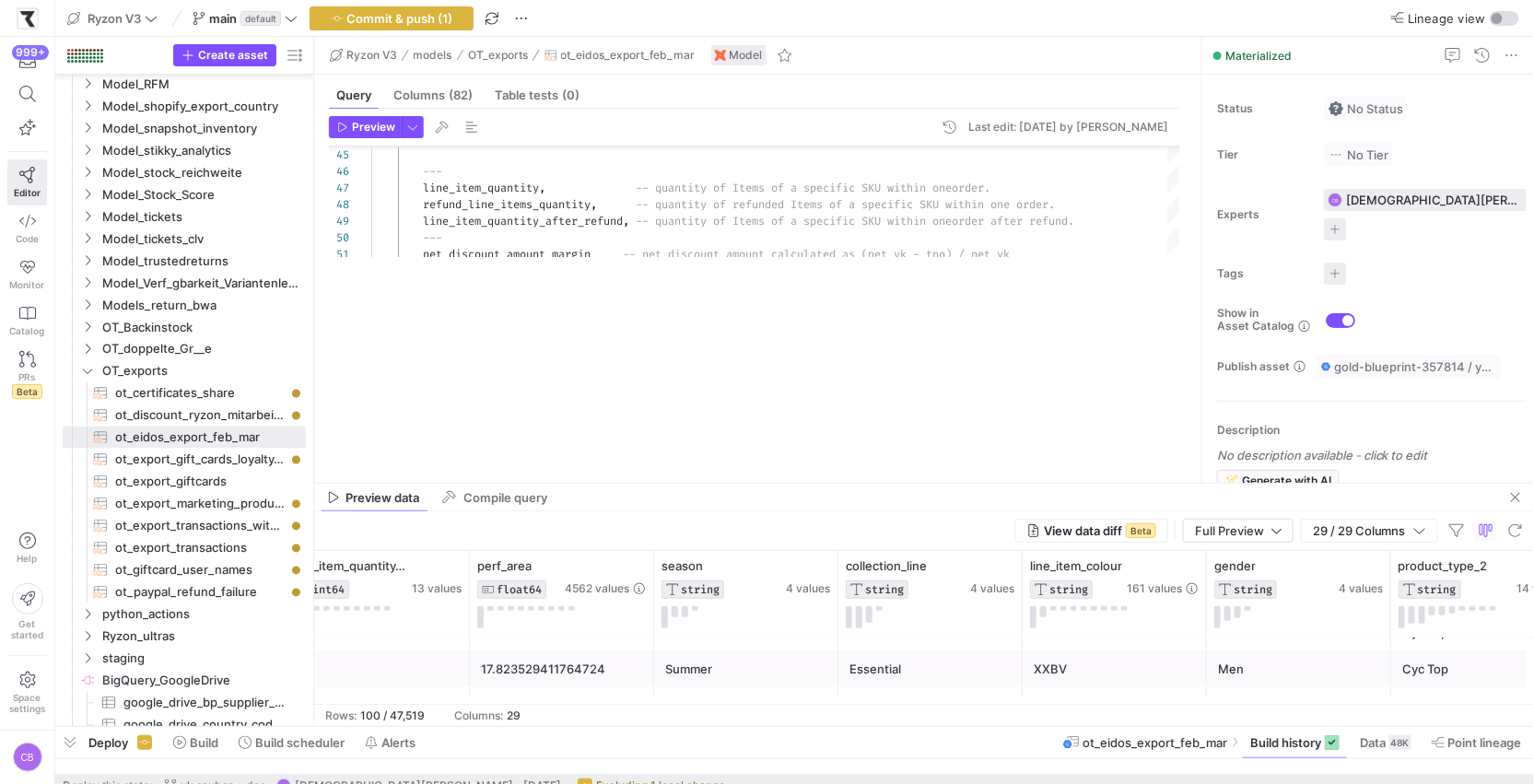 drag, startPoint x: 1091, startPoint y: 236, endPoint x: 1111, endPoint y: 478, distance: 242.82504 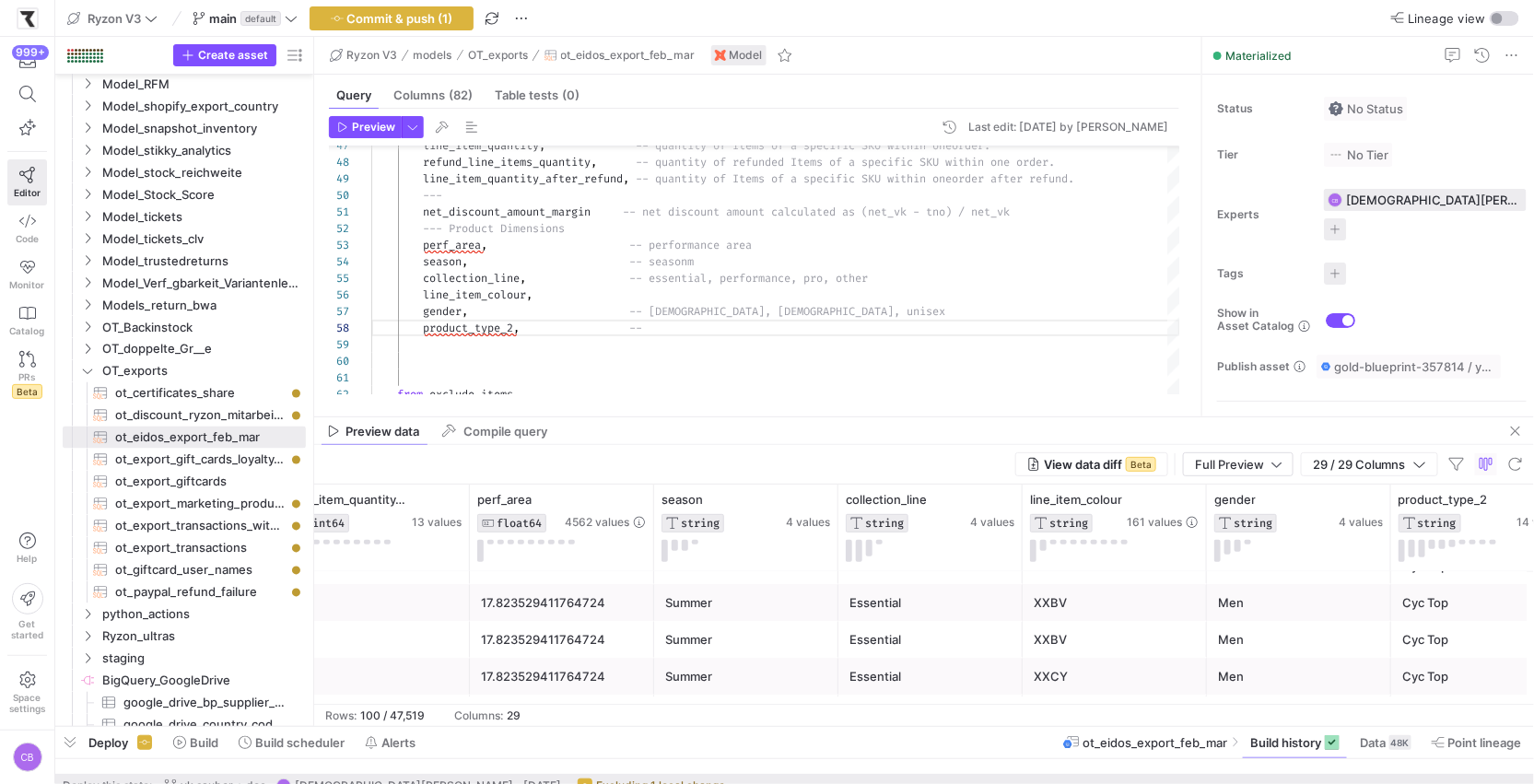 drag, startPoint x: 805, startPoint y: 480, endPoint x: 805, endPoint y: 448, distance: 32 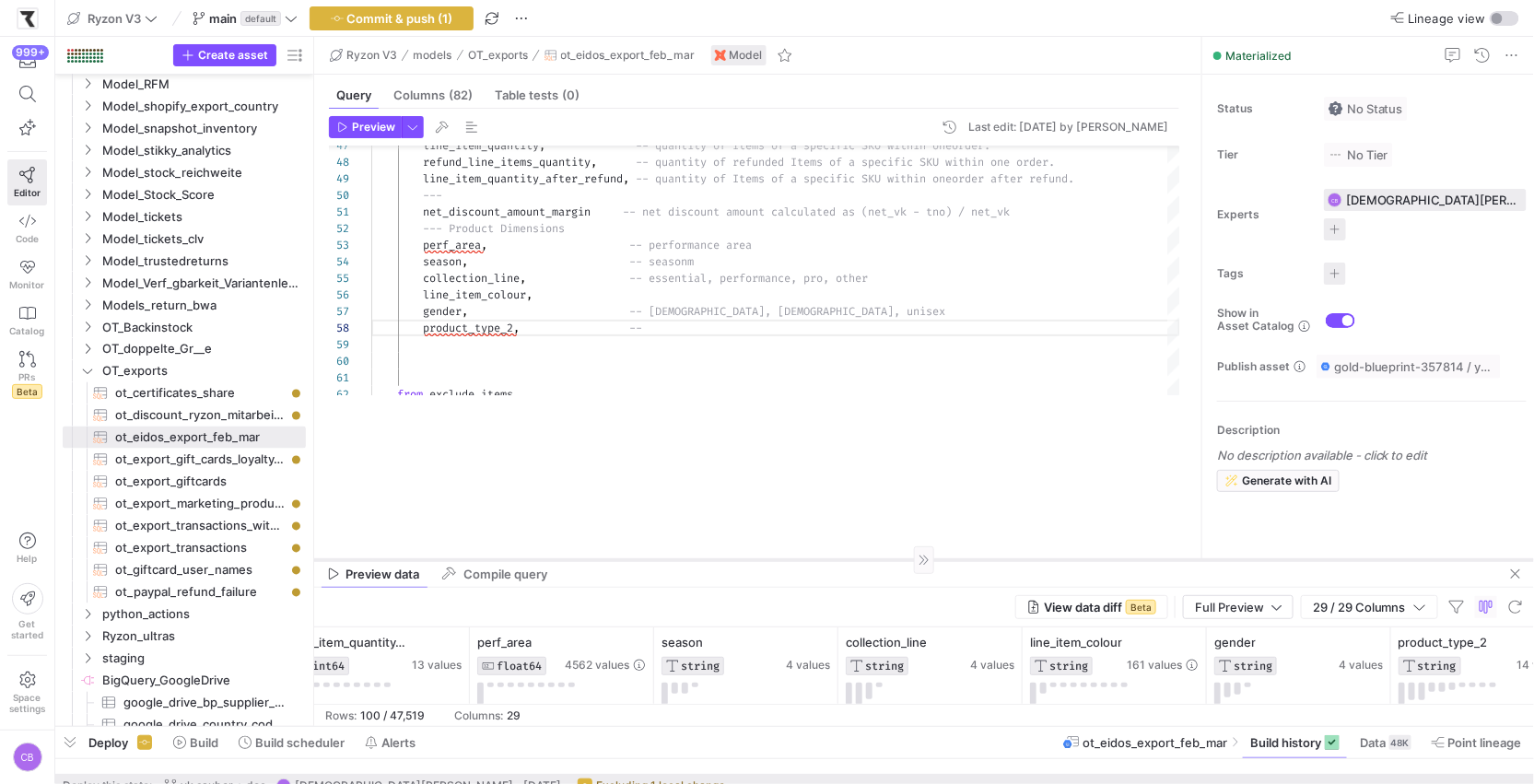 drag, startPoint x: 899, startPoint y: 415, endPoint x: 912, endPoint y: 558, distance: 143.58969 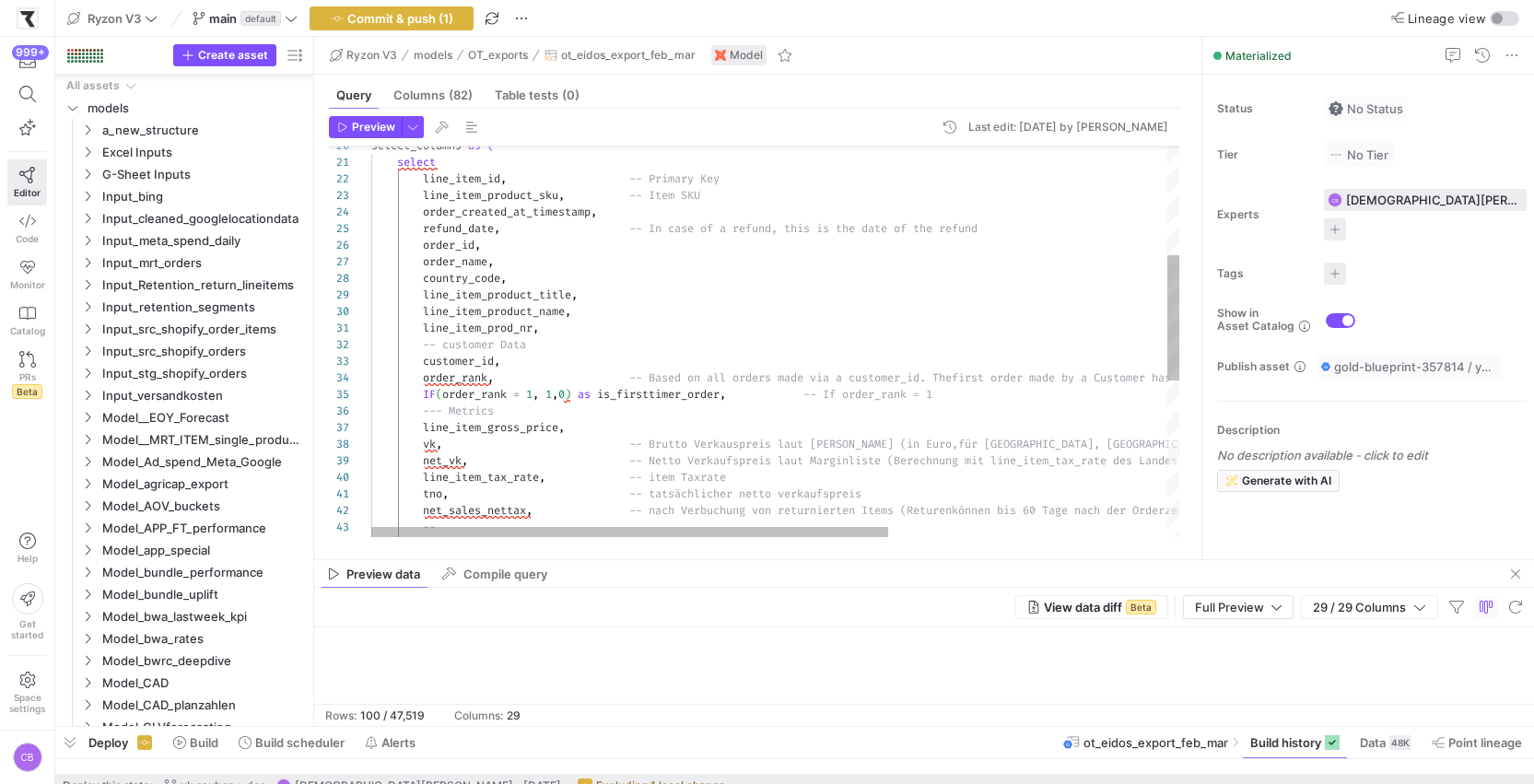 click on "--          line_item_total_discount_amount ,   -- Von Shopify ausgegebener discount amount (ist  leider verfälscht in Sale Zeiträumen, in denen der  Shopify vk verändert wird --> Black Week)          net_sales_nettax ,                 -- nach Verbuchung von returnierten Items (Returen  können bis 60 Tage nach der Orderzeitpunkt  getätigt werden)          tno ,                              -- tatsächlicher netto verkaufspreis          line_item_tax_rate ,               -- item Taxrate          net_vk ,                           -- Netto Verkaufspreis laut Marginliste (Berechnun g mit line_item_tax_rate des Landes aus Shopify)          line_item_gross_price ,          vk ,                               -- Brutto Verkauspreis laut Margenliste (in Euro,  --- Metrics" at bounding box center (994, 417) 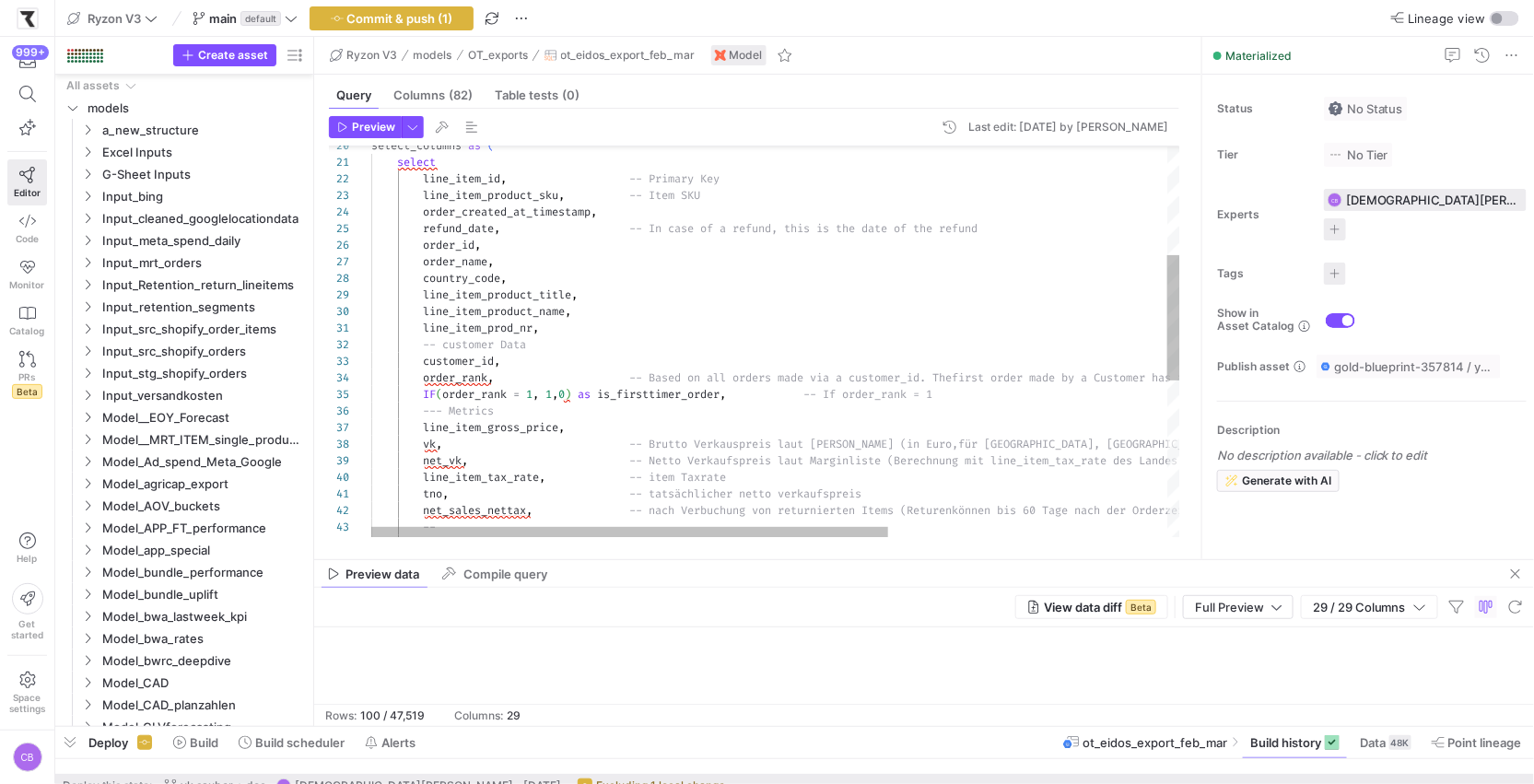 scroll, scrollTop: 116, scrollLeft: 139, axis: both 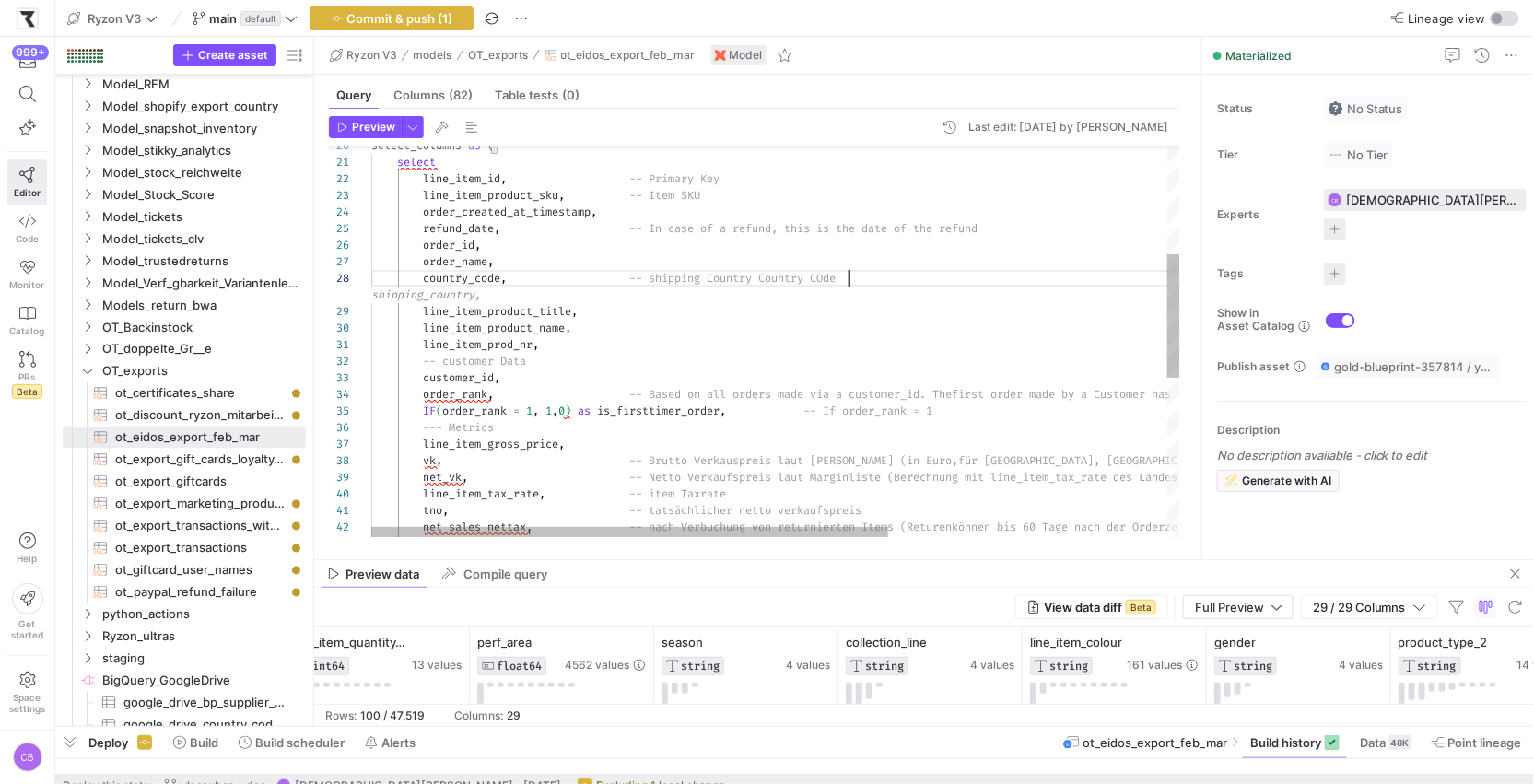 click on "--          net_sales_nettax ,                 -- nach Verbuchung von returnierten Items (Returen  können bis 60 Tage nach der Orderzeitpunkt  getätigt werden)          tno ,                              -- tatsächlicher netto verkaufspreis          line_item_tax_rate ,               -- item Taxrate          net_vk ,                           -- Netto Verkaufspreis laut Marginliste (Berechnun g mit line_item_tax_rate des Landes aus Shopify)          line_item_gross_price ,          vk ,                               -- Brutto Verkauspreis laut Margenliste (in Euro,  für Schweiz, USA, GB. umgerechnet mit dem für die  Order angewandten Wechselkurs)          --- Metrics          IF ( order_rank   =   1 ,   1 , 0 )   as   is_firsttimer_order ,          , , ," at bounding box center [994, 426] 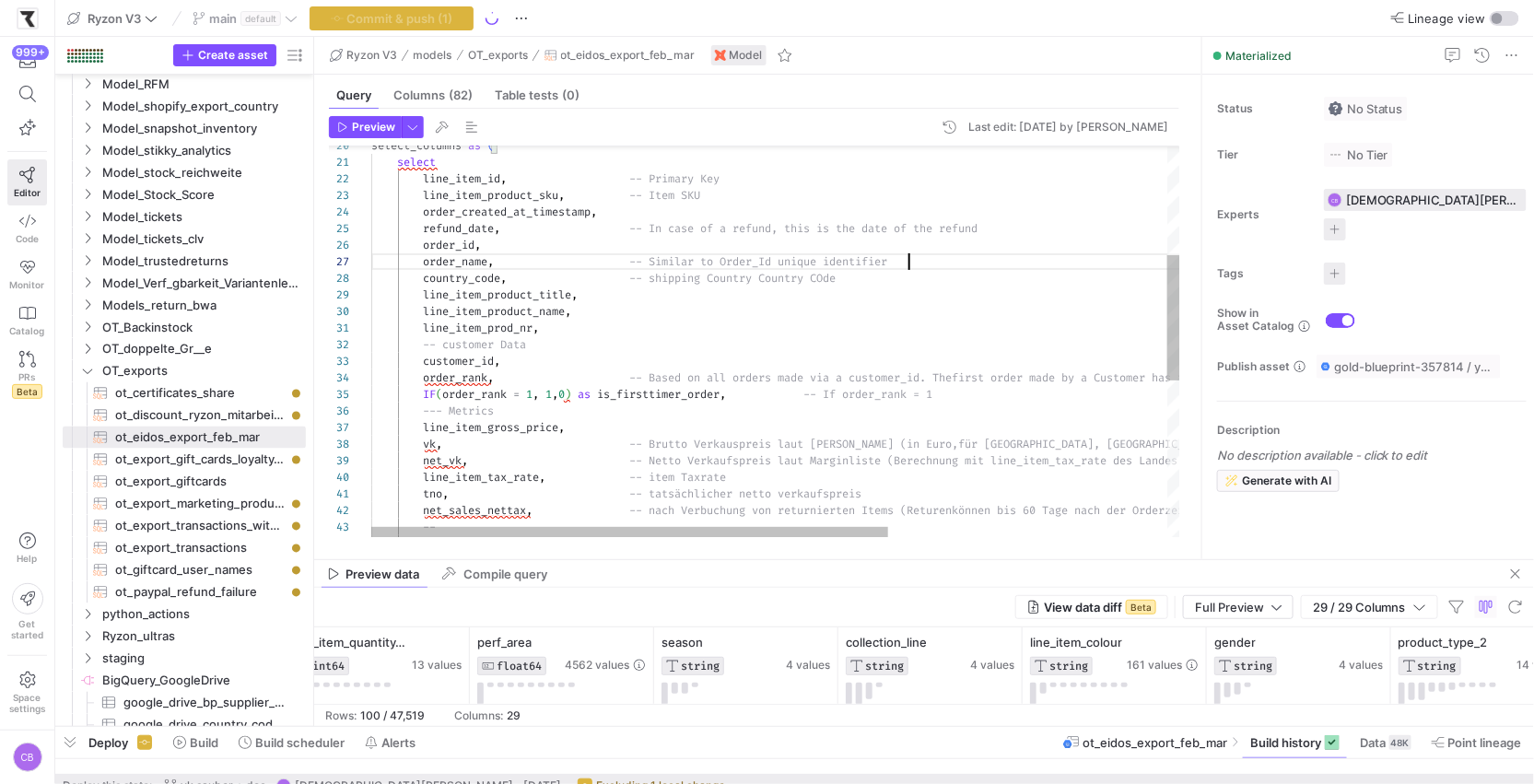 scroll, scrollTop: 99, scrollLeft: 536, axis: both 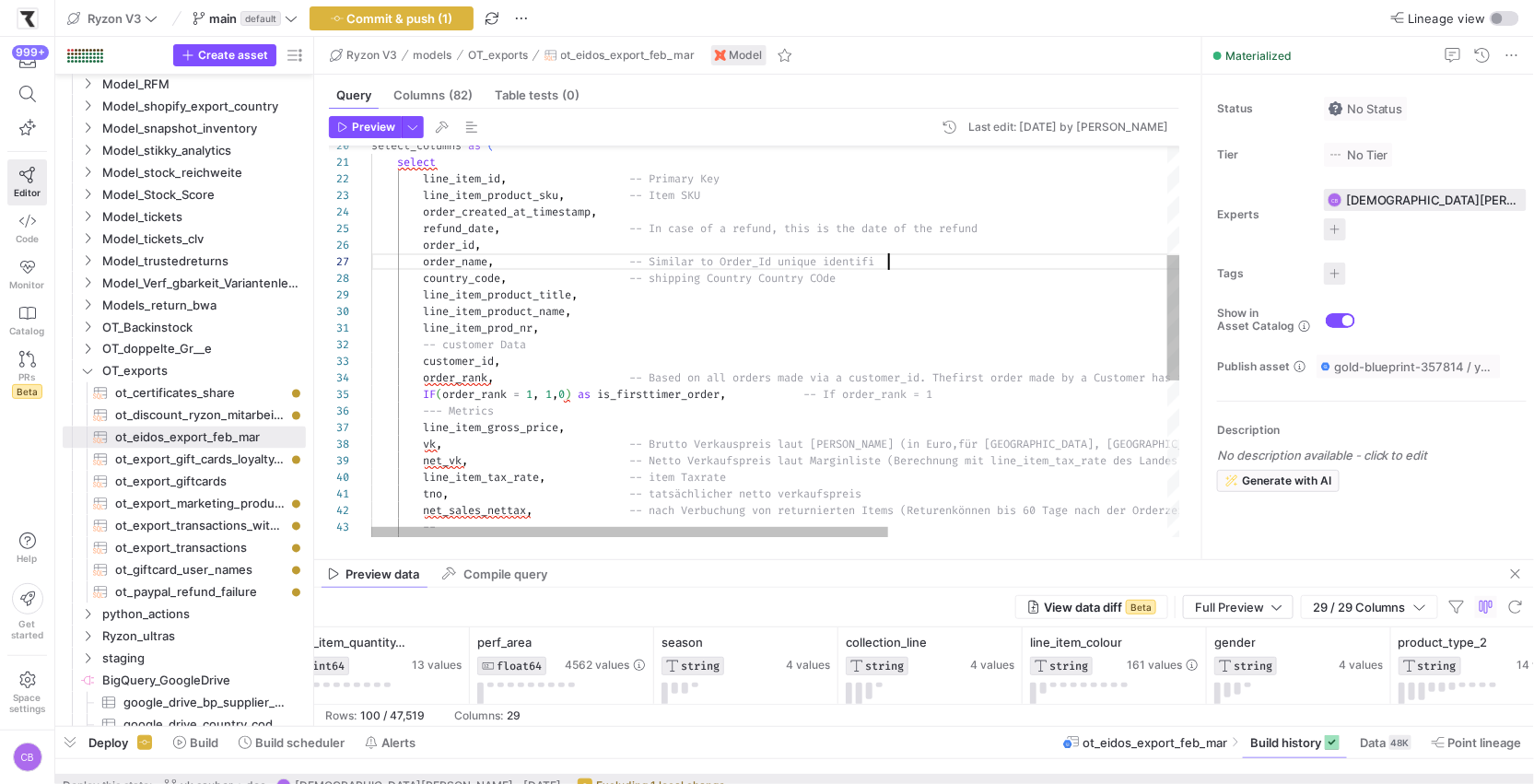 click on "select_columns   as   (      select            line_item_id ,                     -- Primary Key          line_item_product_sku ,            -- Item SKU          order_created_at_timestamp ,          refund_date ,                      -- In case of a refund, this is the date of the re fund          order_id ,                                order_name ,                       -- Similar to Order_Id unique identifi          country_code ,                     -- shipping Country Country COde          line_item_product_title ,          line_item_product_name ,          line_item_prod_nr ,          -- customer Data          customer_id ,          order_rank ,                       -- Based on all orders made via a customer_id. The IF (   = 1" at bounding box center (994, 417) 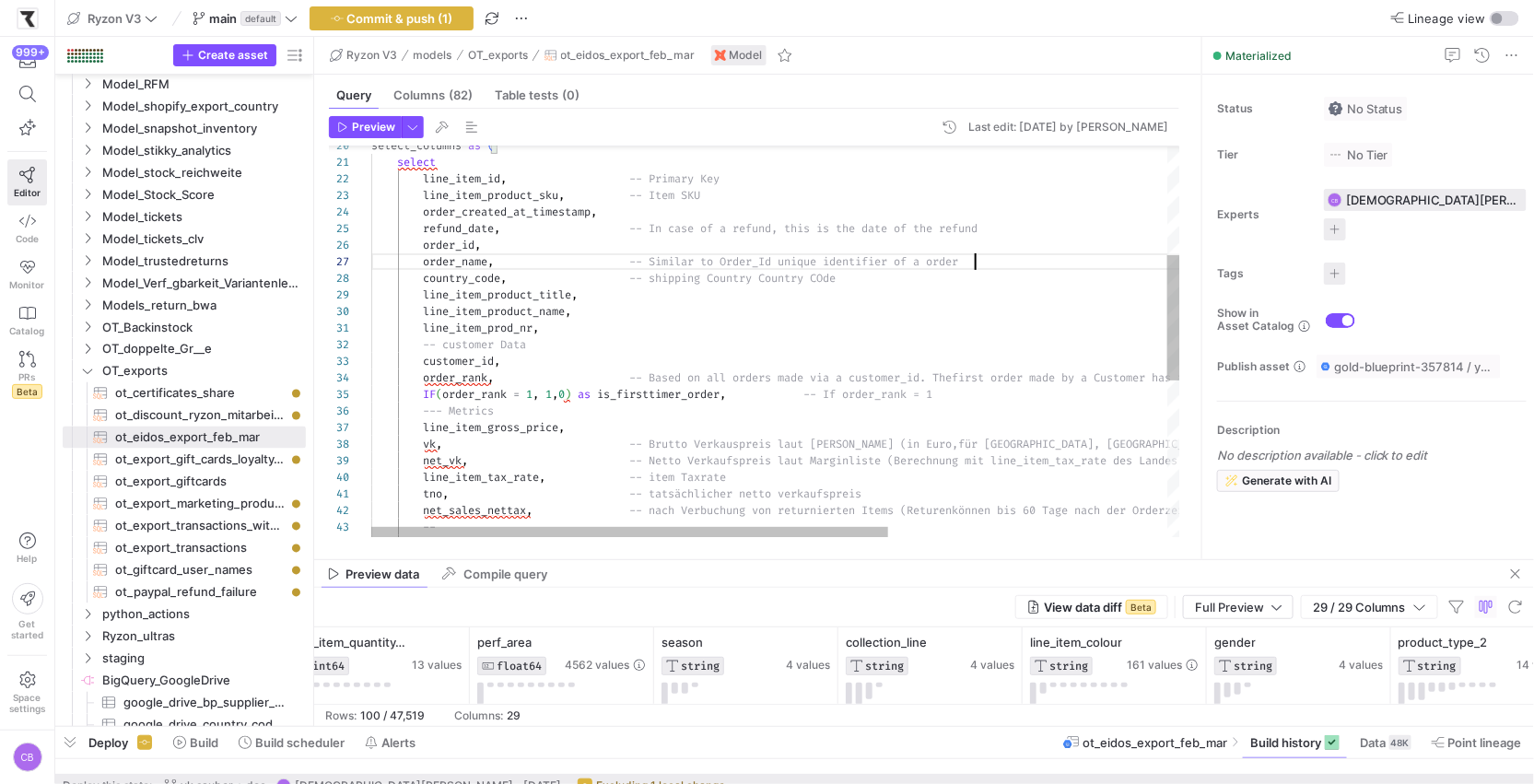 scroll, scrollTop: 99, scrollLeft: 603, axis: both 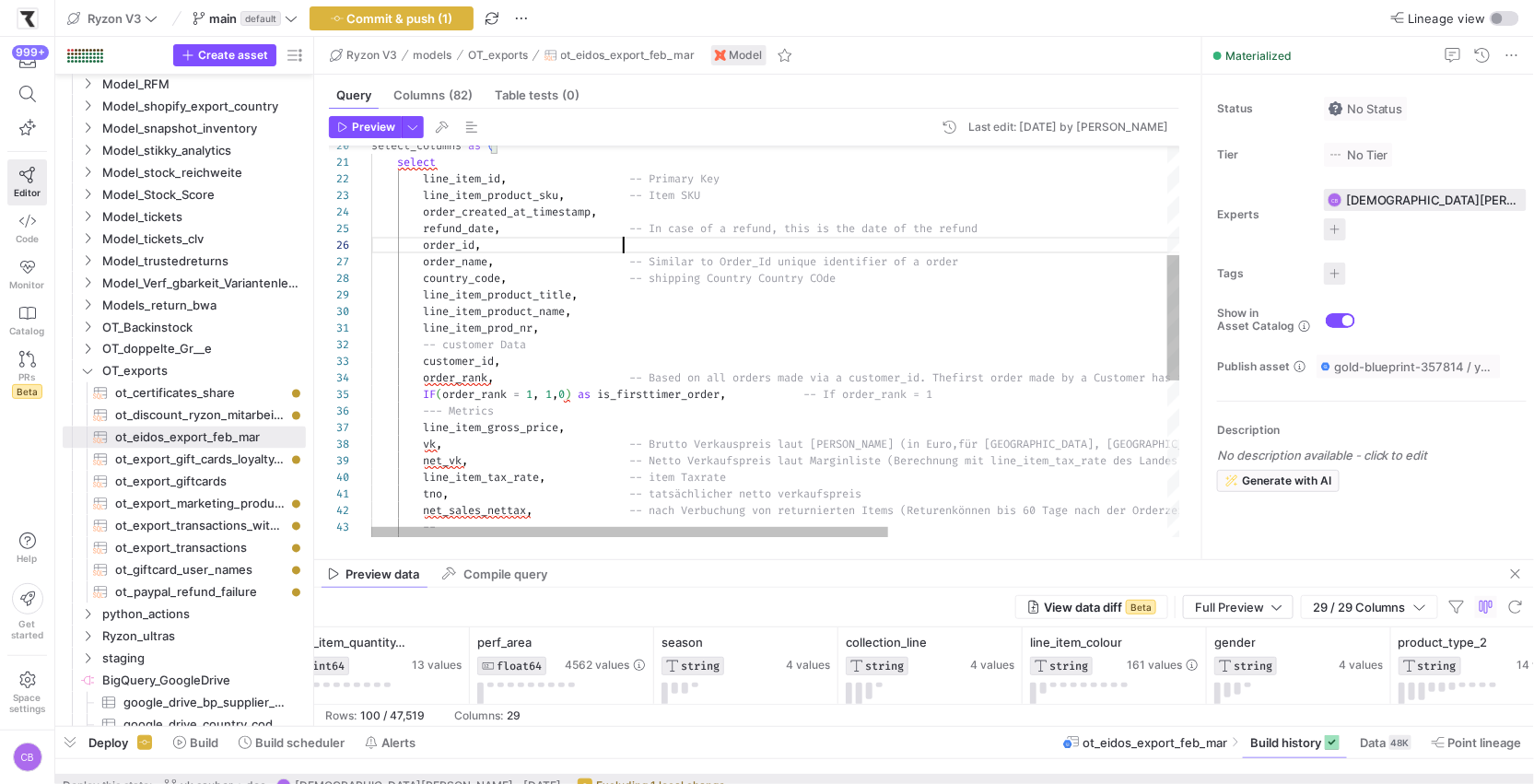 click on "select_columns   as   (      select            line_item_id ,                     -- Primary Key          line_item_product_sku ,            -- Item SKU          order_created_at_timestamp ,          refund_date ,                      -- In case of a refund, this is the date of the re fund          order_id ,                                order_name ,                       -- Similar to Order_Id unique identifier of a orde r          country_code ,                     -- shipping Country Country COde          line_item_product_title ,          line_item_product_name ,          line_item_prod_nr ,          -- customer Data          customer_id ,          order_rank ,                        second 2 and so on          IF (   =" at bounding box center [994, 417] 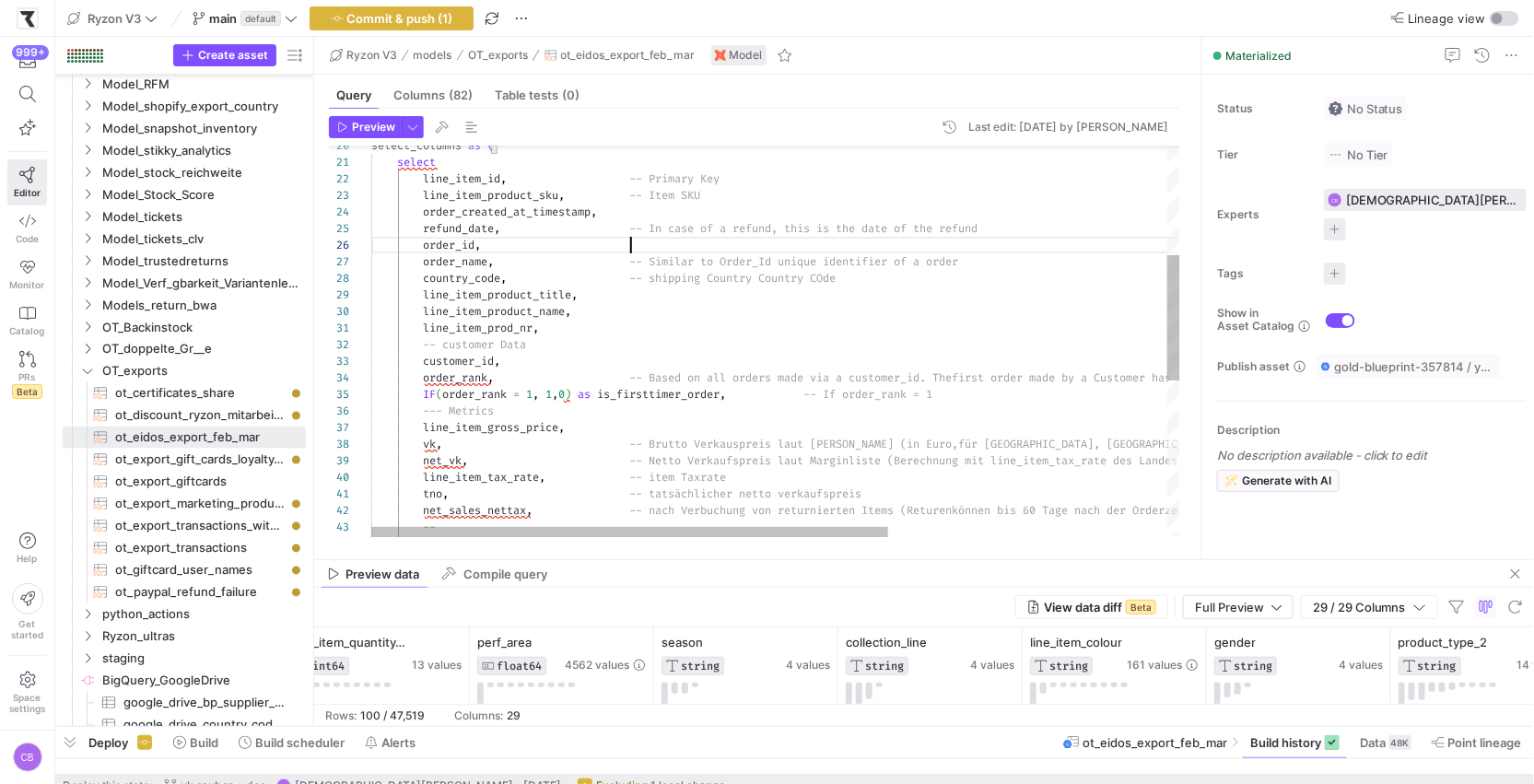 scroll, scrollTop: 83, scrollLeft: 259, axis: both 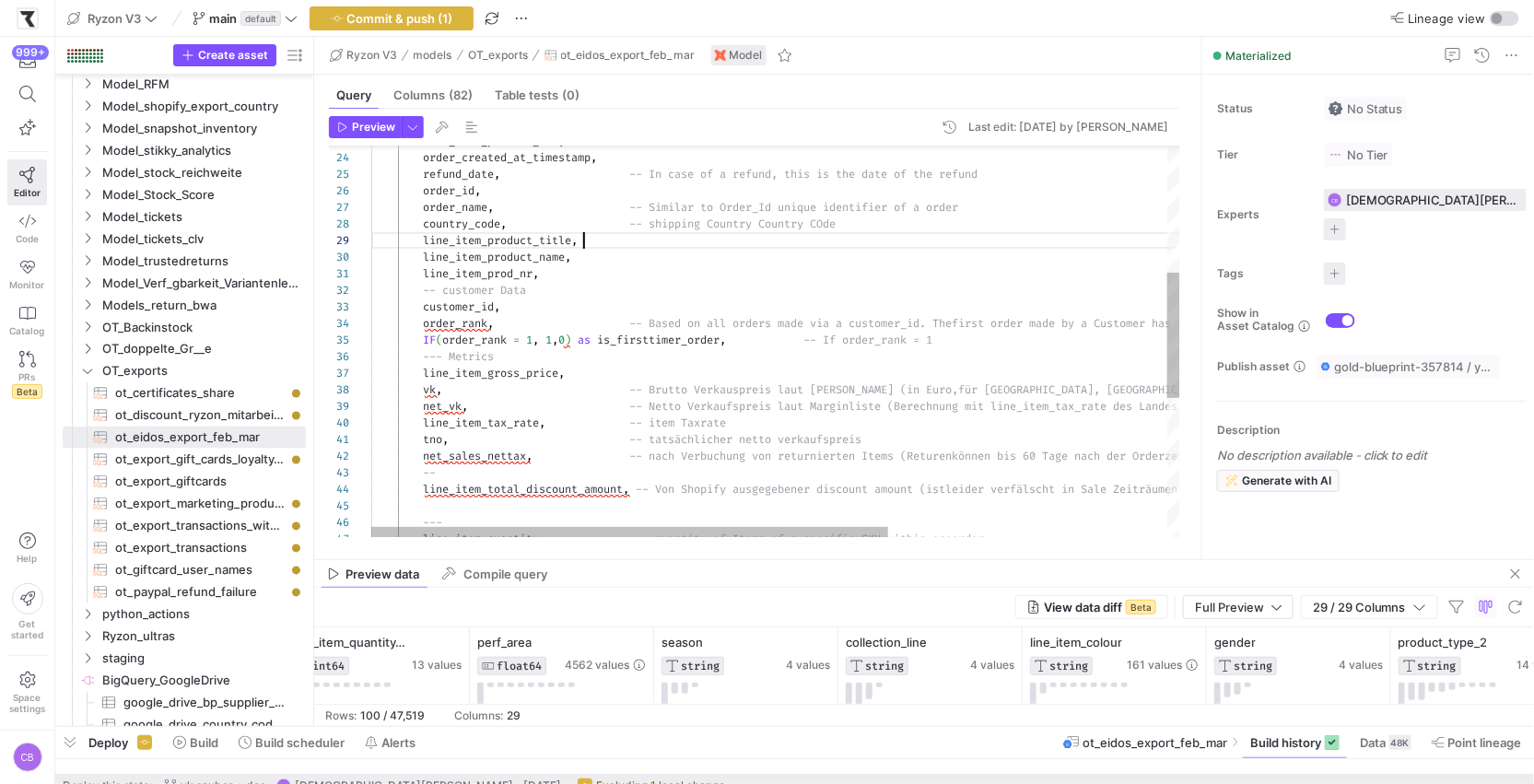 type on "line_item_id,                   -- Primary Key
line_item_product_sku,          -- Item SKU
order_created_at_timestamp,
refund_date,                    -- In case of a refund, this is the date of the refund
order_id,
order_name,                     -- Similar to Order_Id unique identifier of a order
country_code,                   -- shipping Country Country COde
line_item_product_title,
line_item_product_name," 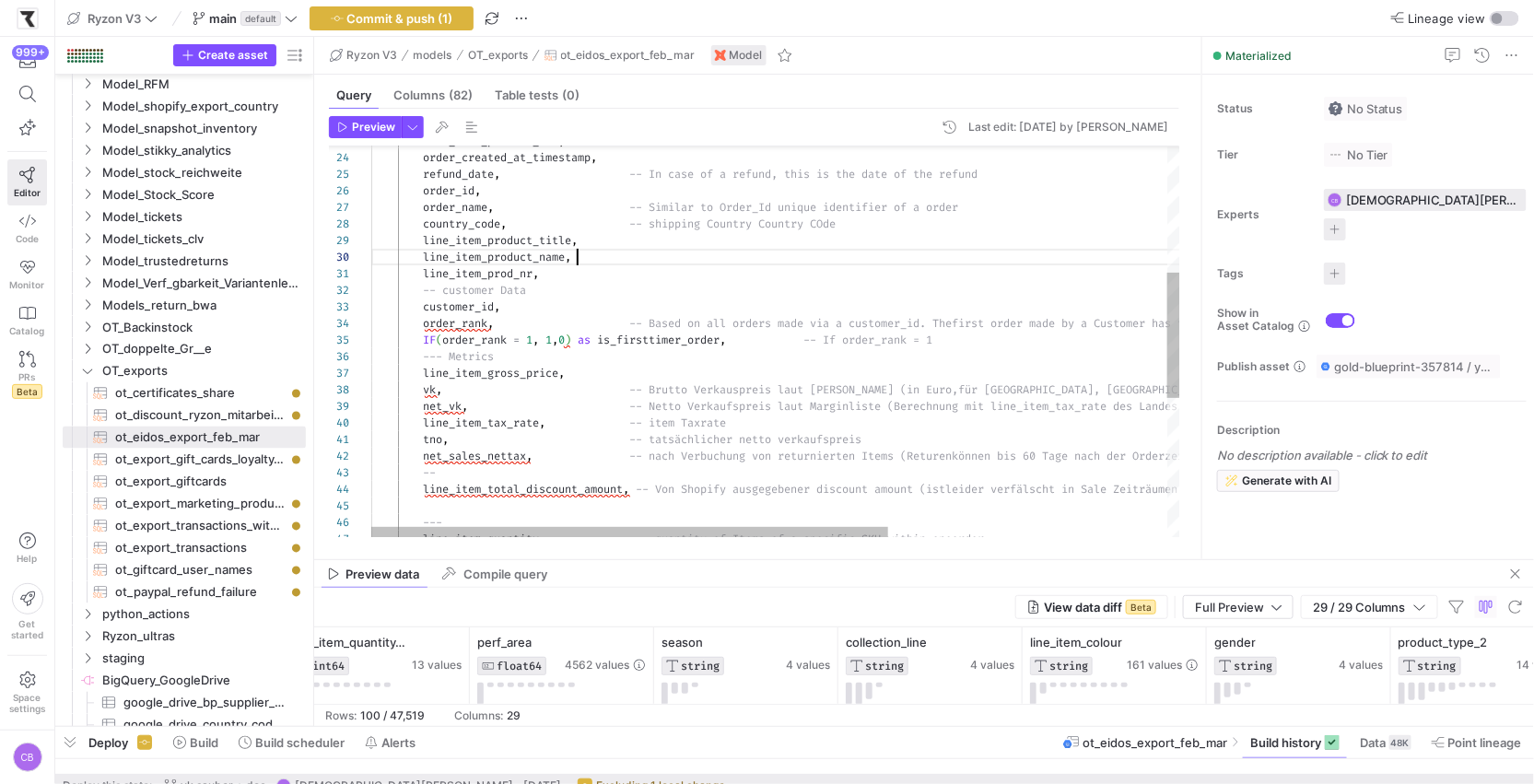 scroll, scrollTop: 132, scrollLeft: 205, axis: both 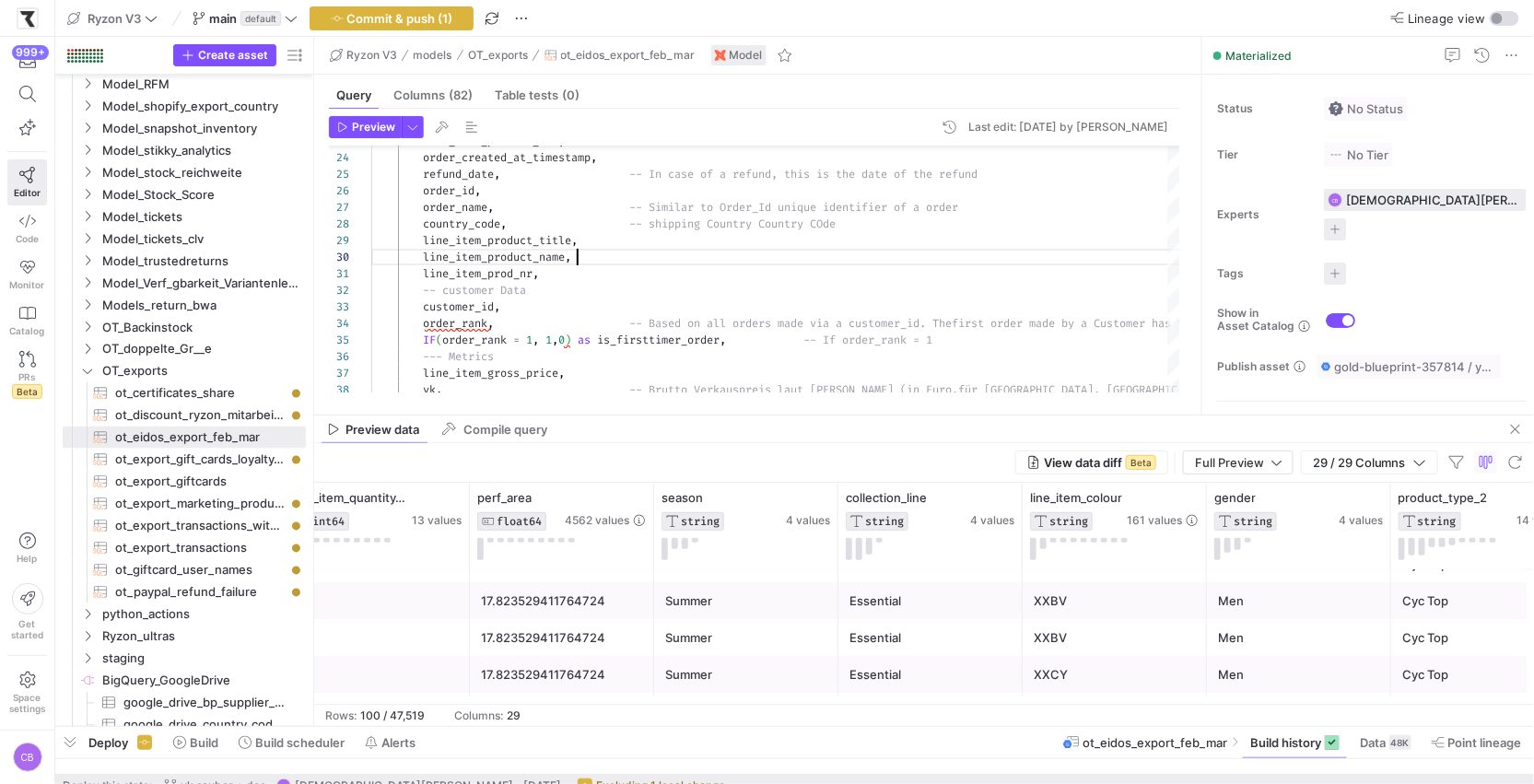 drag, startPoint x: 808, startPoint y: 557, endPoint x: 822, endPoint y: 287, distance: 270.3627 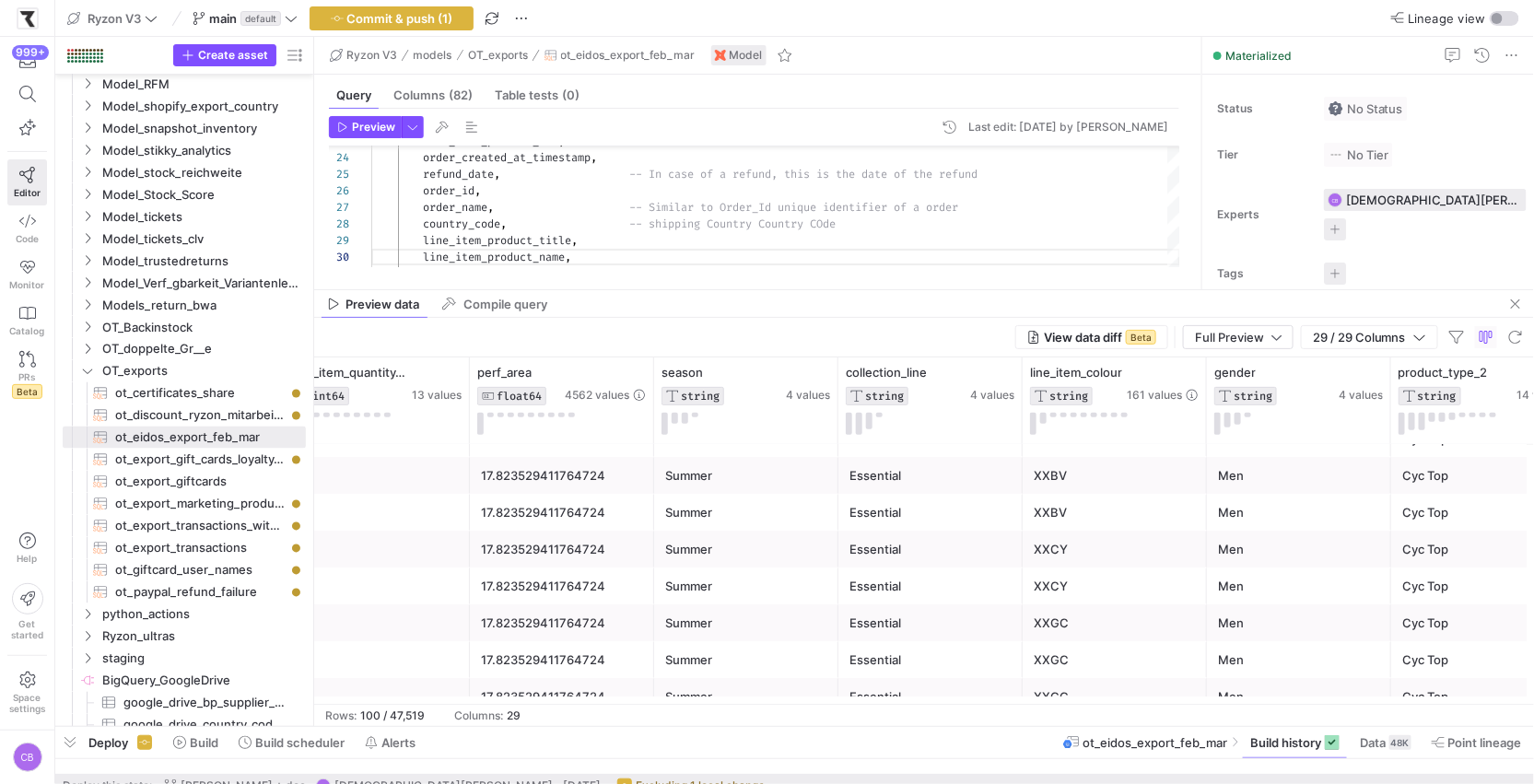 scroll, scrollTop: 0, scrollLeft: 4243, axis: horizontal 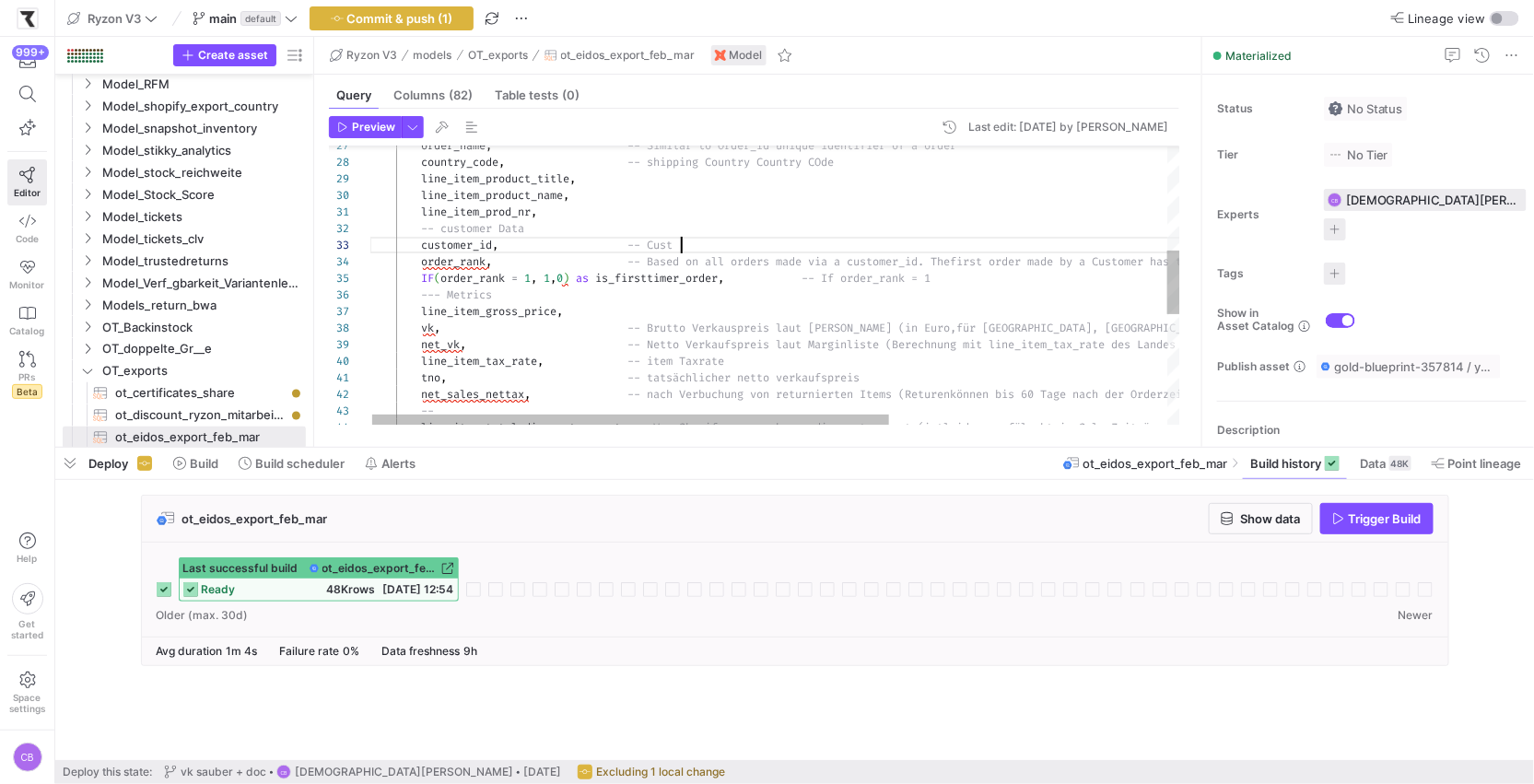 click on "customer_id ,                      -- Cust          order_rank ,                       -- Based on all orders made via a customer_id. The  first order made by a Customer has the rank 1 the  second 2 and so on          -- customer Data          line_item_prod_nr ,          line_item_product_name ,          country_code ,                     -- shipping Country Country COde          line_item_product_title ,          order_name ,                       -- Similar to Order_Id unique identifier of a orde r          IF ( order_rank   =   1 ,   1 , 0 )   as   is_firsttimer_order ,              -- If order_rank = 1          --- Metrics          line_item_gross_price ,          vk ,                               Order angewandten Wechselkurs) ," at bounding box center (992, 301) 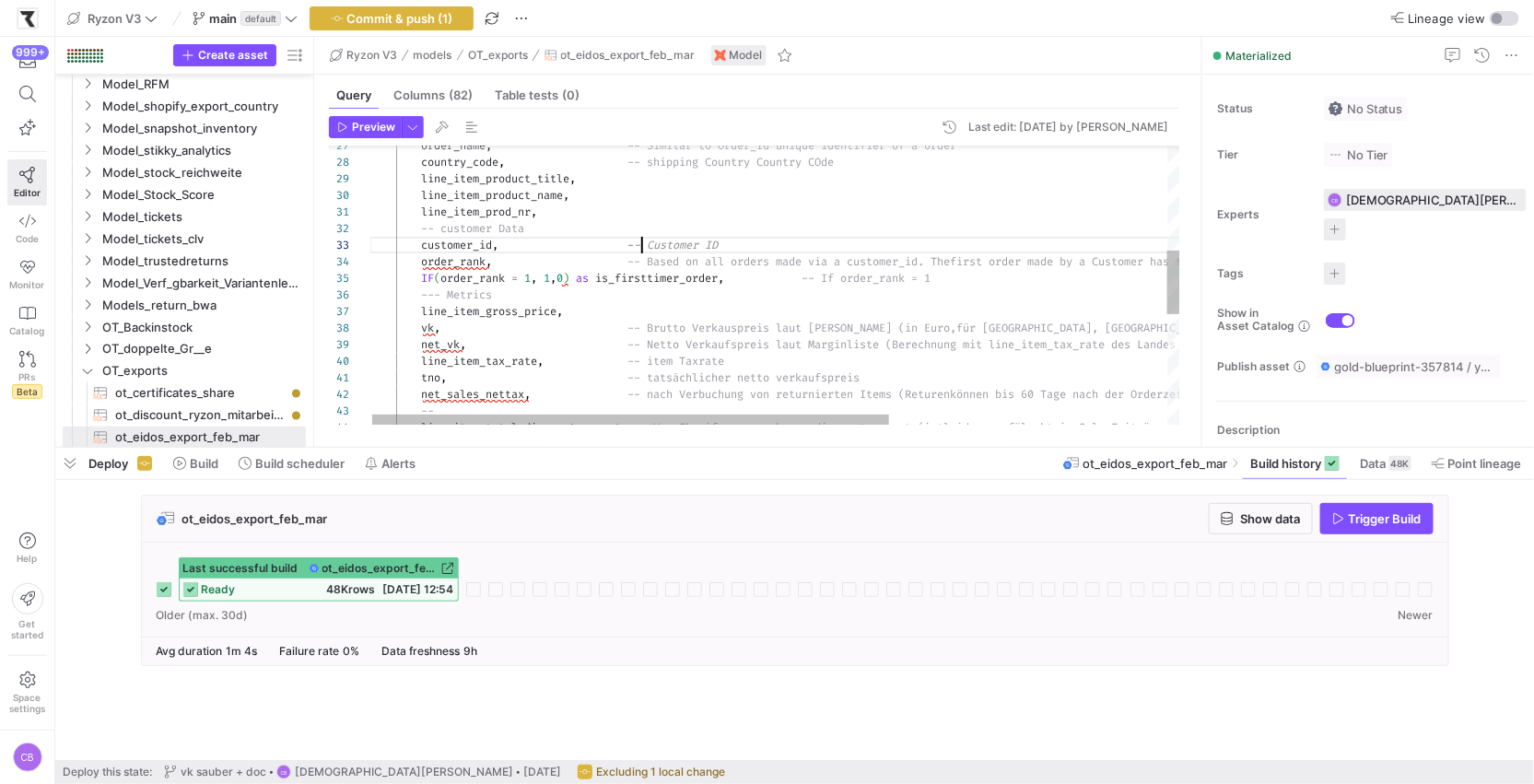 scroll, scrollTop: 33, scrollLeft: 264, axis: both 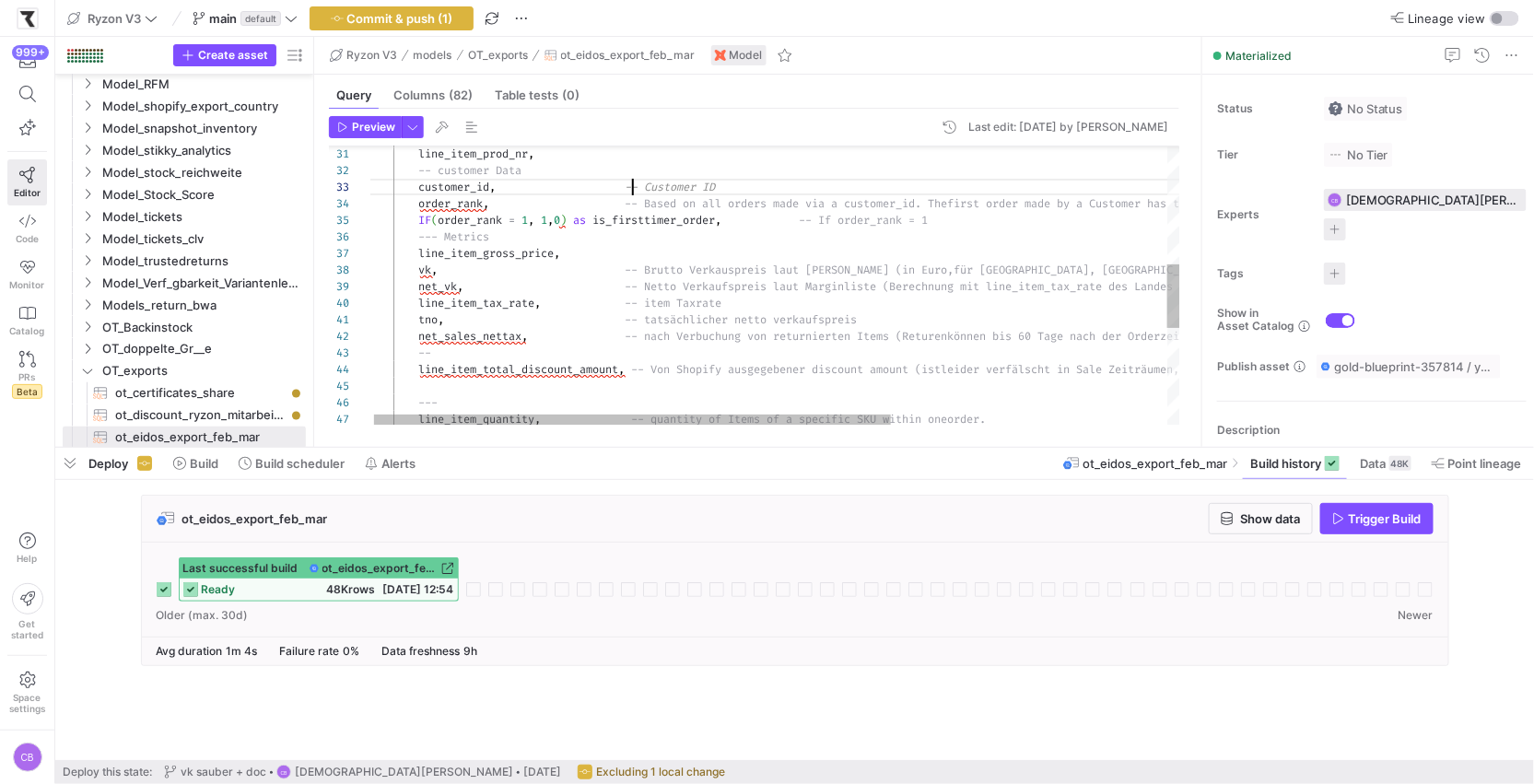 click on "customer_id ,                      -- Customer ID          order_rank ,                       -- Based on all orders made via a customer_id. The  first order made by a Customer has the rank 1 the  second 2 and so on          -- customer Data          line_item_prod_nr ,          IF ( order_rank   =   1 ,   1 , 0 )   as   is_firsttimer_order ,              -- If order_rank = 1          --- Metrics          line_item_gross_price ,          vk ,                               -- Brutto Verkauspreis laut Margenliste (in Euro,  für Schweiz, USA, GB. umgerechnet mit dem für die  Order angewandten Wechselkurs)          net_vk ,                           -- Netto Verkaufspreis laut Marginliste (Berechnun g mit line_item_tax_rate des Landes aus Shopify) , tno , , --" at bounding box center [989, 243] 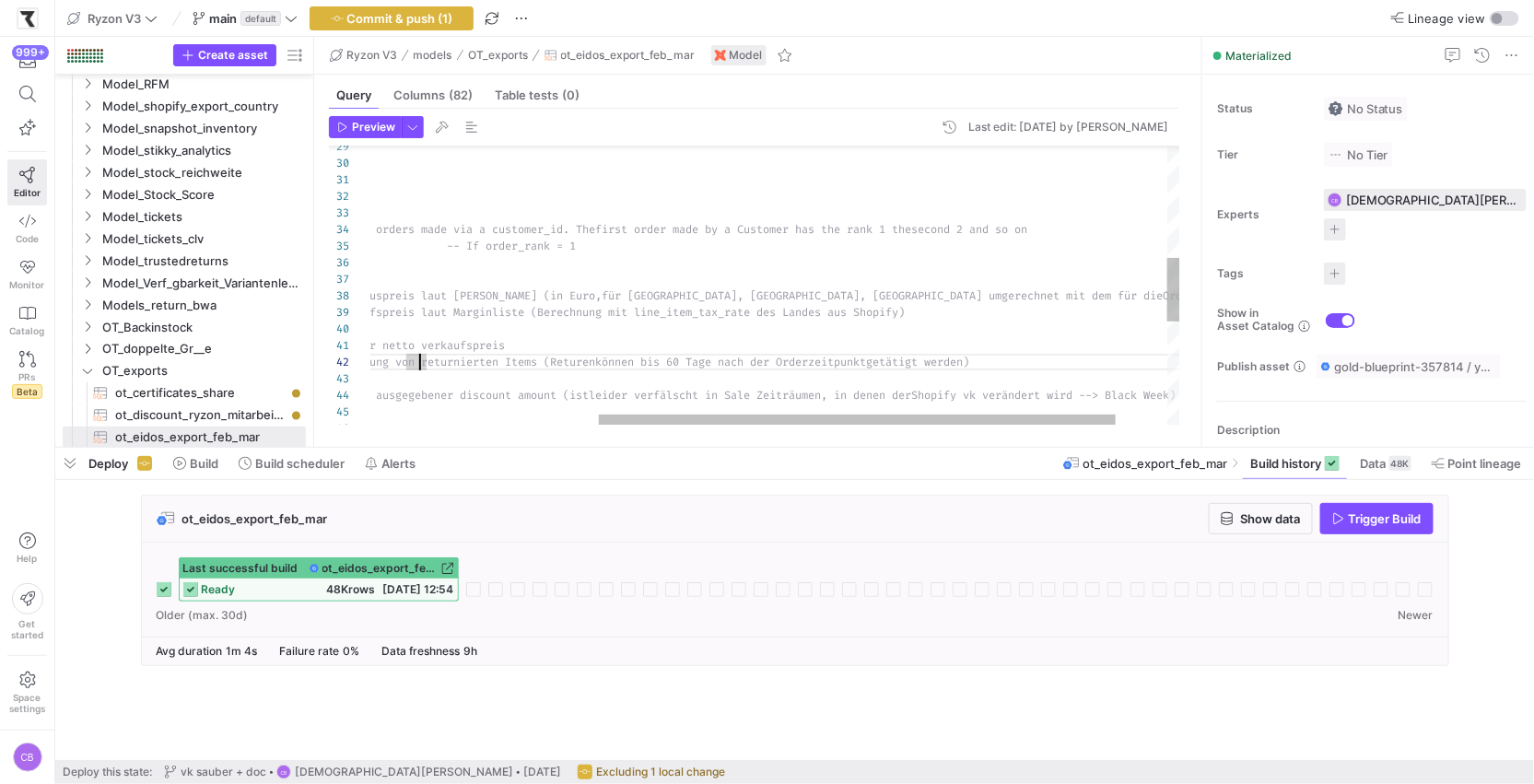 click on "customer_id ,                               order_rank ,                       -- Based on all orders made via a customer_id. The  first order made by a Customer has the rank 1 the  second 2 and so on          -- customer Data          line_item_prod_nr ,          IF ( order_rank   =   1 ,   1 , 0 )   as   is_firsttimer_order ,              -- If order_rank = 1          --- Metrics          line_item_gross_price ,          vk ,                               -- Brutto Verkauspreis laut Margenliste (in Euro,  für Schweiz, USA, GB. umgerechnet mit dem für die  Order angewandten Wechselkurs)          net_vk ,                           -- Netto Verkaufspreis laut Marginliste (Berechnun g mit line_item_tax_rate des Landes aus Shopify)          , tno , , --" at bounding box center (638, 269) 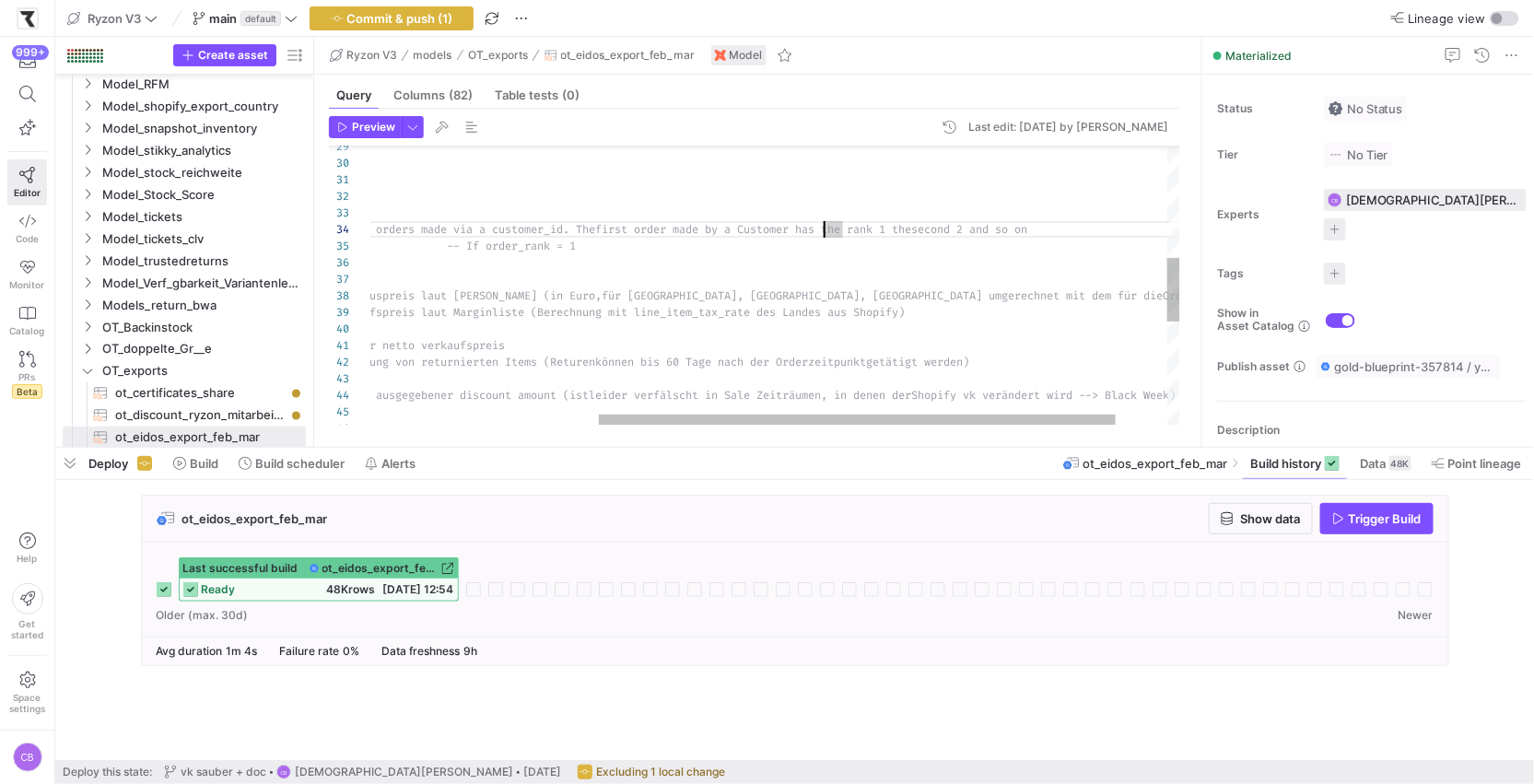 click on "customer_id ,                               order_rank ,                       -- Based on all orders made via a customer_id. The  first order made by a Customer has the rank 1 the  second 2 and so on          -- customer Data          line_item_prod_nr ,          IF ( order_rank   =   1 ,   1 , 0 )   as   is_firsttimer_order ,              -- If order_rank = 1          --- Metrics          line_item_gross_price ,          vk ,                               -- Brutto Verkauspreis laut Margenliste (in Euro,  für Schweiz, USA, GB. umgerechnet mit dem für die  Order angewandten Wechselkurs)          net_vk ,                           -- Netto Verkaufspreis laut Marginliste (Berechnun g mit line_item_tax_rate des Landes aus Shopify)          , tno , , --" at bounding box center [638, 269] 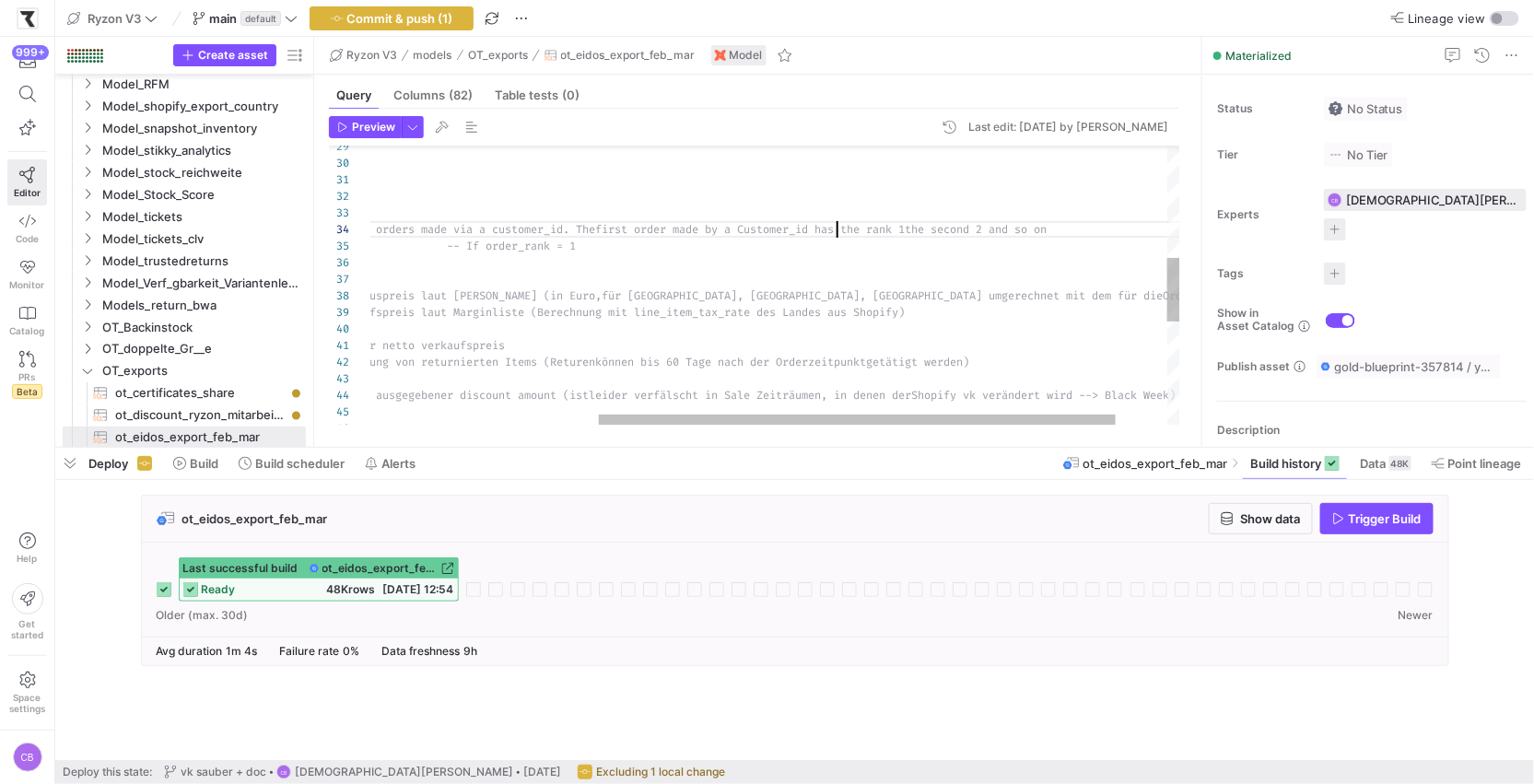 scroll, scrollTop: 49, scrollLeft: 822, axis: both 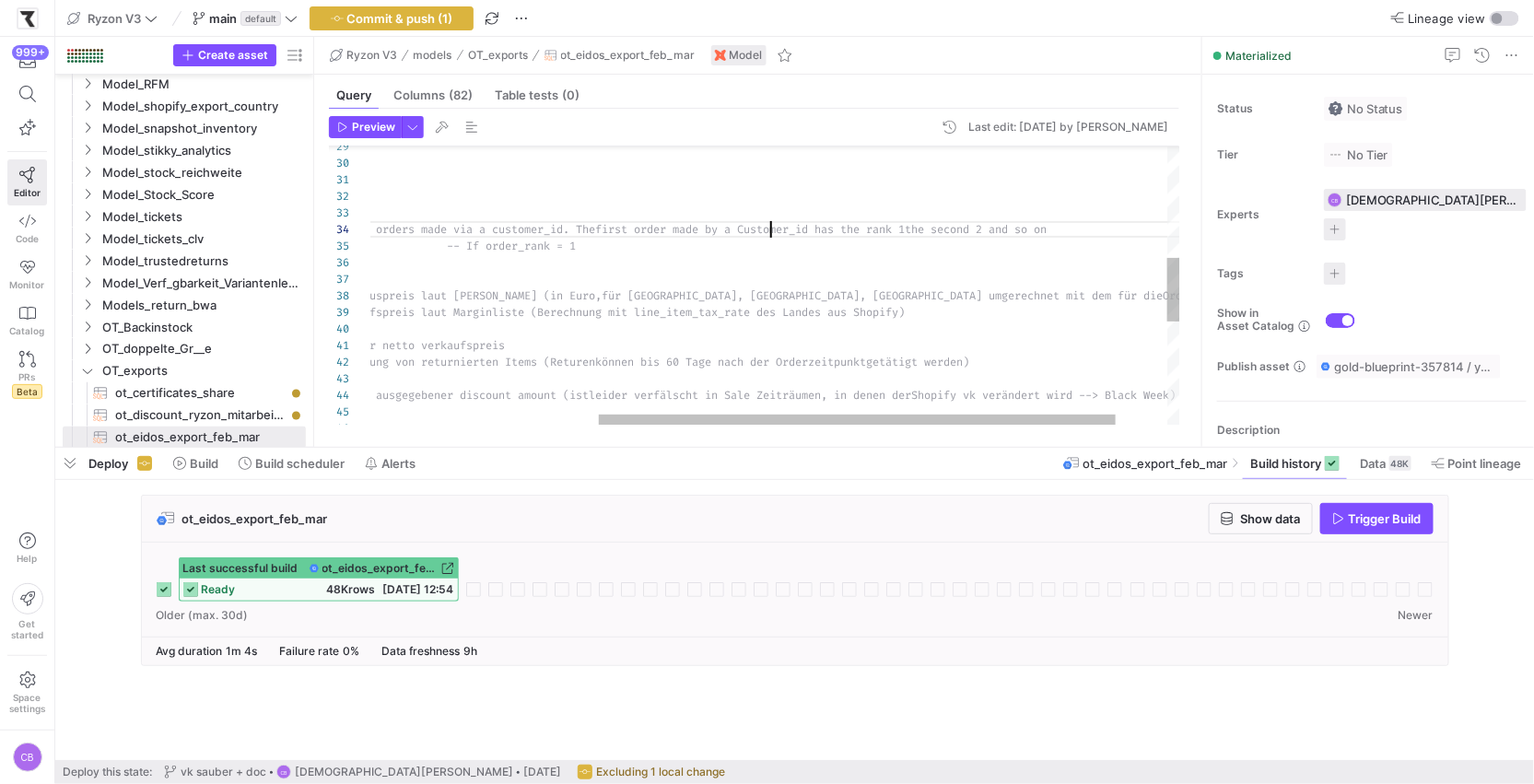 click on "customer_id ,                               order_rank ,                       -- Based on all orders made via a customer_id. The  first order made by a Customer_id has the rank 1  the second 2 and so on          -- customer Data          line_item_prod_nr ,          IF ( order_rank   =   1 ,   1 , 0 )   as   is_firsttimer_order ,              -- If order_rank = 1          --- Metrics          line_item_gross_price ,          vk ,                               -- Brutto Verkauspreis laut Margenliste (in Euro,  für Schweiz, USA, GB. umgerechnet mit dem für die  Order angewandten Wechselkurs)          net_vk ,                           -- Netto Verkaufspreis laut Marginliste (Berechnun g mit line_item_tax_rate des Landes aus Shopify)          , tno , ," at bounding box center [638, 269] 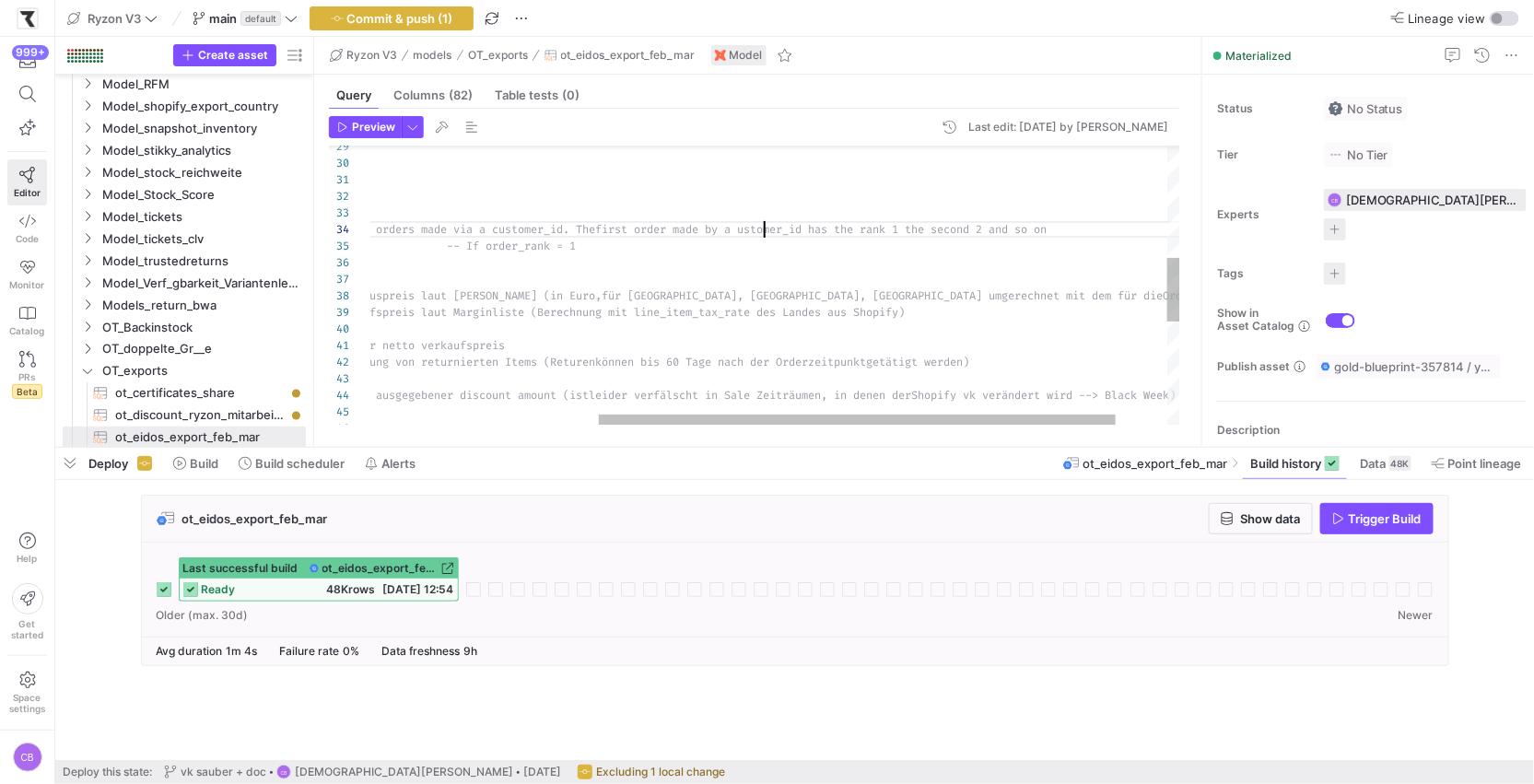 scroll, scrollTop: 49, scrollLeft: 755, axis: both 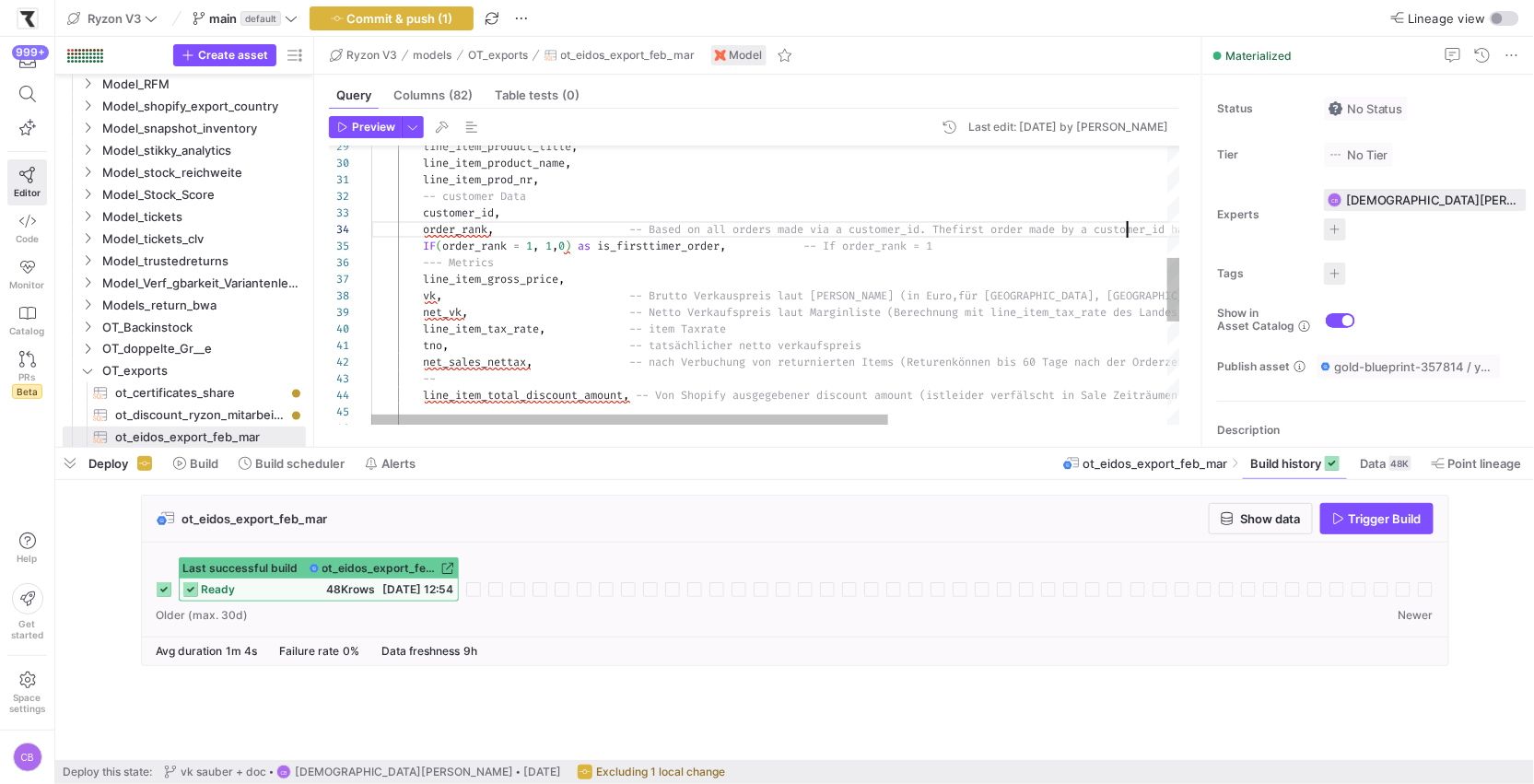 click on "customer_id ,                               order_rank ,                       -- Based on all orders made via a customer_id. The  first order made by a customer_id has the rank 1  the second 2 and so on          -- customer Data          line_item_prod_nr ,          IF ( order_rank   =   1 ,   1 , 0 )   as   is_firsttimer_order ,              -- If order_rank = 1          --- Metrics          line_item_gross_price ,          vk ,                               -- Brutto Verkauspreis laut Margenliste (in Euro,  für Schweiz, USA, GB. umgerechnet mit dem für die  Order angewandten Wechselkurs)          net_vk ,                           -- Netto Verkaufspreis laut Marginliste (Berechnun g mit line_item_tax_rate des Landes aus Shopify)          , tno , ," at bounding box center (994, 269) 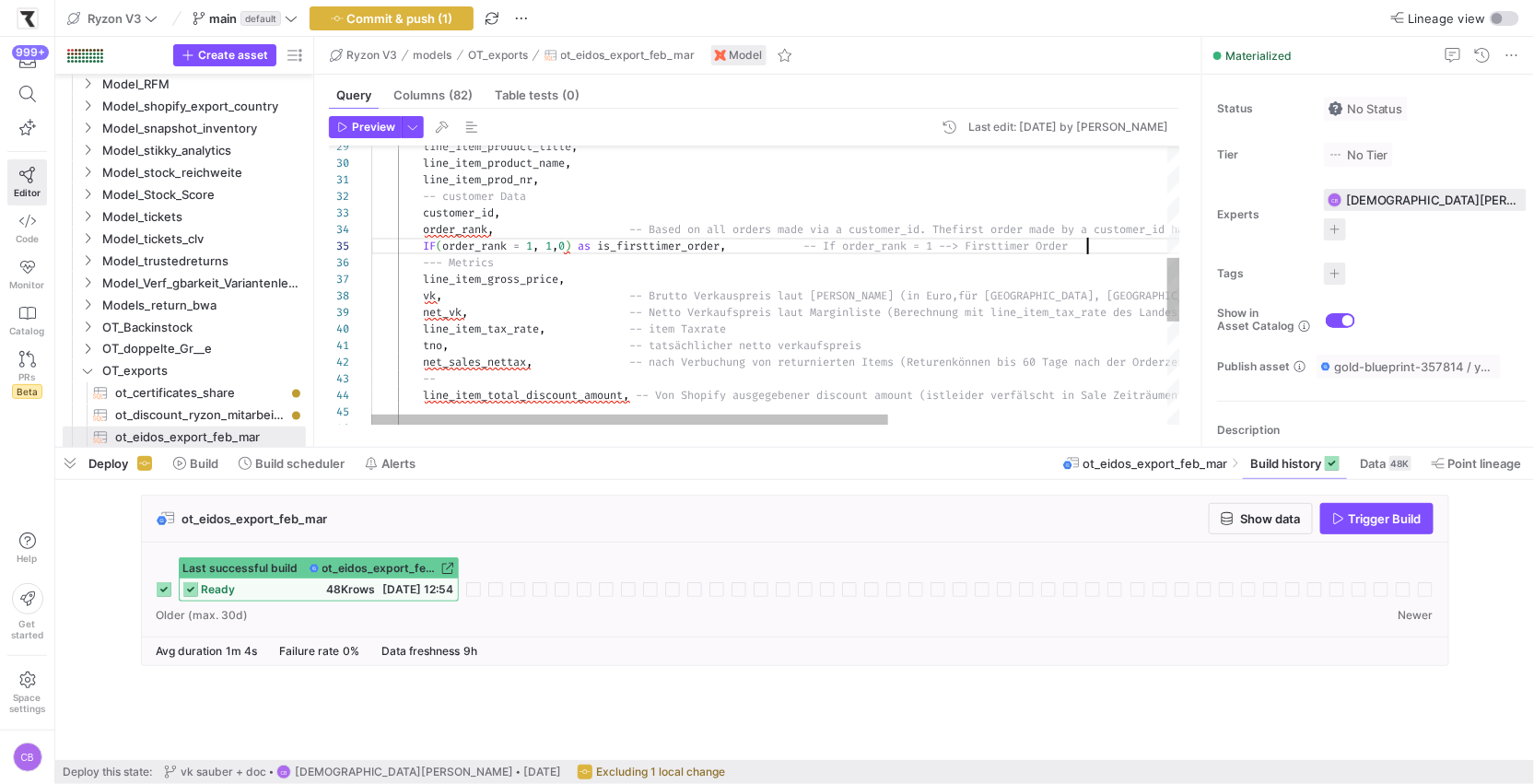 scroll, scrollTop: 66, scrollLeft: 716, axis: both 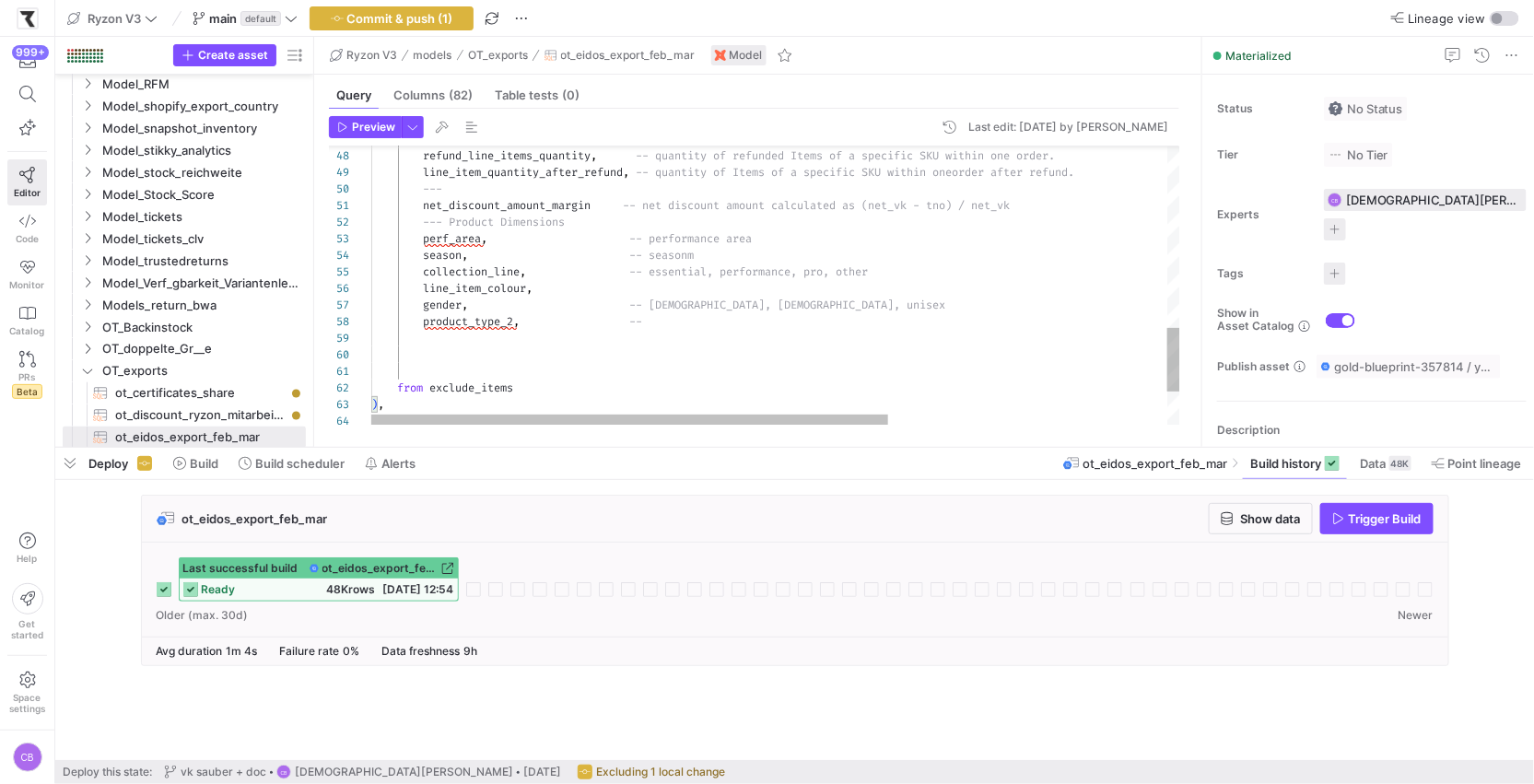 click on "line_item_quantity ,                -- quantity of Items of a specific SKU within one  order.           refund_line_items_quantity ,        -- quantity of refunded Items of a specific SKU wi thin one order.          line_item_quantity_after_refund ,   -- quantity of Items of a specific SKU within one  order after refund.          ---          net_discount_amount_margin       -- net discount amount calculated as (net_vk - tno ) / net_vk          --- Product Dimensions          perf_area ,                        -- performance area          season ,                           -- seasonm          collection_line ,                  -- essential, performance, pro, other          line_item_colour ,          gender ,                           product_type_2" at bounding box center [994, -37] 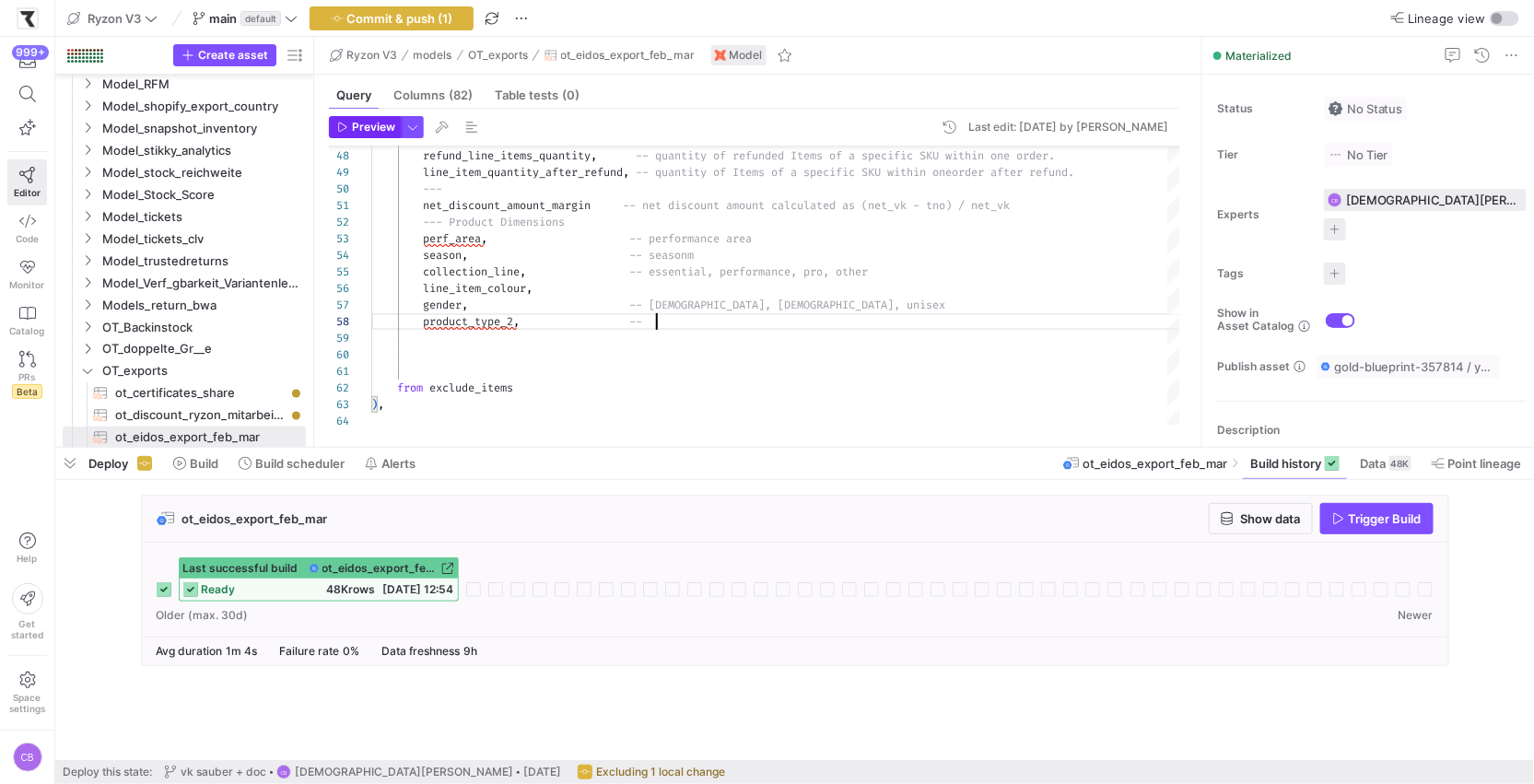 click on "Preview" at bounding box center [373, 127] 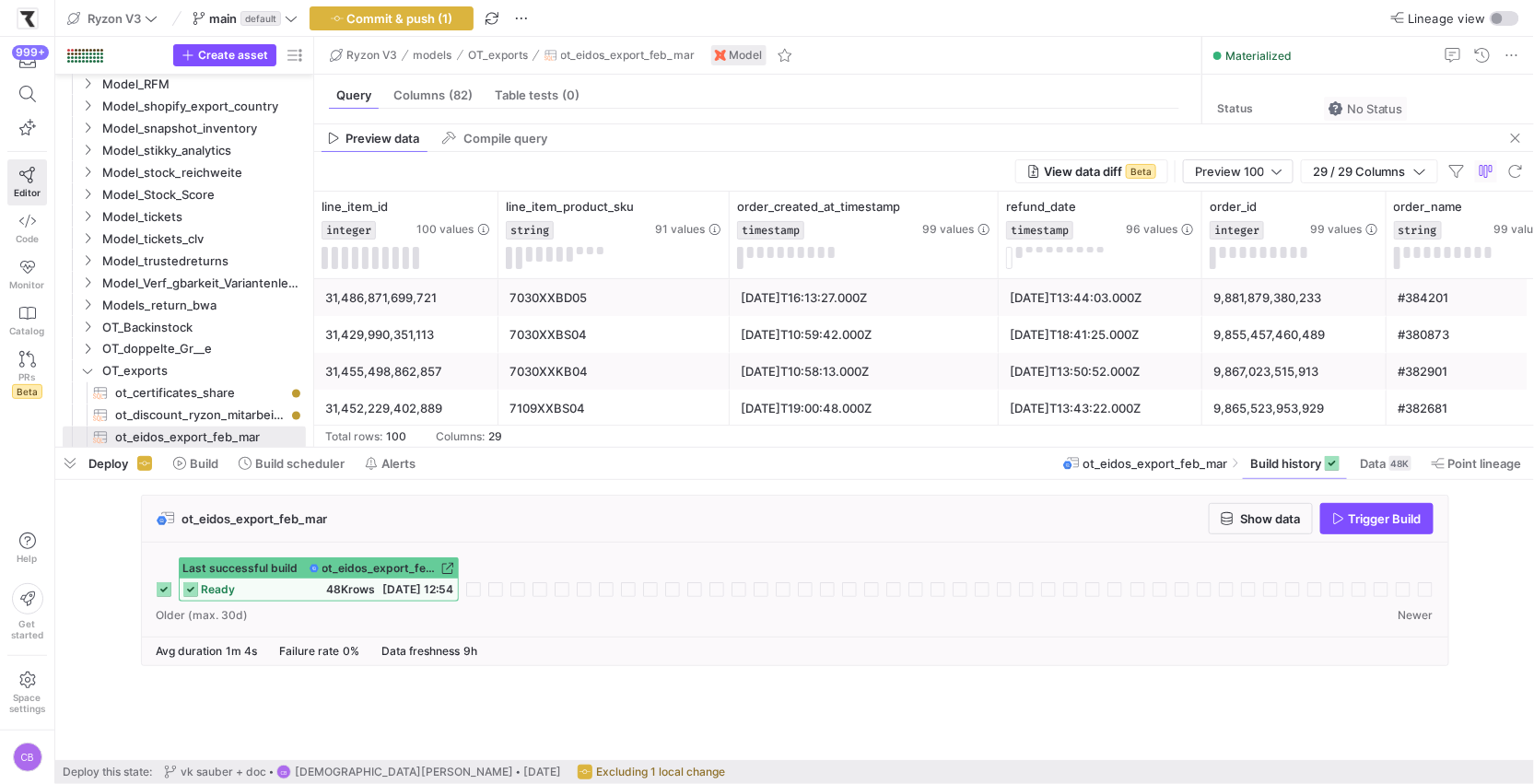 scroll, scrollTop: 86, scrollLeft: 0, axis: vertical 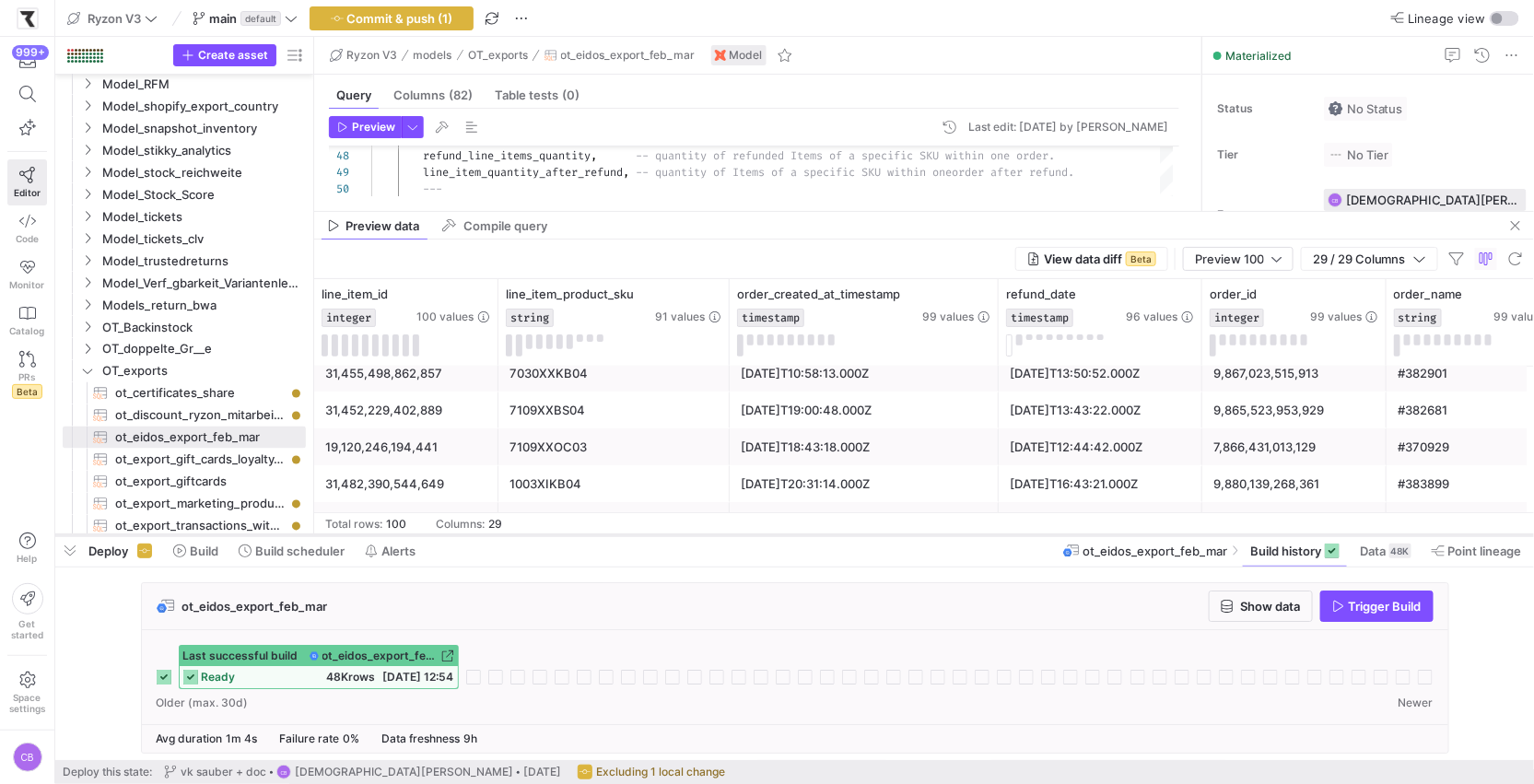 drag, startPoint x: 830, startPoint y: 448, endPoint x: 831, endPoint y: 596, distance: 148.00338 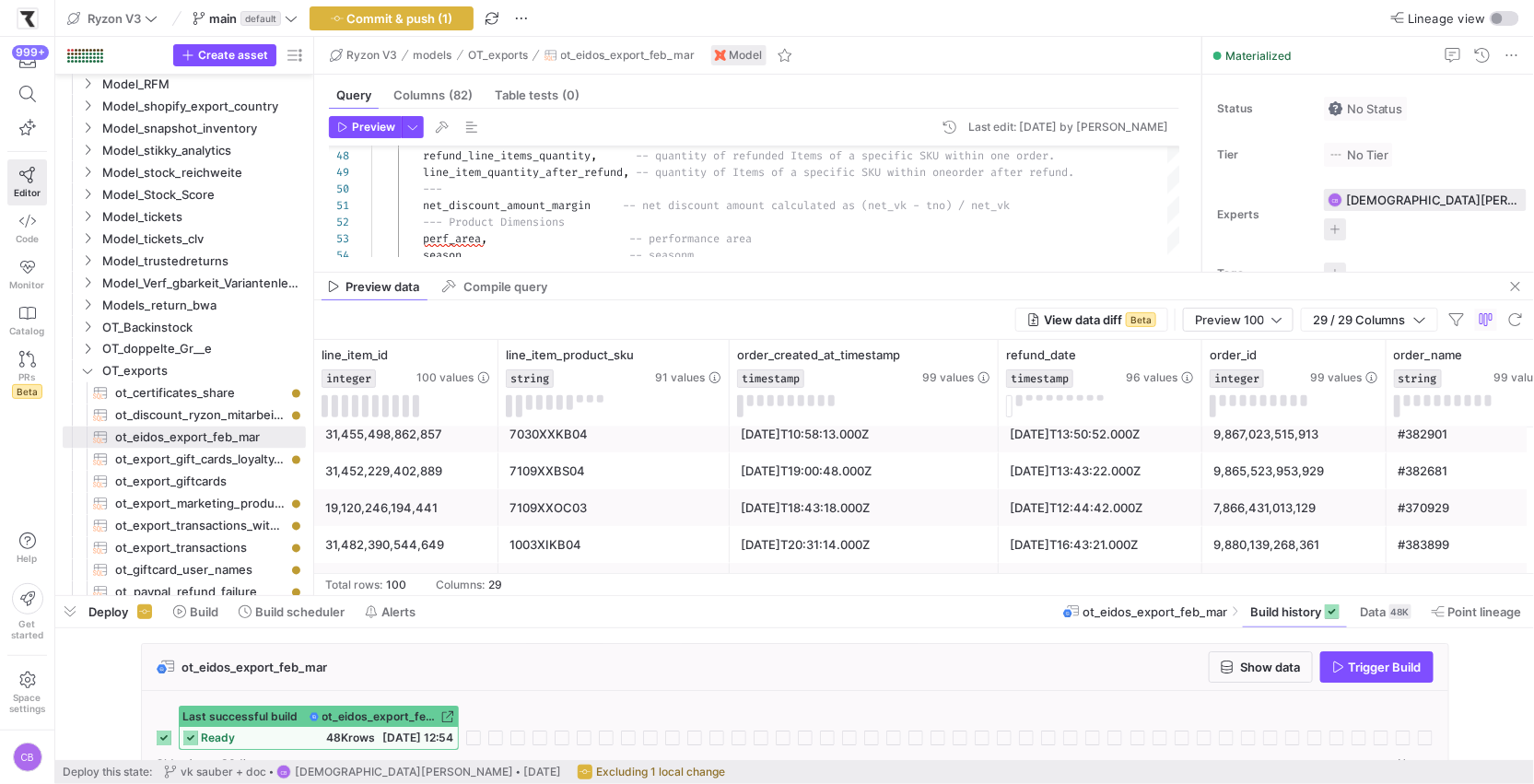 scroll, scrollTop: 0, scrollLeft: 64, axis: horizontal 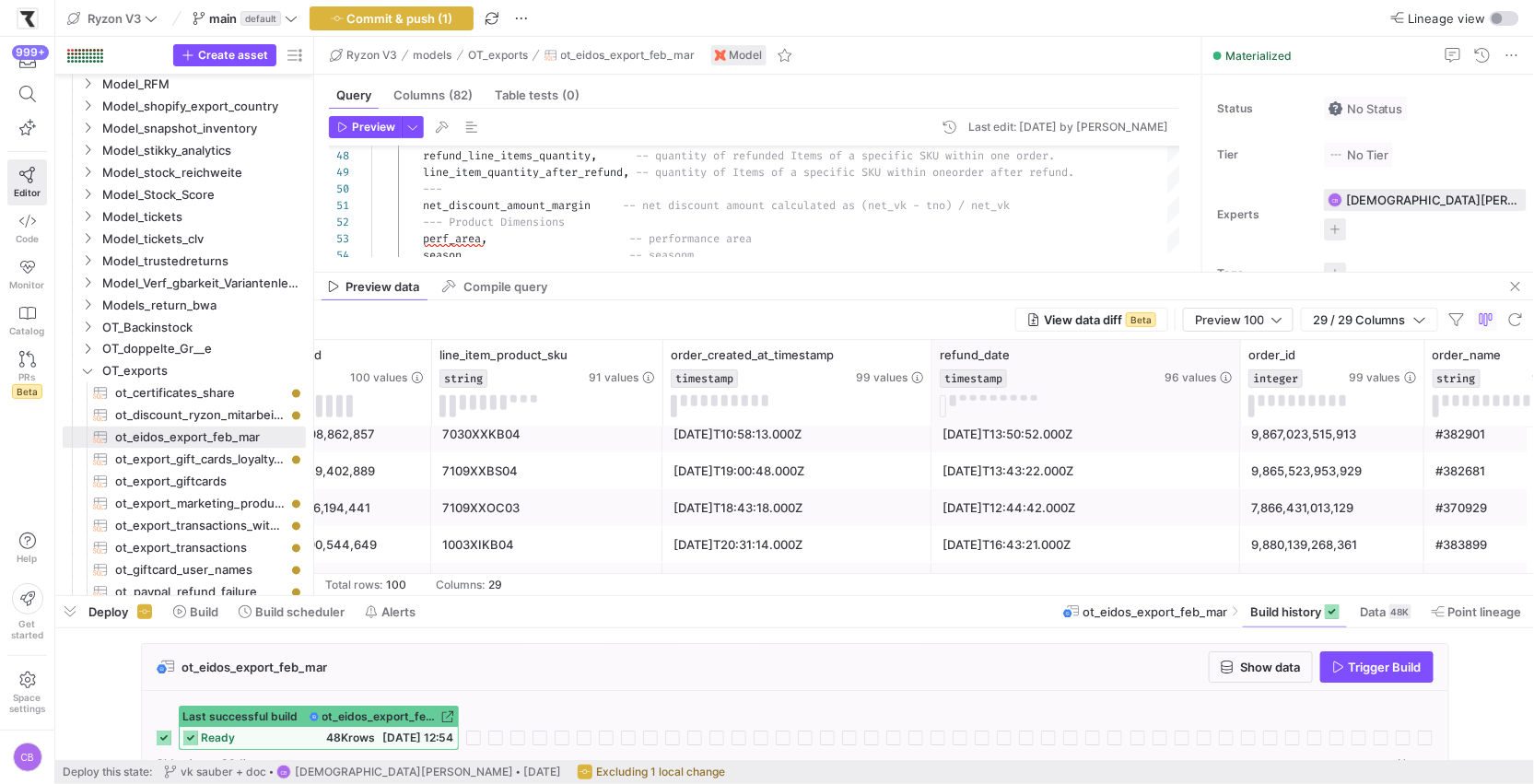 drag, startPoint x: 1131, startPoint y: 392, endPoint x: 1236, endPoint y: 392, distance: 105 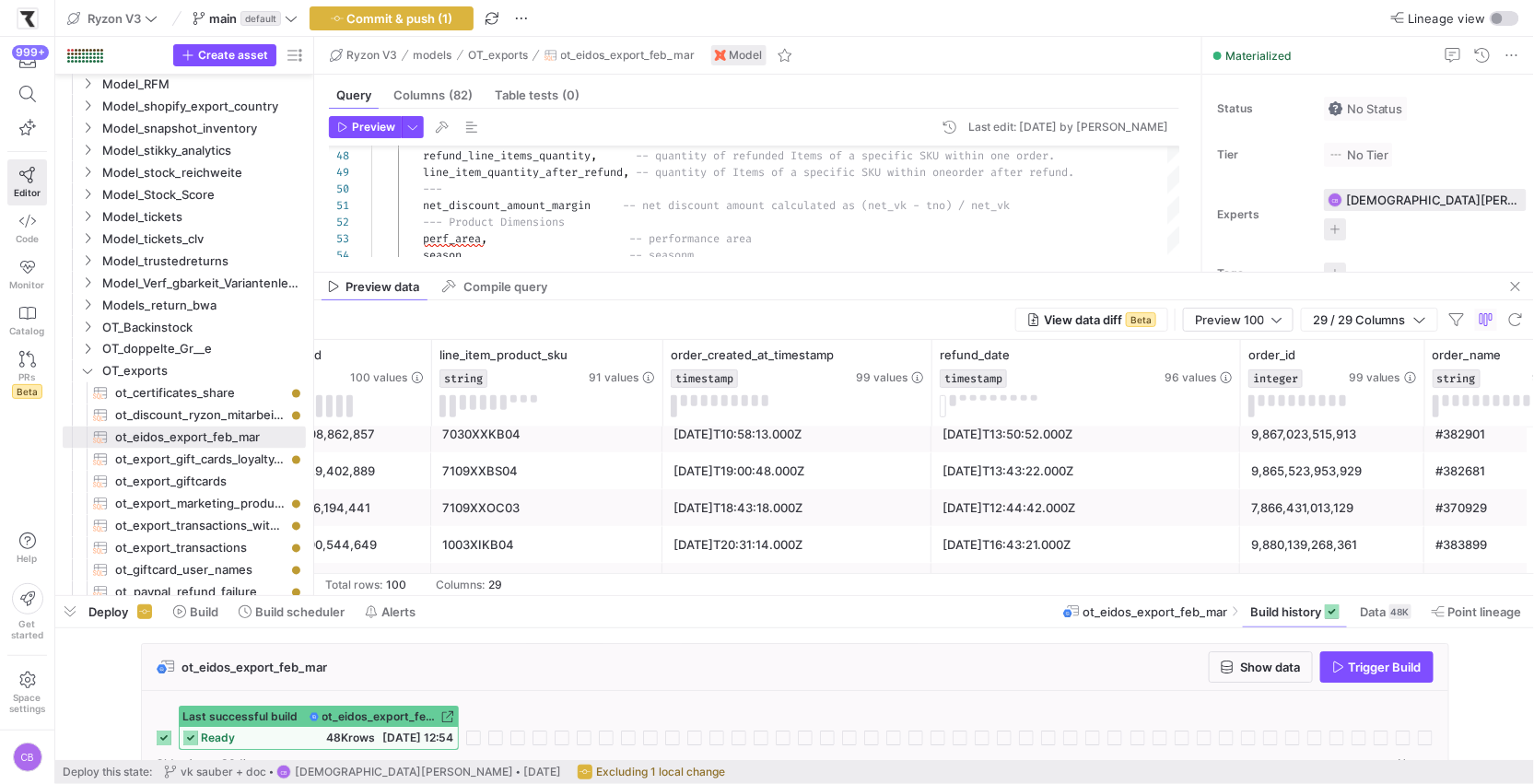 scroll, scrollTop: 123, scrollLeft: 0, axis: vertical 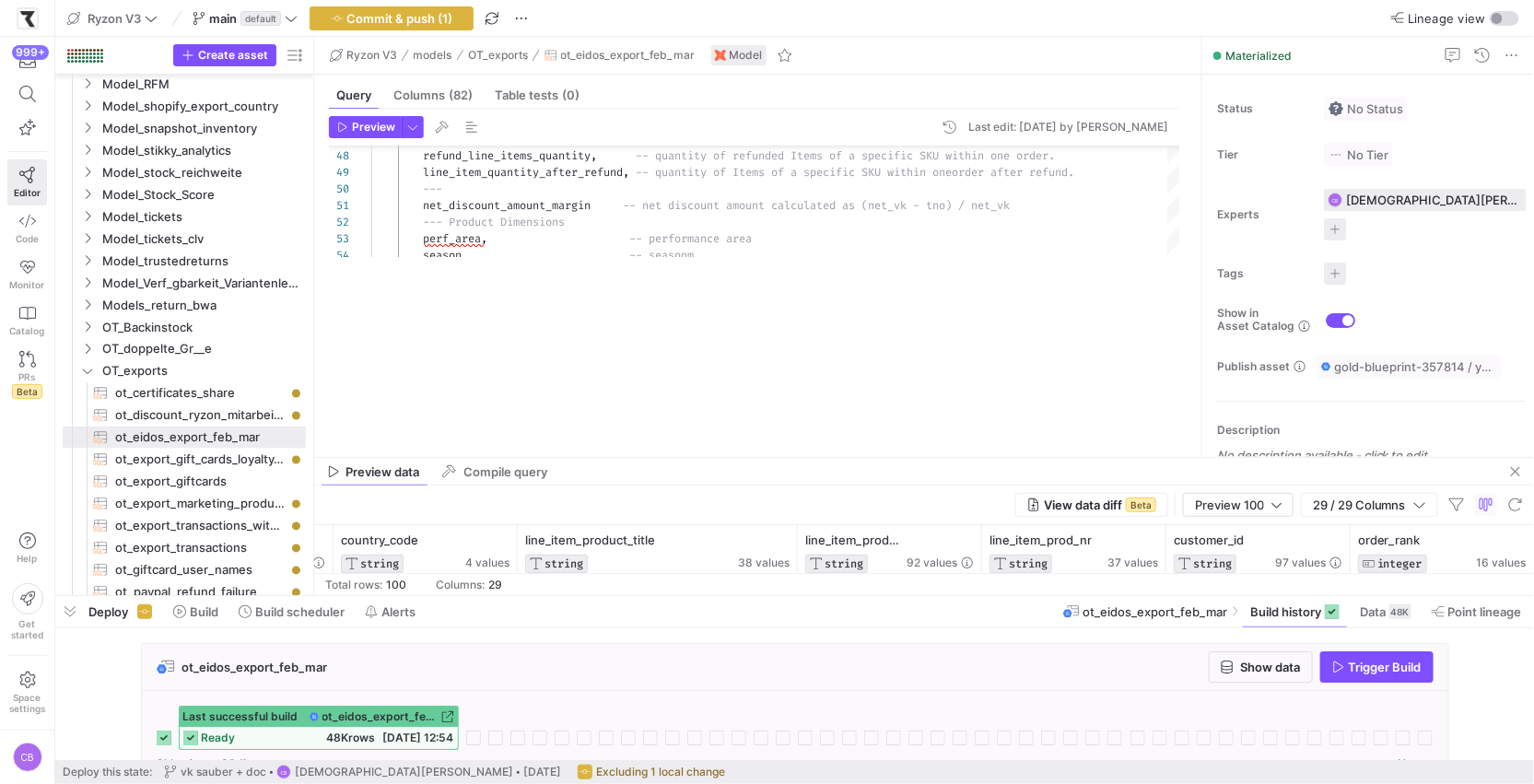 drag, startPoint x: 1035, startPoint y: 271, endPoint x: 1054, endPoint y: 471, distance: 200.90047 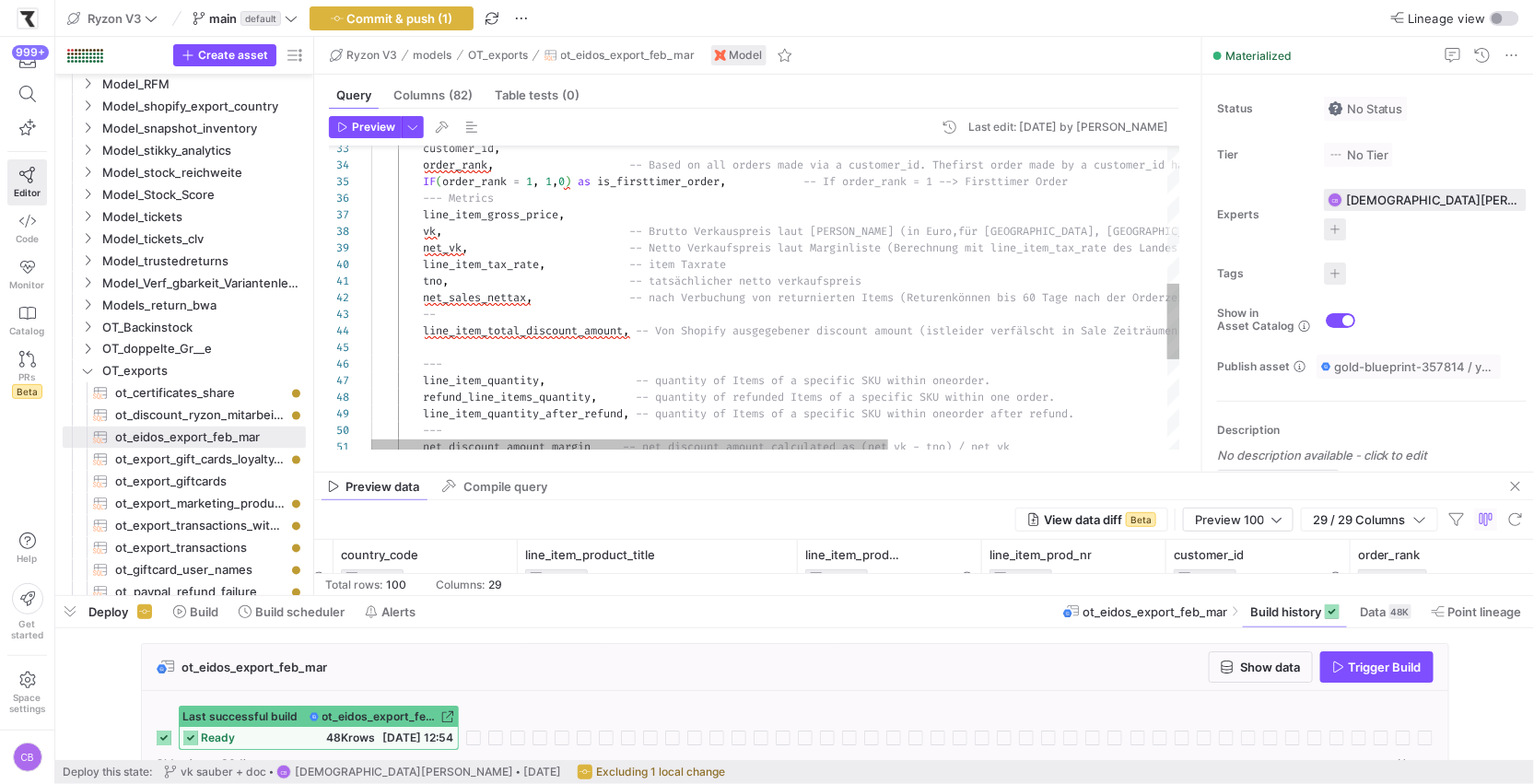 click on "tno ,                              -- tatsächlicher netto verkaufspreis          line_item_tax_rate ,               -- item Taxrate          net_vk ,                           -- Netto Verkaufspreis laut Marginliste (Berechnun g mit line_item_tax_rate des Landes aus Shopify)          vk ,                               -- Brutto Verkauspreis laut Margenliste (in Euro,  für Schweiz, USA, GB. umgerechnet mit dem für die  Order angewandten Wechselkurs)          line_item_gross_price ,          --- Metrics          order_rank ,                       -- Based on all orders made via a customer_id. The  first order made by a customer_id has the rank 1  the second 2 and so on          IF ( order_rank   =   1 ,   1 , 0 )   as   is_firsttimer_order ," at bounding box center (994, 205) 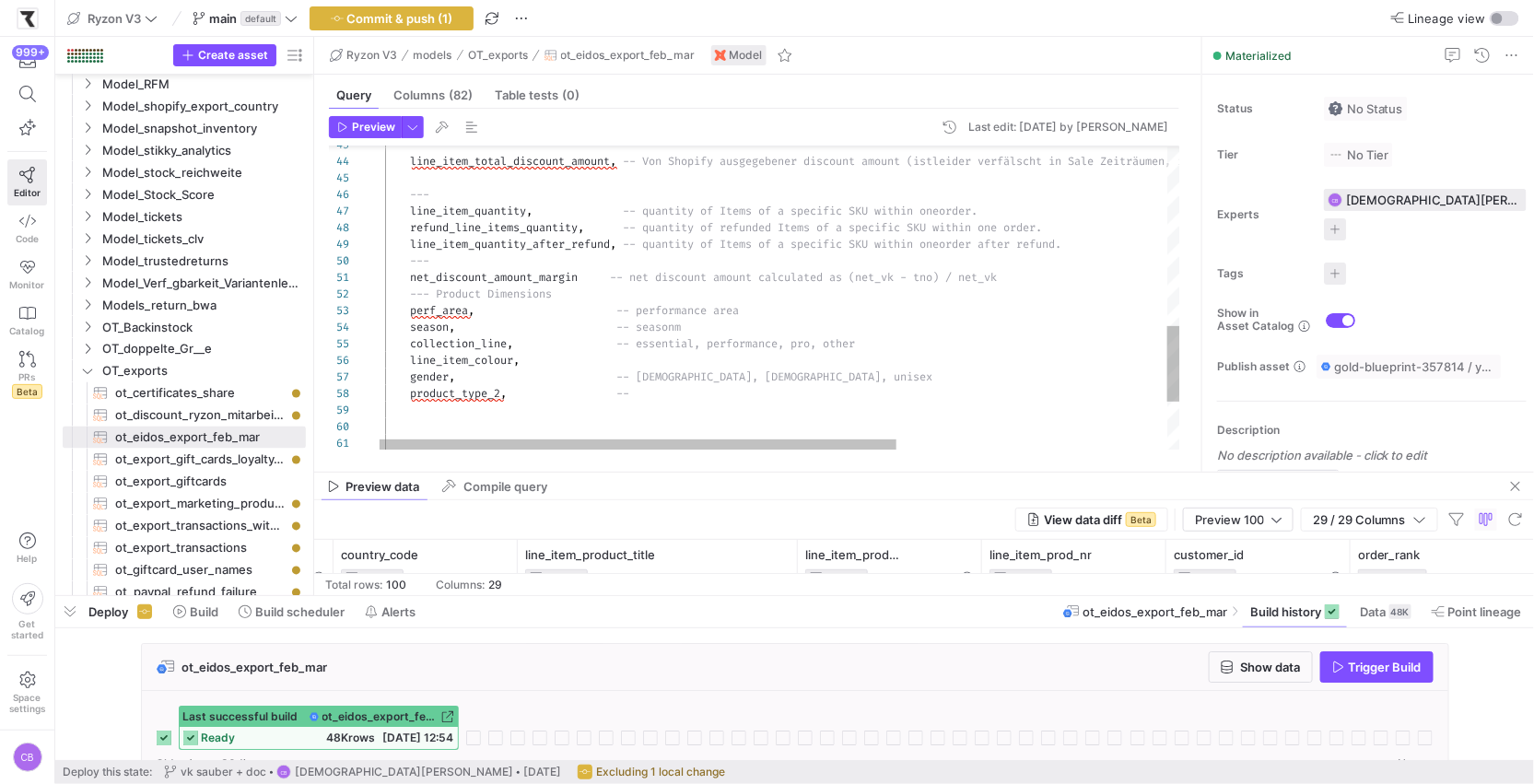 click on "--          line_item_total_discount_amount ,   -- Von Shopify ausgegebener discount amount (ist  leider verfälscht in Sale Zeiträumen, in denen der  Shopify vk verändert wird --> Black Week)          ---          line_item_quantity ,                -- quantity of Items of a specific SKU within one  order.           refund_line_items_quantity ,        -- quantity of refunded Items of a specific SKU wi thin one order.          line_item_quantity_after_refund ,   -- quantity of Items of a specific SKU within one  order after refund.          ---          net_discount_amount_margin       -- net discount amount calculated as (net_vk - tno ) / net_vk          --- Product Dimensions          perf_area ,                        -- performance area          season , -- seasonm          , , , ," at bounding box center [981, 35] 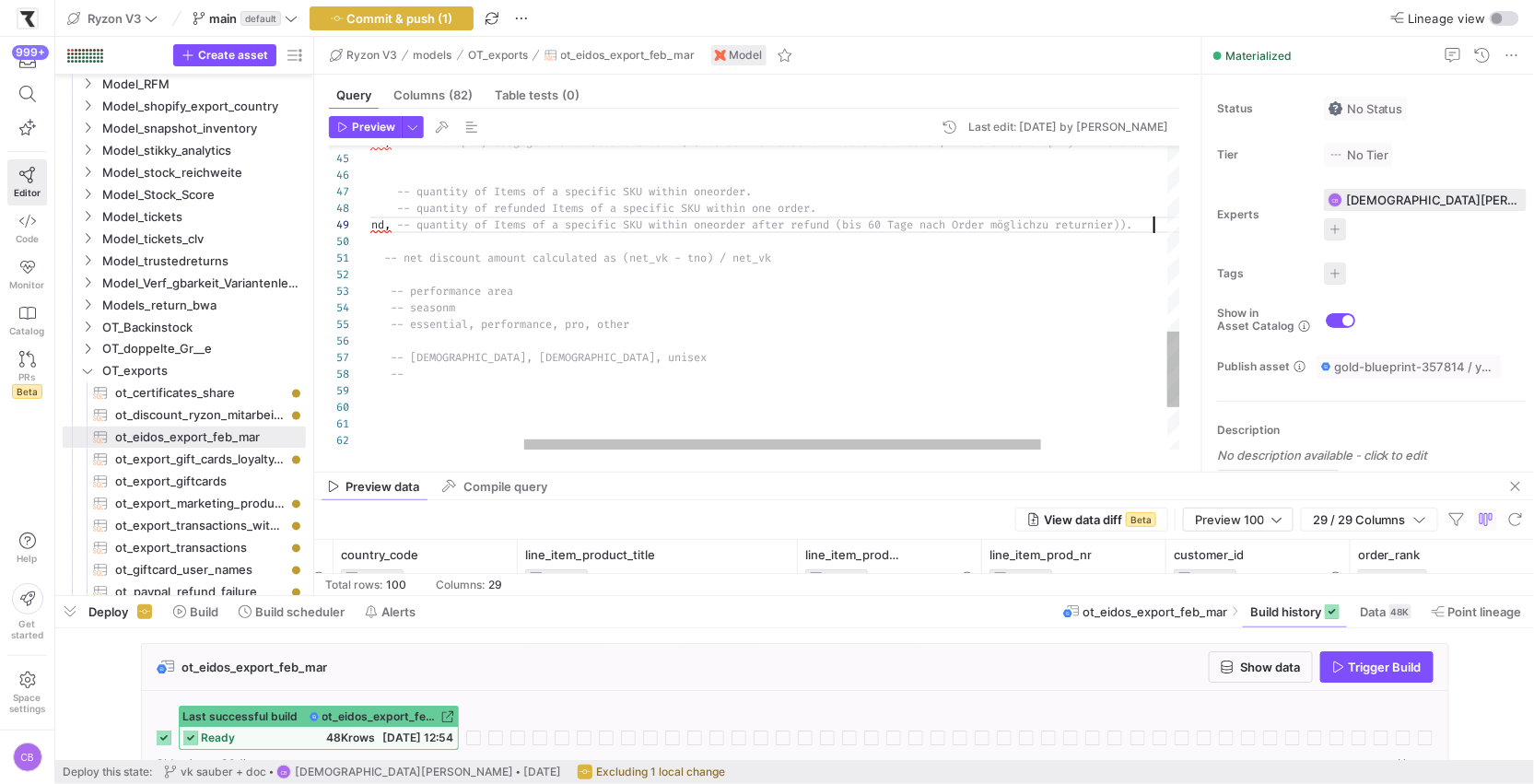 scroll, scrollTop: 83, scrollLeft: 1034, axis: both 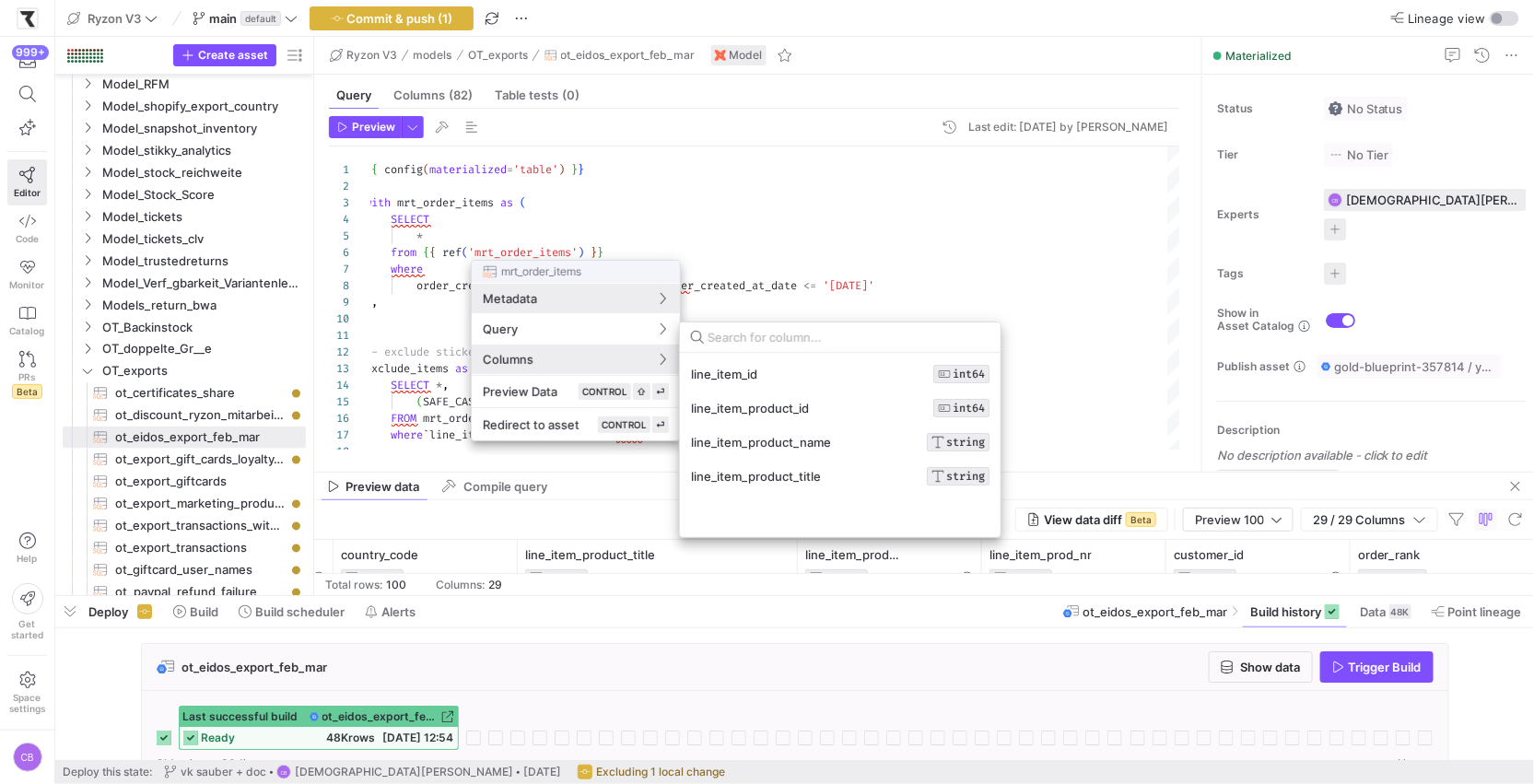 click at bounding box center (767, 392) 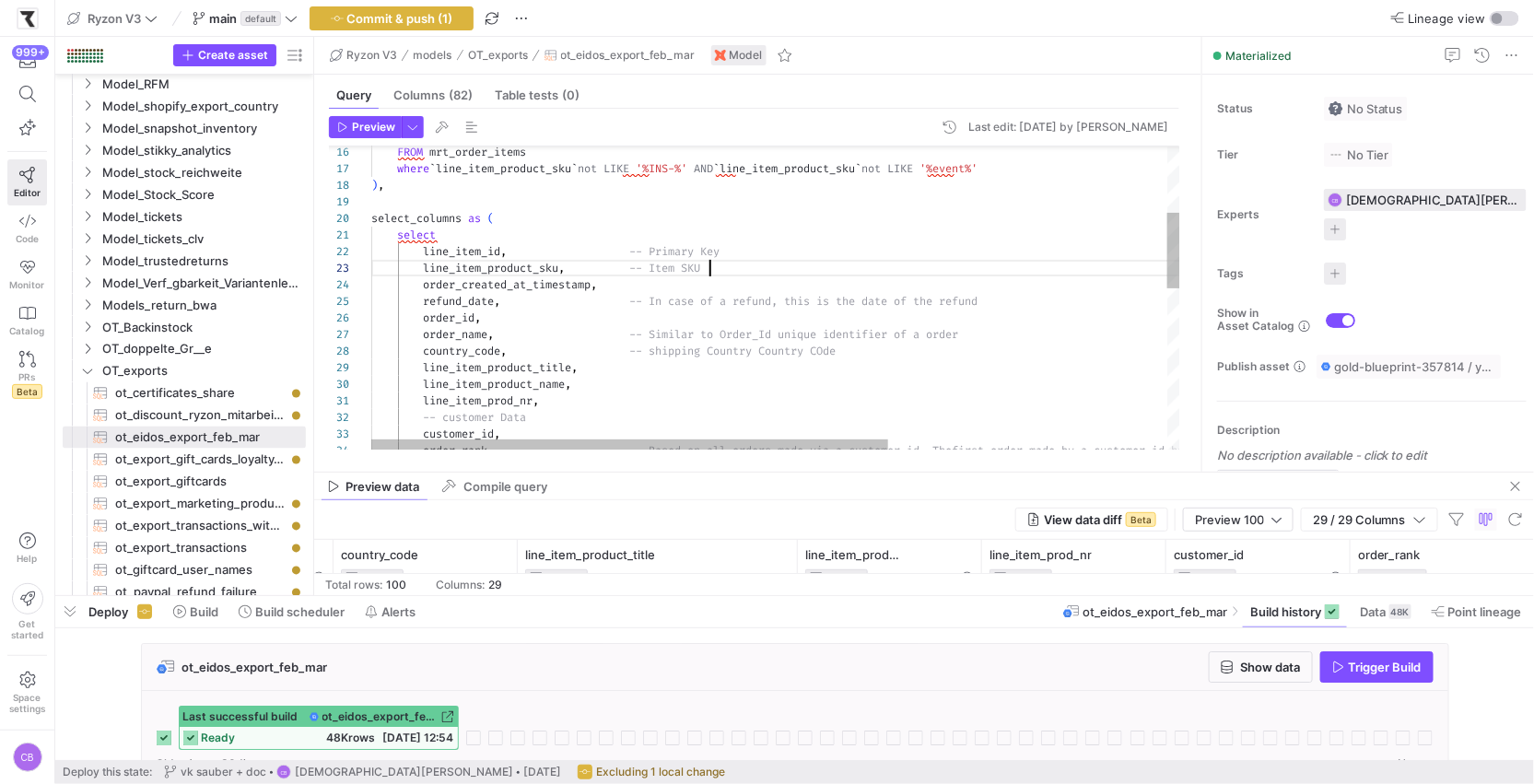 click on "where  ` line_item_product_sku `  not   LIKE   '%INS-%'   AND  ` line_item_product_sku `  not   LIKE   '%event%' ) ,      FROM   mrt_order_items select_columns   as   (      select            line_item_id ,                     -- Primary Key          line_item_product_sku ,            -- Item SKU          order_created_at_timestamp ,          refund_date ,                      -- In case of a refund, this is the date of the re fund          order_id ,                                 order_name ,                       -- Similar to Order_Id unique identifier of a orde r          country_code ,                     -- shipping Country Country COde          line_item_product_title ,          line_item_product_name ,          line_item_prod_nr ,          , ," at bounding box center (994, 490) 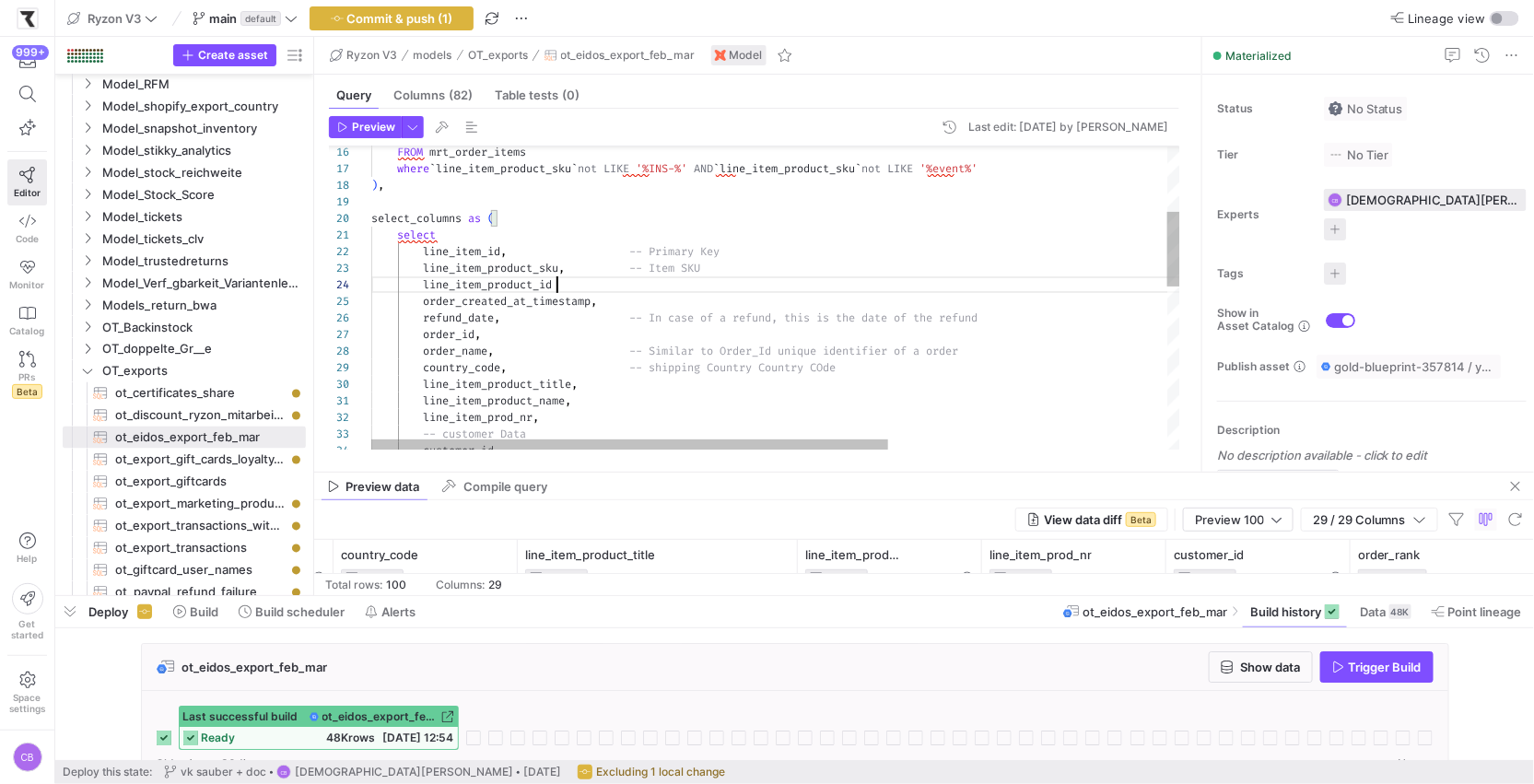scroll, scrollTop: 49, scrollLeft: 192, axis: both 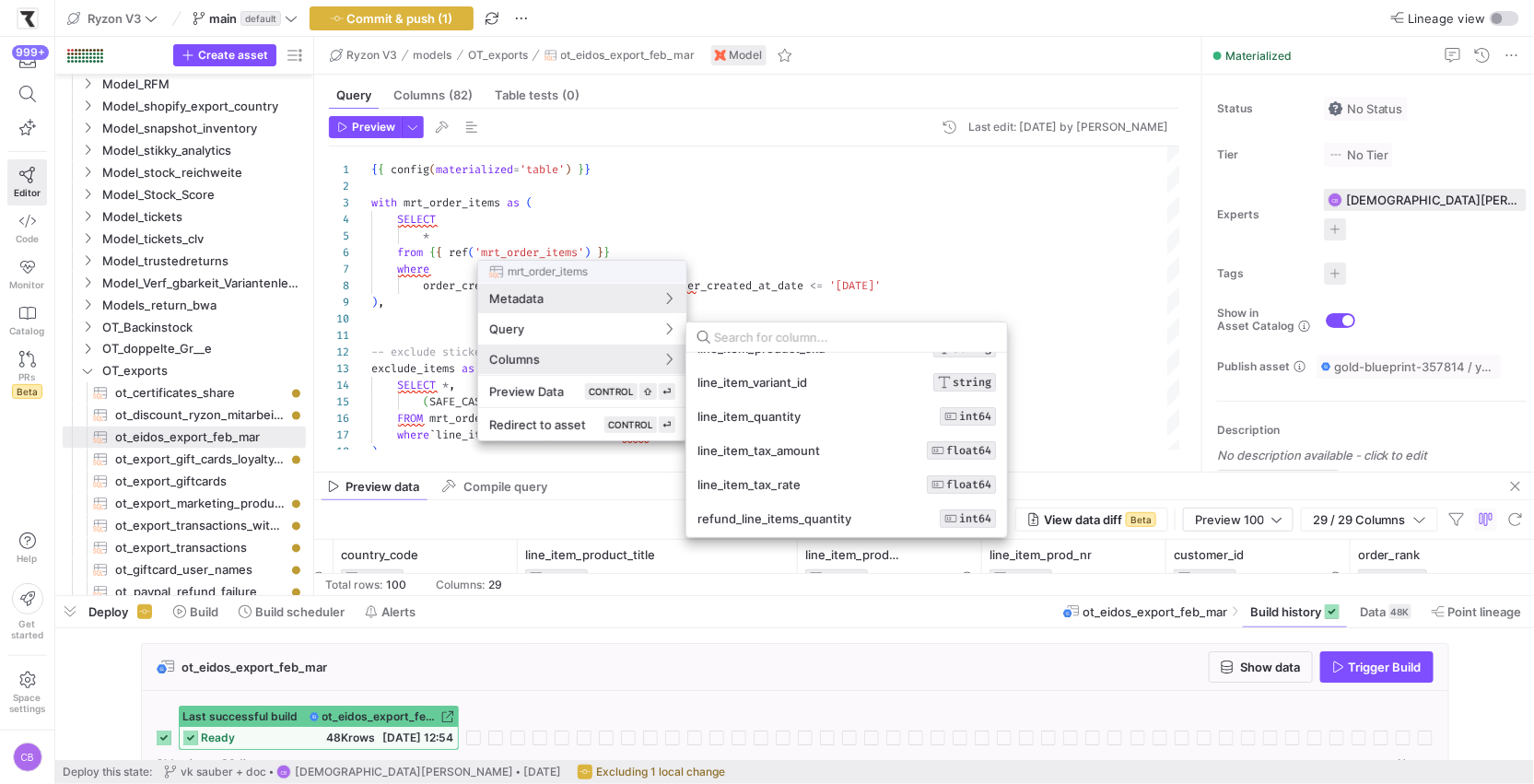 click at bounding box center [767, 392] 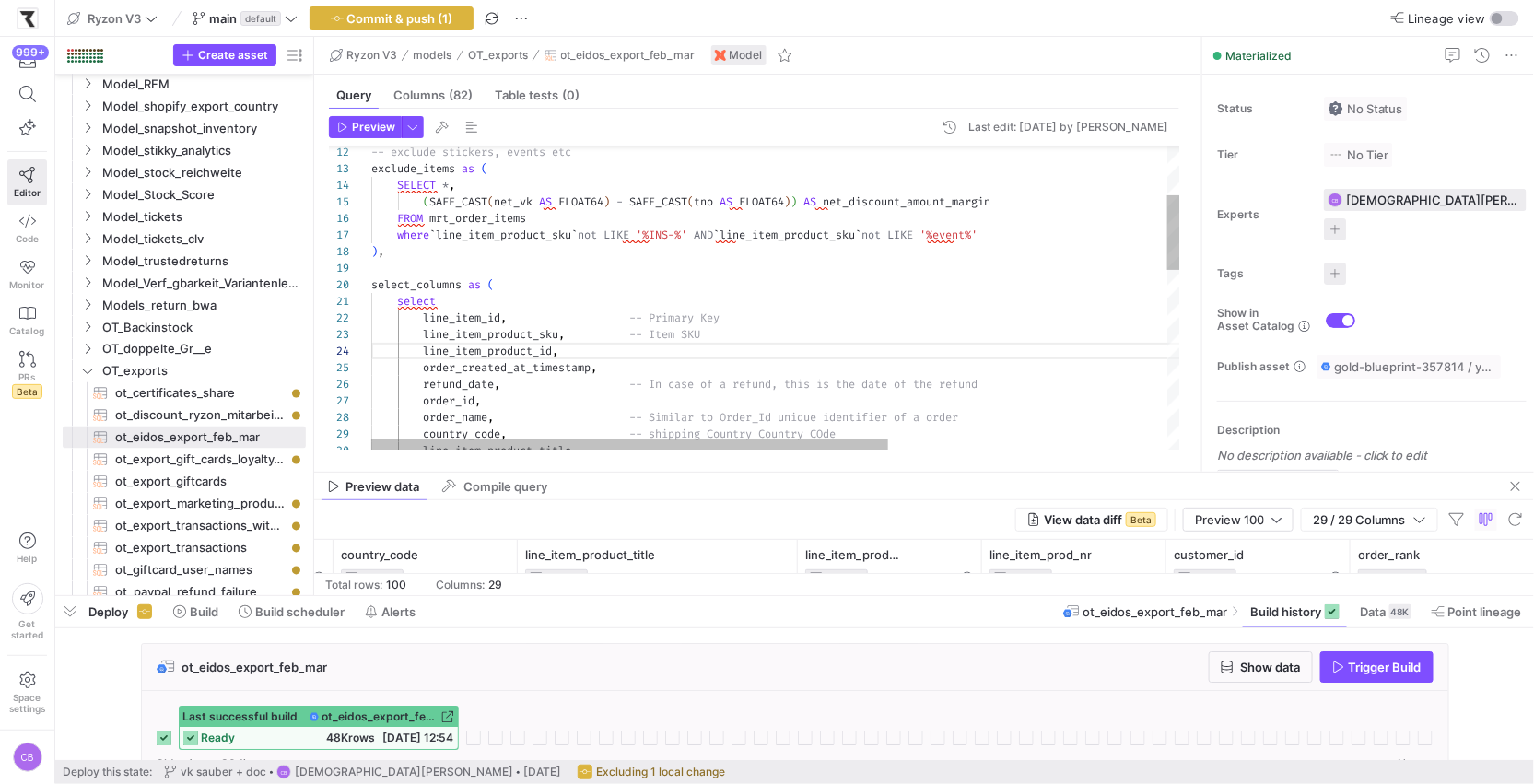 click on "where  ` line_item_product_sku `  not   LIKE   '%INS-%'   AND  ` line_item_product_sku `  not   LIKE   '%event%' ) ,      FROM   mrt_order_items          ( SAFE_CAST ( net_vk   AS   FLOAT64 )   -   SAFE_CAST ( tno   AS   FLOAT64 ) )   AS   net_discount_amount_margin      SELECT   * , exclude_items   as   ( -- exclude stickers, events etc select_columns   as   (      select            line_item_id ,                     -- Primary Key          line_item_product_sku ,            -- Item SKU          line_item_product_id ,          order_created_at_timestamp ,          refund_date ,                      -- In case of a refund, this is the date of the re fund          order_id ,                                 order_name ,                       r          country_code ,          ," at bounding box center (994, 565) 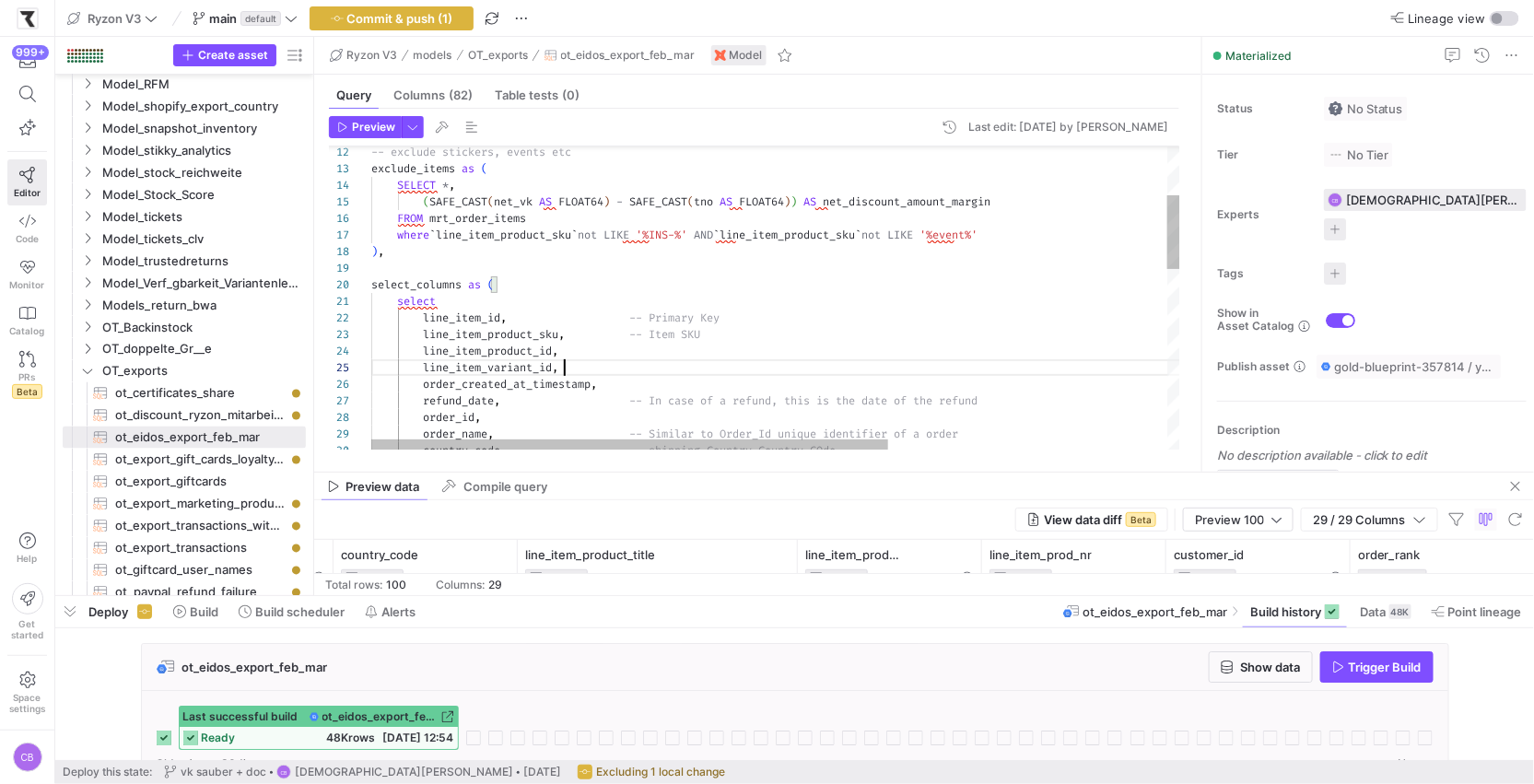 scroll, scrollTop: 66, scrollLeft: 192, axis: both 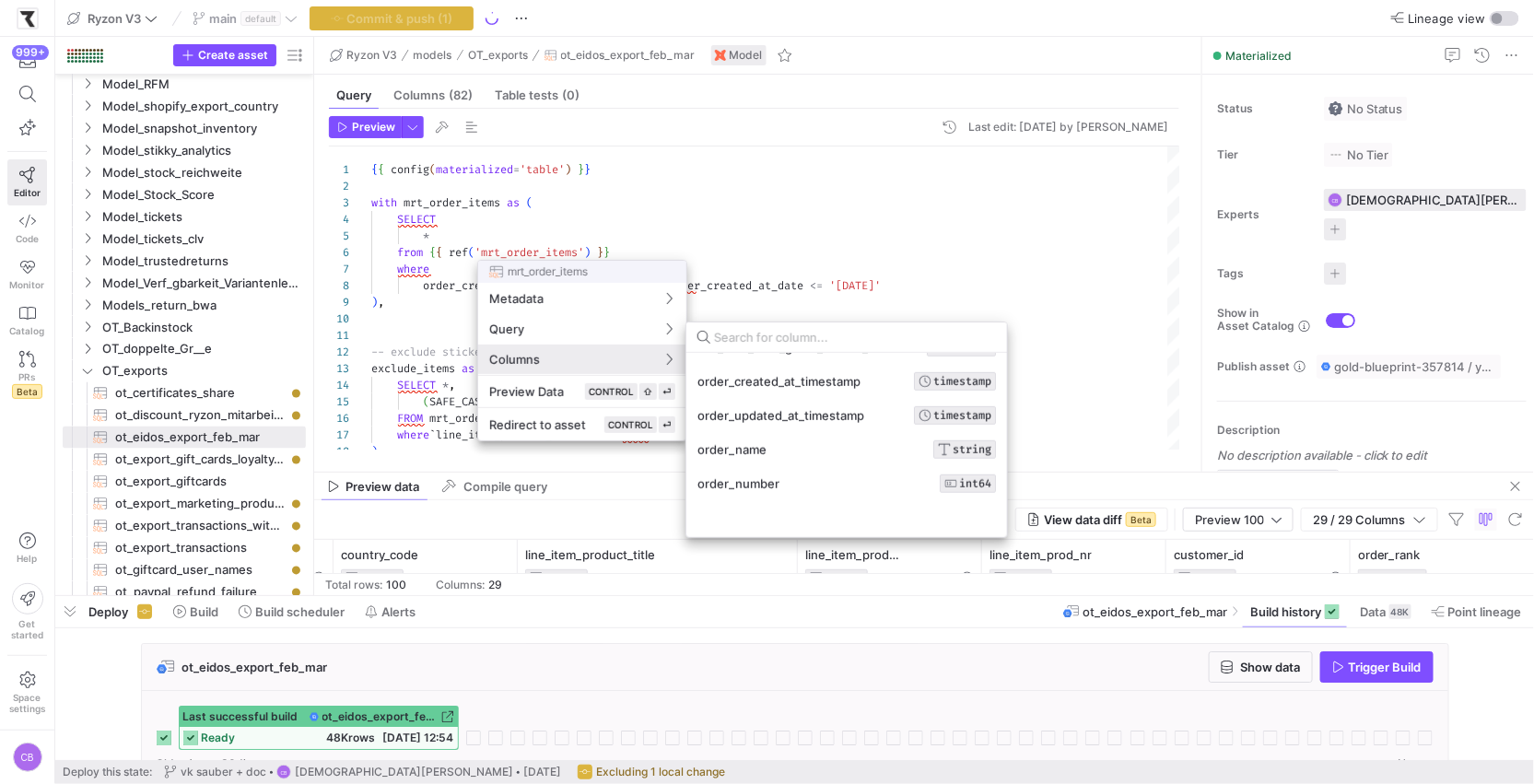 click at bounding box center (767, 392) 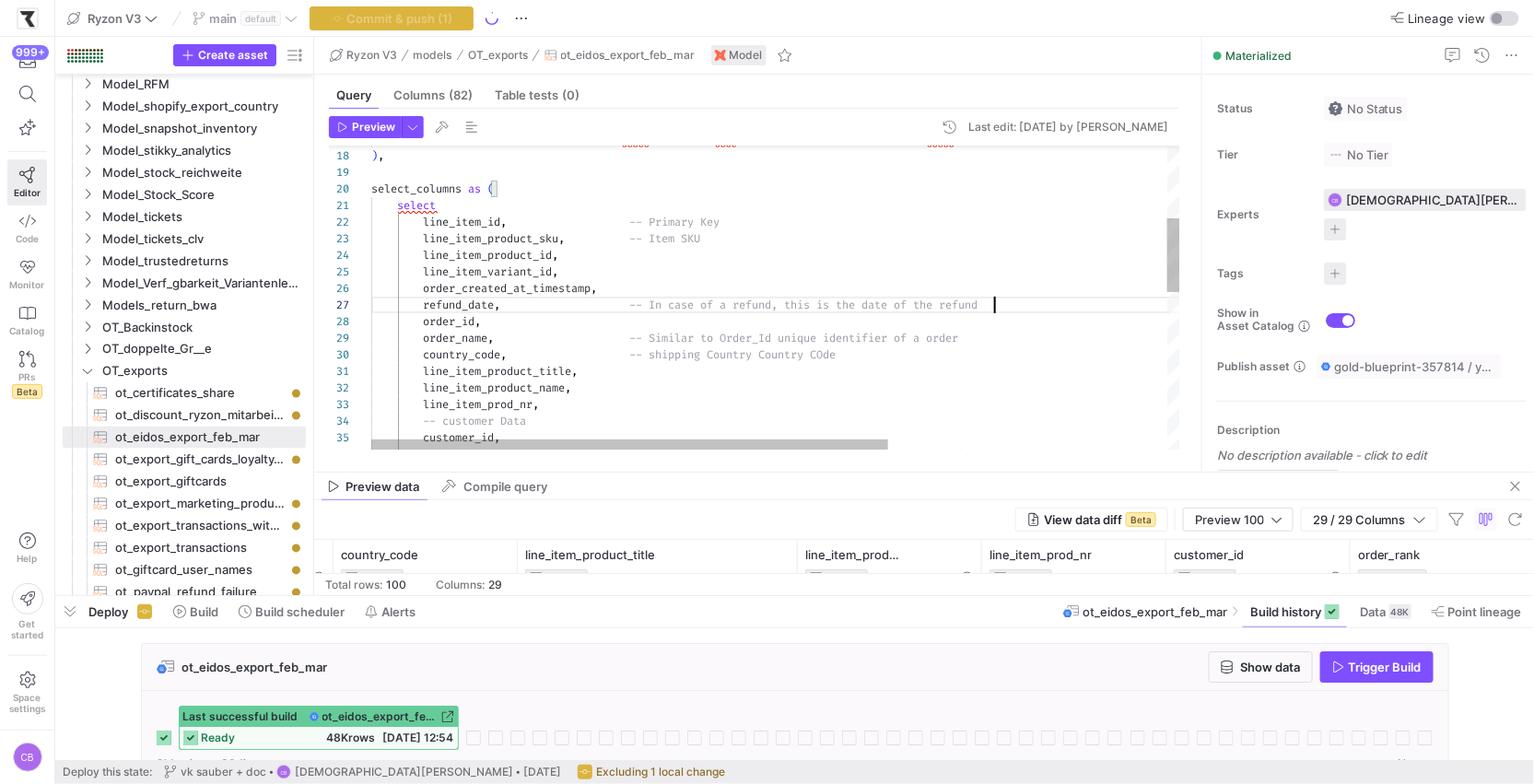 scroll, scrollTop: 99, scrollLeft: 622, axis: both 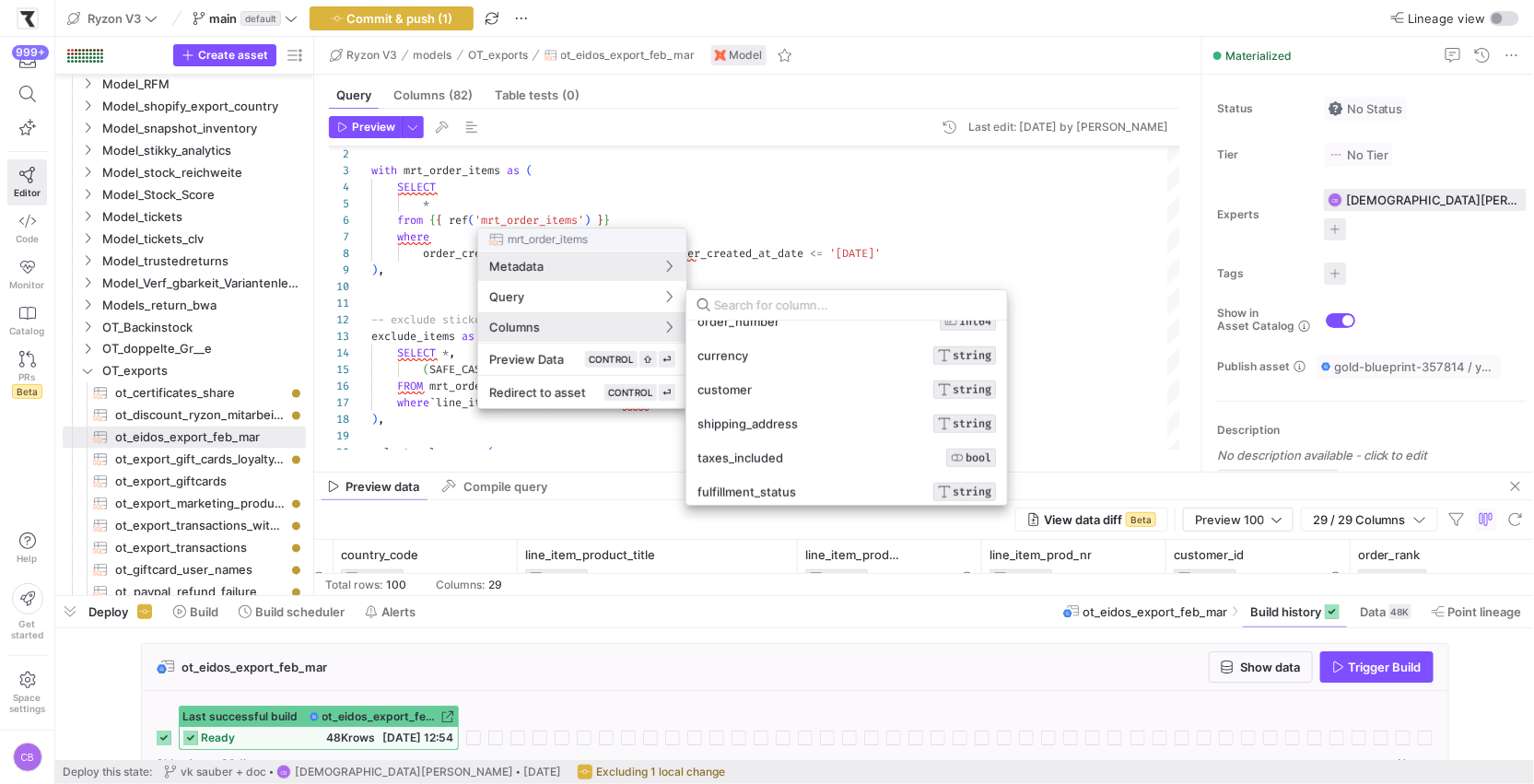 click at bounding box center [767, 392] 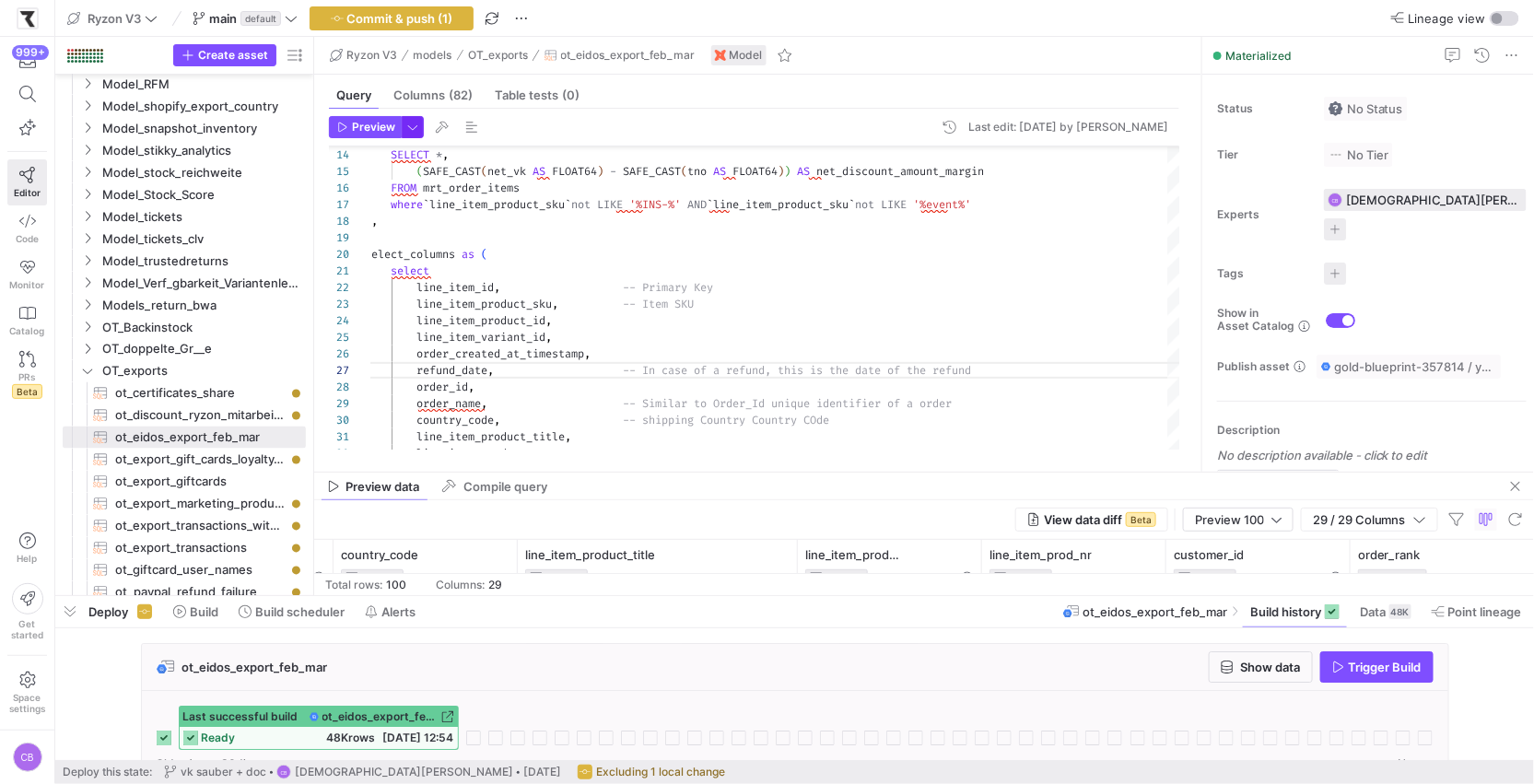click 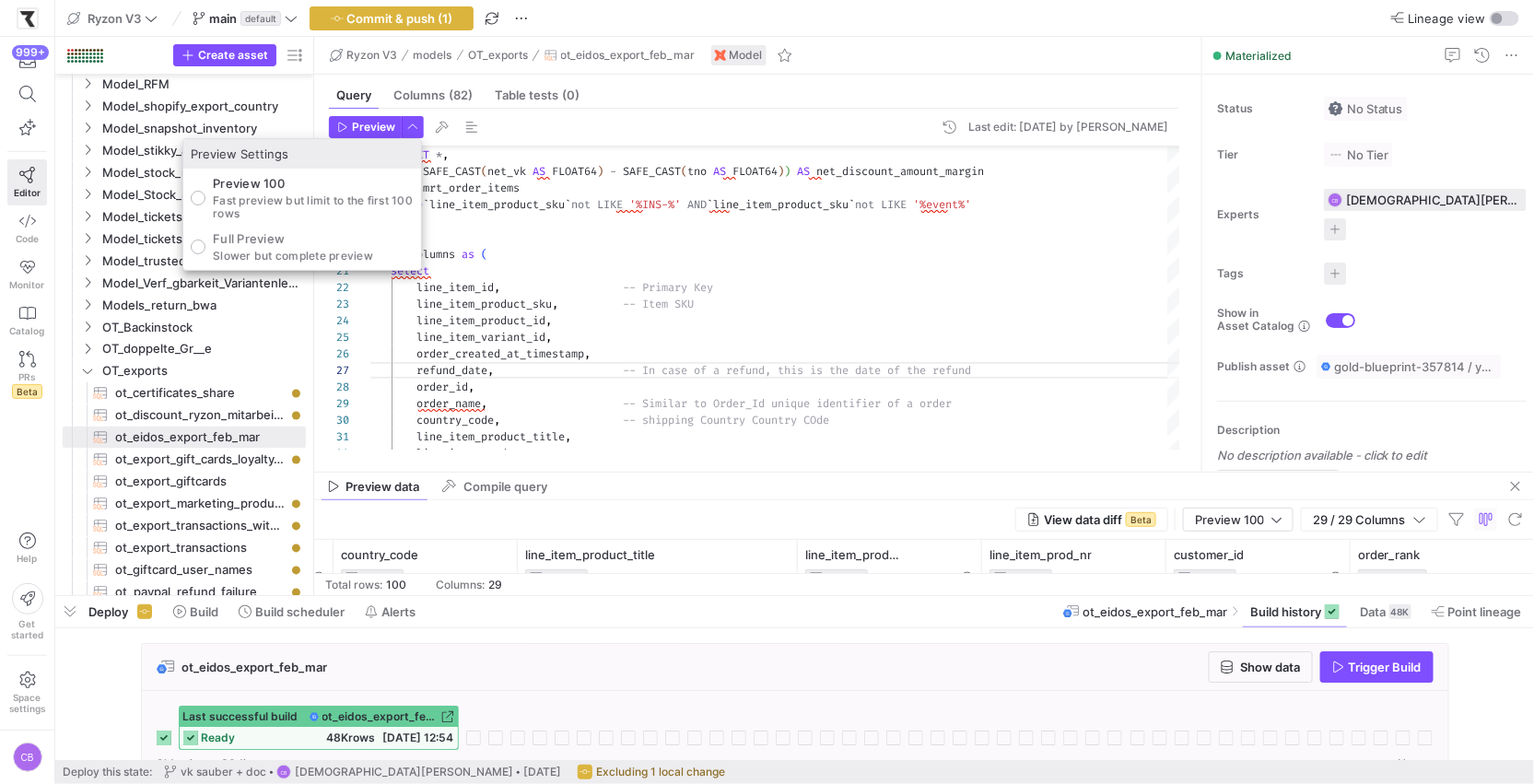 click at bounding box center (767, 392) 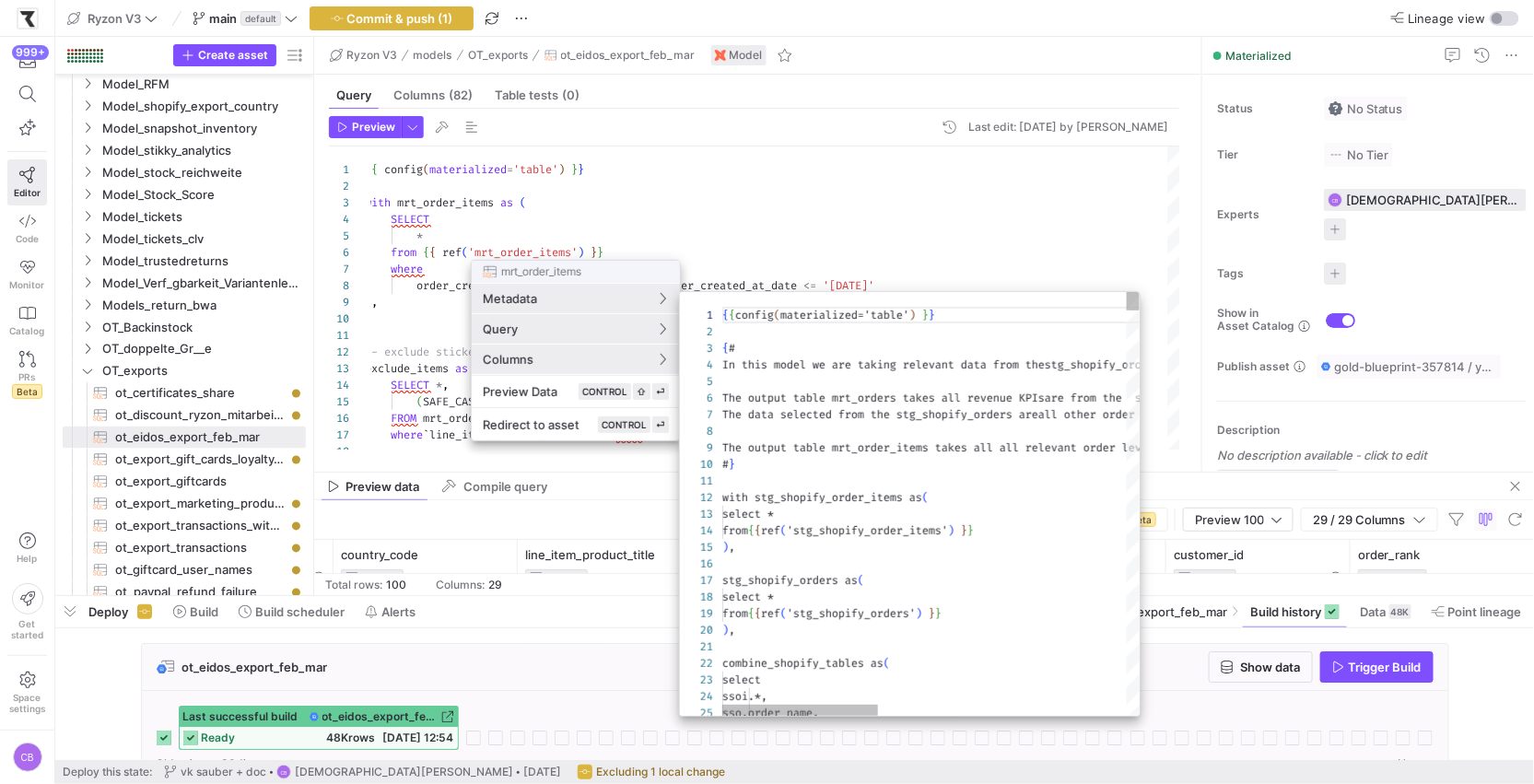 scroll, scrollTop: 132, scrollLeft: 0, axis: vertical 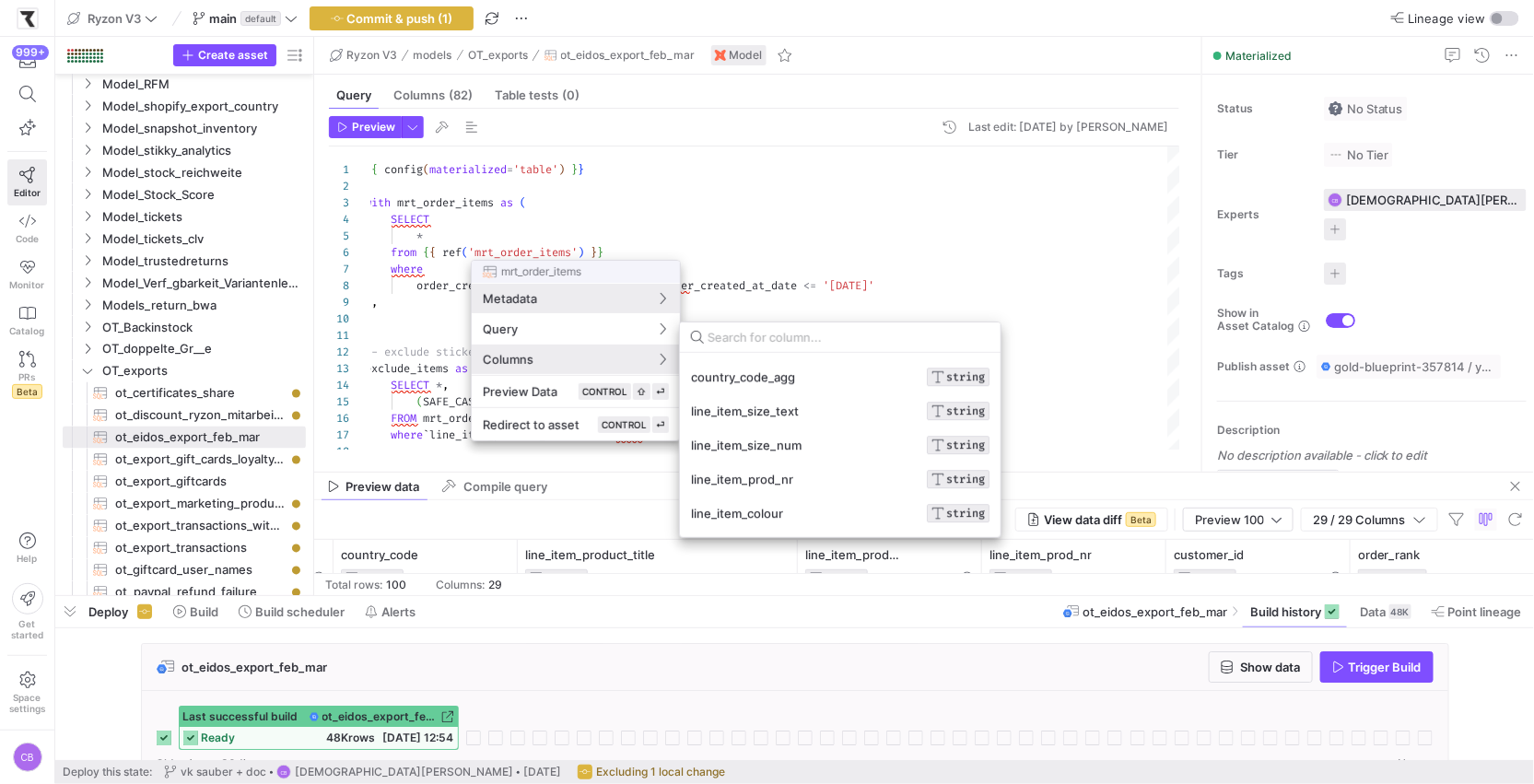 click at bounding box center [767, 392] 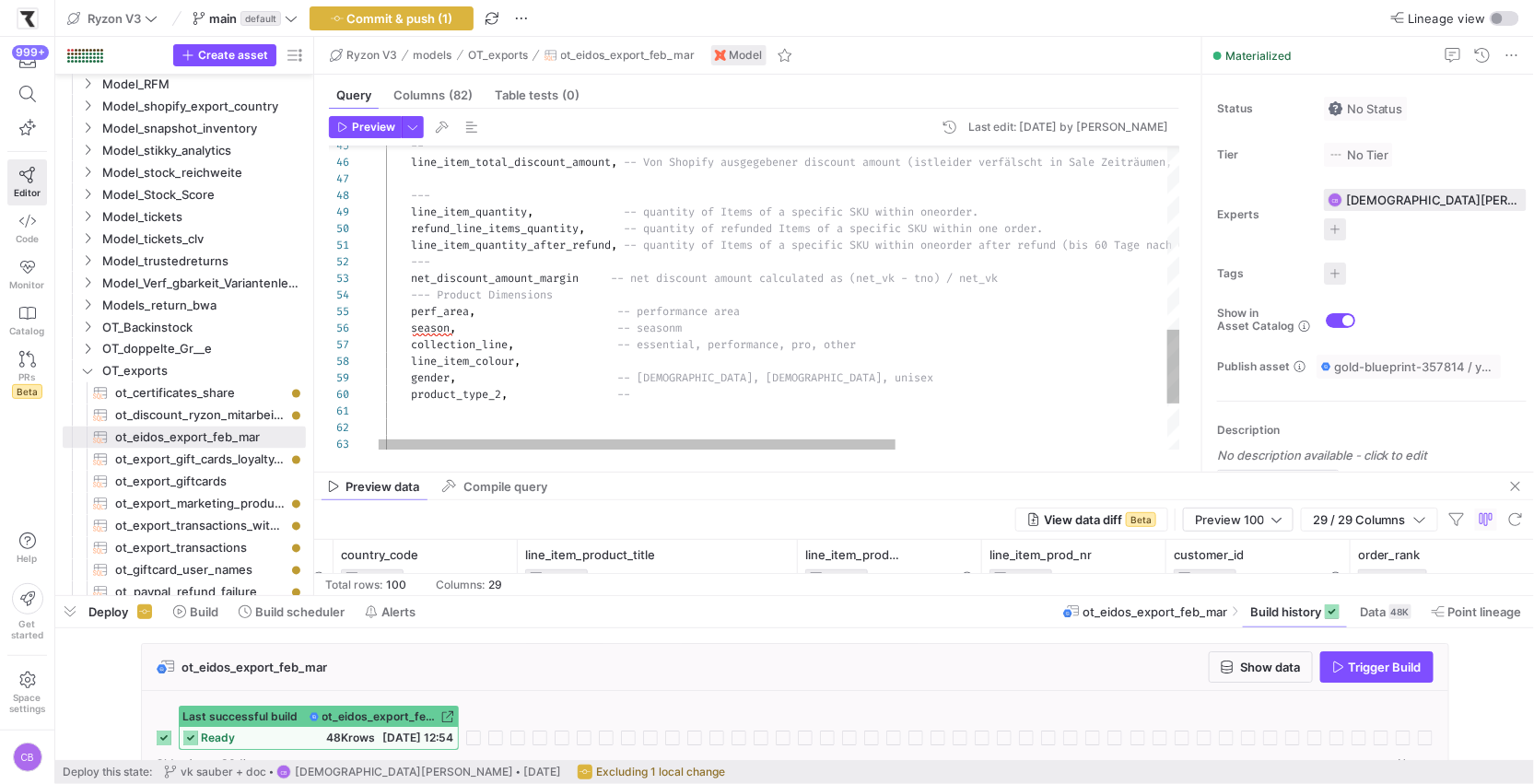 click on "--          line_item_total_discount_amount ,   -- Von Shopify ausgegebener discount amount (ist  leider verfälscht in Sale Zeiträumen, in denen der  Shopify vk verändert wird --> Black Week)          ---          line_item_quantity ,                -- quantity of Items of a specific SKU within one  order.           refund_line_items_quantity ,        -- quantity of refunded Items of a specific SKU wi thin one order.          line_item_quantity_after_refund ,   -- quantity of Items of a specific SKU within one  order after refund (bis 60 Tage nach Order möglich  zu returnieren)).          ---          net_discount_amount_margin       -- net discount amount calculated as (net_vk - tno ) / net_vk          --- Product Dimensions          perf_area ,                        -- performance area , , ," at bounding box center [982, 19] 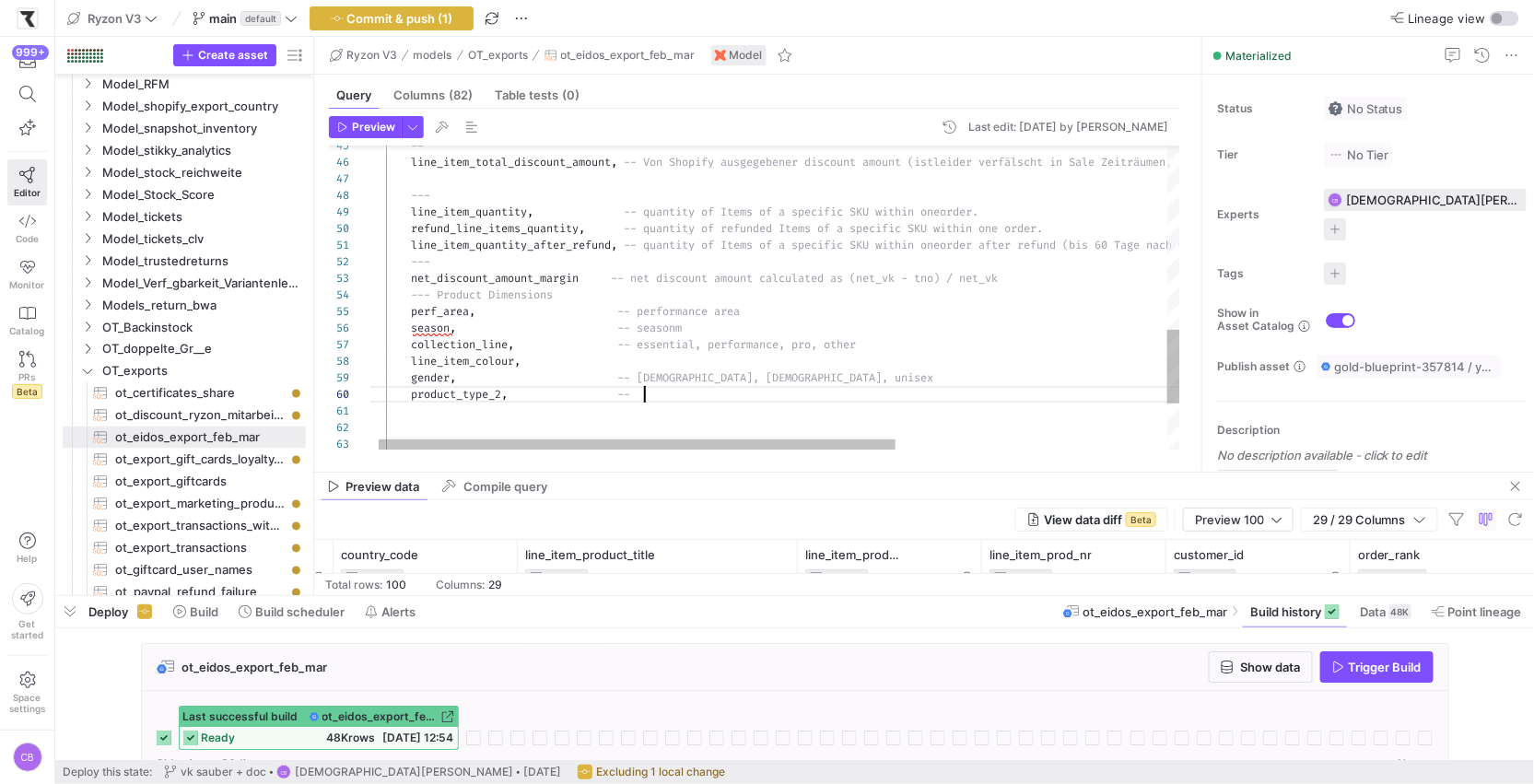 click on "--          line_item_total_discount_amount ,   -- Von Shopify ausgegebener discount amount (ist  leider verfälscht in Sale Zeiträumen, in denen der  Shopify vk verändert wird --> Black Week)          ---          line_item_quantity ,                -- quantity of Items of a specific SKU within one  order.           refund_line_items_quantity ,        -- quantity of refunded Items of a specific SKU wi thin one order.          line_item_quantity_after_refund ,   -- quantity of Items of a specific SKU within one  order after refund (bis 60 Tage nach Order möglich  zu returnieren)).          ---          net_discount_amount_margin       -- net discount amount calculated as (net_vk - tno ) / net_vk          --- Product Dimensions          perf_area ,                        -- performance area , , ," at bounding box center [982, 19] 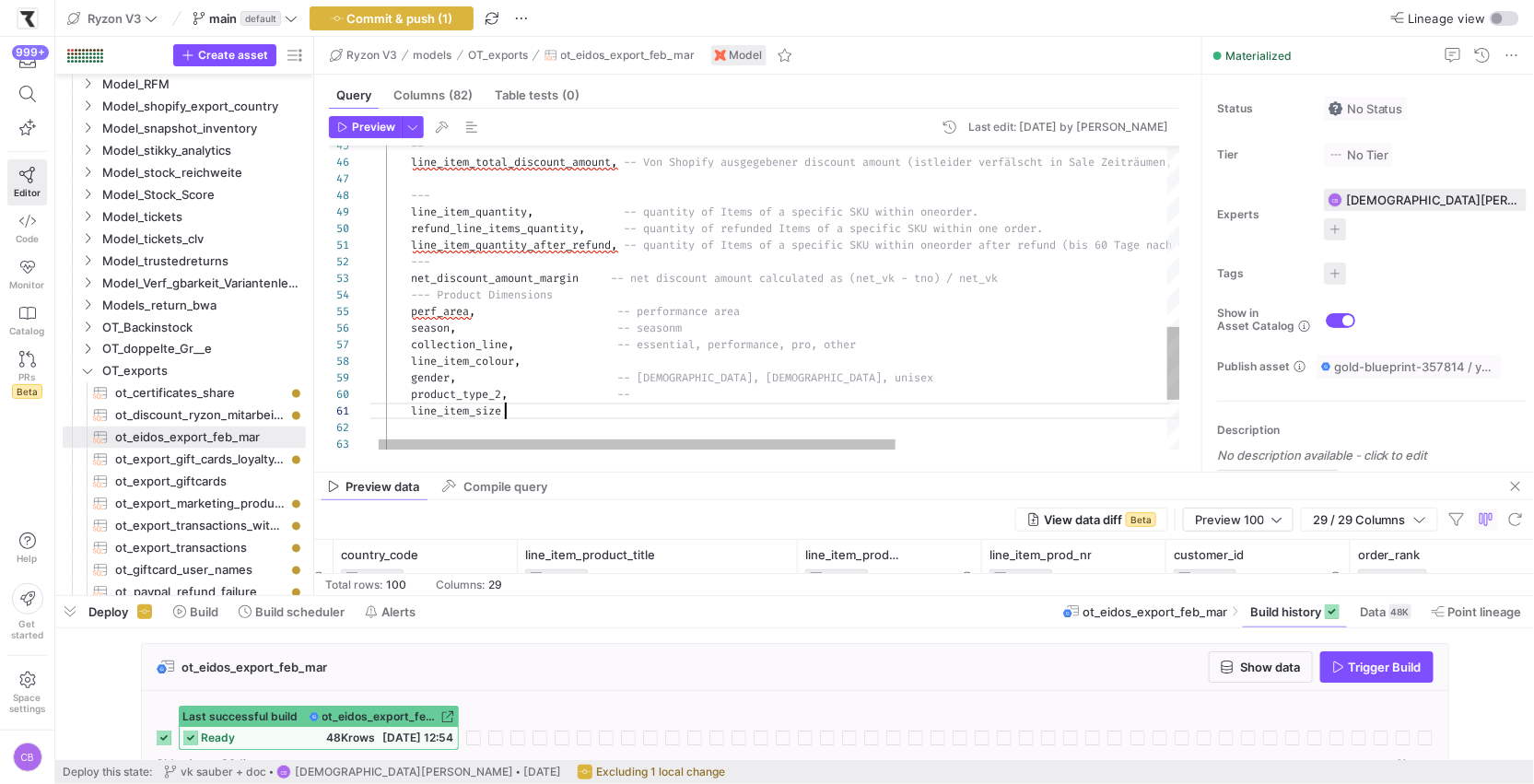 scroll, scrollTop: 0, scrollLeft: 151, axis: horizontal 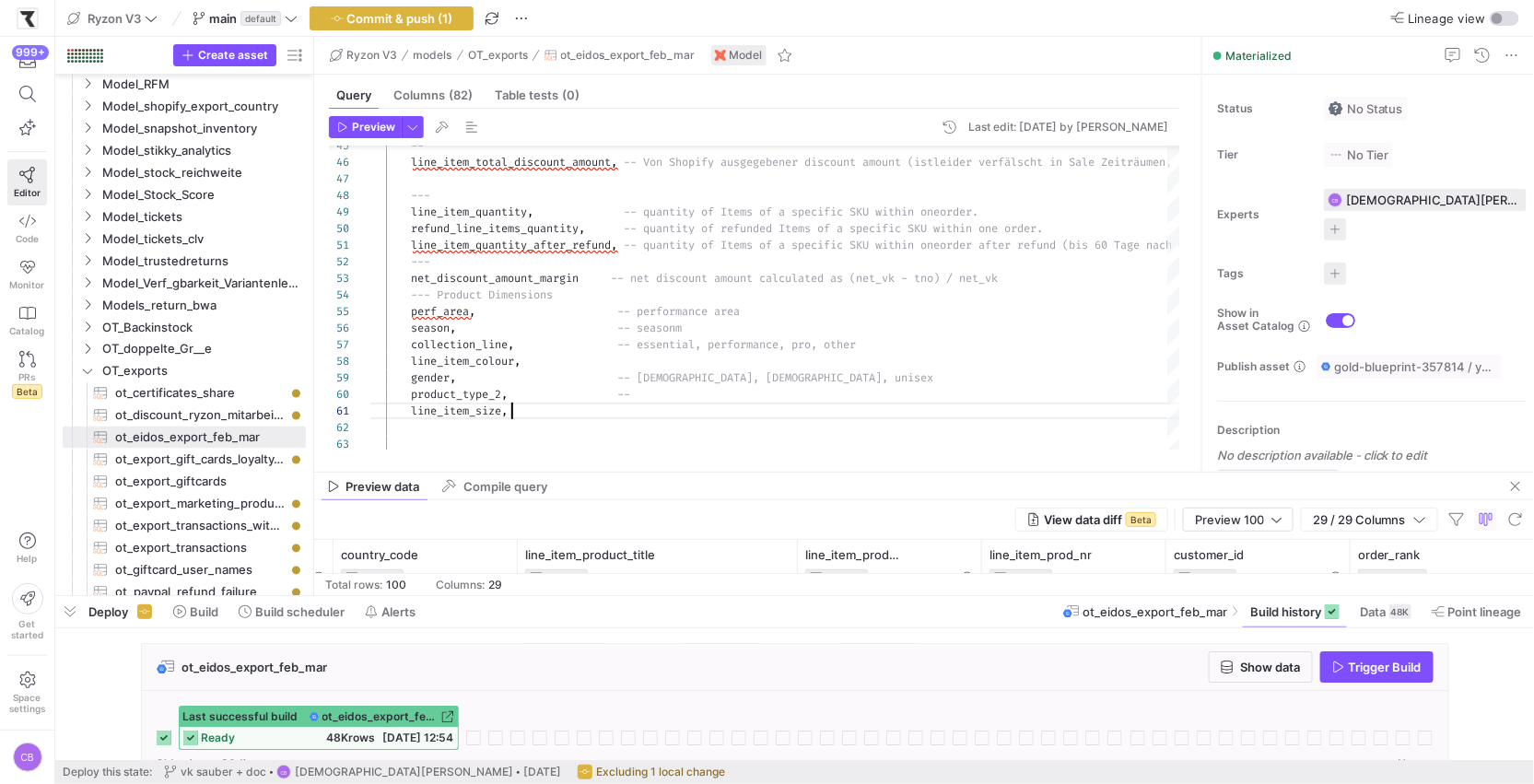 click on "Query   Columns  (82)  Table tests  (0) Preview Last edit: Thursday 10 July 2025 by Christian Bretthauer 45 46 47 48 49 50 51 52 53 54 55 56 57 58 59 60 62 63 61          --          line_item_total_discount_amount ,   -- Von Shopify ausgegebener discount amount (ist  leider verfälscht in Sale Zeiträumen, in denen der  Shopify vk verändert wird --> Black Week)          ---          line_item_quantity ,                -- quantity of Items of a specific SKU within one  order.           refund_line_items_quantity ,        -- quantity of refunded Items of a specific SKU wi thin one order.          line_item_quantity_after_refund ,   -- quantity of Items of a specific SKU within one  order after refund (bis 60 Tage nach Order möglich  zu returnieren)).          ---          net_discount_amount_margin       ) / net_vk                   , , ," 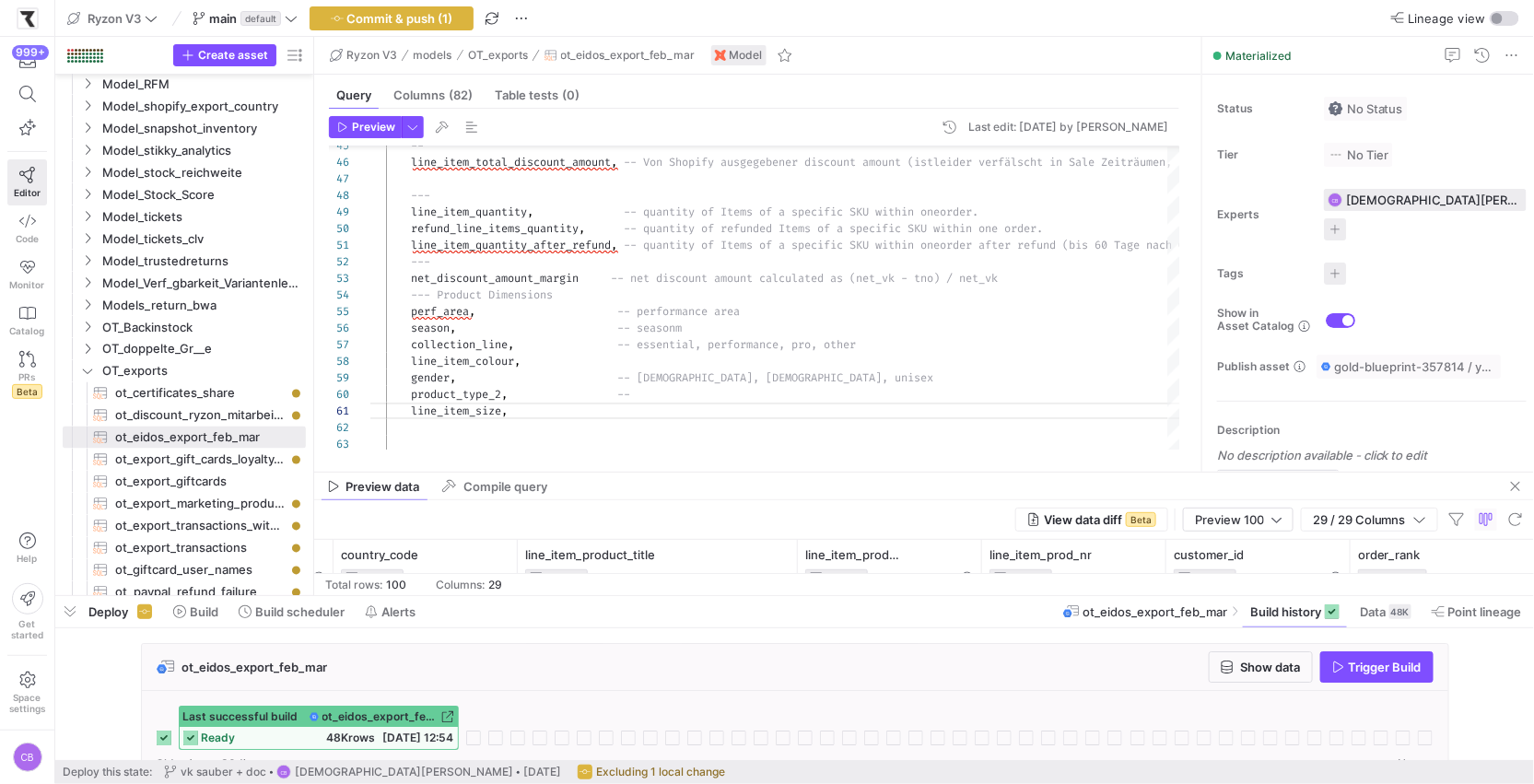 click on "Preview data Compile query" 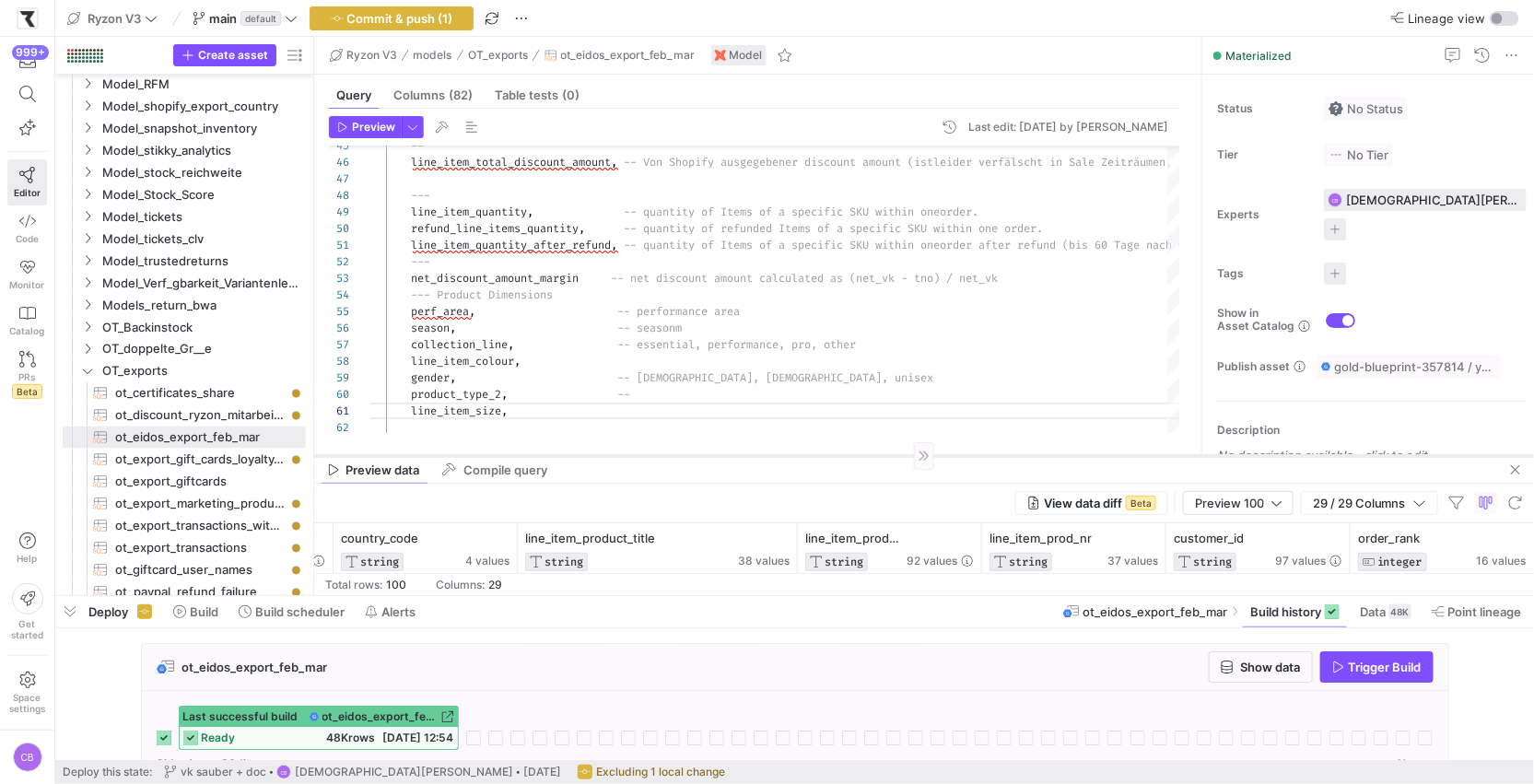 drag, startPoint x: 769, startPoint y: 471, endPoint x: 769, endPoint y: 454, distance: 17 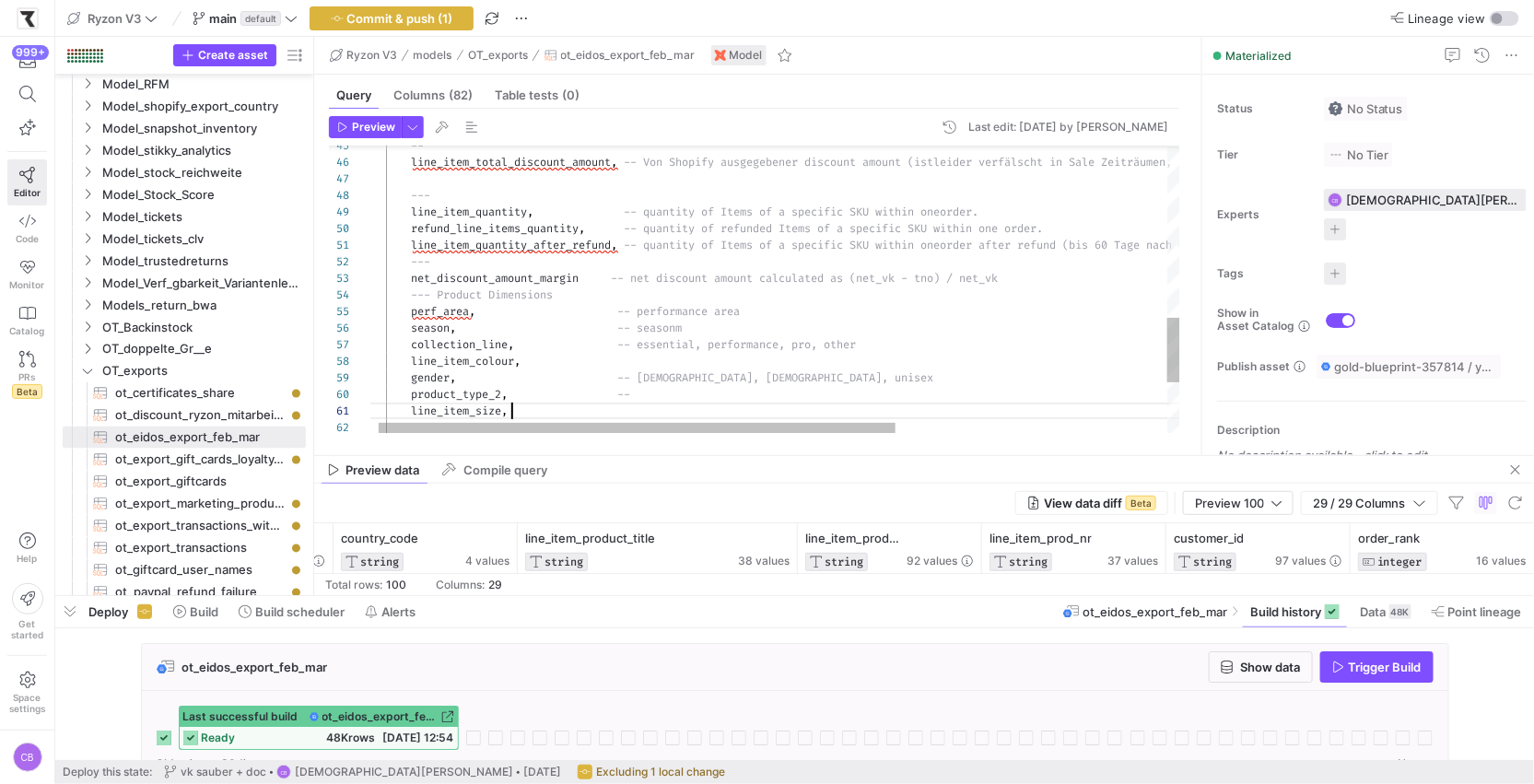 click on "--          line_item_total_discount_amount ,   -- Von Shopify ausgegebener discount amount (ist  leider verfälscht in Sale Zeiträumen, in denen der  Shopify vk verändert wird --> Black Week)          ---          line_item_quantity ,                -- quantity of Items of a specific SKU within one  order.           refund_line_items_quantity ,        -- quantity of refunded Items of a specific SKU wi thin one order.          line_item_quantity_after_refund ,   -- quantity of Items of a specific SKU within one  order after refund (bis 60 Tage nach Order möglich  zu returnieren)).          ---          net_discount_amount_margin       -- net discount amount calculated as (net_vk - tno ) / net_vk          --- Product Dimensions          perf_area ,                        -- performance area , , ," at bounding box center (982, 28) 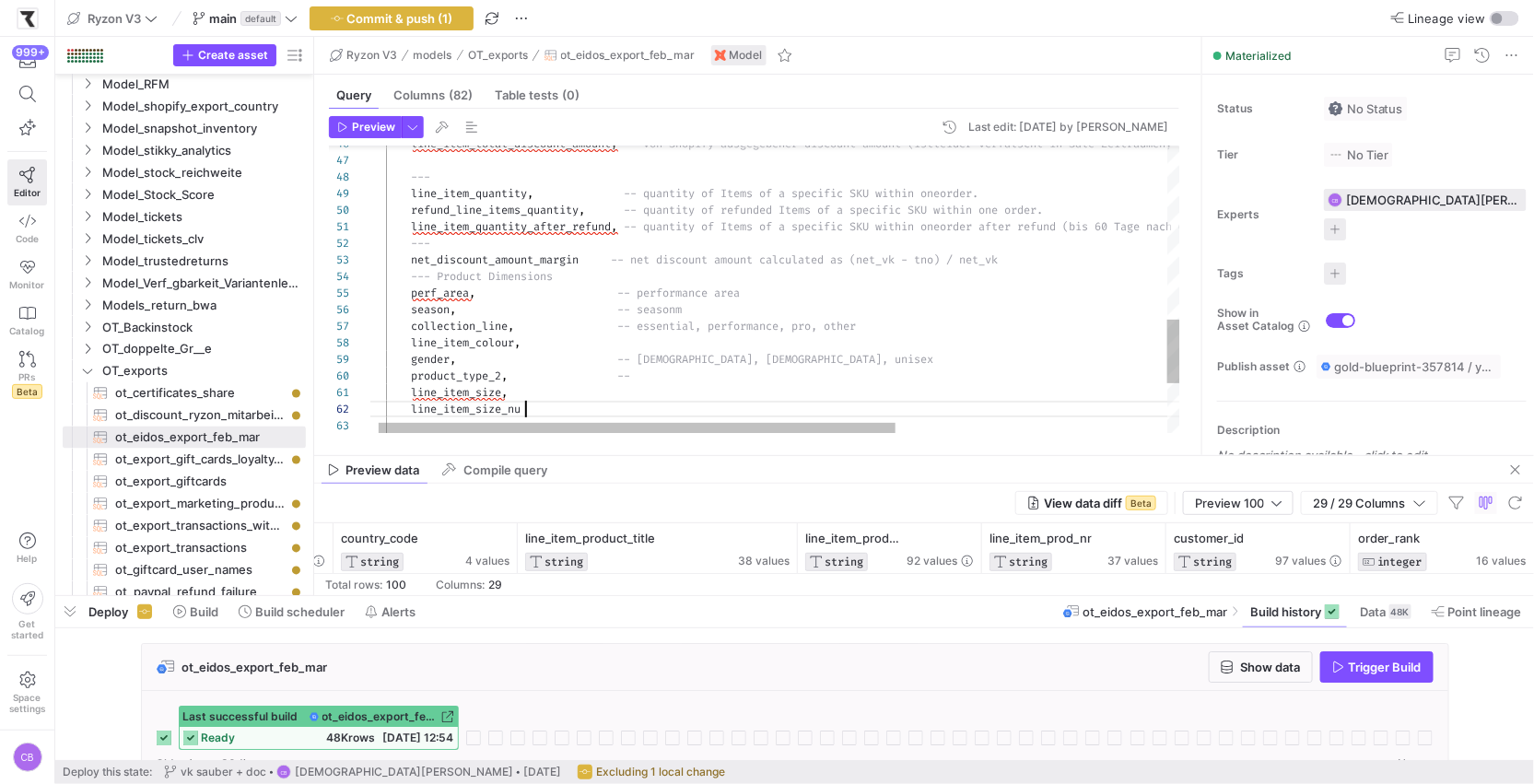 scroll, scrollTop: 16, scrollLeft: 171, axis: both 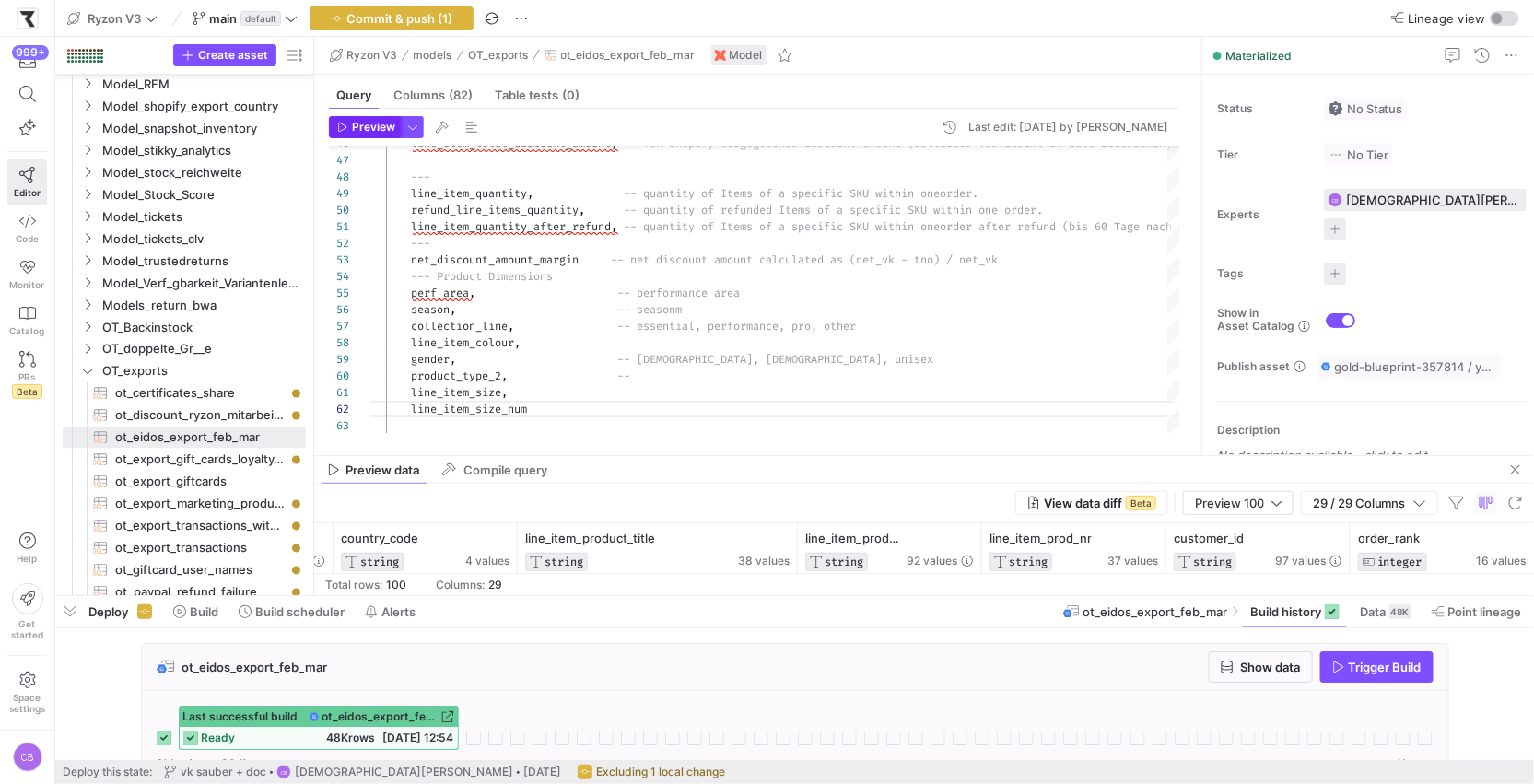 click on "Preview" at bounding box center (373, 127) 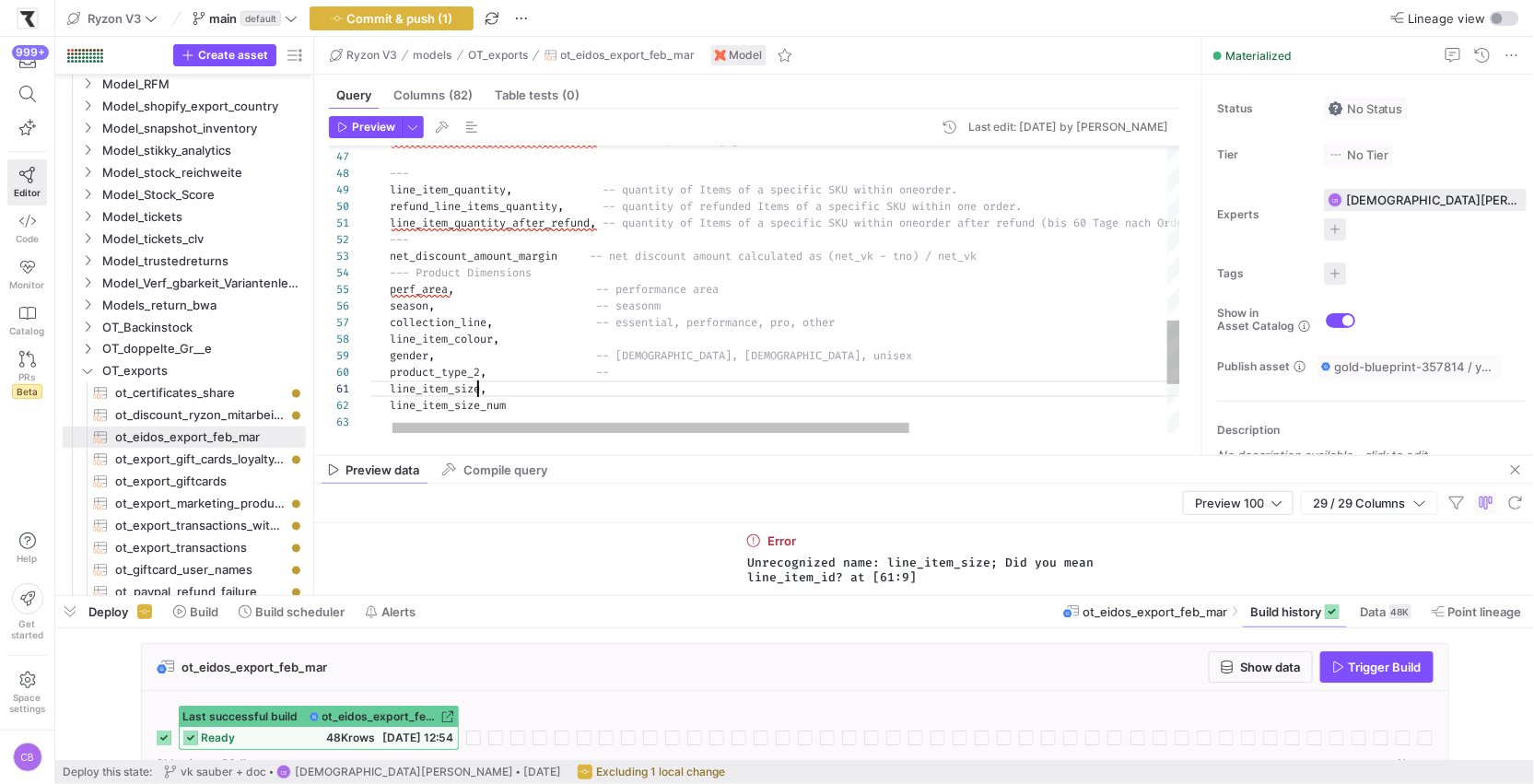 click on "---          net_discount_amount_margin       -- net discount amount calculated as (net_vk - tno ) / net_vk          --- Product Dimensions          perf_area ,                        -- performance area          season ,                           -- seasonm          collection_line ,                  -- essential, performance, pro, other          line_item_quantity_after_refund ,   -- quantity of Items of a specific SKU within one  order after refund (bis 60 Tage nach Order möglich  zu returnieren)).          ---          line_item_quantity ,                -- quantity of Items of a specific SKU within one  order.           refund_line_items_quantity ,        -- quantity of refunded Items of a specific SKU wi thin one order.          line_item_total_discount_amount" at bounding box center (961, 14) 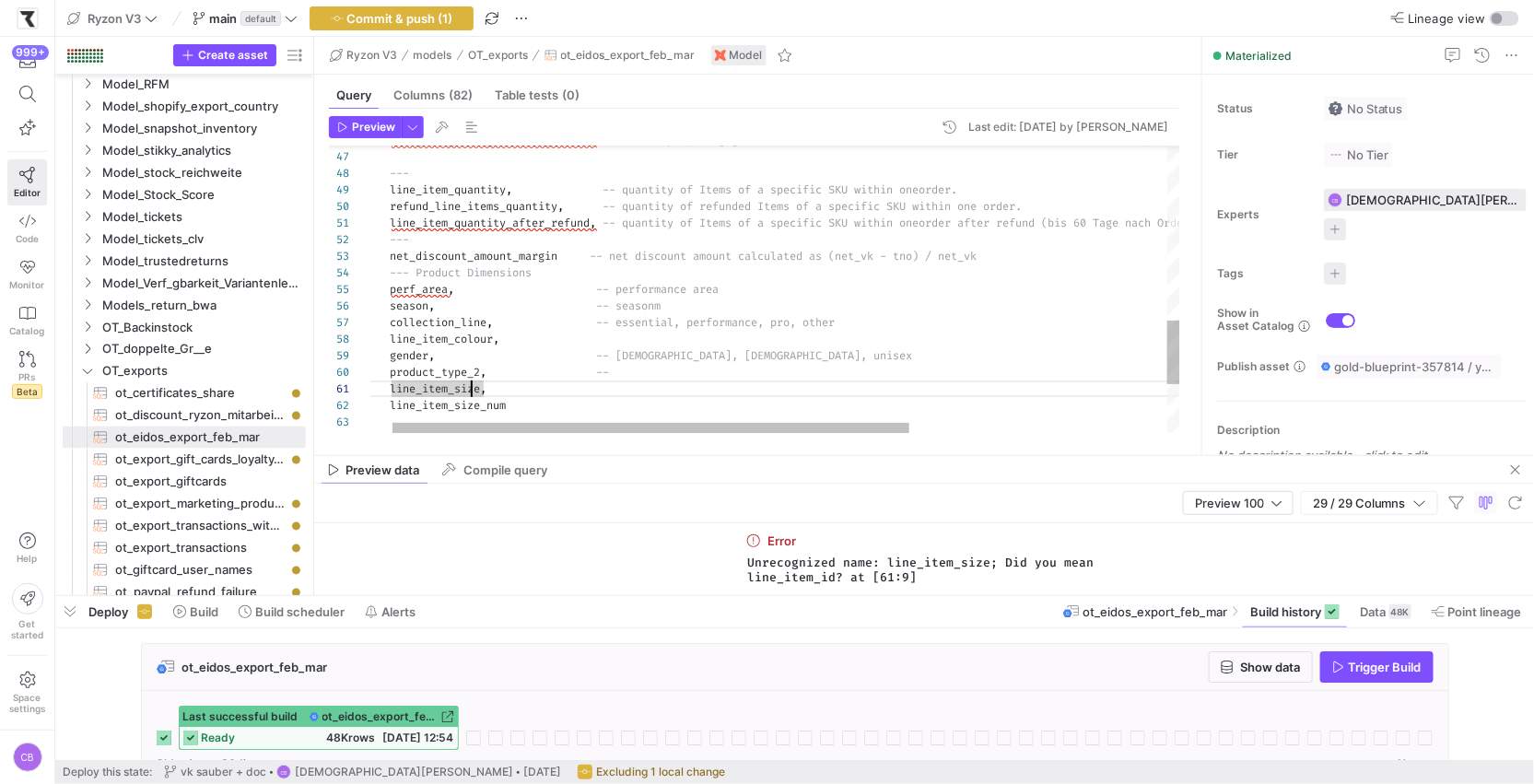 click on "---          net_discount_amount_margin       -- net discount amount calculated as (net_vk - tno ) / net_vk          --- Product Dimensions          perf_area ,                        -- performance area          season ,                           -- seasonm          collection_line ,                  -- essential, performance, pro, other          line_item_quantity_after_refund ,   -- quantity of Items of a specific SKU within one  order after refund (bis 60 Tage nach Order möglich  zu returnieren)).          ---          line_item_quantity ,                -- quantity of Items of a specific SKU within one  order.           refund_line_items_quantity ,        -- quantity of refunded Items of a specific SKU wi thin one order.          line_item_total_discount_amount" at bounding box center [961, 14] 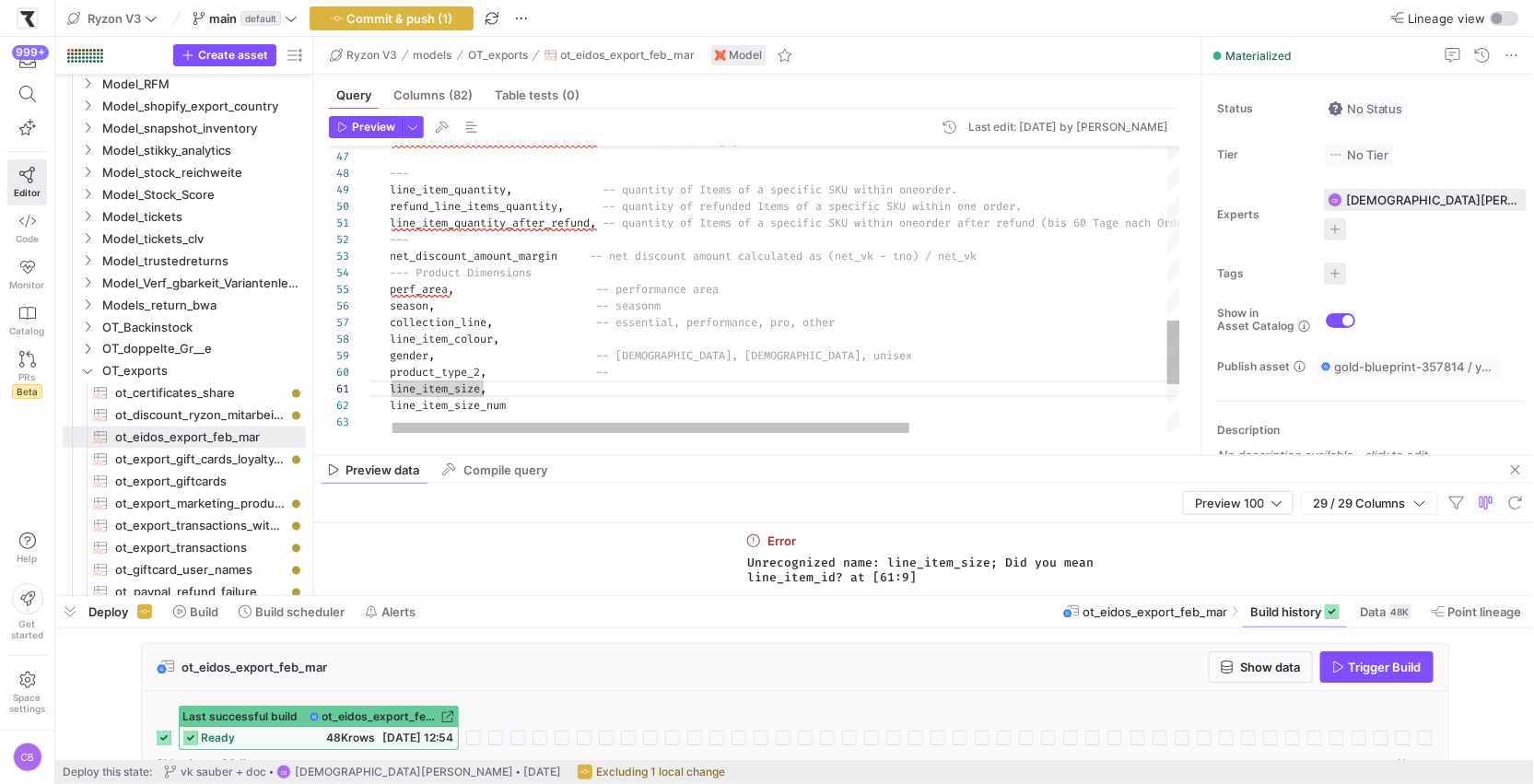 click on "---          net_discount_amount_margin       -- net discount amount calculated as (net_vk - tno ) / net_vk          --- Product Dimensions          perf_area ,                        -- performance area          season ,                           -- seasonm          collection_line ,                  -- essential, performance, pro, other          line_item_quantity_after_refund ,   -- quantity of Items of a specific SKU within one  order after refund (bis 60 Tage nach Order möglich  zu returnieren)).          ---          line_item_quantity ,                -- quantity of Items of a specific SKU within one  order.           refund_line_items_quantity ,        -- quantity of refunded Items of a specific SKU wi thin one order.          line_item_total_discount_amount" at bounding box center (961, 14) 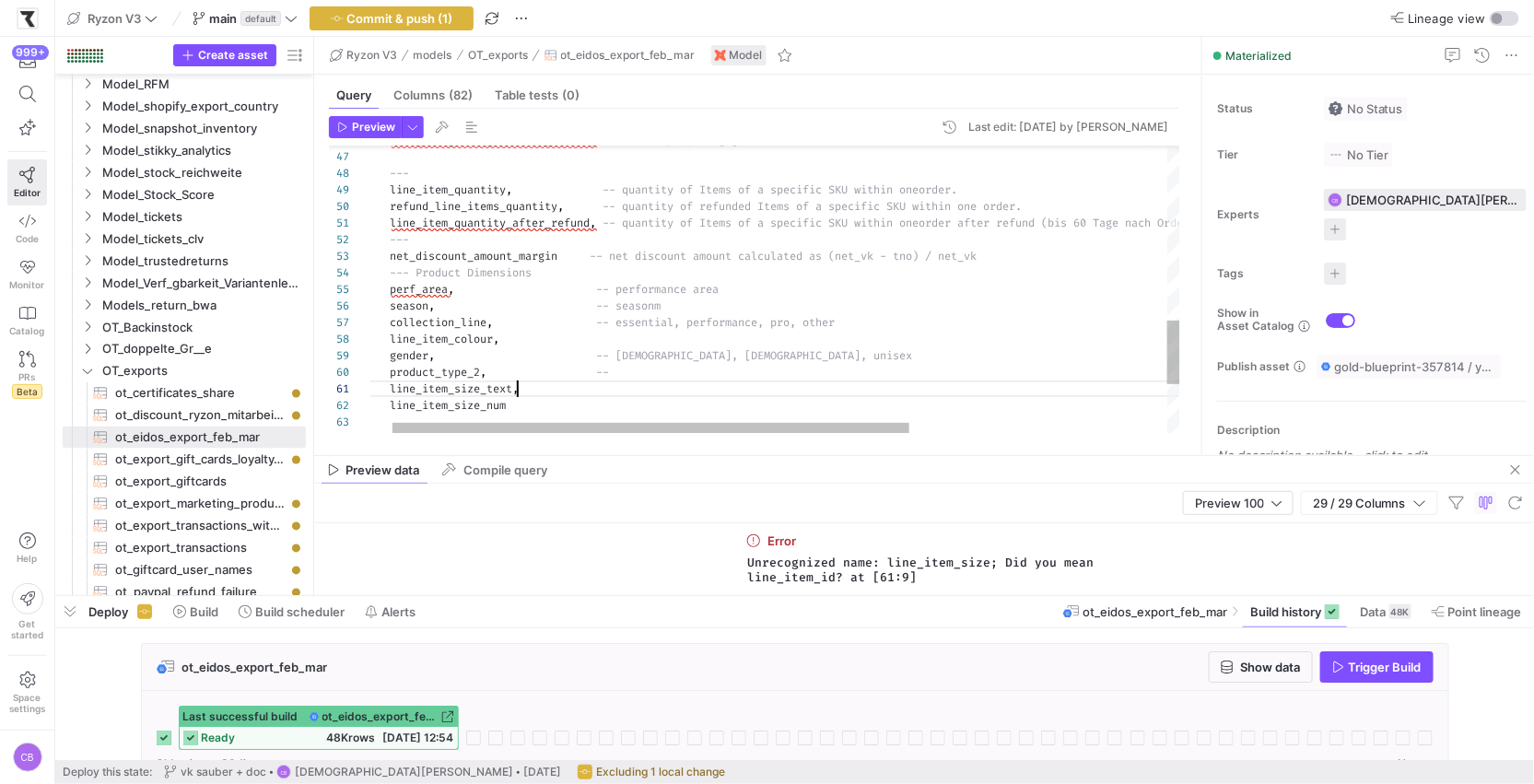 scroll, scrollTop: 0, scrollLeft: 178, axis: horizontal 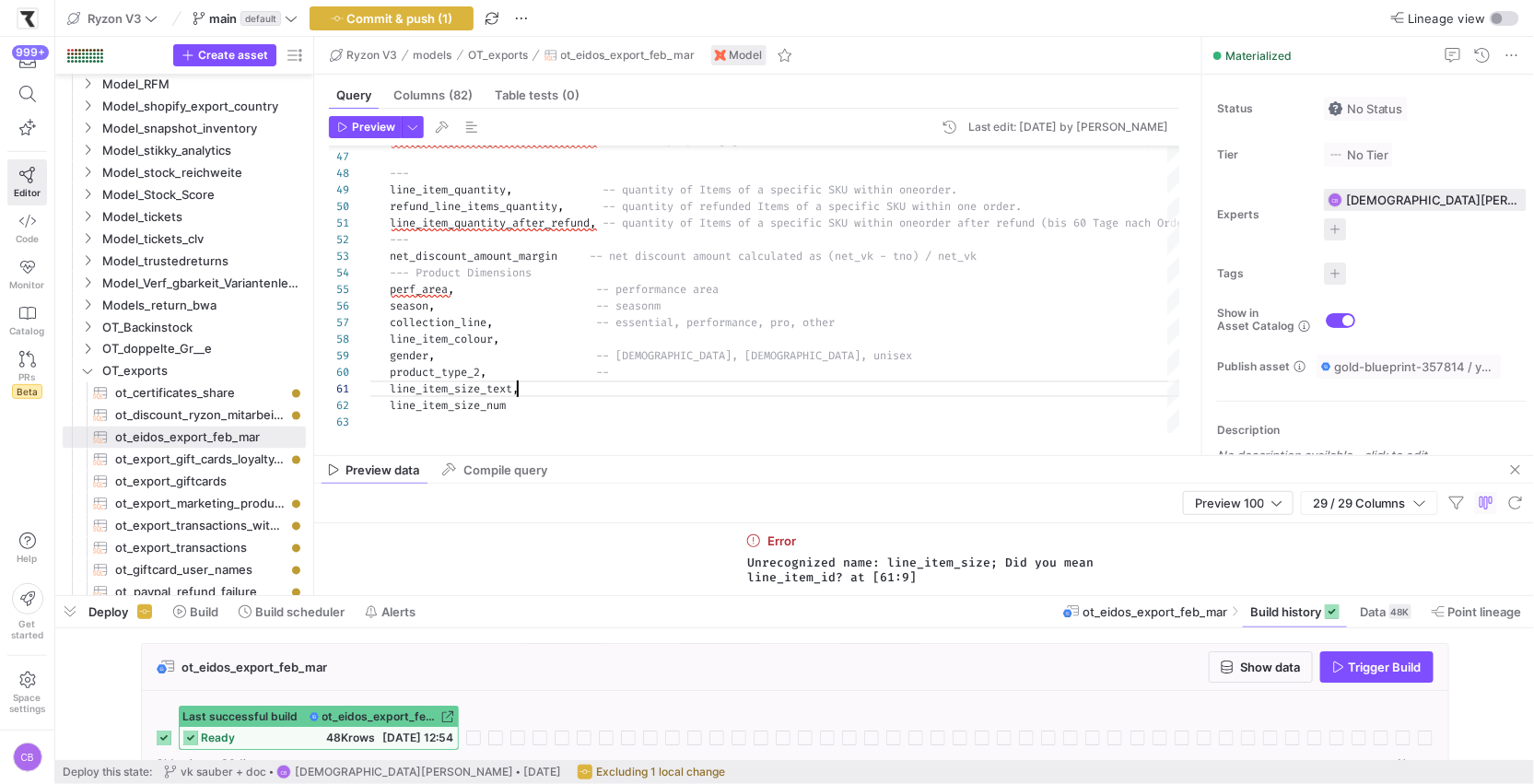 click on "Preview Last edit: Thursday 10 July 2025 by Christian Bretthauer 52 53 54 55 56 57 51 48 49 50 46 47 58 59 60 61 62 63 64          ---          net_discount_amount_margin       -- net discount amount calculated as (net_vk - tno ) / net_vk          --- Product Dimensions          perf_area ,                        -- performance area          season ,                           -- seasonm          collection_line ,                  -- essential, performance, pro, other          line_item_quantity_after_refund ,   -- quantity of Items of a specific SKU within one  order after refund (bis 60 Tage nach Order möglich  zu returnieren)).          ---          line_item_quantity ,                -- quantity of Items of a specific SKU within one  order.           refund_line_items_quantity ,        ," at bounding box center [754, 275] 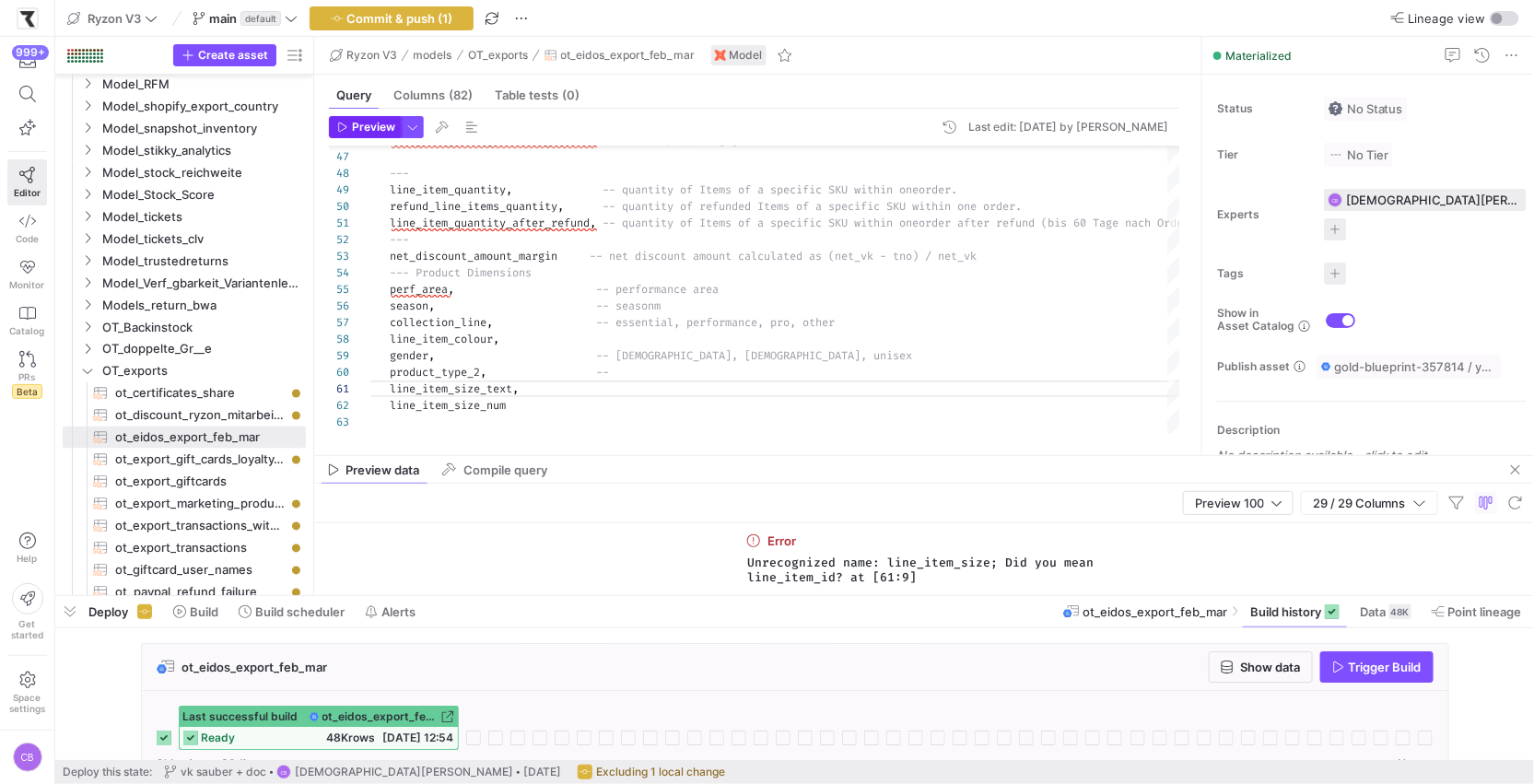 click on "Preview" at bounding box center (373, 127) 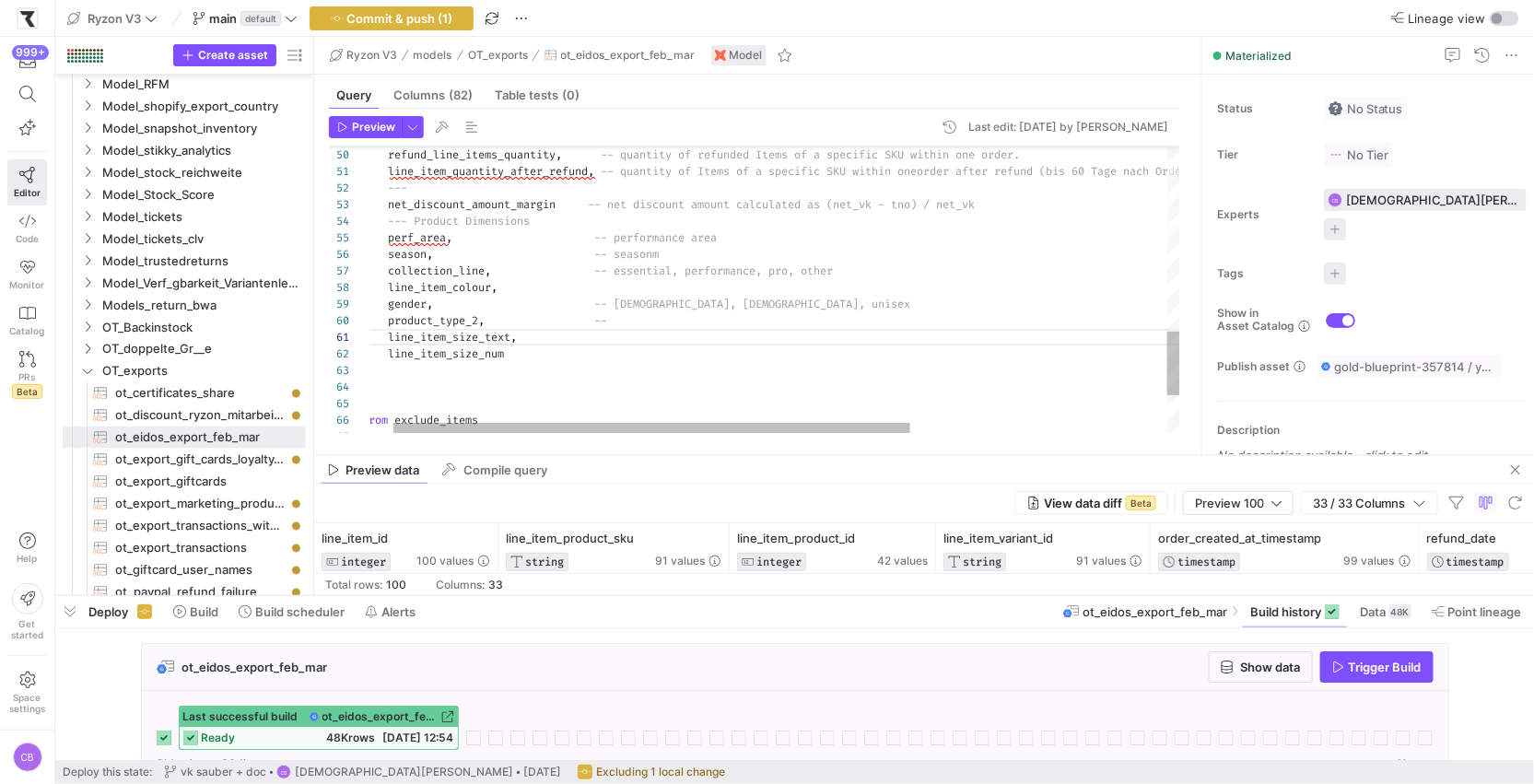 click on "---          net_discount_amount_margin       -- net discount amount calculated as (net_vk - tno ) / net_vk          --- Product Dimensions          perf_area ,                        -- performance area          season ,                           -- seasonm          collection_line ,                  -- essential, performance, pro, other          line_item_quantity_after_refund ,   -- quantity of Items of a specific SKU within one  order after refund (bis 60 Tage nach Order möglich  zu returnieren)).          refund_line_items_quantity ,        -- quantity of refunded Items of a specific SKU wi thin one order.          line_item_colour ,          gender ,                           -- male, female, unisex          product_type_2 , --           ," at bounding box center (959, -38) 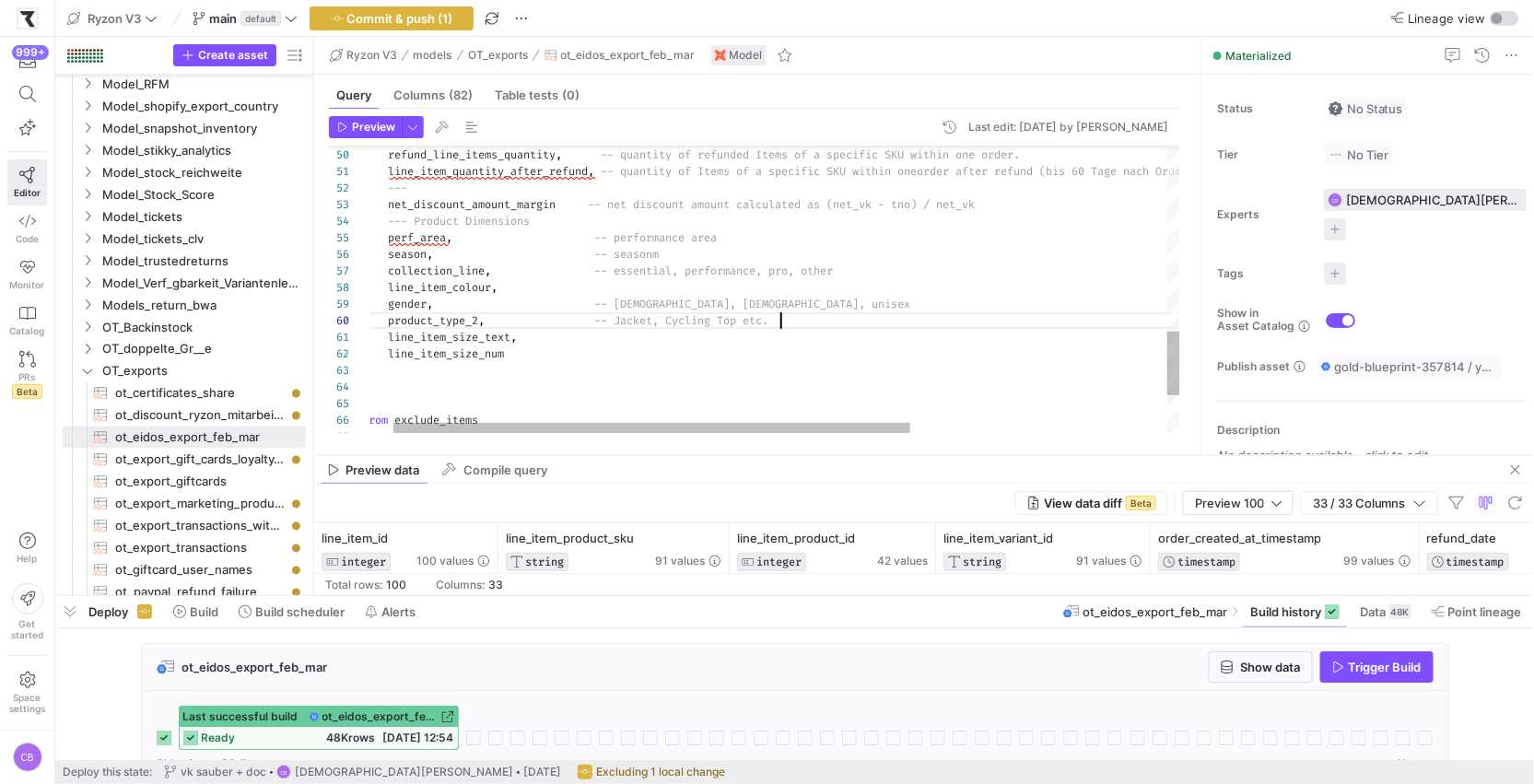 scroll, scrollTop: 149, scrollLeft: 444, axis: both 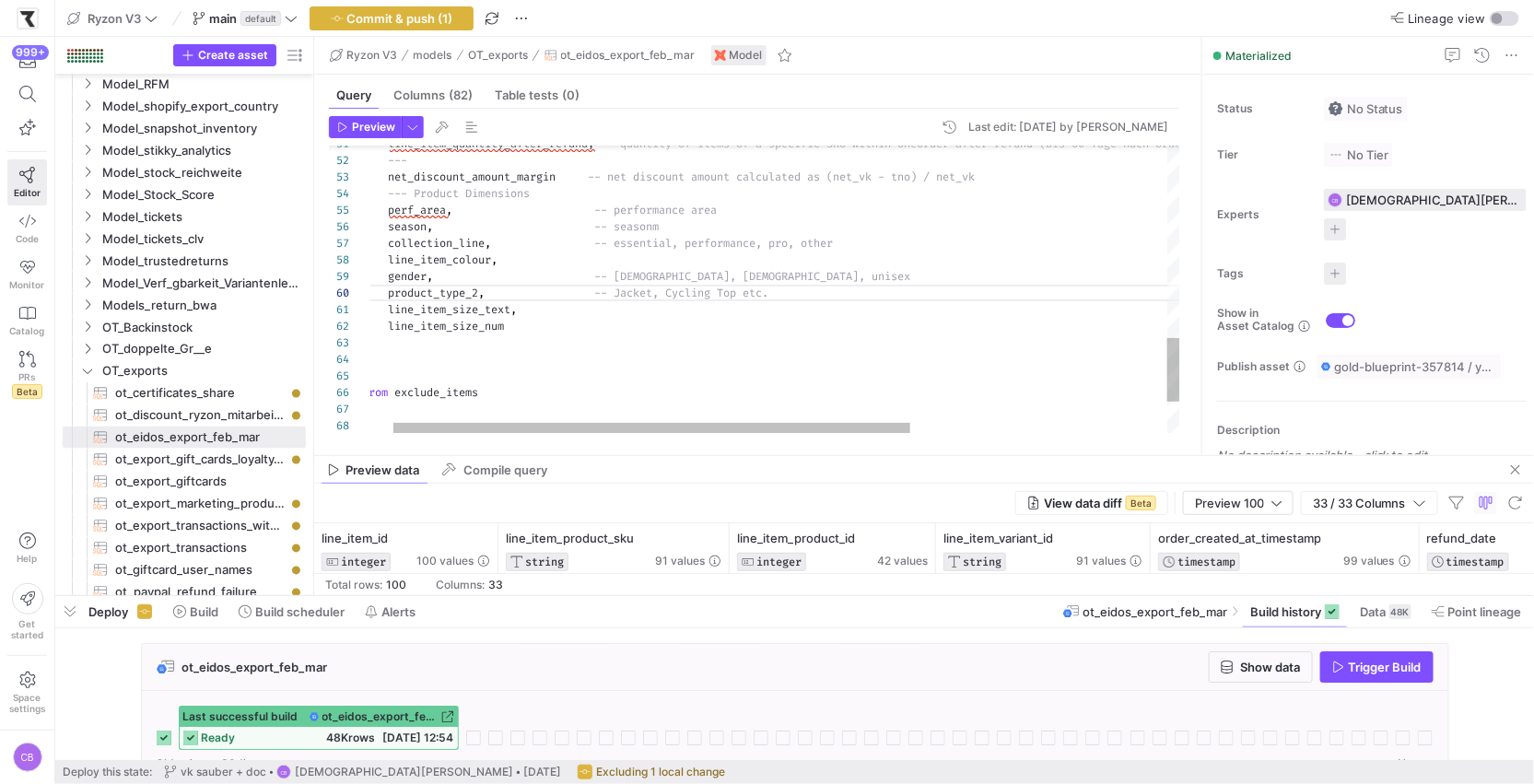 click on "line_item_size_text ," at bounding box center [959, 310] 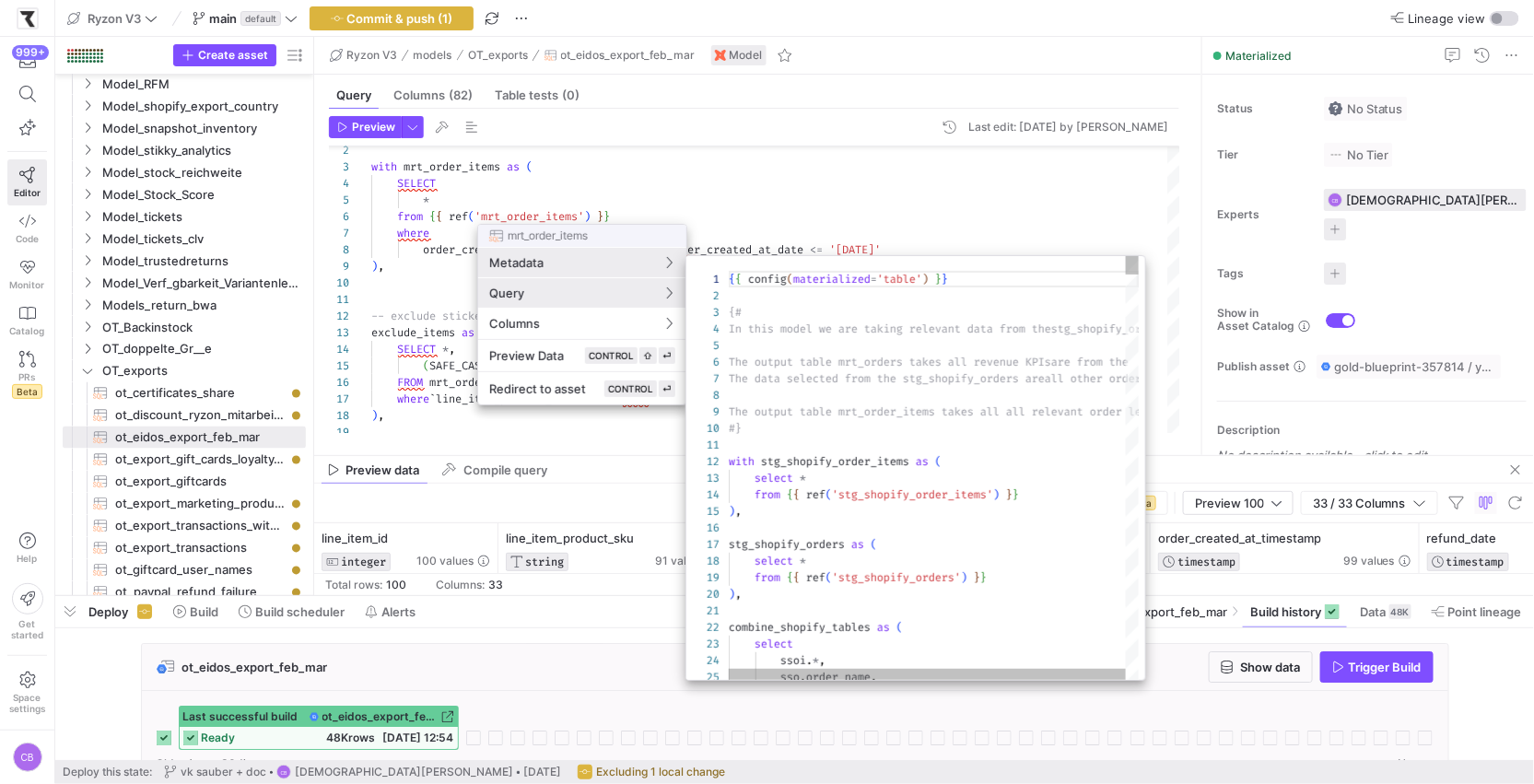 scroll, scrollTop: 132, scrollLeft: 0, axis: vertical 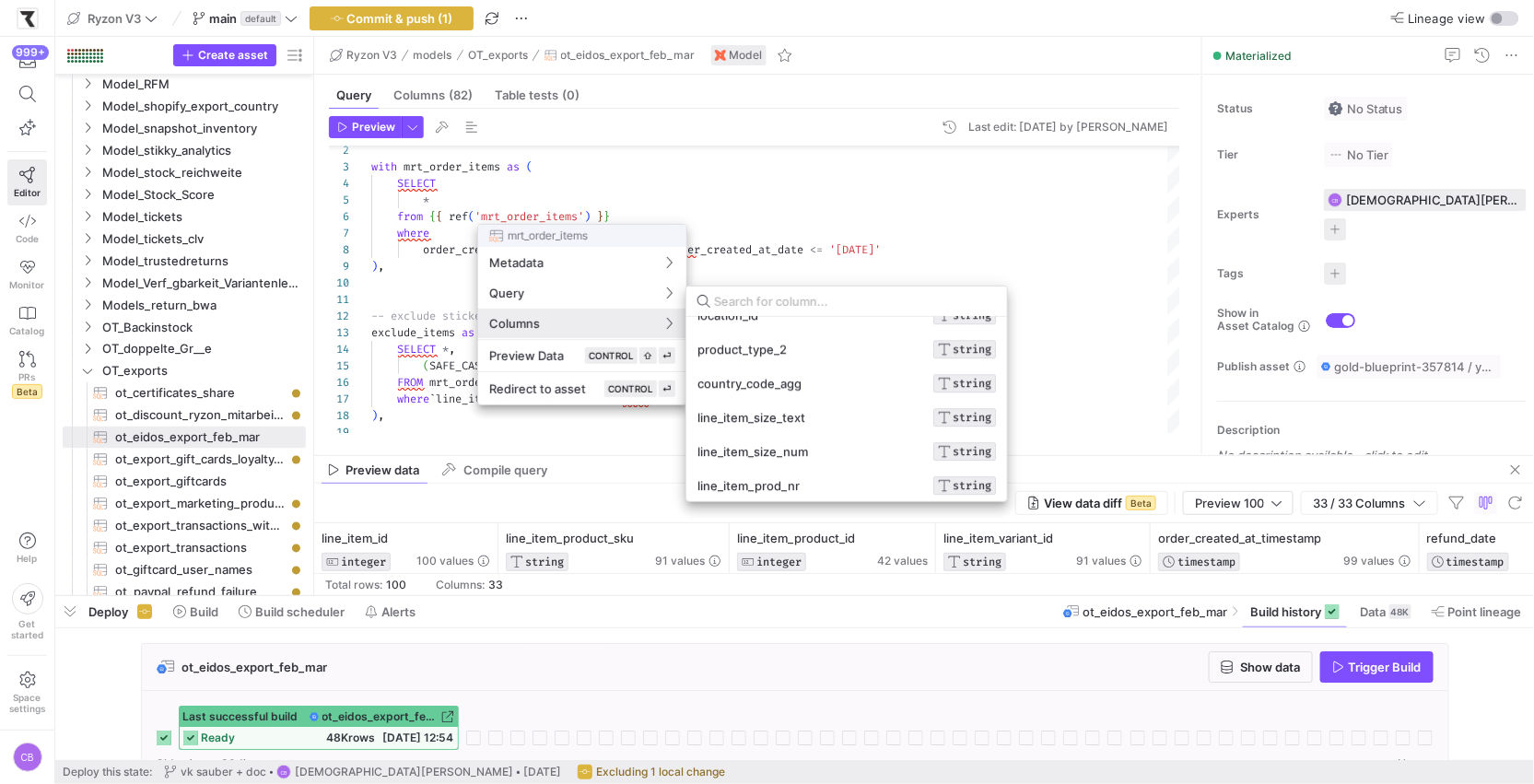 click at bounding box center (767, 392) 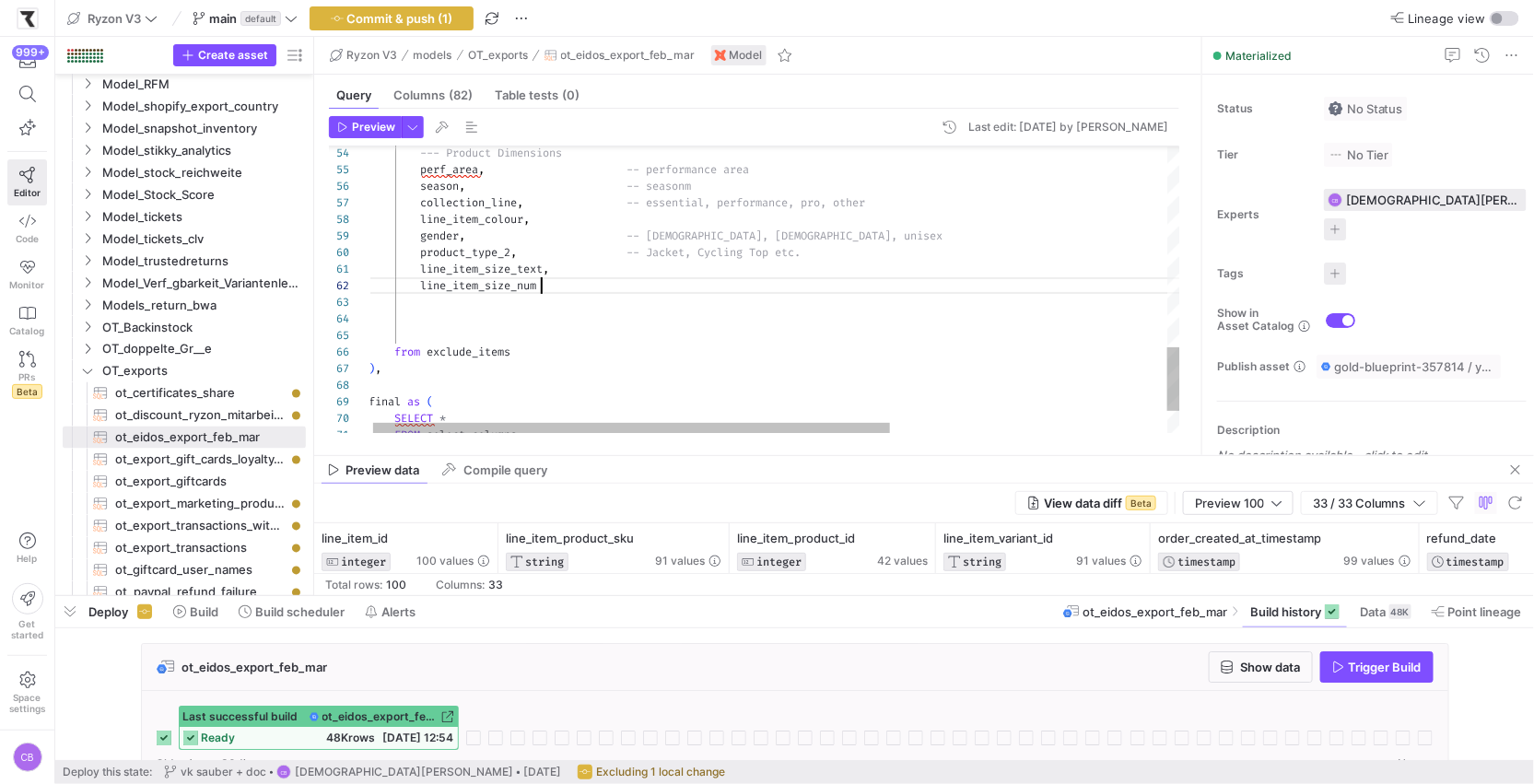 click on "product_type_2 ,                   -- Jacket, Cycling Top etc.          line_item_size_text ,          line_item_size_num      from   exclude_items ) , final   as   (      SELECT   *        FROM   select_columns          gender ,                           -- male, female, unisex          collection_line ,                  -- essential, performance, pro, other          line_item_colour ,          season ,                           -- seasonm          perf_area ,                        -- performance area          --- Product Dimensions" at bounding box center [991, -106] 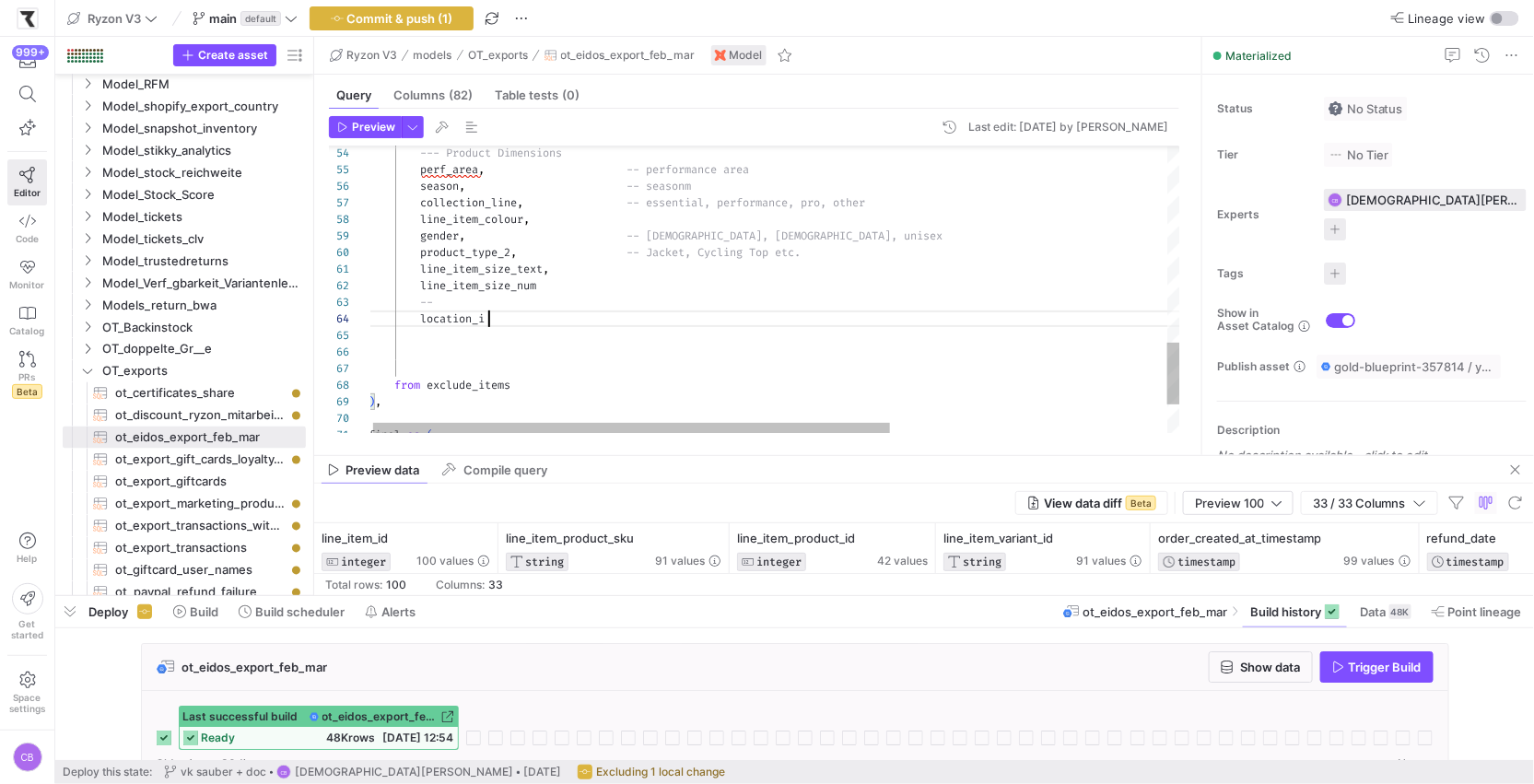 scroll, scrollTop: 49, scrollLeft: 126, axis: both 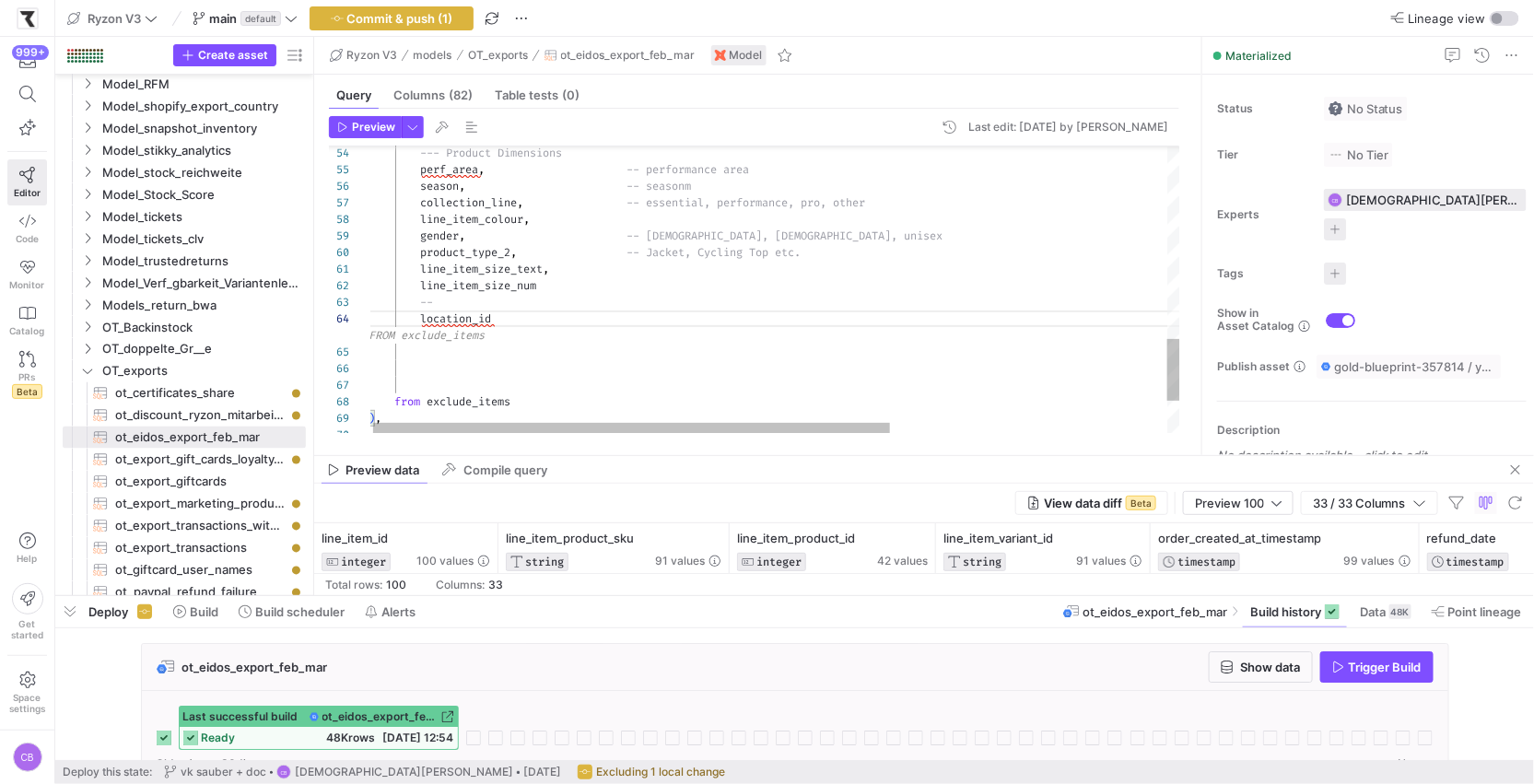 click on "product_type_2 ,                   -- Jacket, Cycling Top etc.          line_item_size_text ,          line_item_size_num      from   exclude_items ) ,          gender ,                           -- male, female, unisex          collection_line ,                  -- essential, performance, pro, other          line_item_colour ,          season ,                           -- seasonm          perf_area ,                        -- performance area          --- Product Dimensions          --          location_id" at bounding box center [991, -81] 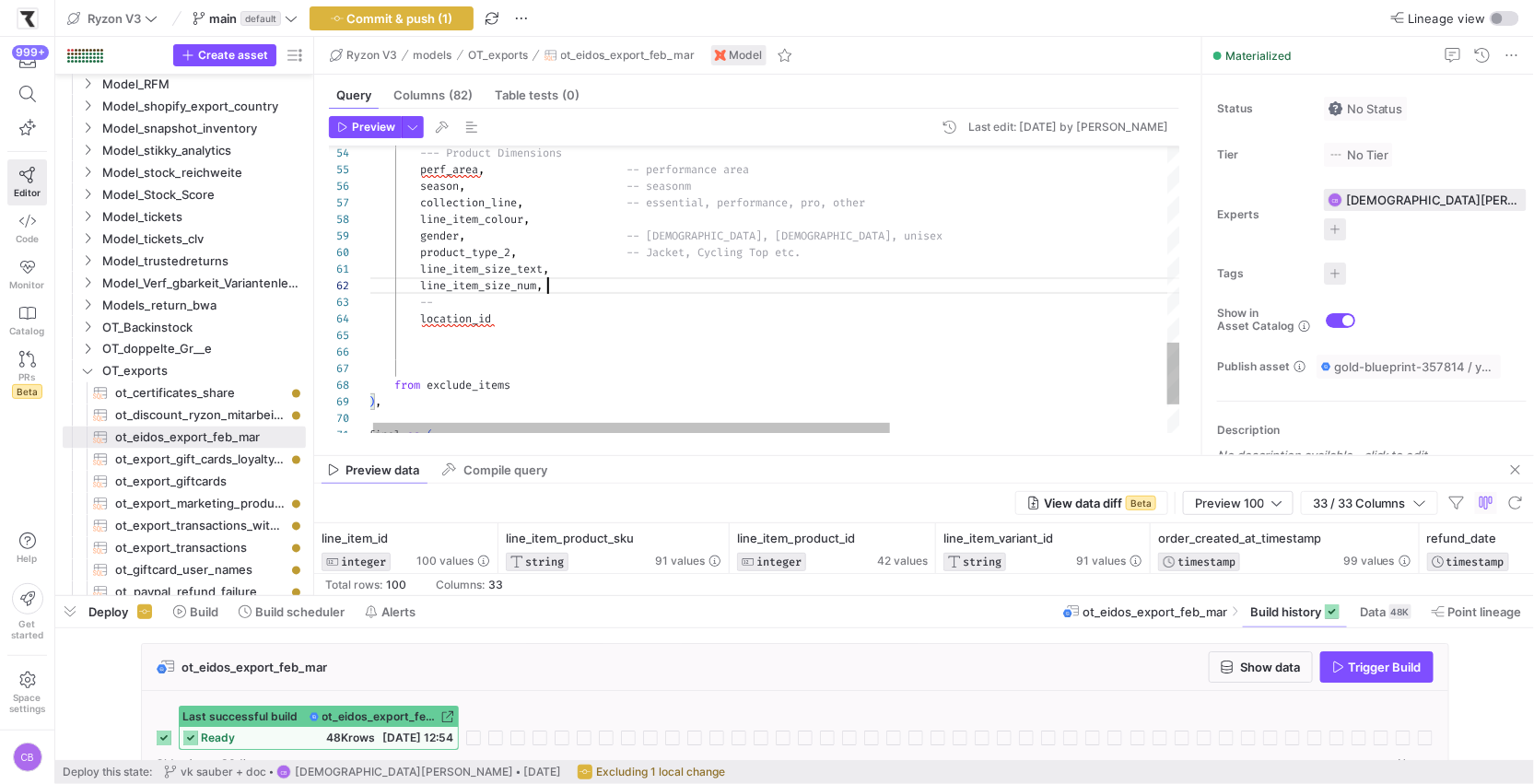 scroll, scrollTop: 16, scrollLeft: 178, axis: both 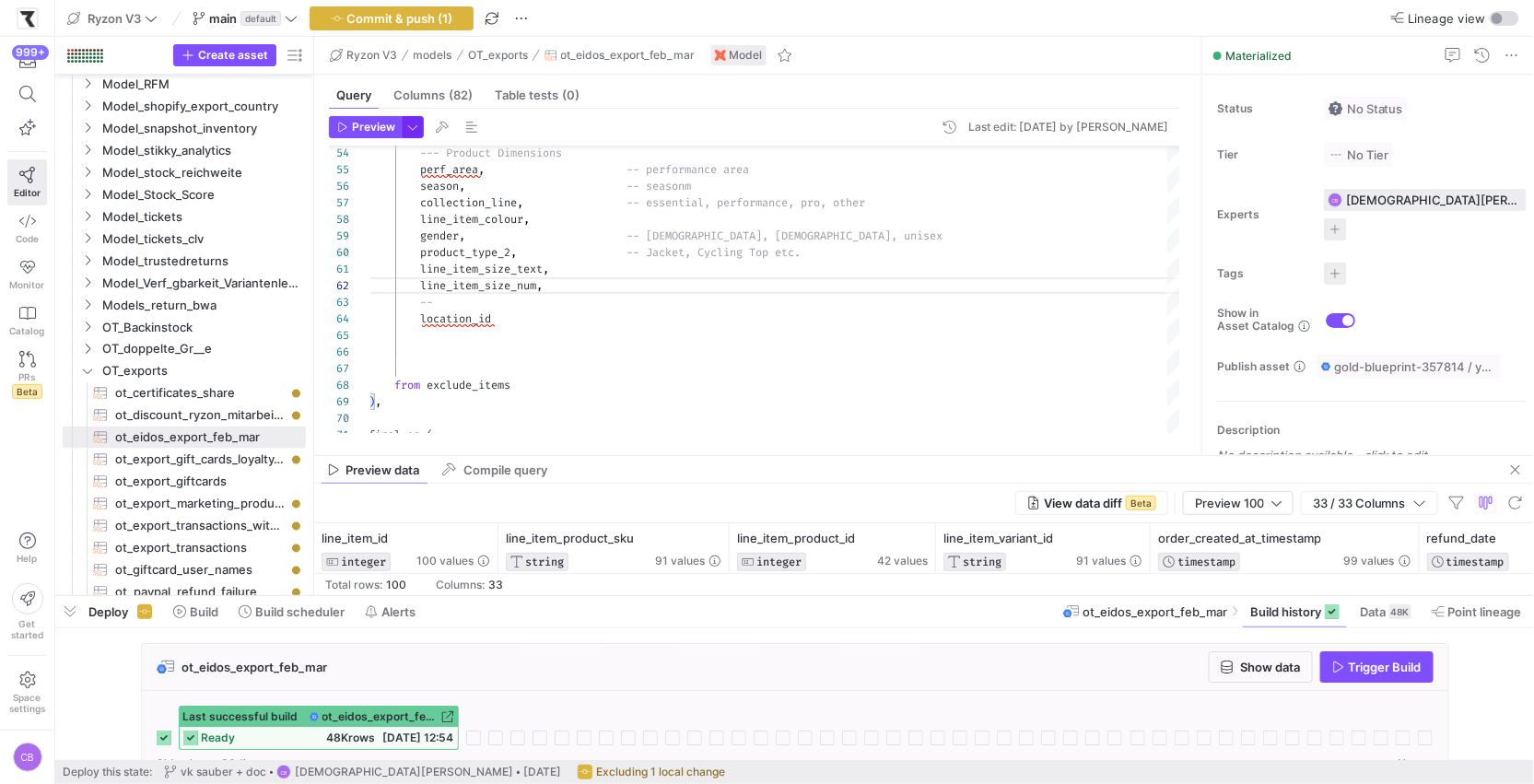 type on "line_item_size_text,
line_item_size_num,
--
location_id
from exclude_items
)," 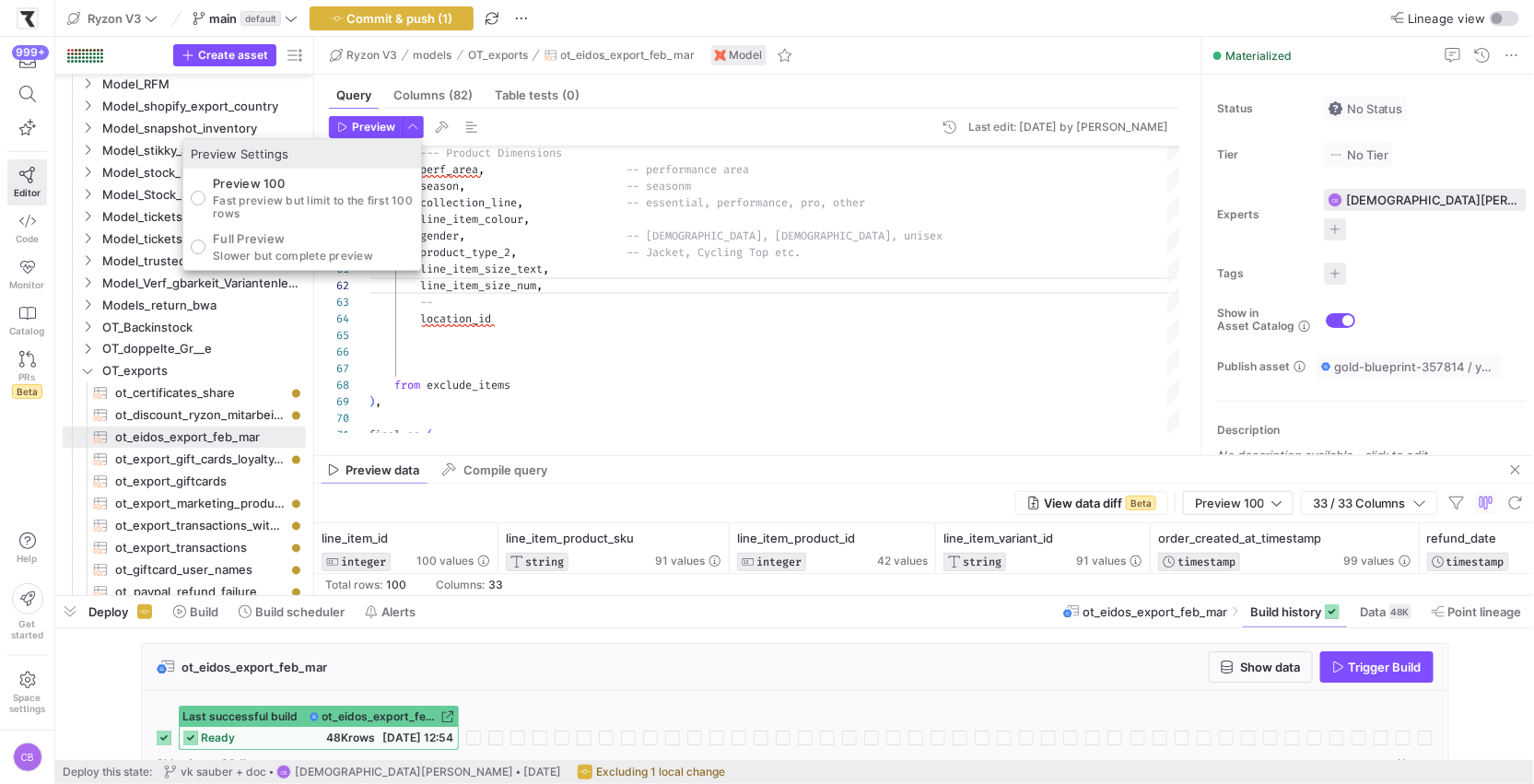 click on "Fast preview but limit to the first 100 rows" at bounding box center [313, 207] 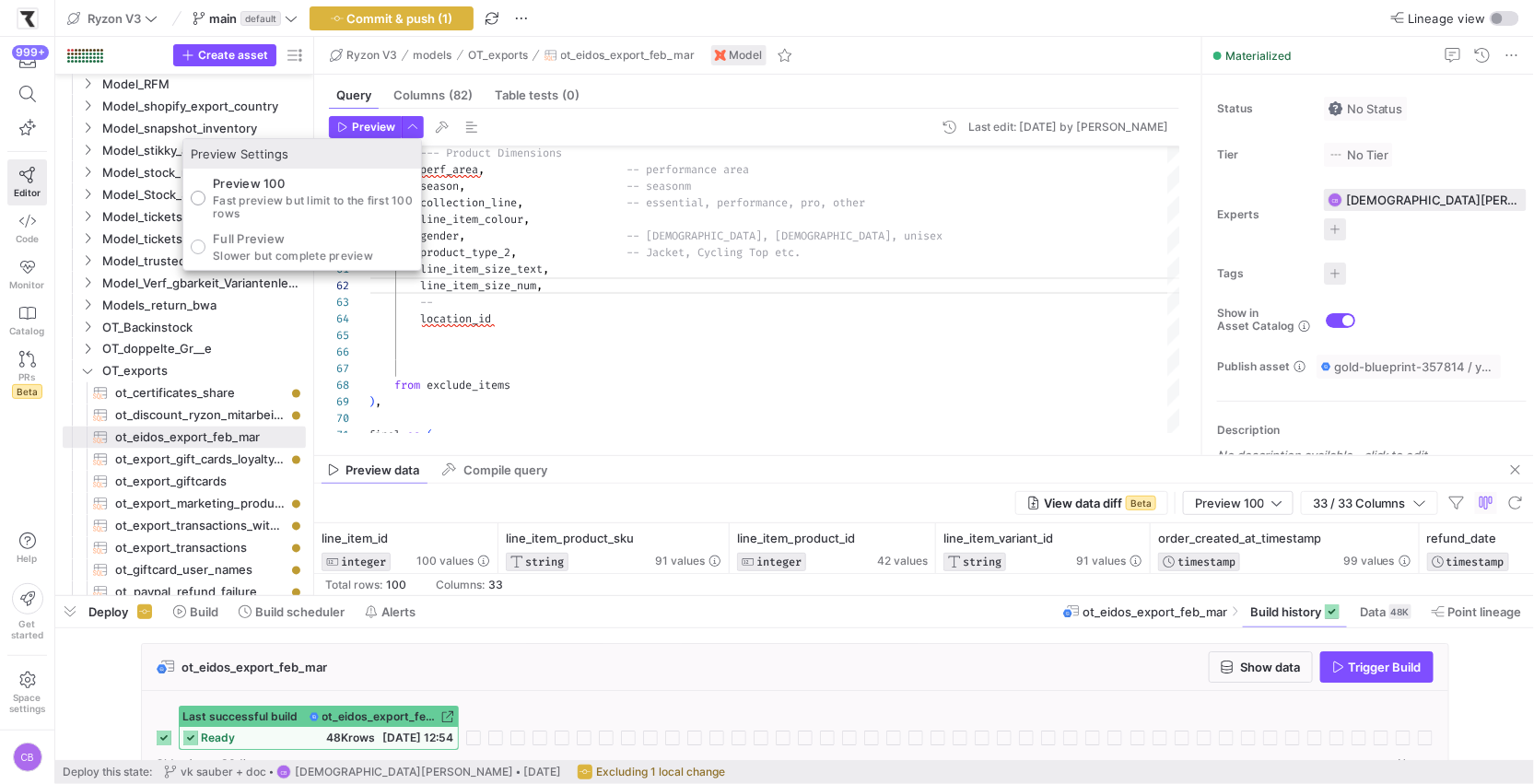 click on "Preview 100 Fast preview but limit to the first 100 rows" at bounding box center [198, 198] 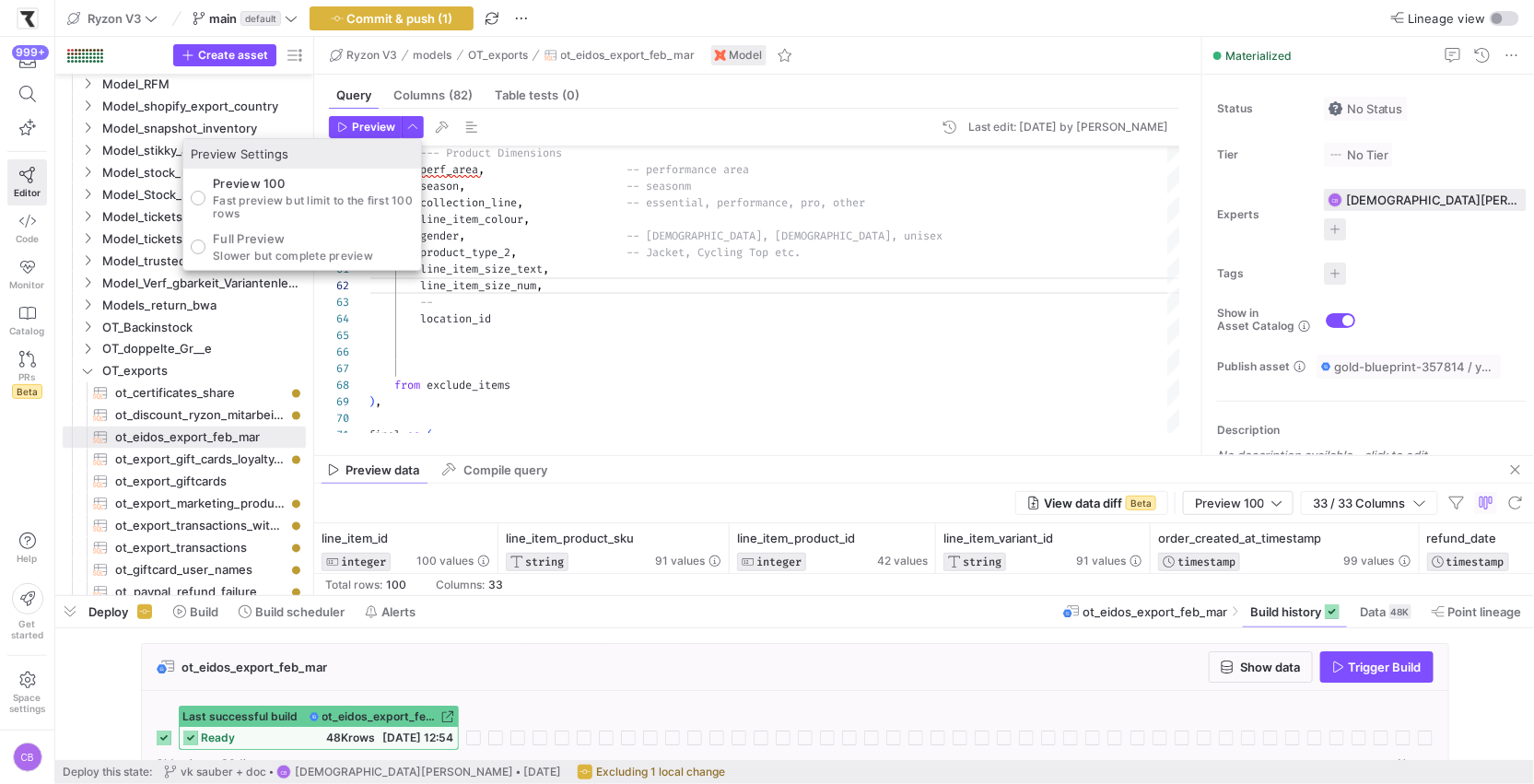 click on "Slower but complete preview" at bounding box center (293, 256) 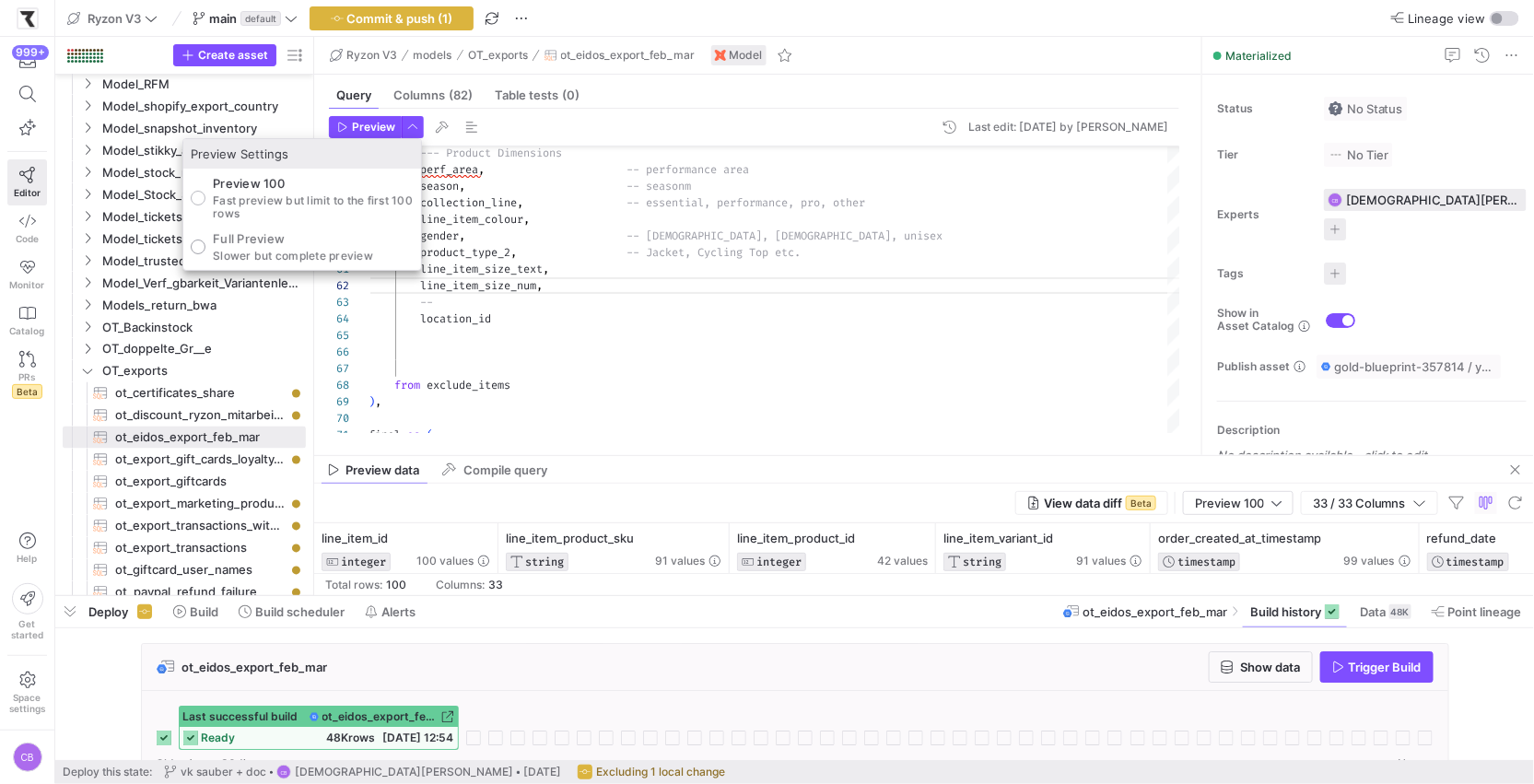 click on "Full Preview Slower but complete preview" at bounding box center (198, 247) 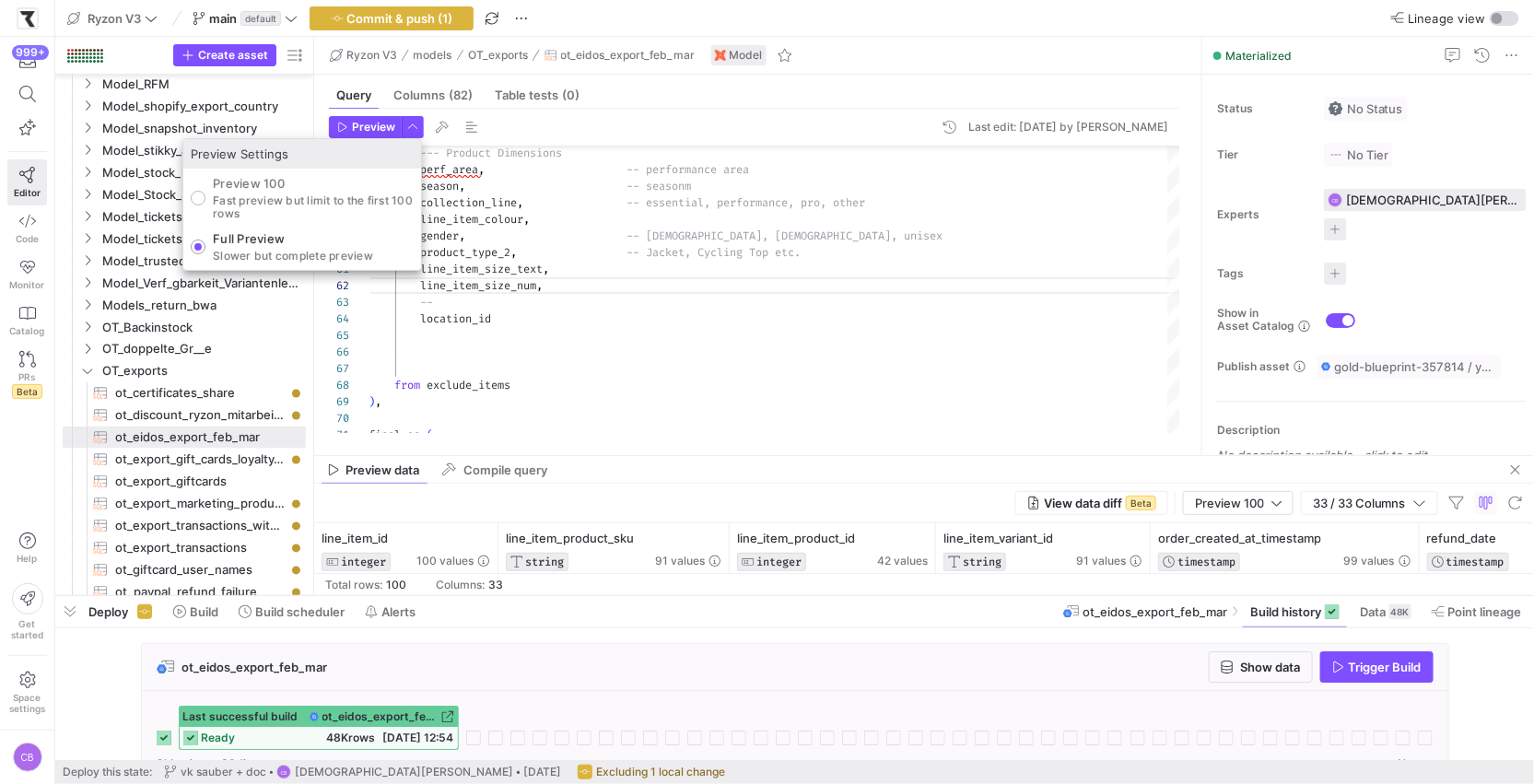 click at bounding box center [767, 392] 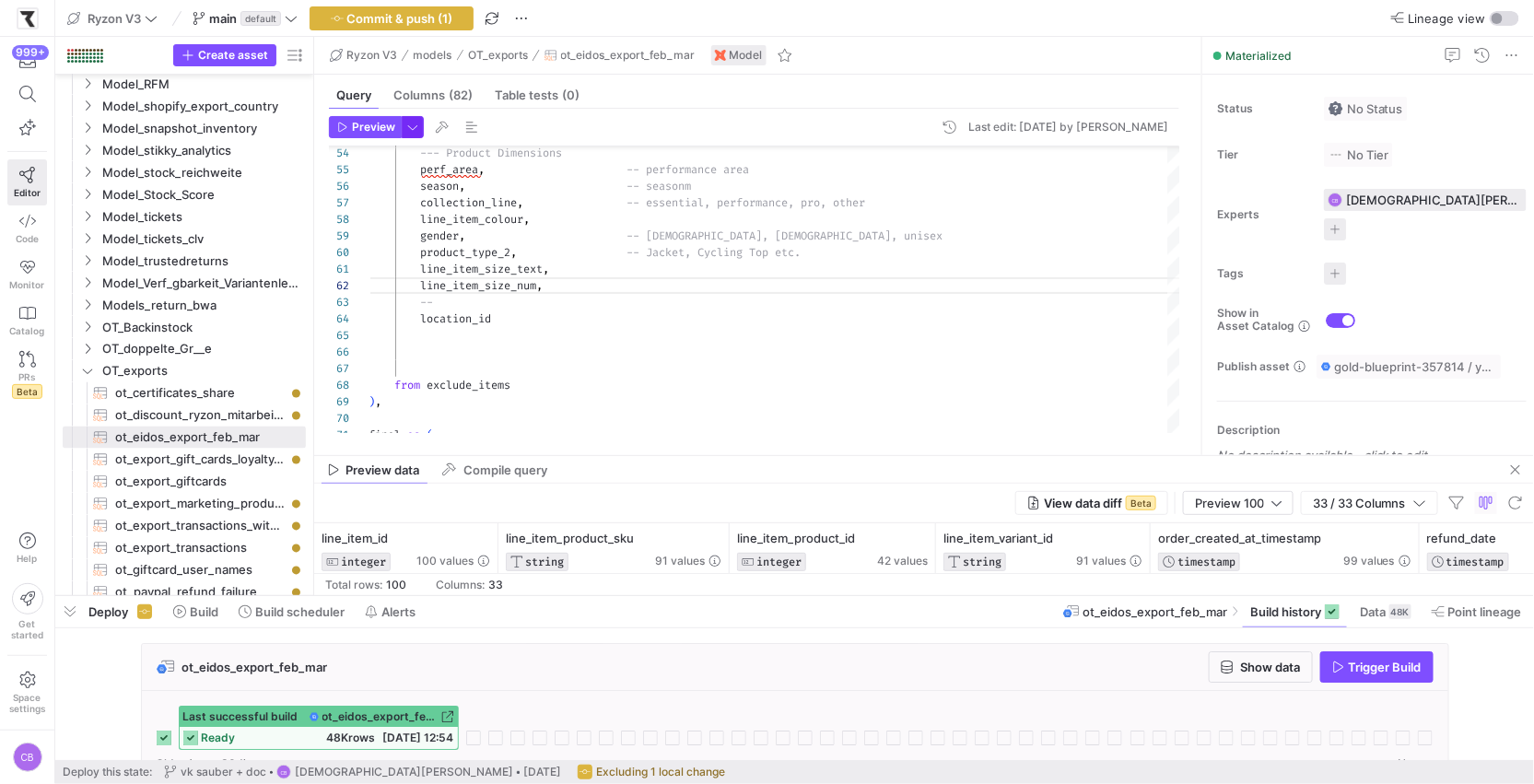 click 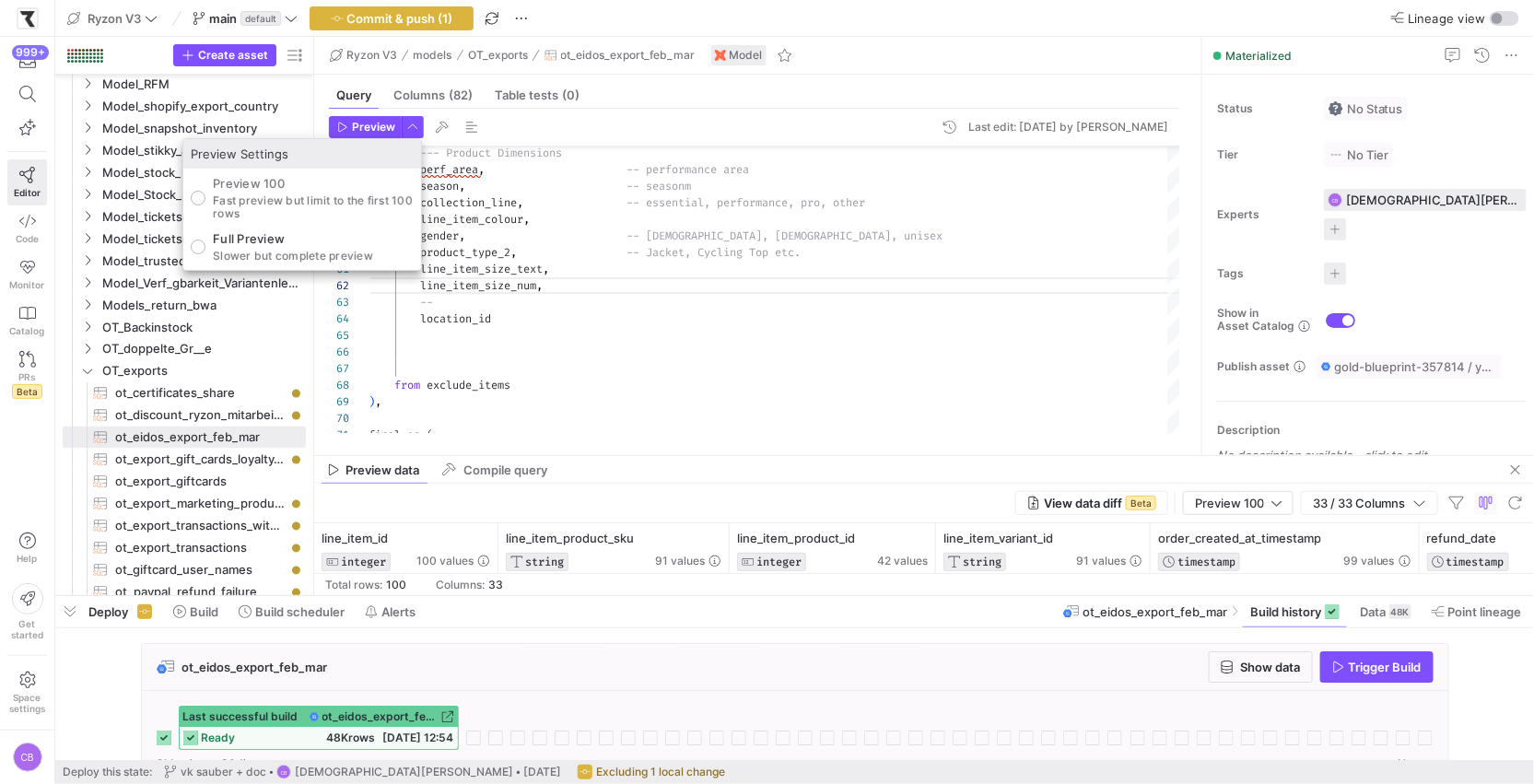 click on "Preview 100 Fast preview but limit to the first 100 rows" at bounding box center [313, 198] 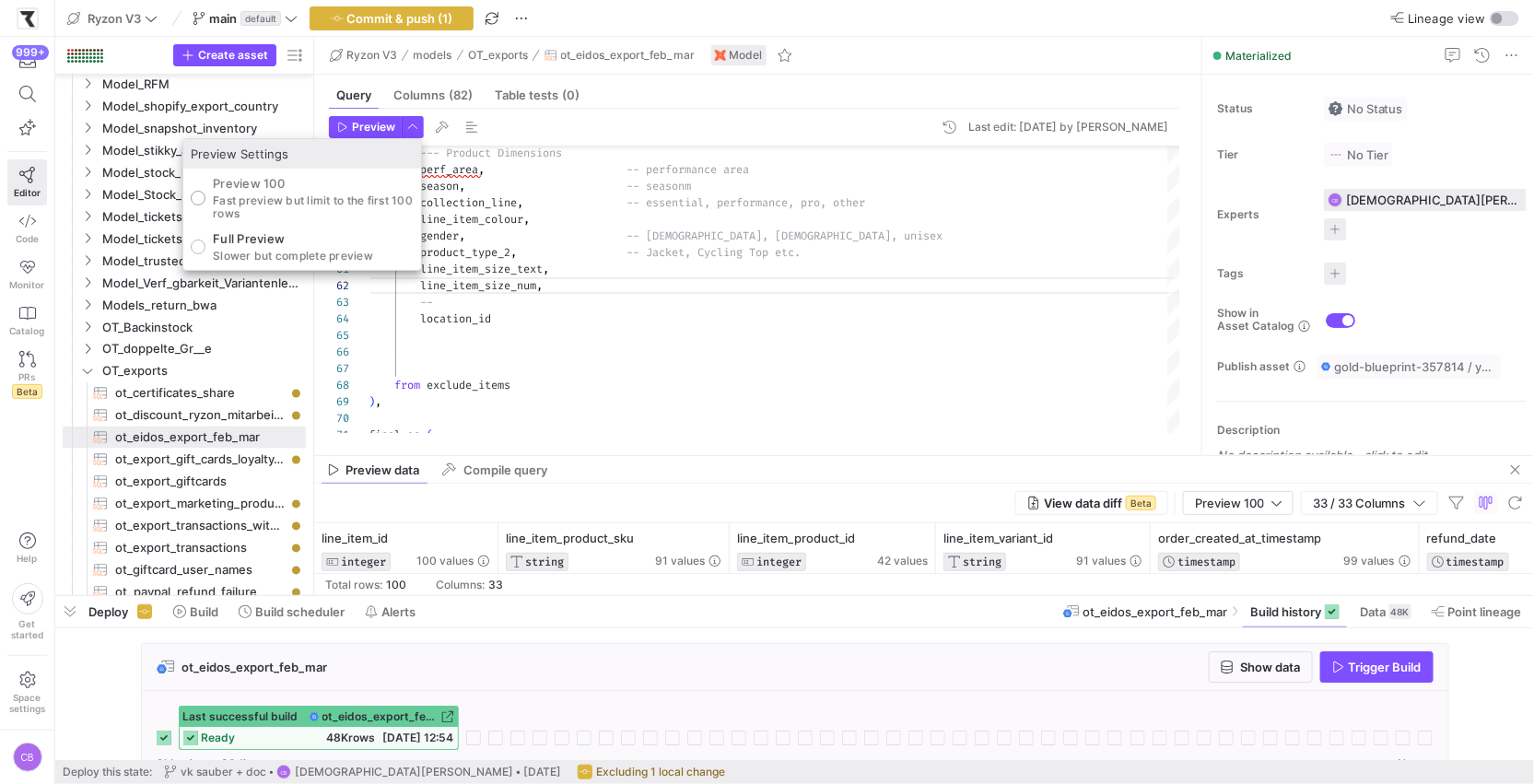 click on "Preview 100 Fast preview but limit to the first 100 rows" at bounding box center [198, 198] 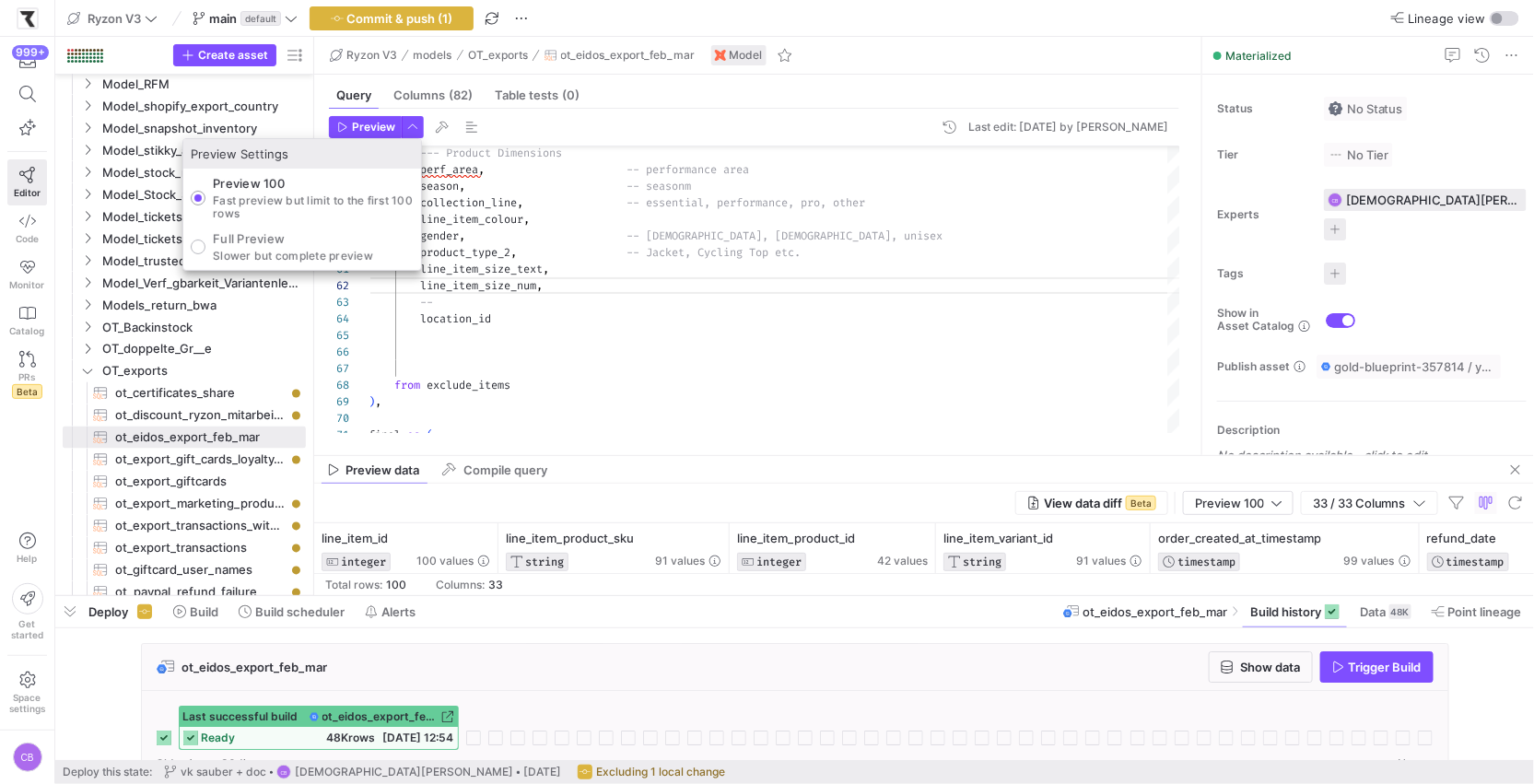 click on "Preview Settings" at bounding box center [302, 154] 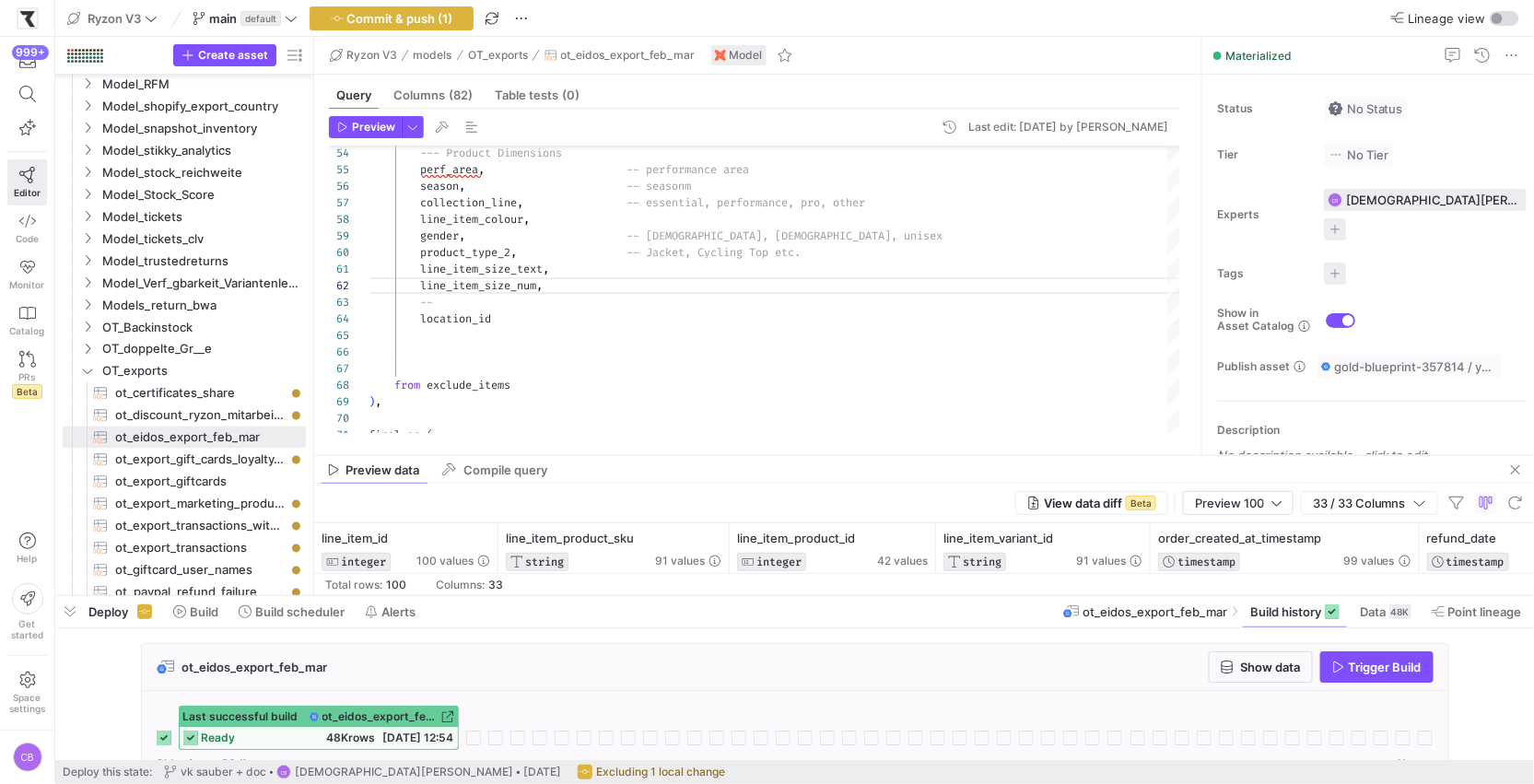 click on "Preview" at bounding box center [373, 127] 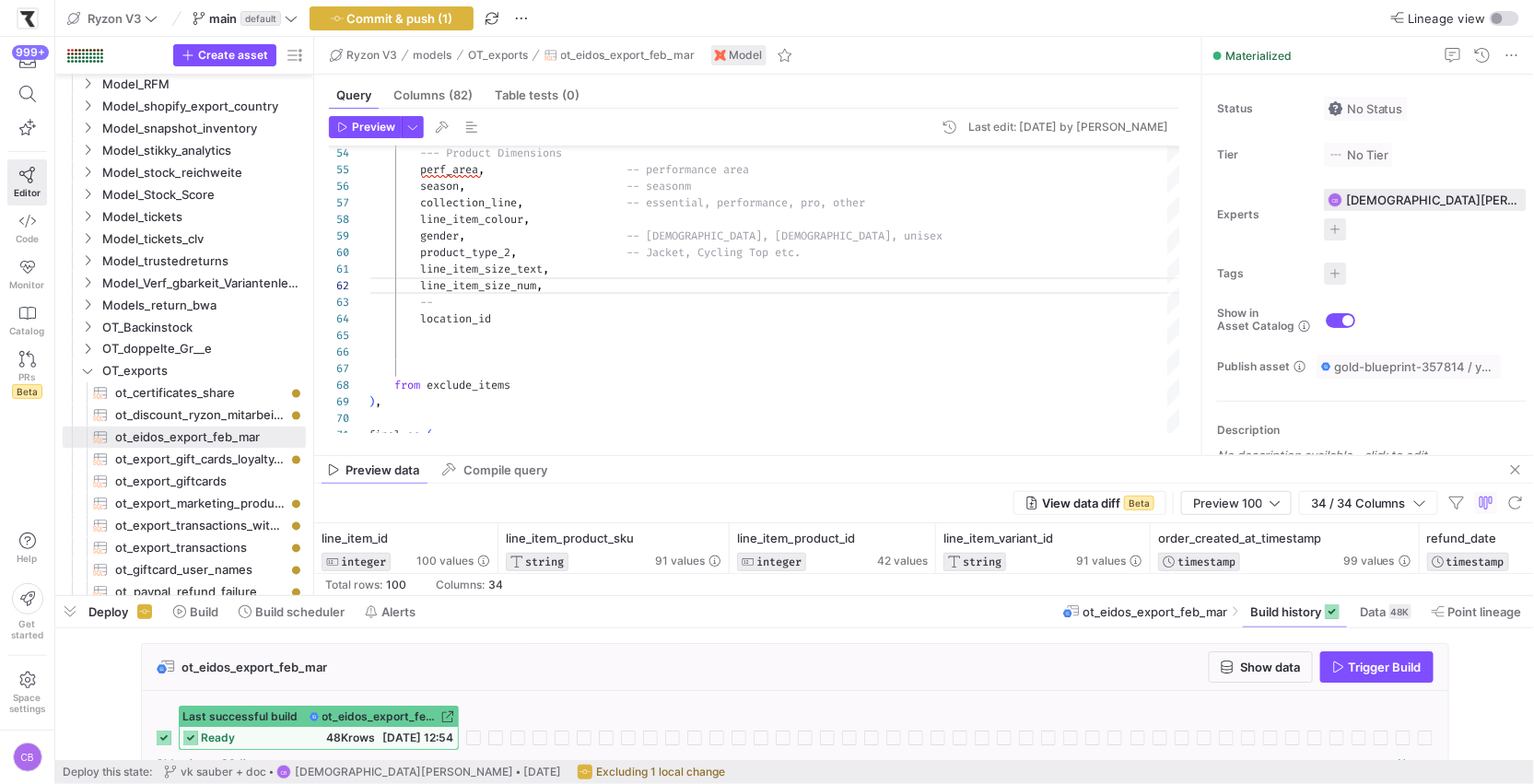 click on "Query   Columns  (82)  Table tests  (0) Preview Last edit: Thursday 10 July 2025 by Christian Bretthauer 60 61 62 65 66 67 68 69 70 59 57 58 56 55 54 63 64 71          product_type_2 ,                   -- Jacket, Cycling Top etc.          line_item_size_text ,          line_item_size_num ,      from   exclude_items ) ,          gender ,                           -- male, female, unisex          collection_line ,                  -- essential, performance, pro, other          line_item_colour ,          season ,                           -- seasonm          perf_area ,                        -- performance area          --- Product Dimensions          --          location_id final   as   ( line_item_size_text,
line_item_size_num,
--
location_id
from exclude_items
)," 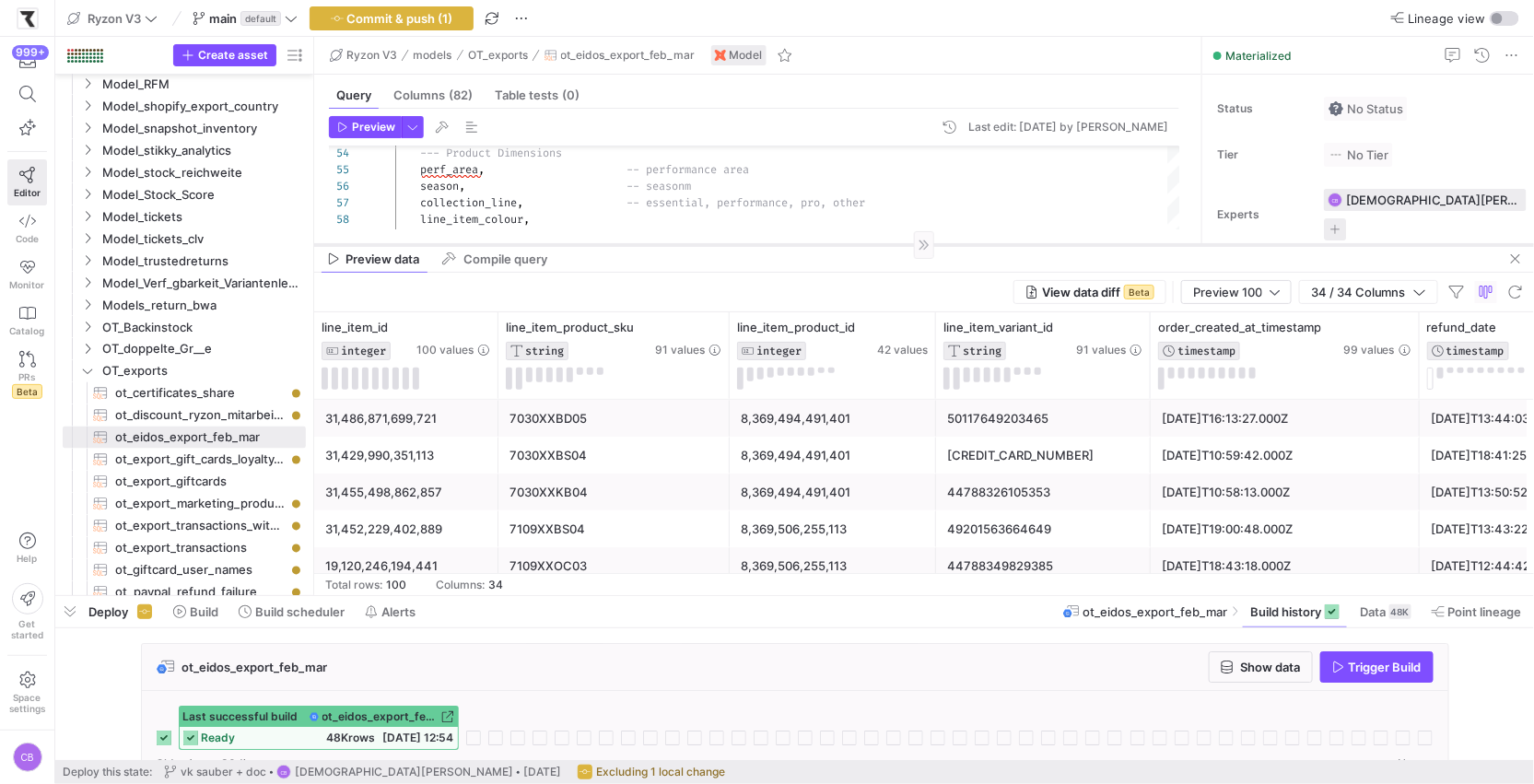 drag, startPoint x: 598, startPoint y: 454, endPoint x: 614, endPoint y: 206, distance: 248.51559 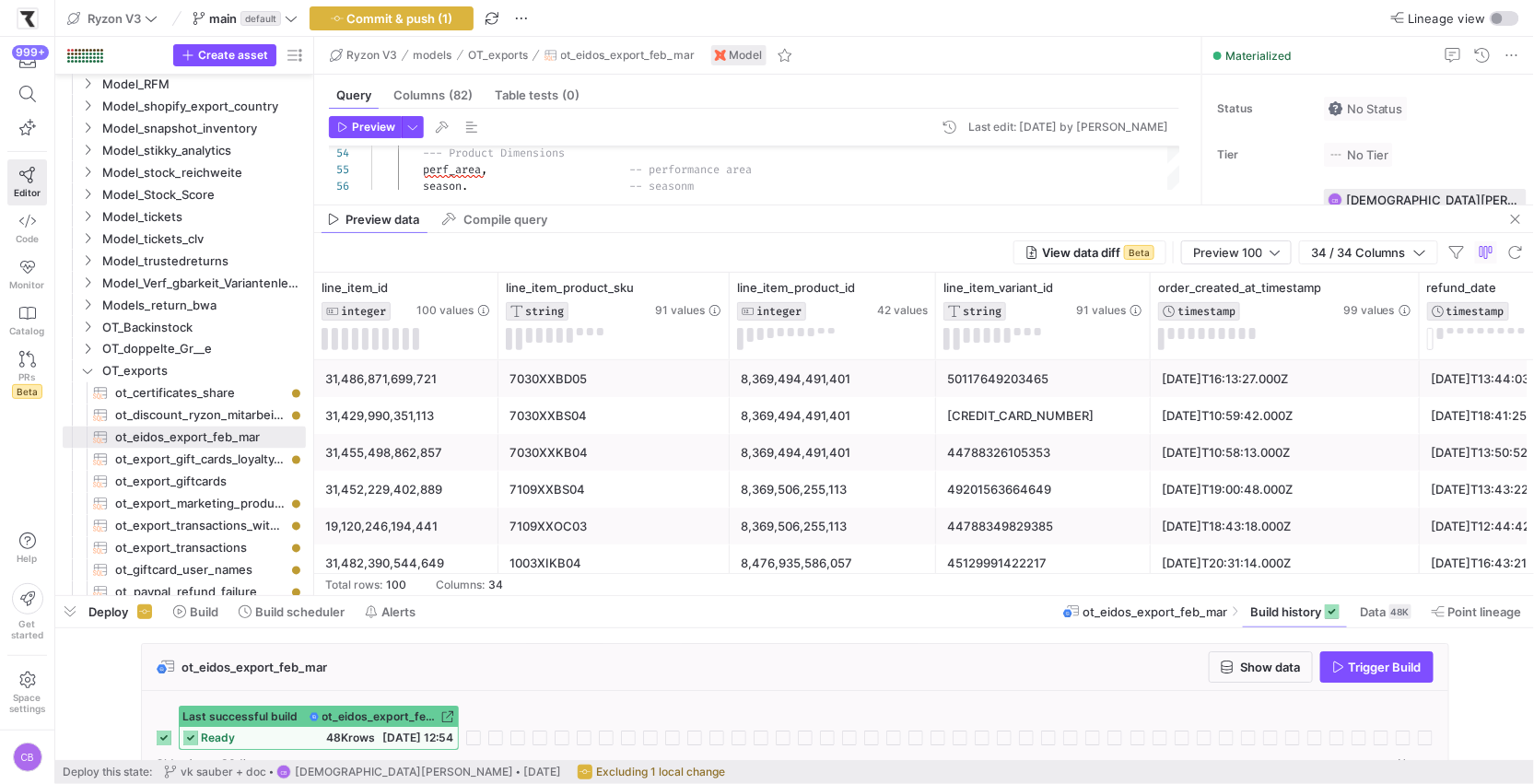scroll, scrollTop: 0, scrollLeft: 343, axis: horizontal 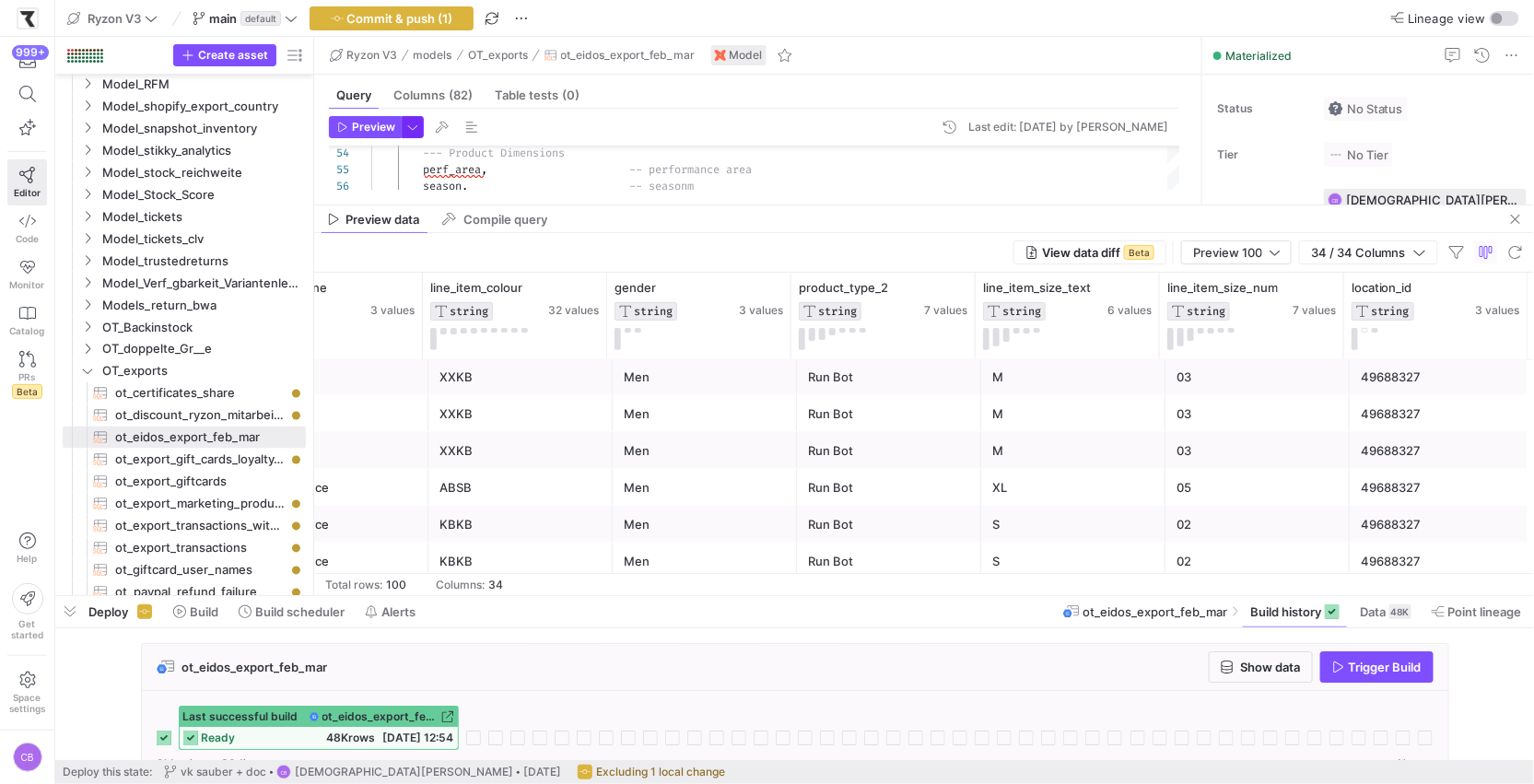 click 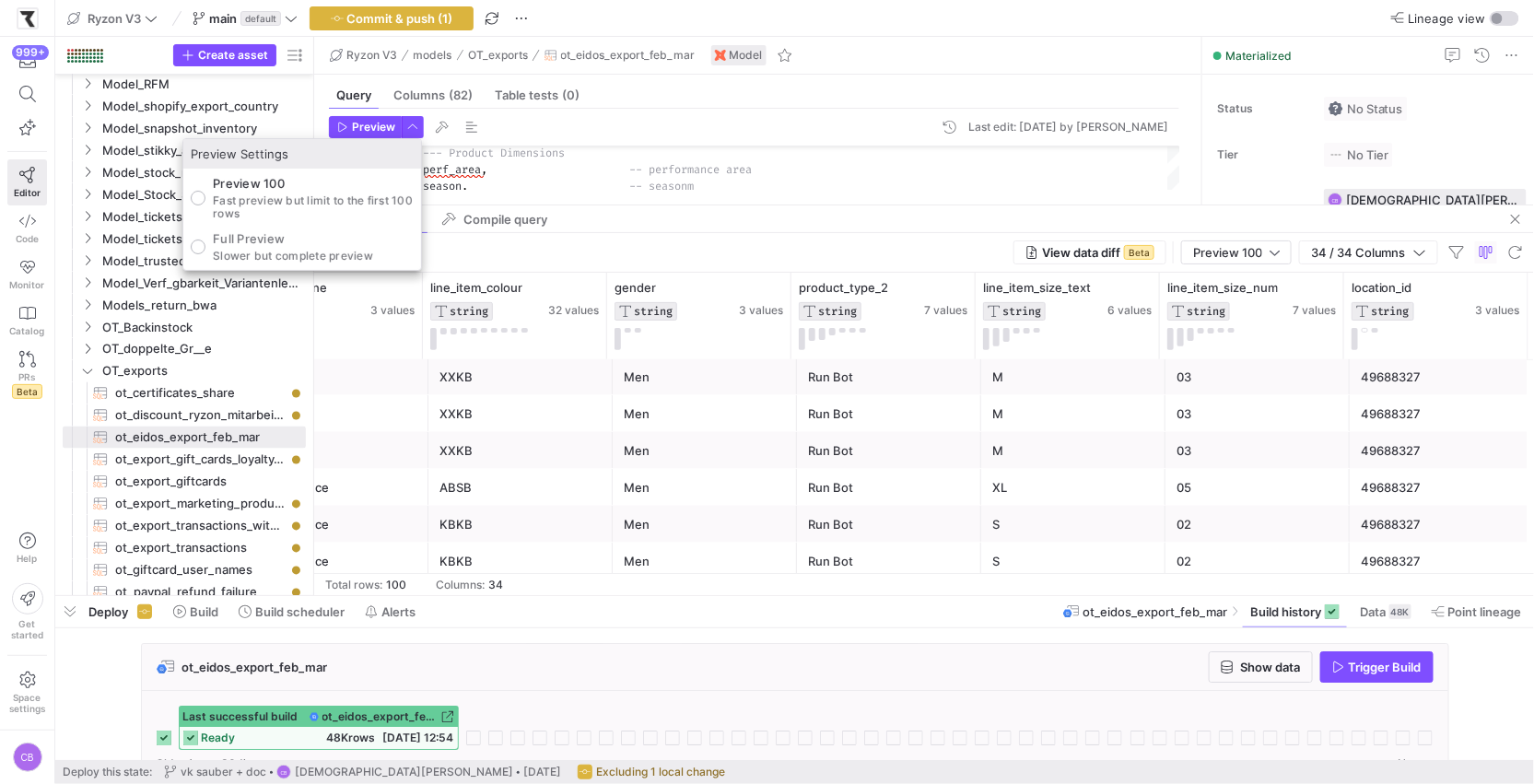 click on "Slower but complete preview" at bounding box center [293, 256] 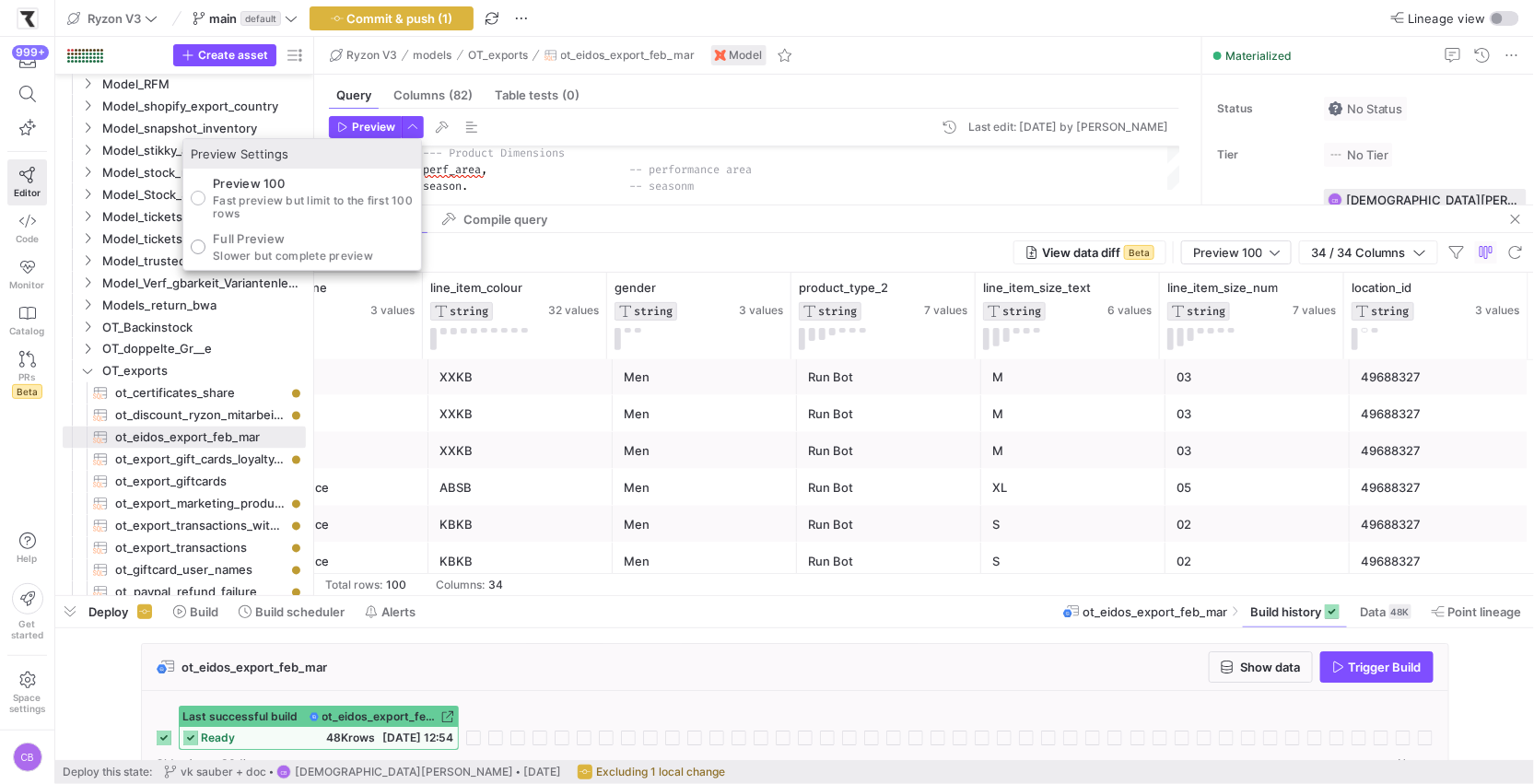 click on "Full Preview Slower but complete preview" at bounding box center (198, 247) 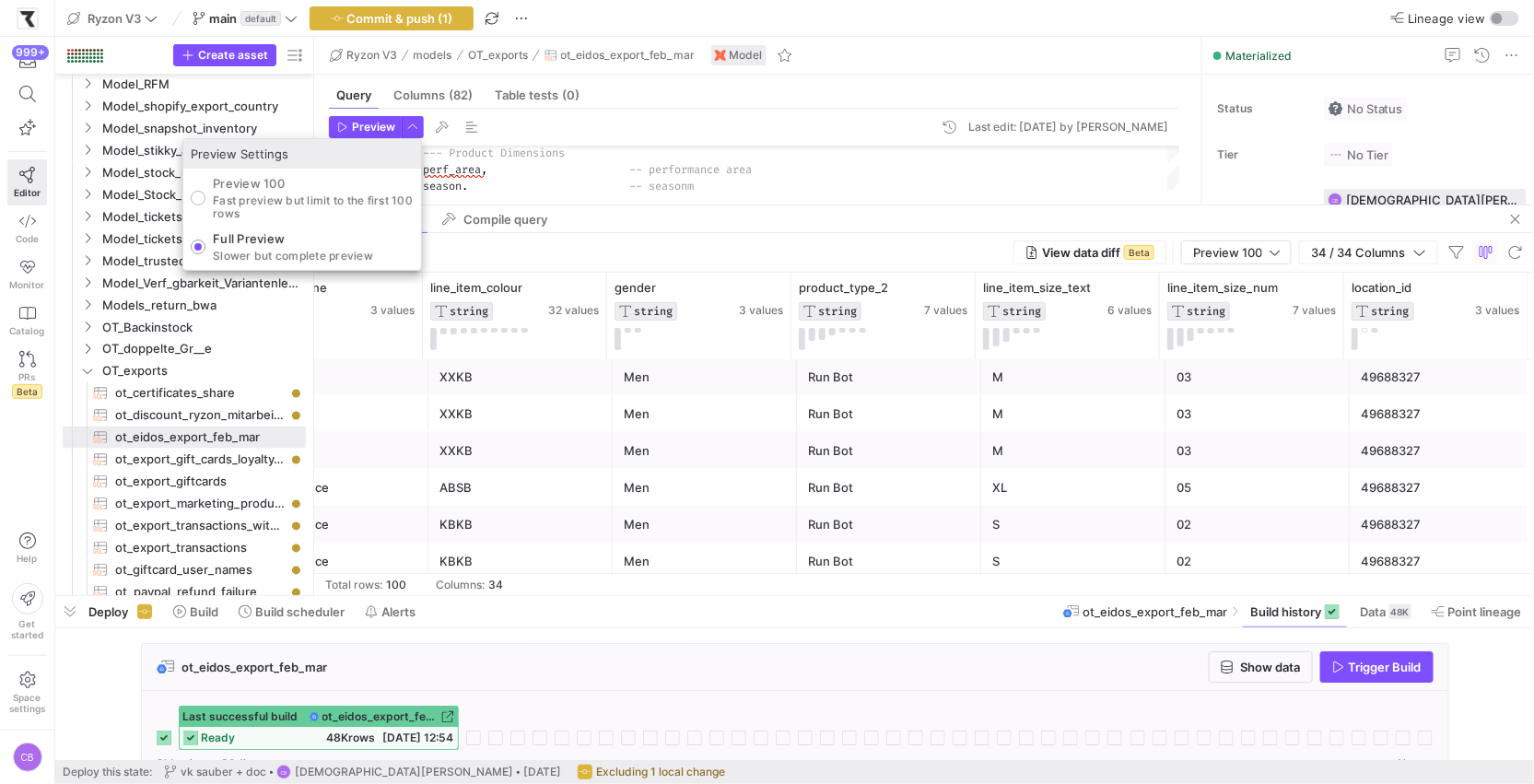 click at bounding box center [767, 392] 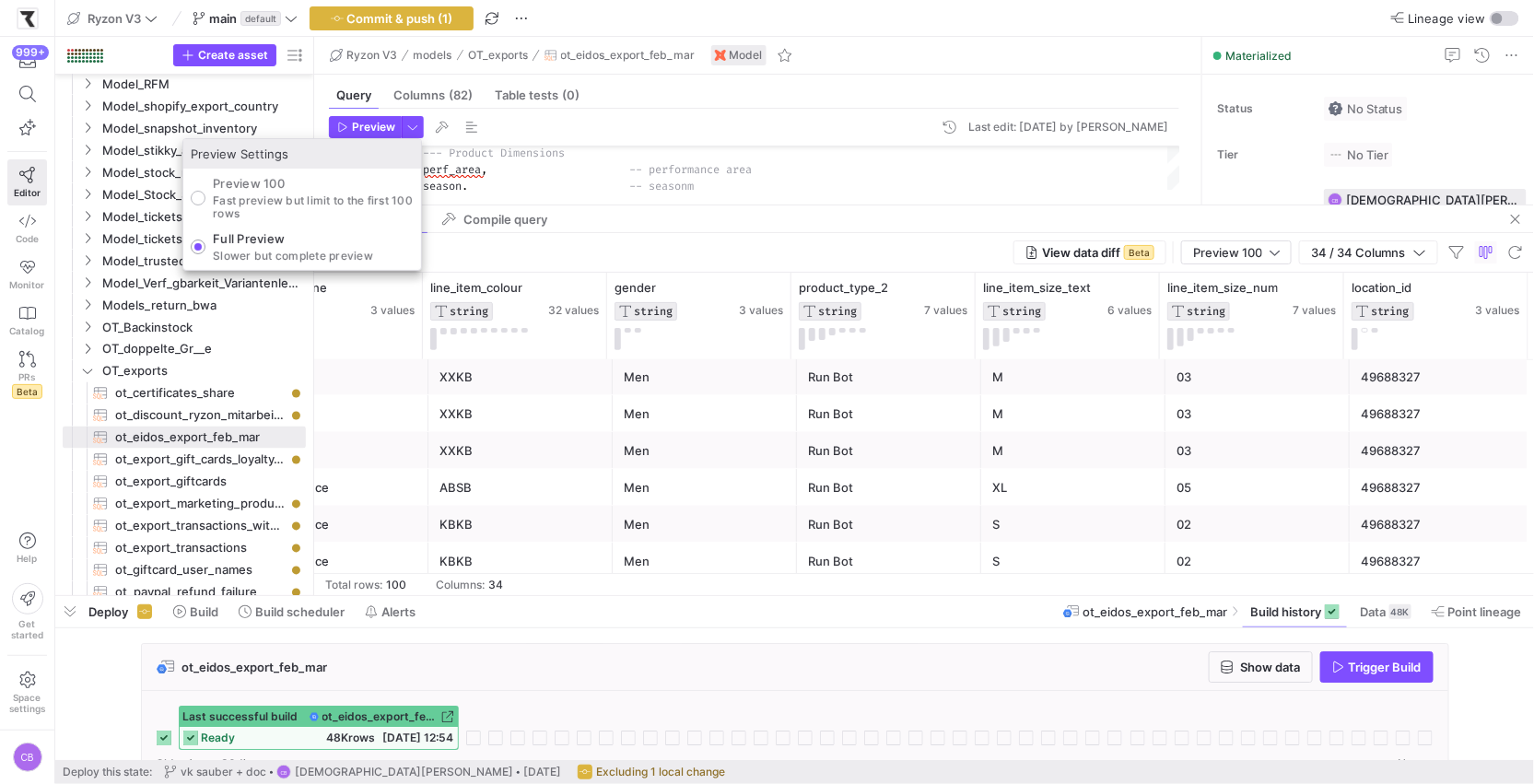 click on "Preview" at bounding box center [373, 127] 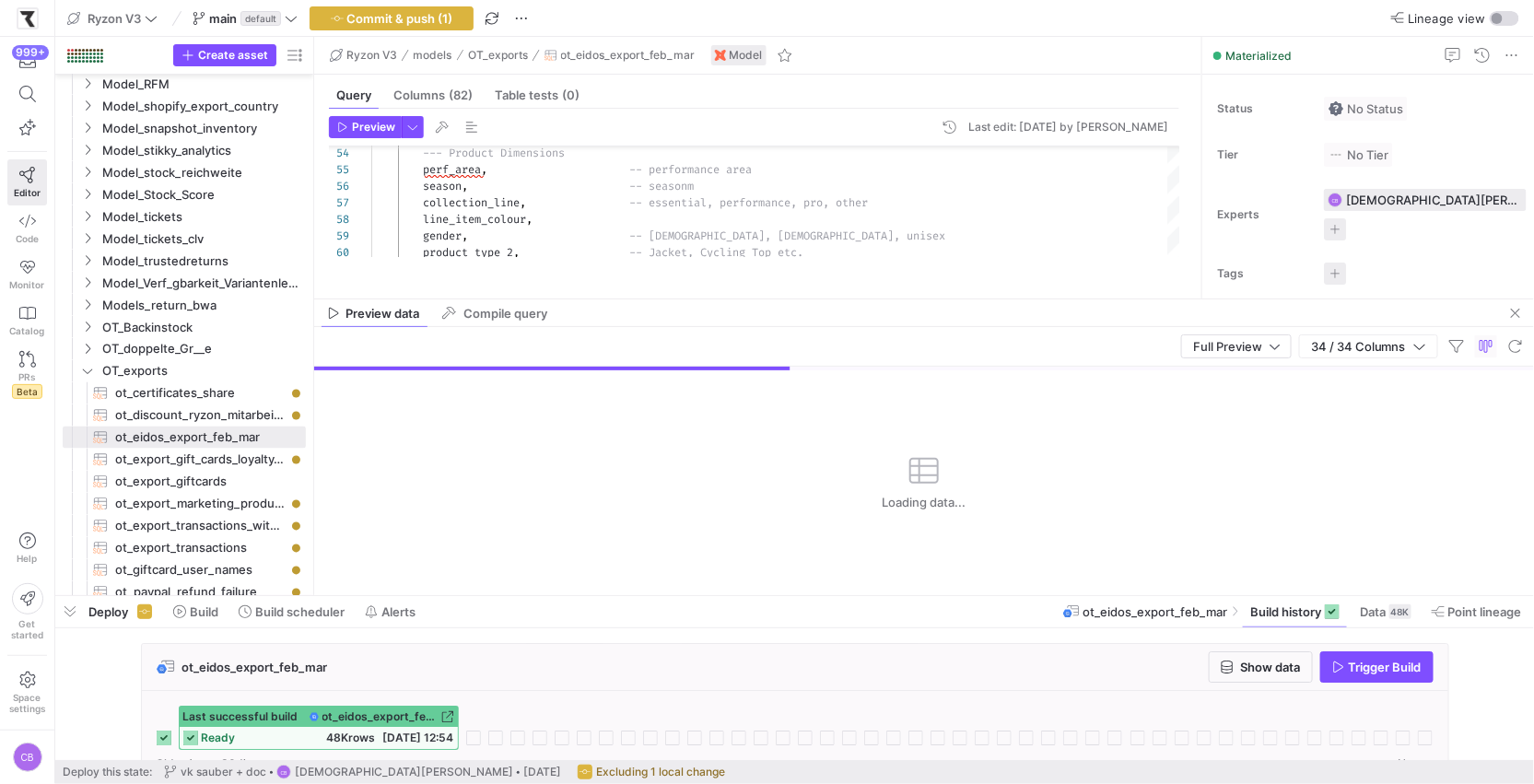 drag, startPoint x: 1110, startPoint y: 204, endPoint x: 1132, endPoint y: 297, distance: 95.56673 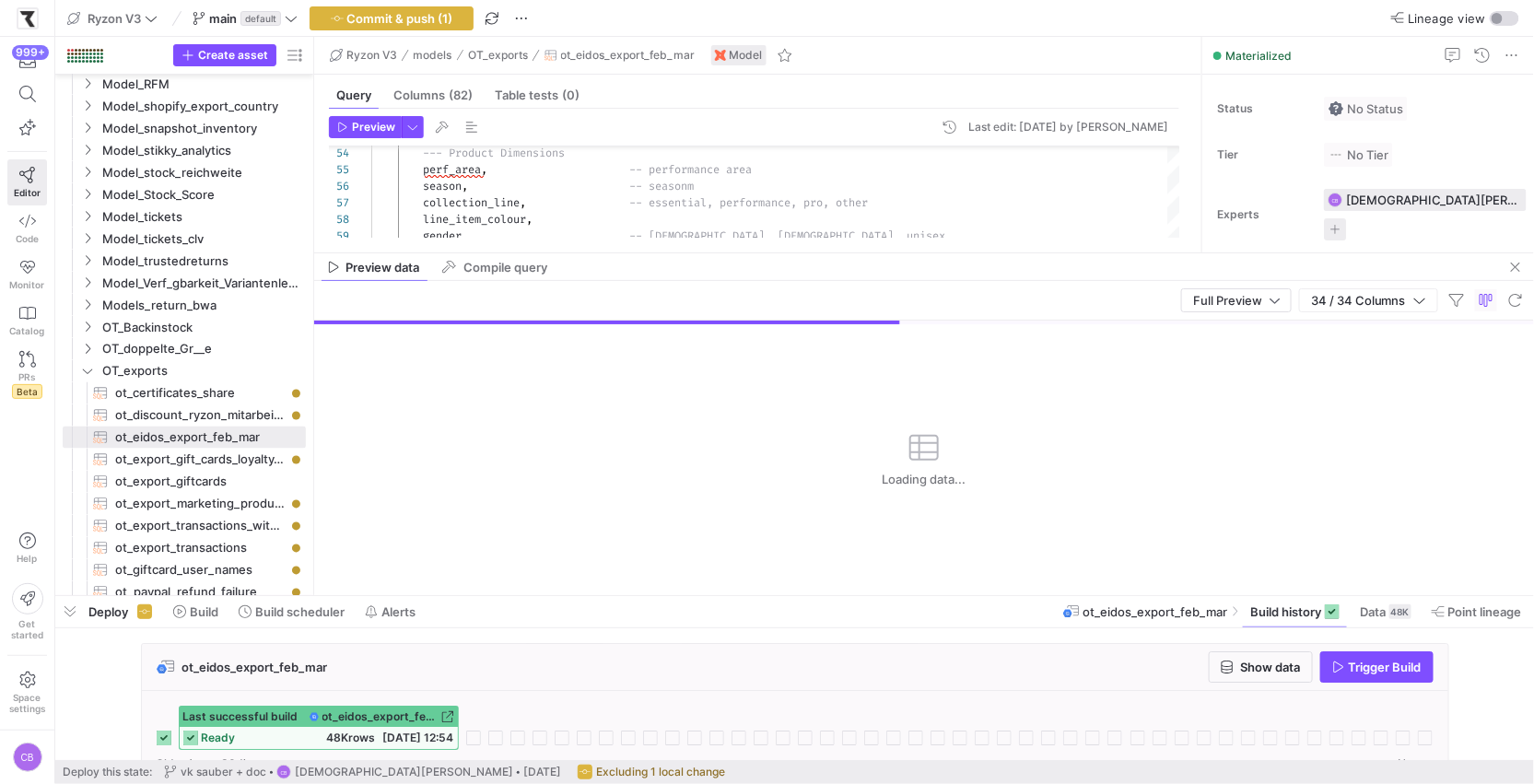 drag, startPoint x: 1200, startPoint y: 296, endPoint x: 1199, endPoint y: 205, distance: 91.005494 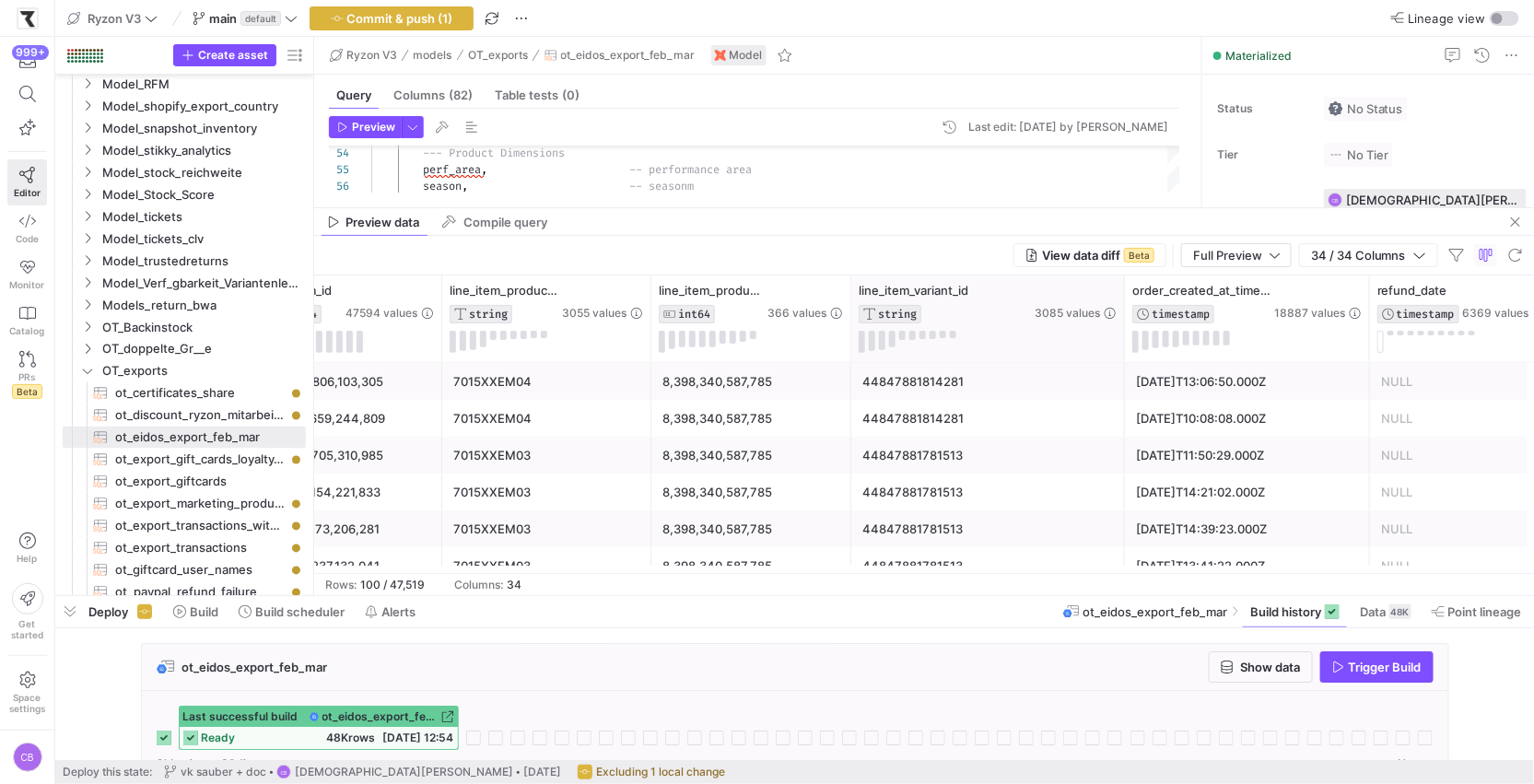 drag, startPoint x: 1040, startPoint y: 303, endPoint x: 1118, endPoint y: 315, distance: 78.91768 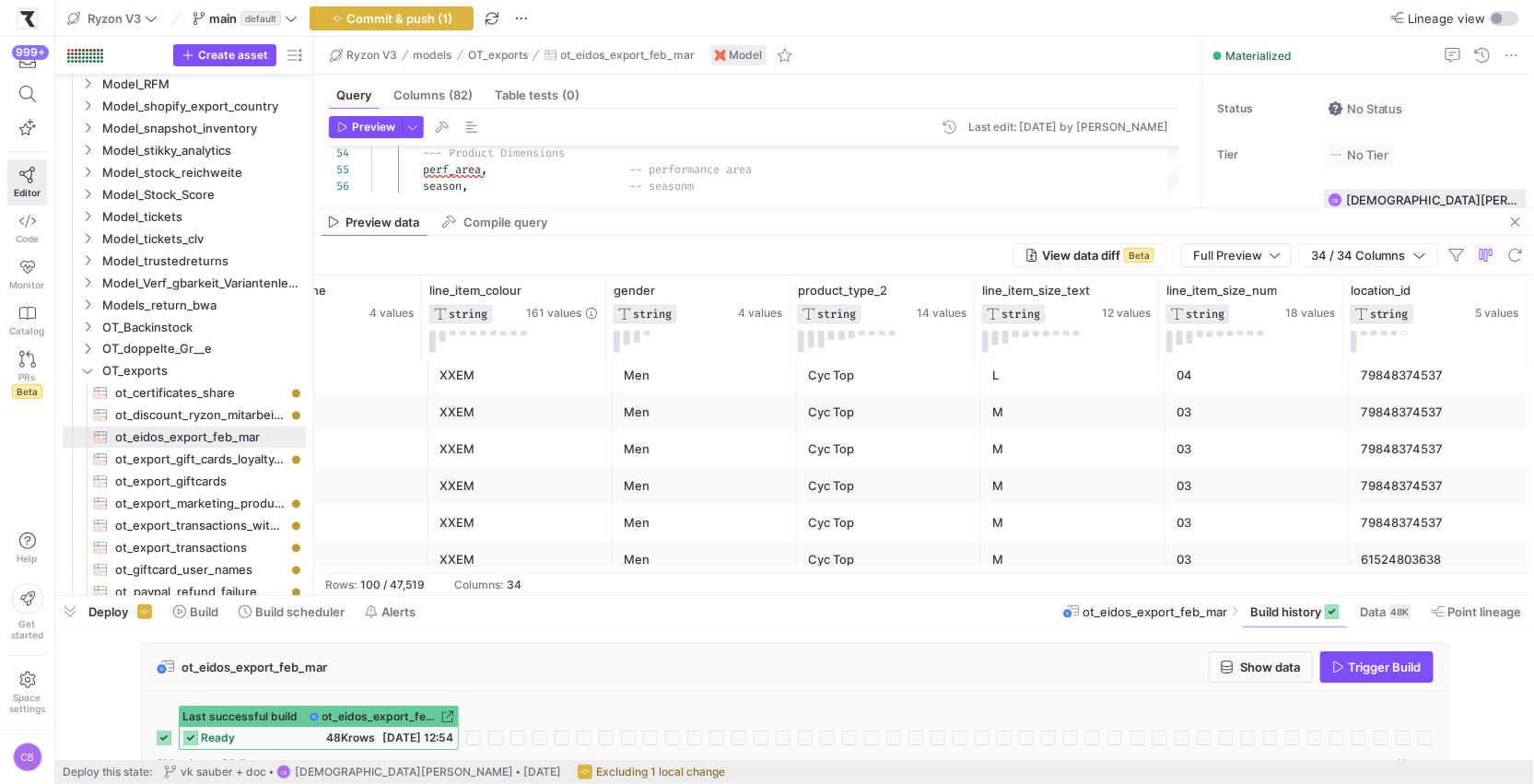 click on "79848374537" 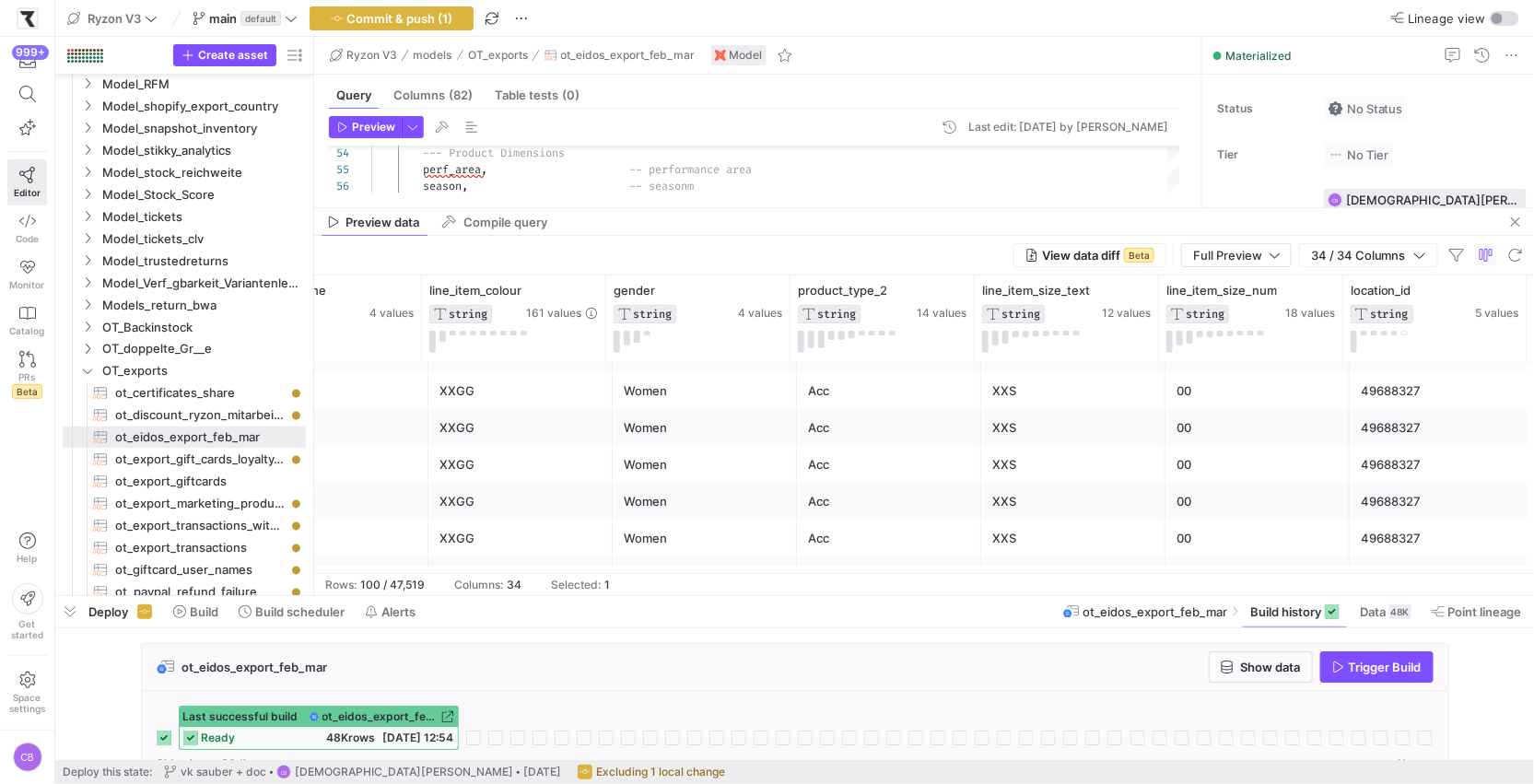 click on "Preview data Compile query" 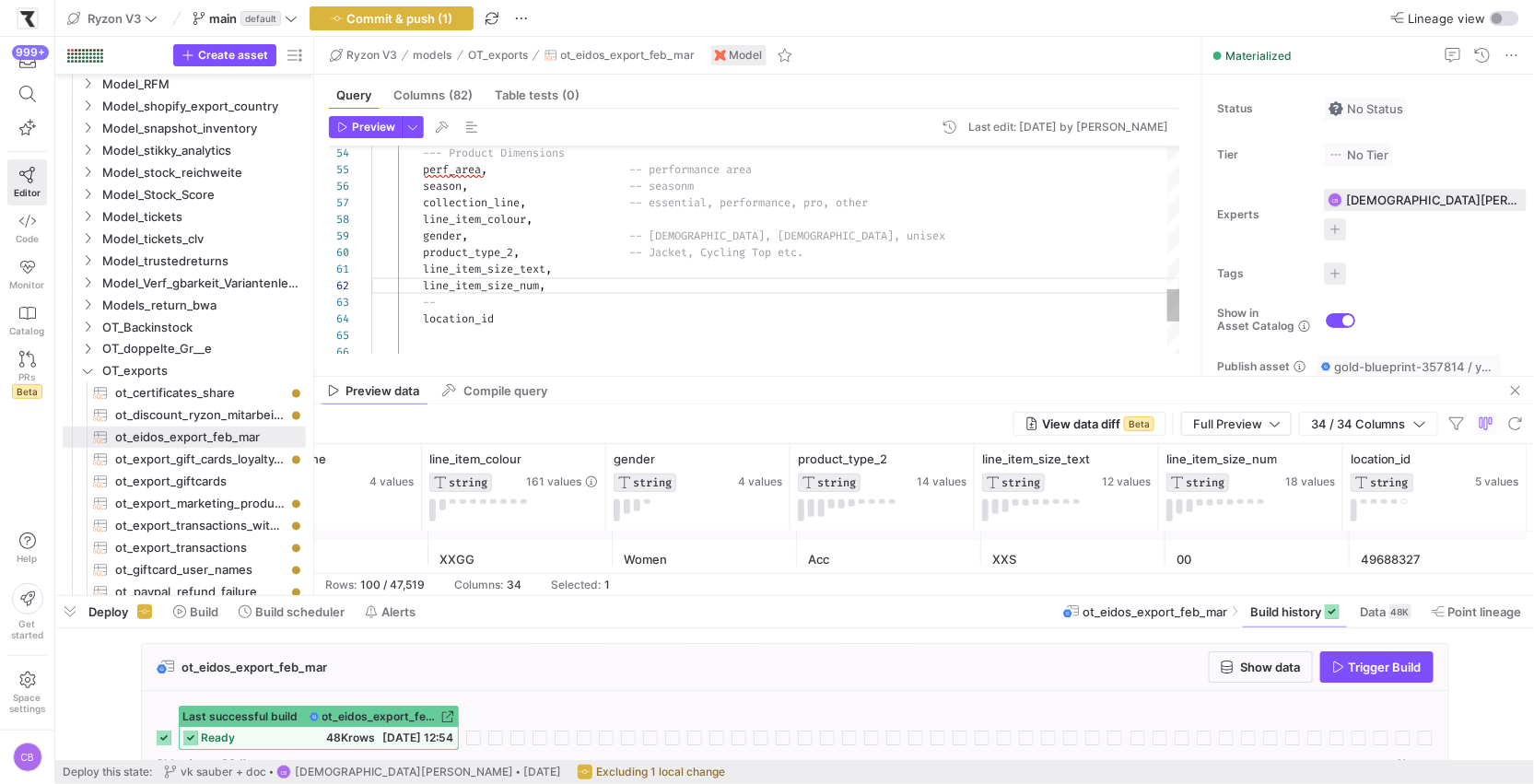 drag, startPoint x: 1025, startPoint y: 207, endPoint x: 1081, endPoint y: 373, distance: 175.19132 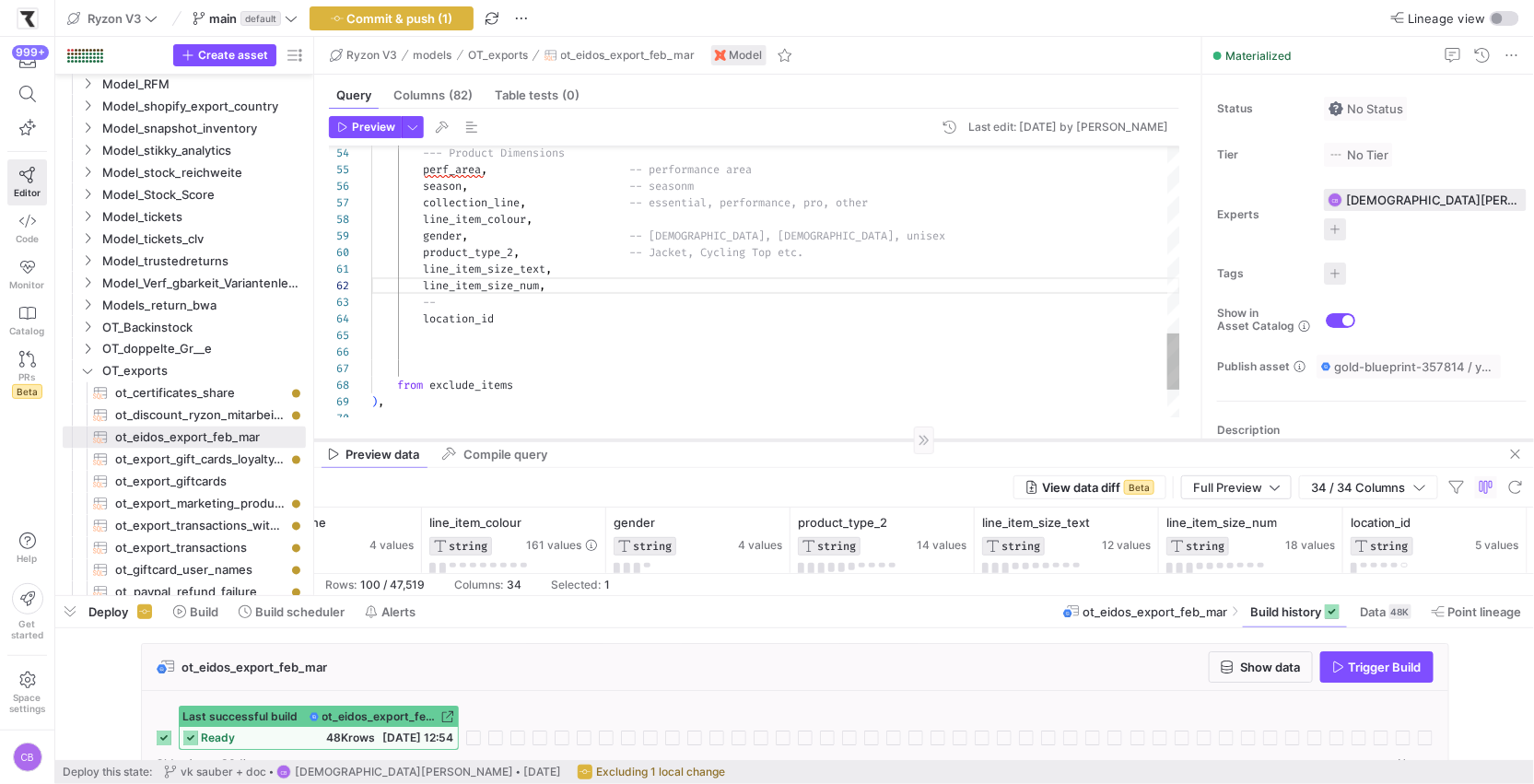 drag, startPoint x: 1081, startPoint y: 373, endPoint x: 1102, endPoint y: 437, distance: 67.35726 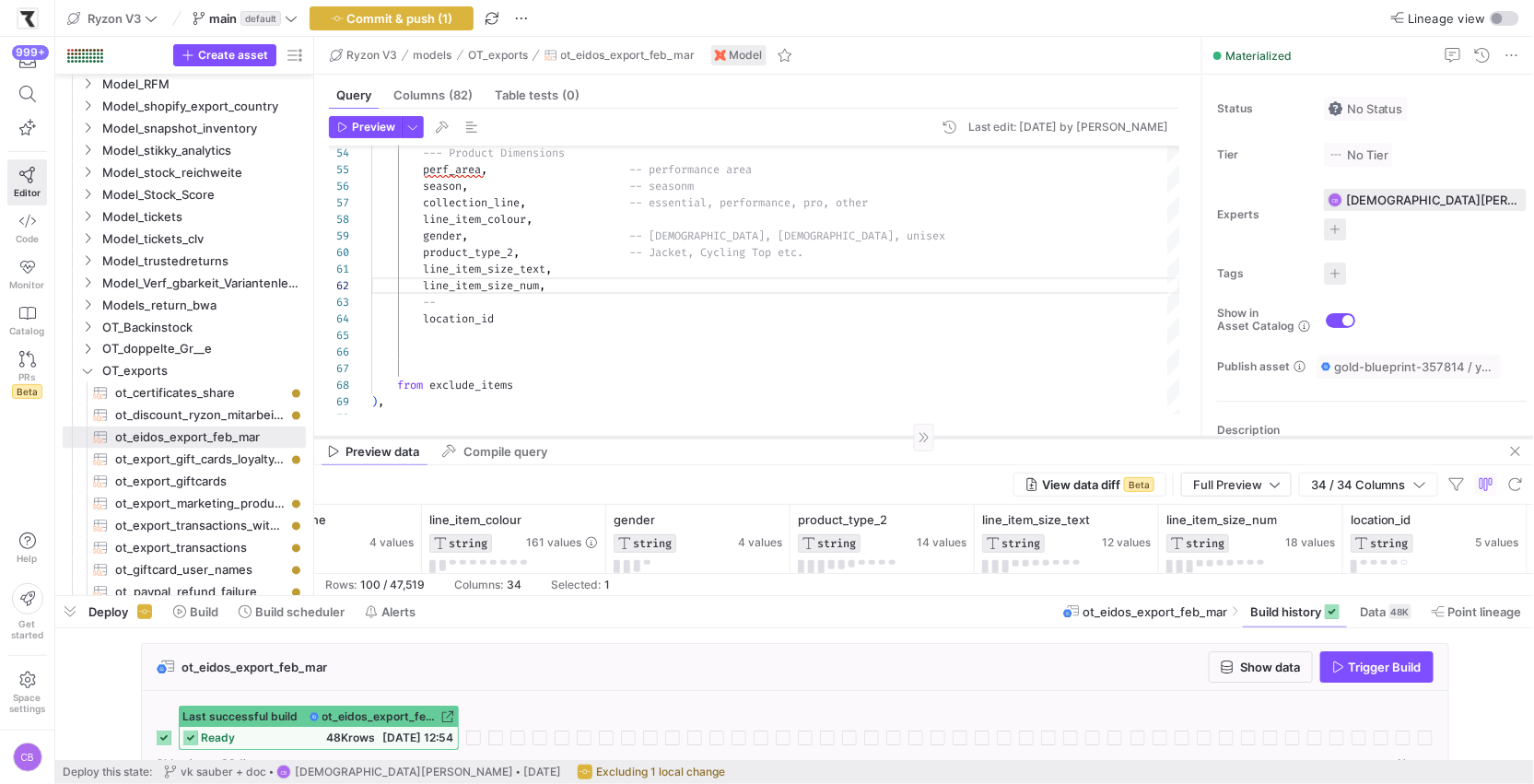 click 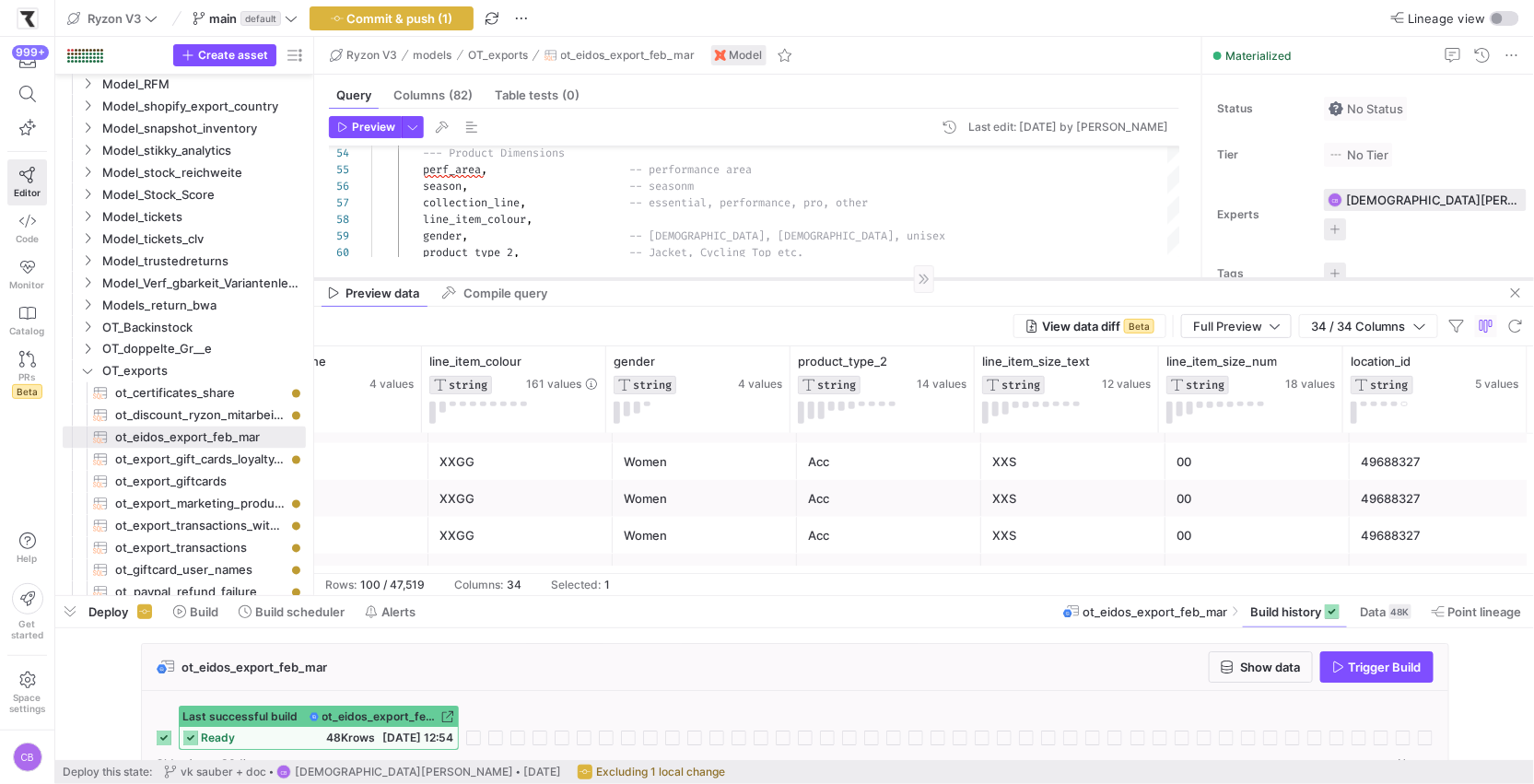drag, startPoint x: 949, startPoint y: 437, endPoint x: 954, endPoint y: 274, distance: 163.0767 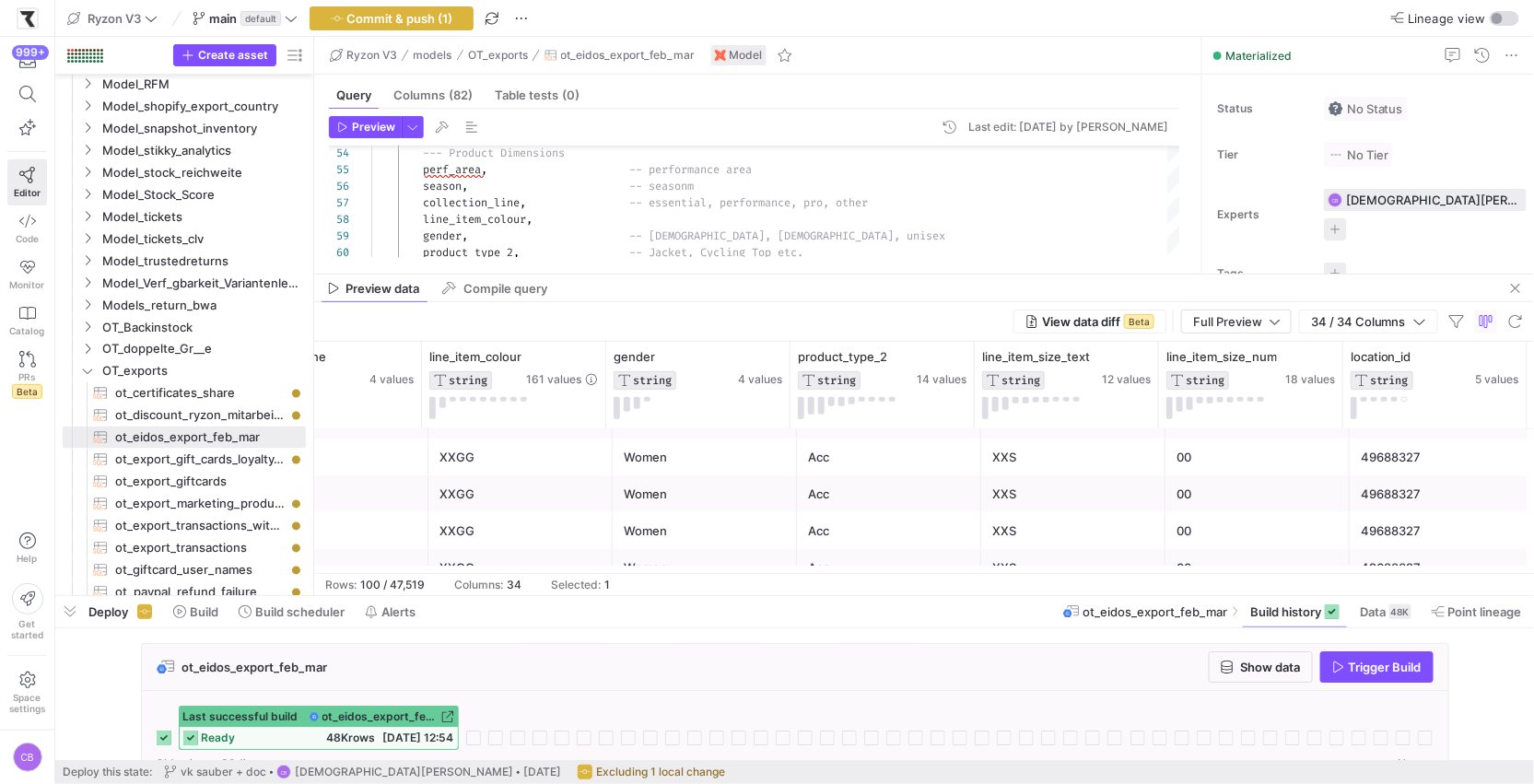 scroll, scrollTop: 792, scrollLeft: 0, axis: vertical 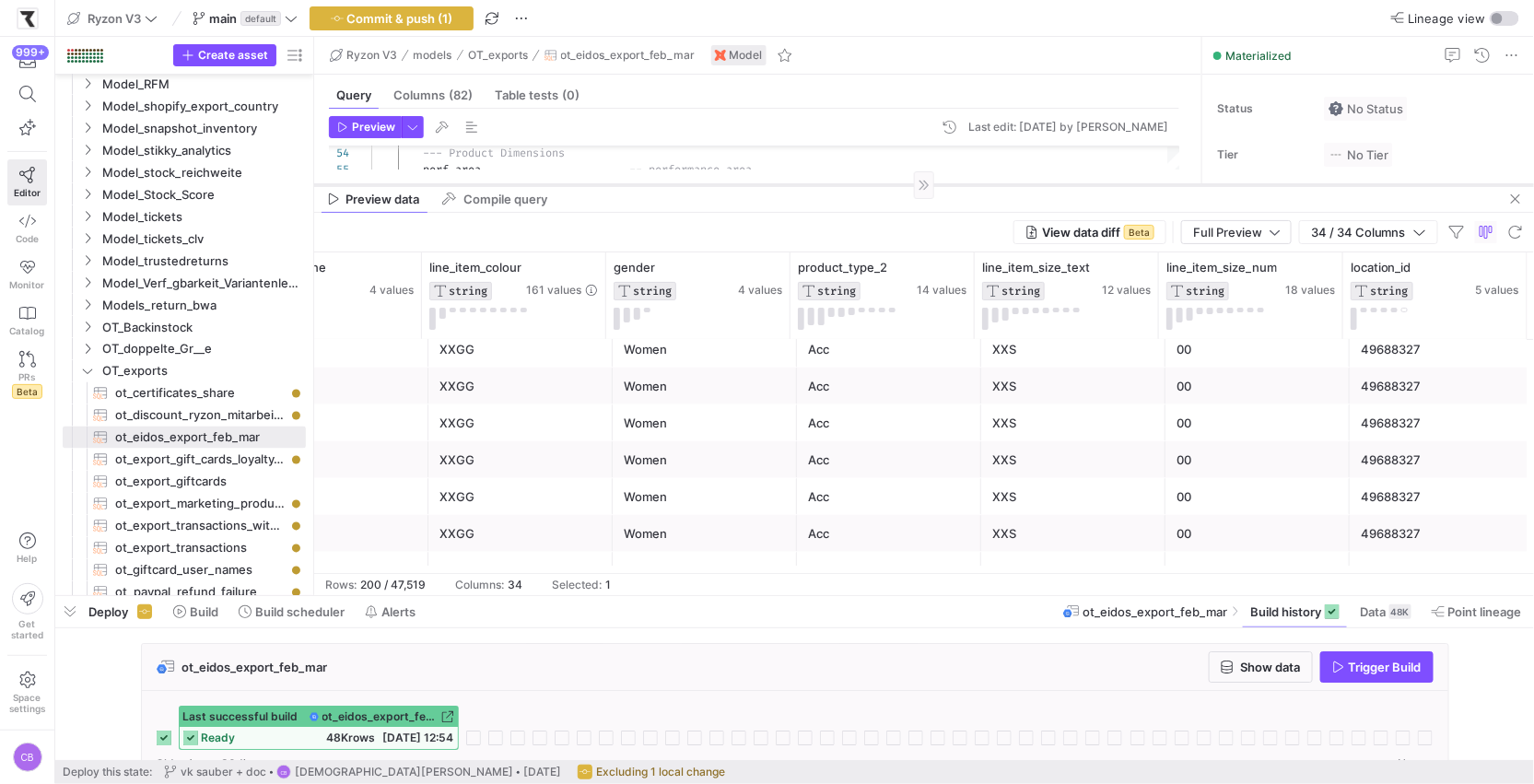 drag, startPoint x: 950, startPoint y: 274, endPoint x: 950, endPoint y: 184, distance: 90 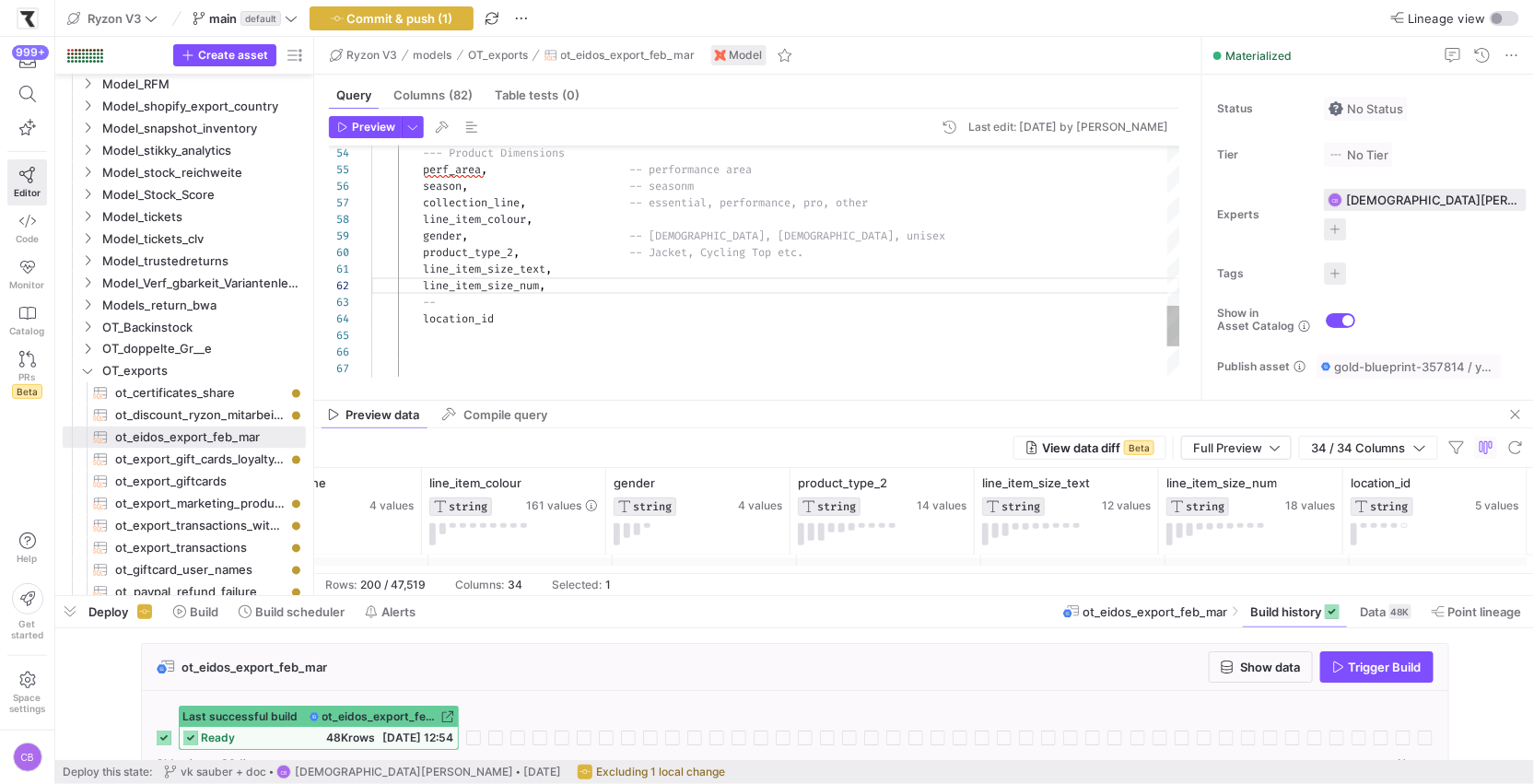 drag, startPoint x: 1047, startPoint y: 184, endPoint x: 1047, endPoint y: 397, distance: 213 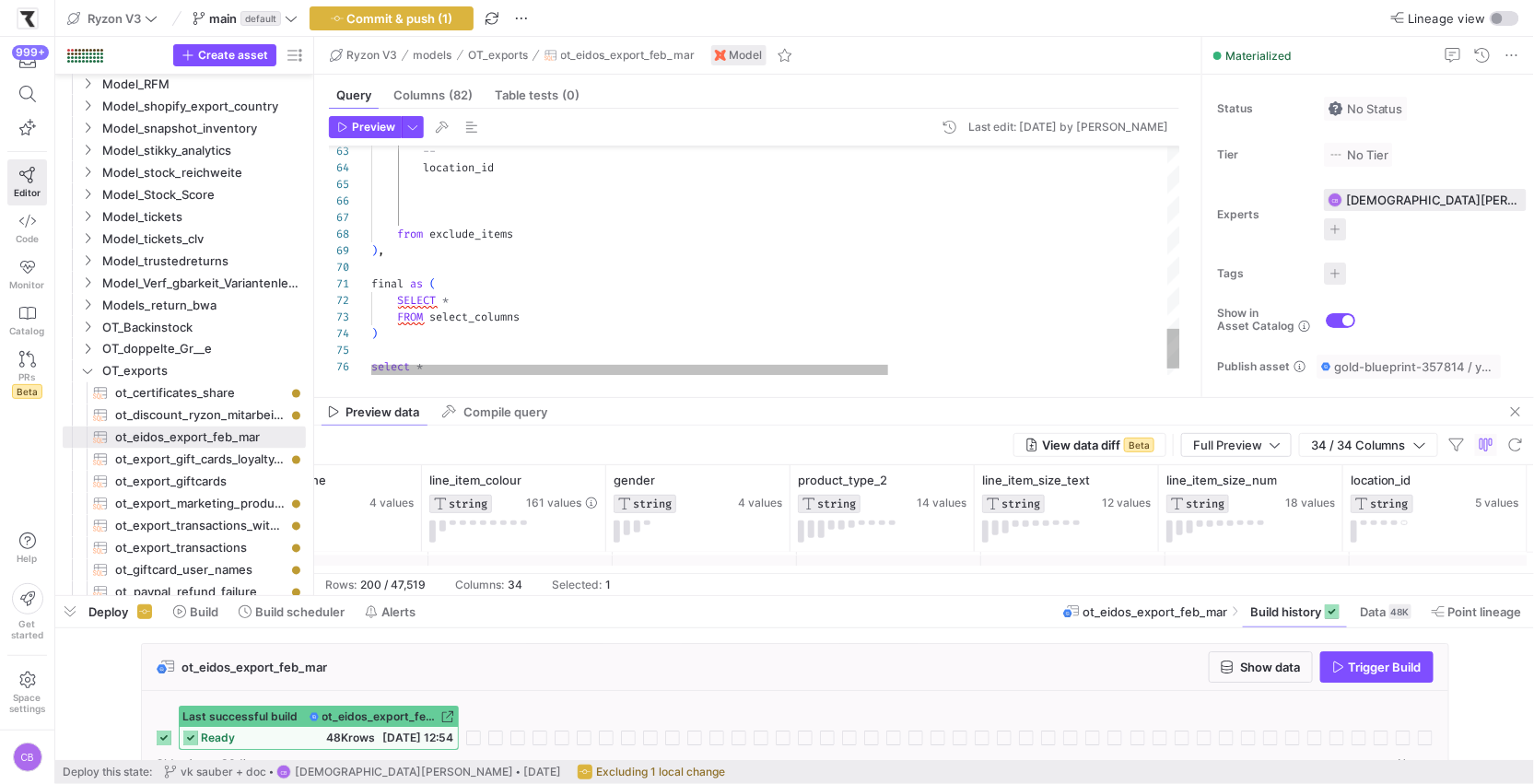click on "--          location_id      from   exclude_items ) , final   as   (      SELECT   *        FROM   select_columns ) select   * From   final" at bounding box center [994, -240] 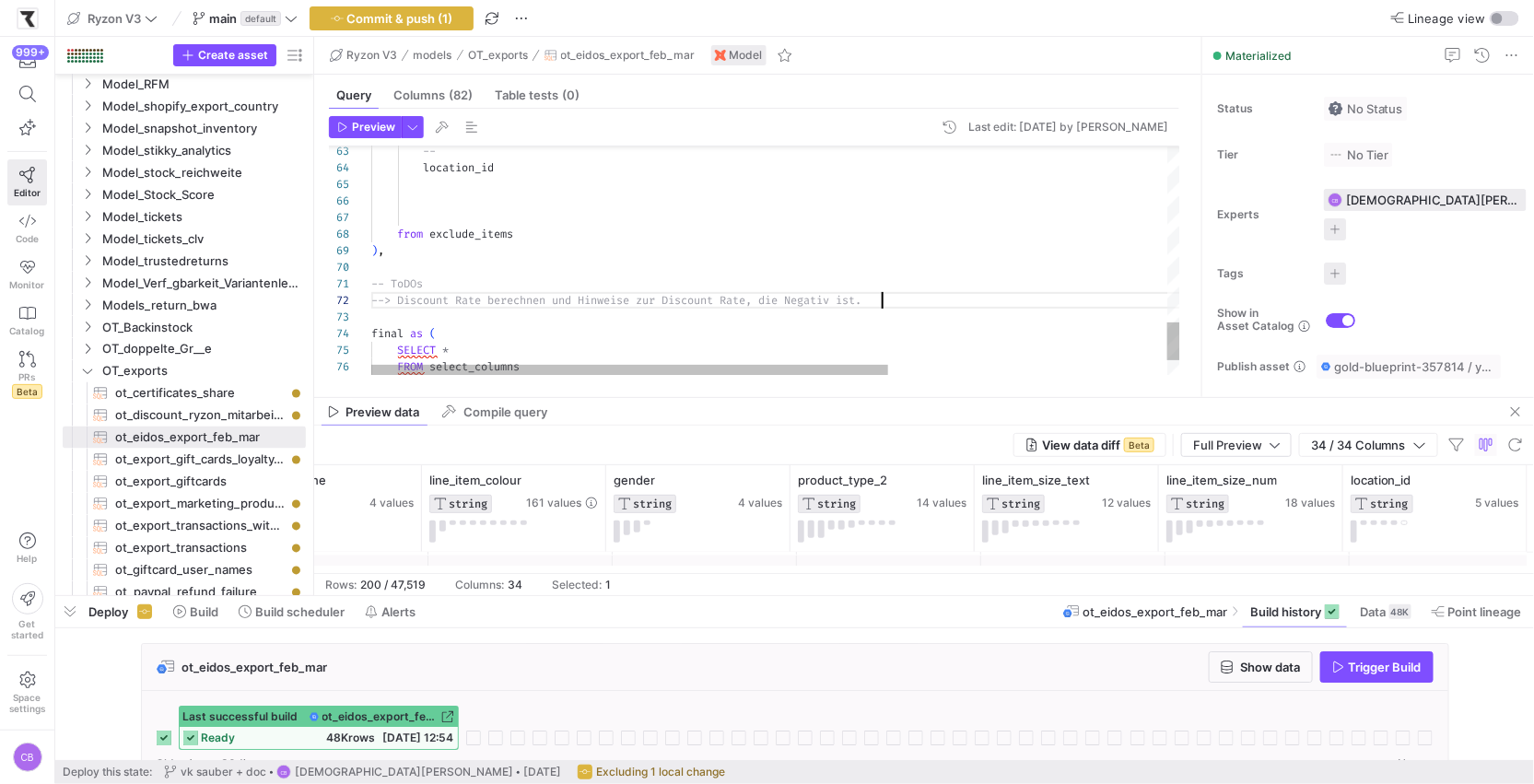 scroll, scrollTop: 16, scrollLeft: 509, axis: both 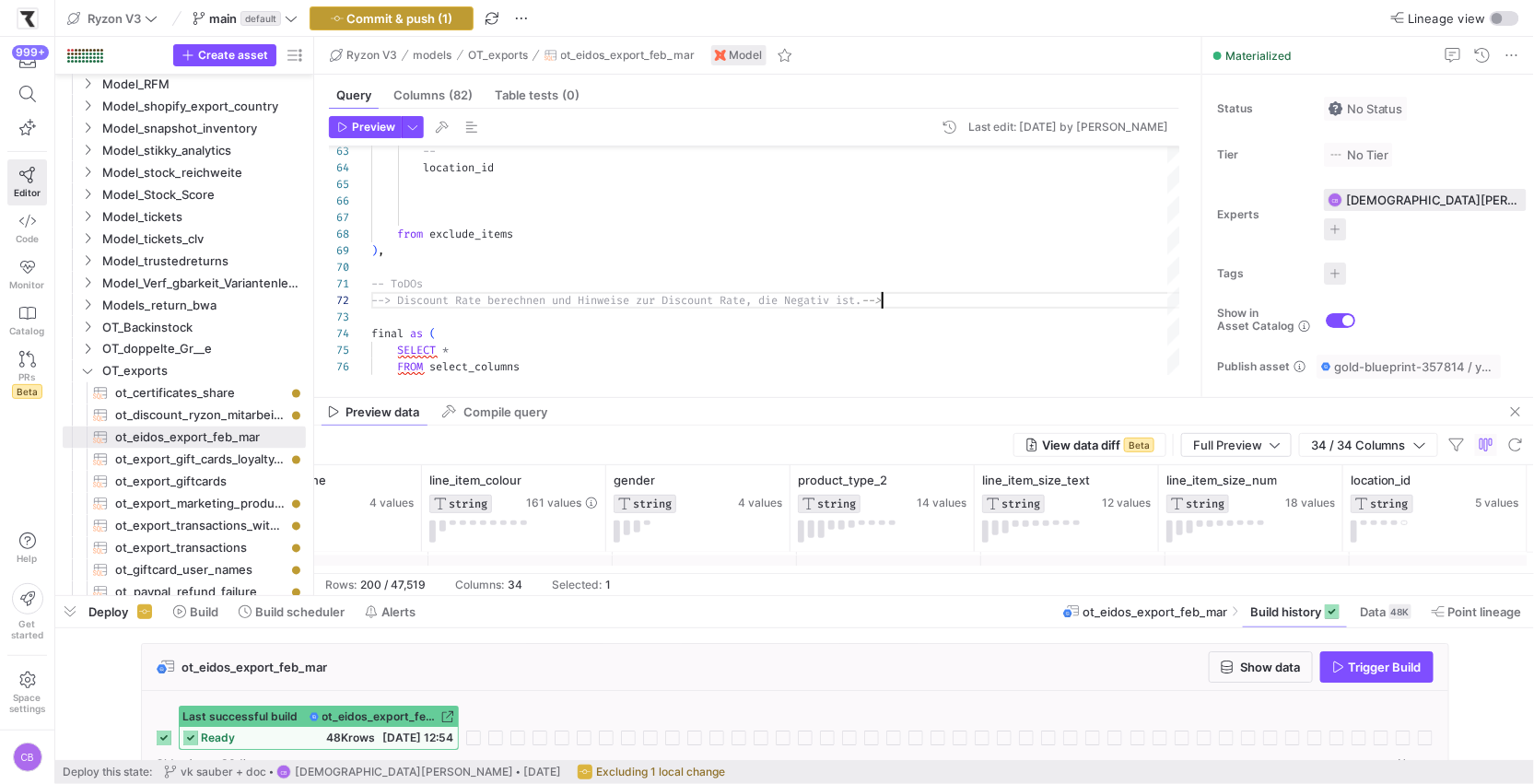type on "-- ToDOs
--> Discount Rate berechnen und Hinweise zur Discount Rate, die Negativ ist.
final as (
SELECT *
FROM select_columns
)
select *
From final" 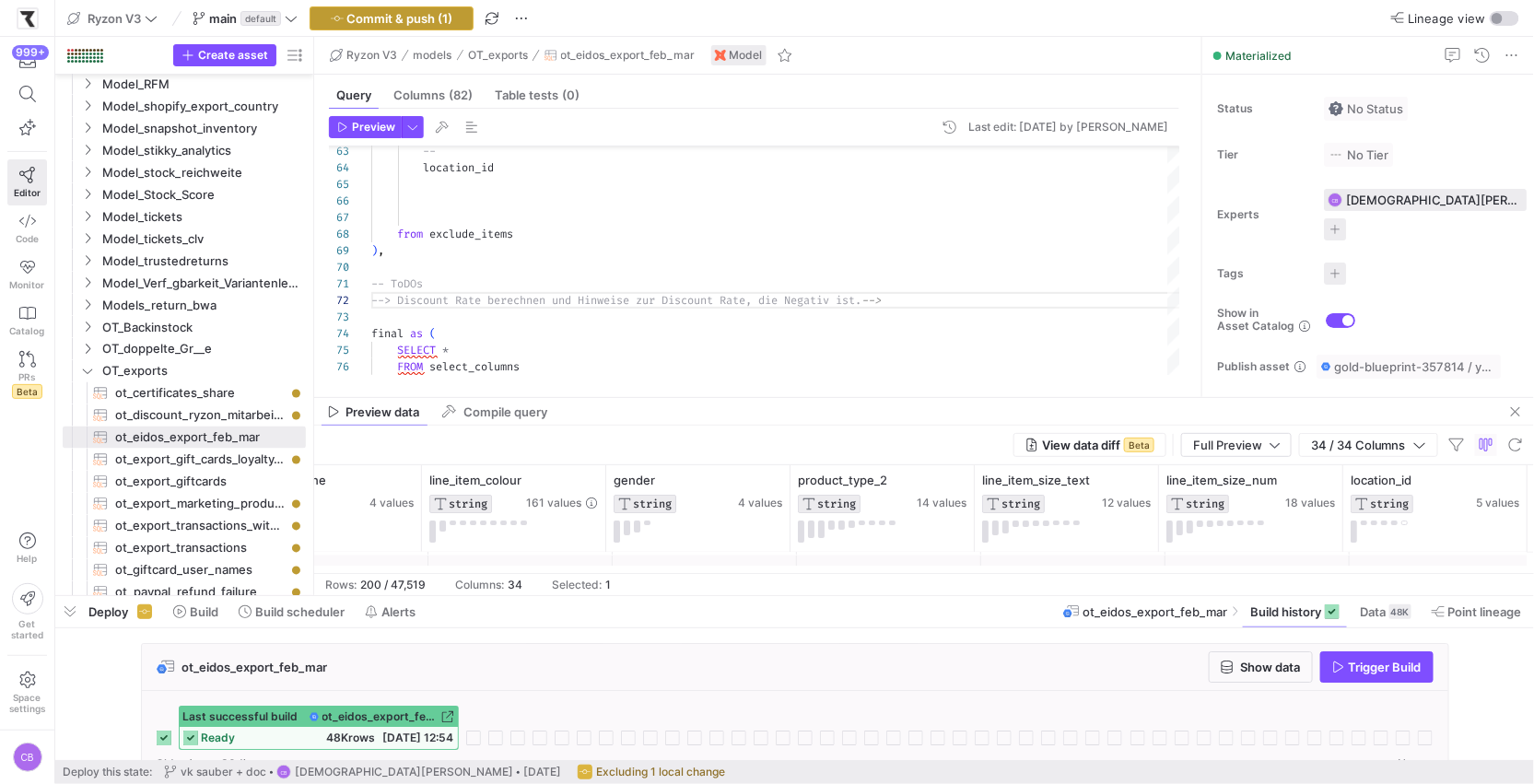 click on "Commit & push (1)" at bounding box center [400, 18] 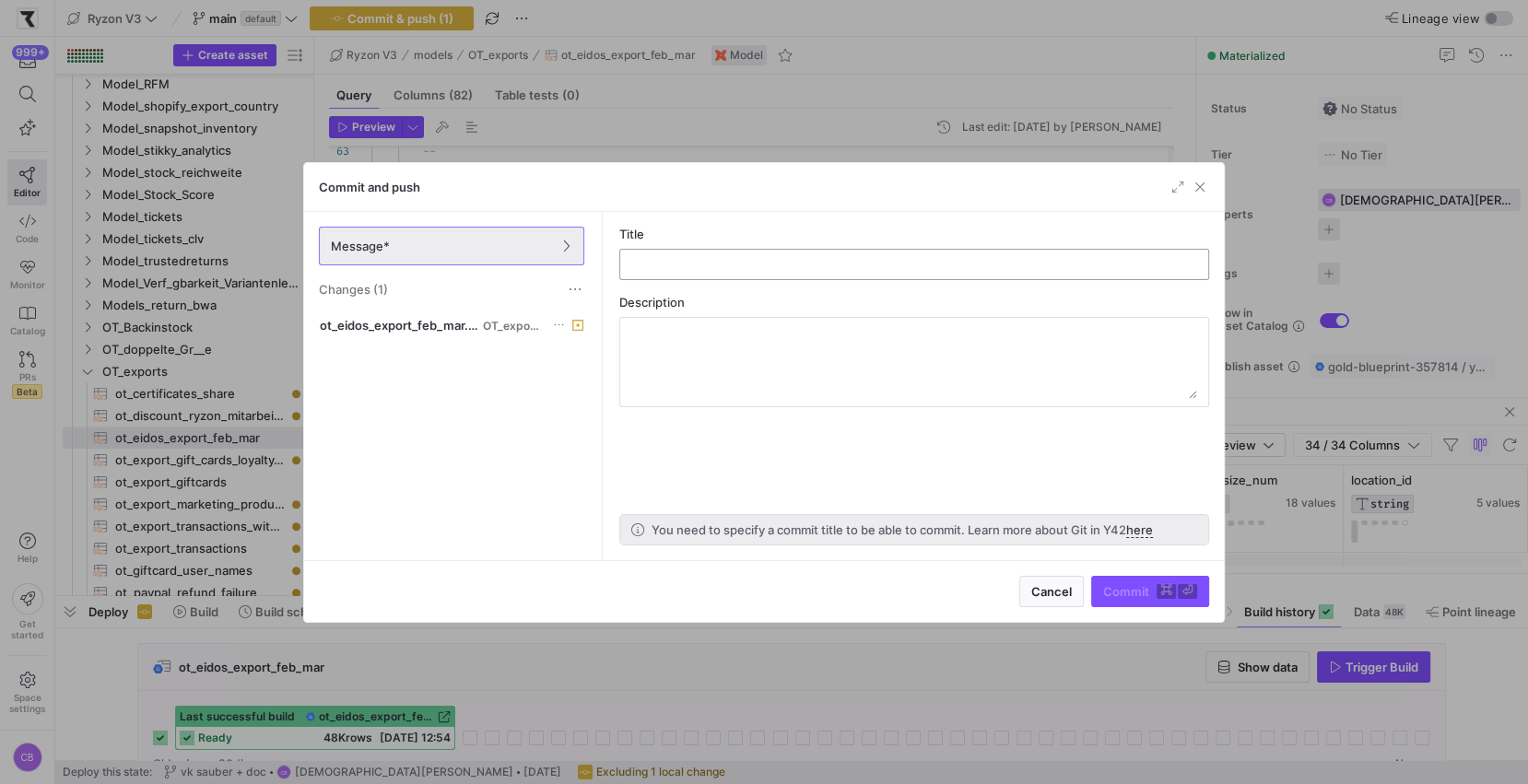click at bounding box center [914, 264] 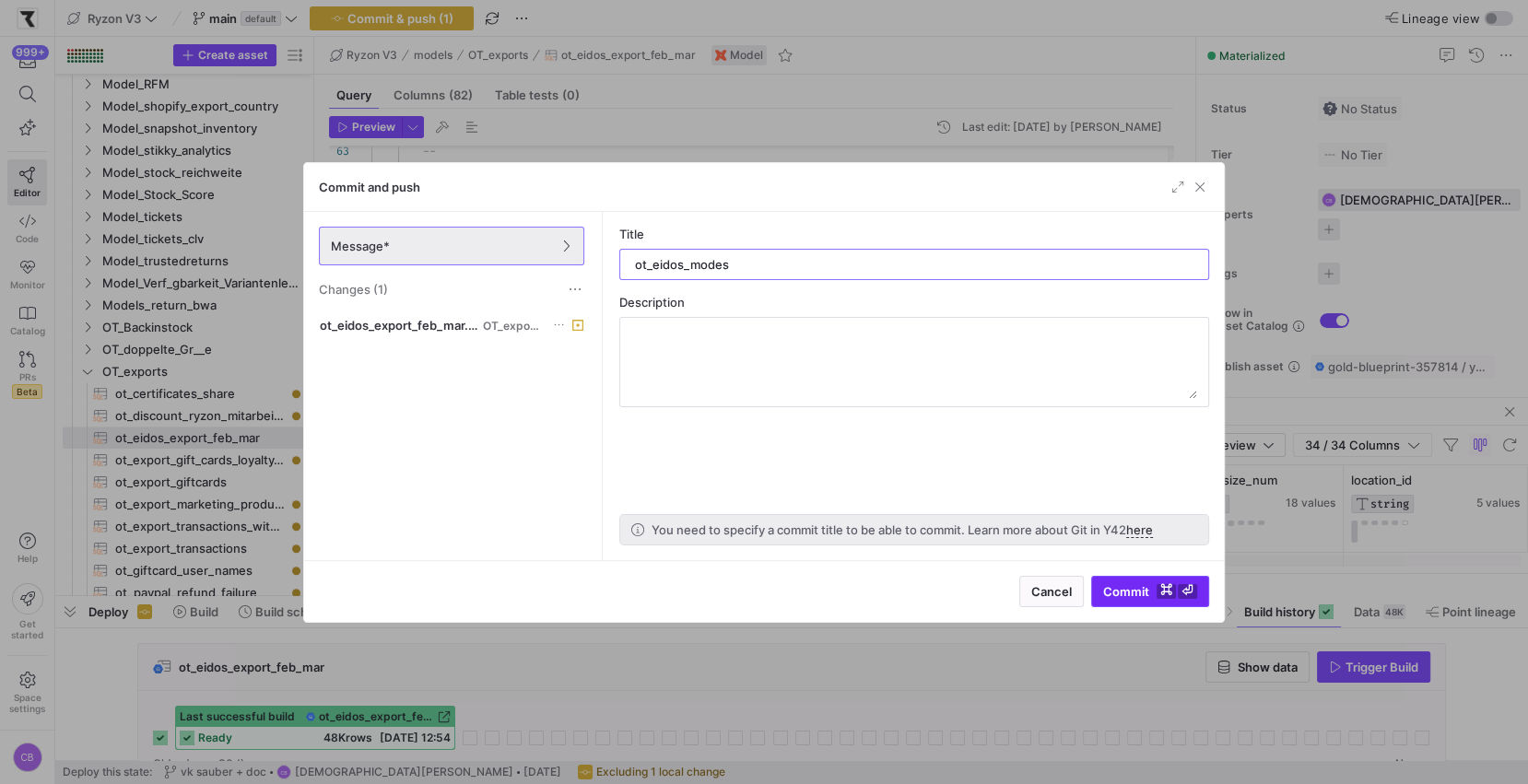 type on "ot_eidos_modes" 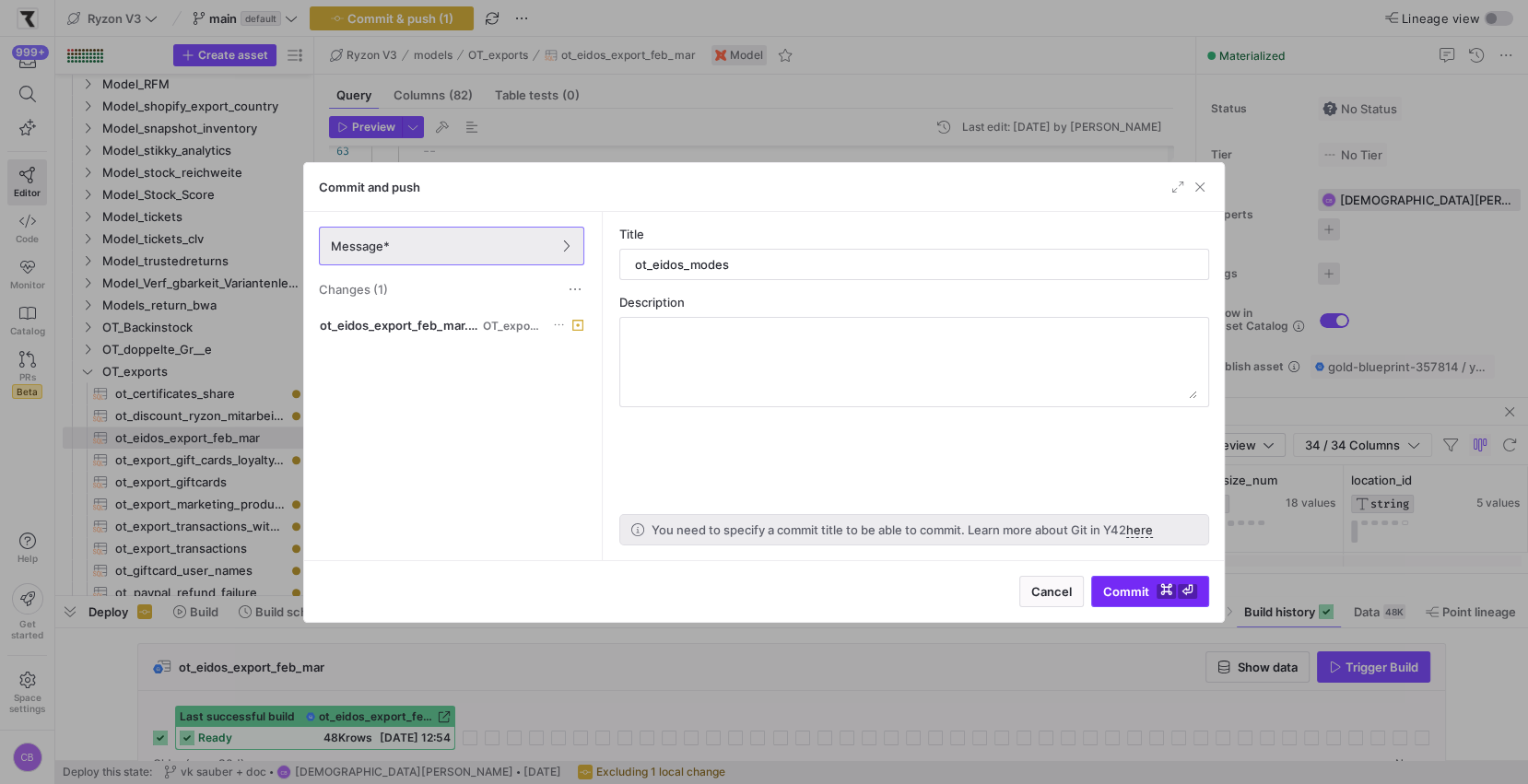 click on "Commit  ⌘ ⏎" at bounding box center (1150, 591) 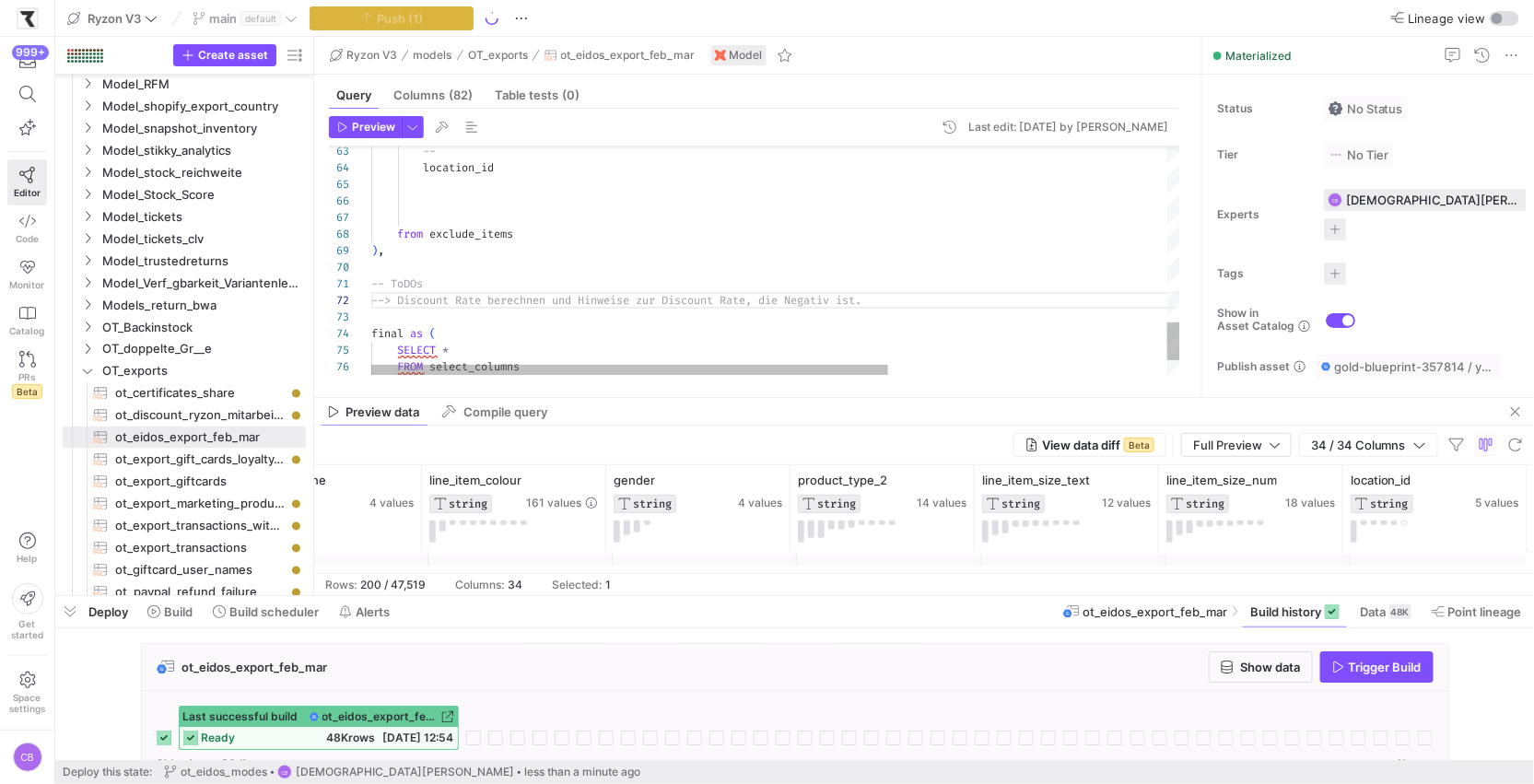 click on "--          location_id      from   exclude_items ) , final   as   (      SELECT   *        FROM   select_columns -- ToDOs --> Discount Rate berechnen und Hinweise zur Disco unt Rate, die Negativ ist.  )" at bounding box center [994, -216] 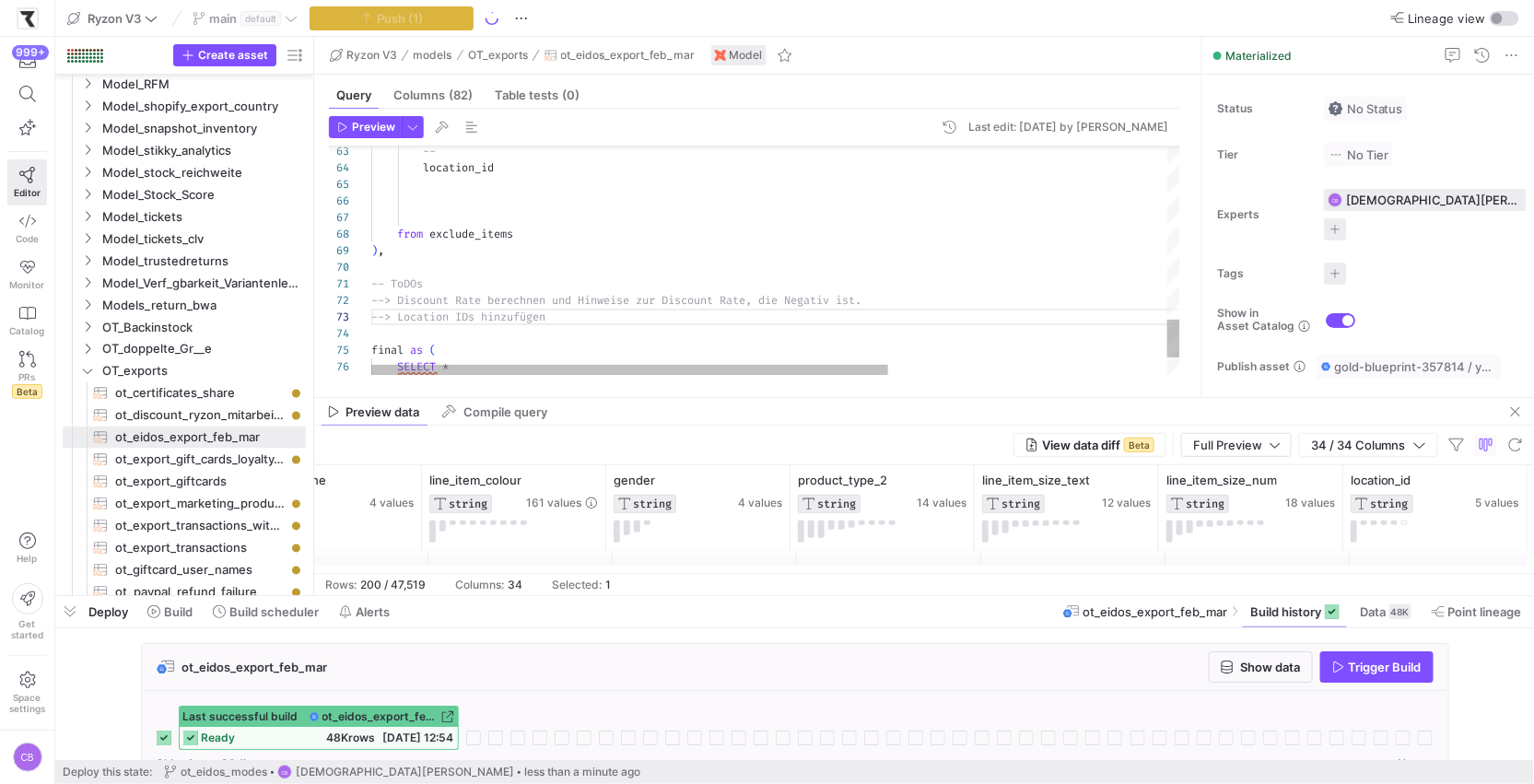 scroll, scrollTop: 33, scrollLeft: 186, axis: both 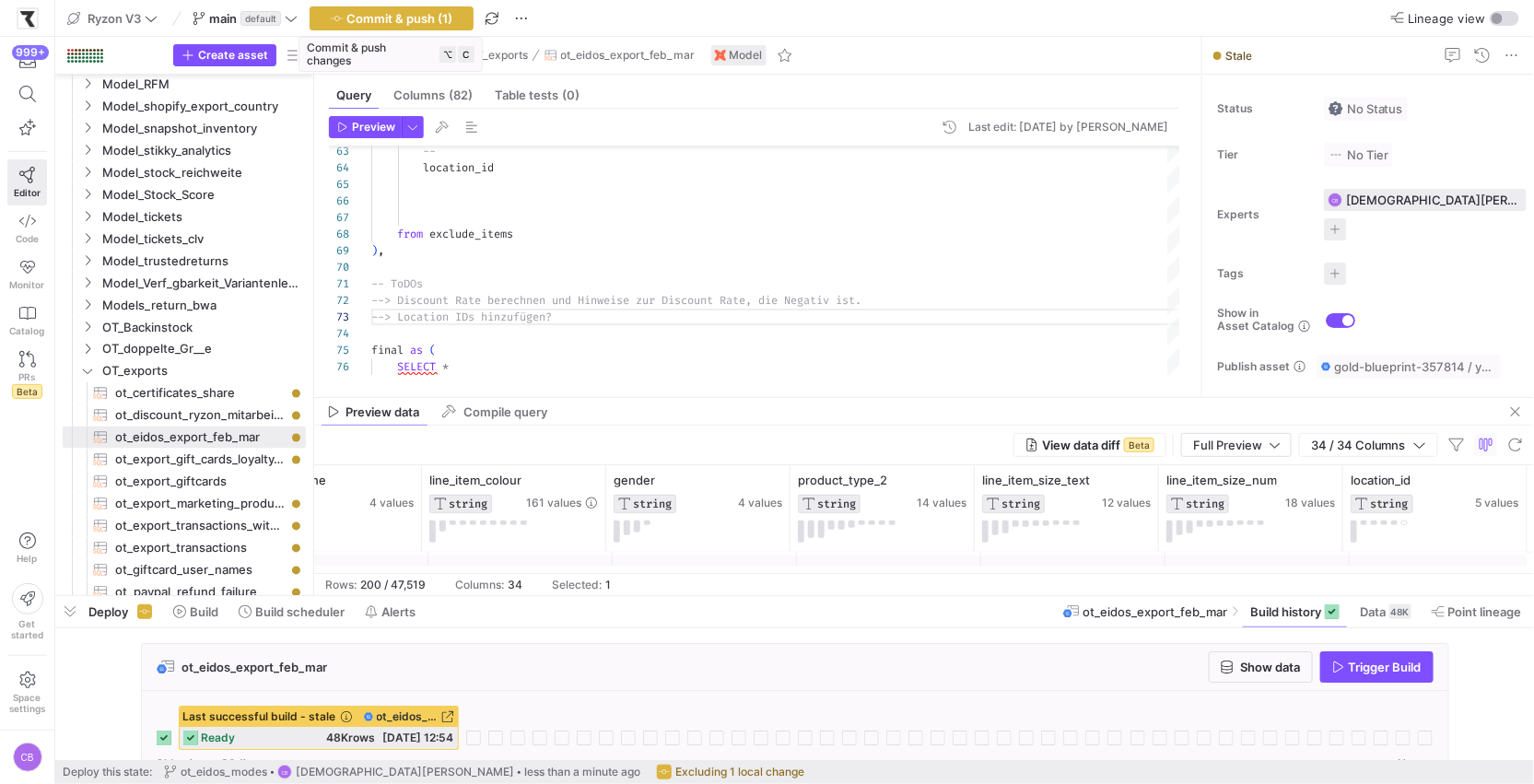 type on "-- ToDOs
--> Discount Rate berechnen und Hinweise zur Discount Rate, die Negativ ist.
--> Location IDs hinzufügen?
final as (
SELECT *
FROM select_columns
)
select *" 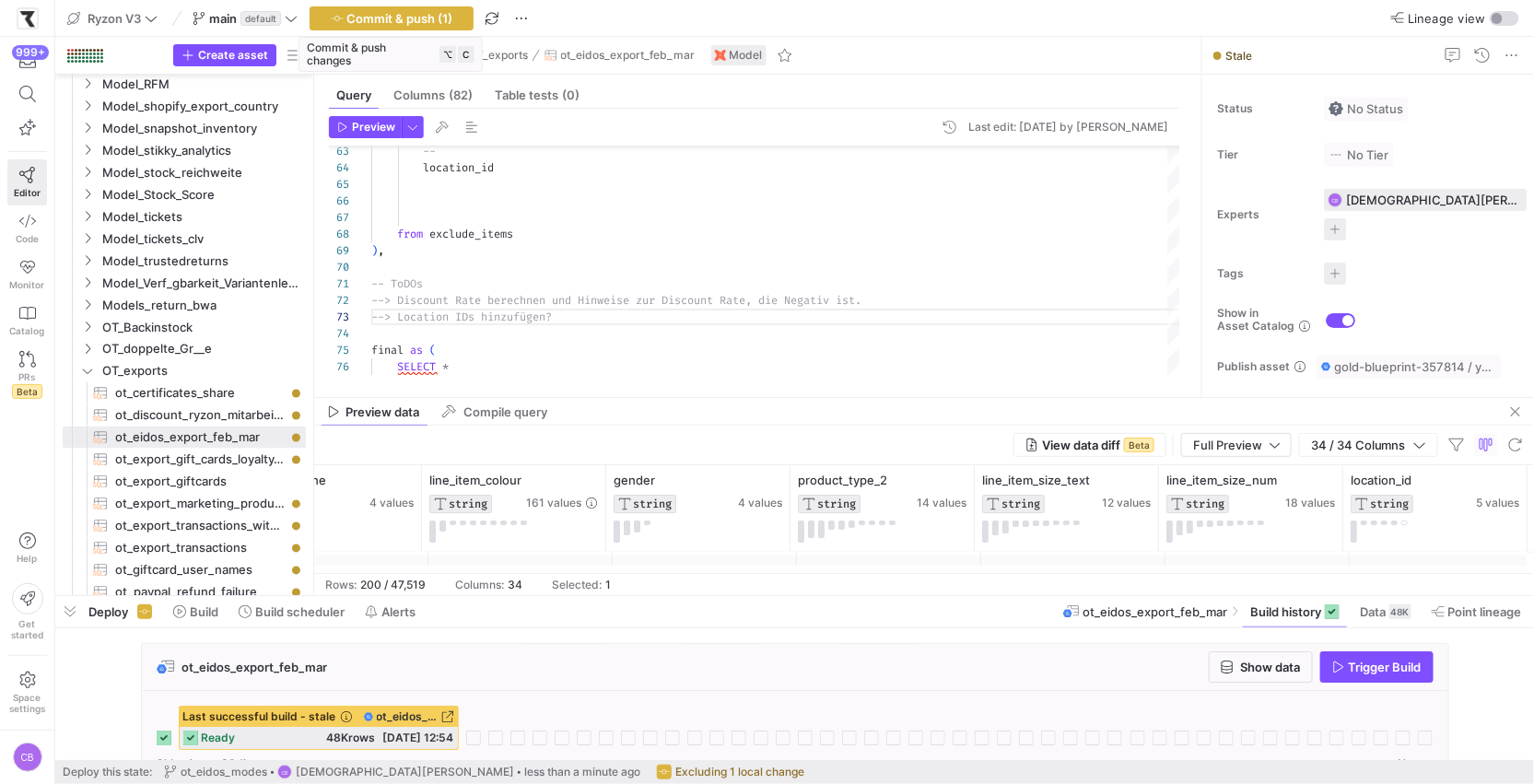 click on "Commit & push (1)" at bounding box center (400, 18) 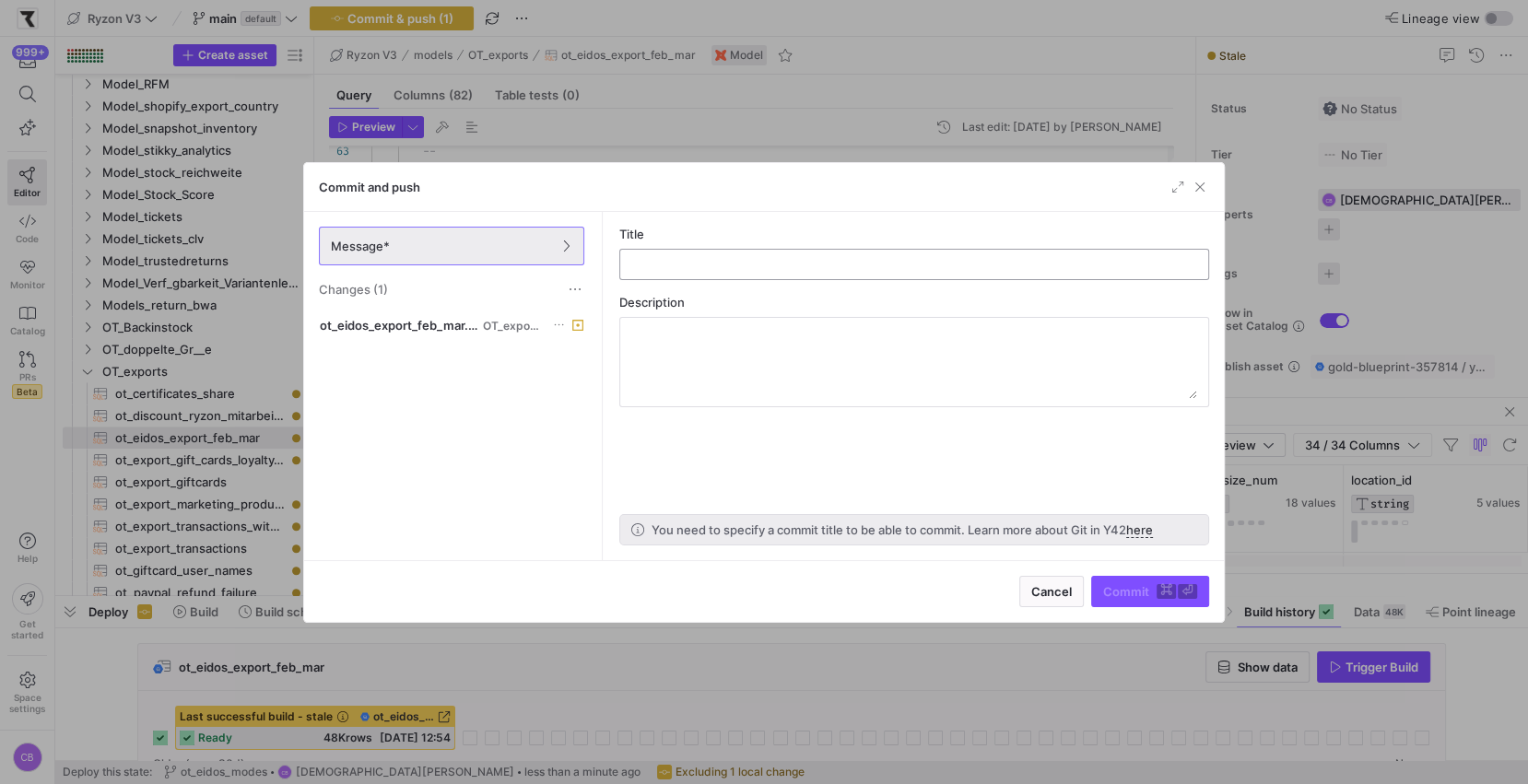 click at bounding box center (914, 264) 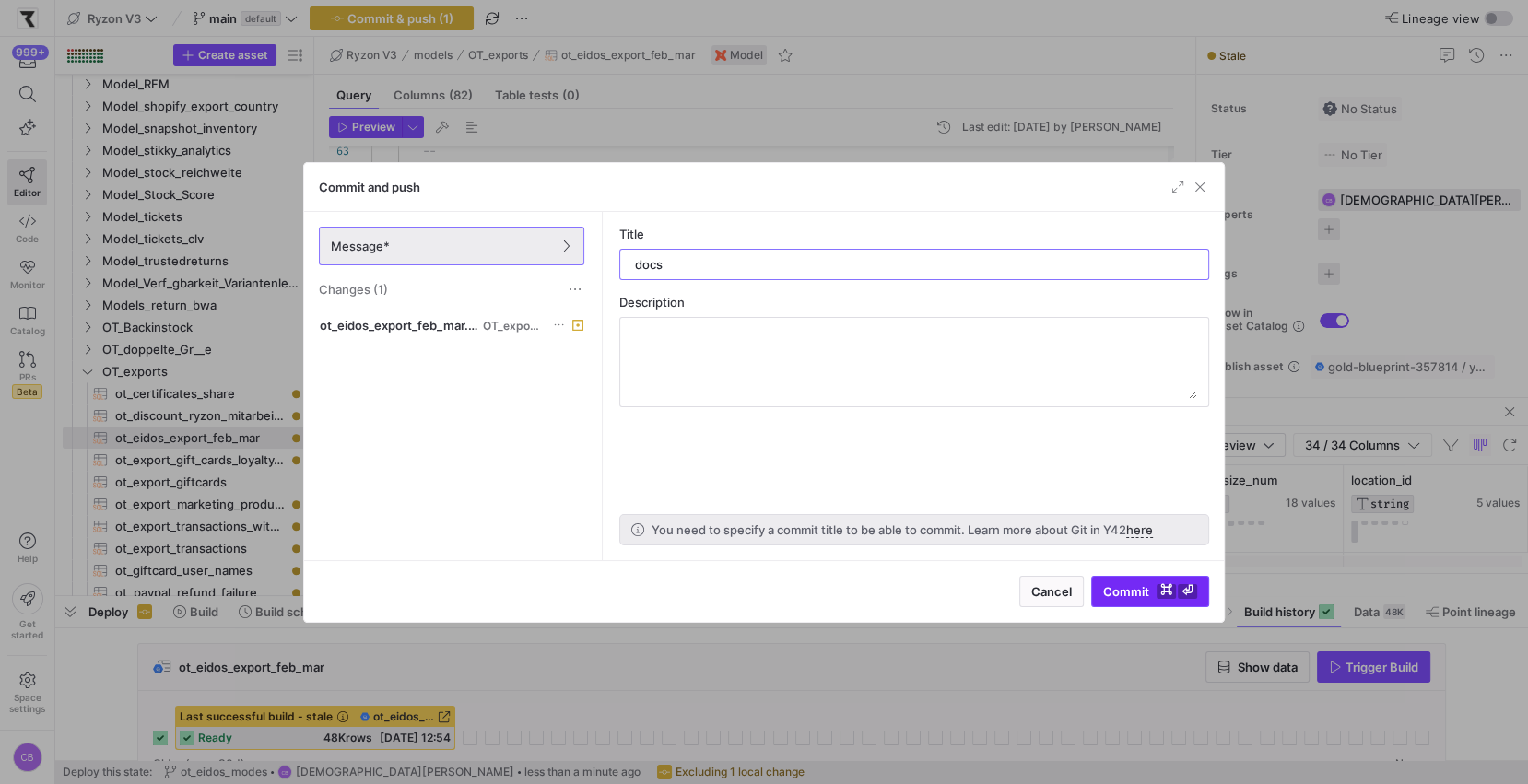 type on "docs" 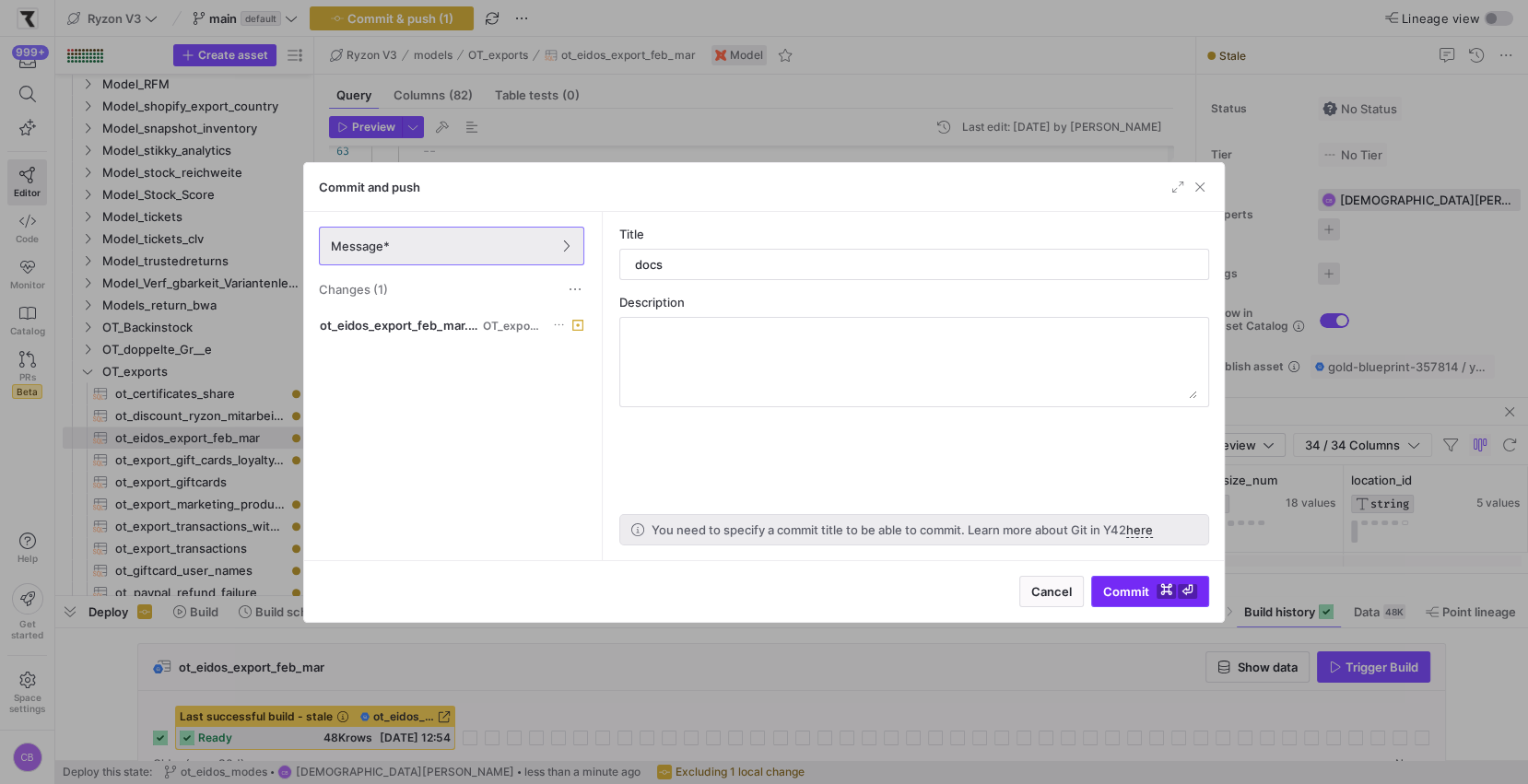 click at bounding box center (1150, 591) 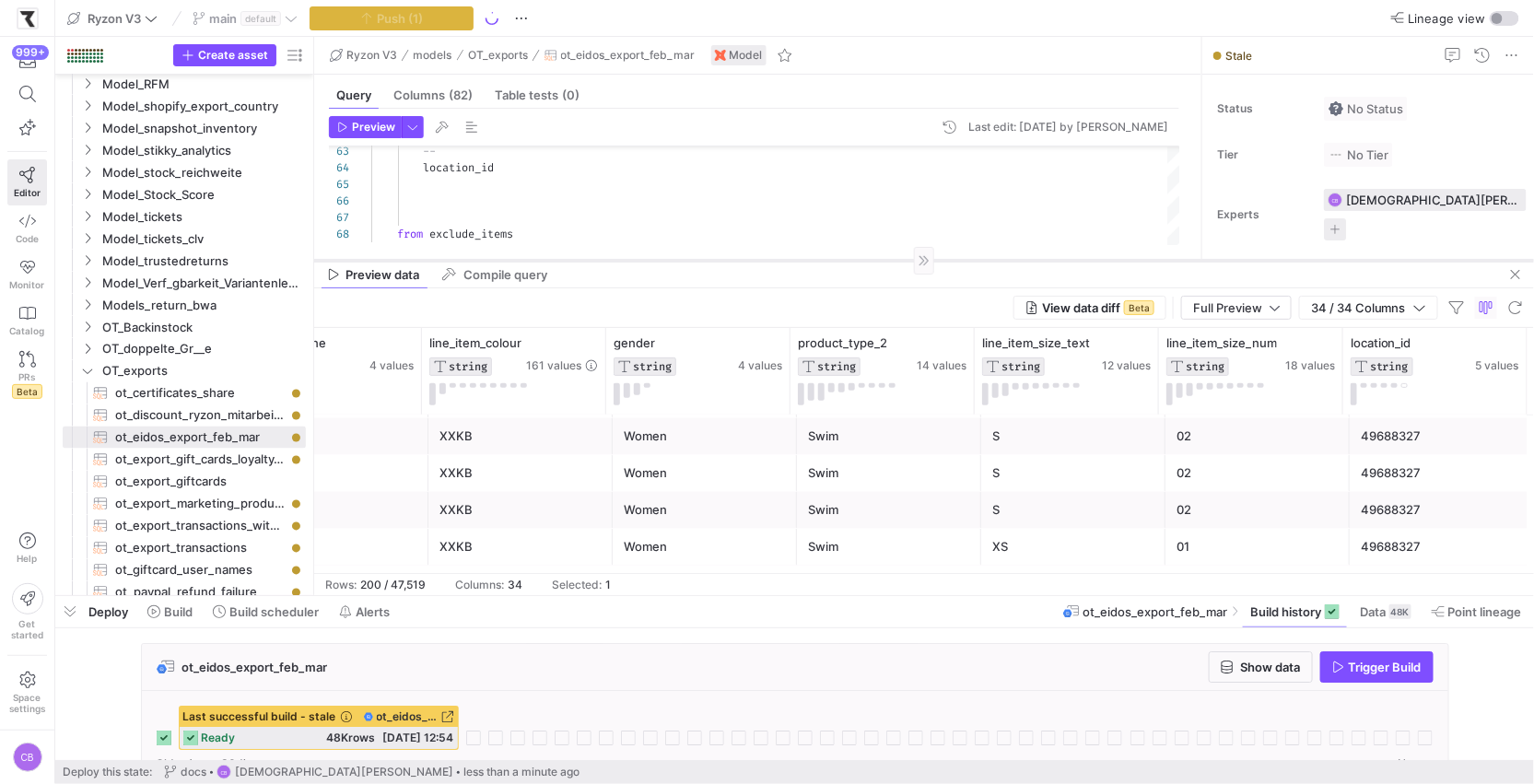 drag, startPoint x: 855, startPoint y: 397, endPoint x: 867, endPoint y: 260, distance: 137.52454 